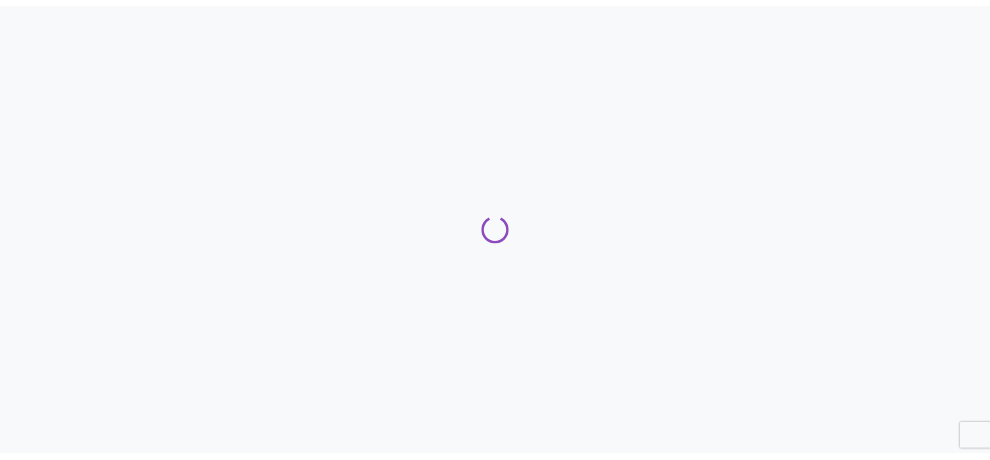 scroll, scrollTop: 0, scrollLeft: 0, axis: both 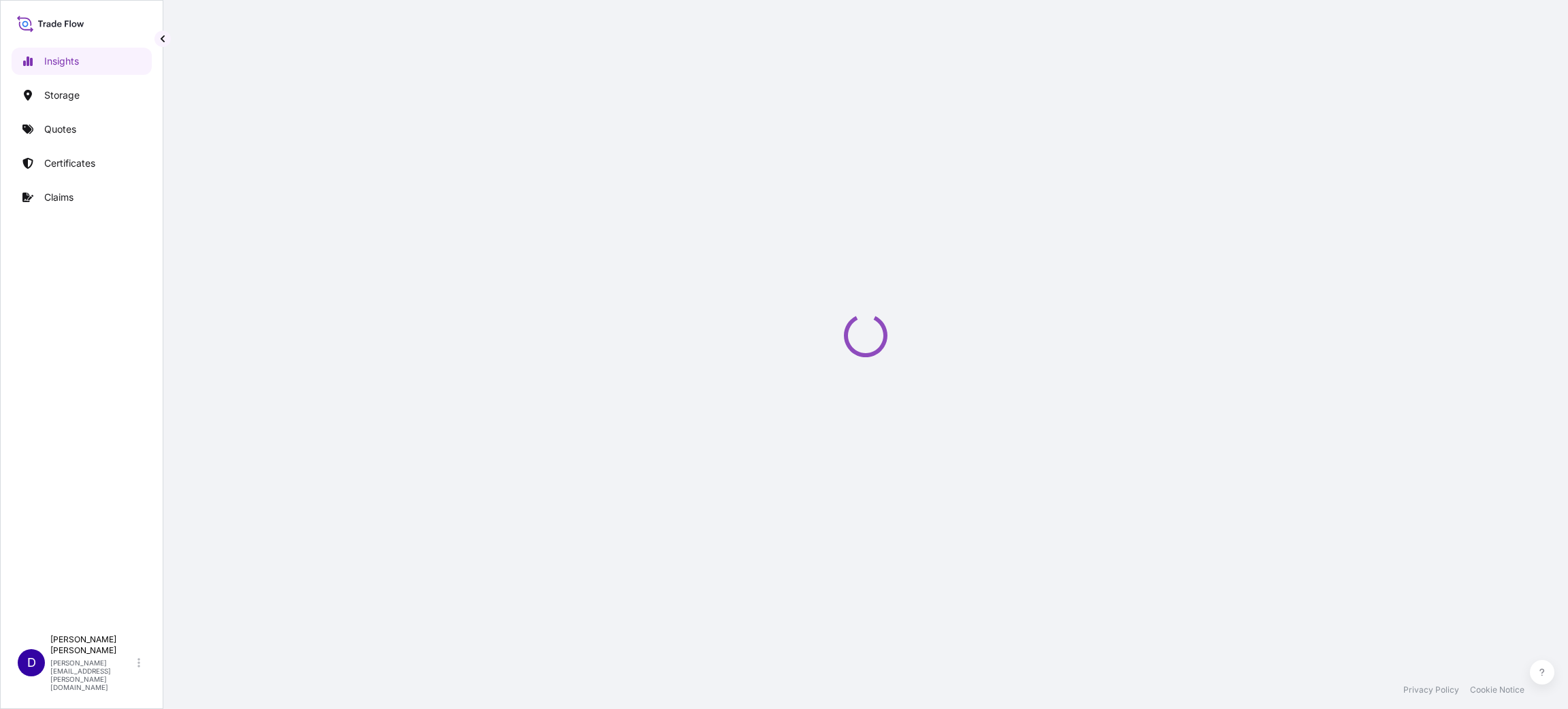 select on "2025" 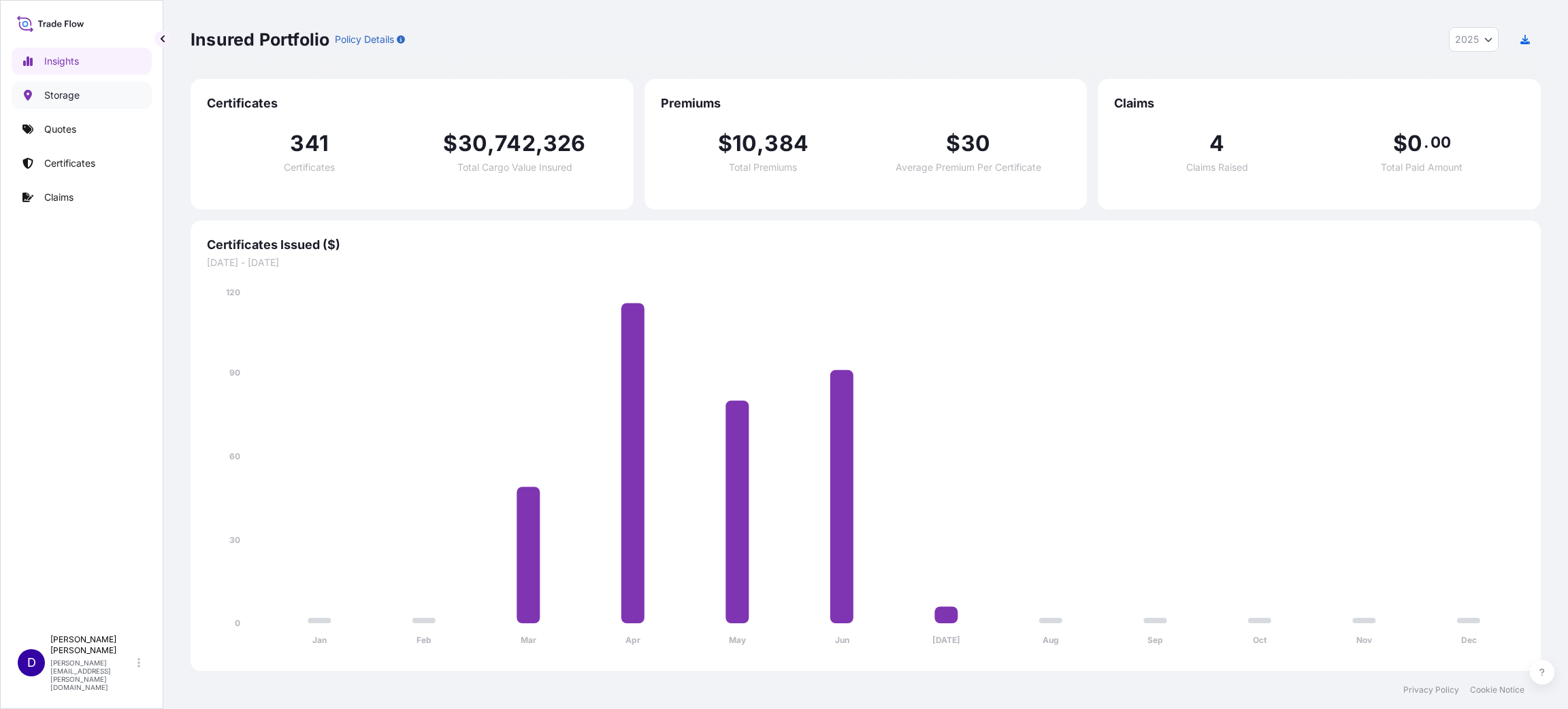click on "Storage" at bounding box center (62, 95) 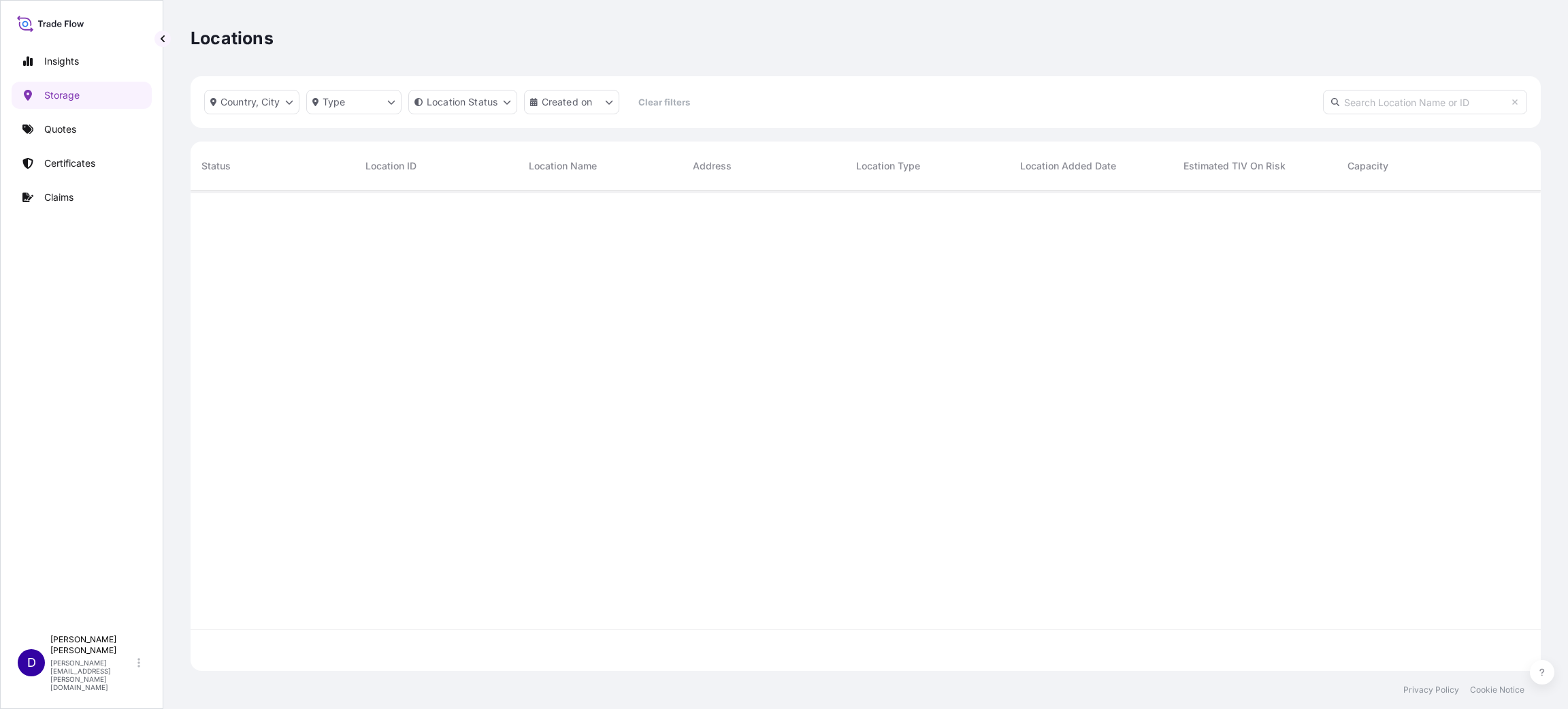 scroll, scrollTop: 16, scrollLeft: 16, axis: both 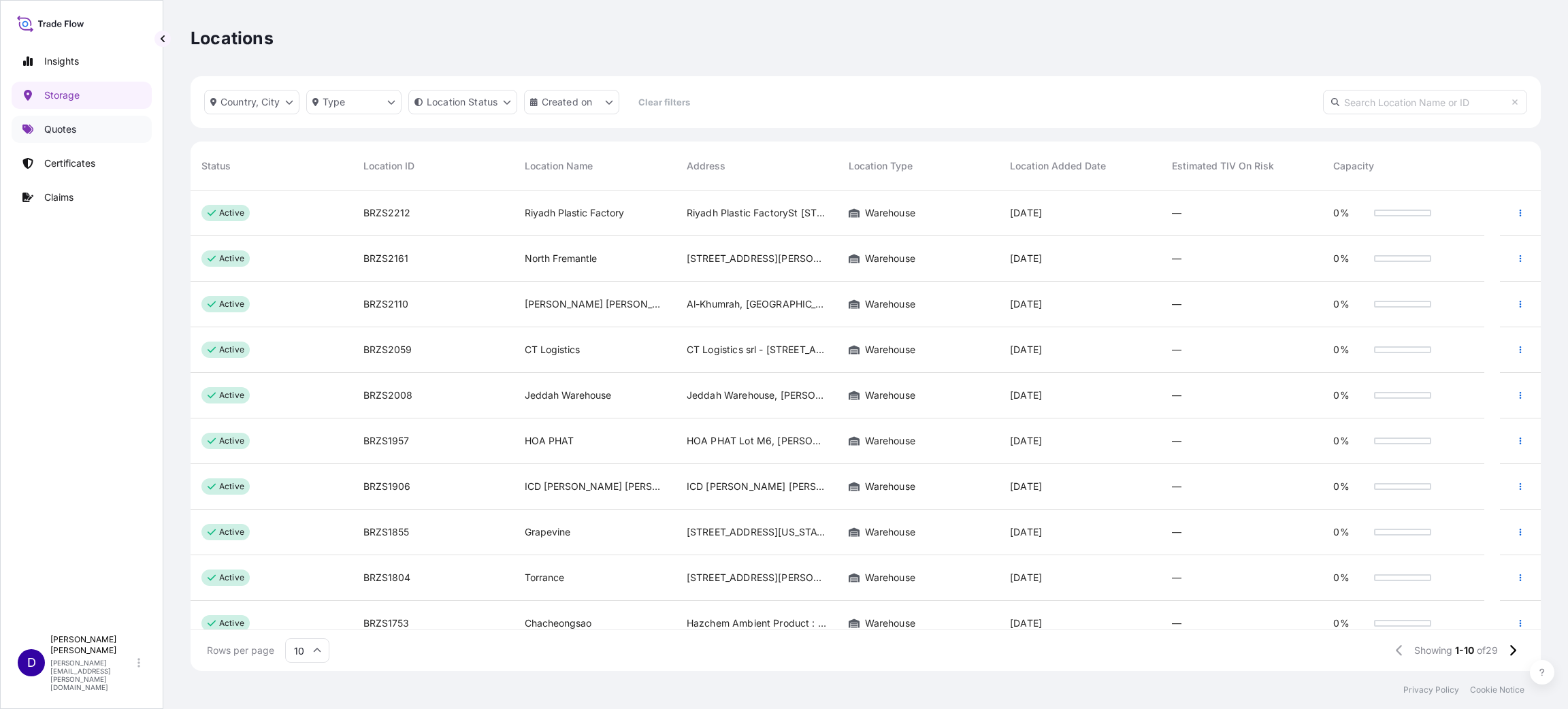 click on "Quotes" at bounding box center [60, 129] 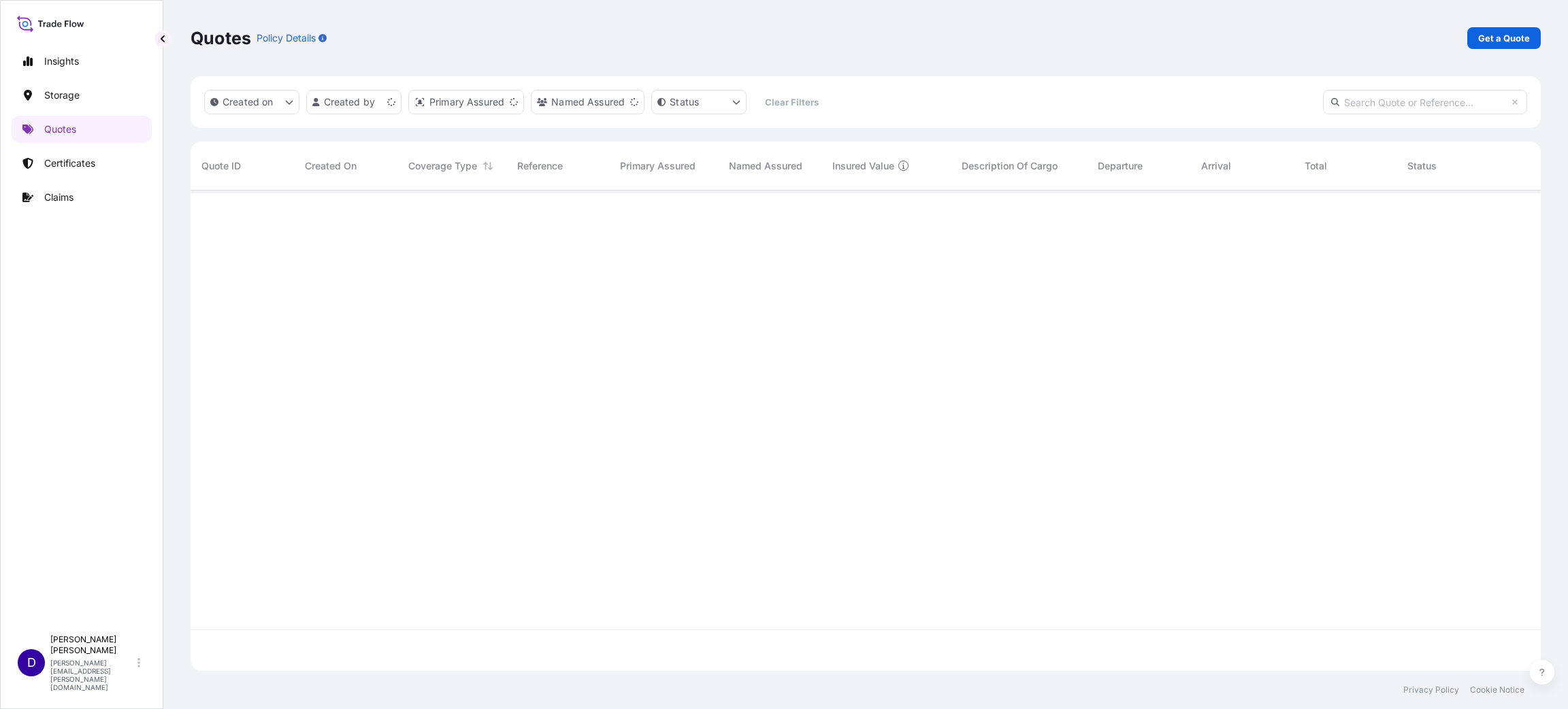 scroll, scrollTop: 16, scrollLeft: 16, axis: both 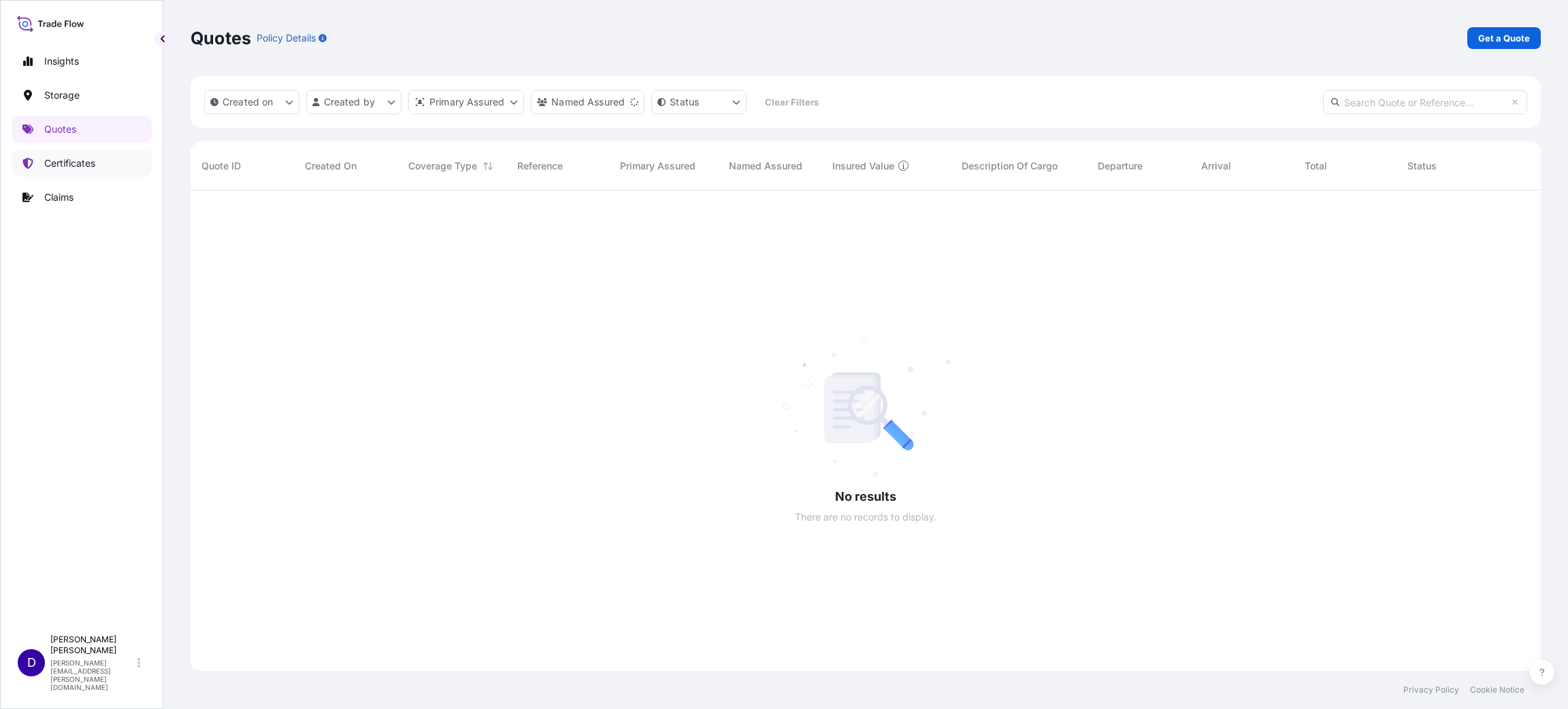 click on "Certificates" at bounding box center [69, 163] 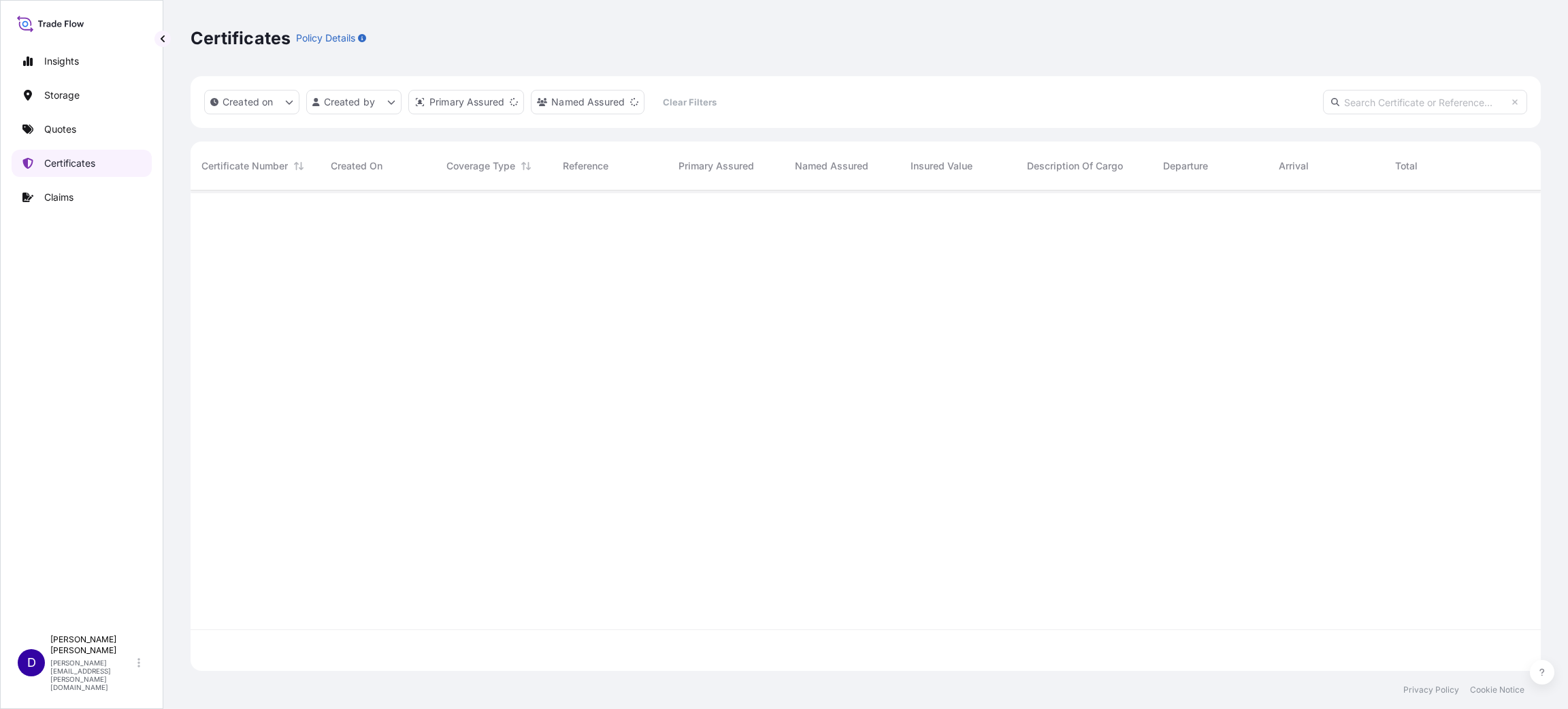 scroll, scrollTop: 16, scrollLeft: 16, axis: both 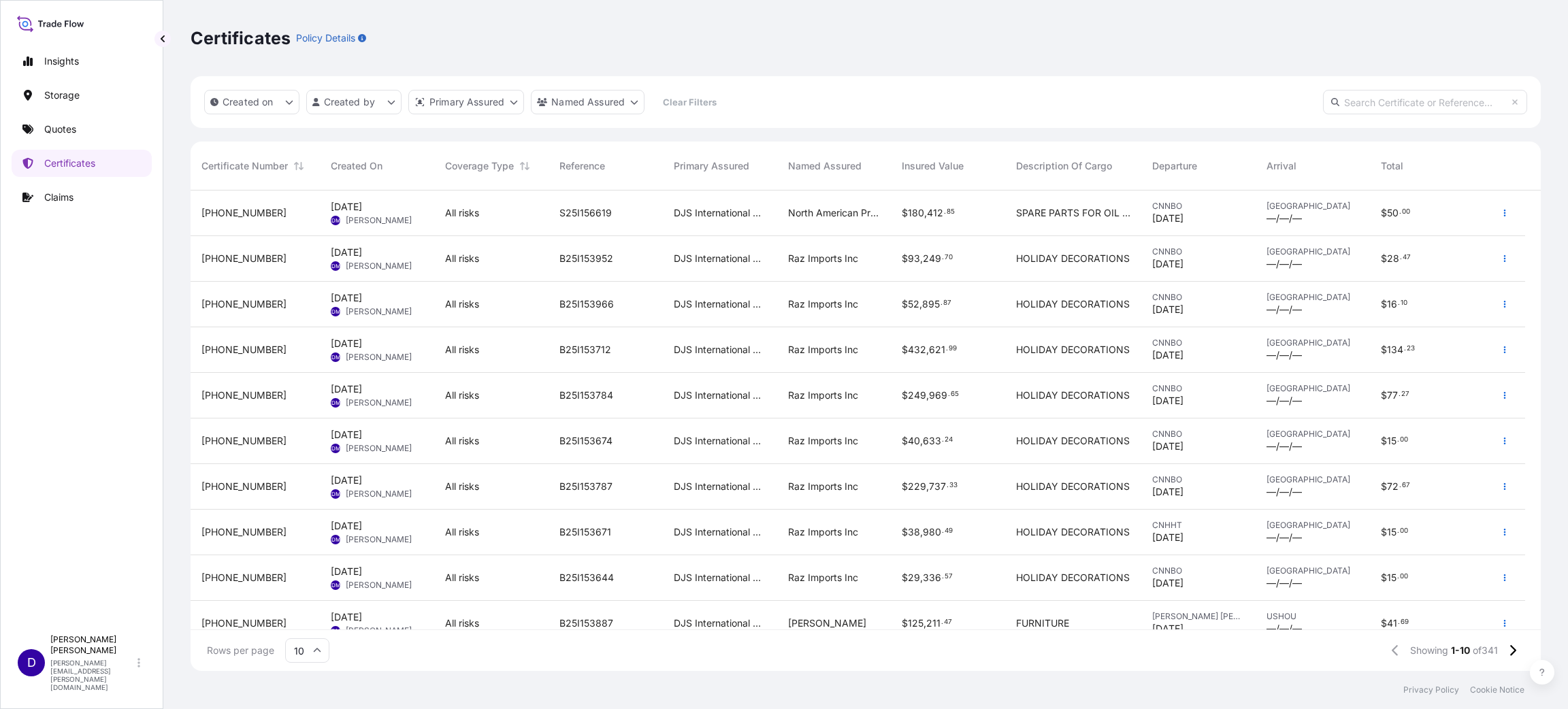 drag, startPoint x: 28, startPoint y: 463, endPoint x: 35, endPoint y: 452, distance: 13.038405 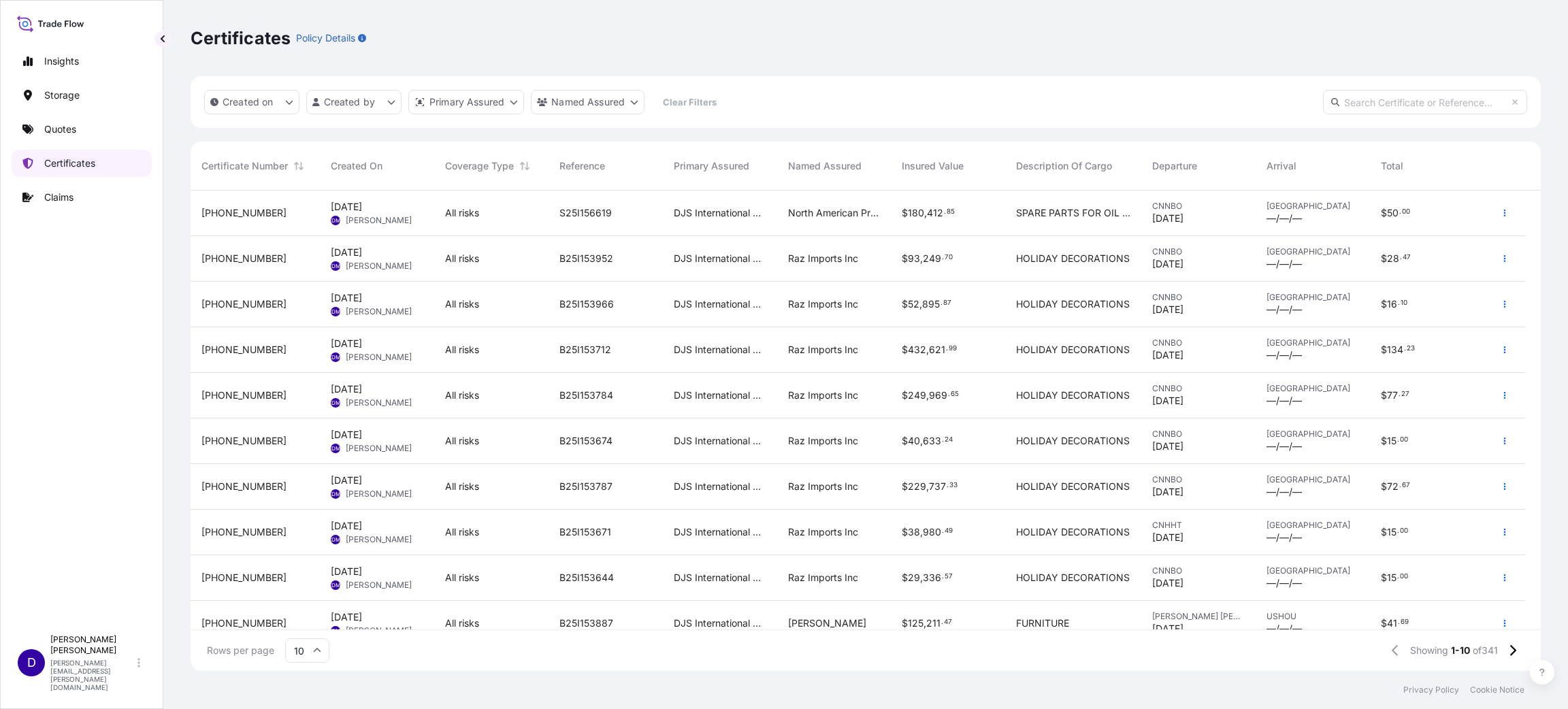 click on "Certificates" at bounding box center [69, 163] 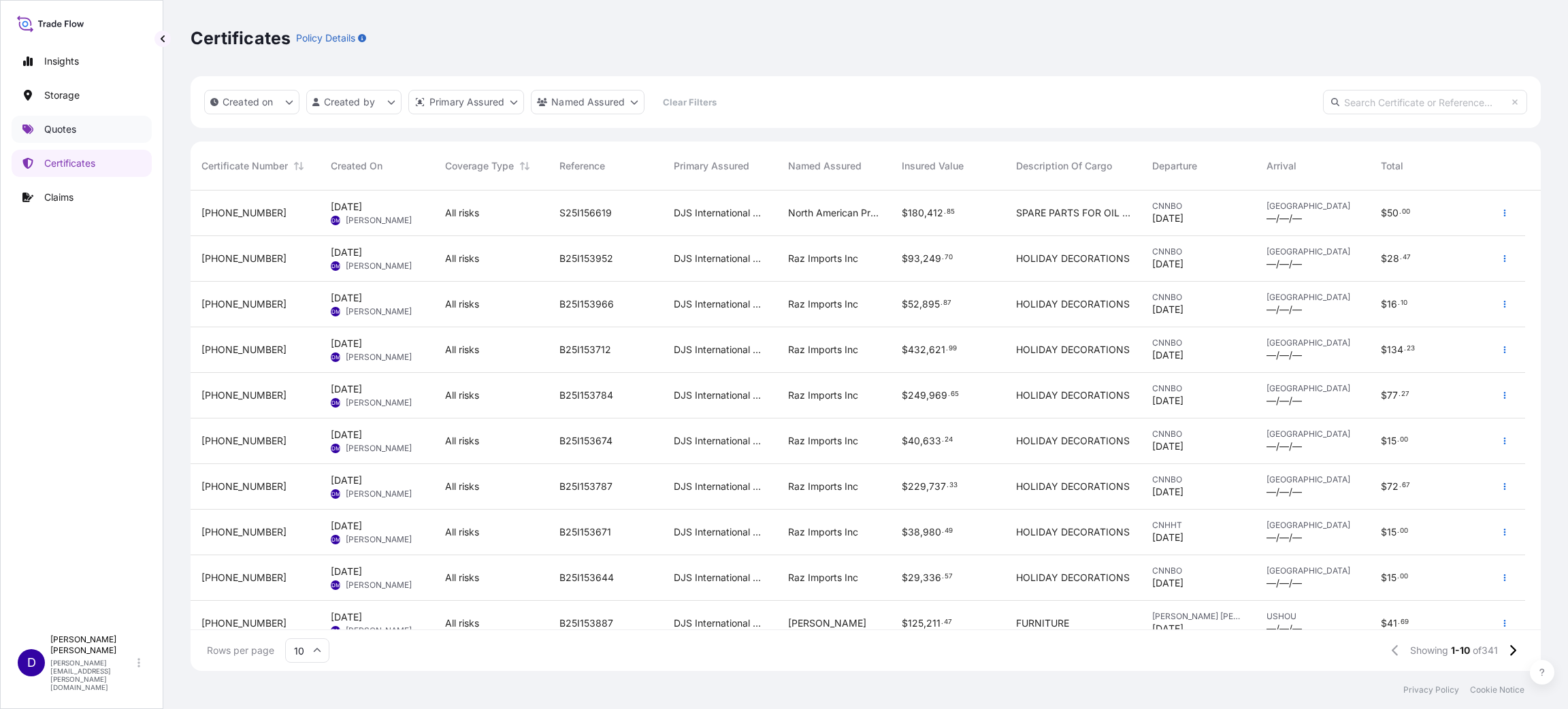 click on "Quotes" at bounding box center [60, 129] 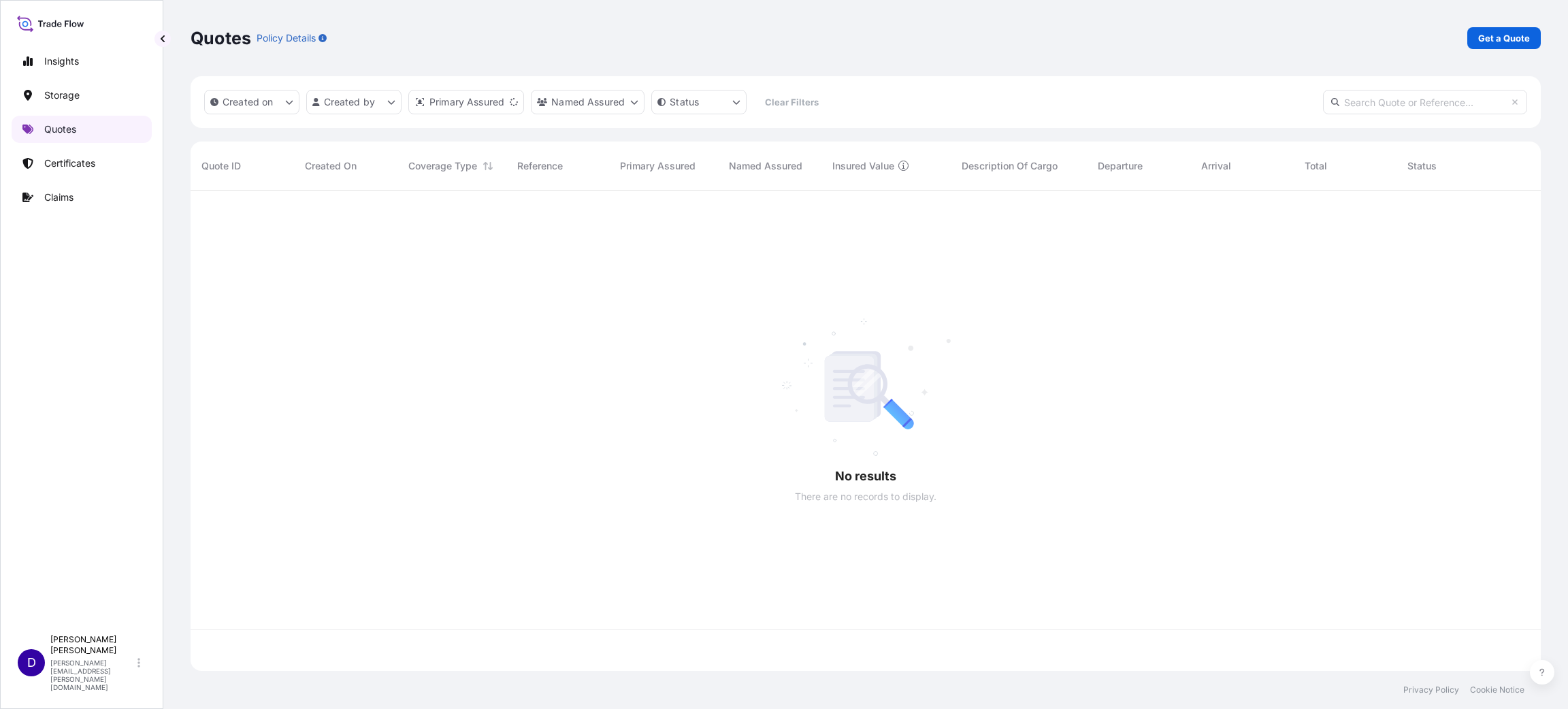 scroll, scrollTop: 16, scrollLeft: 16, axis: both 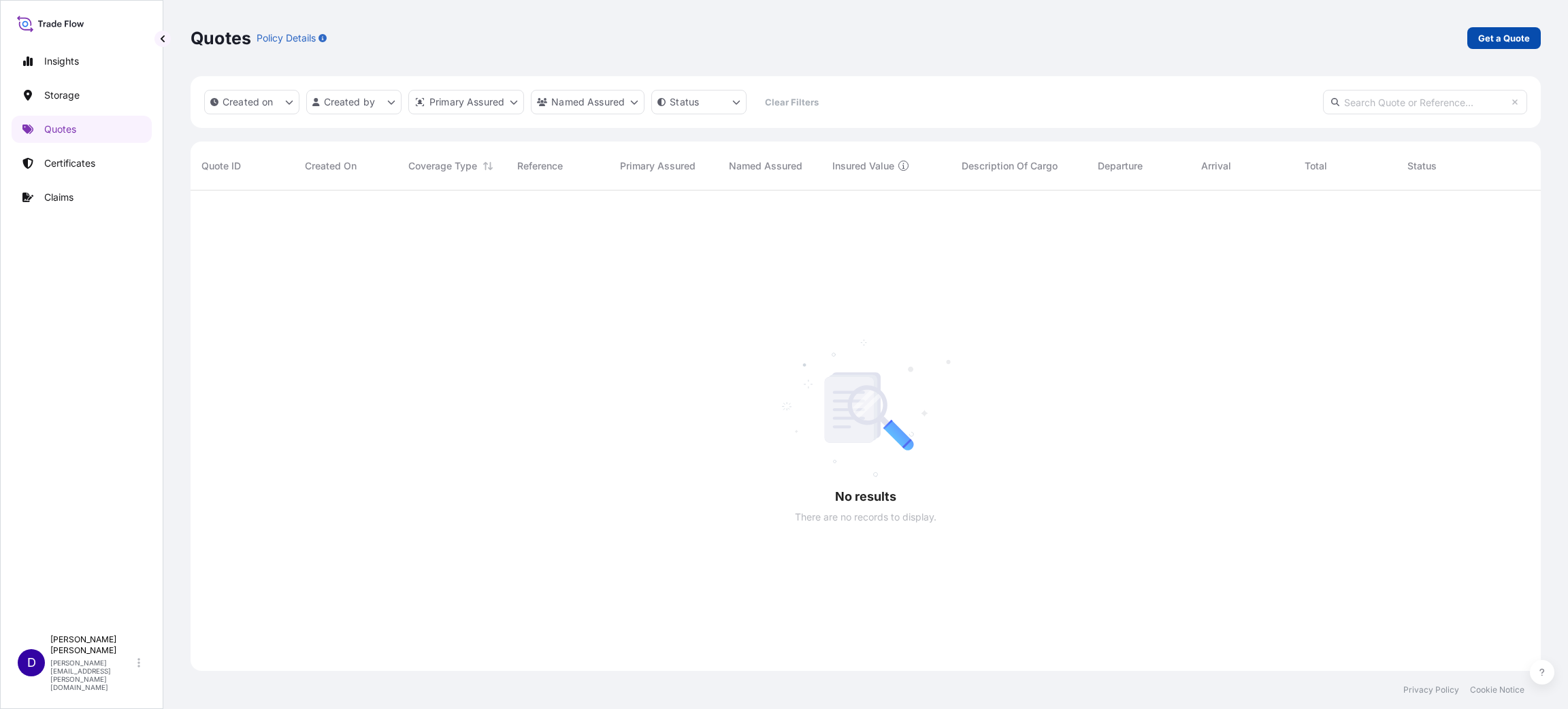 click on "Get a Quote" at bounding box center (1504, 38) 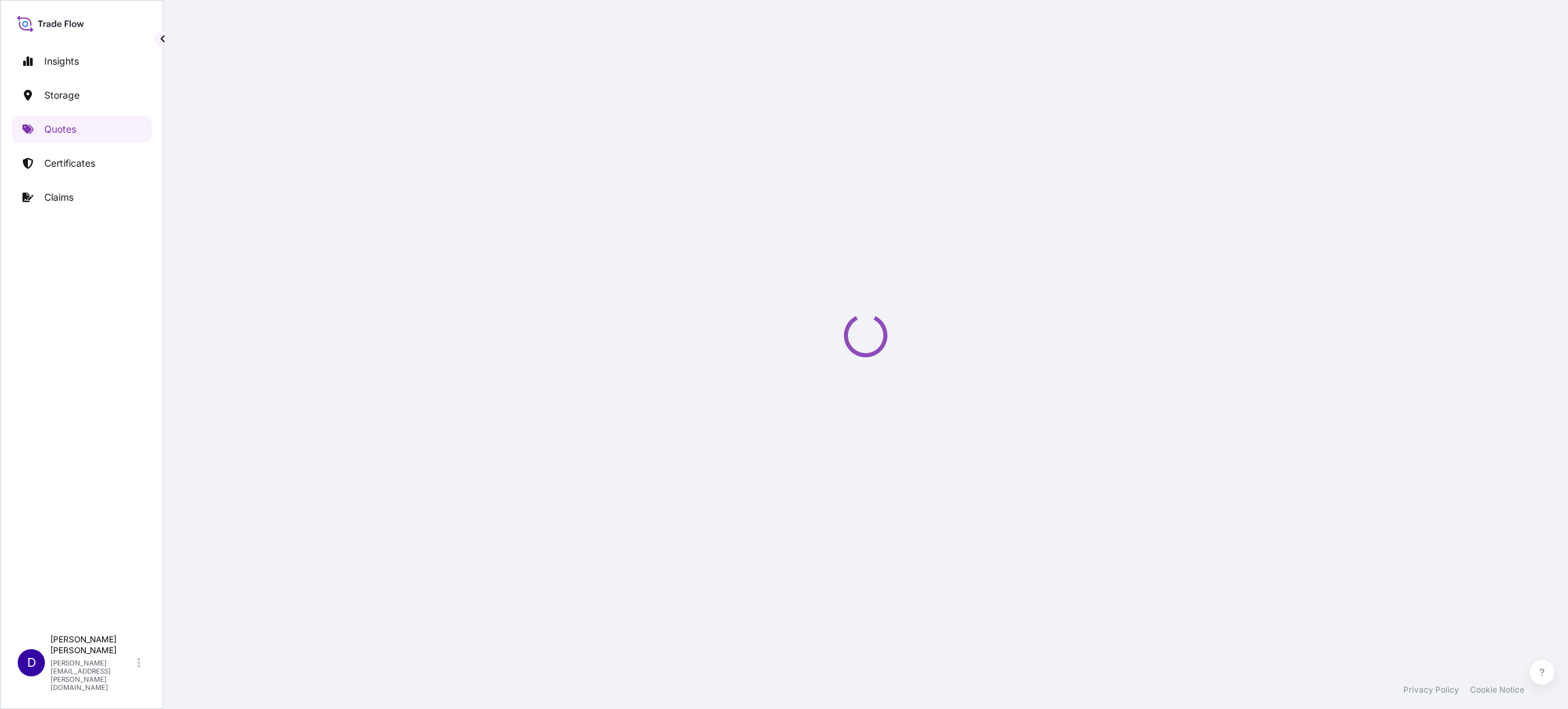 select on "Water" 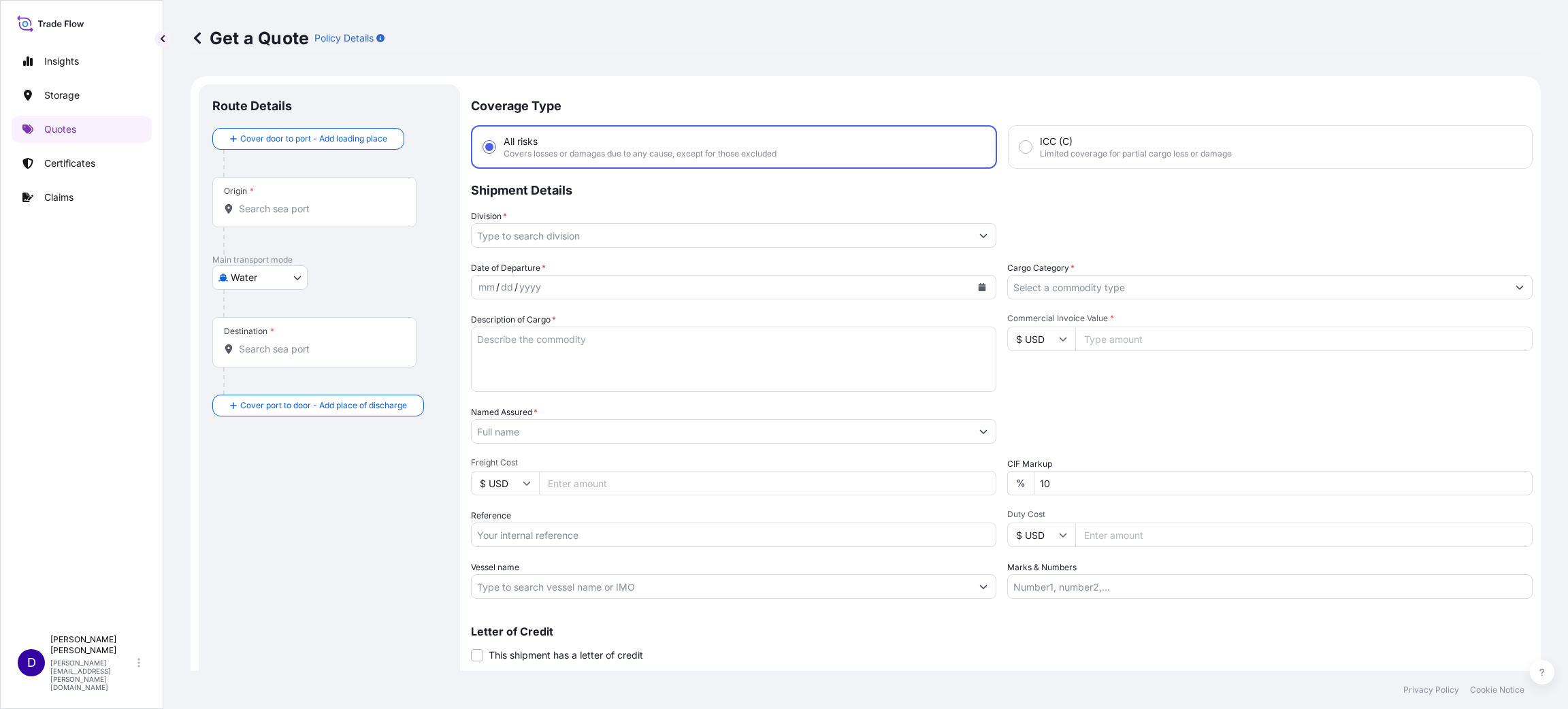 scroll, scrollTop: 22, scrollLeft: 0, axis: vertical 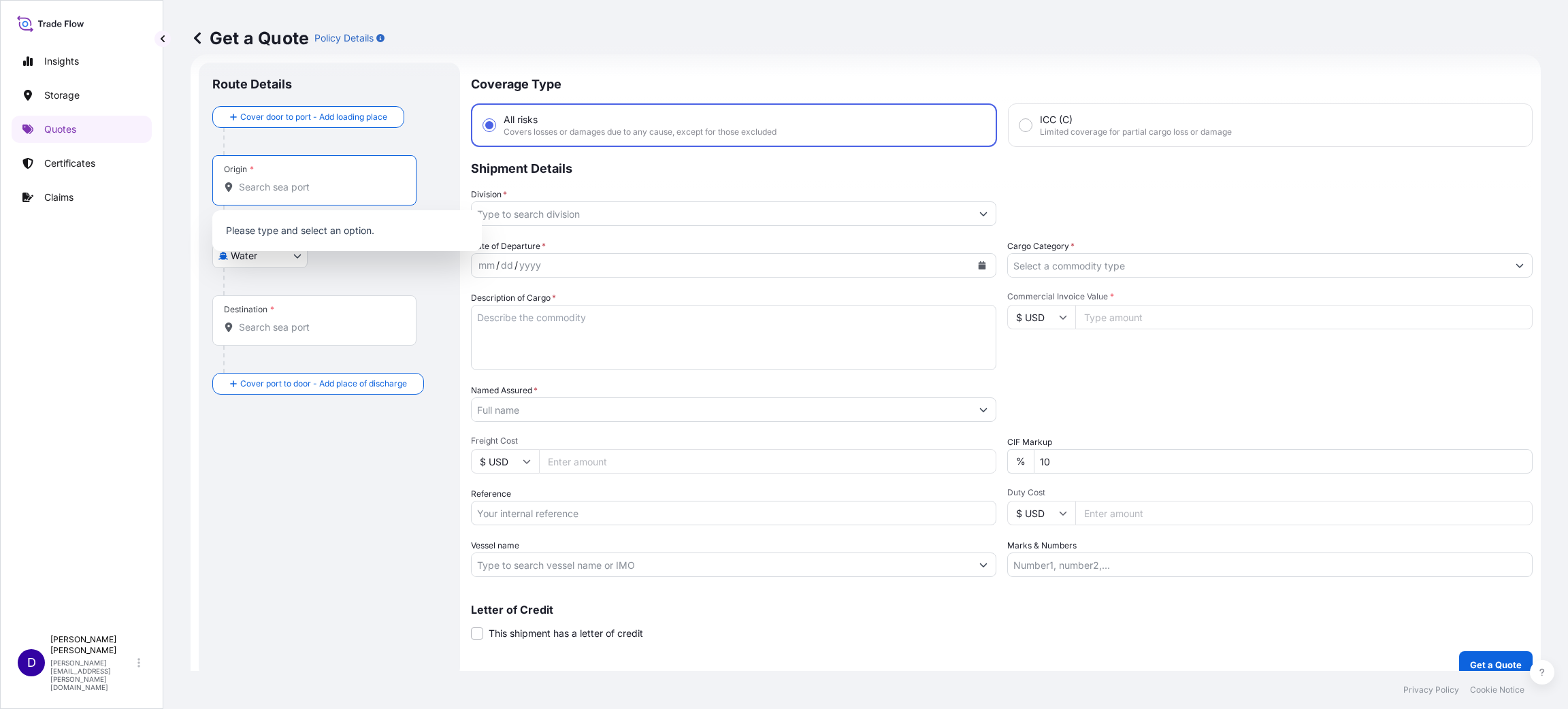 click on "Origin *" at bounding box center [314, 180] 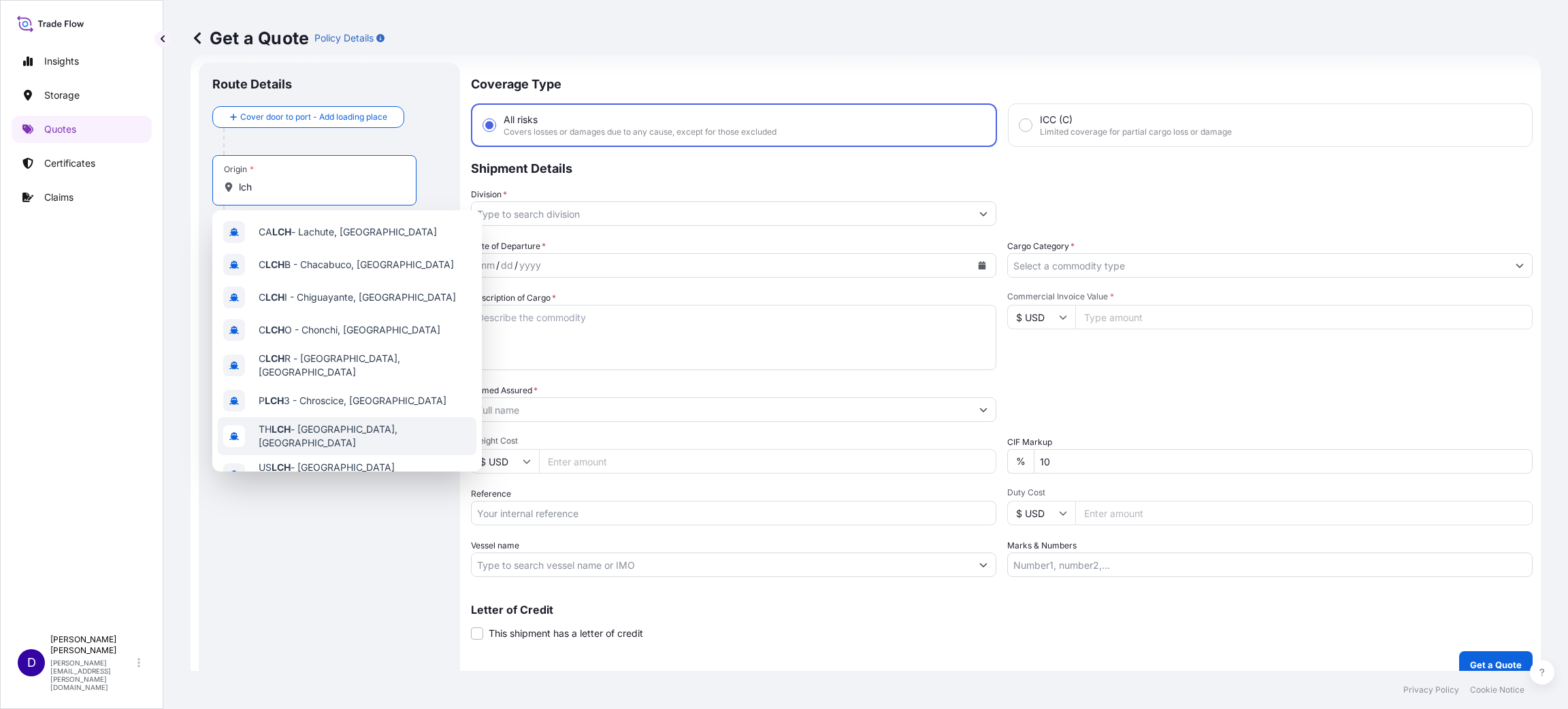 click on "TH LCH  - Laem Chabang, [GEOGRAPHIC_DATA]" at bounding box center (347, 436) 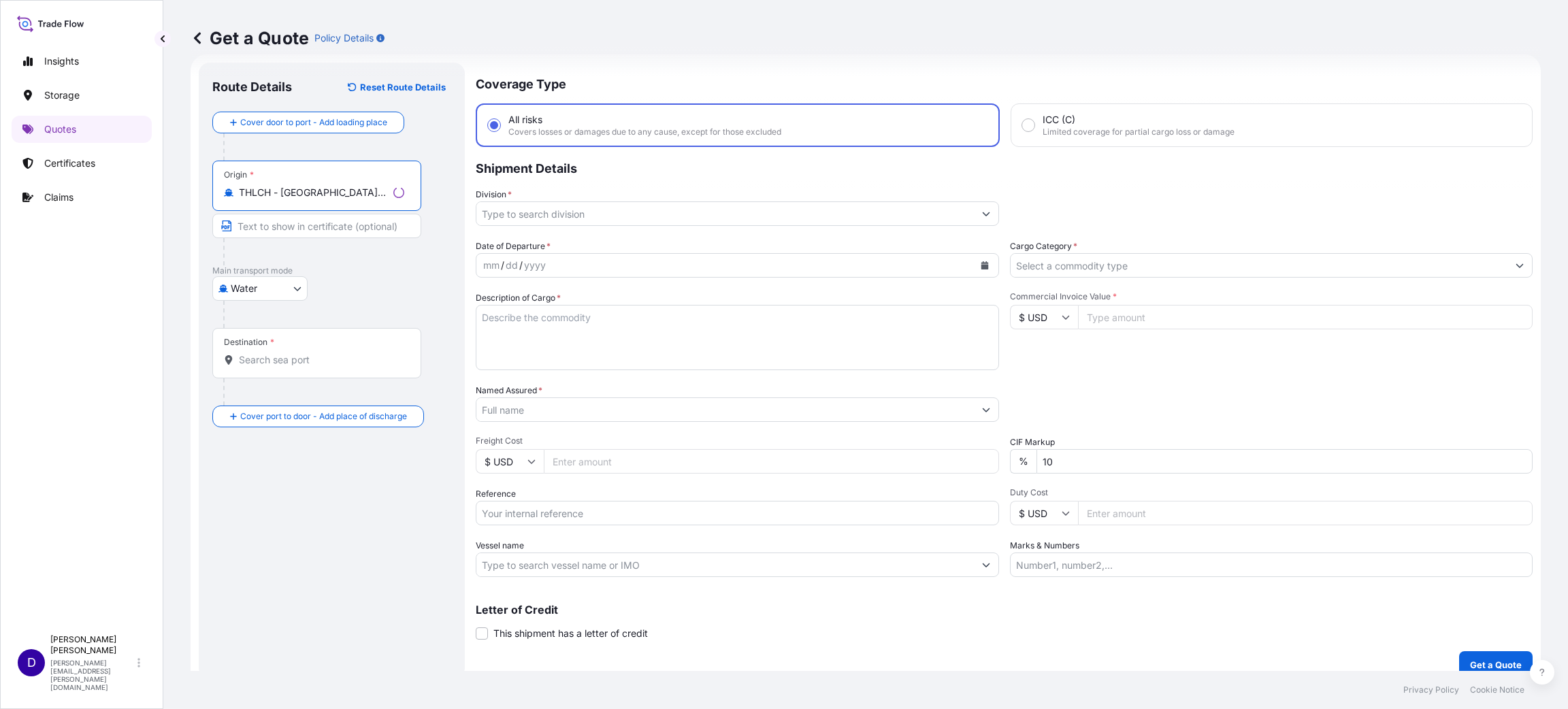type on "THLCH - [GEOGRAPHIC_DATA], [GEOGRAPHIC_DATA]" 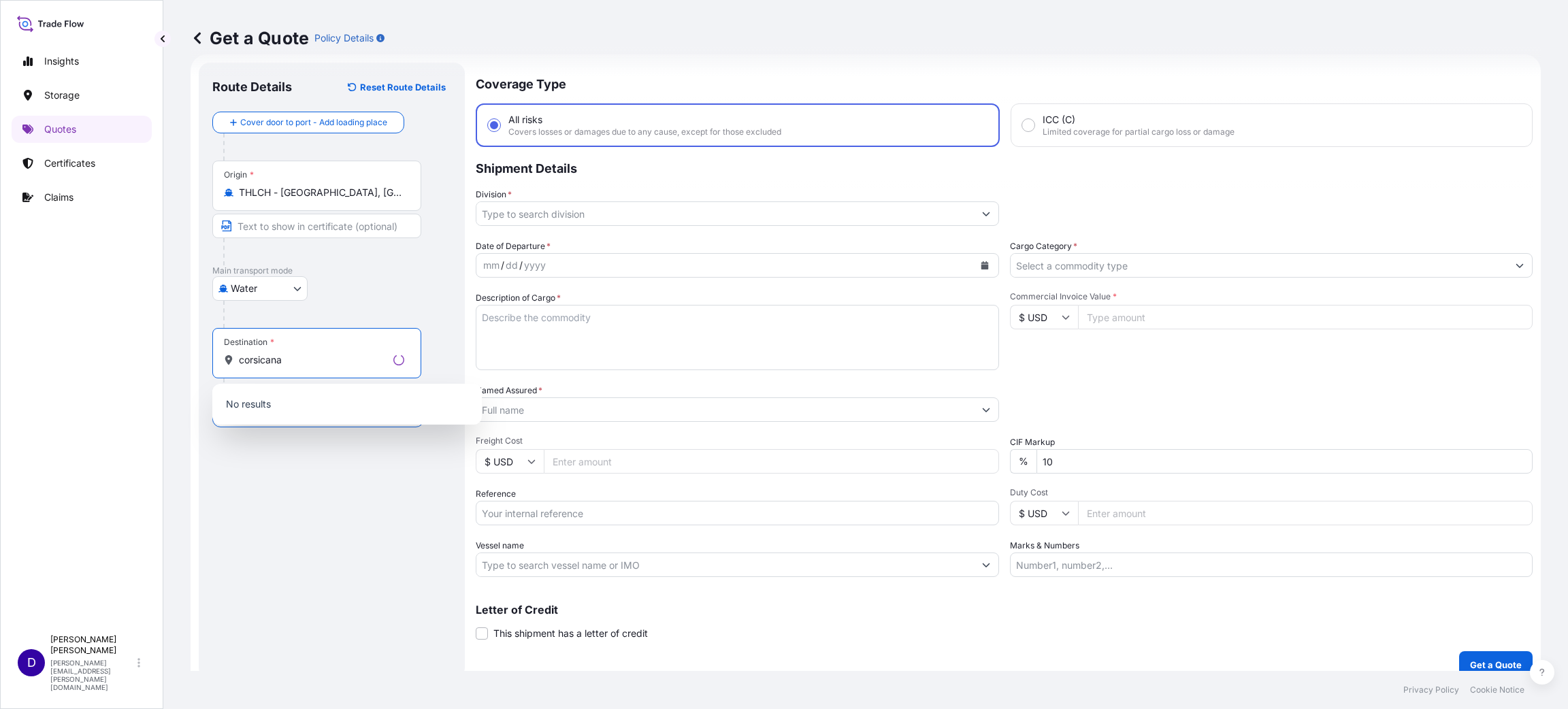 scroll, scrollTop: 0, scrollLeft: 0, axis: both 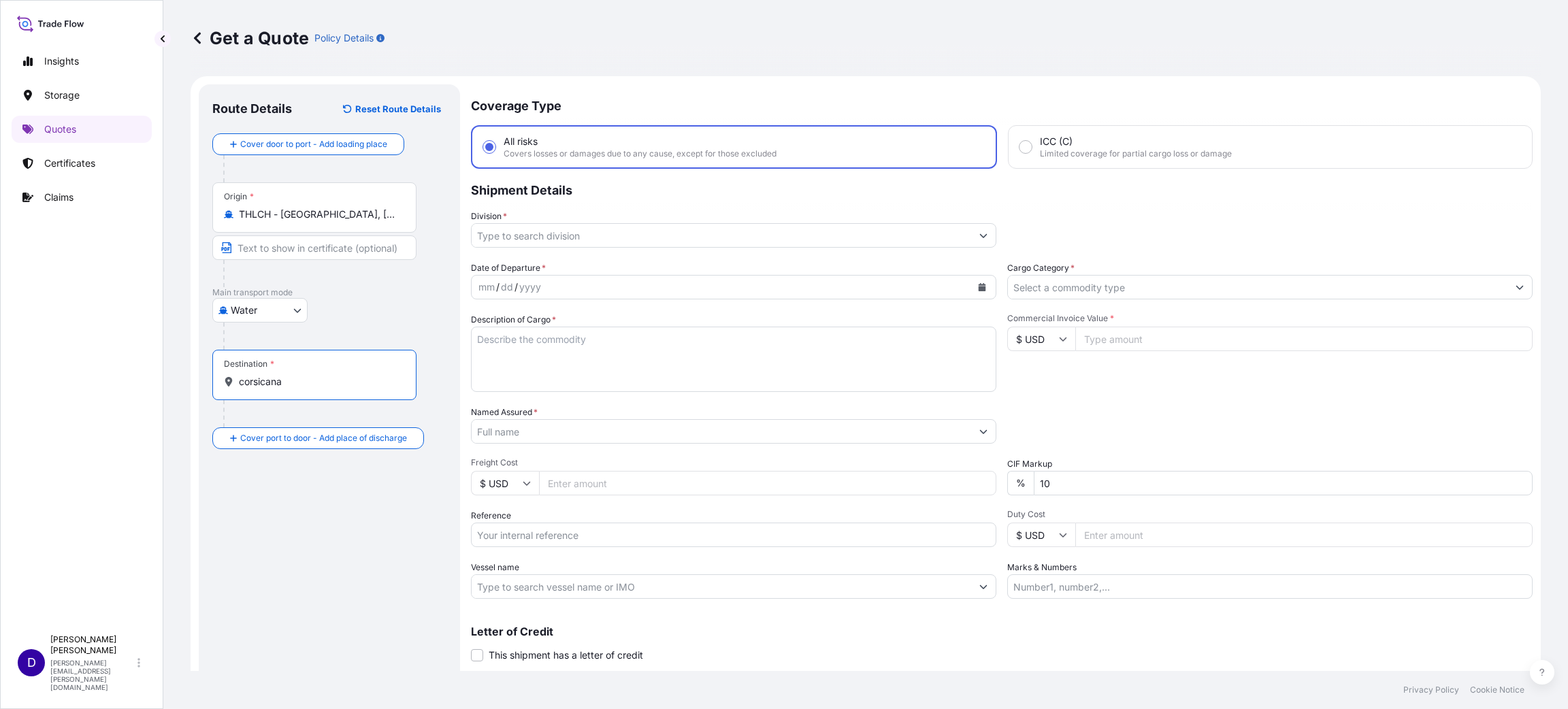 drag, startPoint x: 308, startPoint y: 380, endPoint x: 165, endPoint y: 365, distance: 143.78456 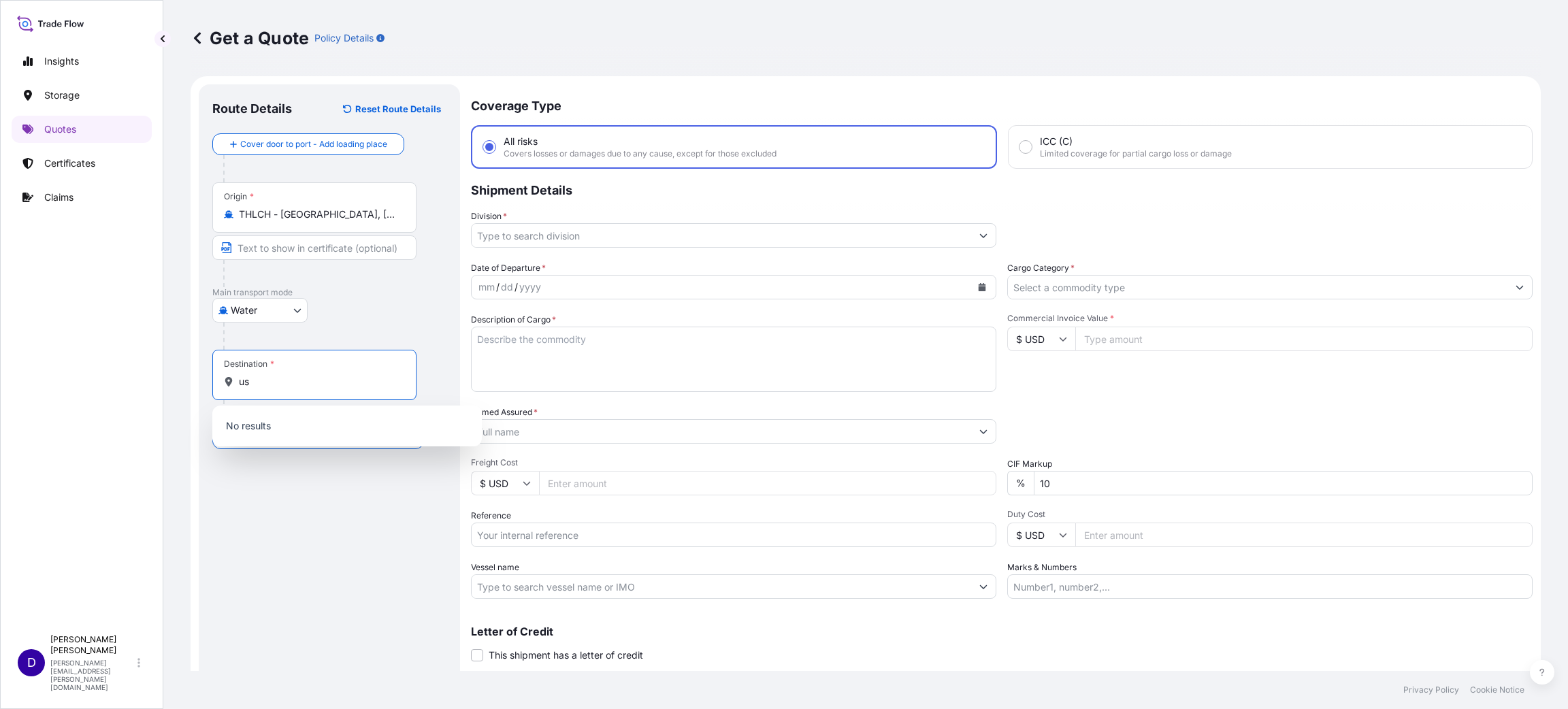 type on "u" 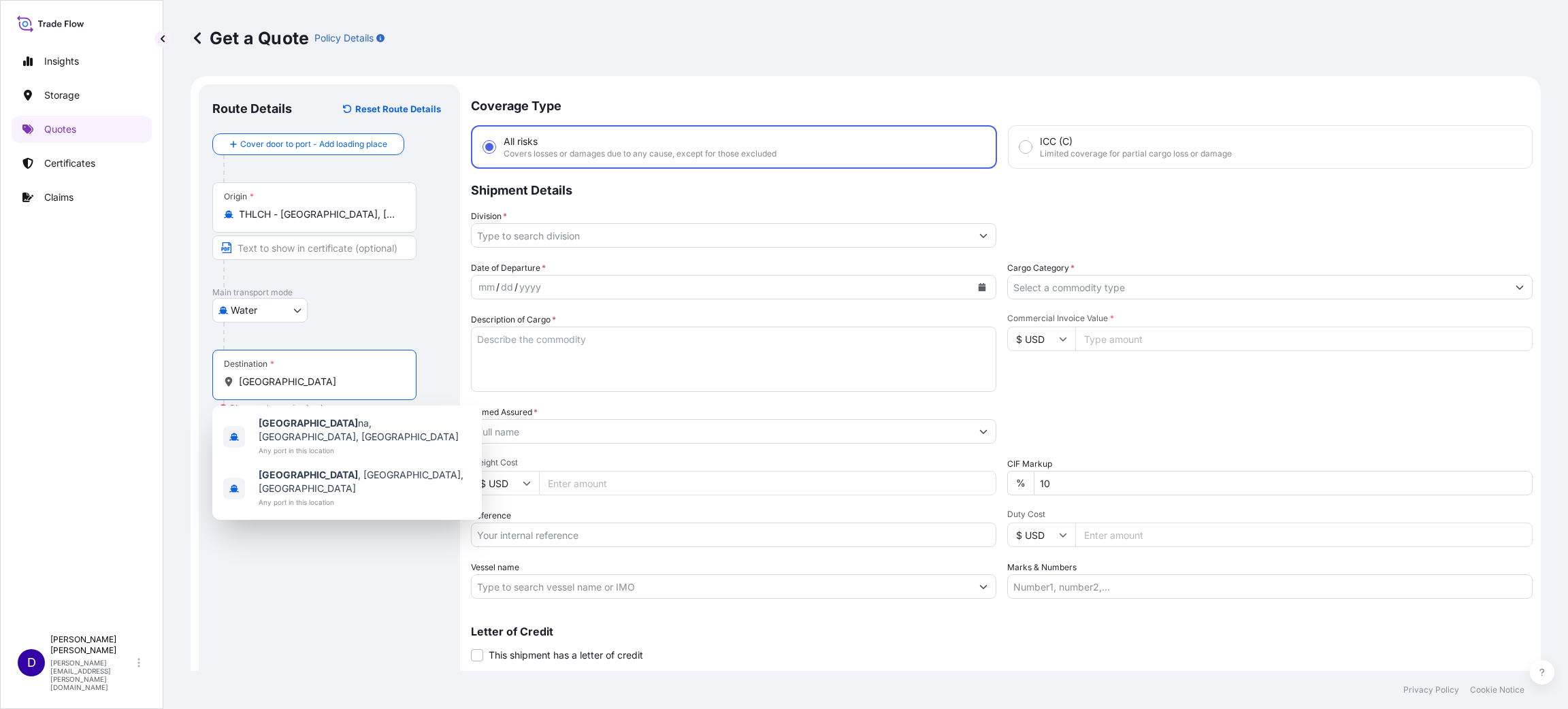 drag, startPoint x: 304, startPoint y: 382, endPoint x: 214, endPoint y: 367, distance: 91.24144 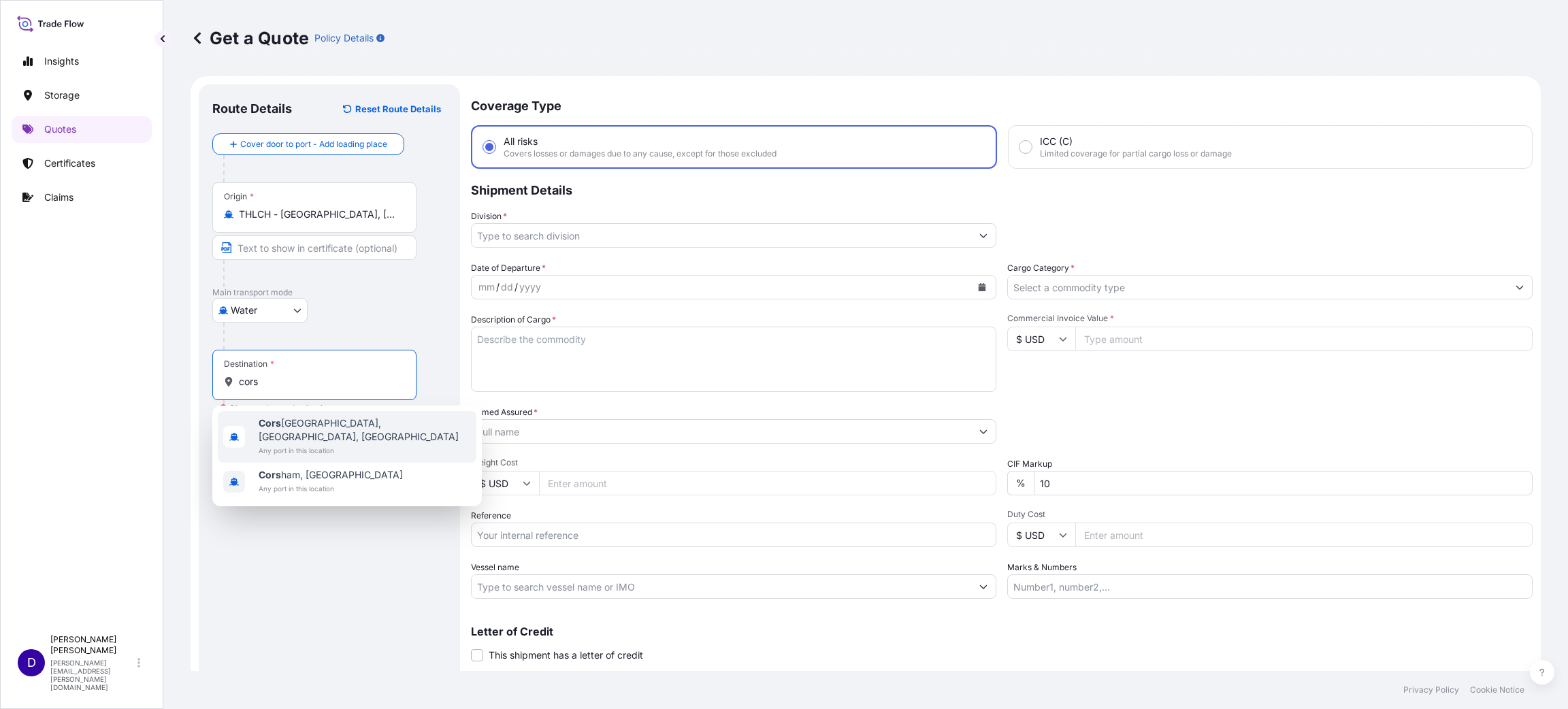 click on "Cors icana, [GEOGRAPHIC_DATA], [GEOGRAPHIC_DATA] Any port in this location" at bounding box center [347, 437] 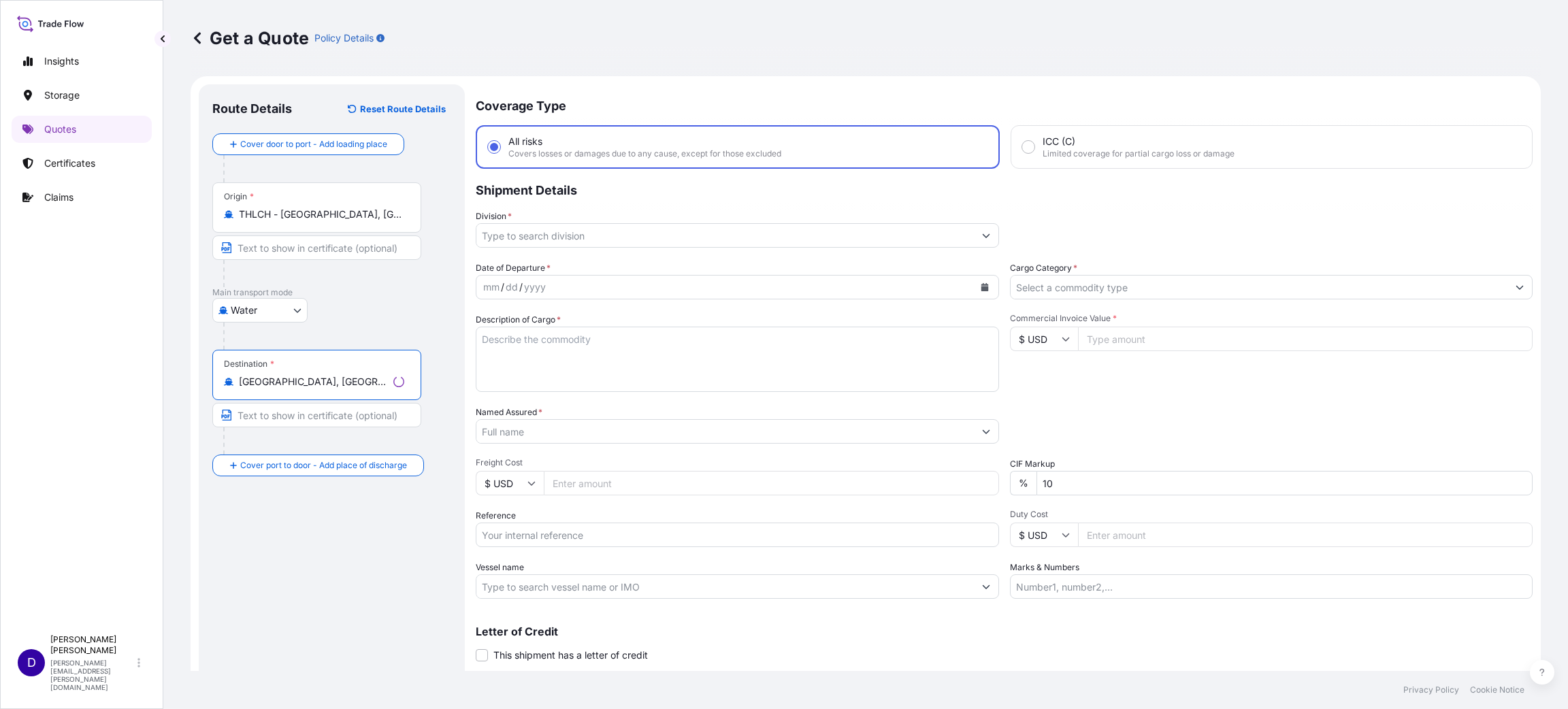 type on "[GEOGRAPHIC_DATA], [GEOGRAPHIC_DATA], [GEOGRAPHIC_DATA]" 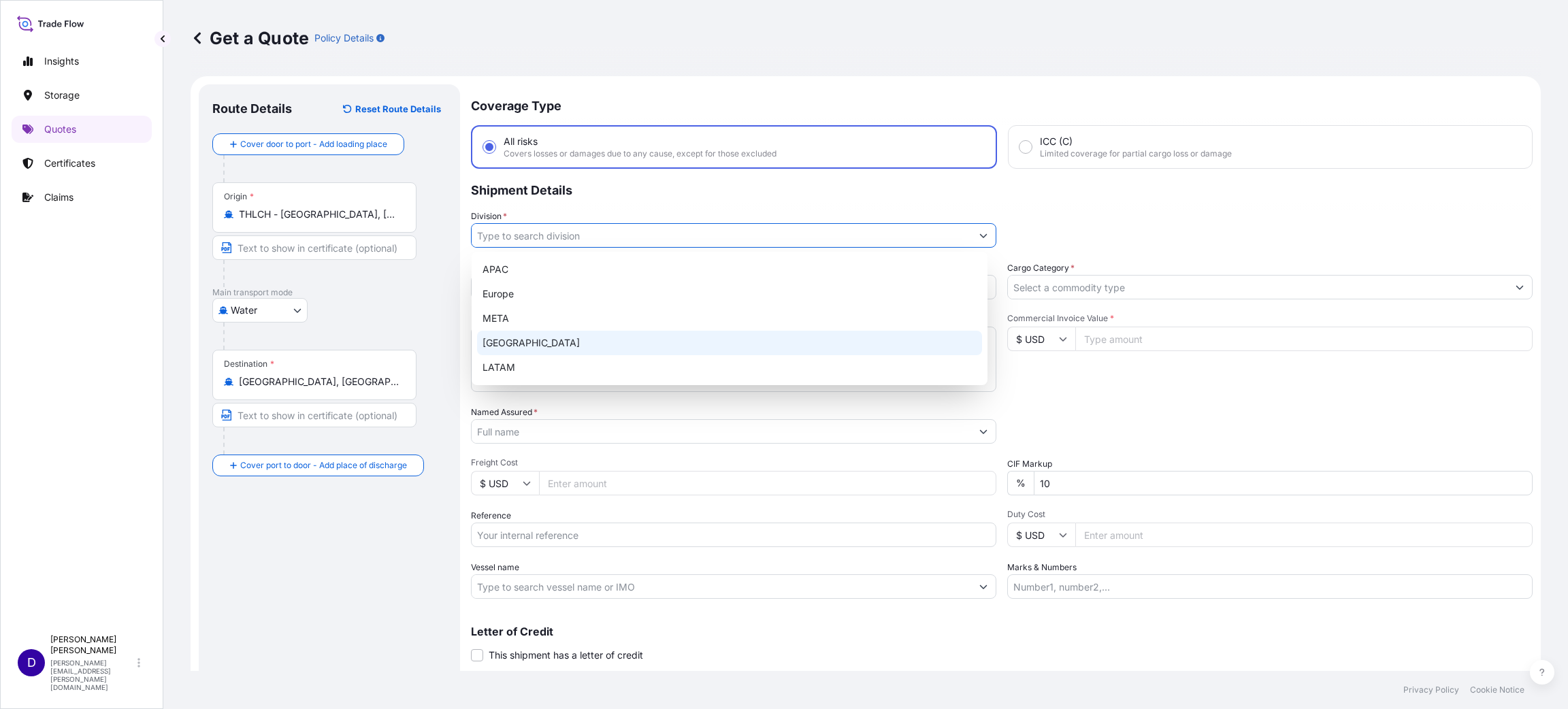 click on "[GEOGRAPHIC_DATA]" at bounding box center (730, 343) 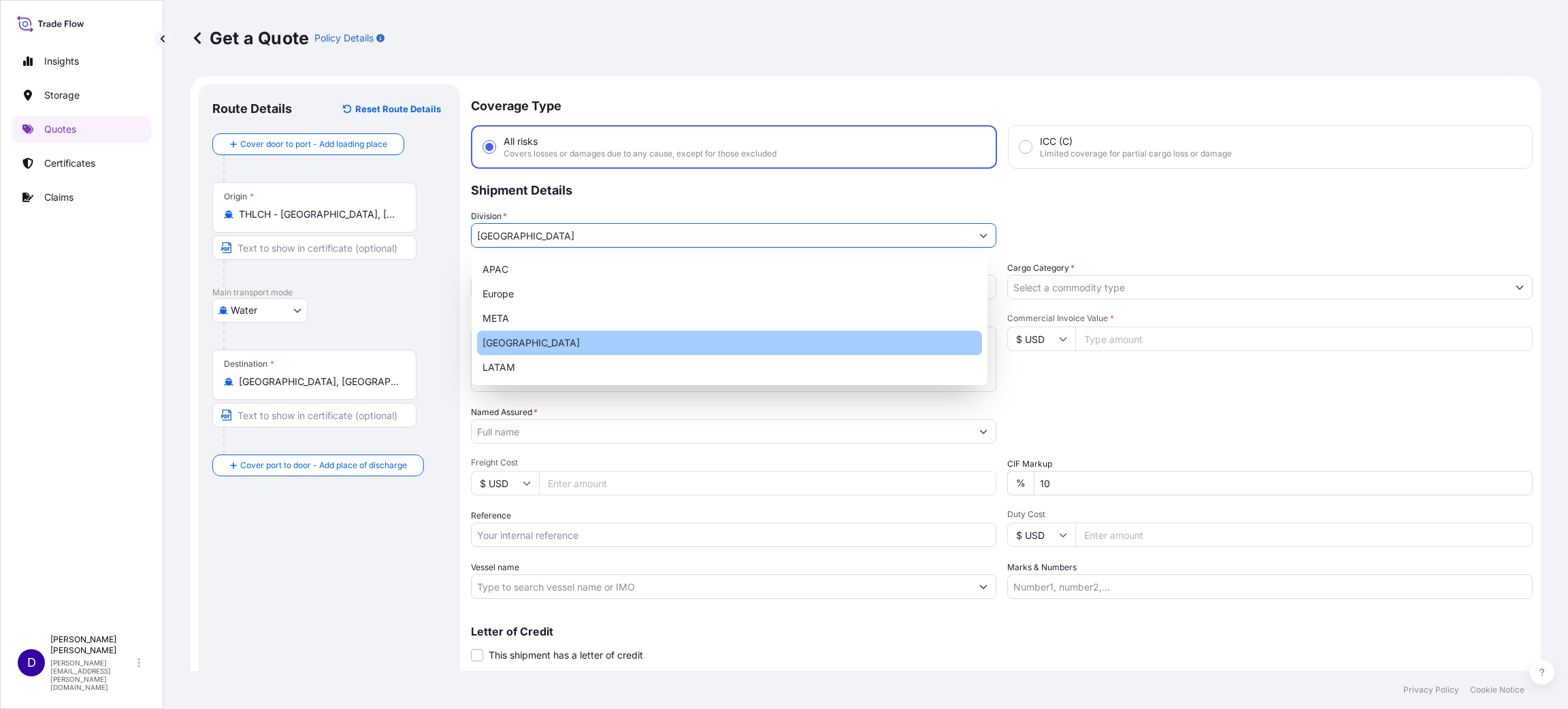 type on "[GEOGRAPHIC_DATA]" 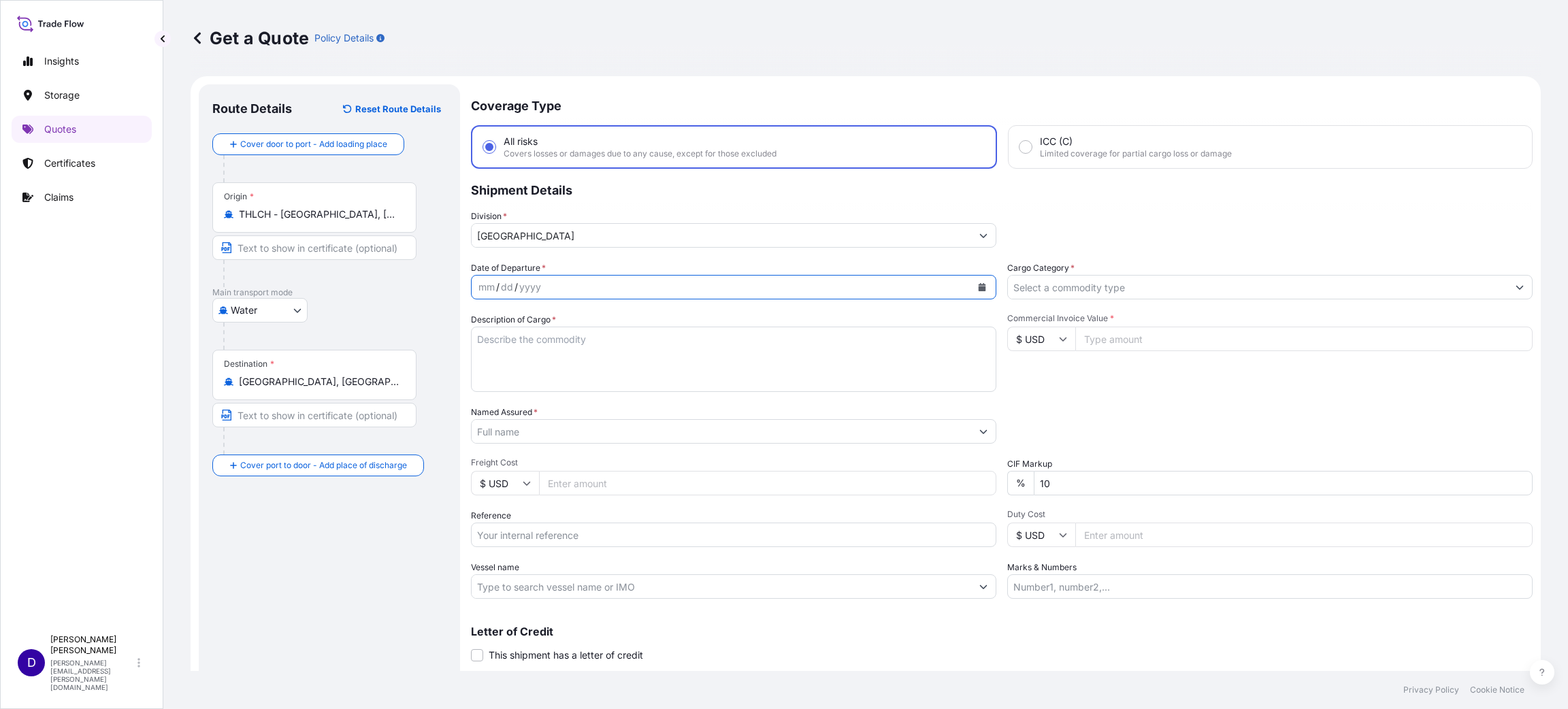 click 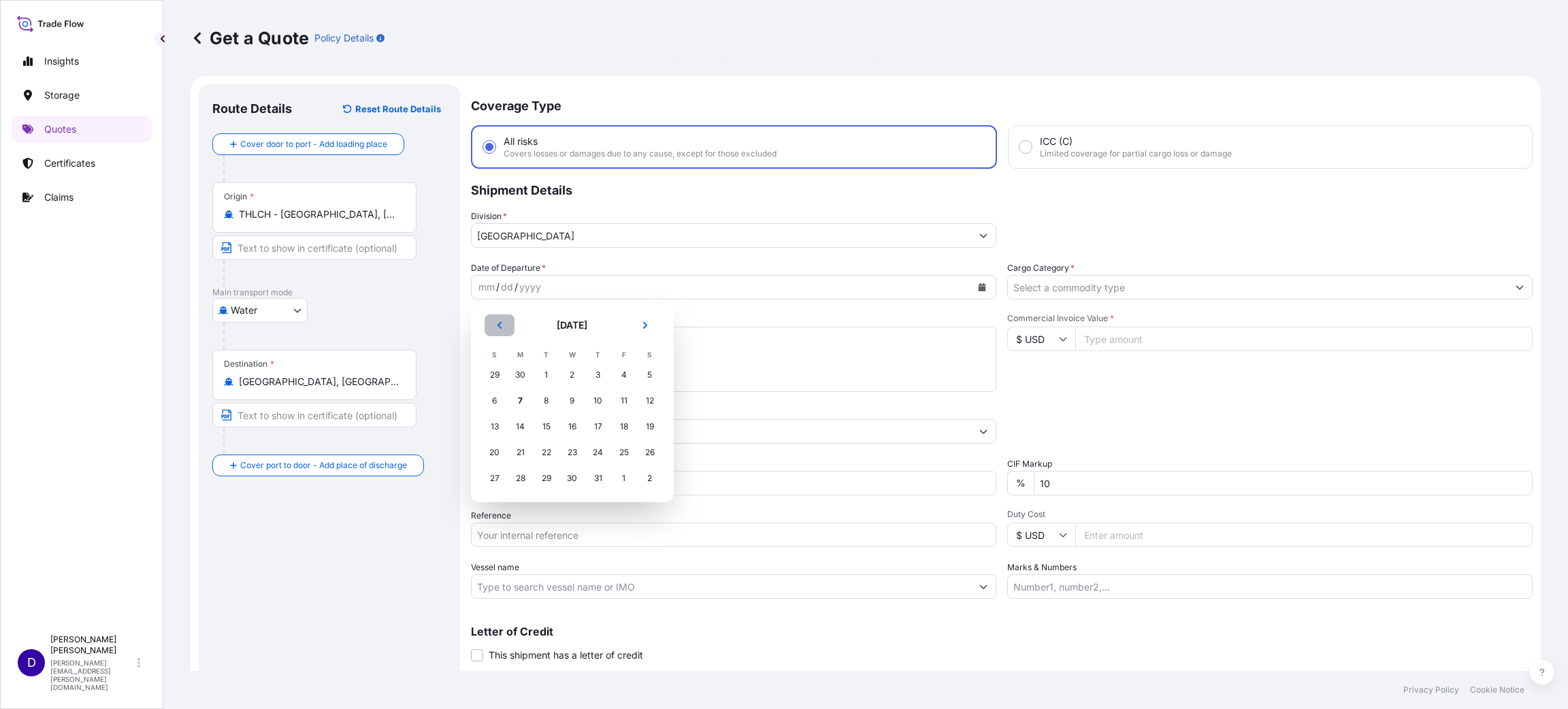 click at bounding box center (500, 325) 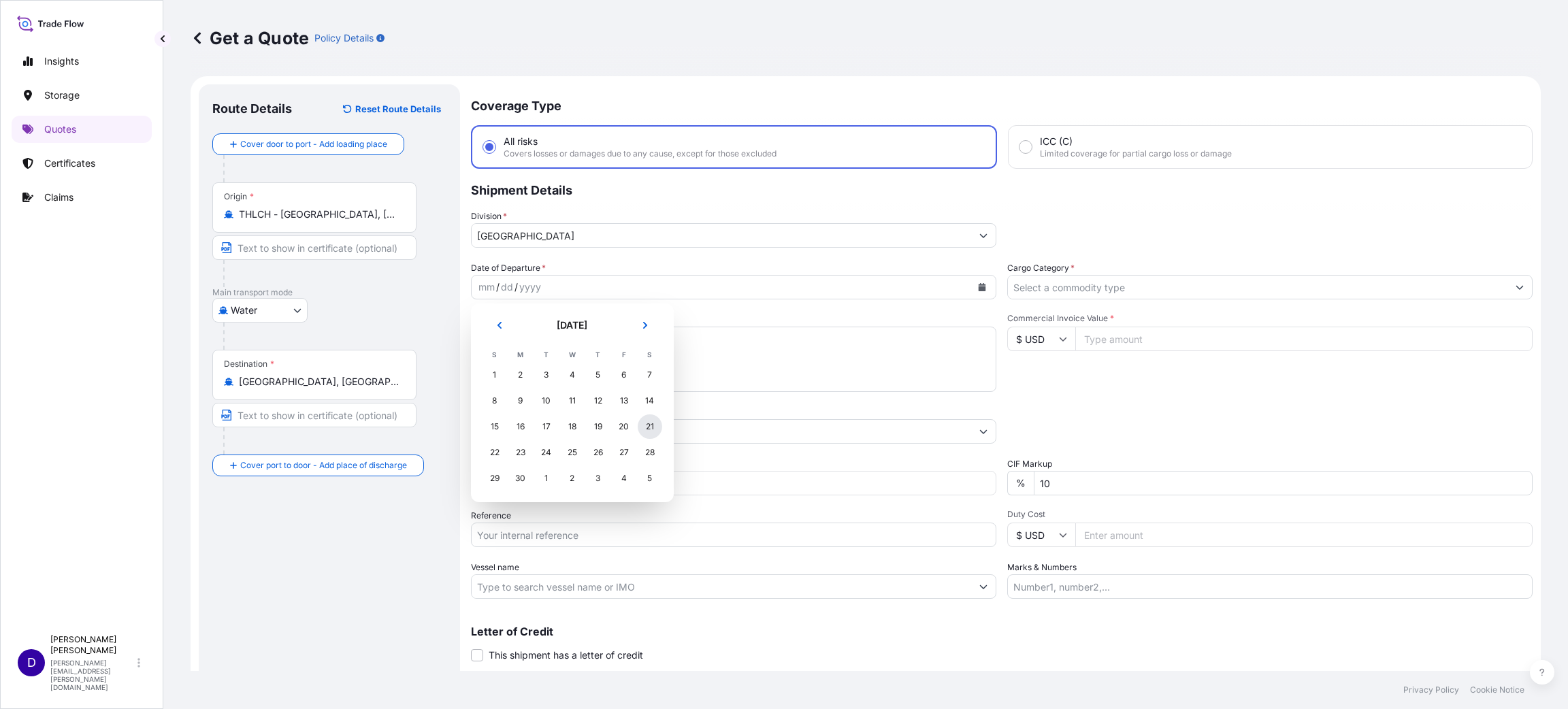 click on "21" at bounding box center (650, 427) 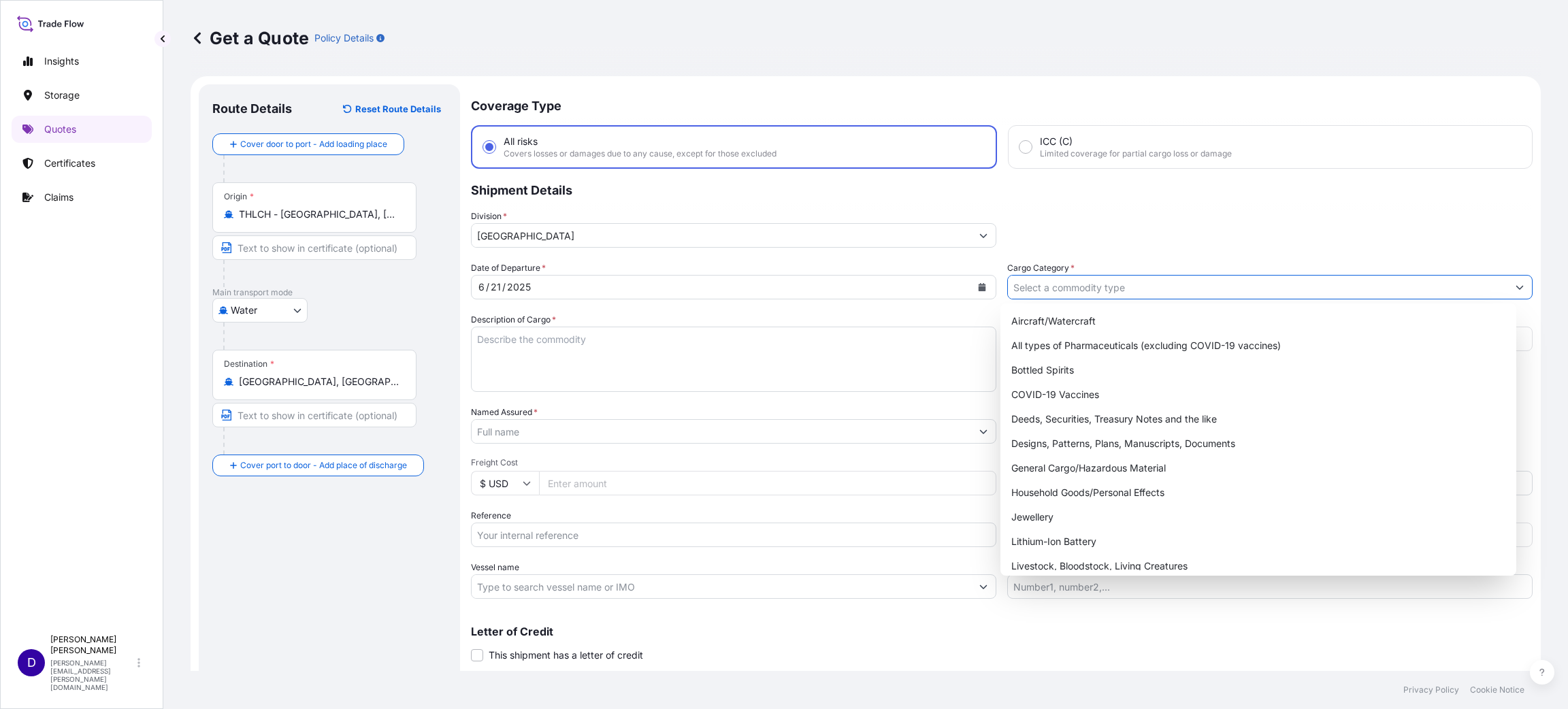 click on "Cargo Category *" at bounding box center (1258, 287) 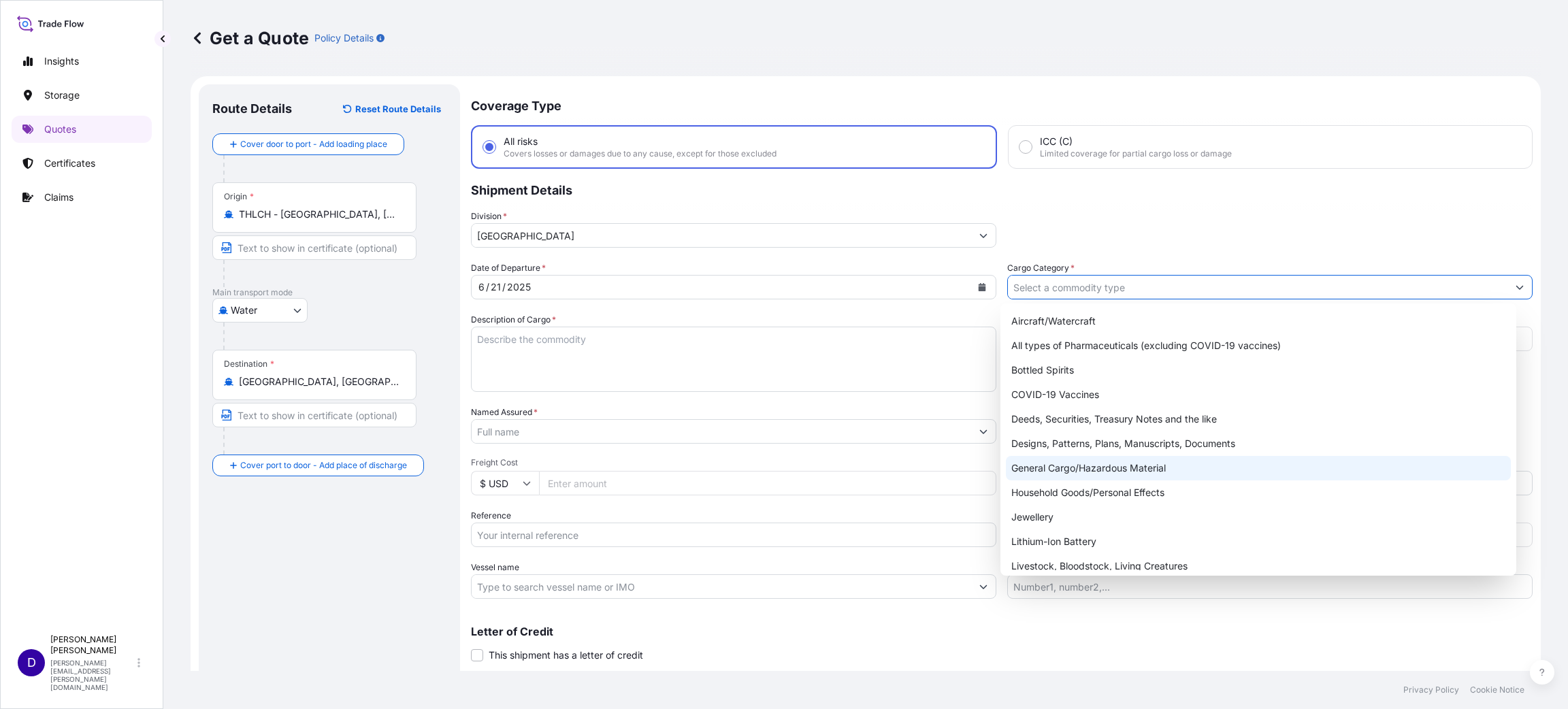 click on "Aircraft/Watercraft All types of Pharmaceuticals (excluding COVID-19 vaccines) Bottled Spirits COVID-19 Vaccines Deeds, Securities, Treasury Notes and the like Designs, Patterns, Plans, Manuscripts, Documents General Cargo/Hazardous Material Household Goods/Personal Effects Jewellery Lithium-Ion Battery Livestock, Bloodstock, Living Creatures Memory Chips and CPU's Mobile/Cellular Telephones Money, Bullion, Stamps, Duty Stamps, Tickets and the like Motor Vehicles Out of Gauge / Oversized cargoes, Break Bulk, and cargoes requiring Heavy Lifts Precious and Semi-Precious Stones and Metals Target / Theft / Breakable Temperature Controlled/Perishables Works of Art" at bounding box center [1258, 554] 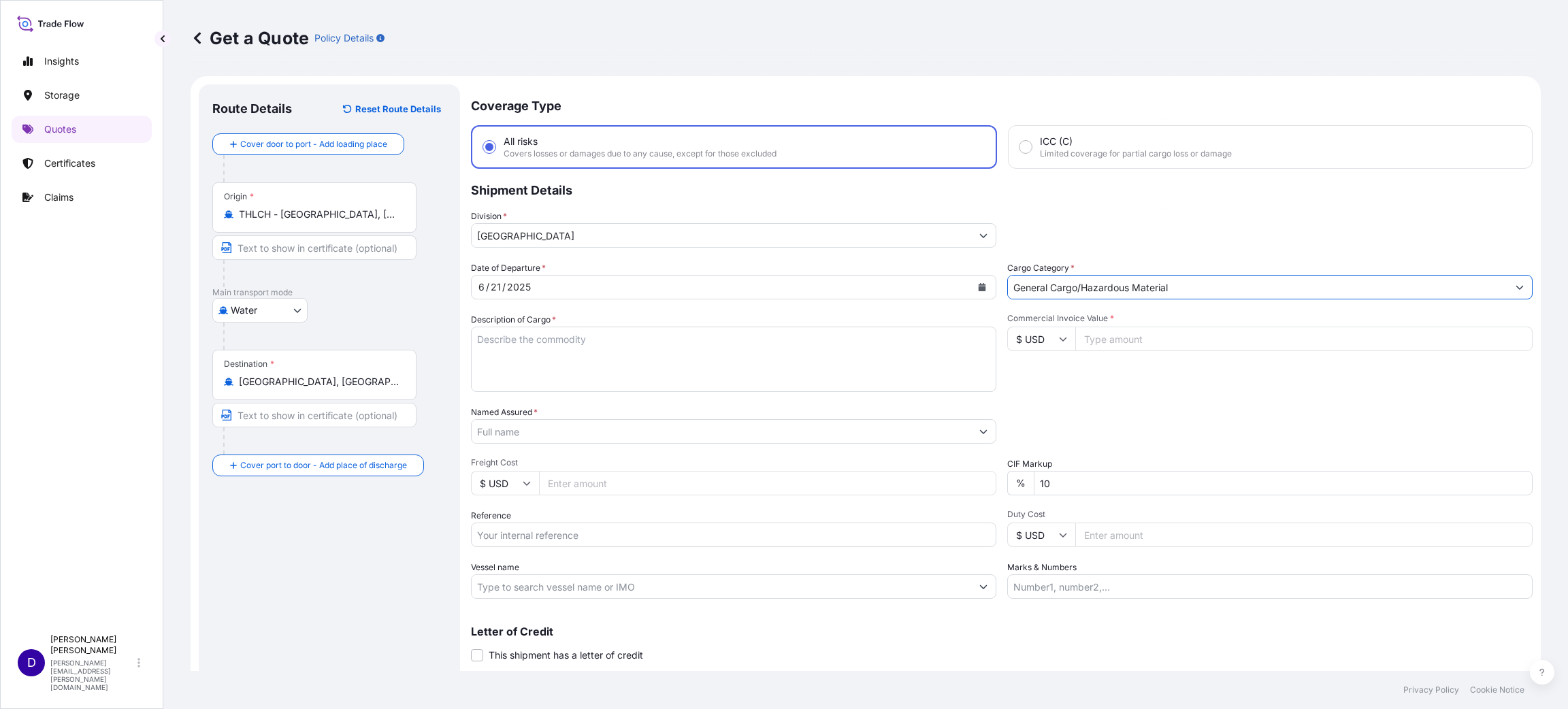 click on "Description of Cargo *" at bounding box center (734, 359) 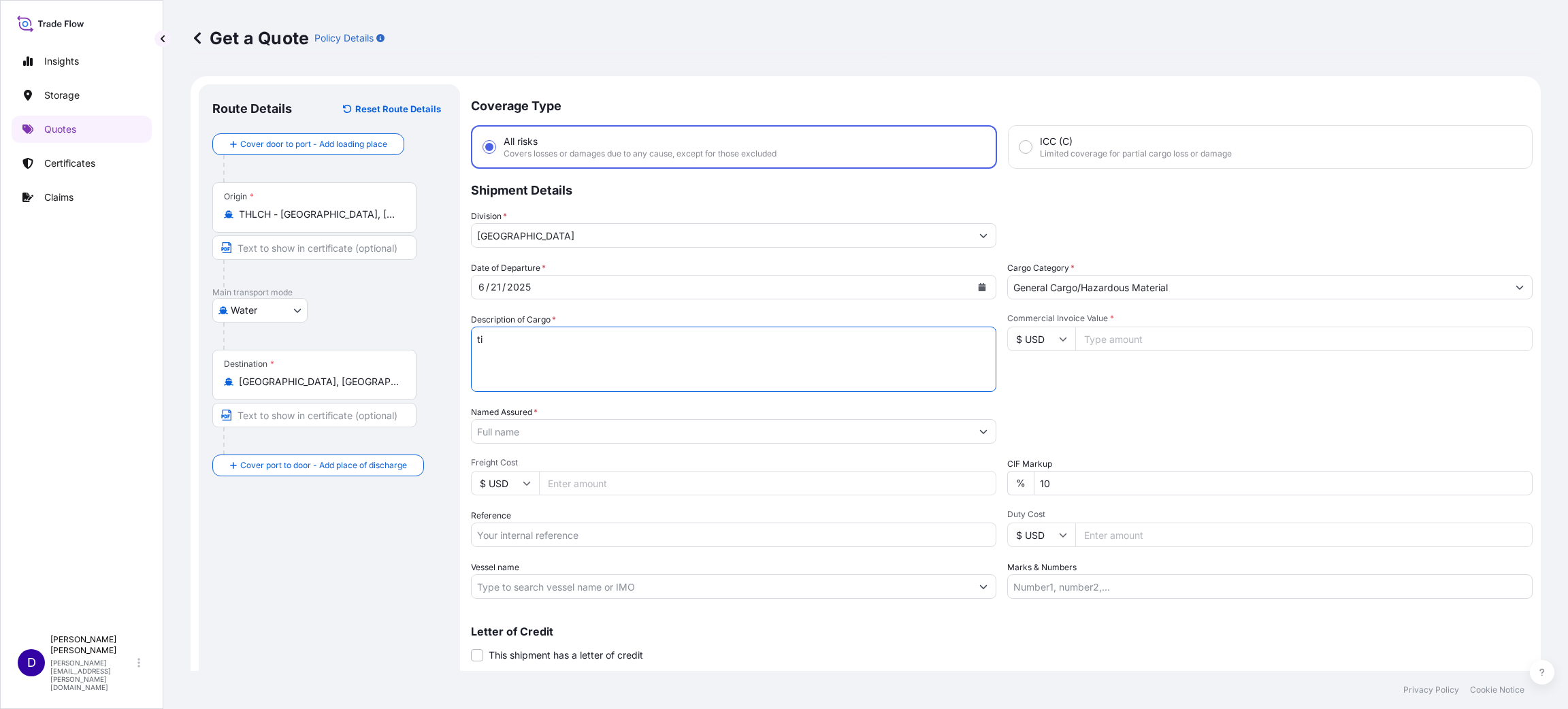 type on "t" 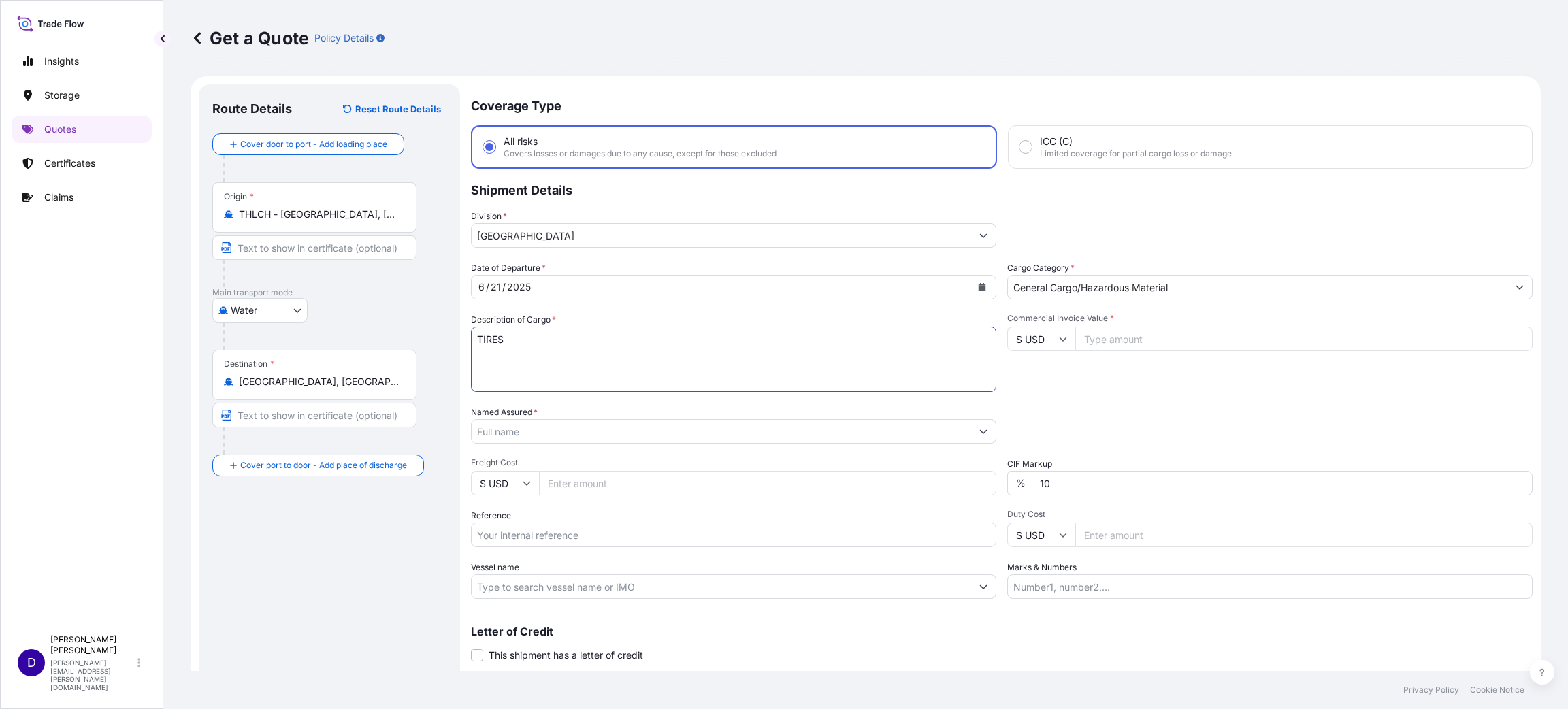 type on "TIRES" 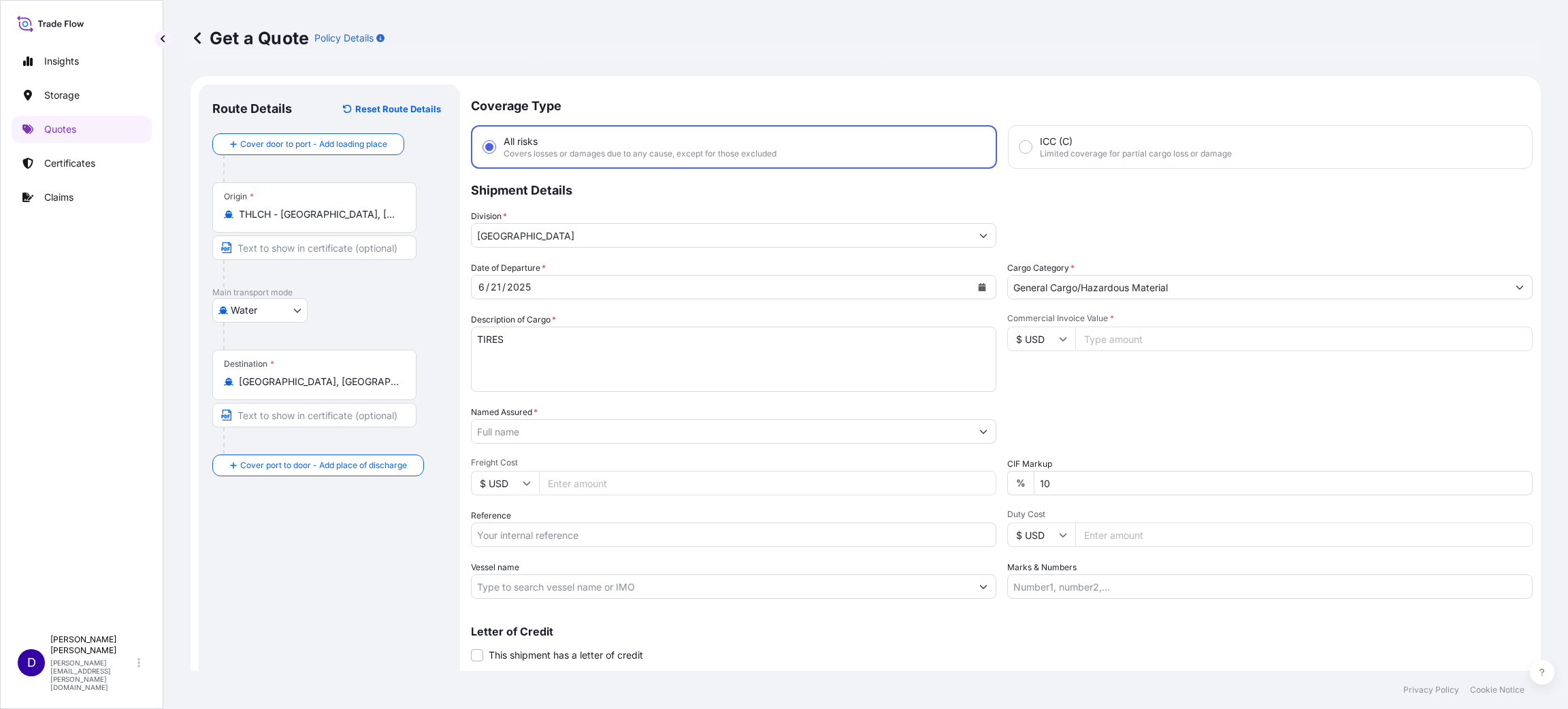 click at bounding box center (1304, 339) 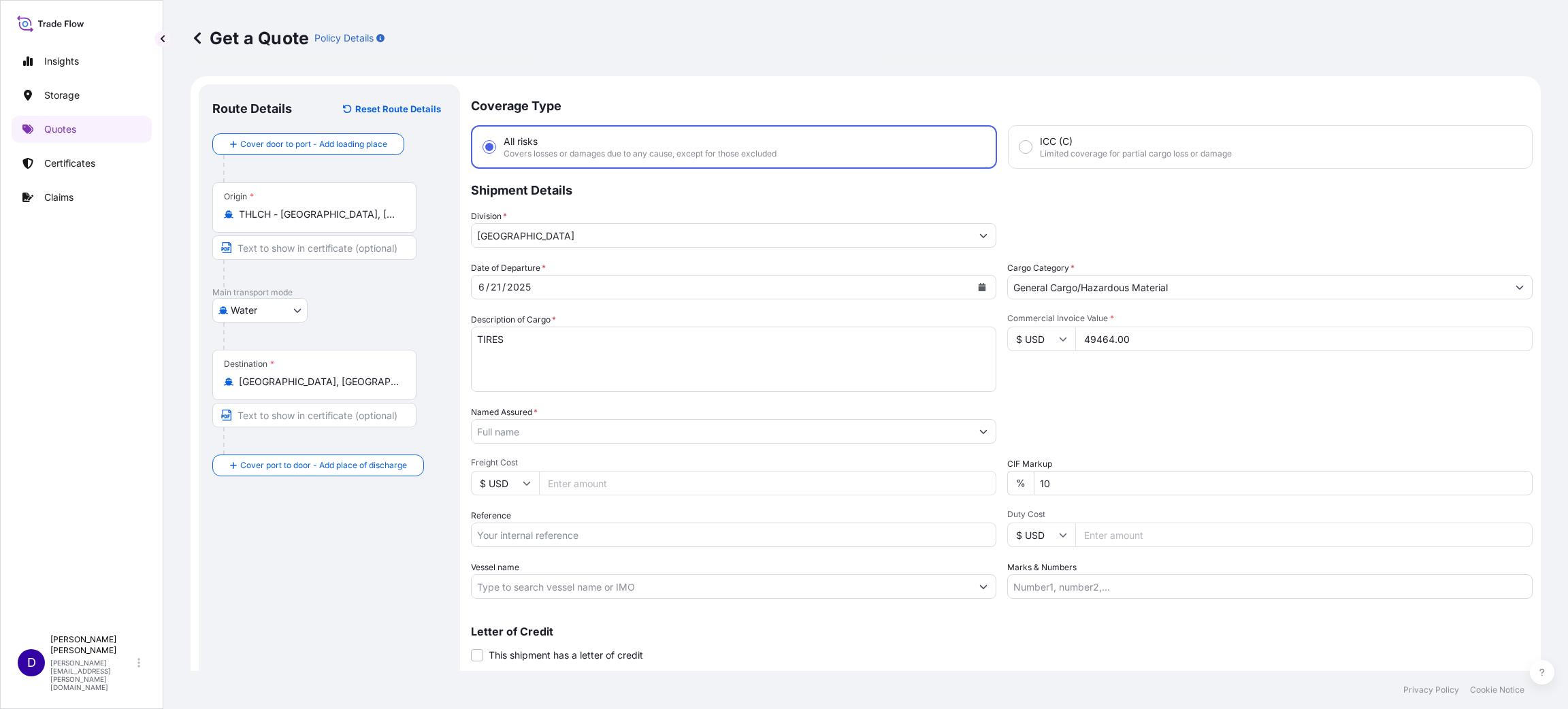 type on "49464.00" 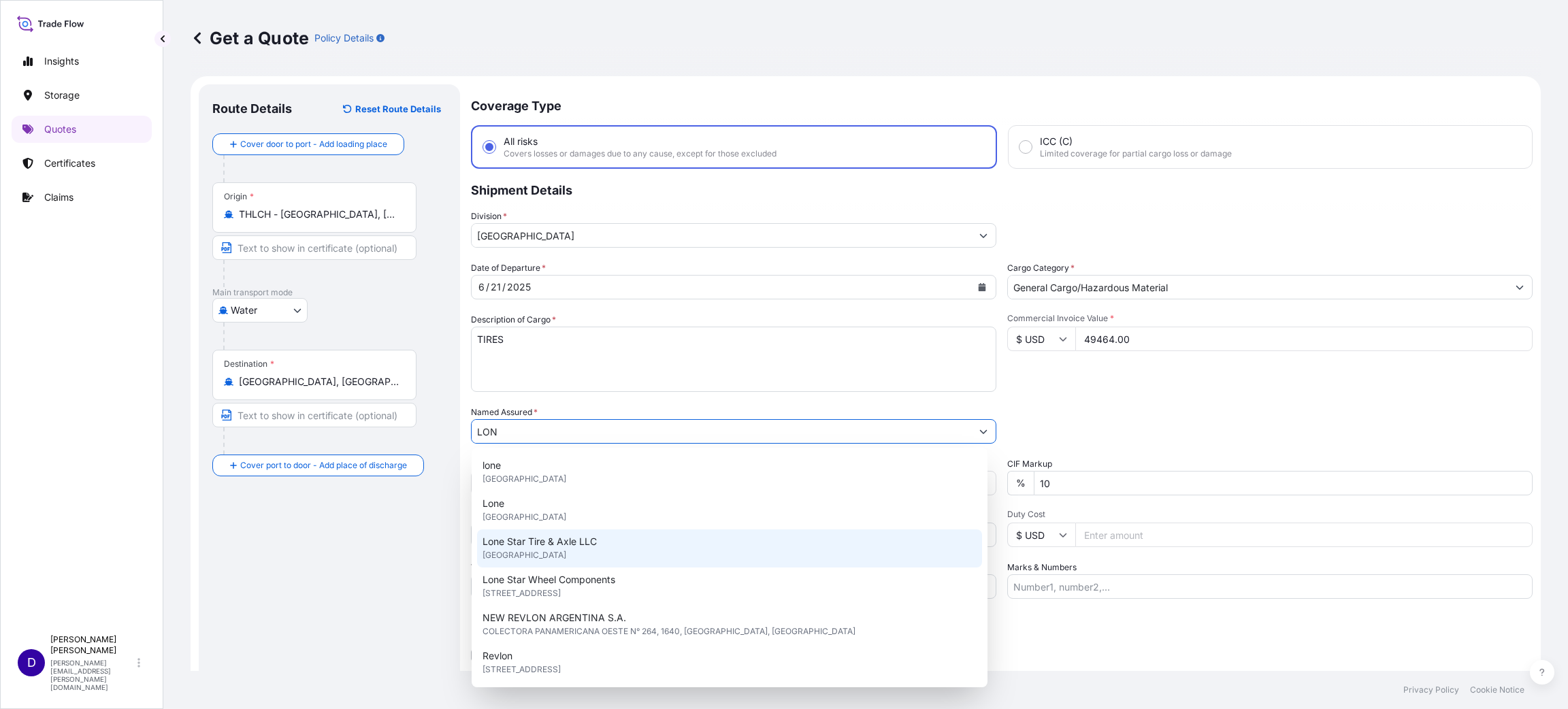 click on "Lone Star Tire & Axle LLC" at bounding box center (540, 542) 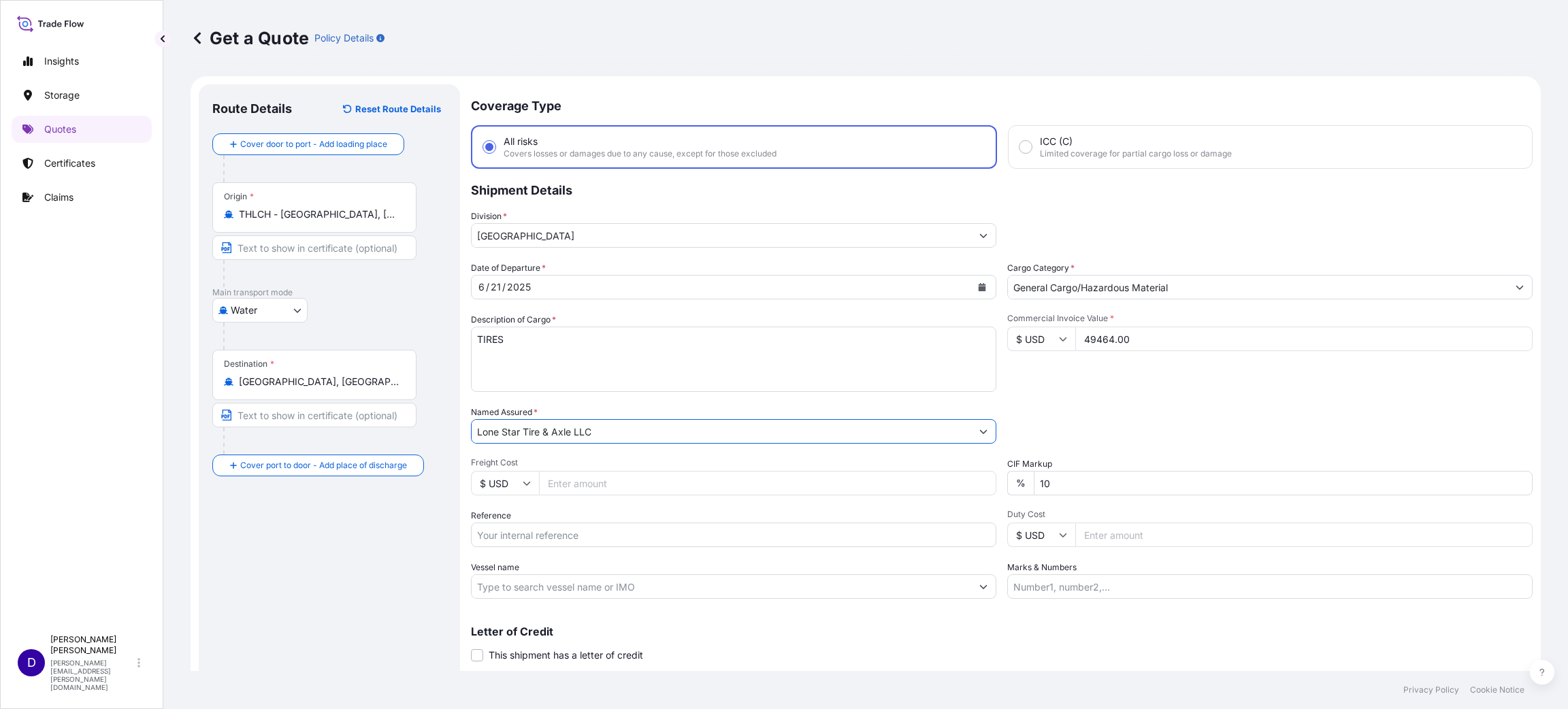 type on "Lone Star Tire & Axle LLC" 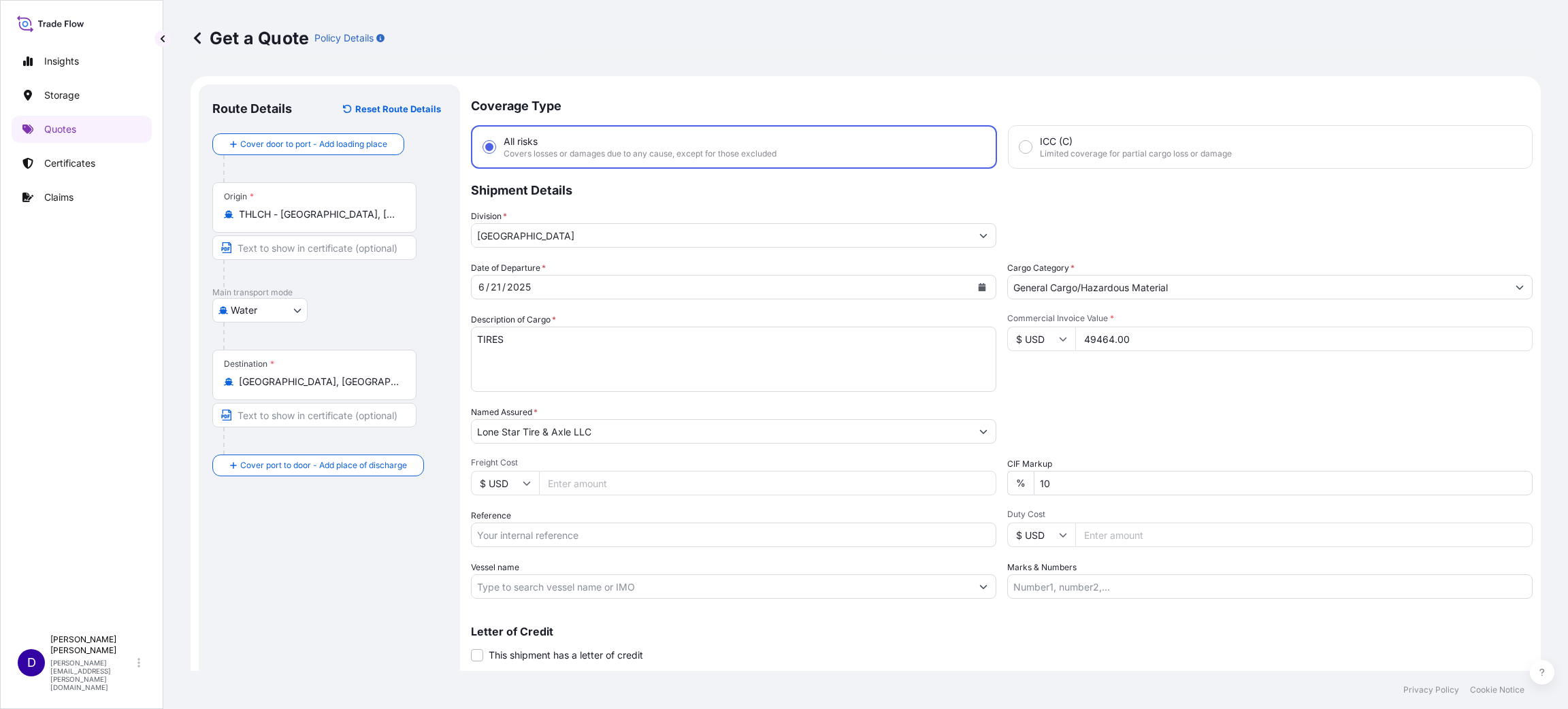 click on "Insights Storage Quotes Certificates Claims" at bounding box center (82, 331) 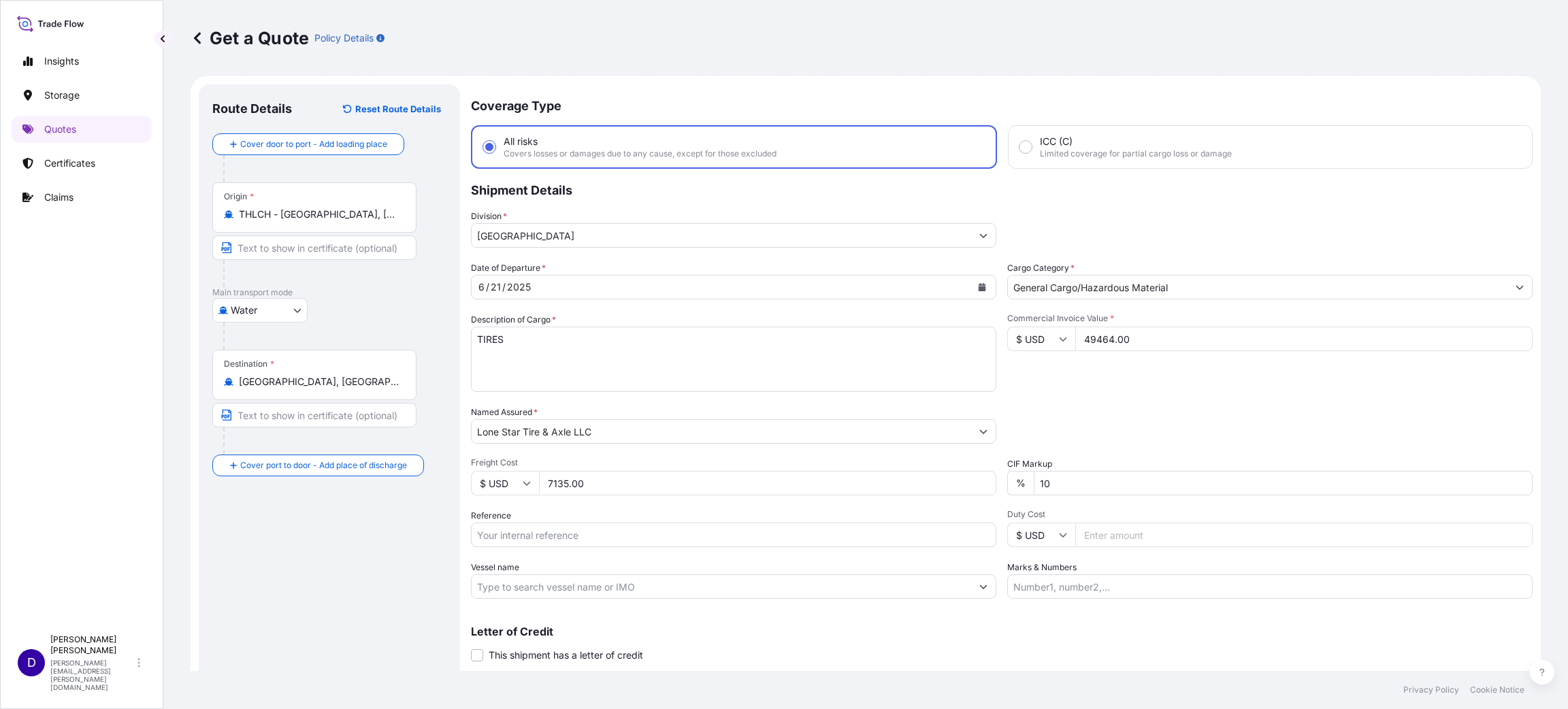 type on "7135.00" 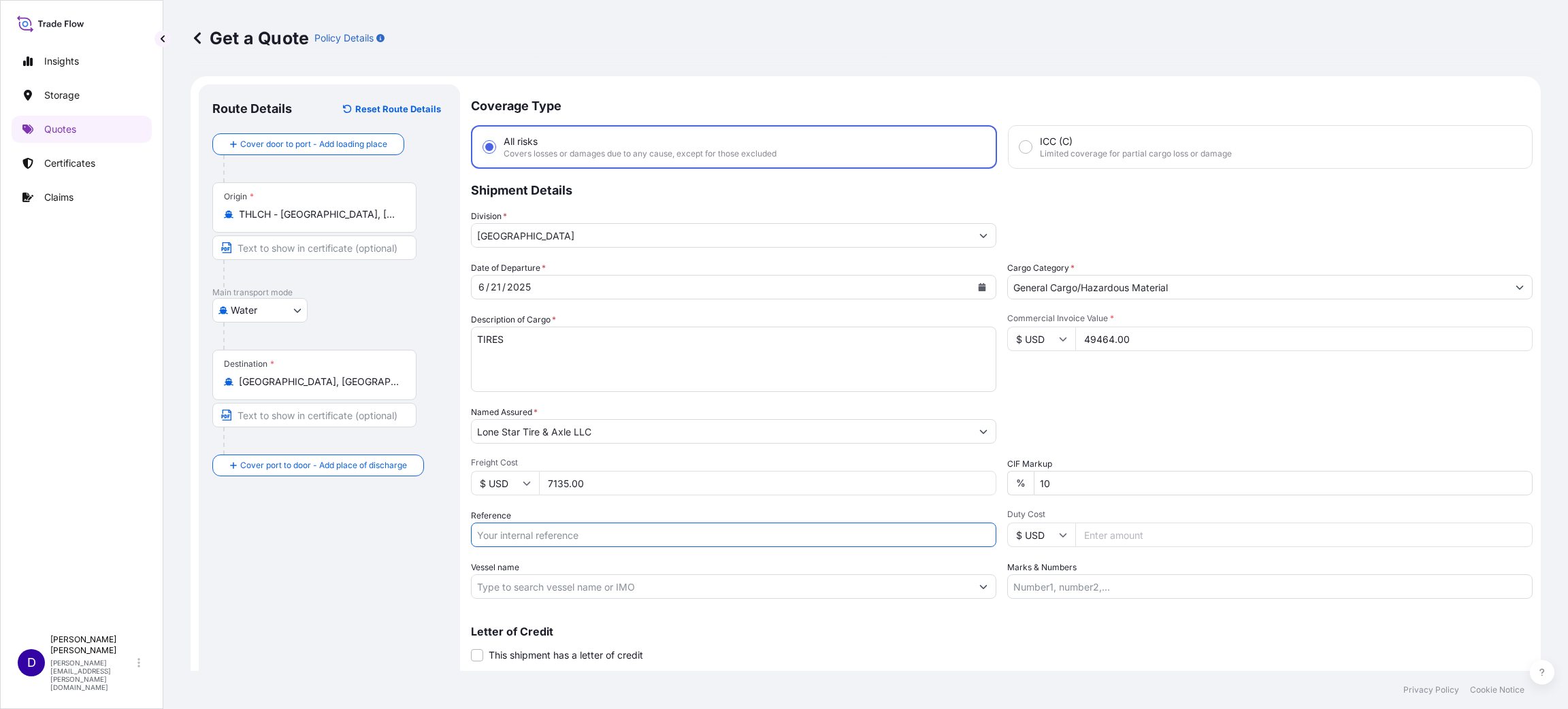 click on "Reference" at bounding box center (734, 535) 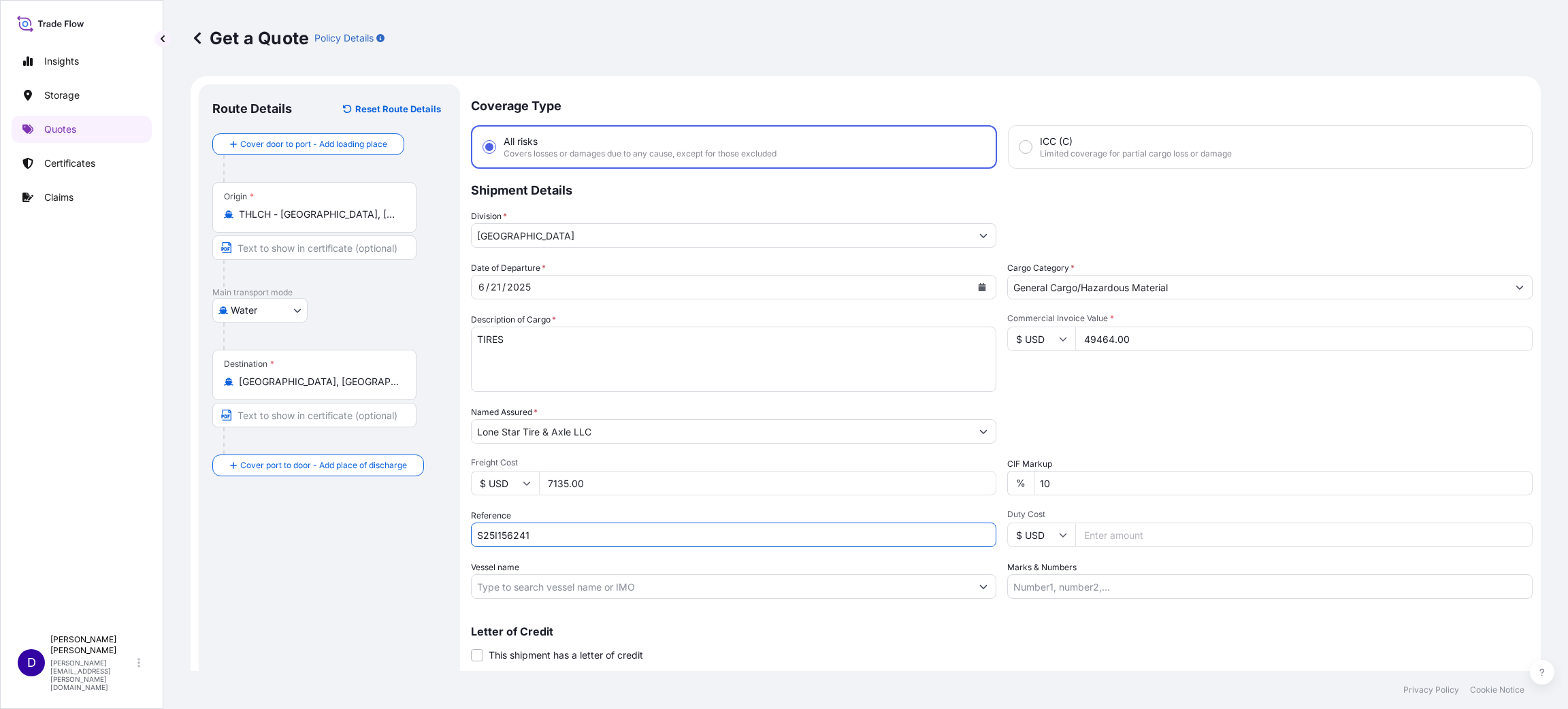 type on "S25I156241" 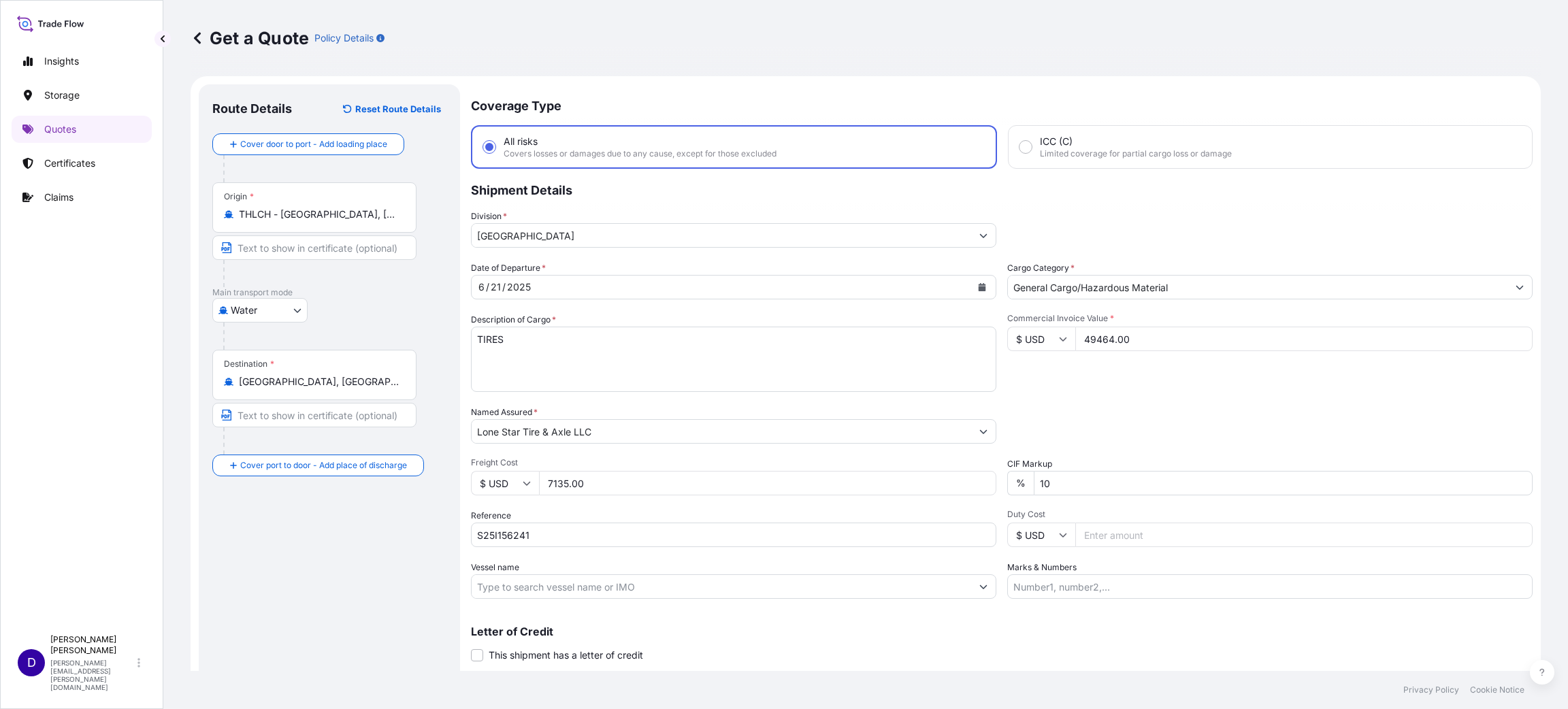 click on "Duty Cost" at bounding box center [1304, 535] 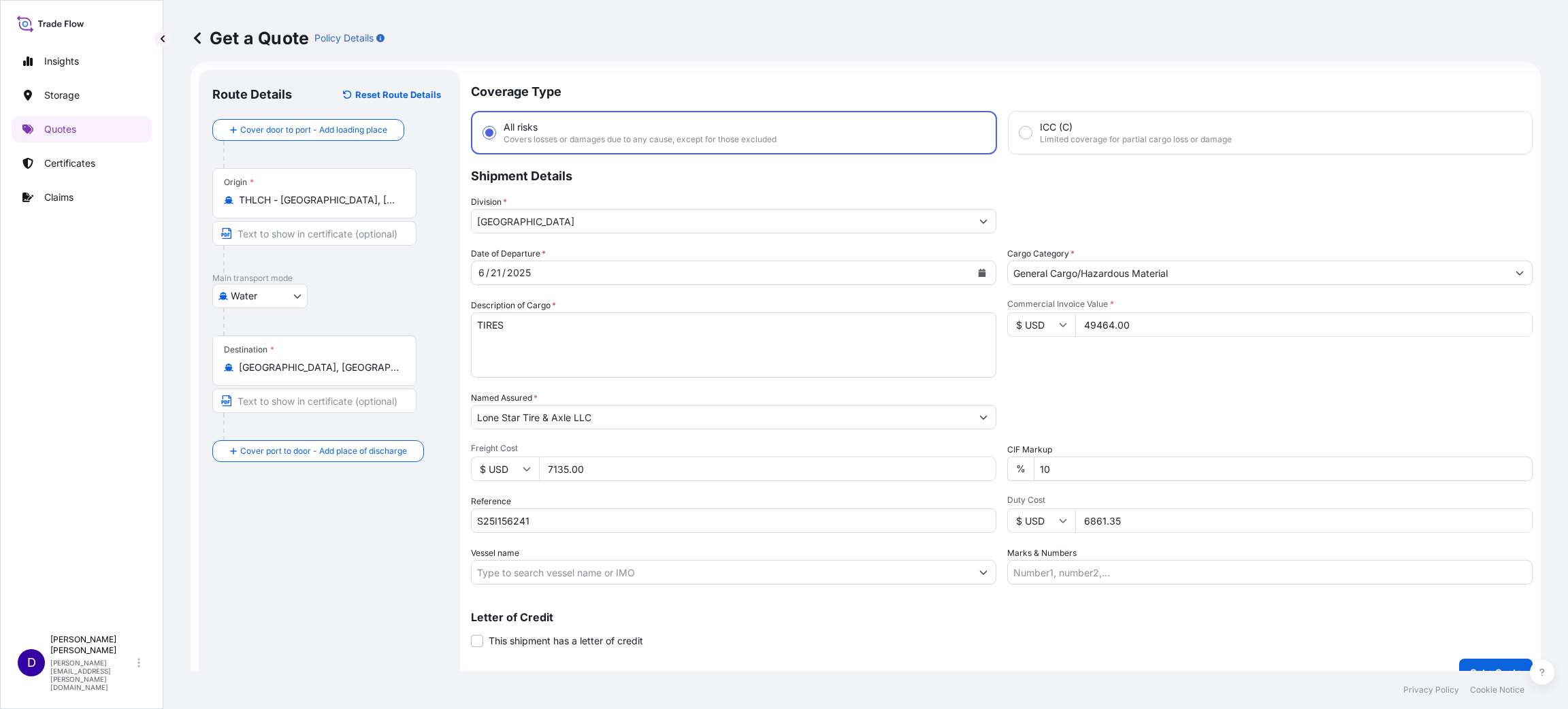 scroll, scrollTop: 35, scrollLeft: 0, axis: vertical 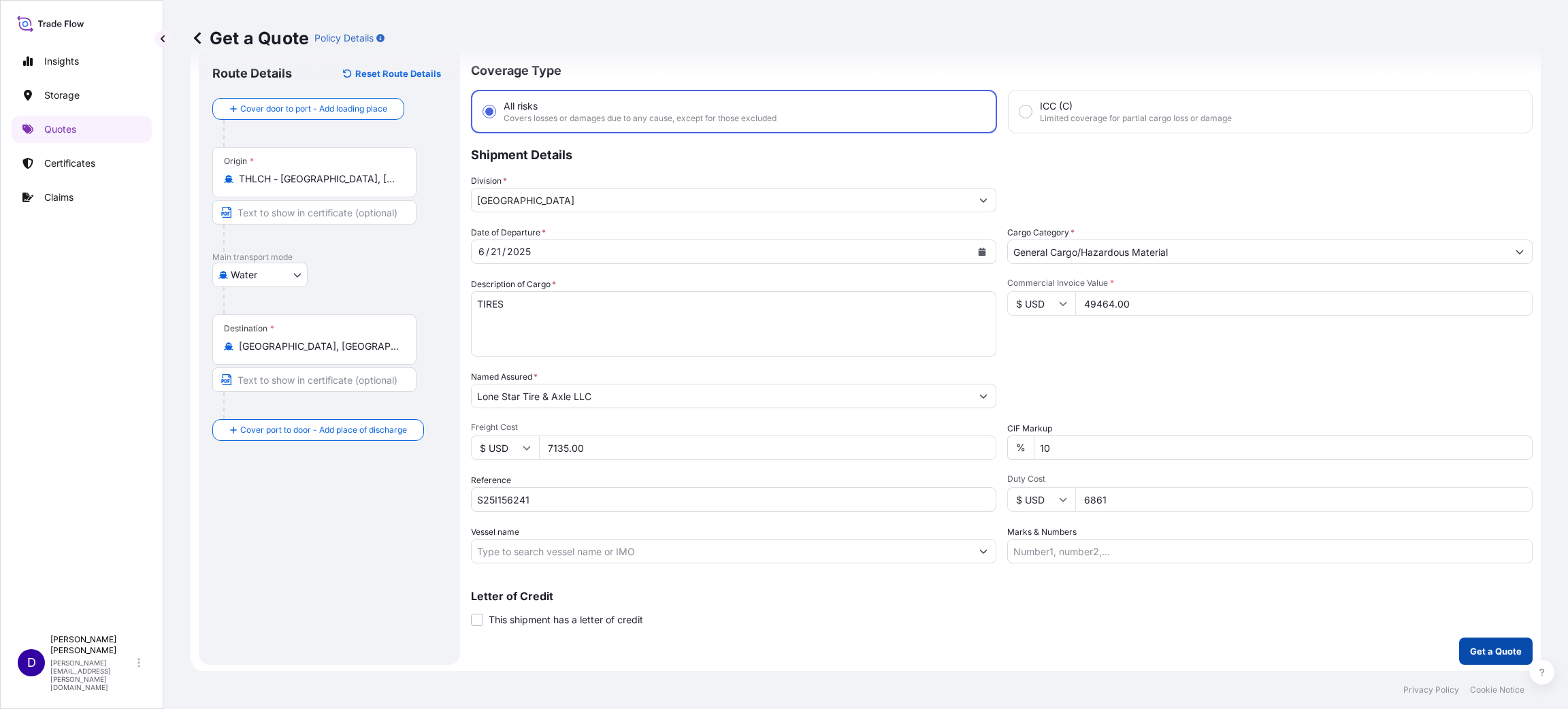 type on "6861" 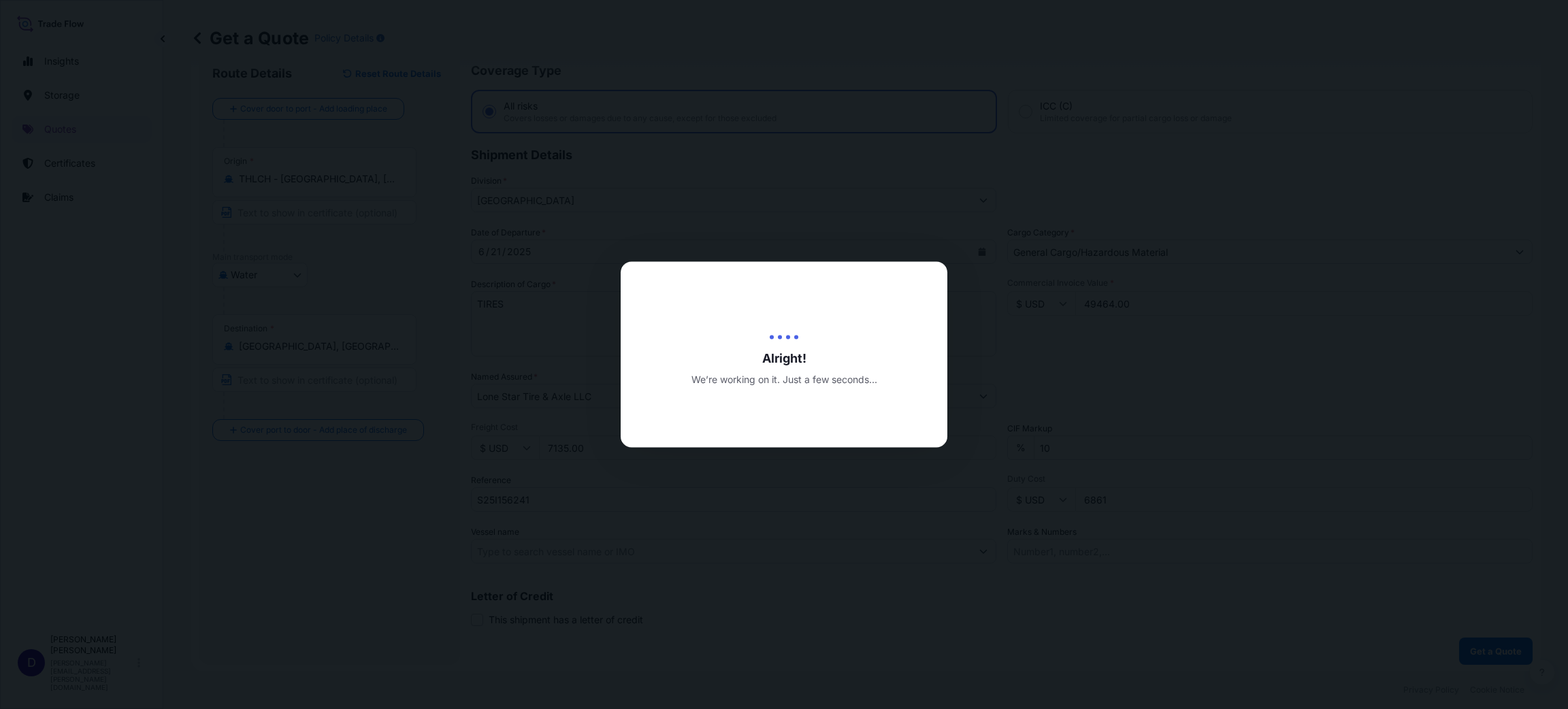 scroll, scrollTop: 0, scrollLeft: 0, axis: both 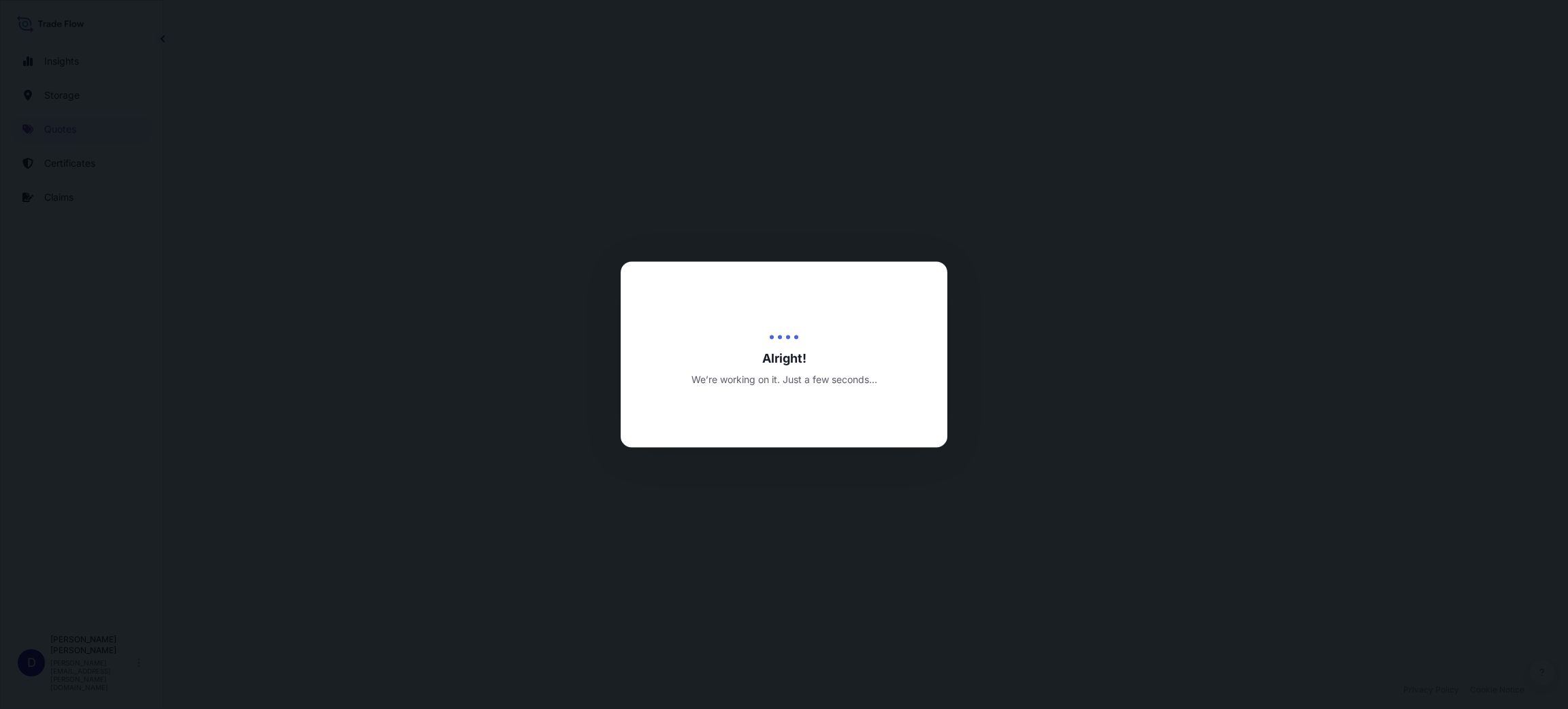 select on "Water" 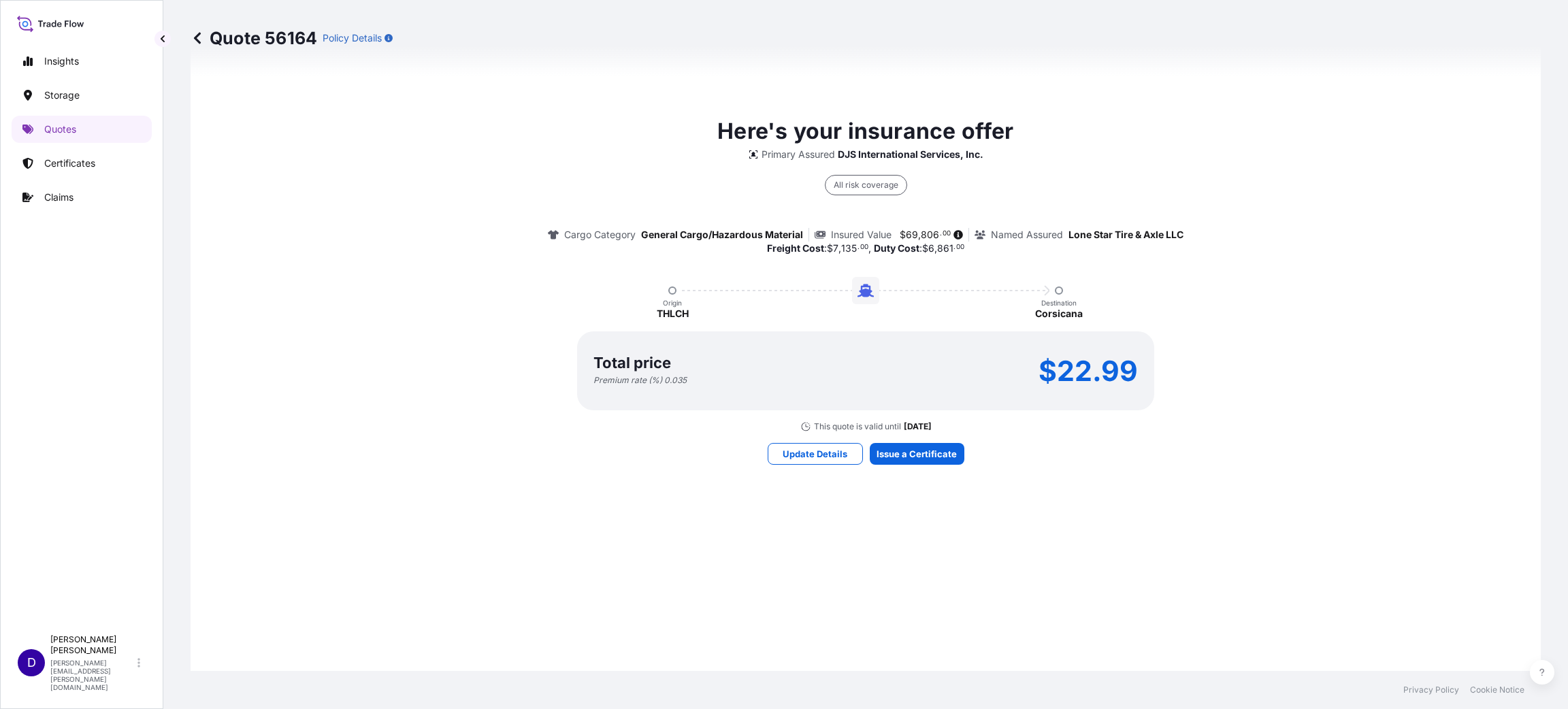 scroll, scrollTop: 959, scrollLeft: 0, axis: vertical 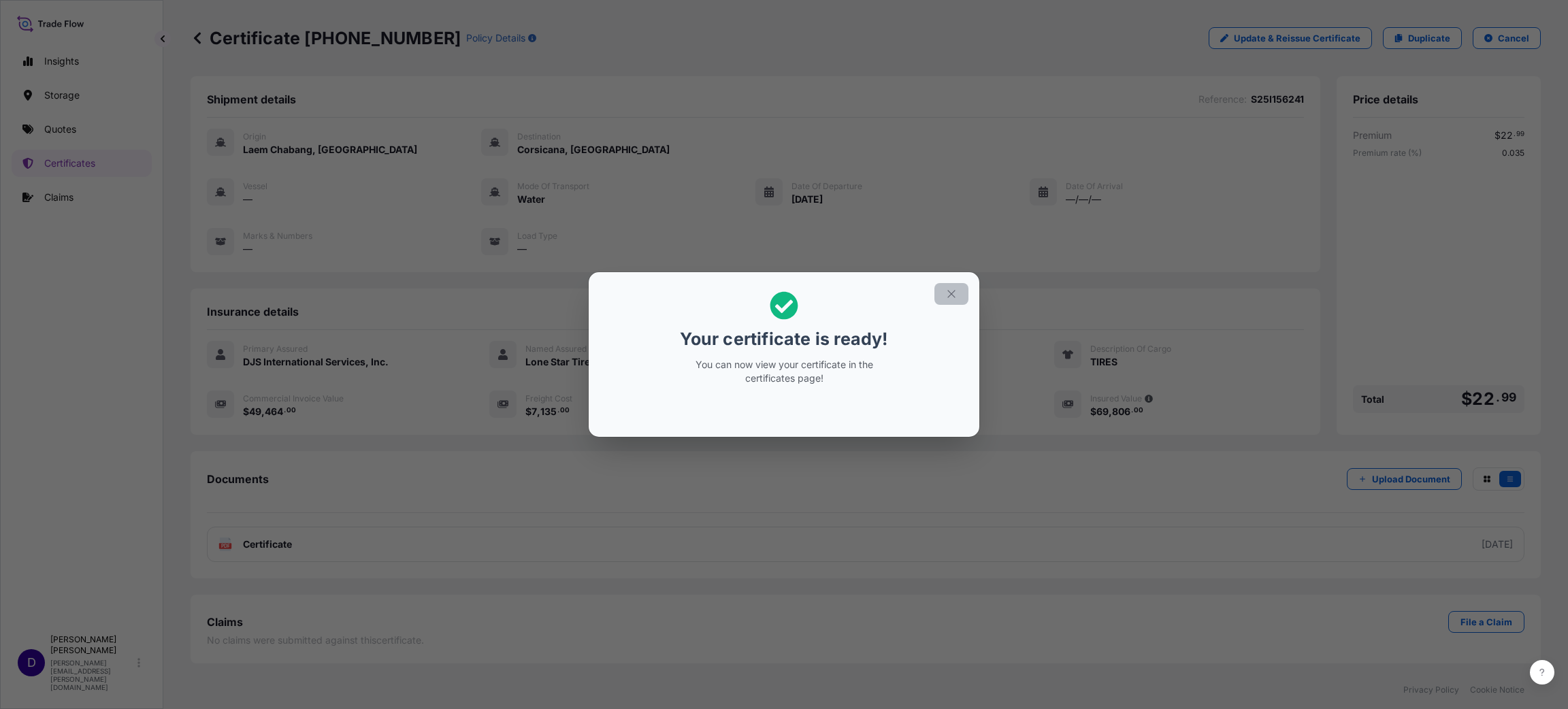 click 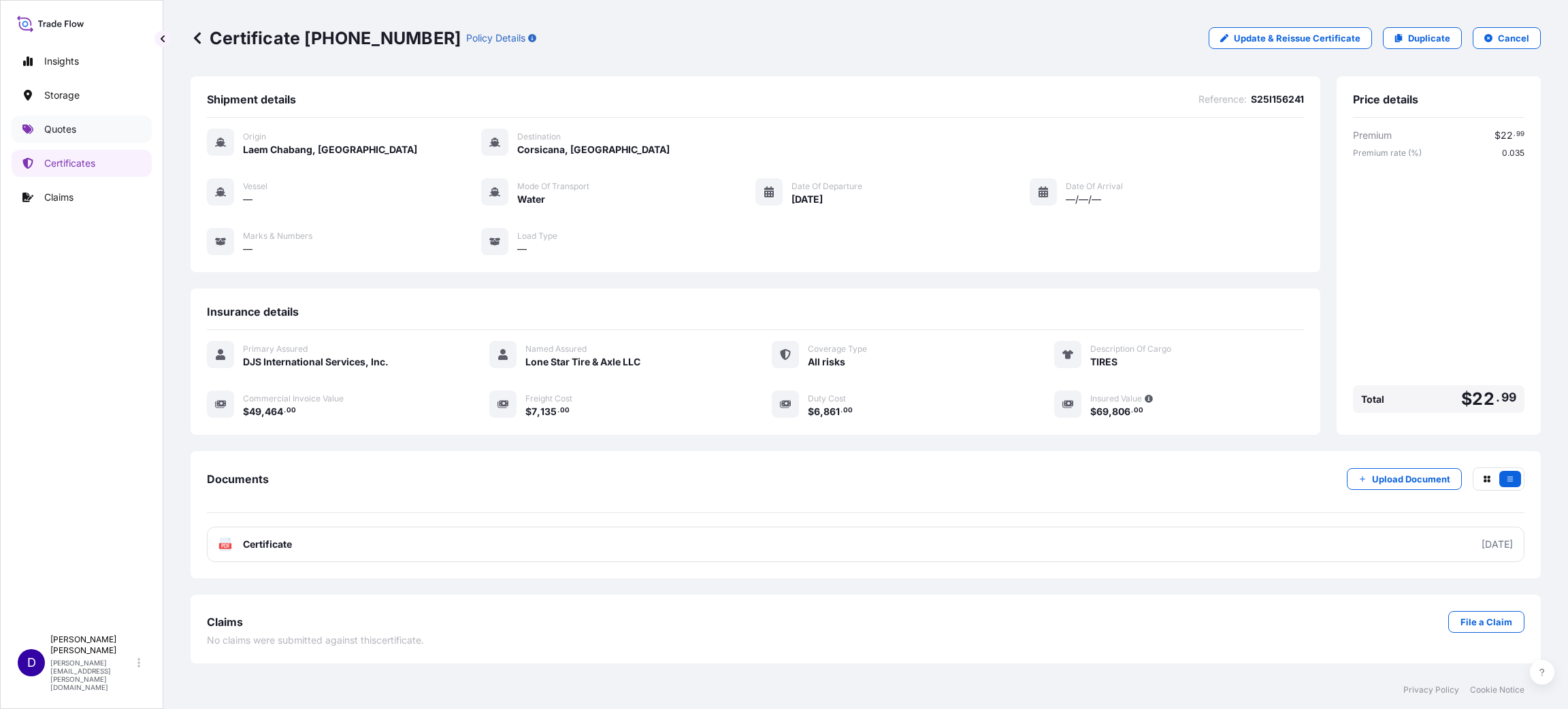 click on "Quotes" at bounding box center (60, 129) 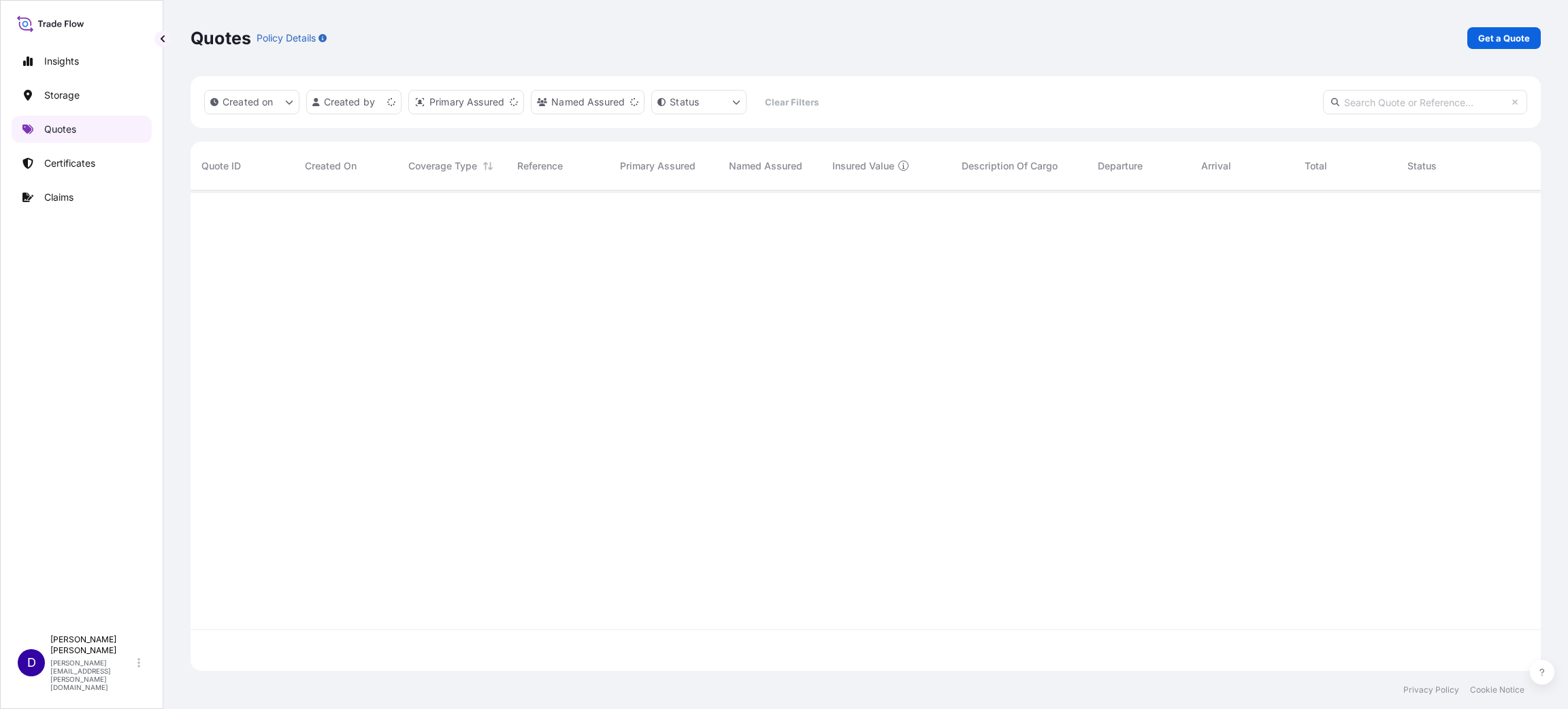 scroll, scrollTop: 16, scrollLeft: 16, axis: both 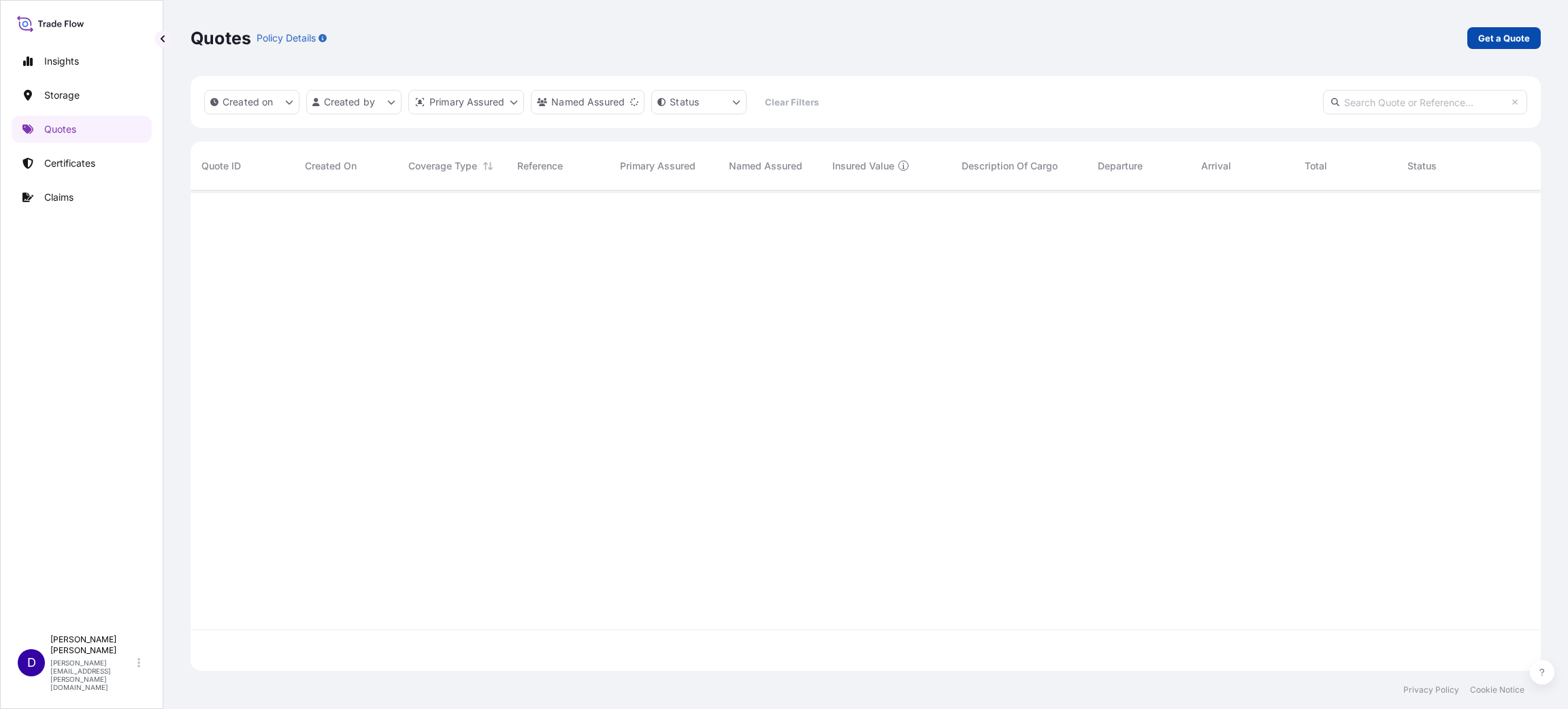 click on "Get a Quote" at bounding box center (1504, 38) 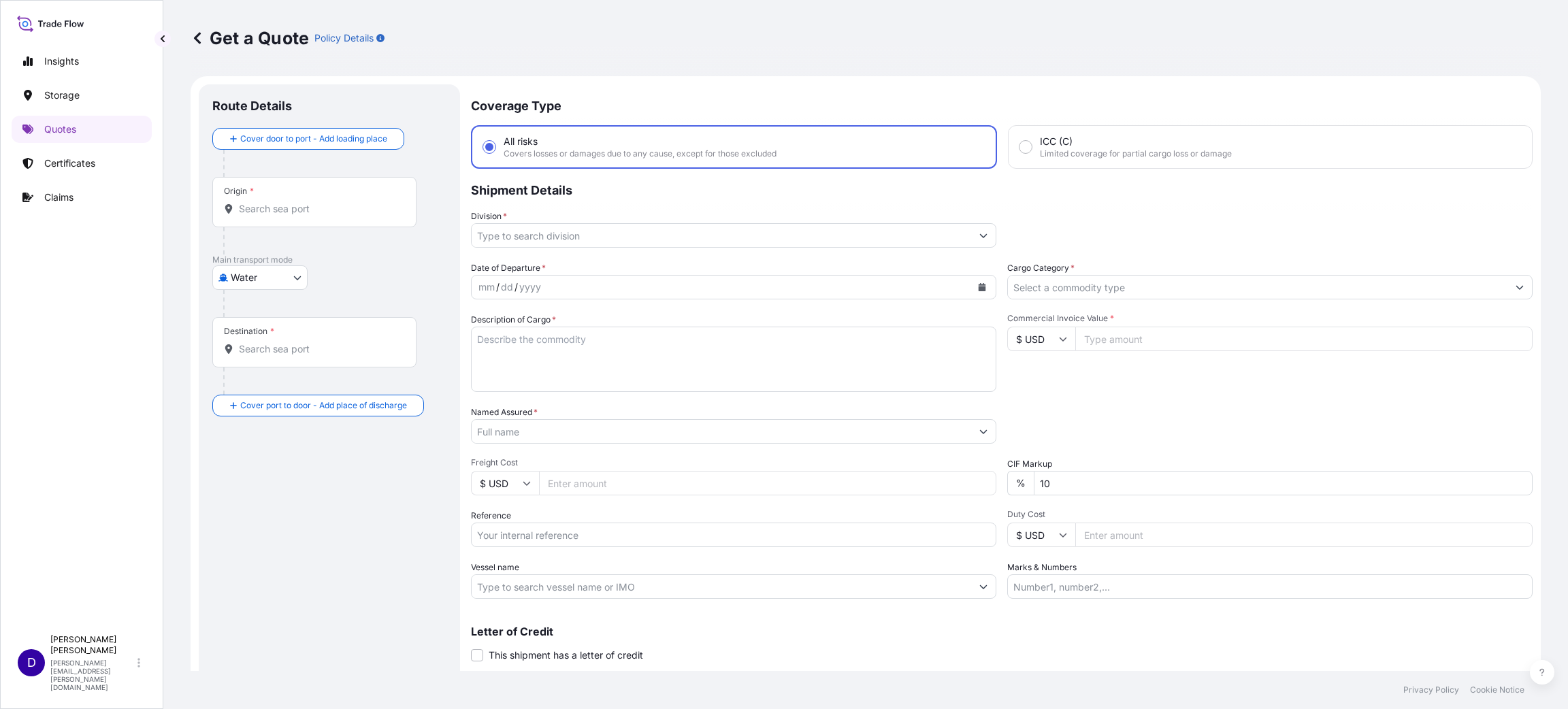 scroll, scrollTop: 22, scrollLeft: 0, axis: vertical 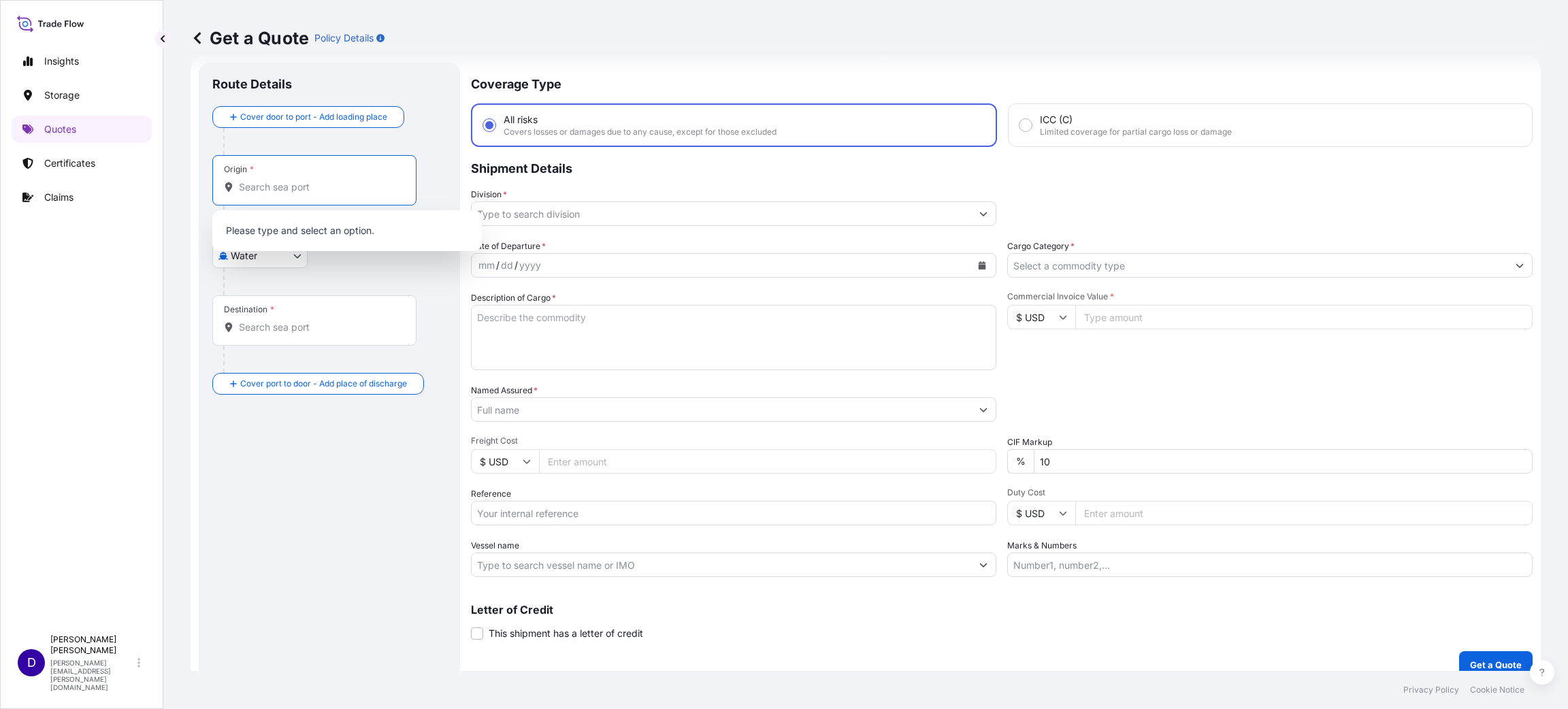 click on "Origin *" at bounding box center (319, 187) 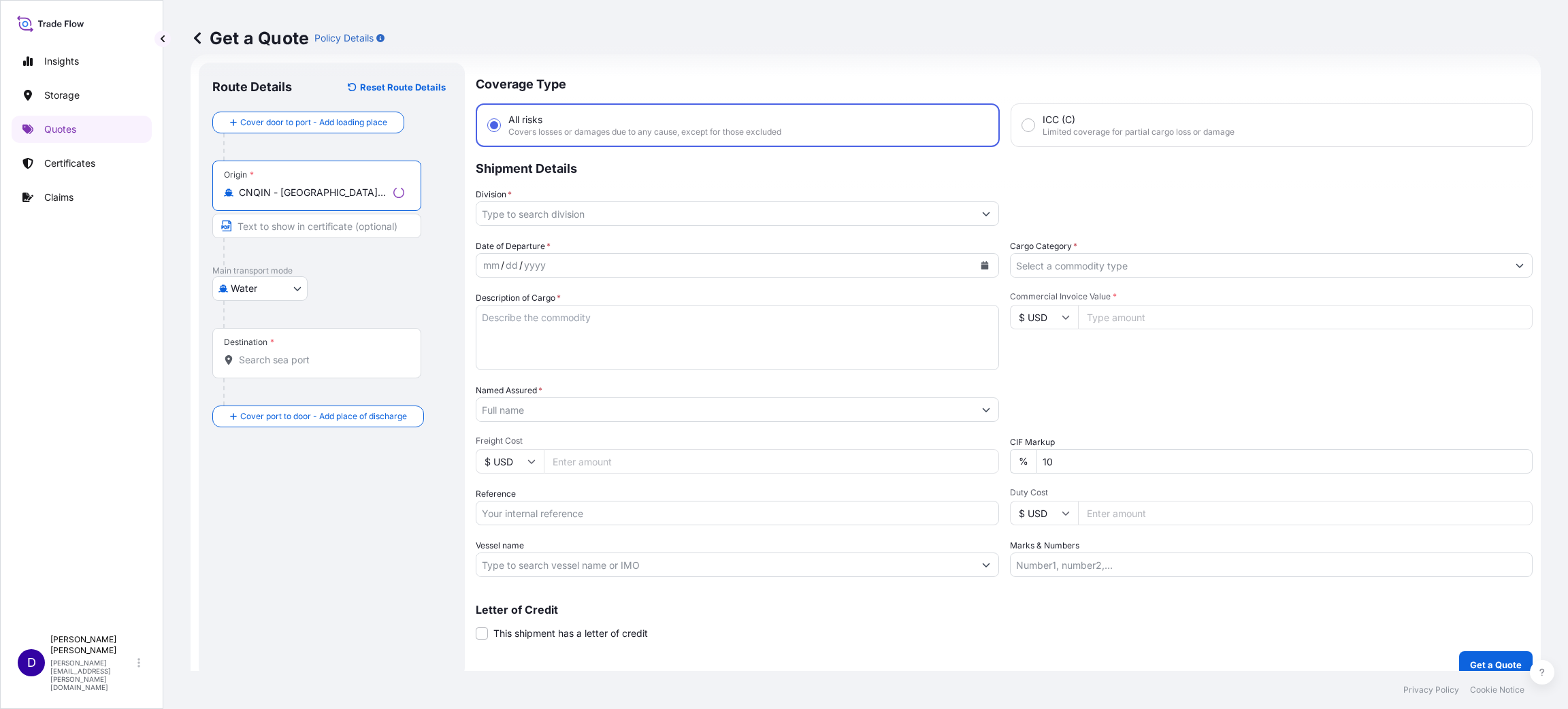 type on "CNQIN - [GEOGRAPHIC_DATA], [GEOGRAPHIC_DATA]" 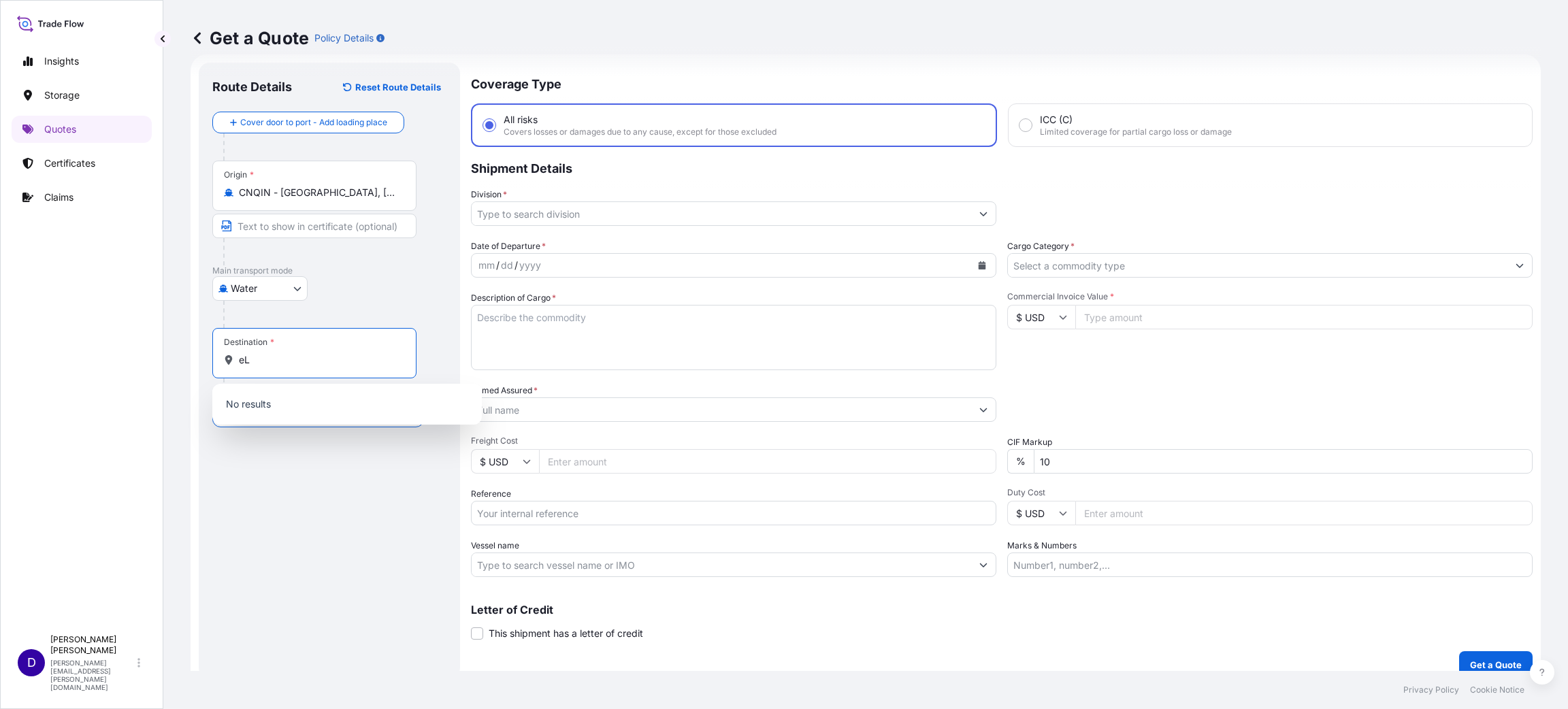 type on "e" 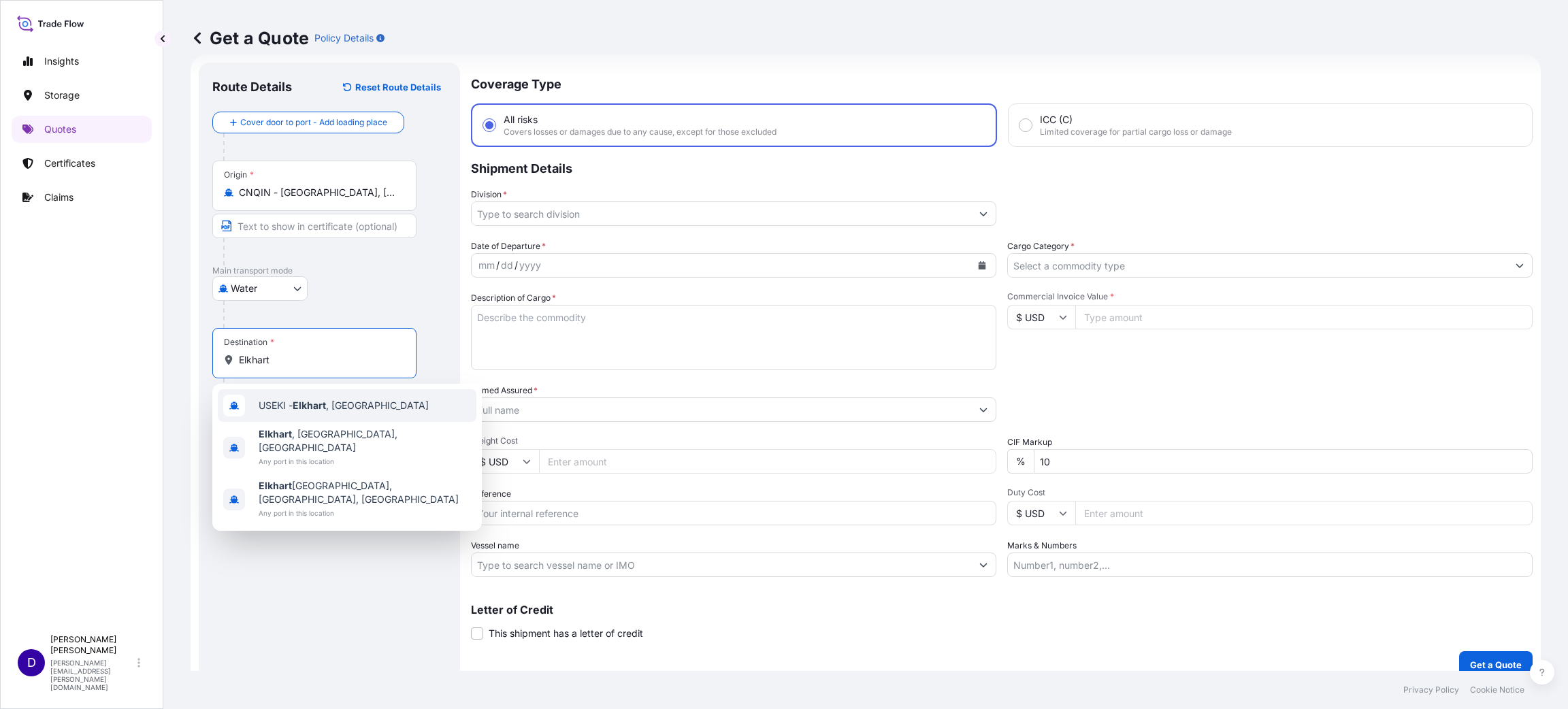 click on "USEKI -  Elkhart , [GEOGRAPHIC_DATA]" at bounding box center (344, 406) 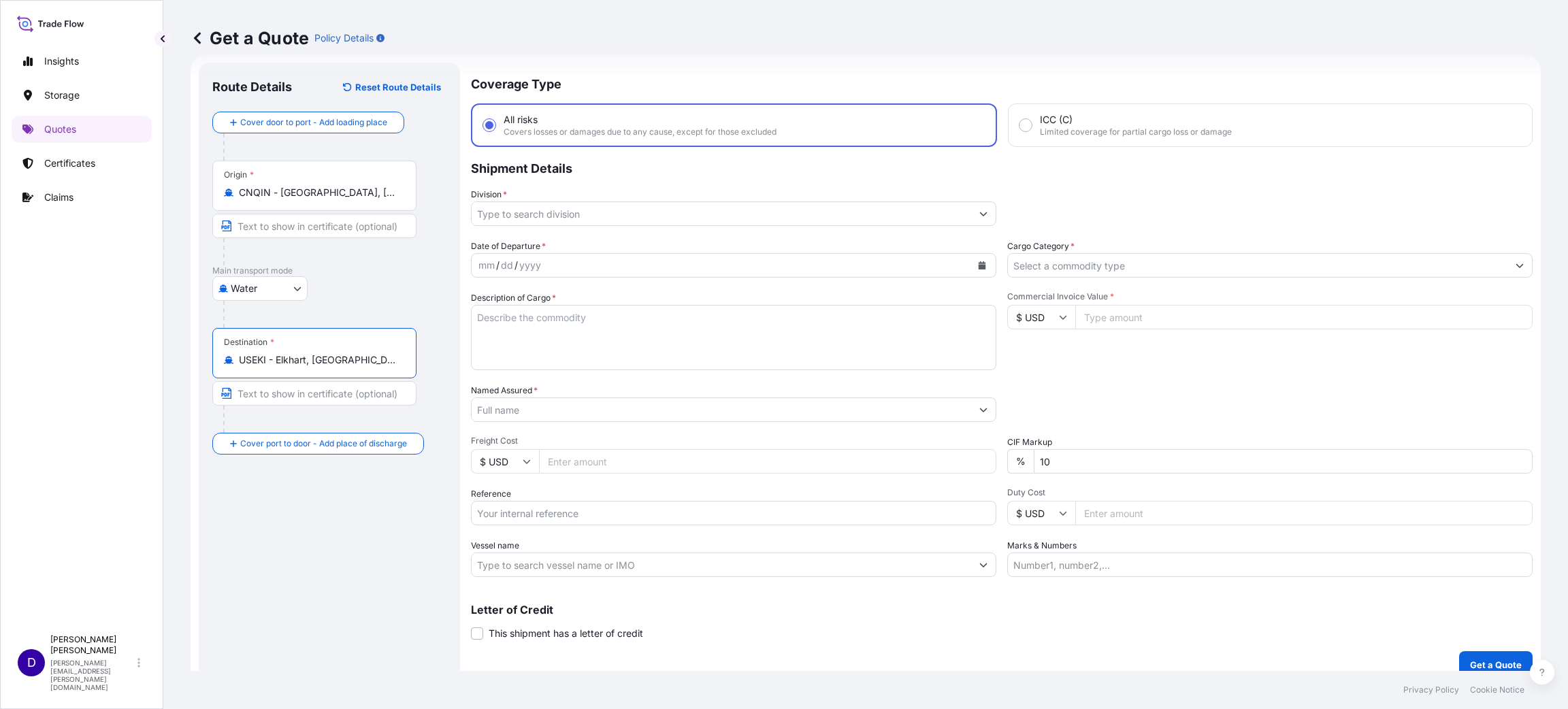 type on "USEKI - Elkhart, [GEOGRAPHIC_DATA]" 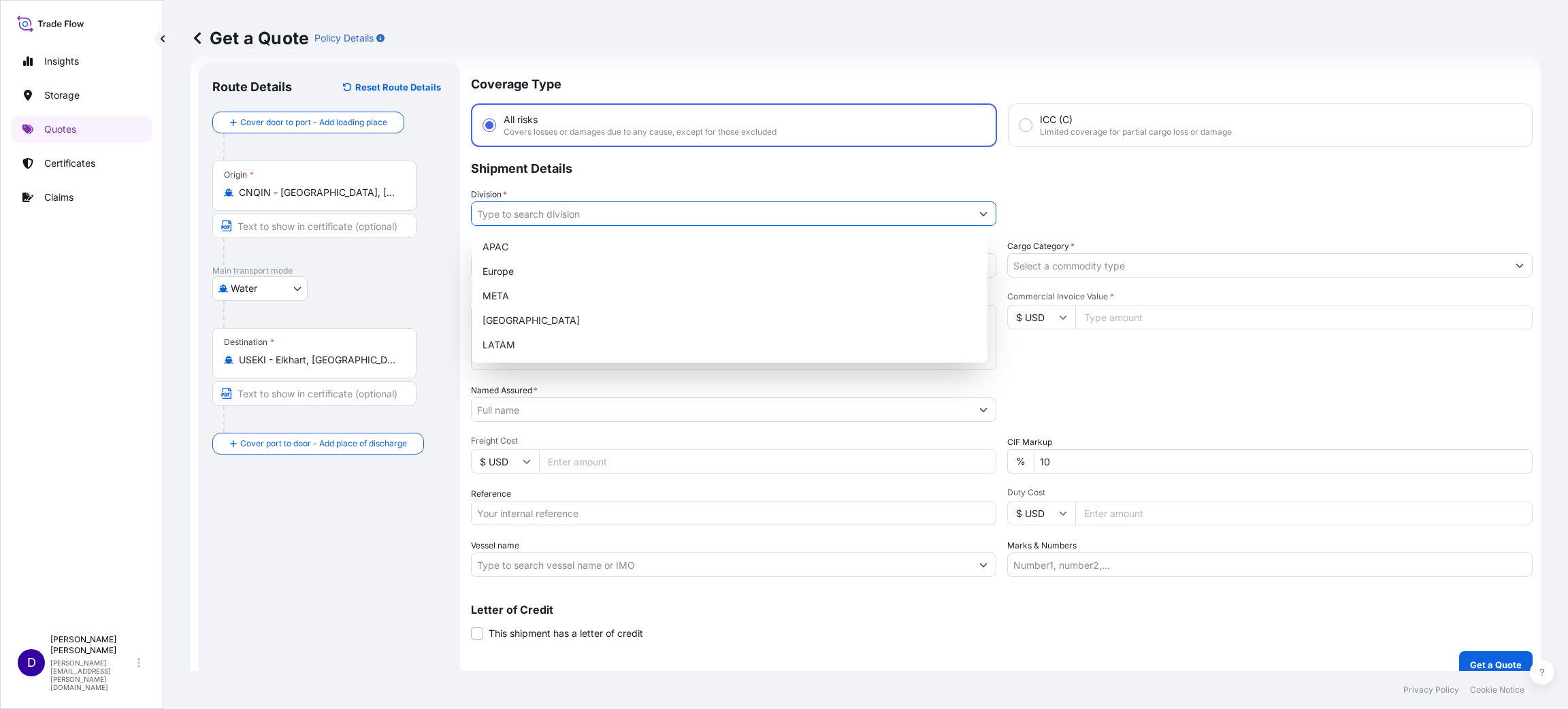 click on "Division *" at bounding box center (721, 214) 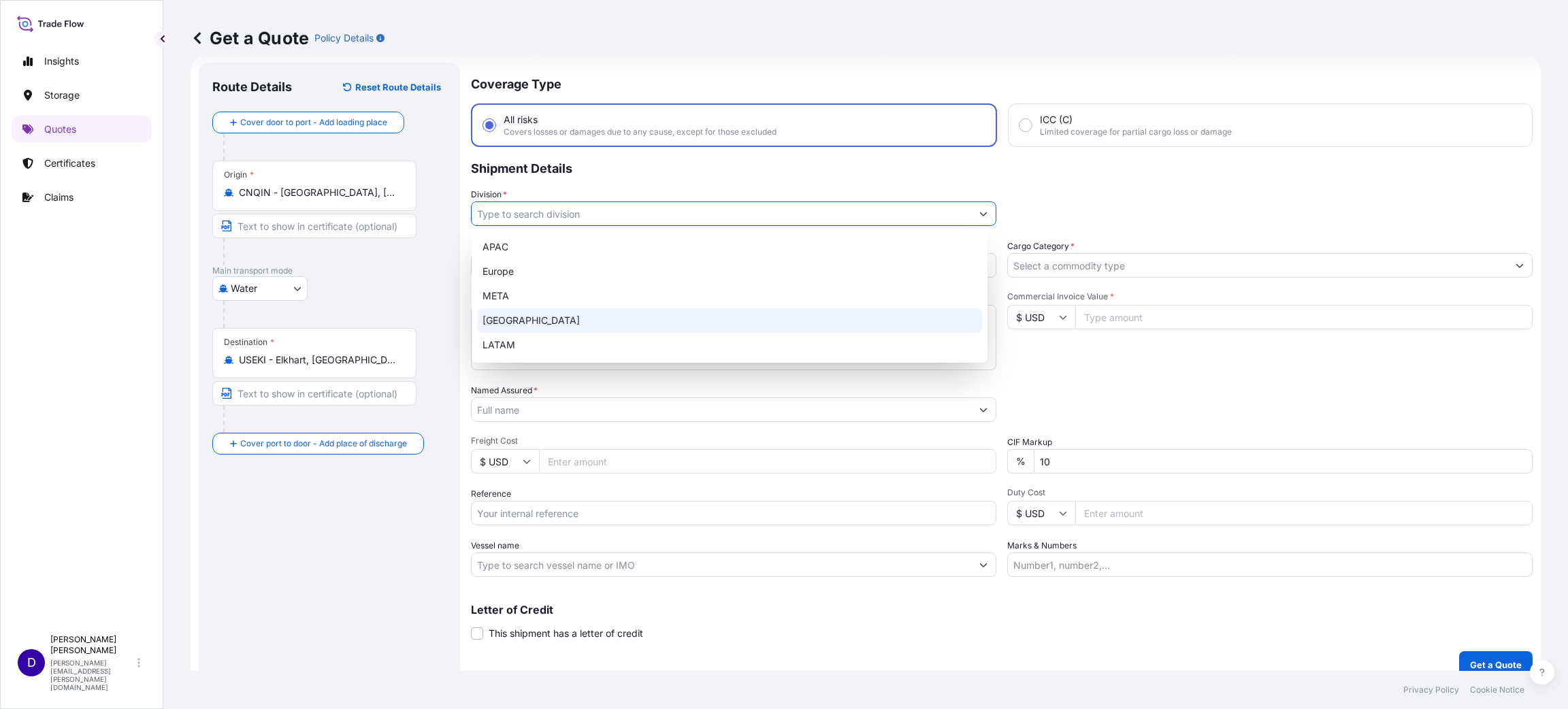 click on "[GEOGRAPHIC_DATA]" at bounding box center (730, 320) 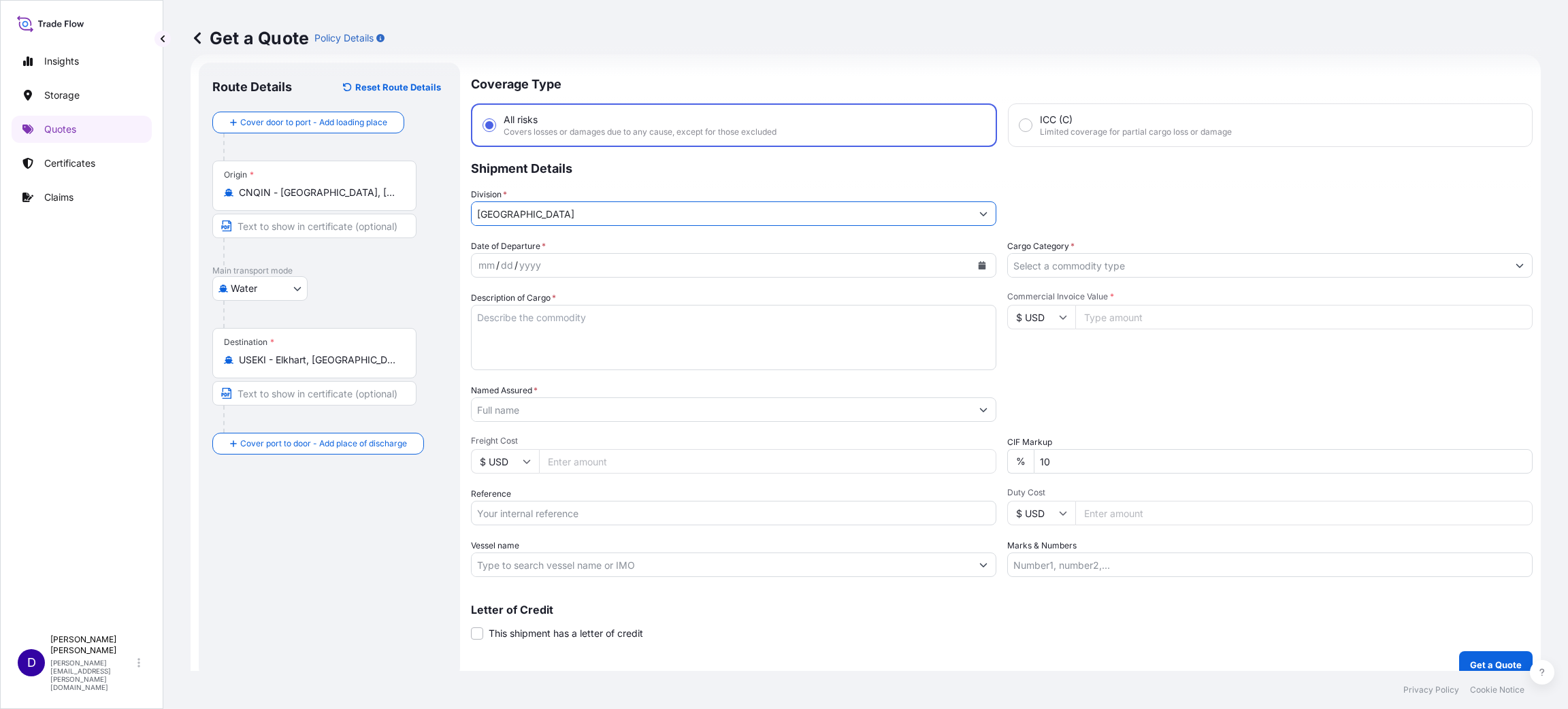 click 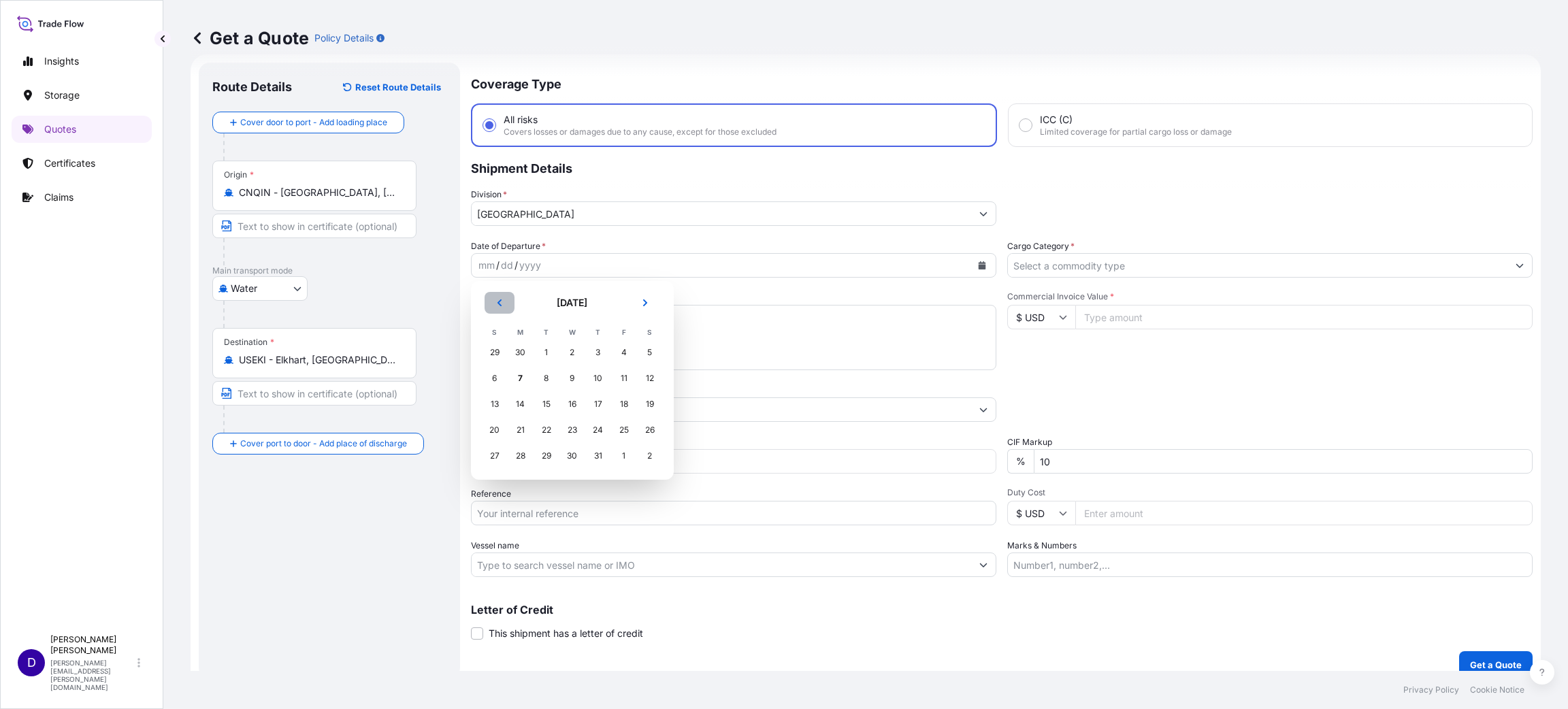 click 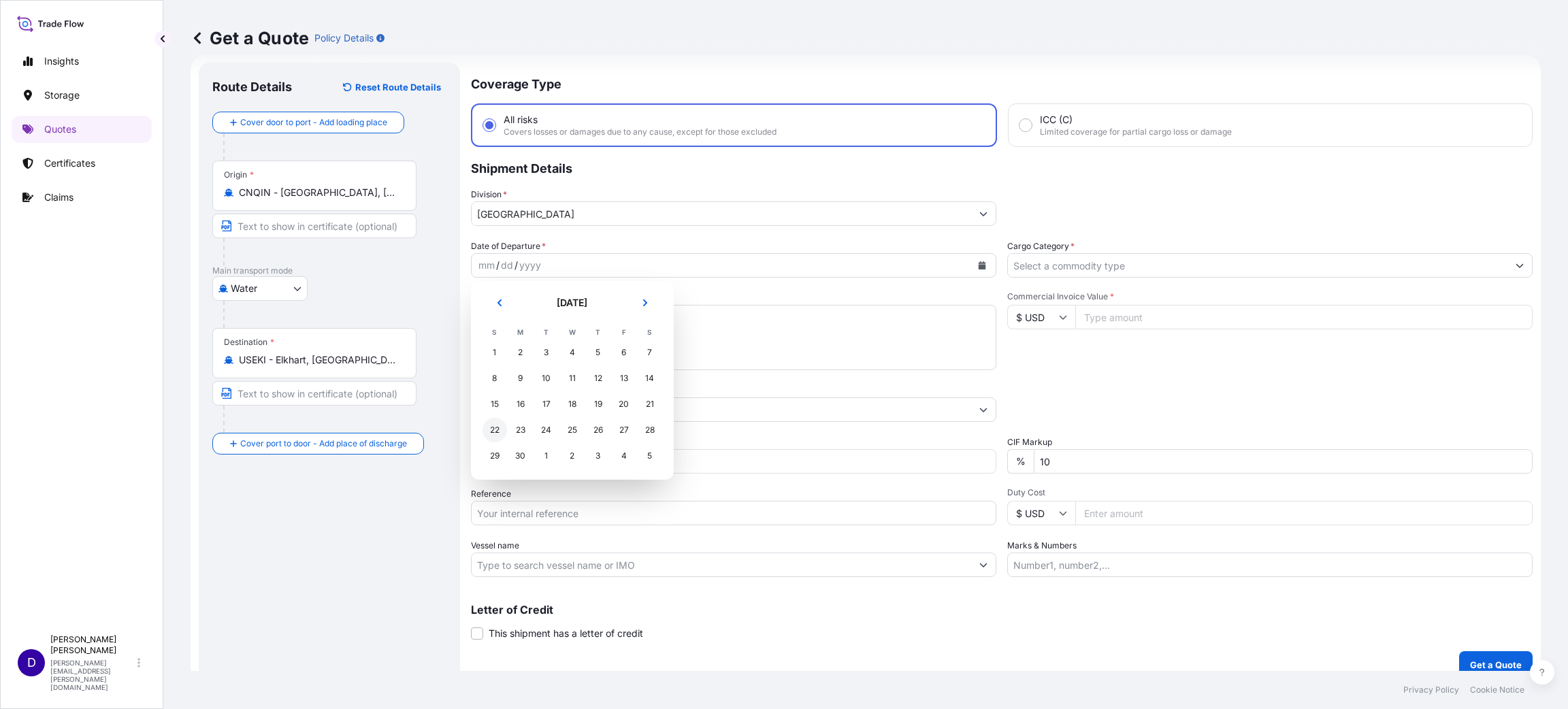 click on "22" at bounding box center [495, 430] 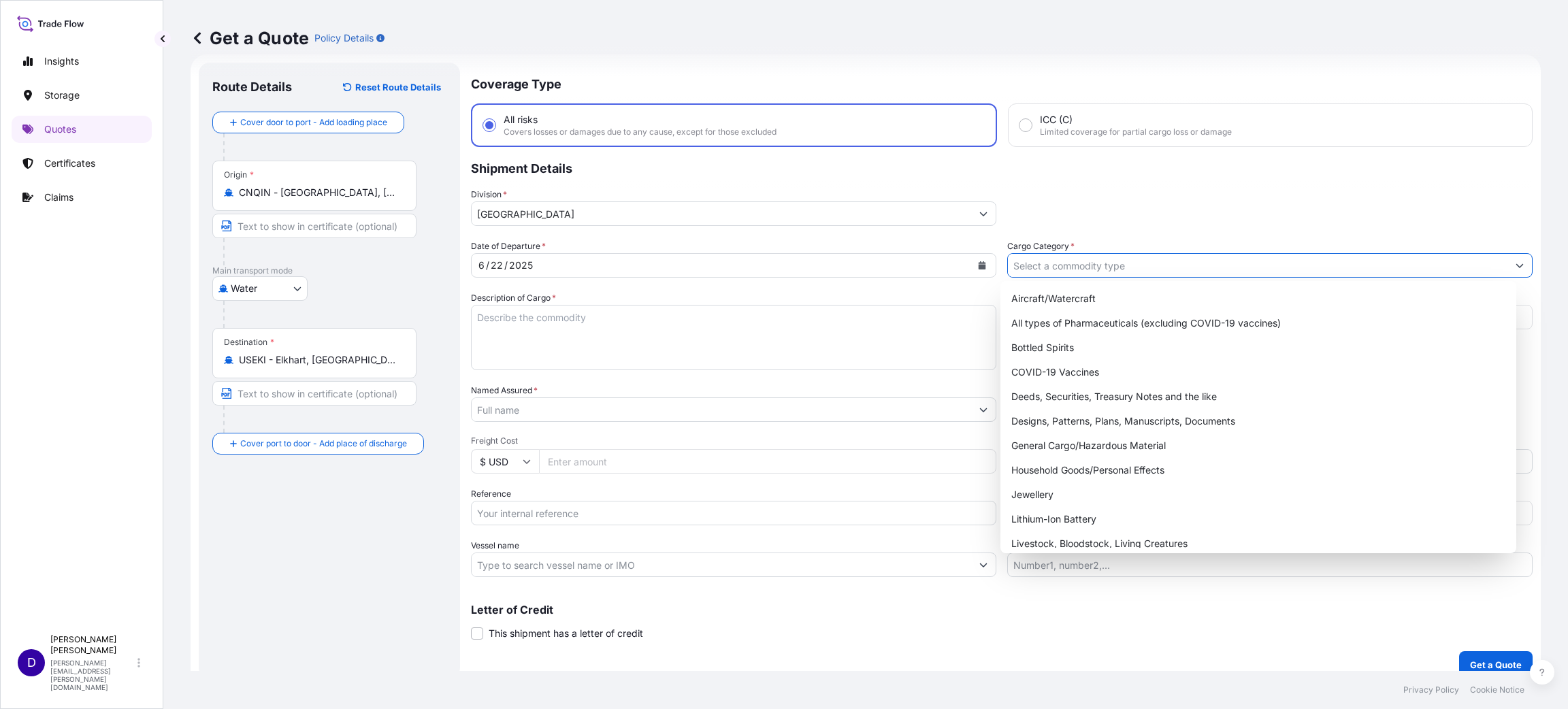 click on "Cargo Category *" at bounding box center (1258, 265) 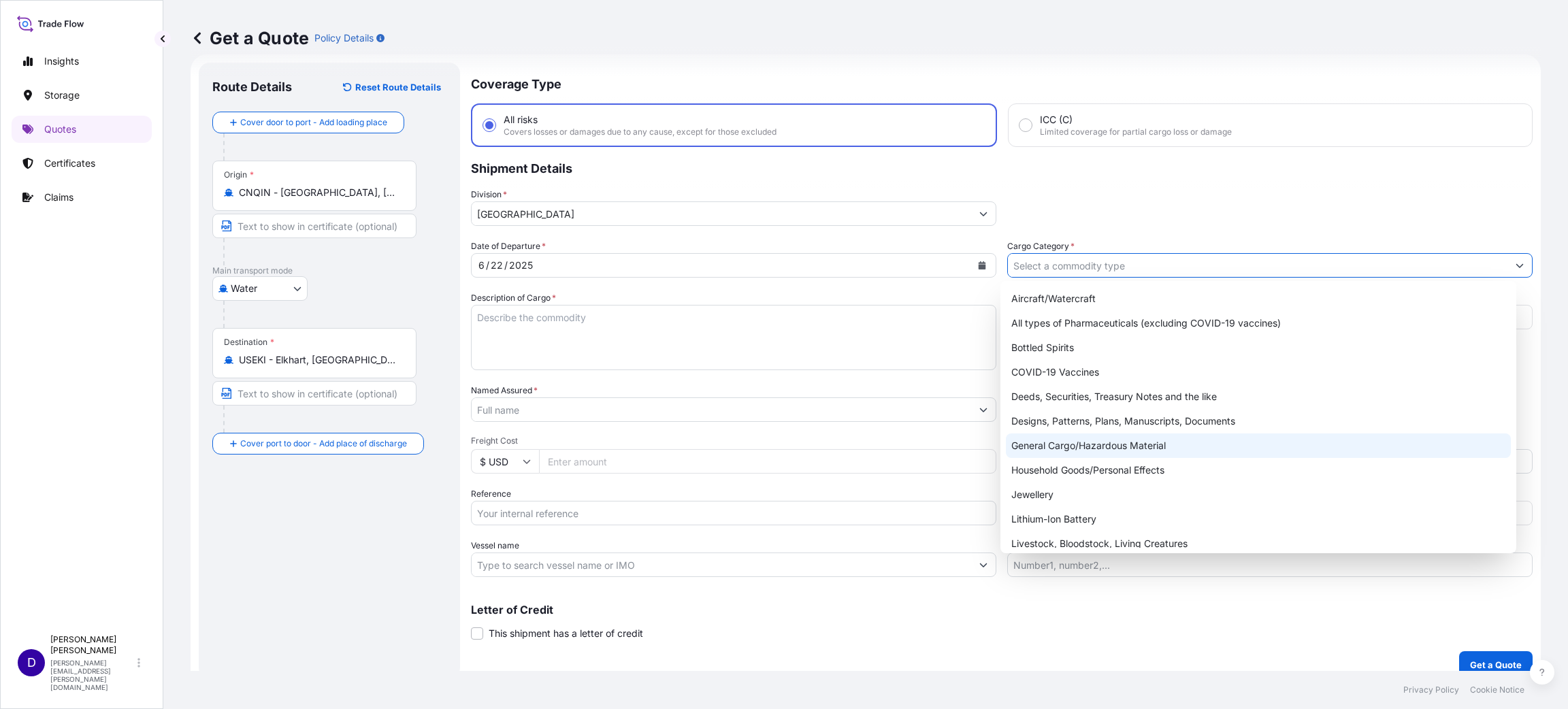 click on "General Cargo/Hazardous Material" at bounding box center [1258, 446] 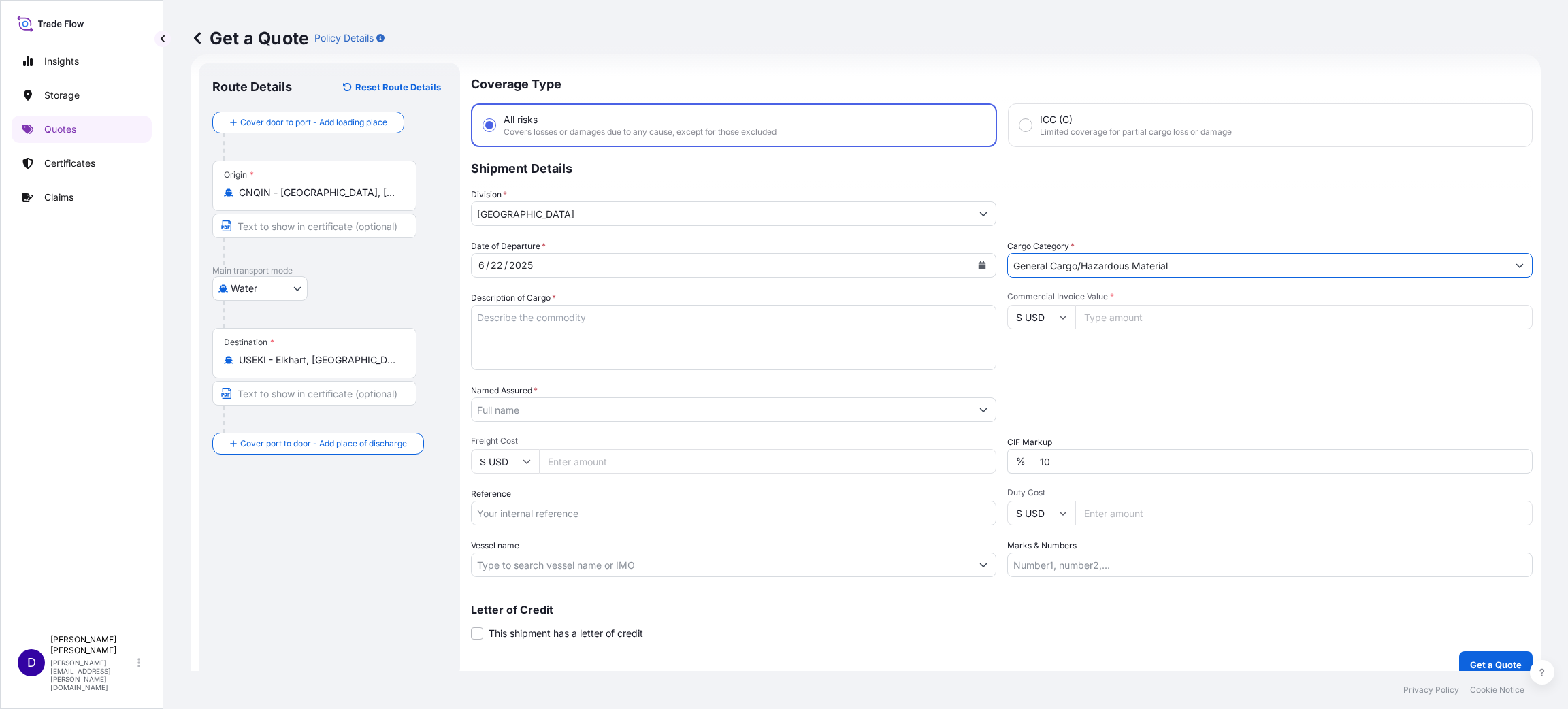 click on "Description of Cargo *" at bounding box center (734, 337) 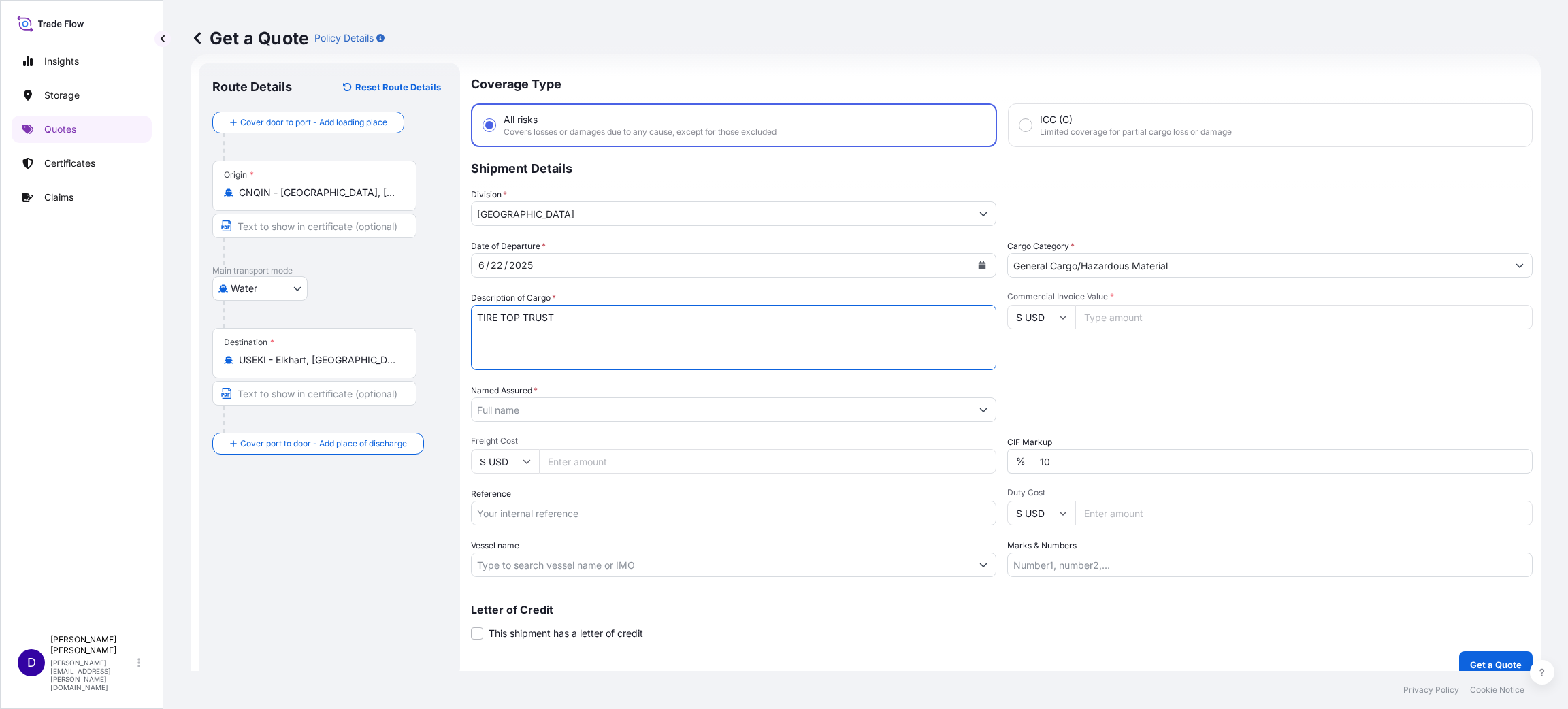 type on "TIRE TOP TRUST" 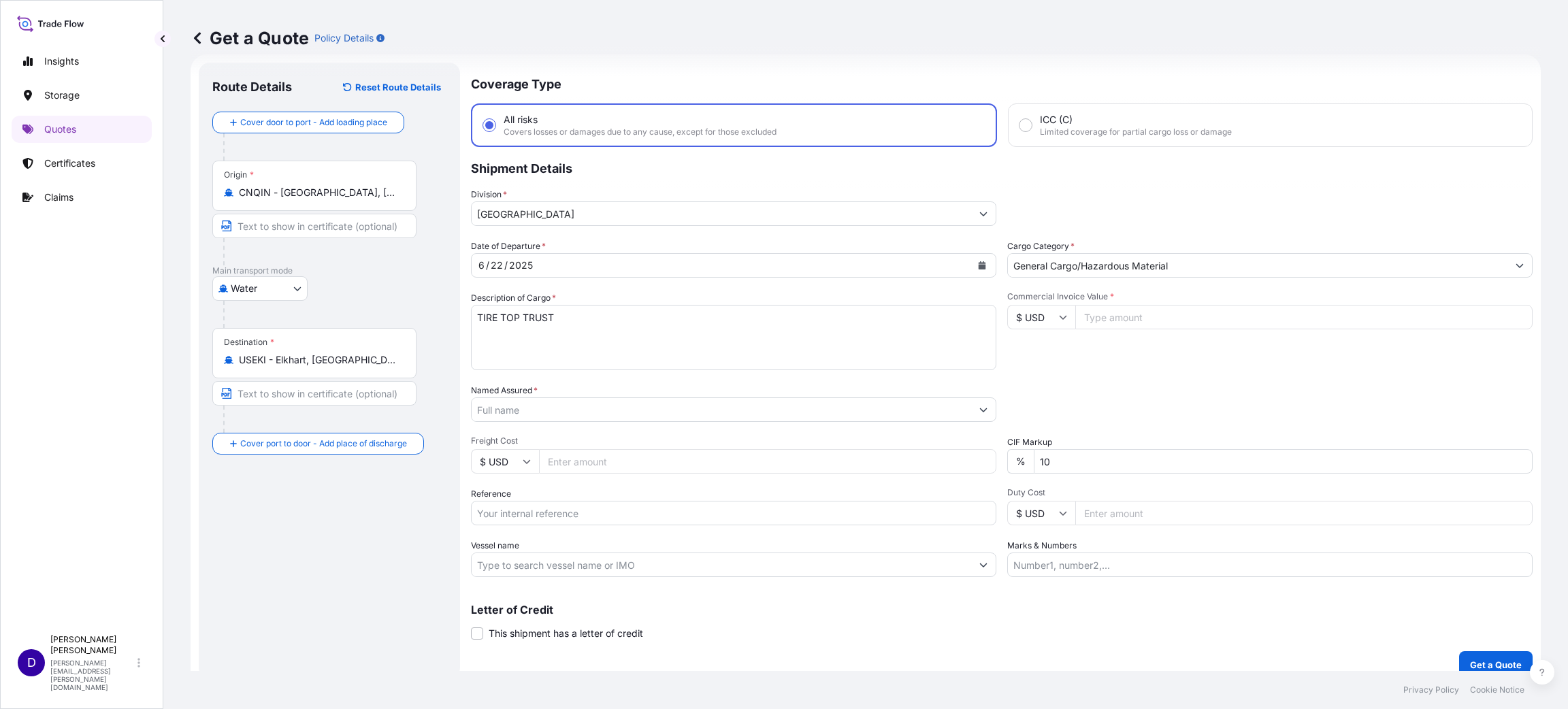 click on "Commercial Invoice Value   *" at bounding box center [1304, 317] 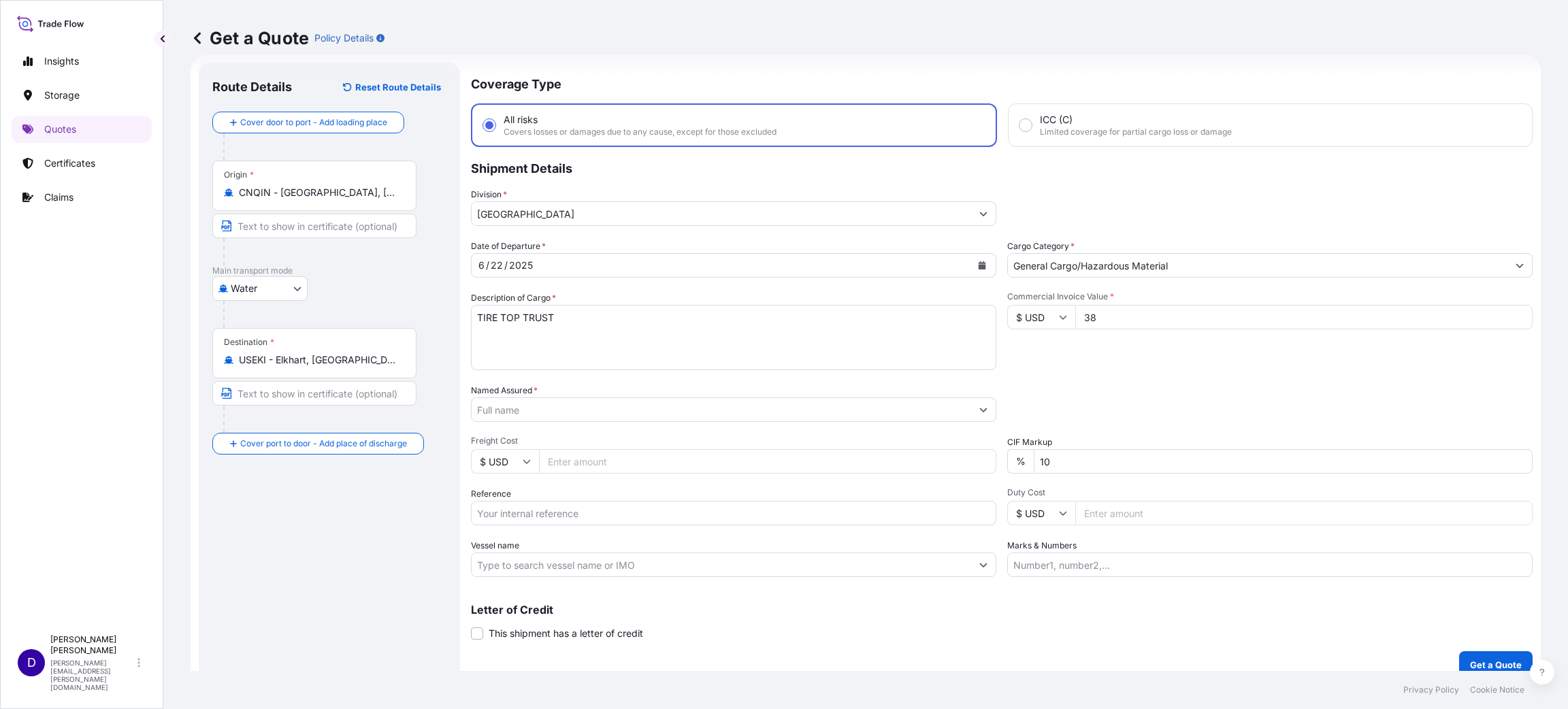 type on "3" 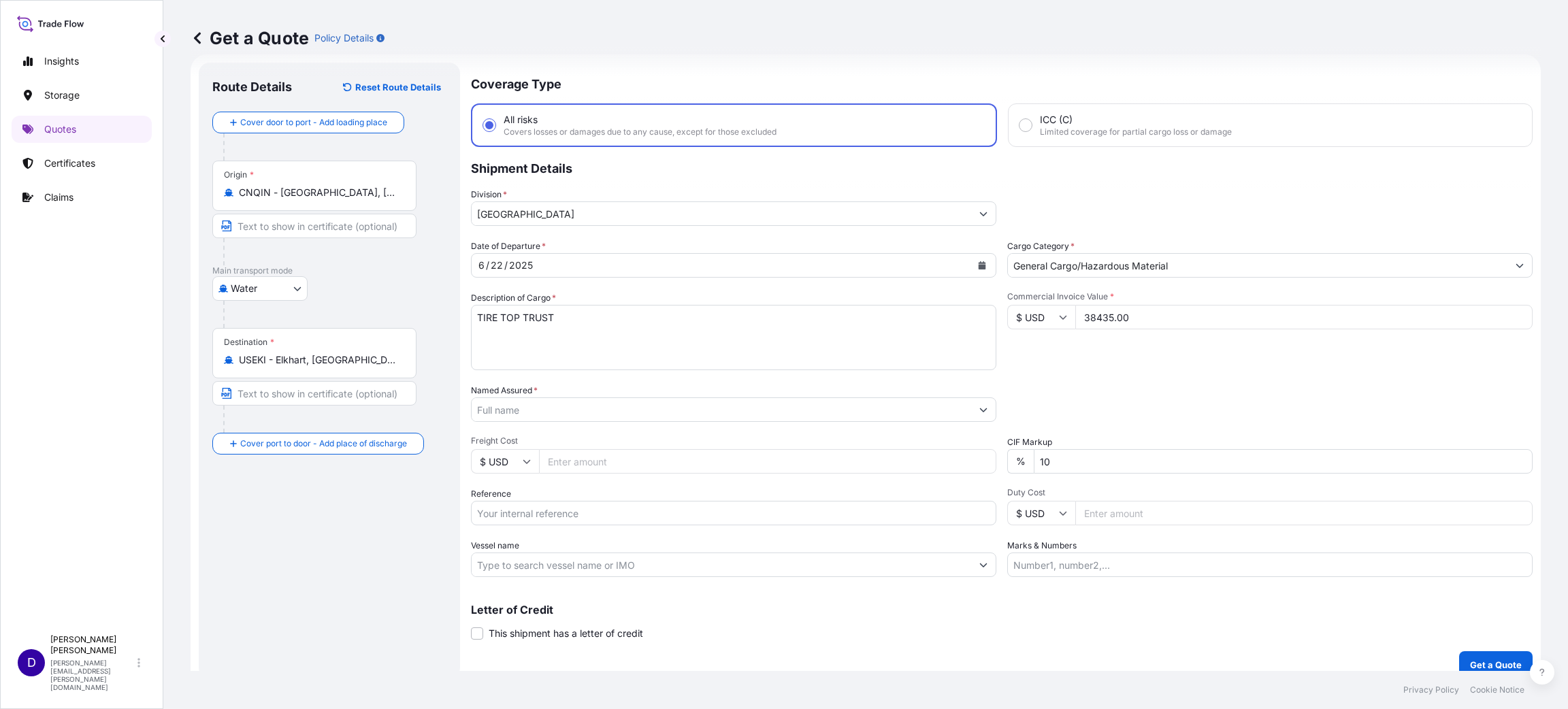 type on "38435.00" 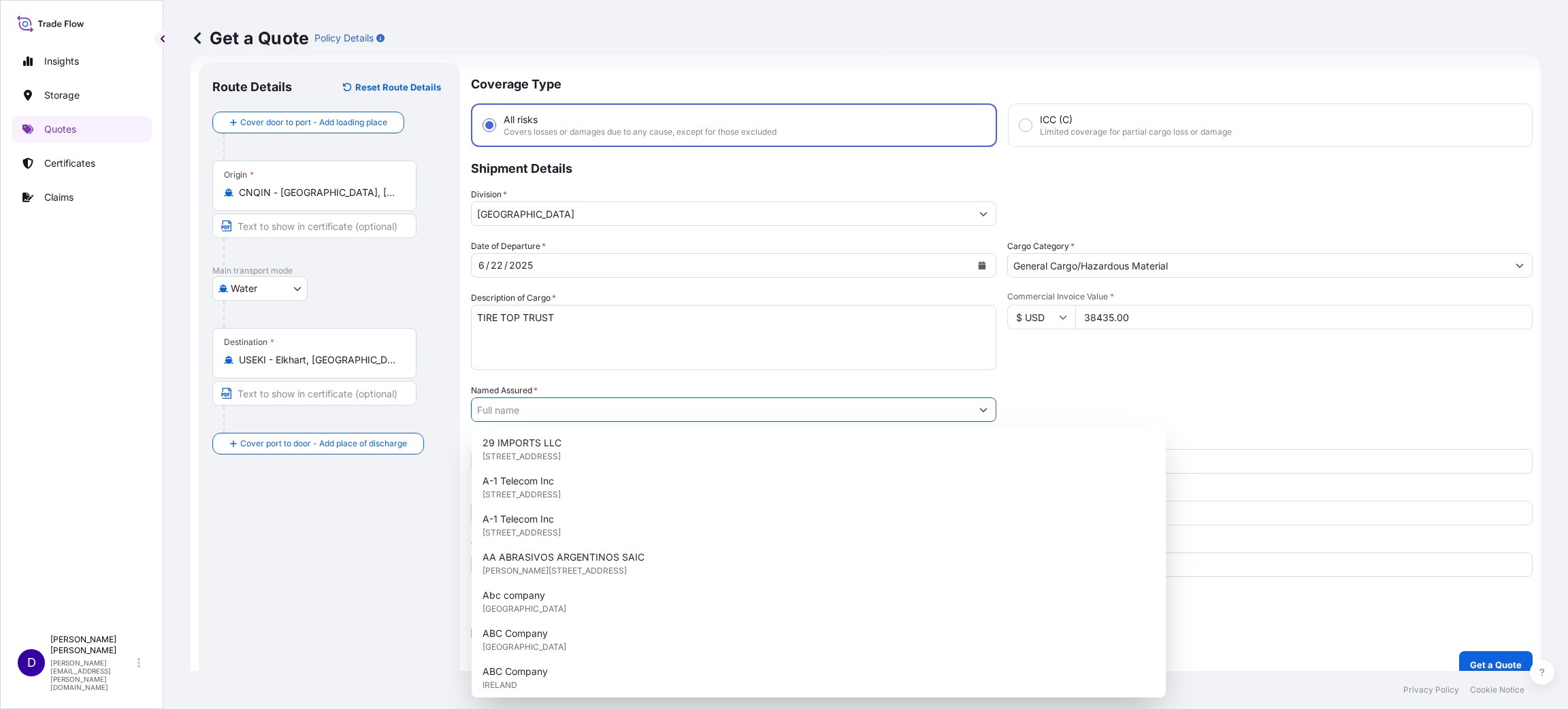 paste on "S25I156517" 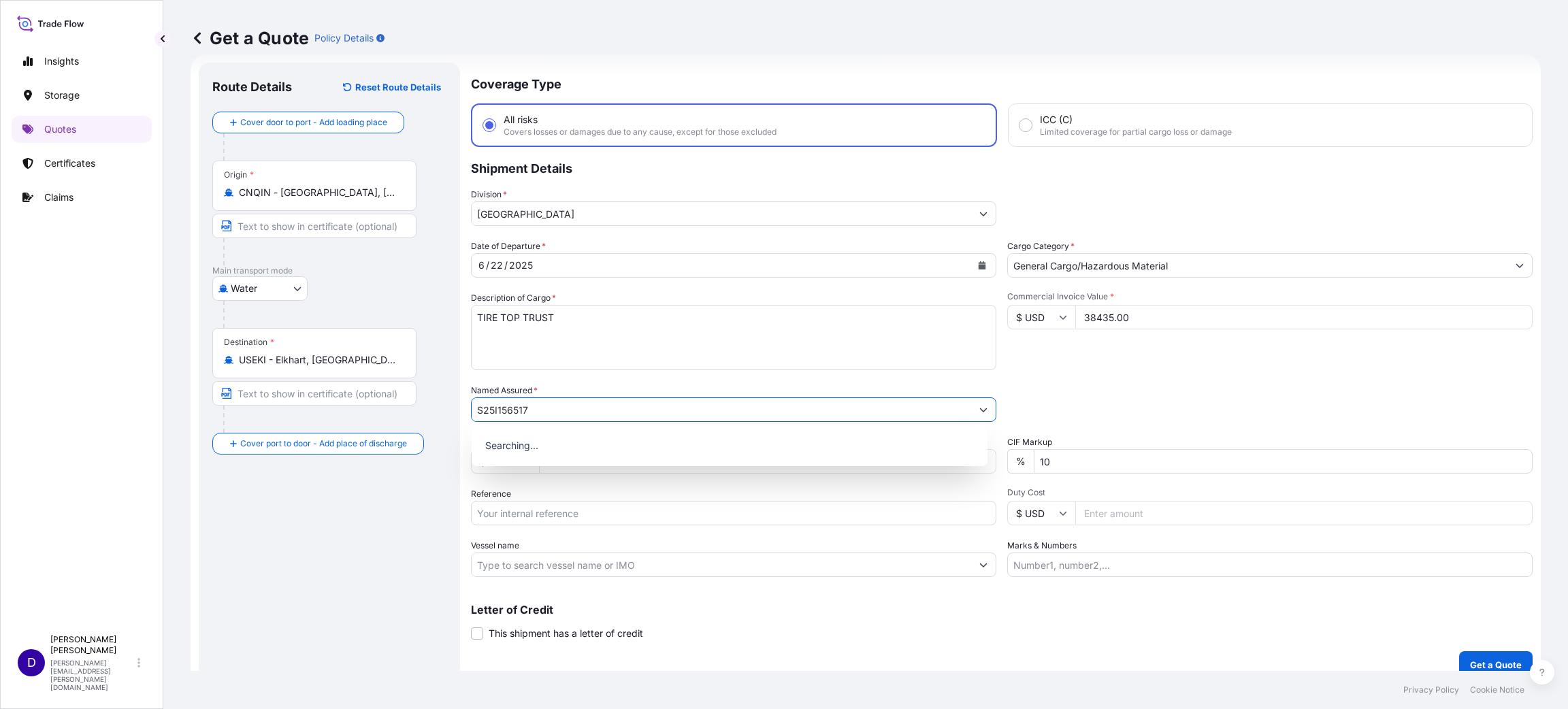 drag, startPoint x: 607, startPoint y: 408, endPoint x: 305, endPoint y: 350, distance: 307.51911 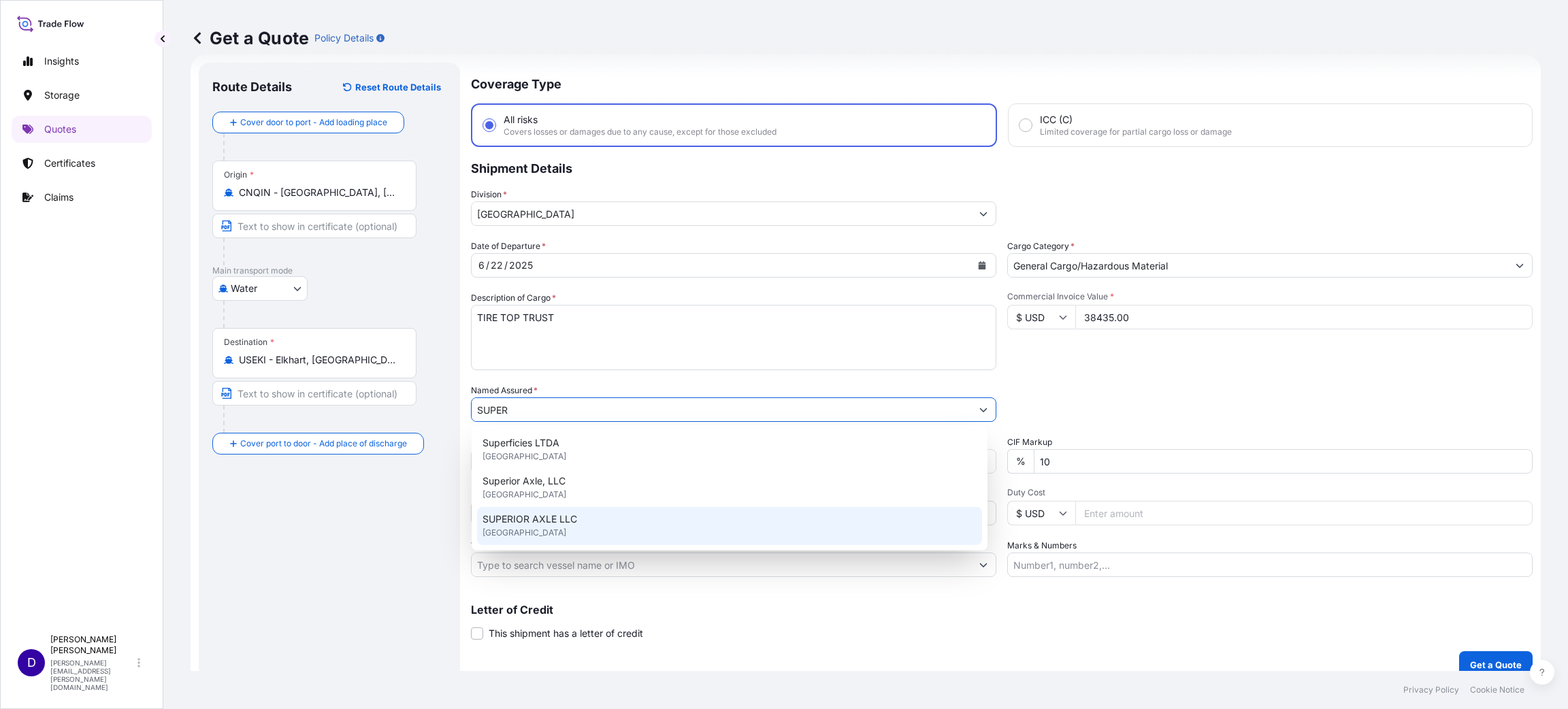 click on "[GEOGRAPHIC_DATA]" at bounding box center [524, 533] 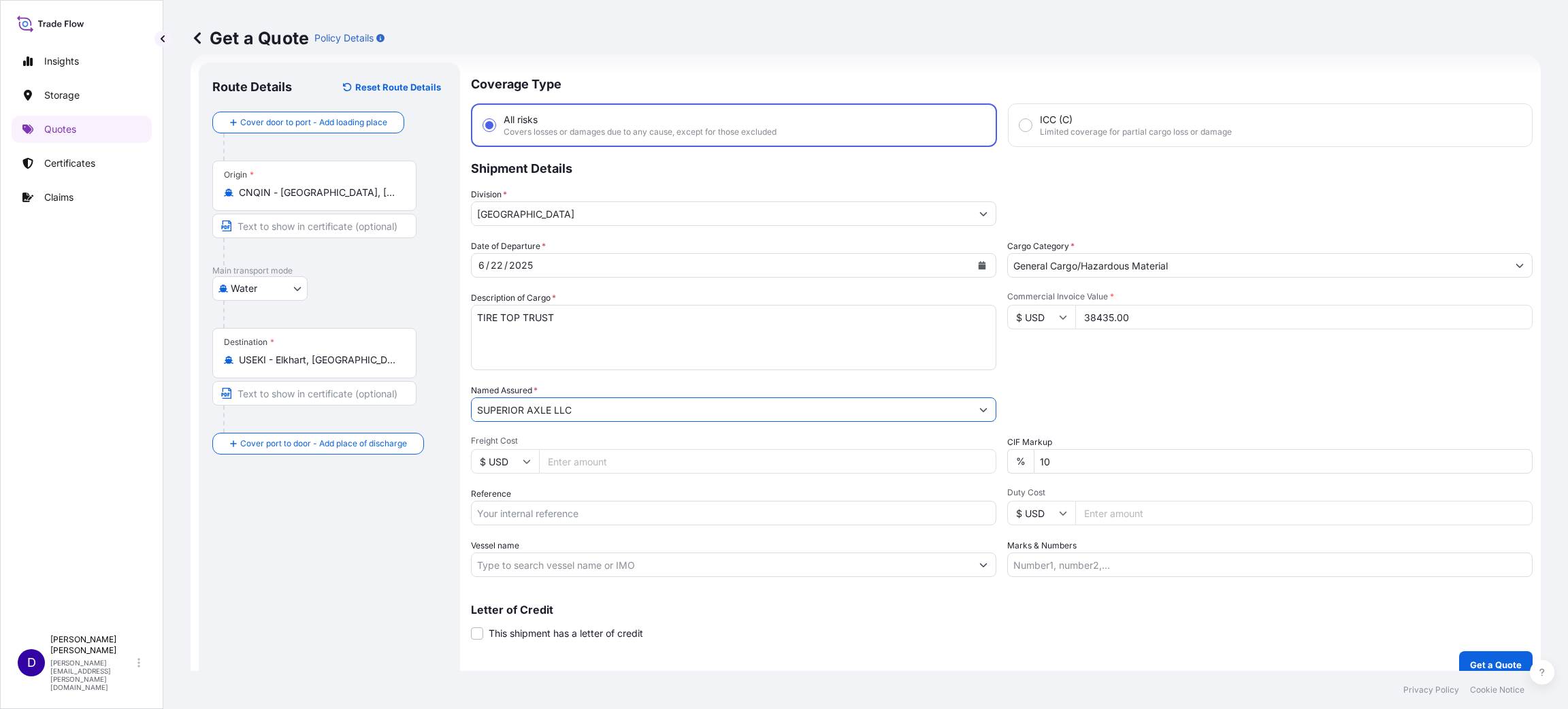 type on "SUPERIOR AXLE LLC" 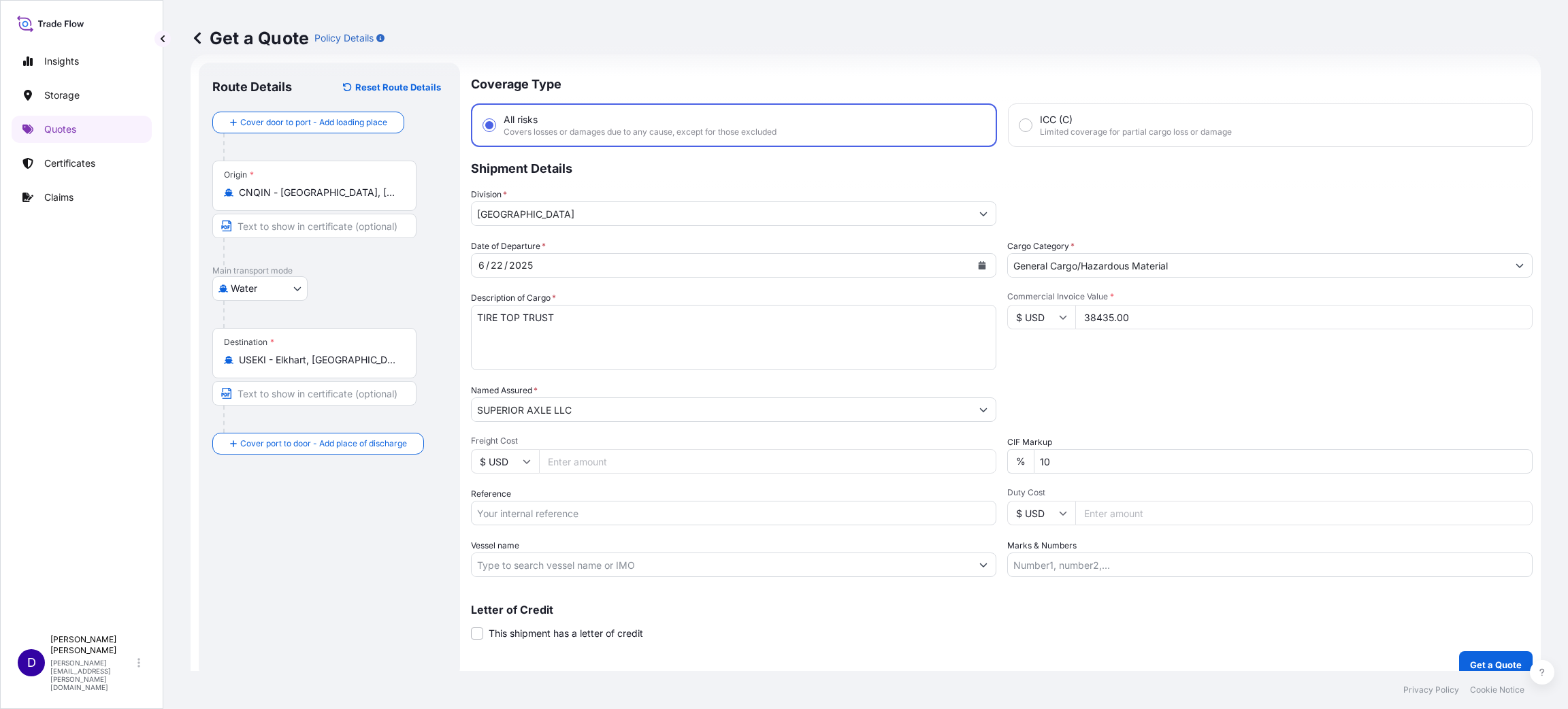 click on "Freight Cost" at bounding box center (768, 461) 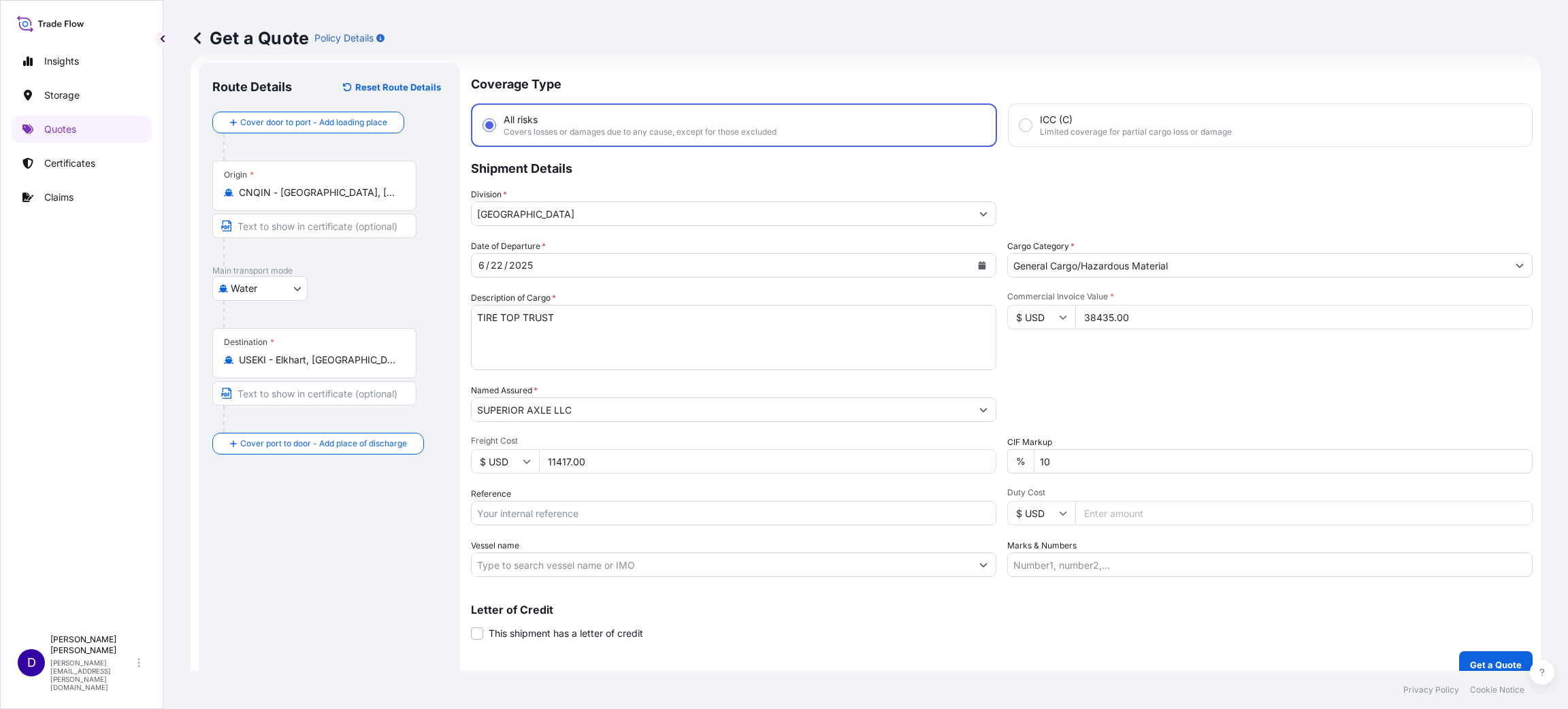 type on "11417.00" 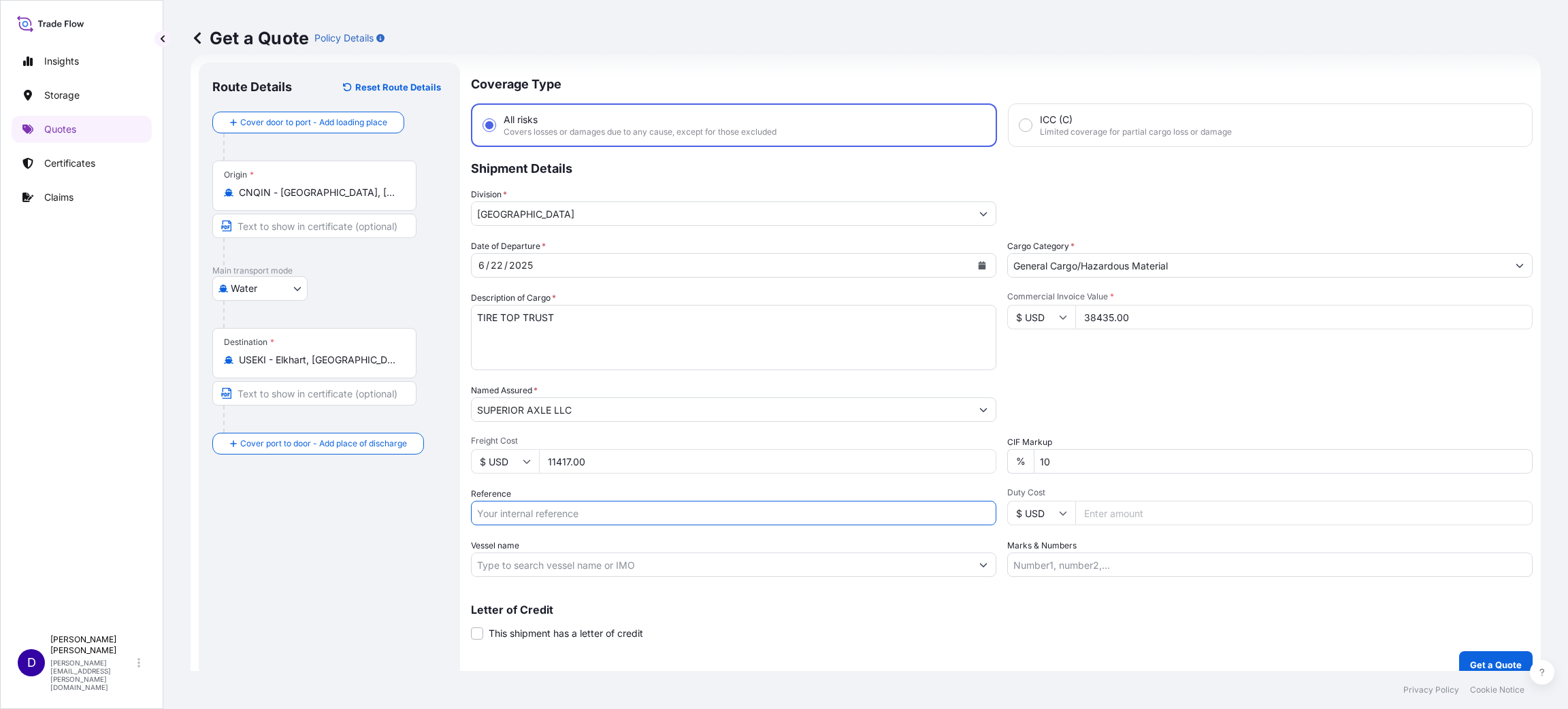 paste on "S25I156517" 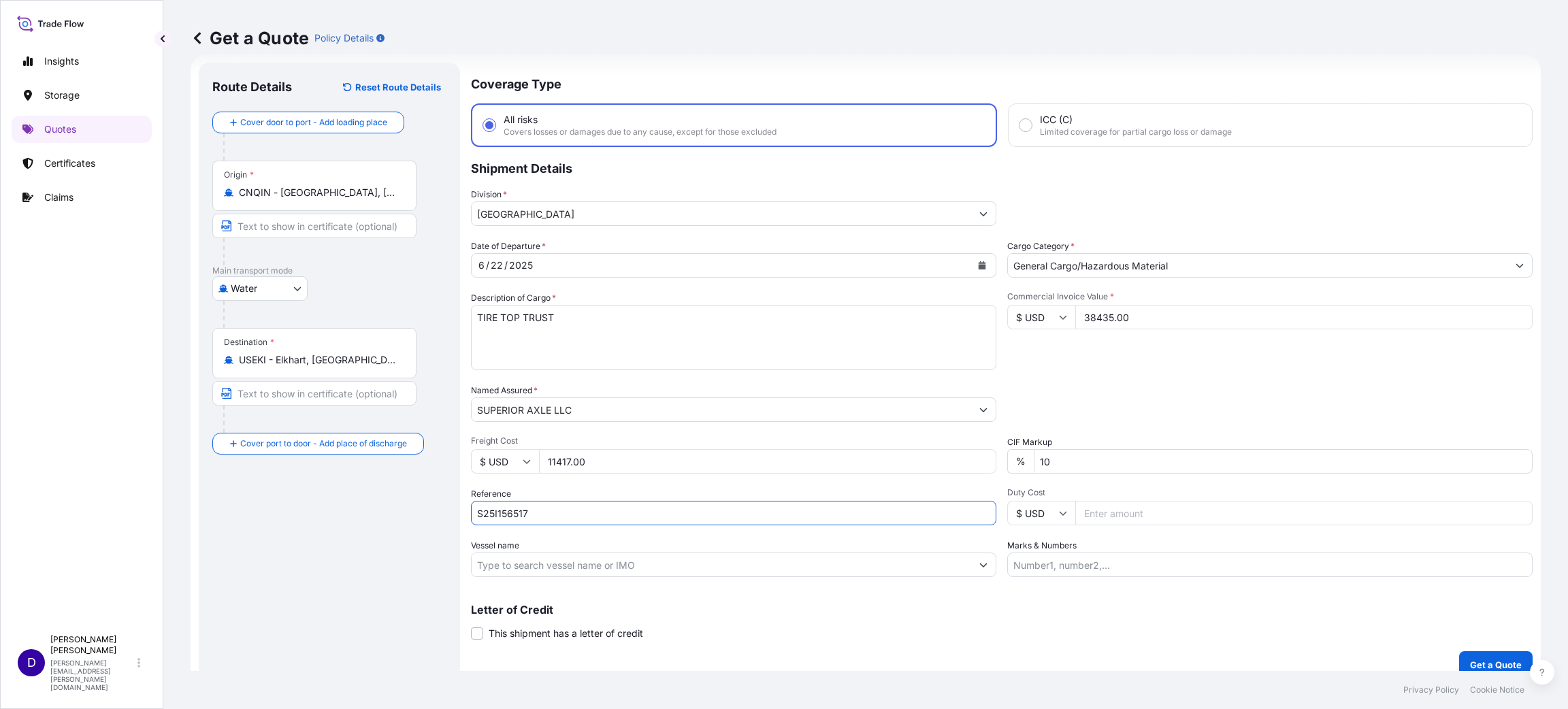 type on "S25I156517" 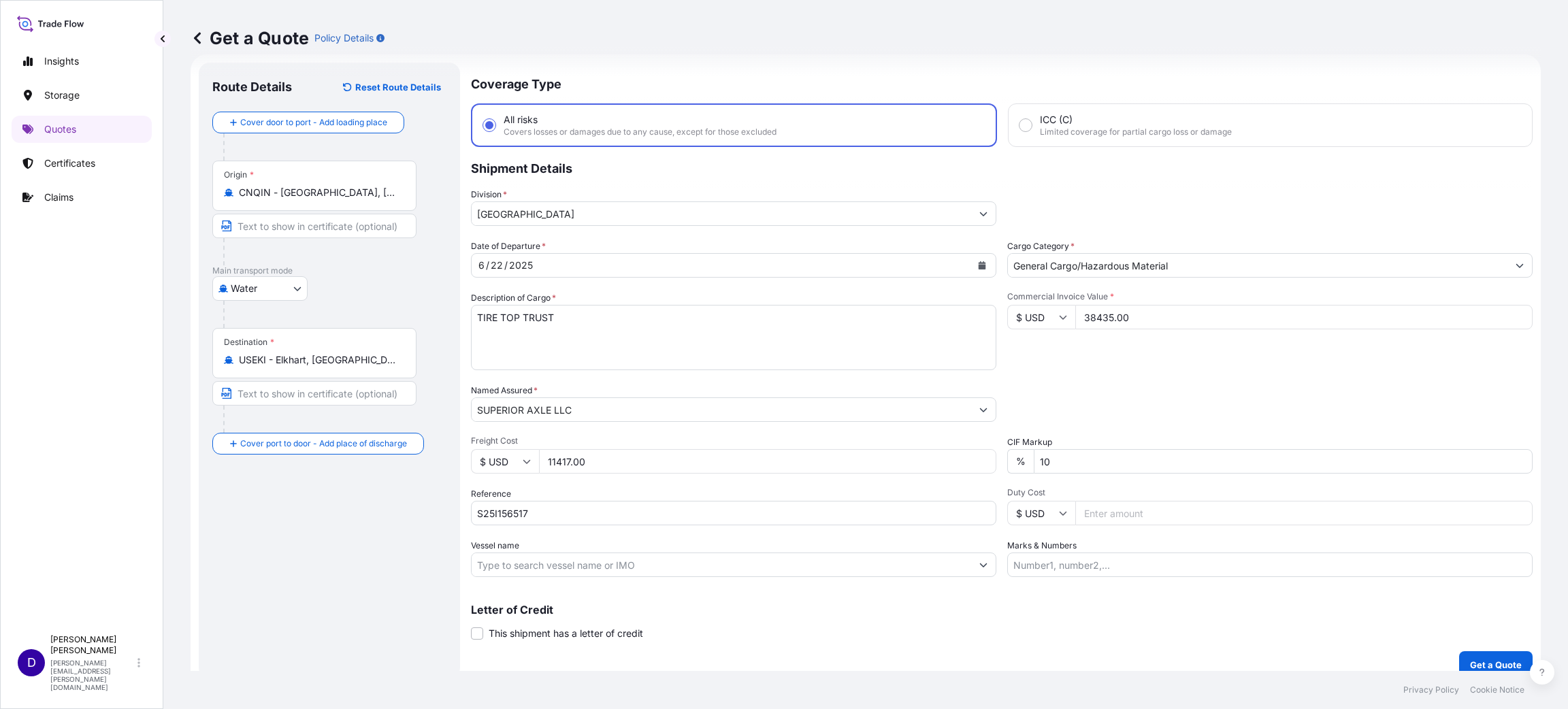 click on "Duty Cost" at bounding box center (1304, 513) 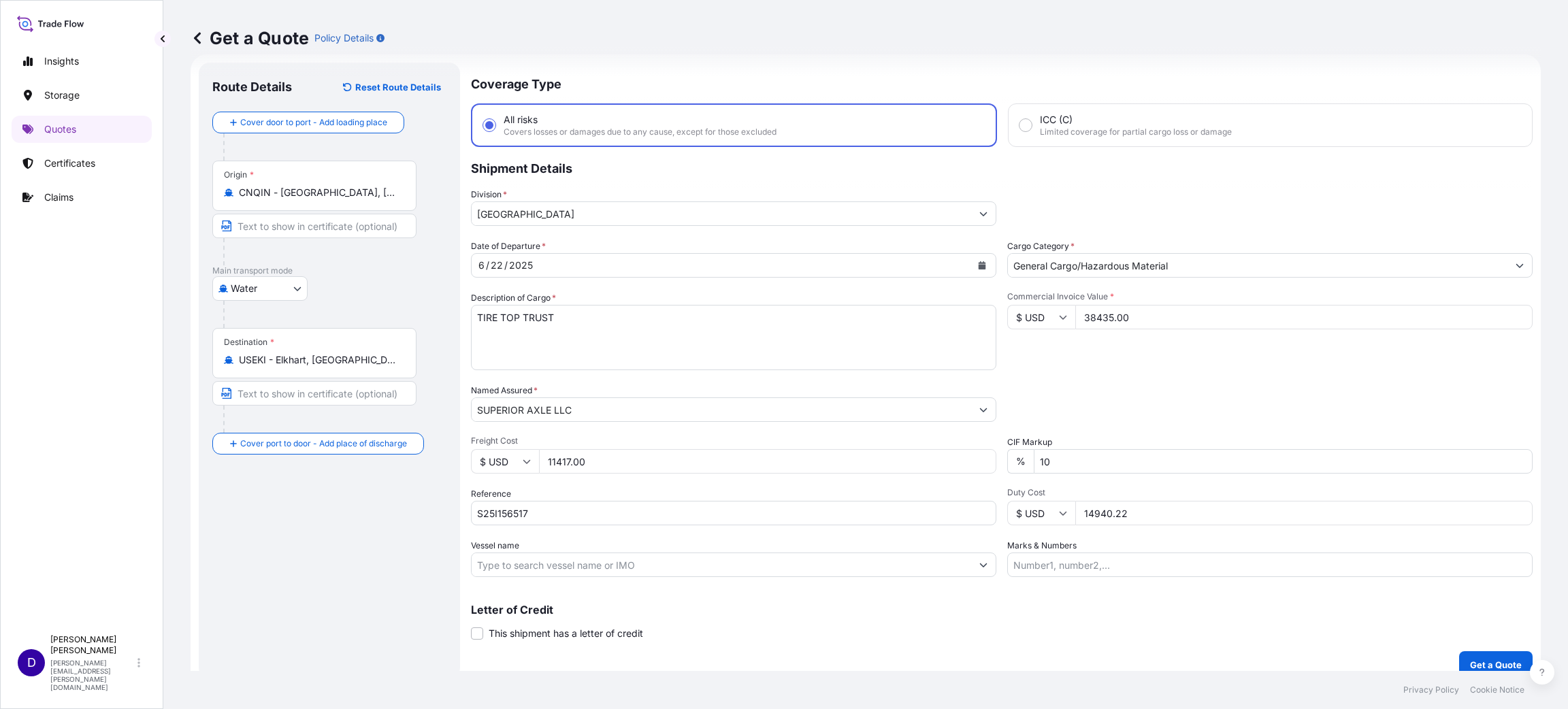 type on "14940.22" 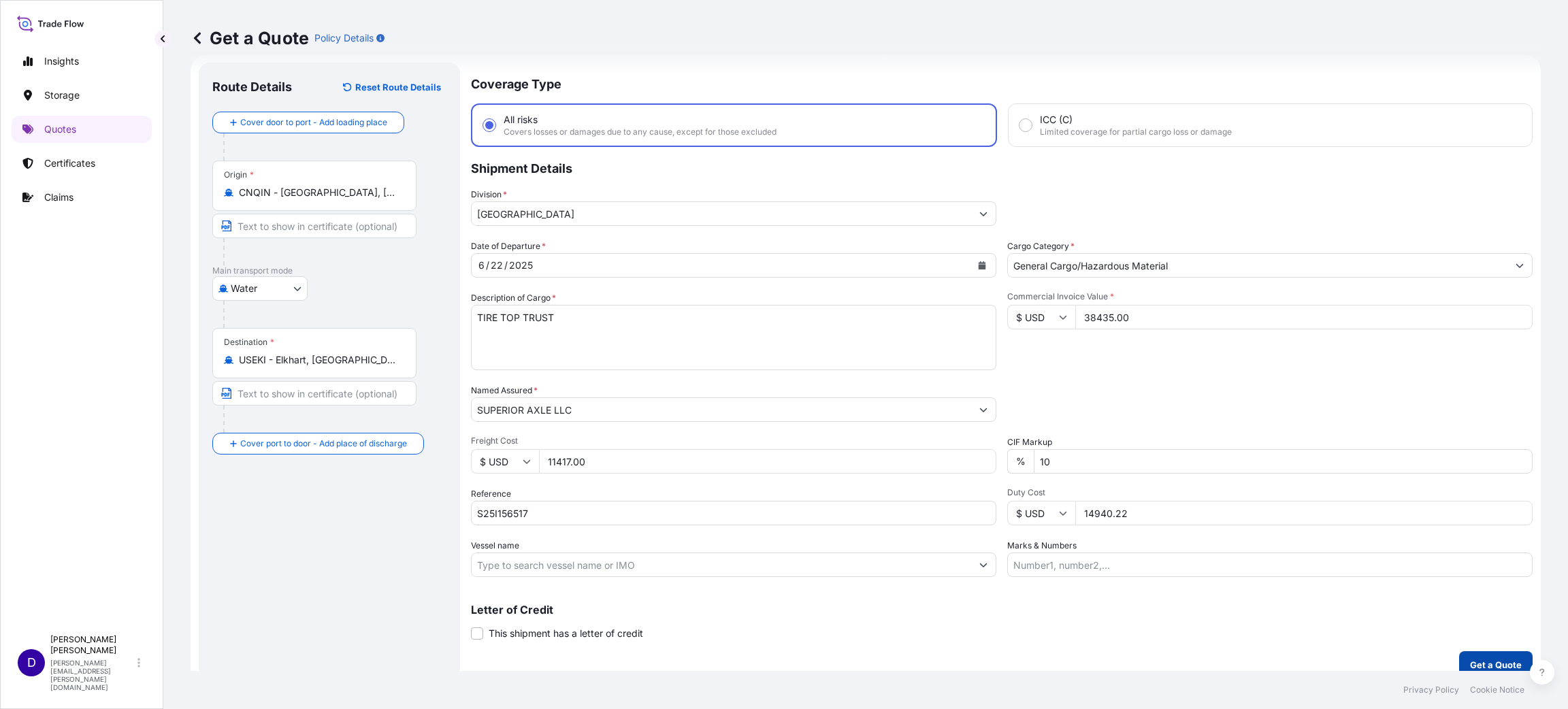 click on "Get a Quote" at bounding box center (1496, 665) 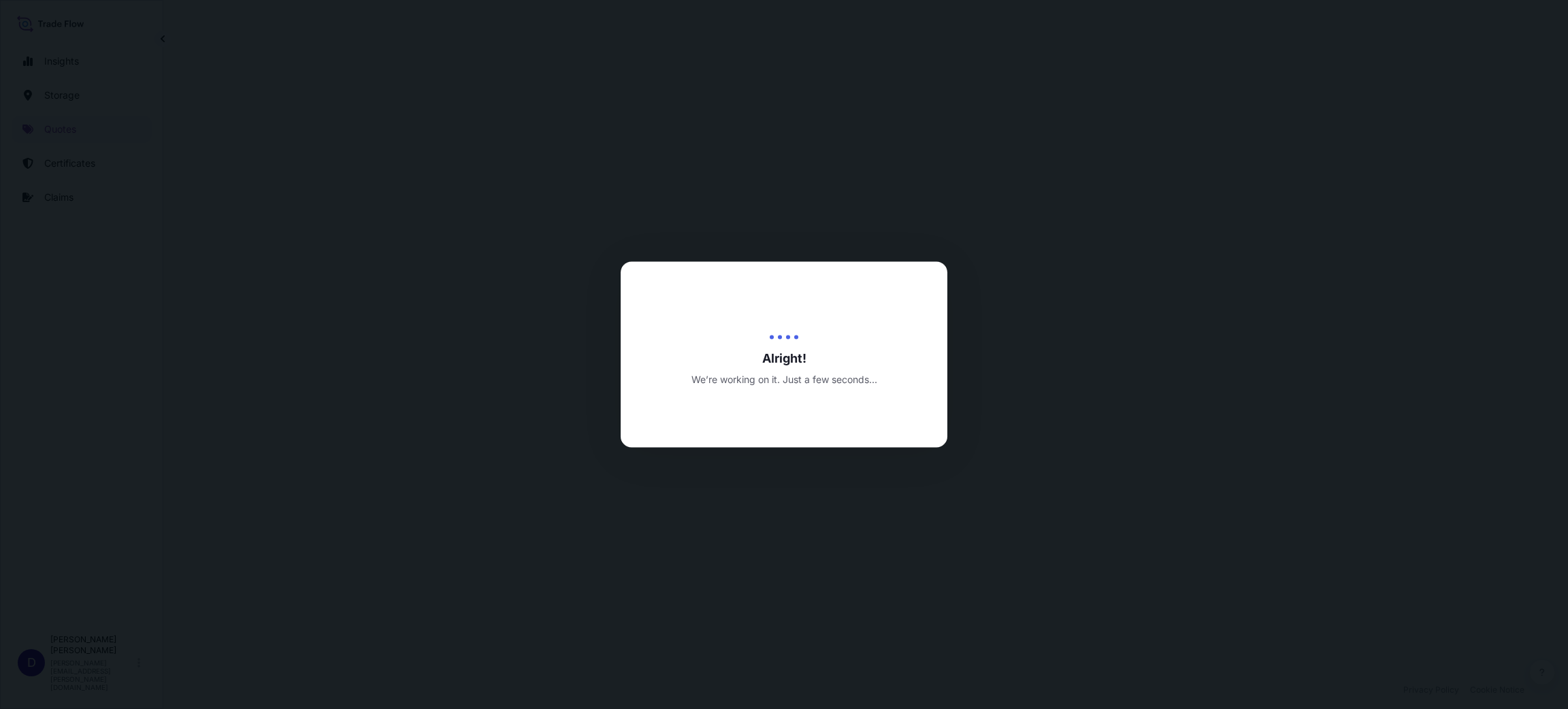 scroll, scrollTop: 0, scrollLeft: 0, axis: both 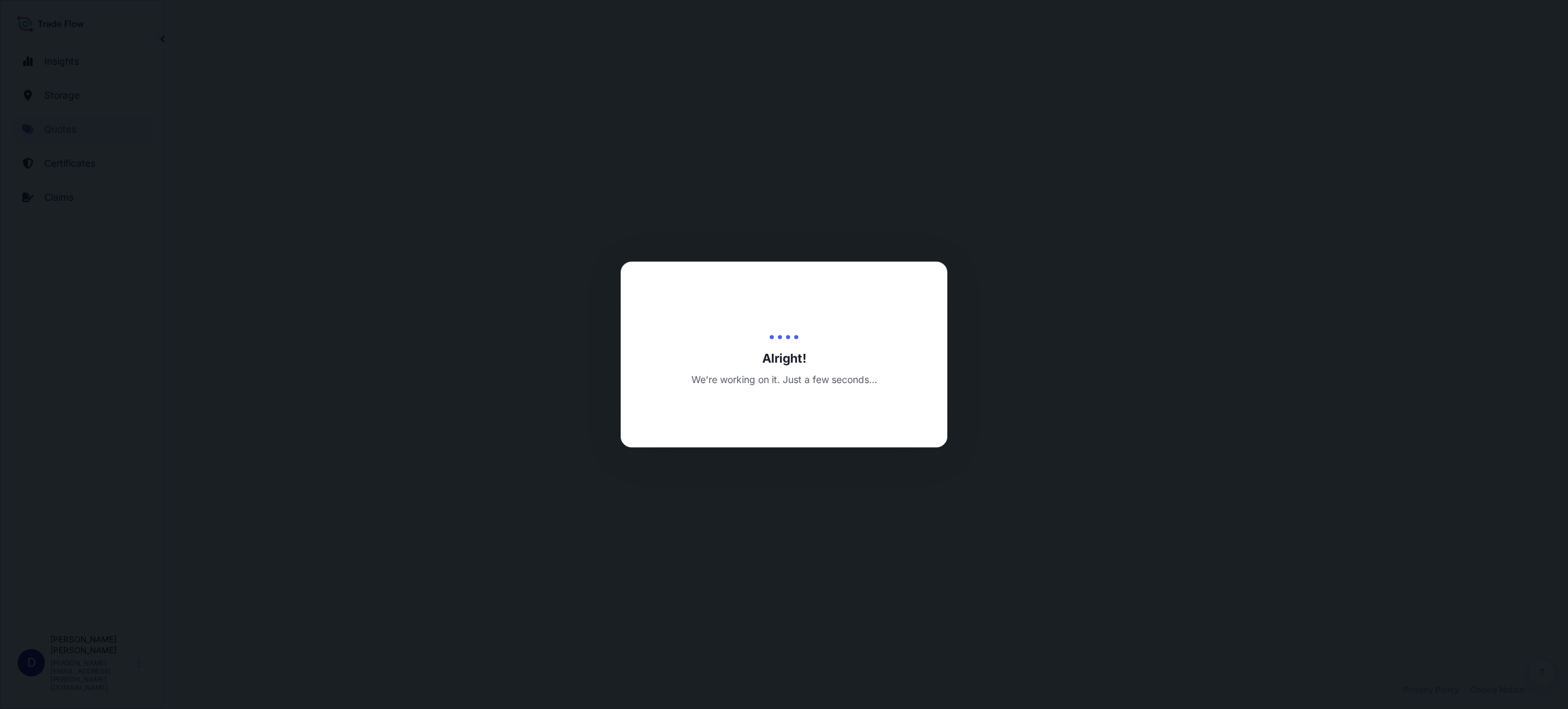 select on "Water" 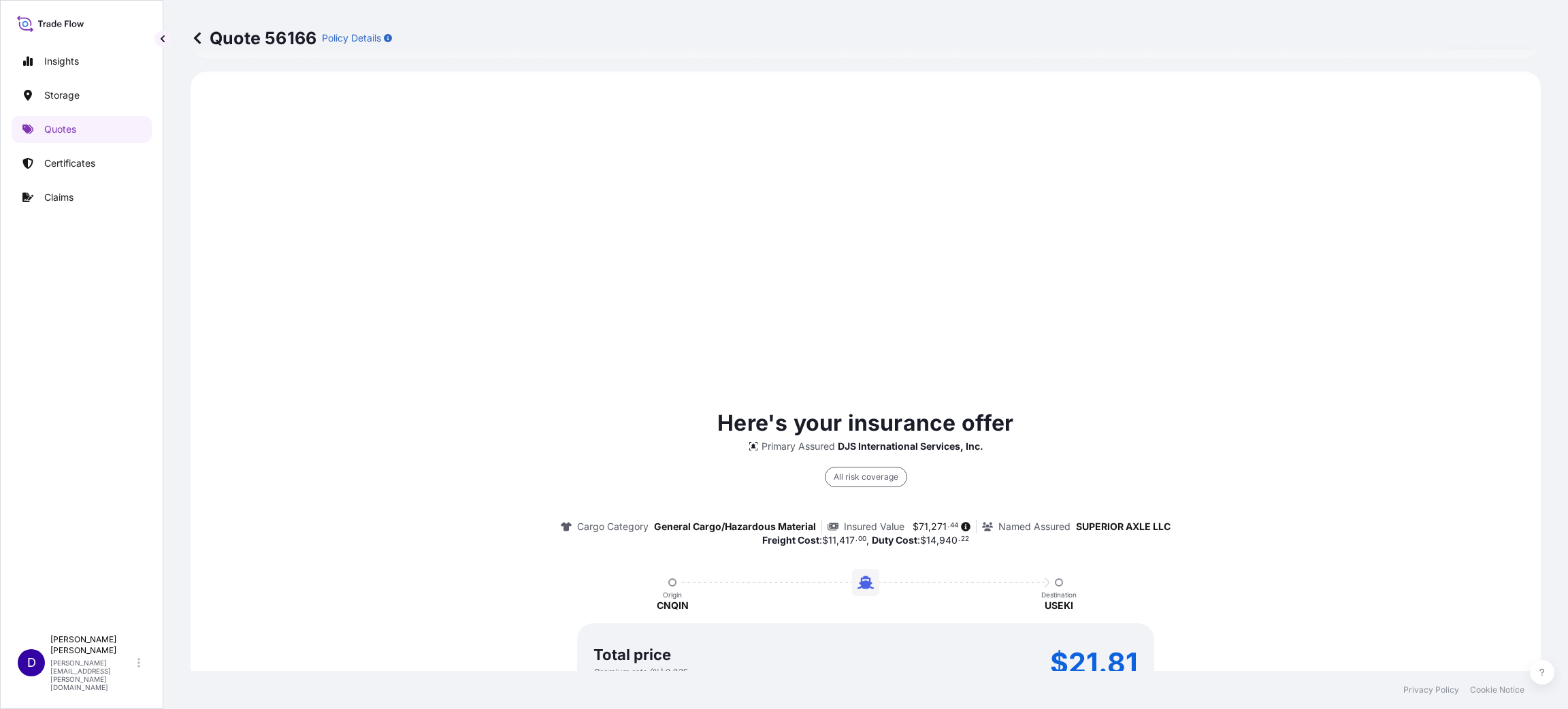 scroll, scrollTop: 653, scrollLeft: 0, axis: vertical 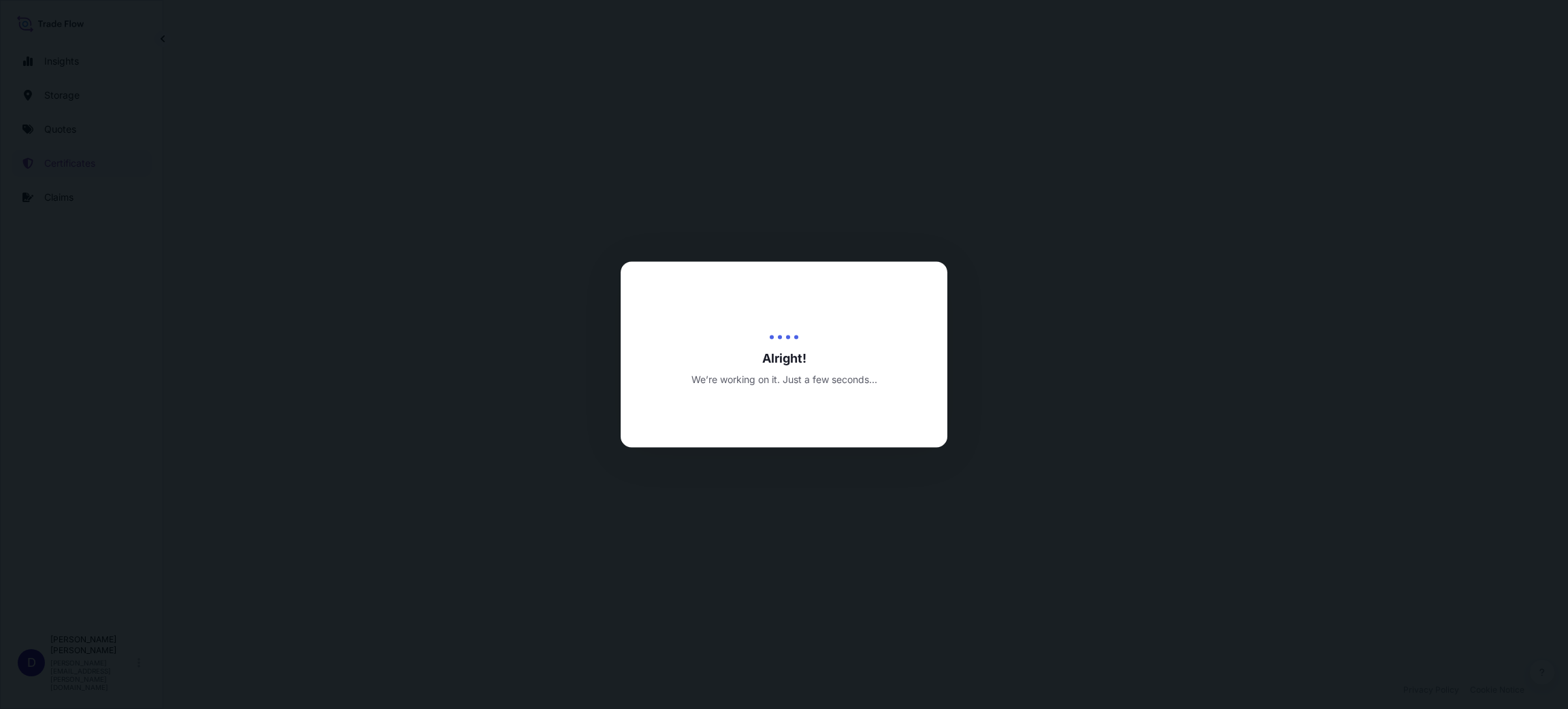 drag, startPoint x: 284, startPoint y: 310, endPoint x: 274, endPoint y: 329, distance: 21.470911 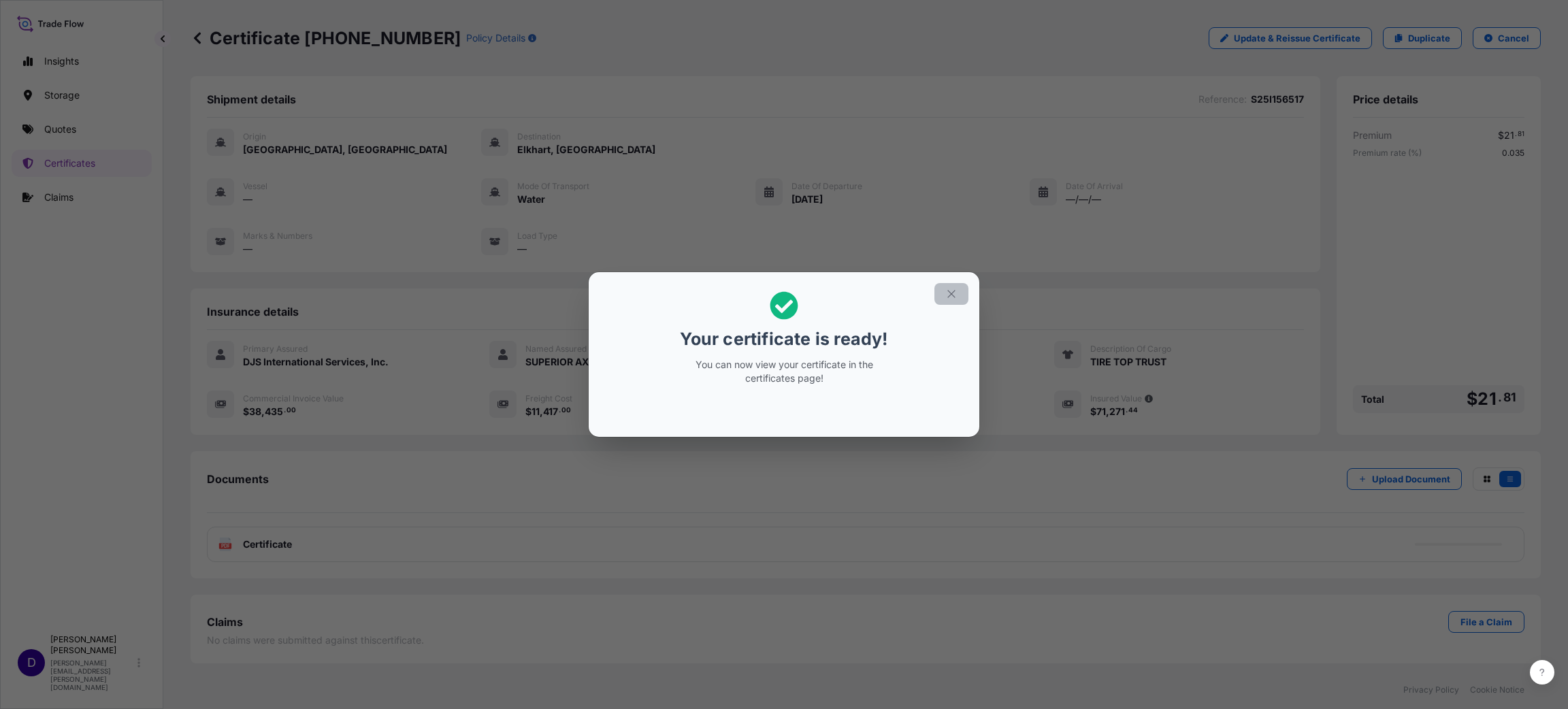 click 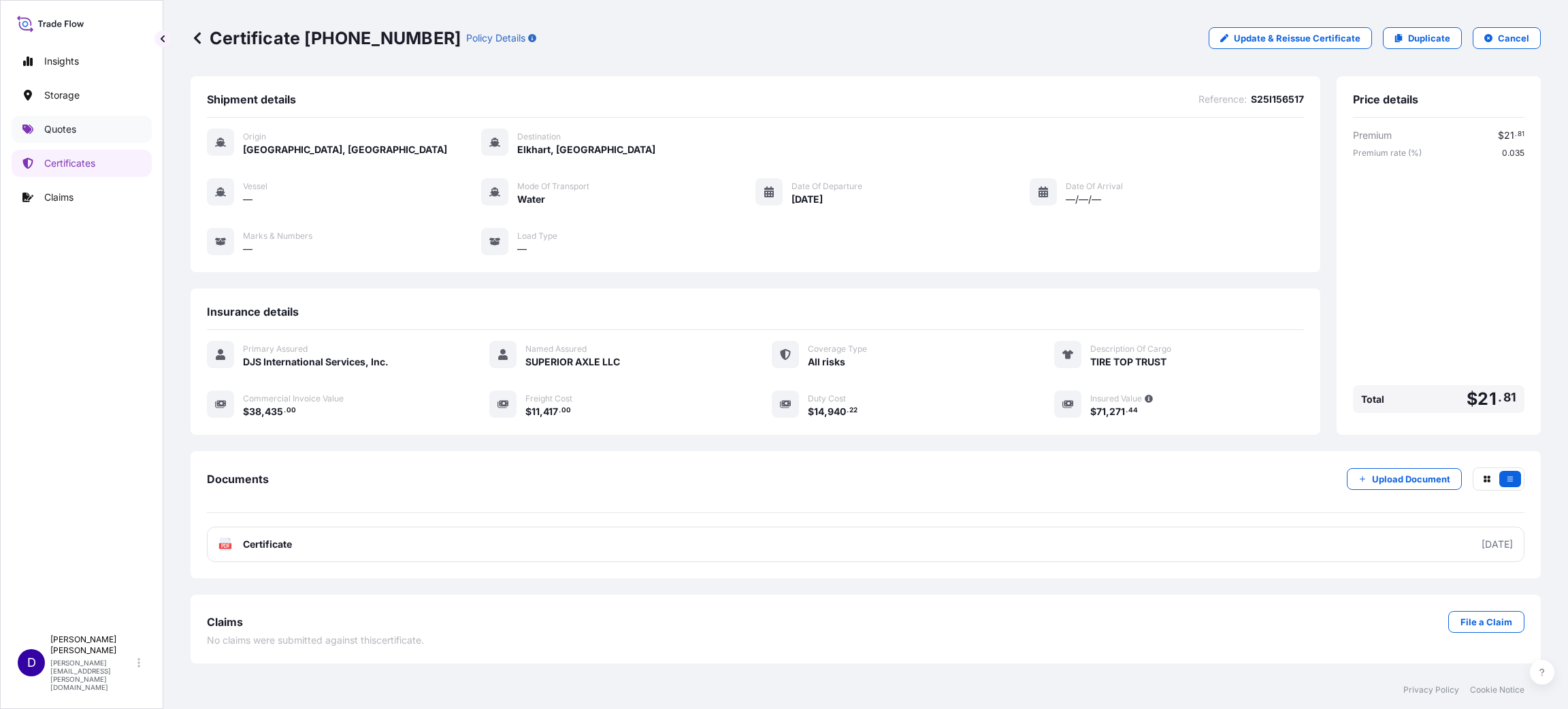 click on "Quotes" at bounding box center (60, 129) 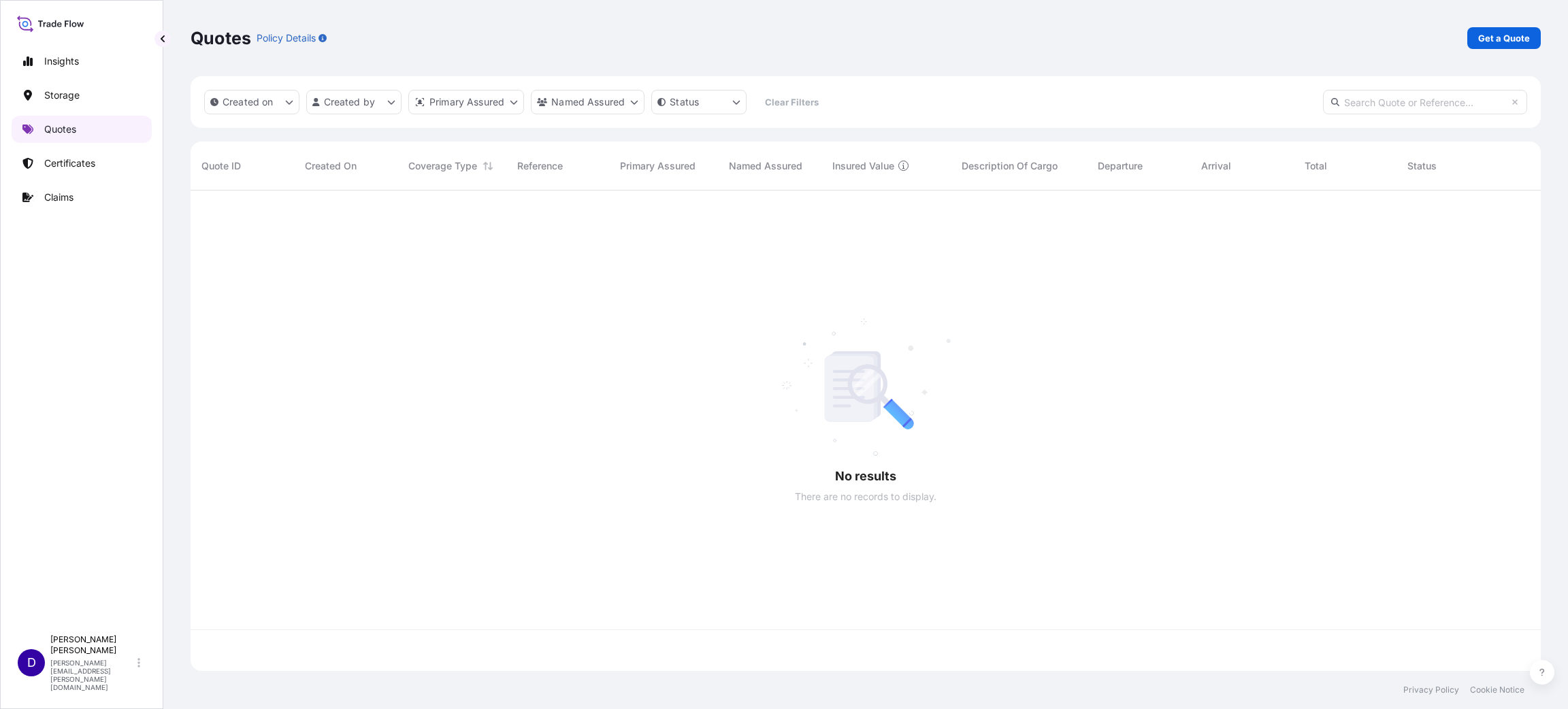 scroll, scrollTop: 16, scrollLeft: 16, axis: both 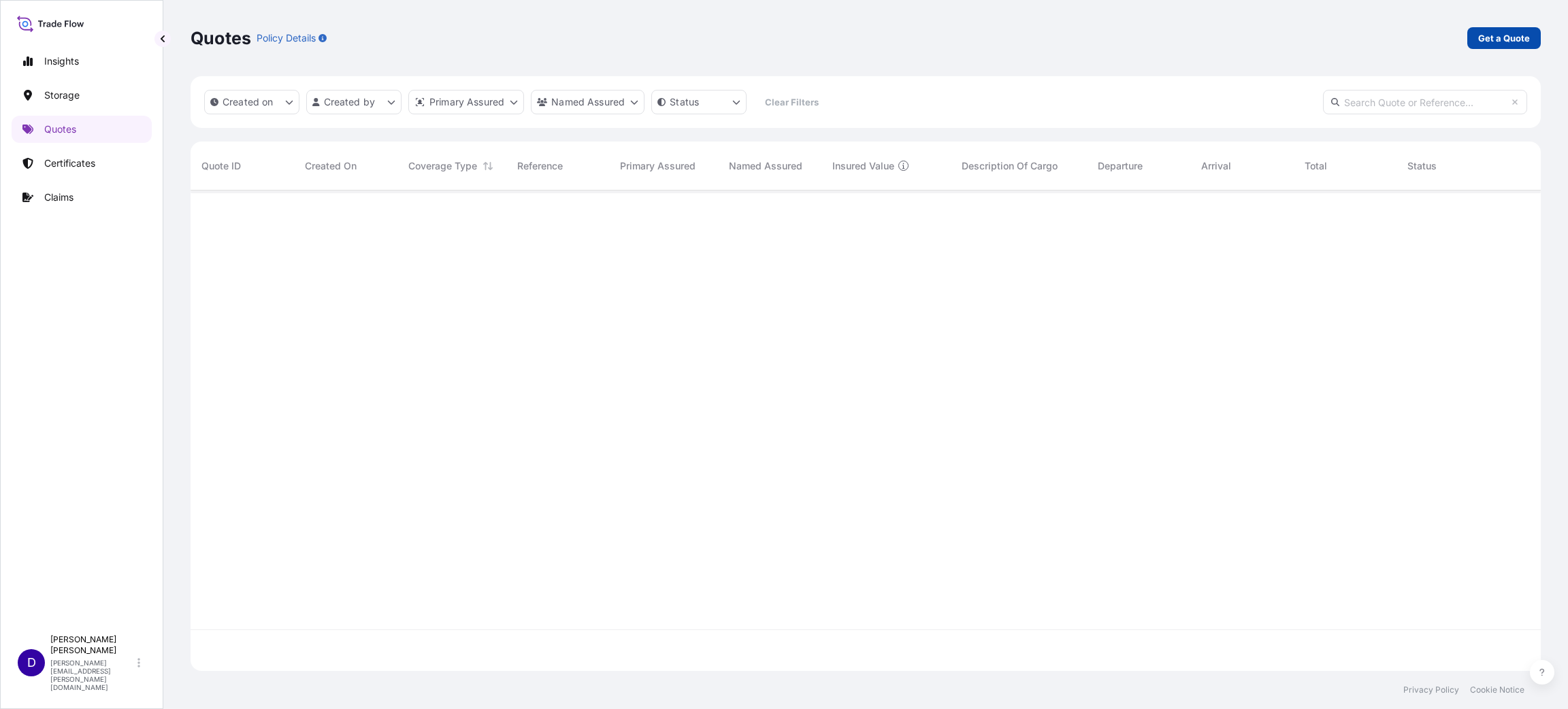 click on "Get a Quote" at bounding box center [1504, 38] 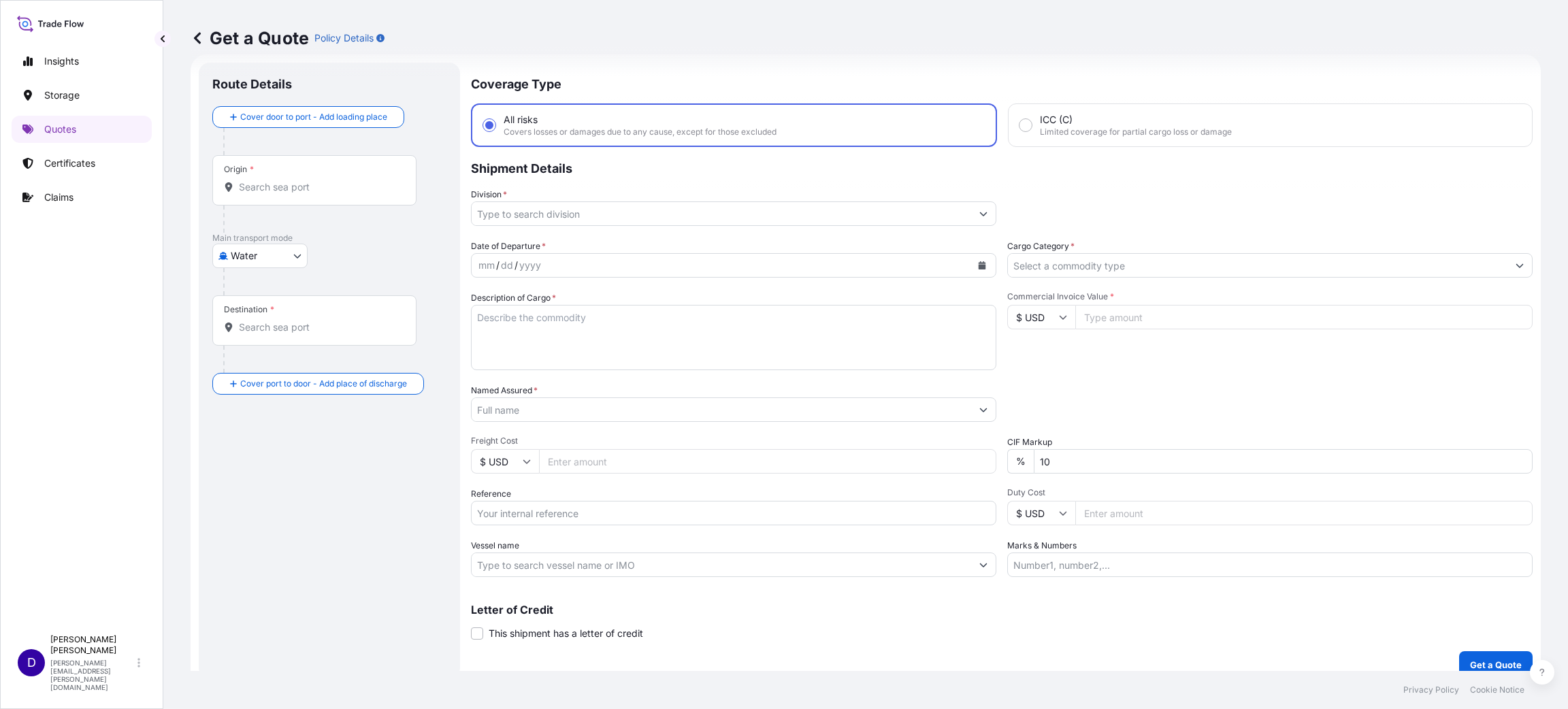 click on "Origin *" at bounding box center (314, 180) 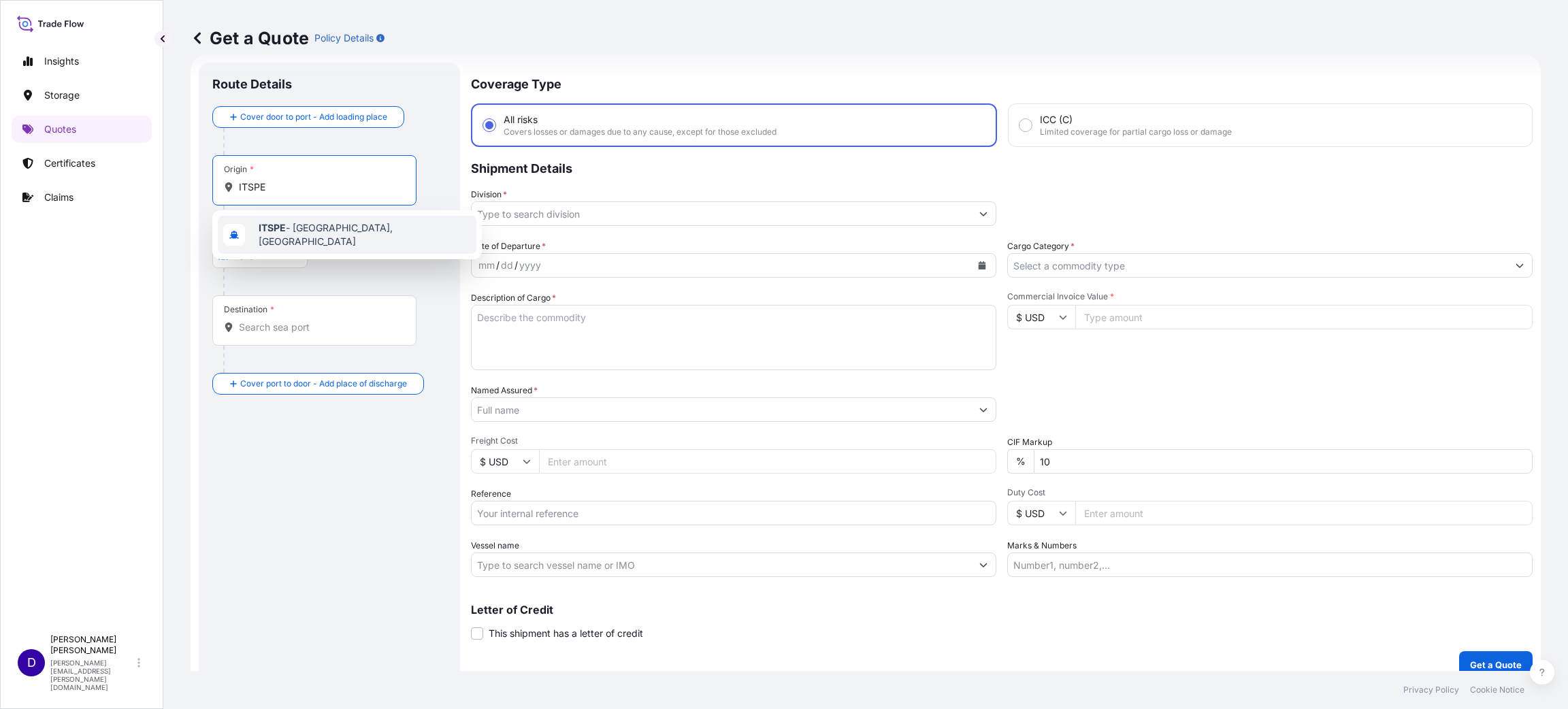 click on "ITSPE  - [GEOGRAPHIC_DATA], [GEOGRAPHIC_DATA]" at bounding box center [365, 235] 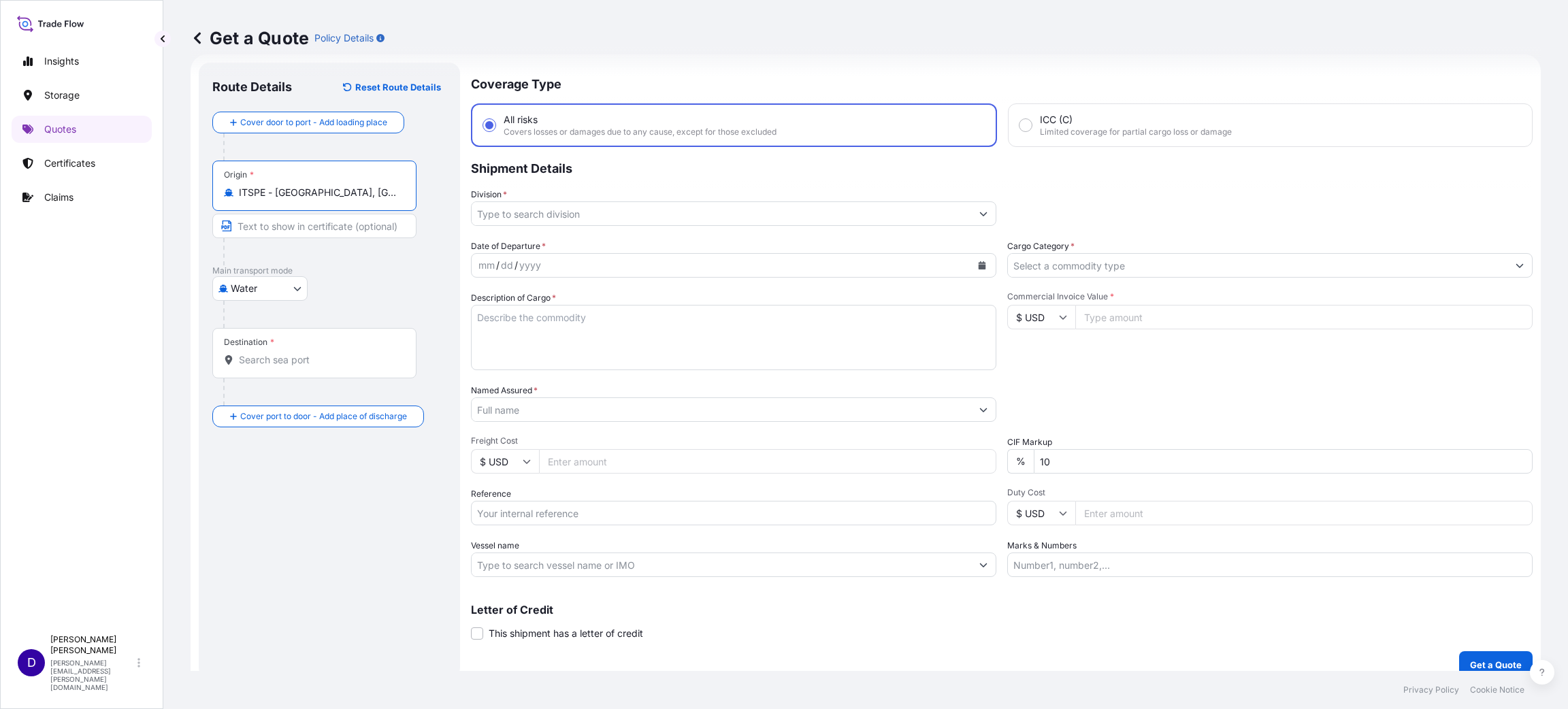 type on "ITSPE - [GEOGRAPHIC_DATA], [GEOGRAPHIC_DATA]" 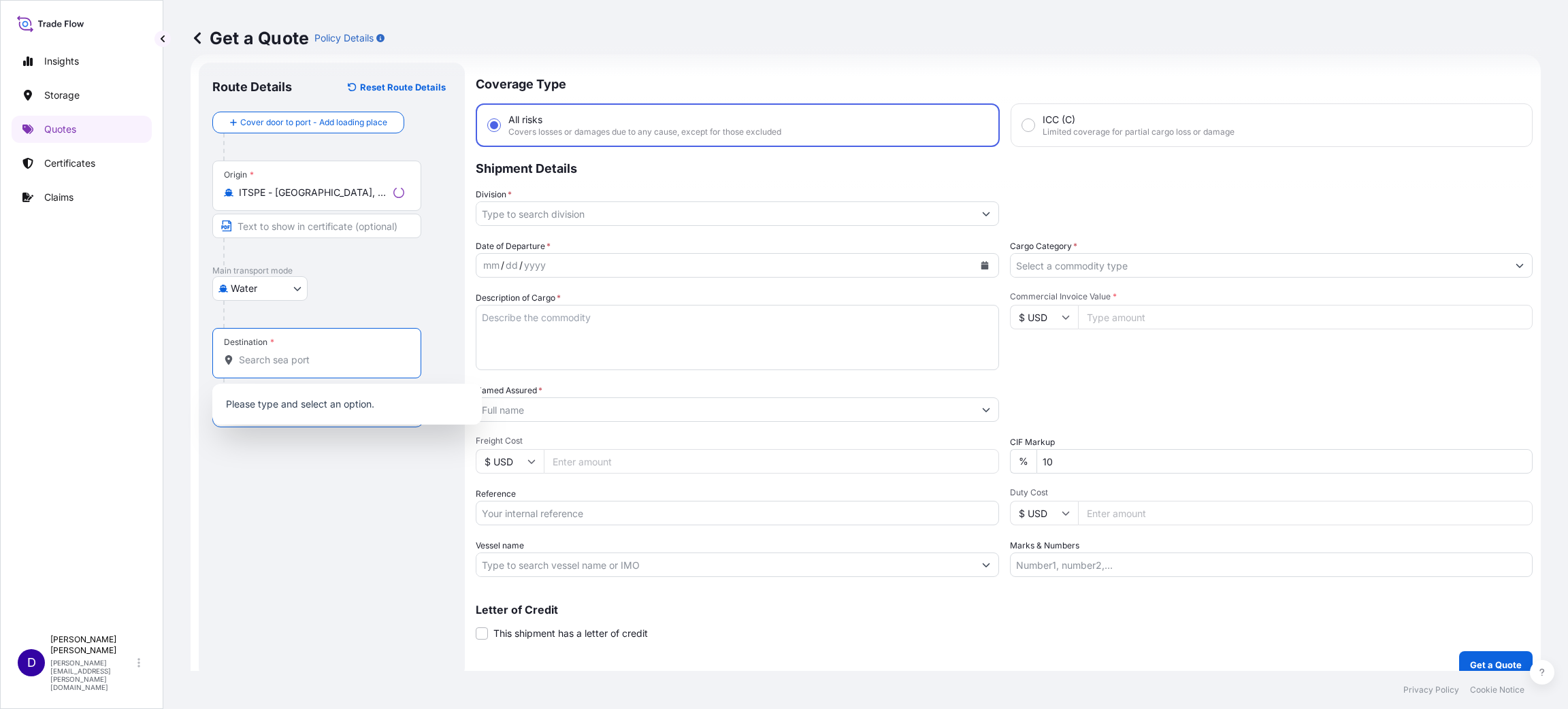 click on "Destination *" at bounding box center (316, 353) 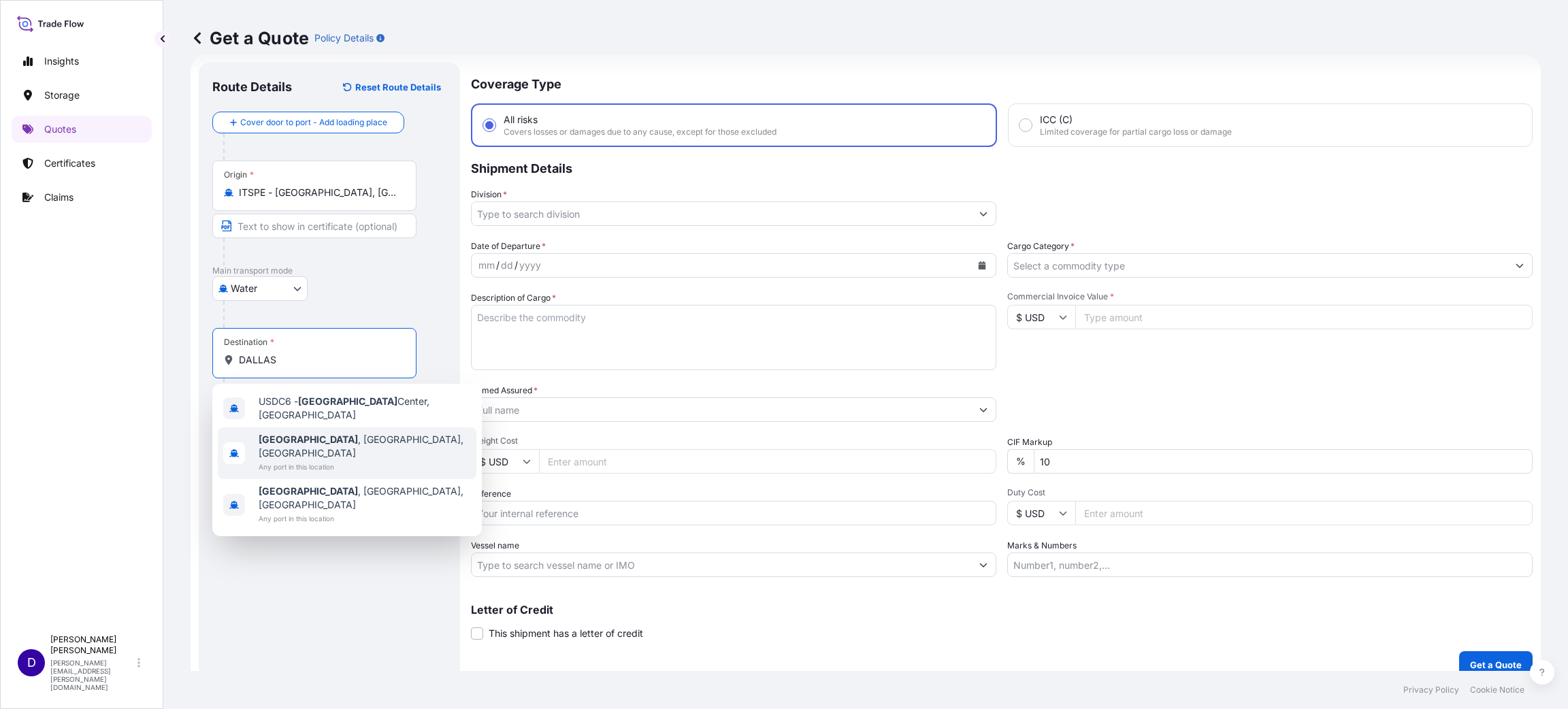 click on "Any port in this location" at bounding box center (365, 467) 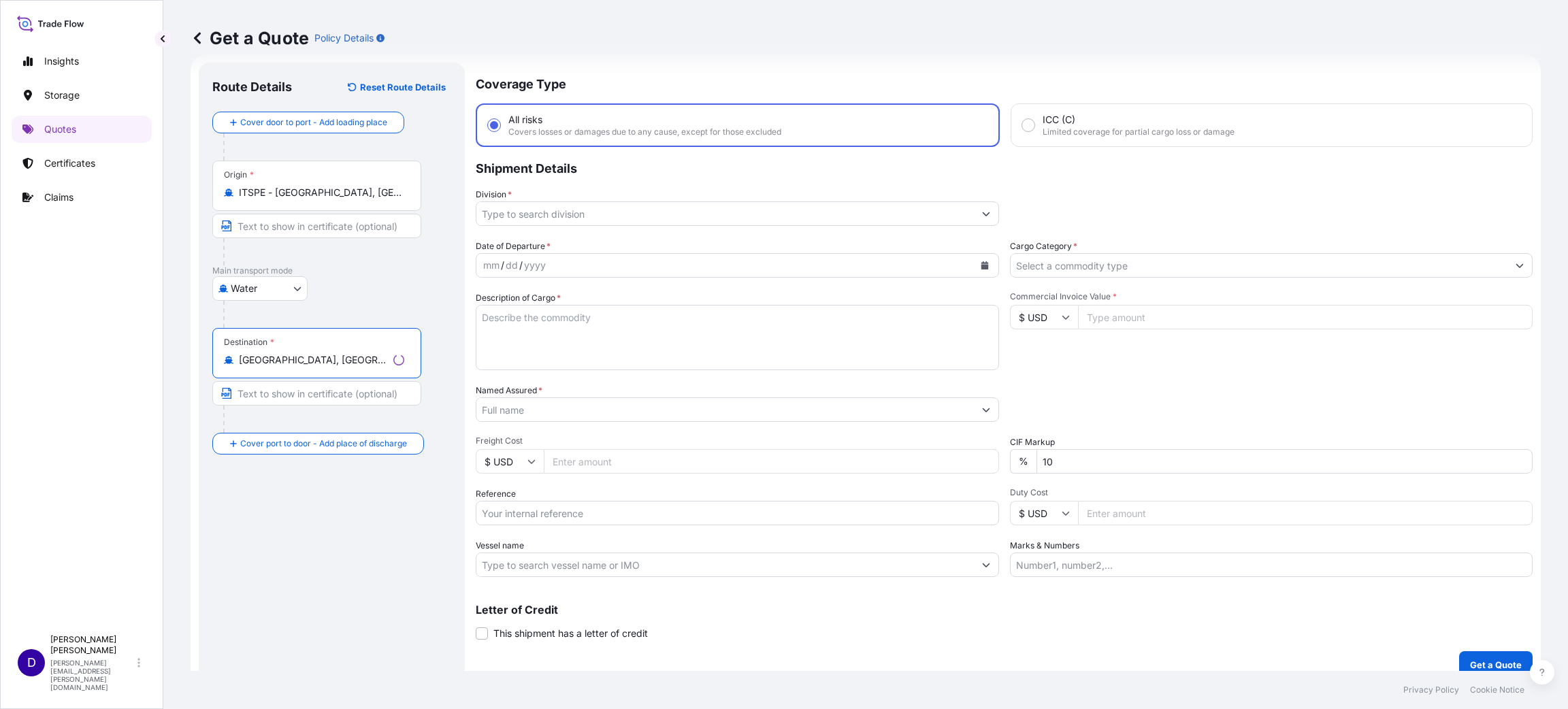 type on "[GEOGRAPHIC_DATA], [GEOGRAPHIC_DATA], [GEOGRAPHIC_DATA]" 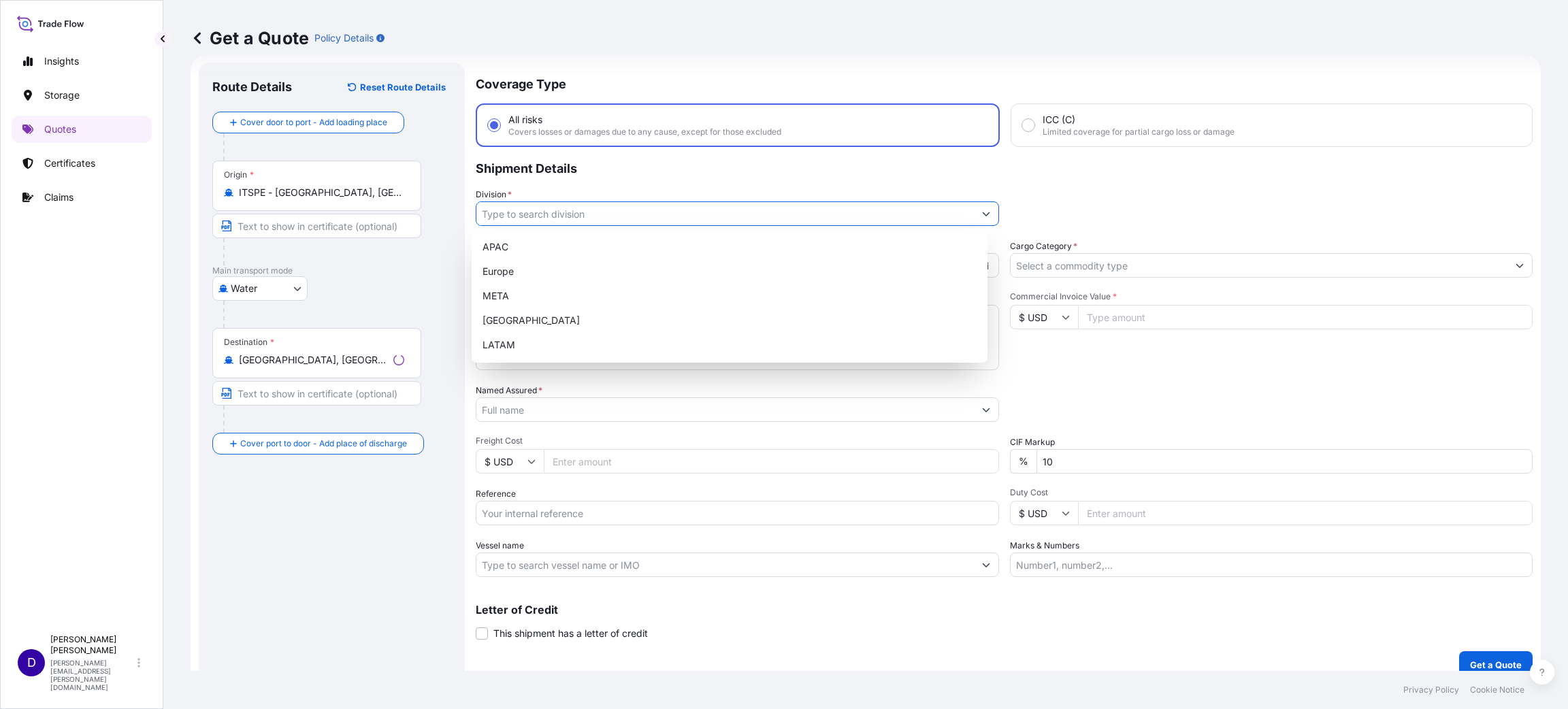 click on "Division *" at bounding box center [725, 214] 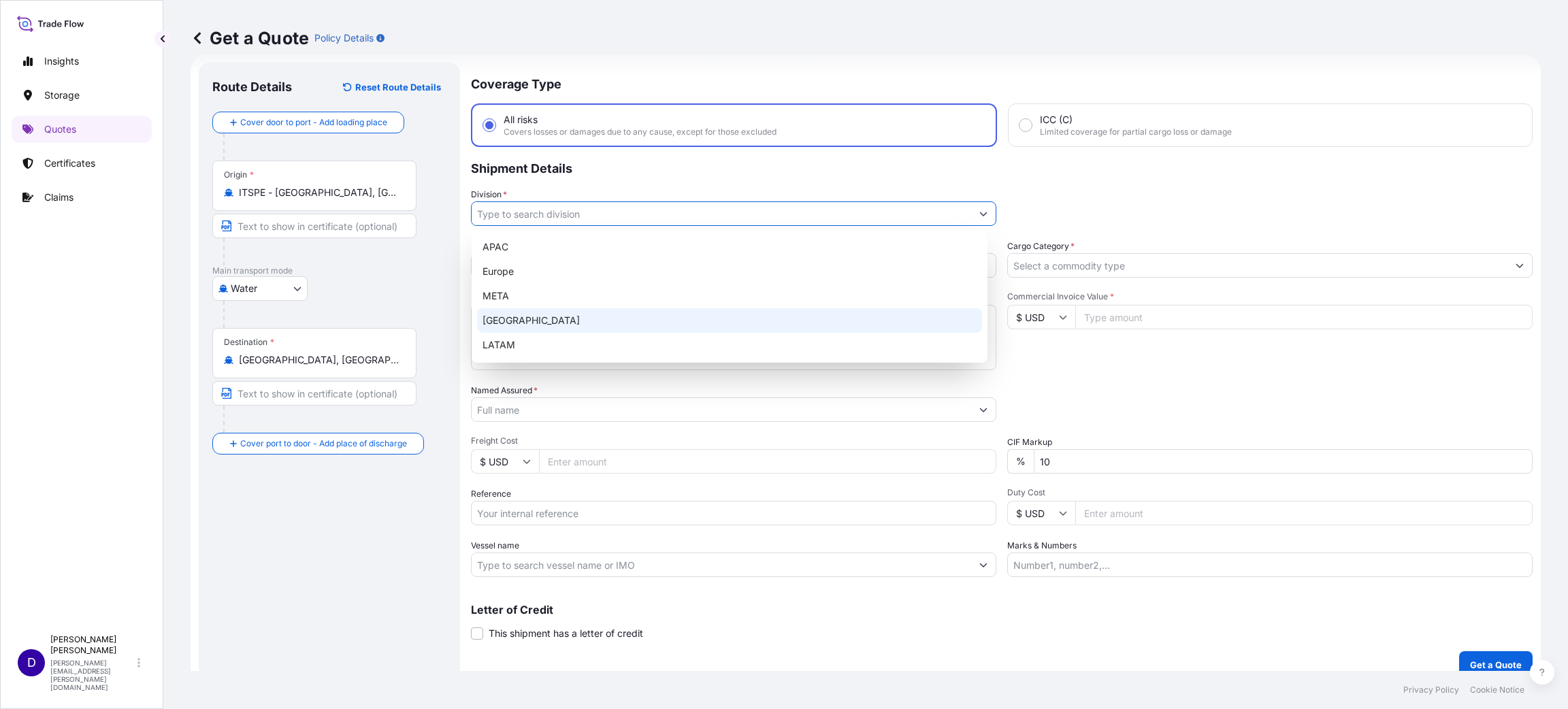 click on "[GEOGRAPHIC_DATA]" at bounding box center [730, 320] 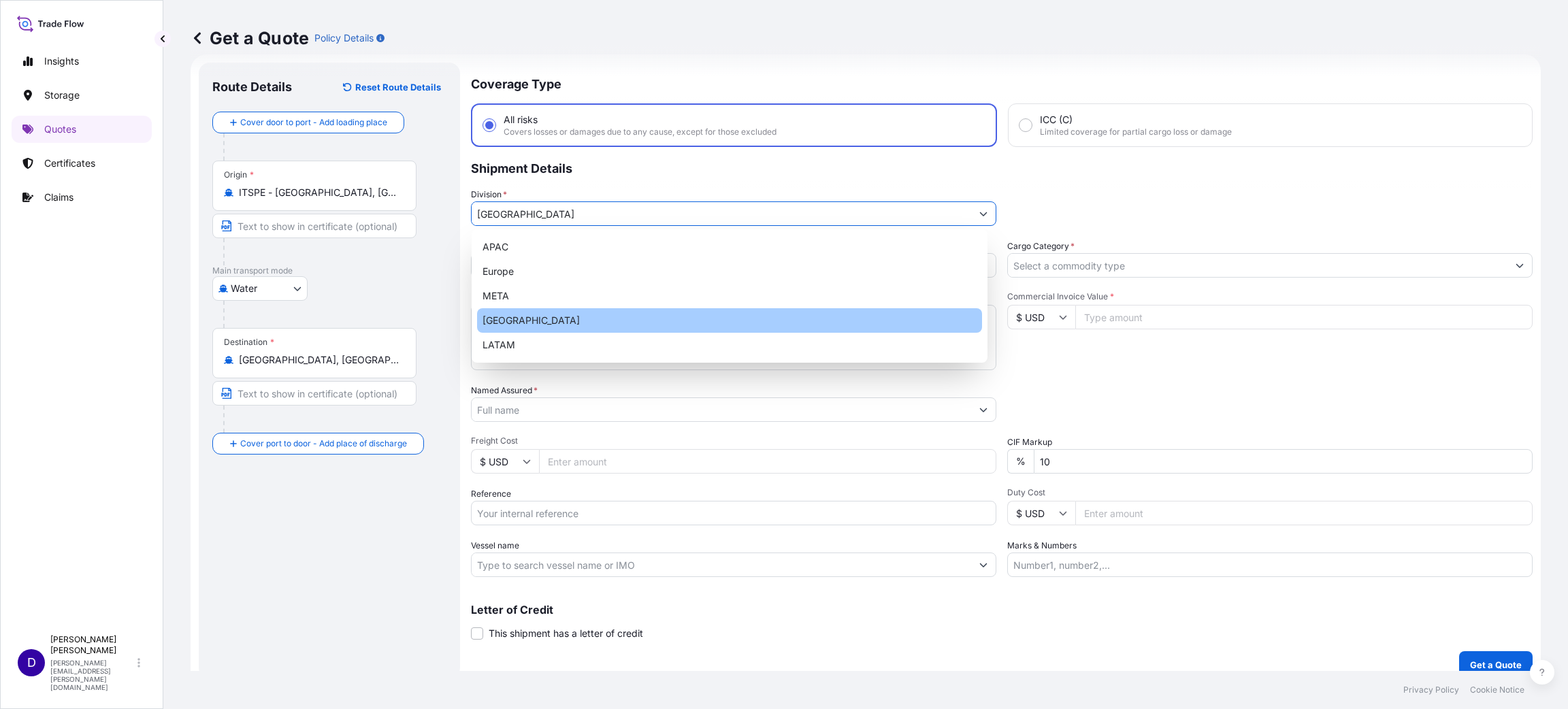type on "[GEOGRAPHIC_DATA]" 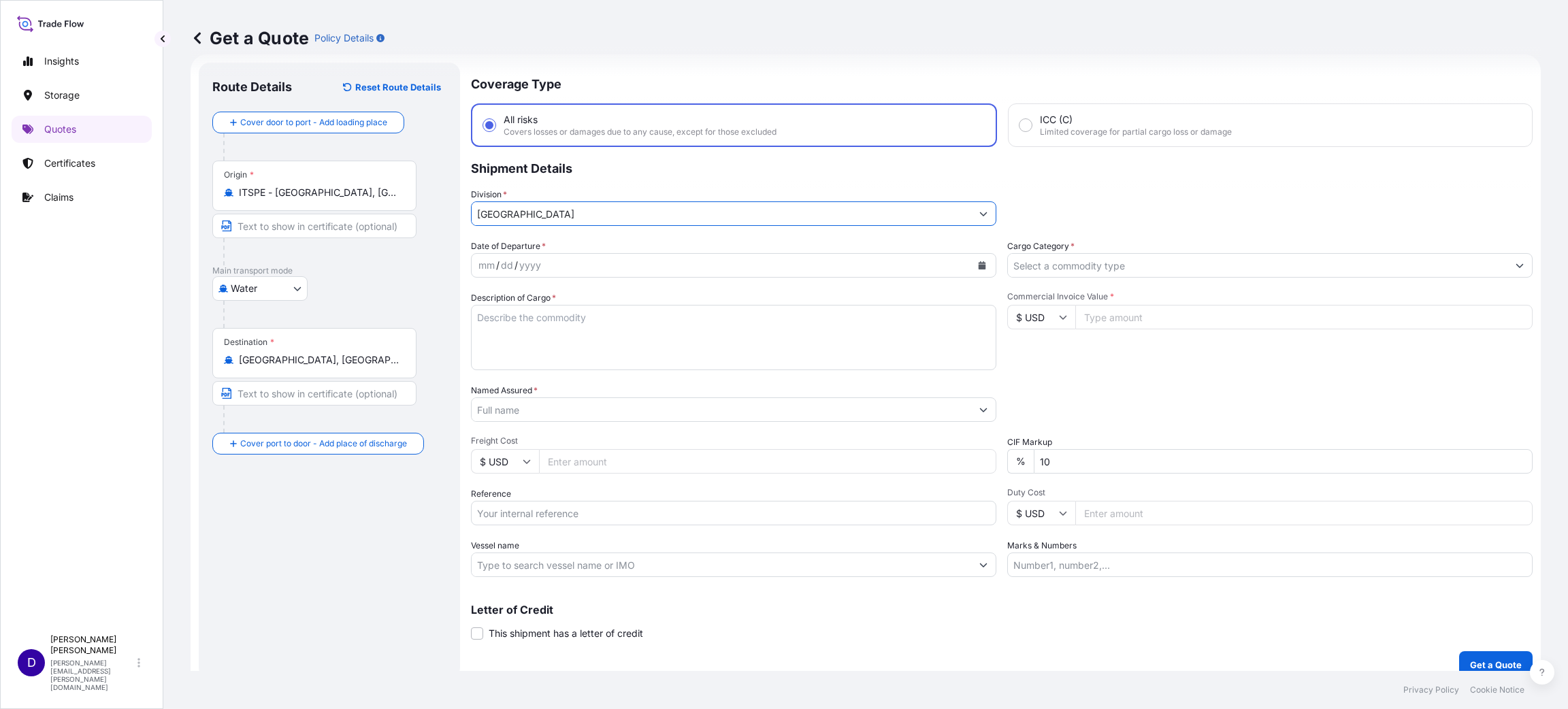 click on "mm / dd / yyyy" at bounding box center [721, 265] 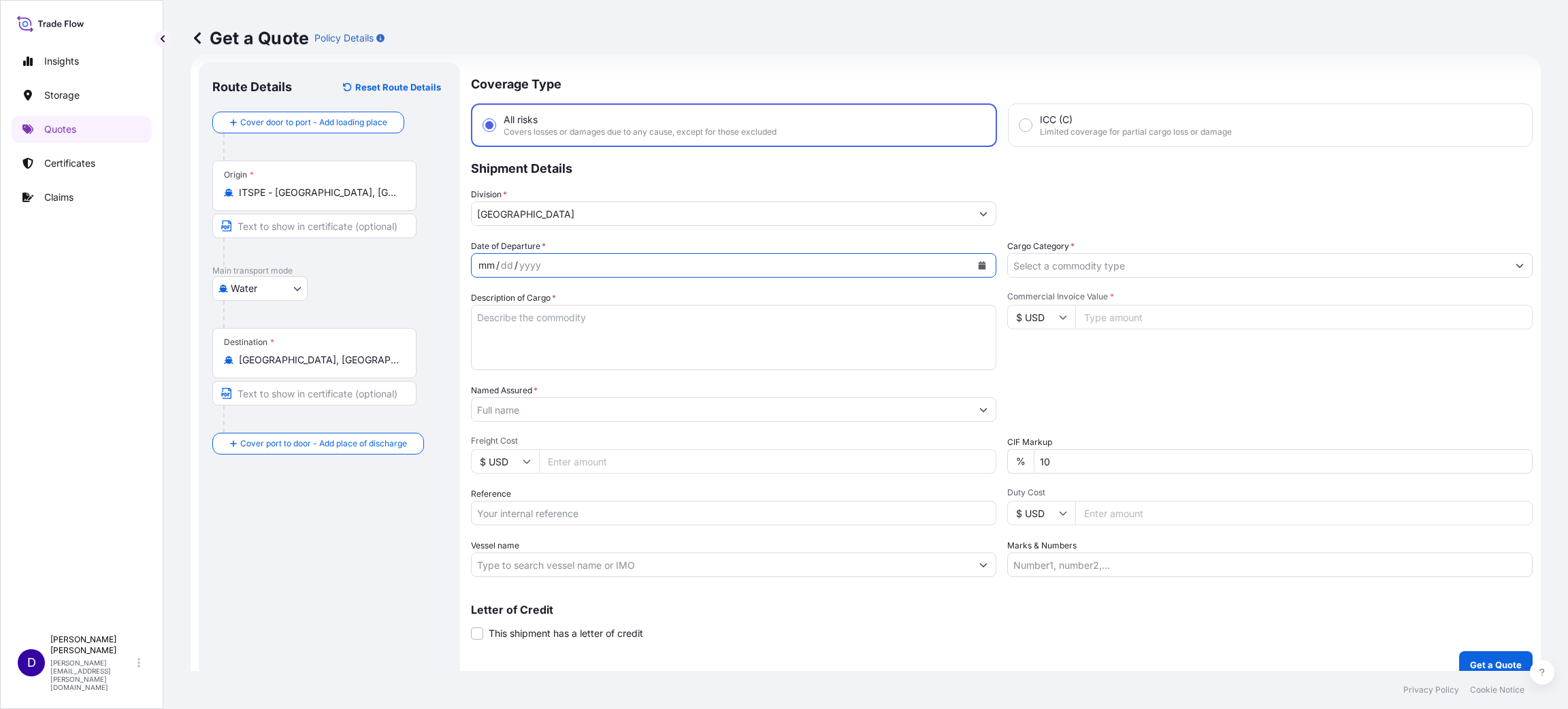 click on "mm / dd / yyyy" at bounding box center (721, 265) 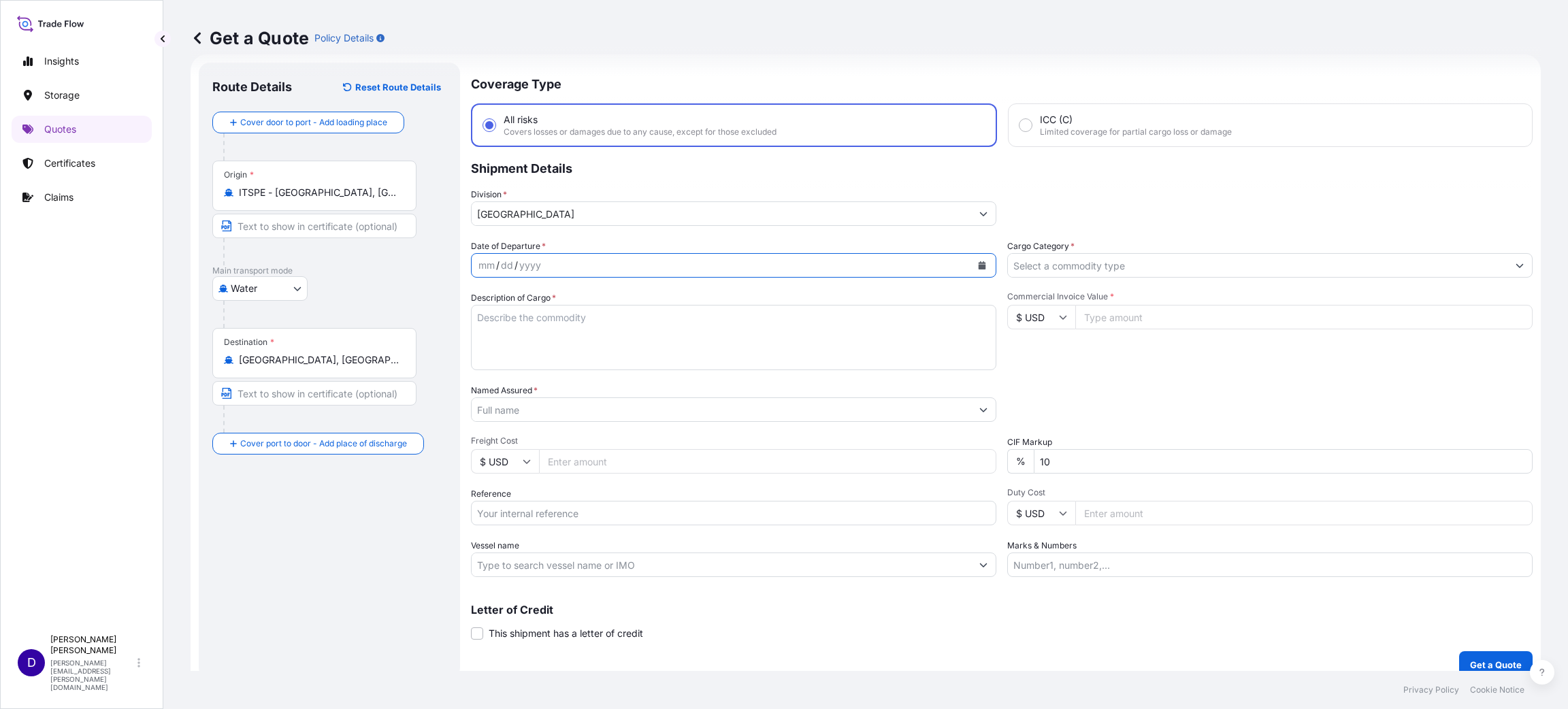 click 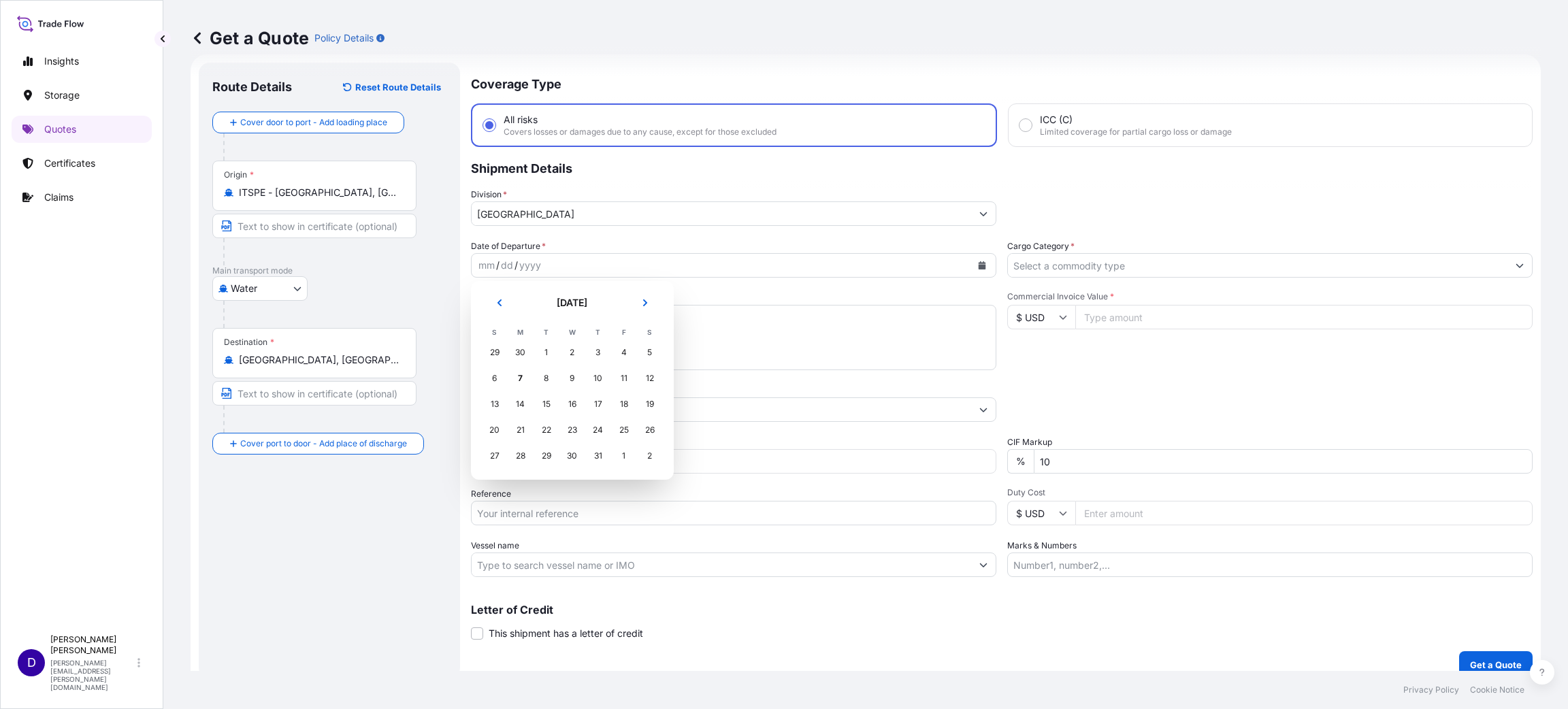 click on "30" at bounding box center [521, 352] 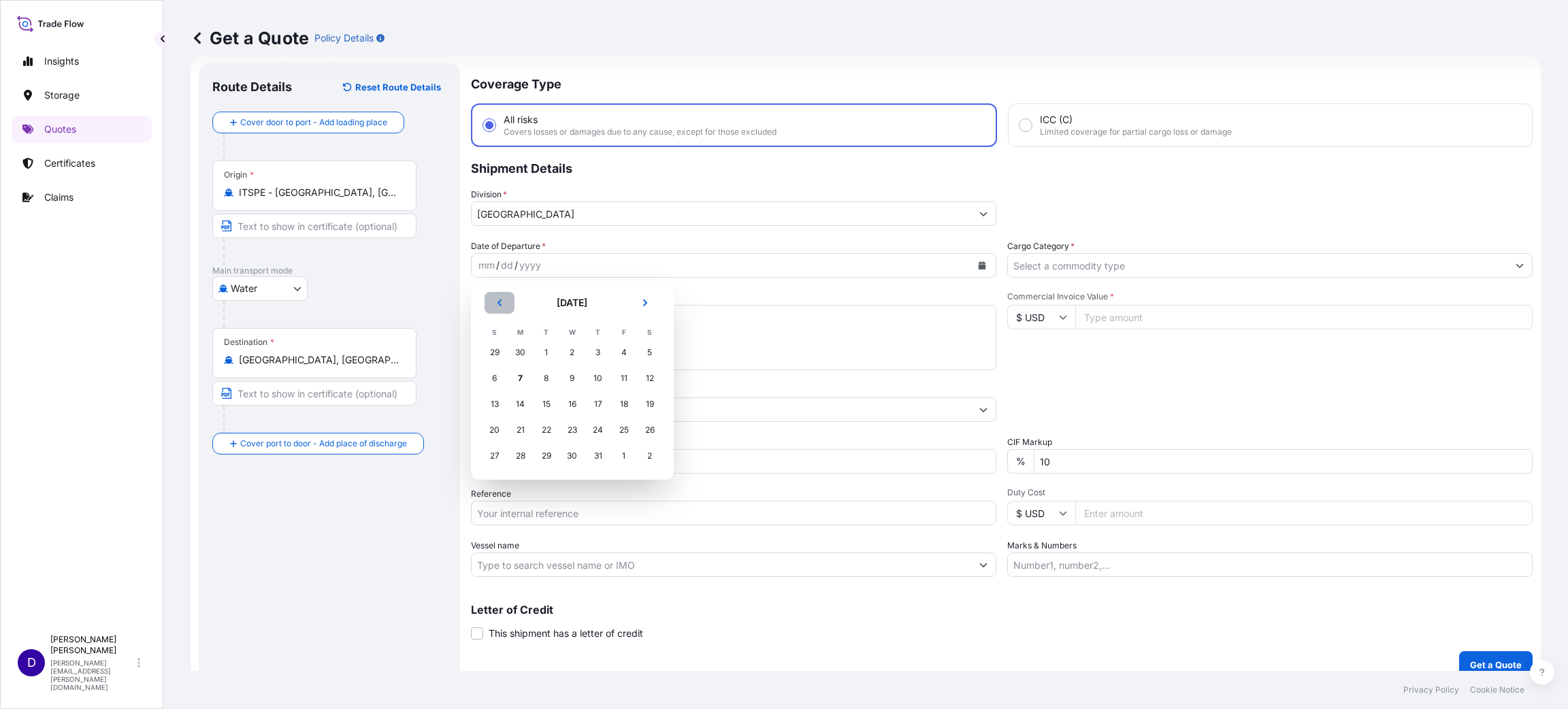 click at bounding box center (500, 303) 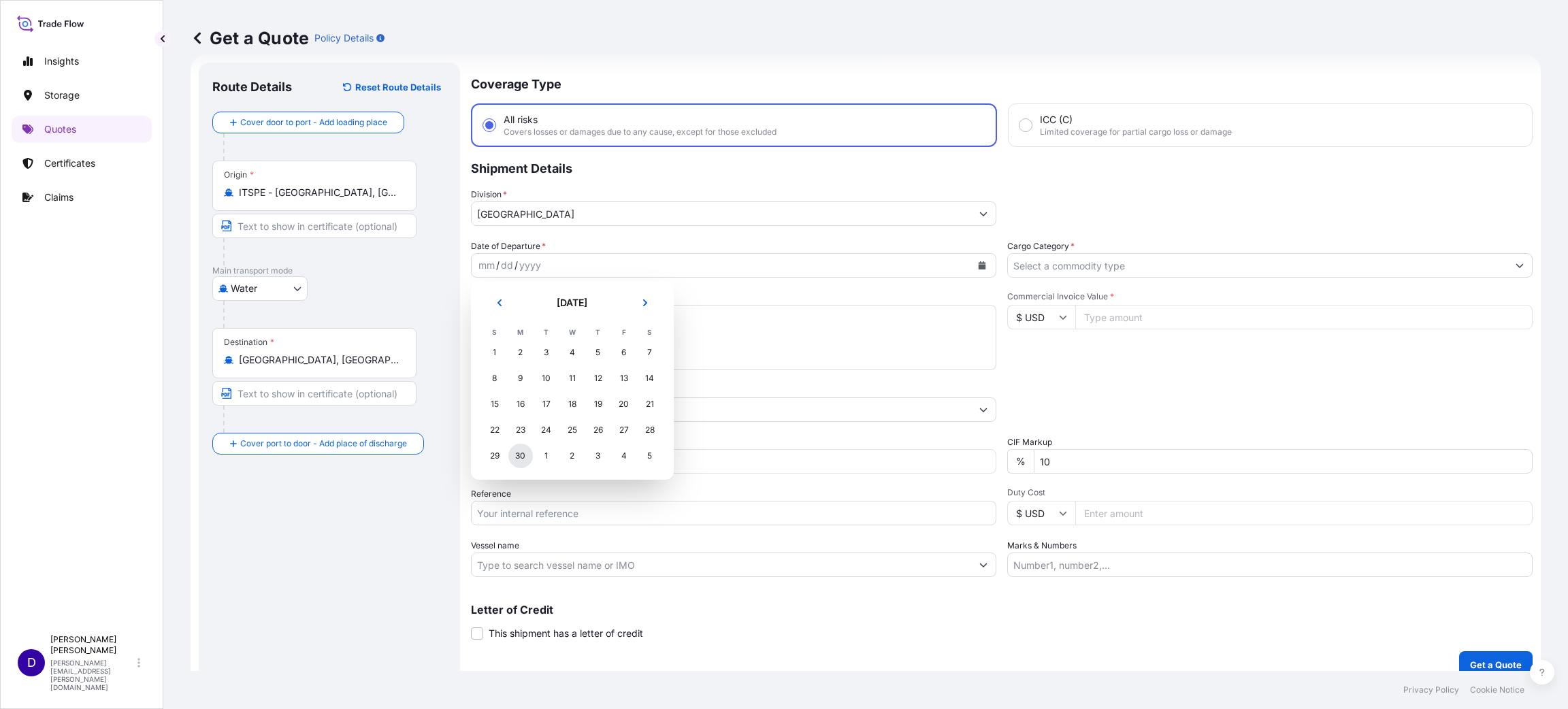 click on "30" at bounding box center (521, 456) 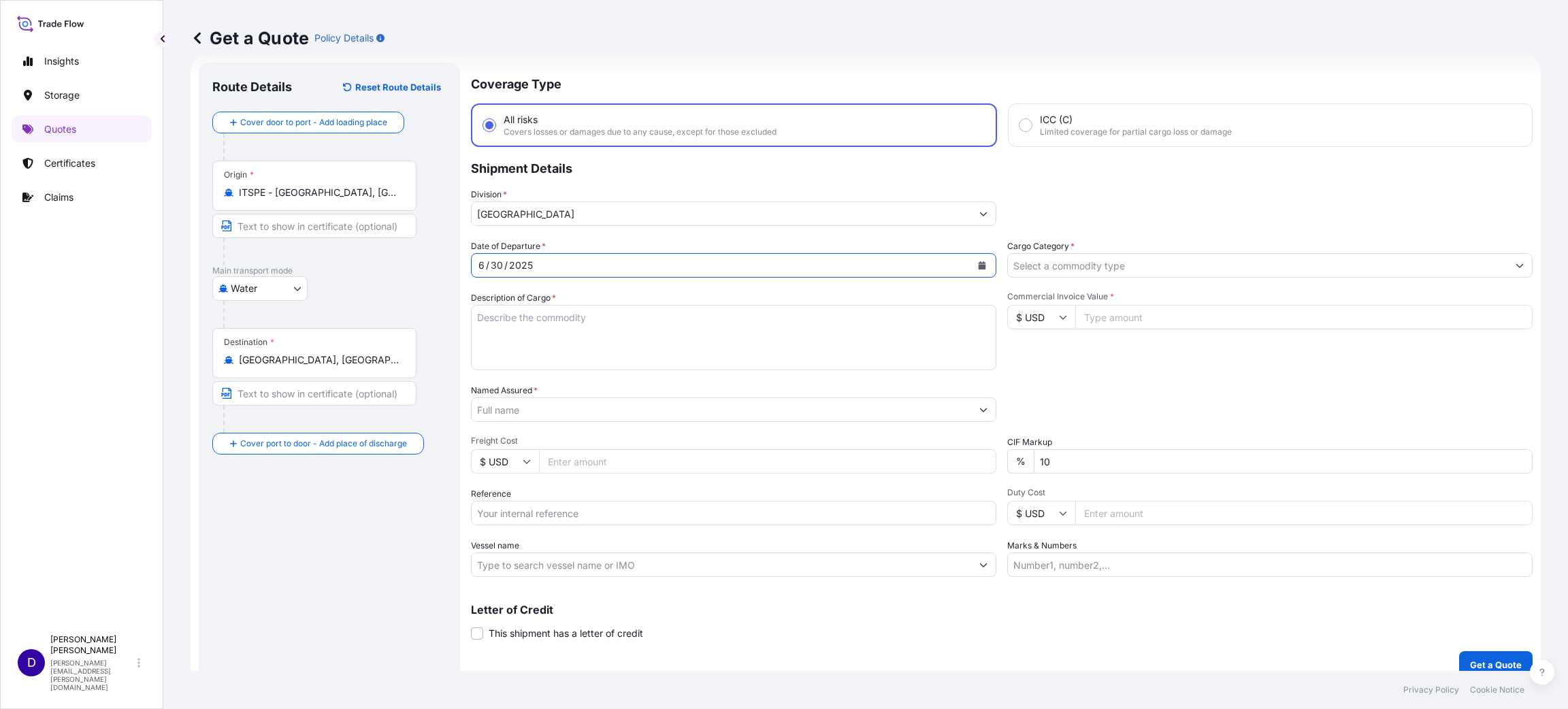 click on "Cargo Category *" at bounding box center [1258, 265] 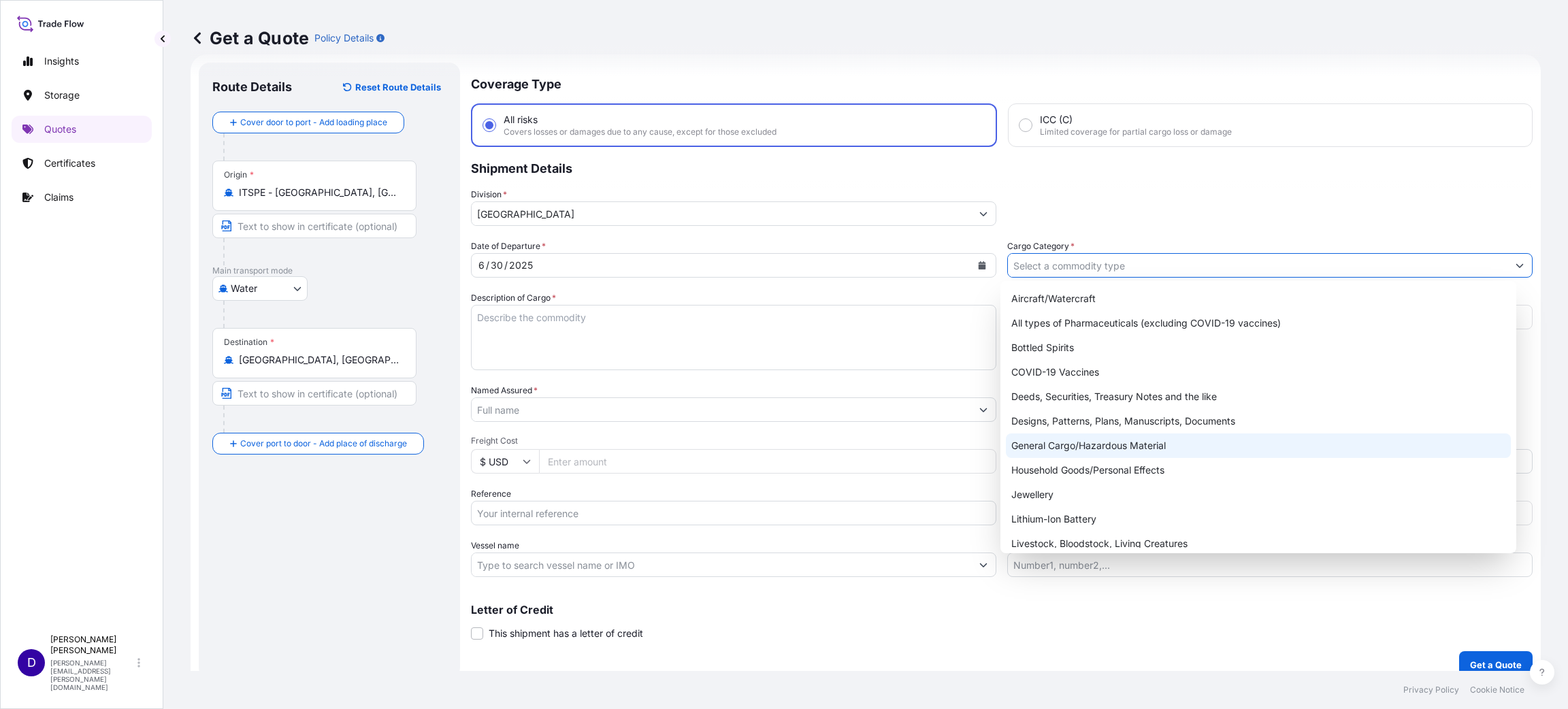 click on "General Cargo/Hazardous Material" at bounding box center (1258, 446) 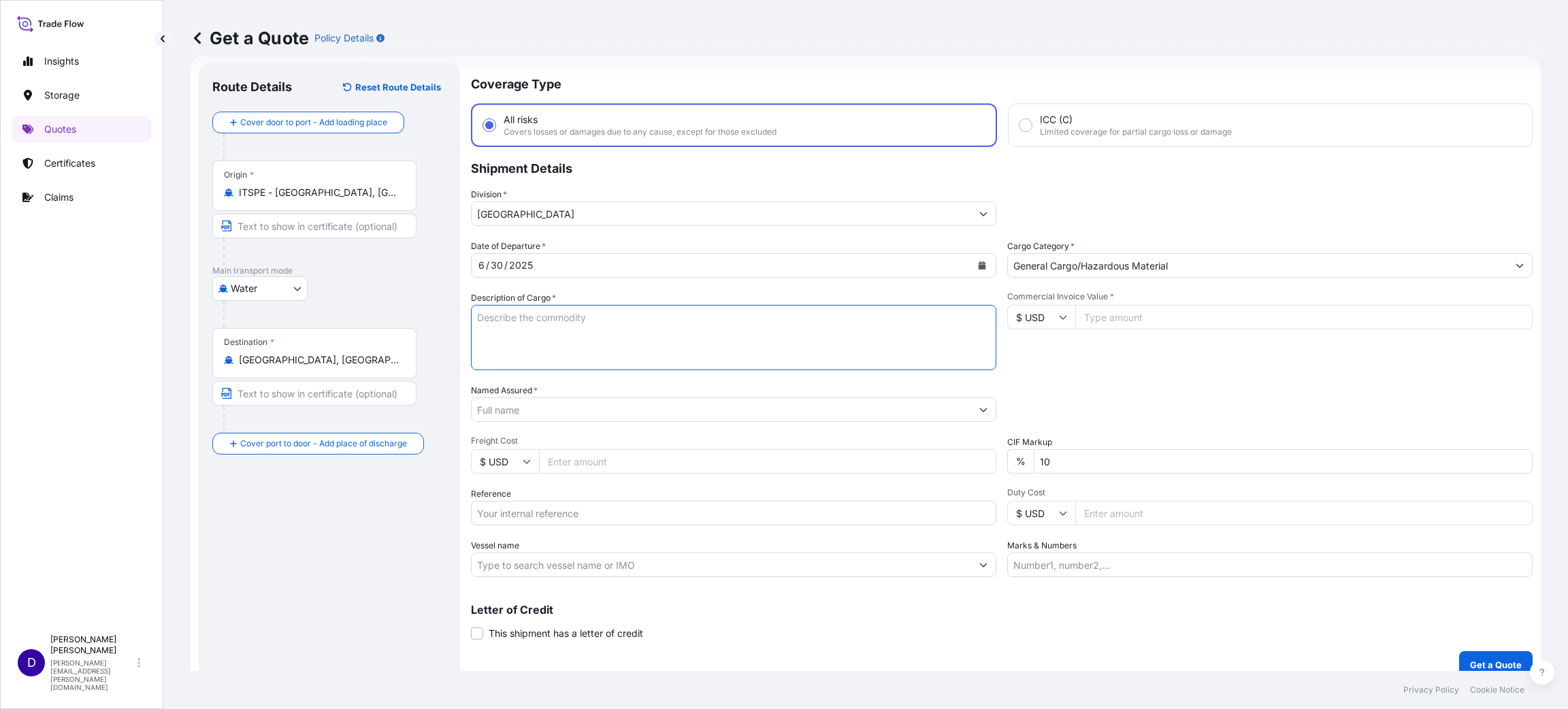 click on "Description of Cargo *" at bounding box center [734, 337] 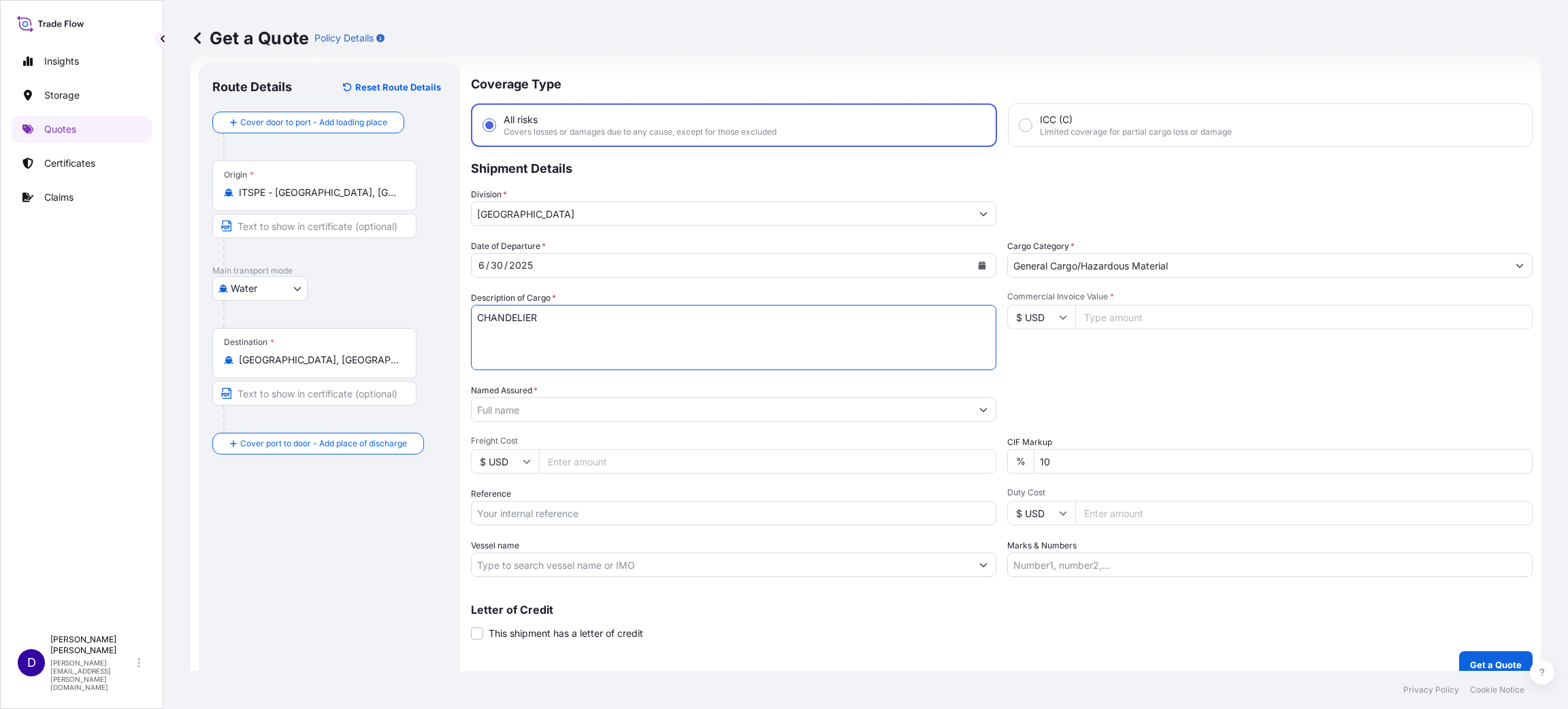 type on "CHANDELIER" 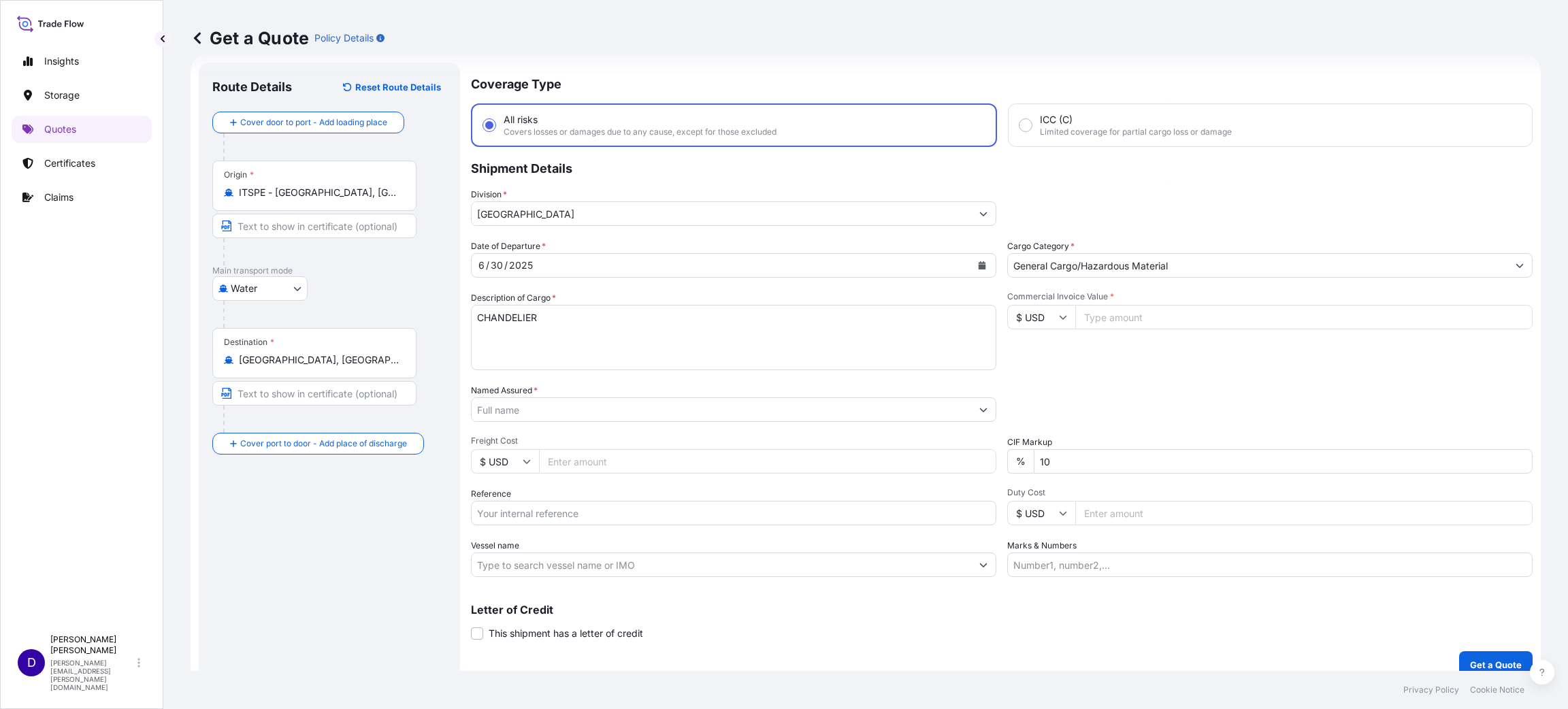 click on "Commercial Invoice Value   *" at bounding box center (1304, 317) 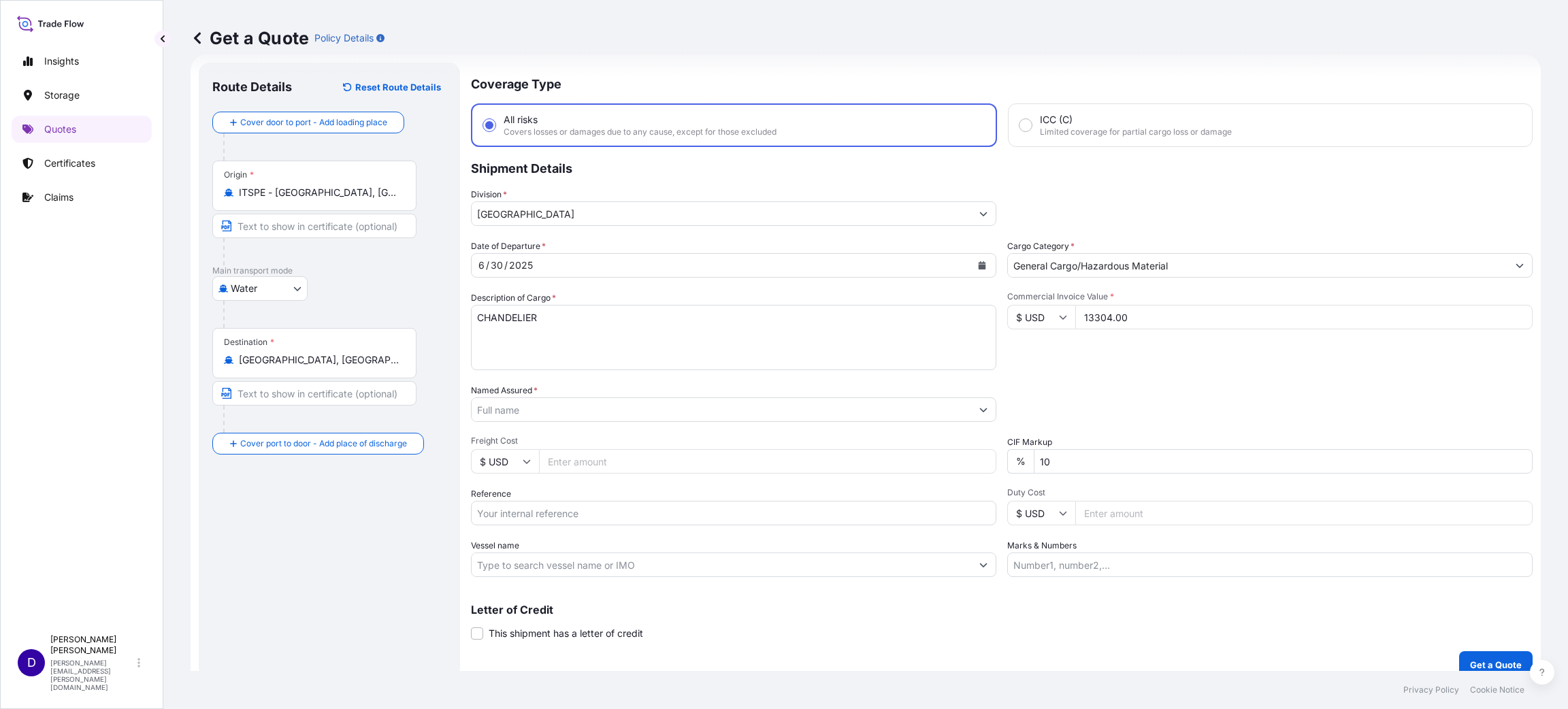 type on "13304.00" 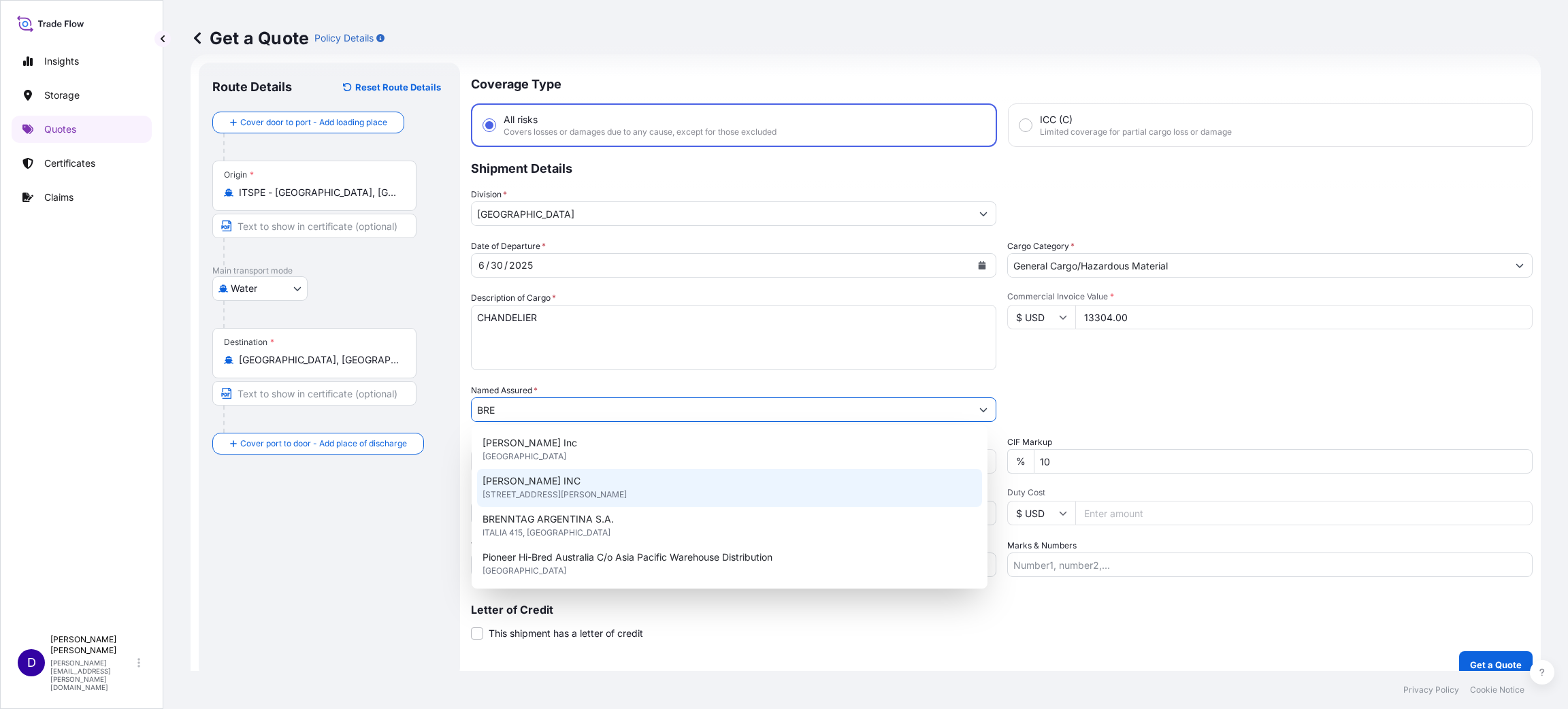 click on "[PERSON_NAME] INC" at bounding box center (532, 481) 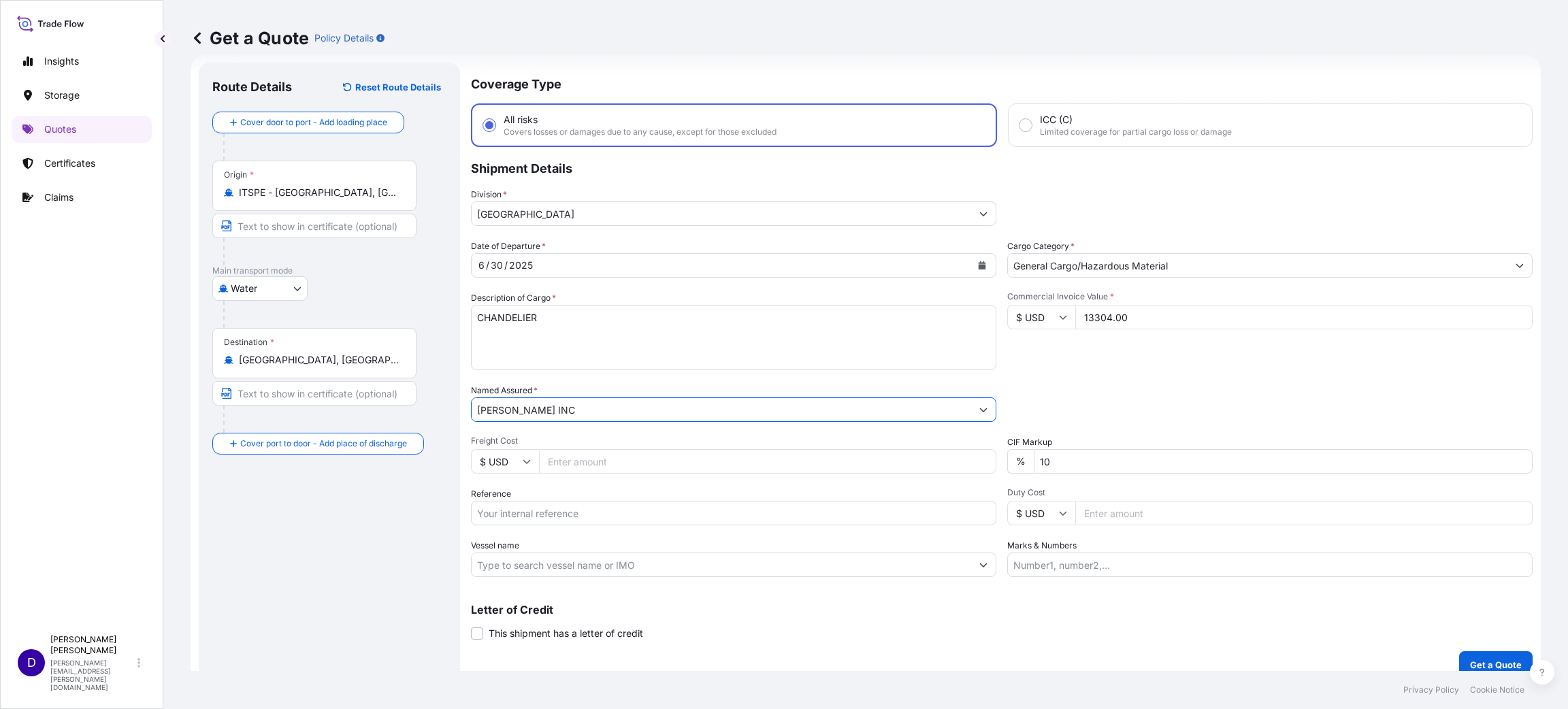 type on "[PERSON_NAME] INC" 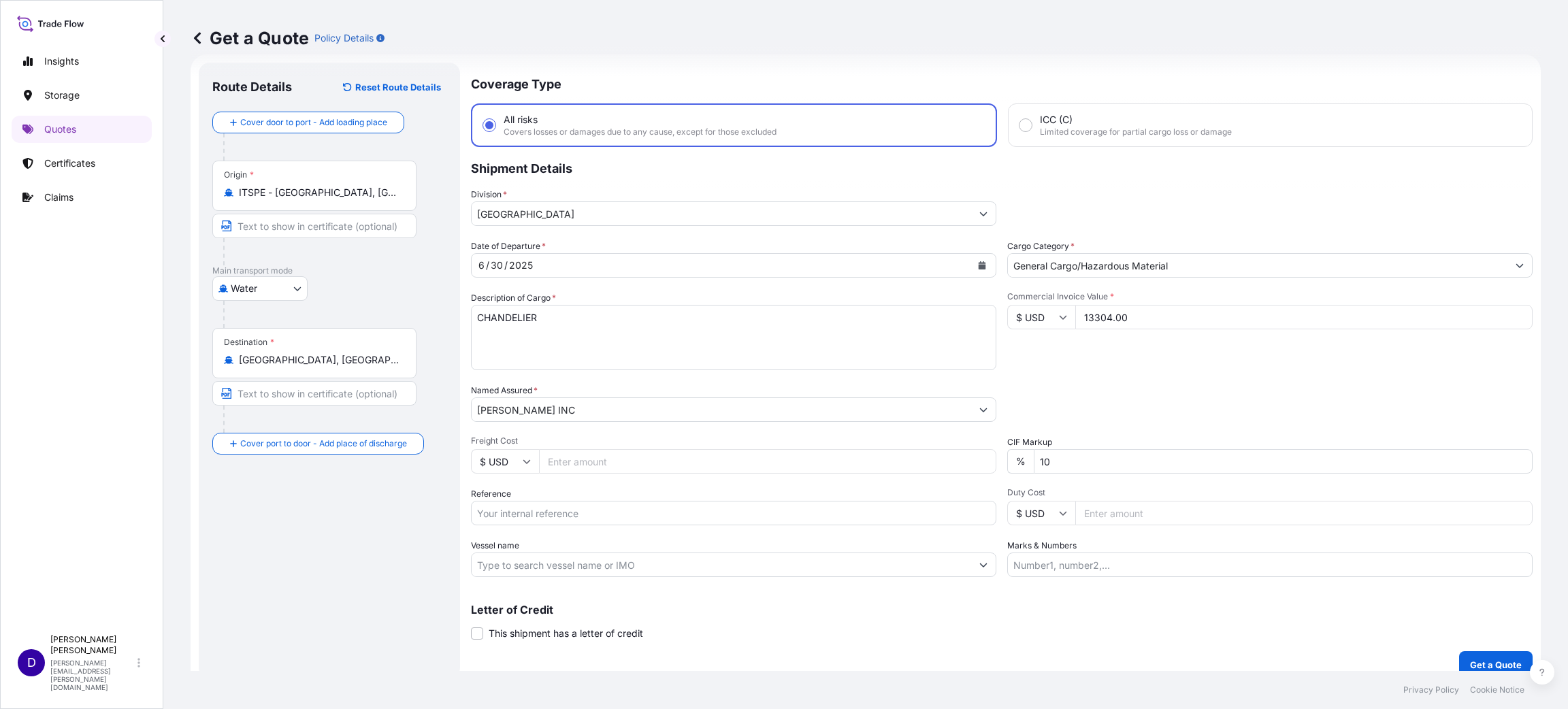 click on "Freight Cost" at bounding box center [768, 461] 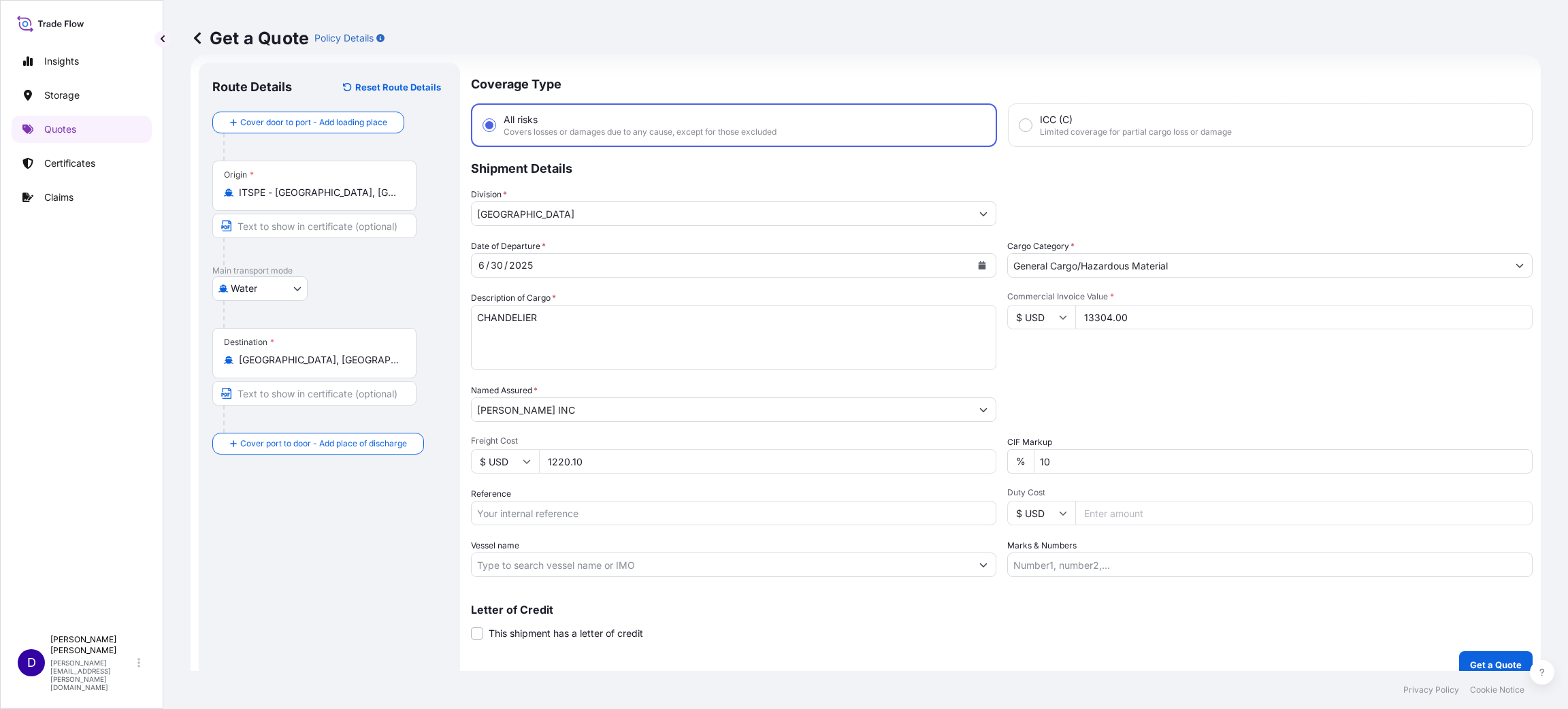 type on "1220.10" 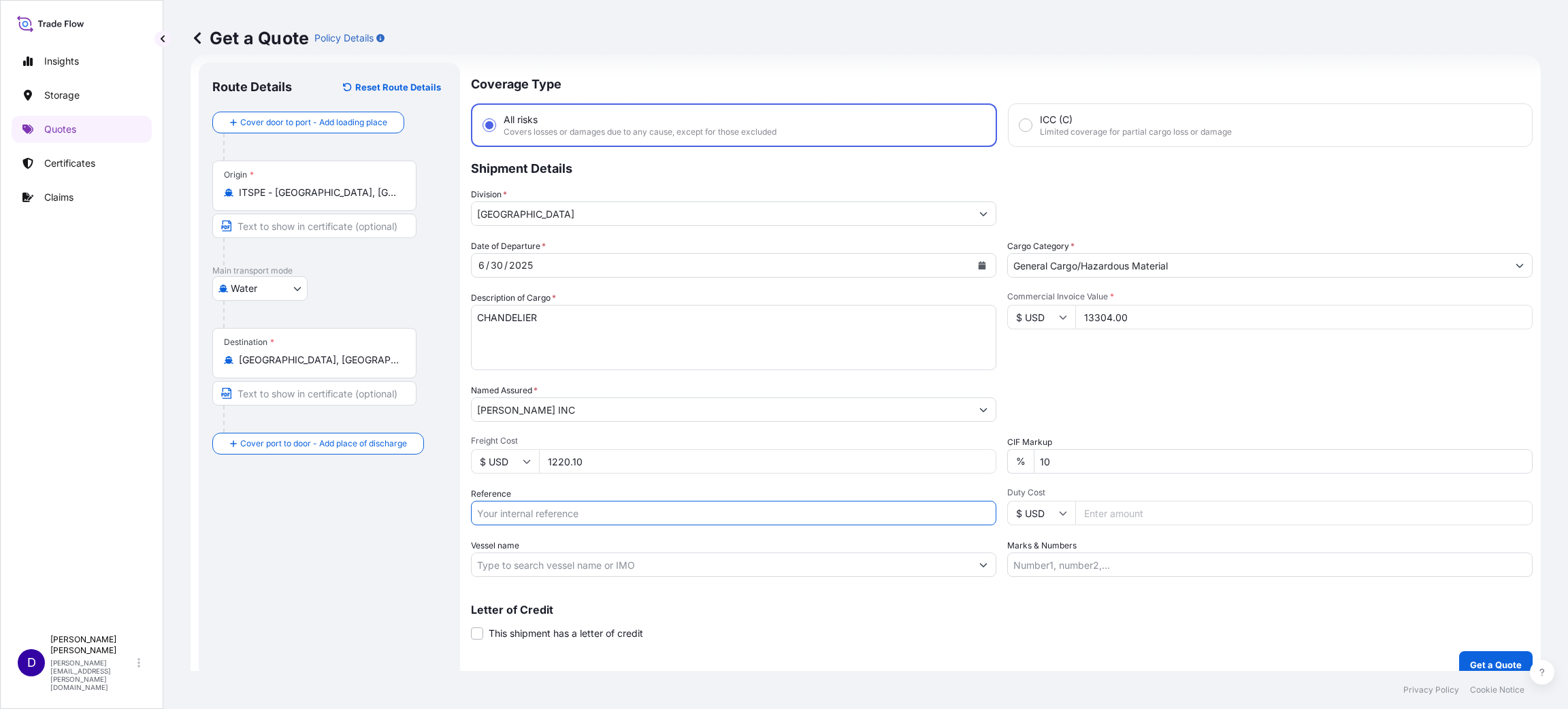 click on "Reference" at bounding box center [734, 513] 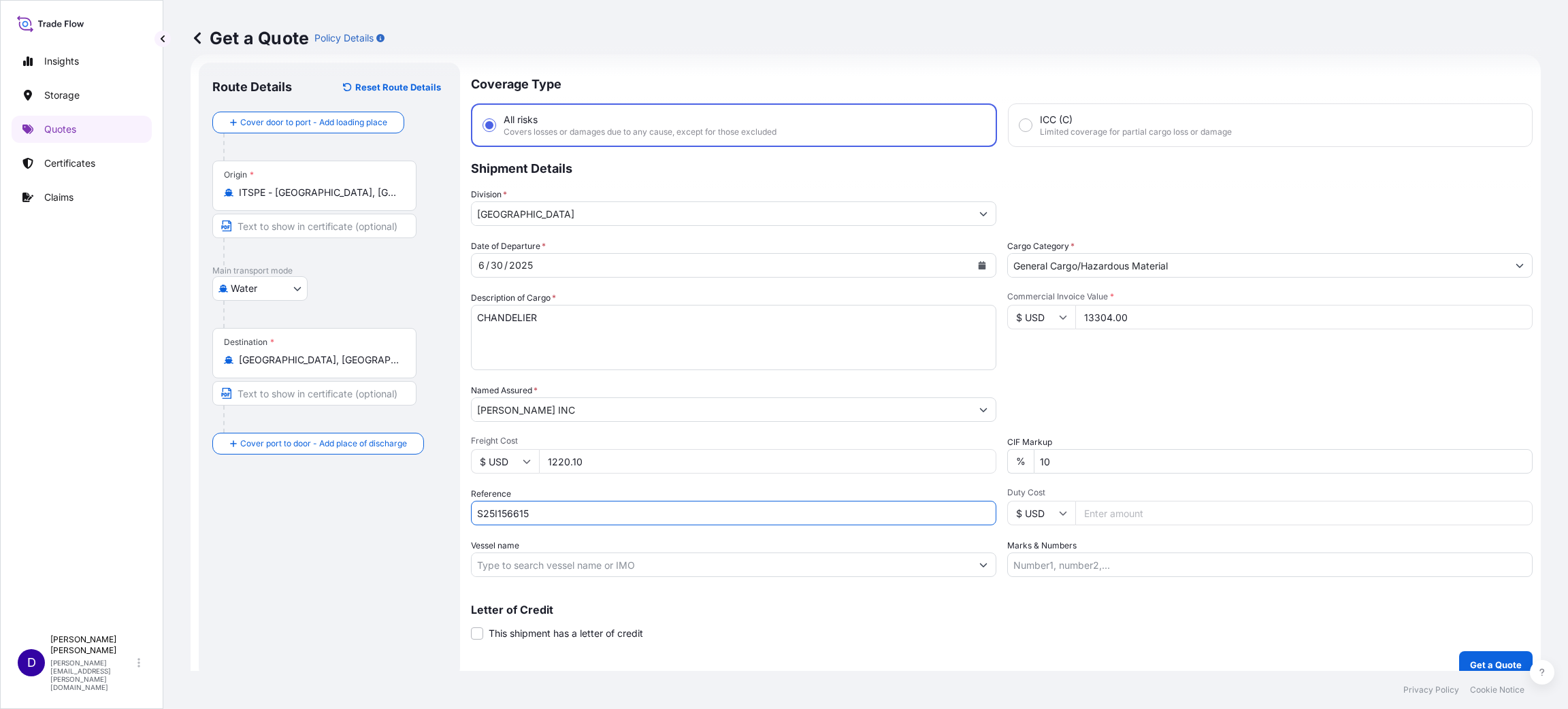 type on "S25I156615" 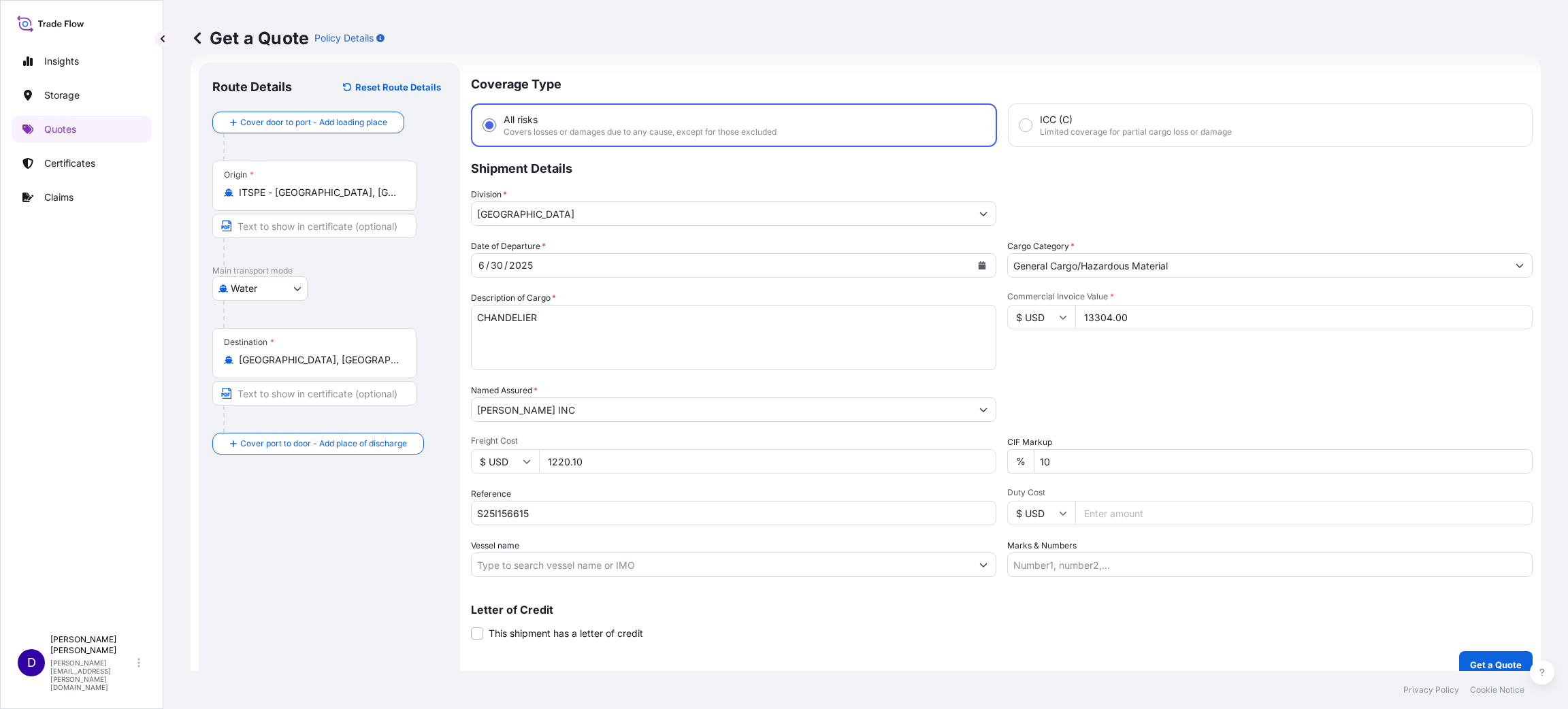 click on "Duty Cost" at bounding box center (1304, 513) 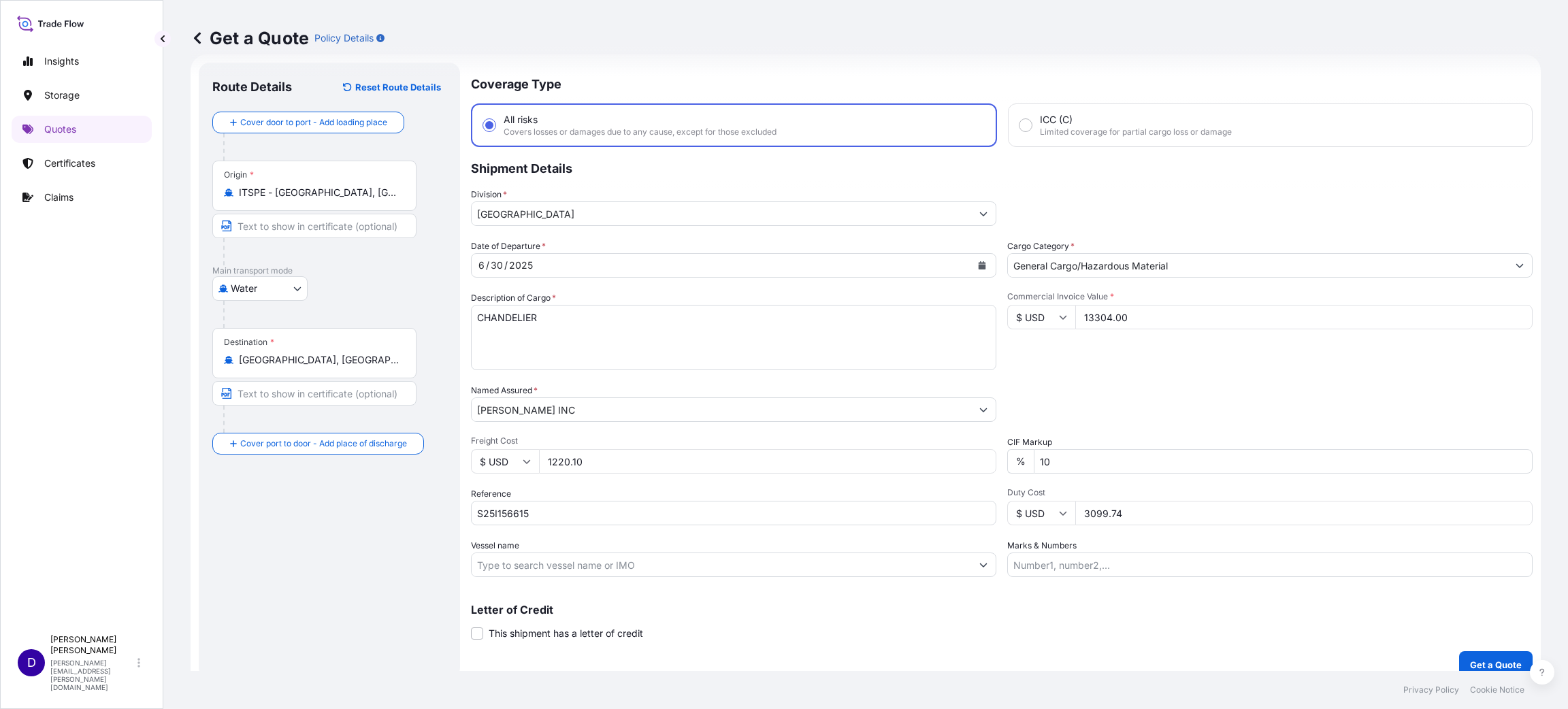 type on "3099.74" 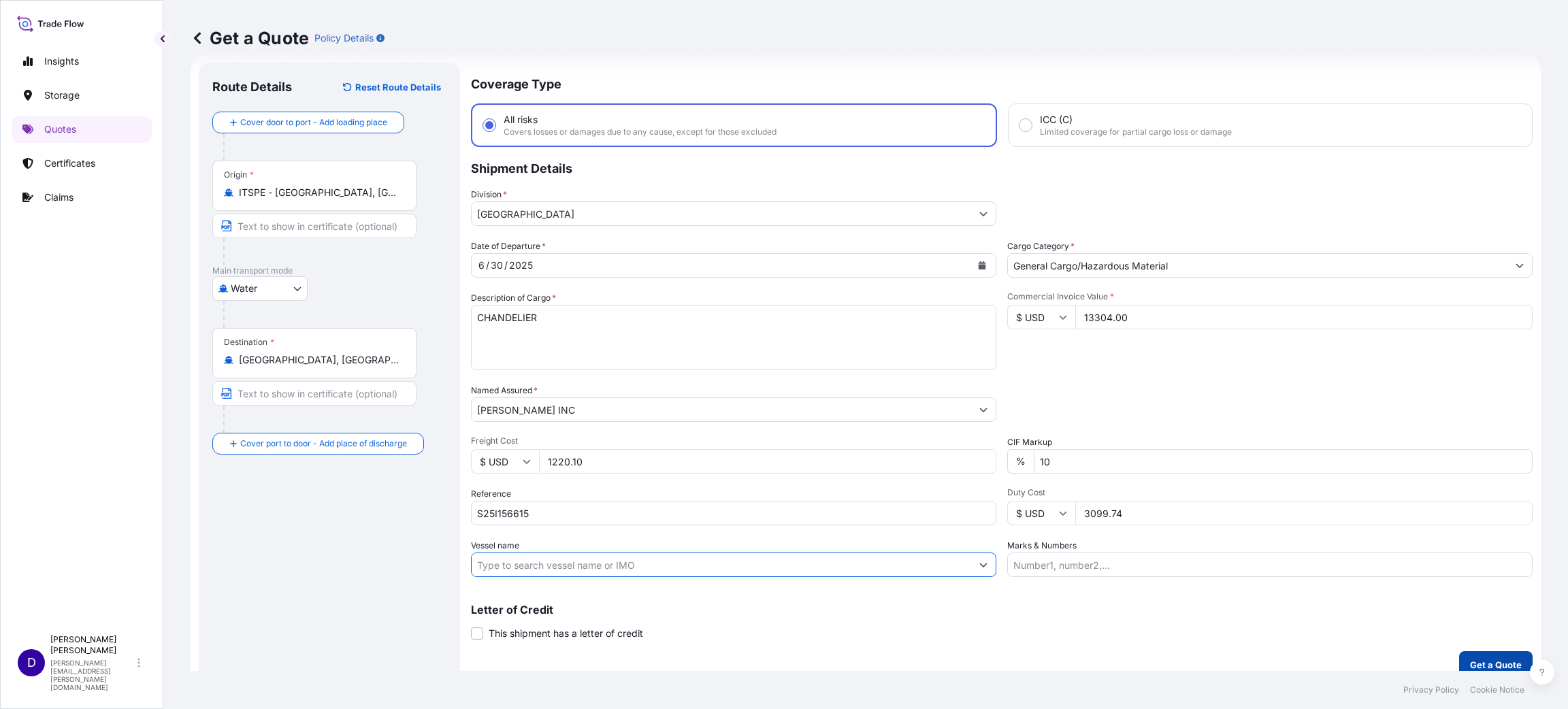 click on "Get a Quote" at bounding box center [1496, 665] 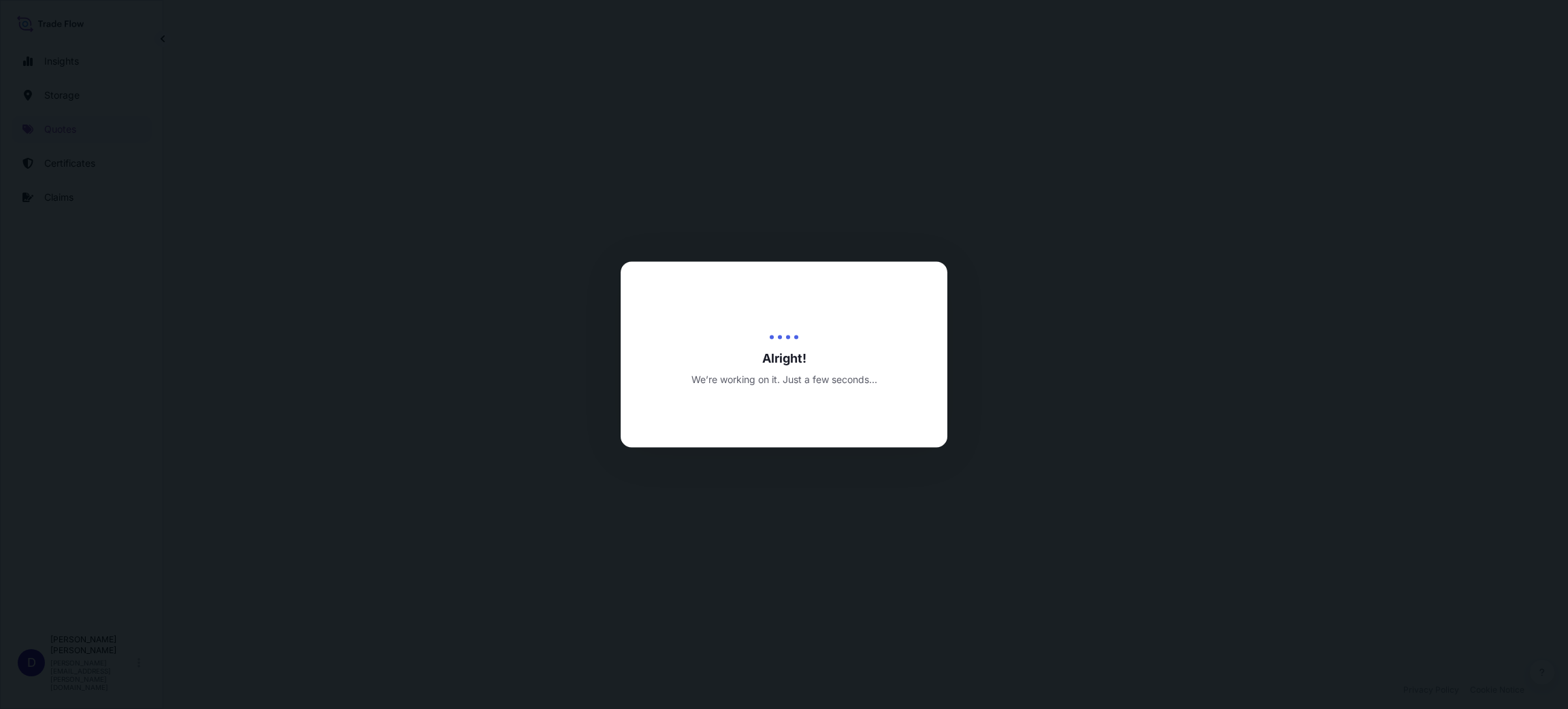 scroll, scrollTop: 0, scrollLeft: 0, axis: both 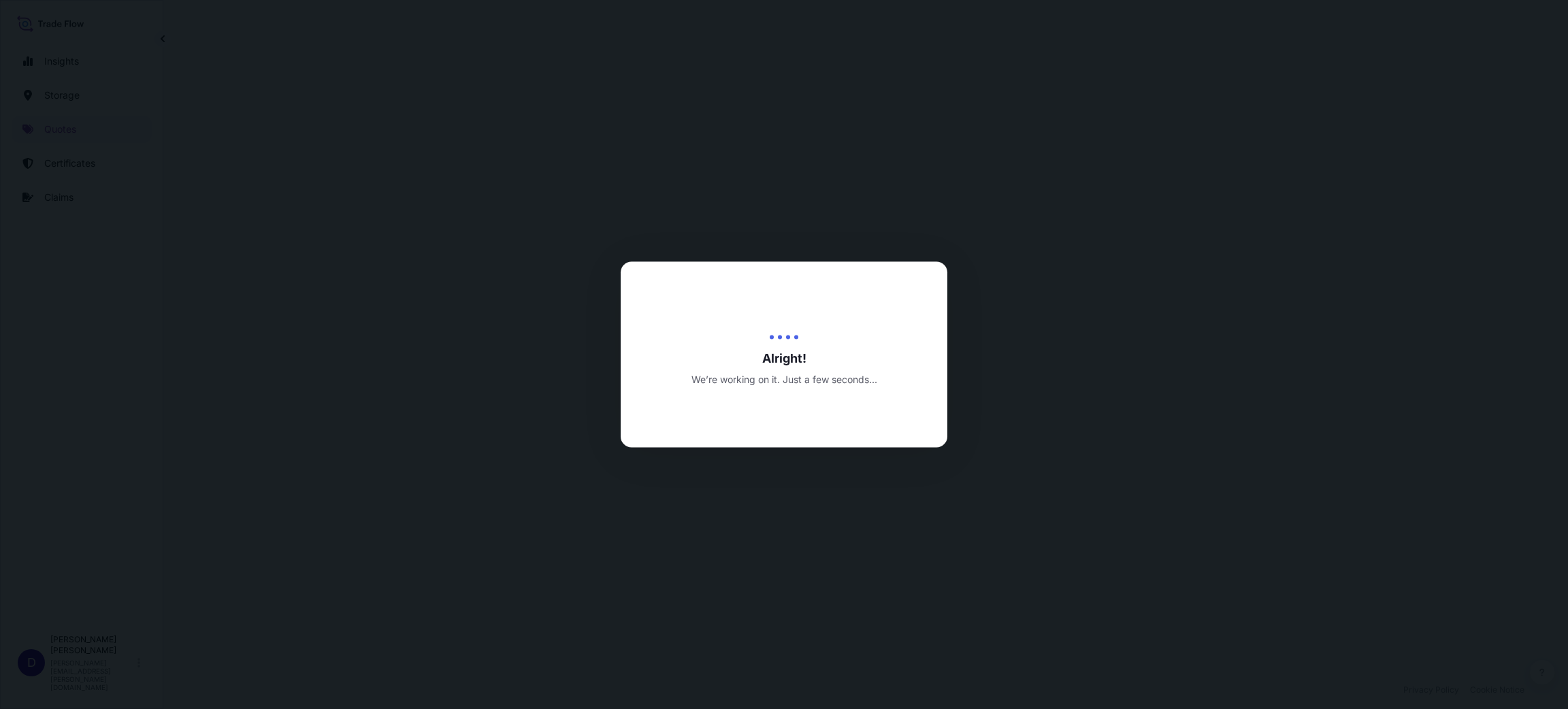 select on "Water" 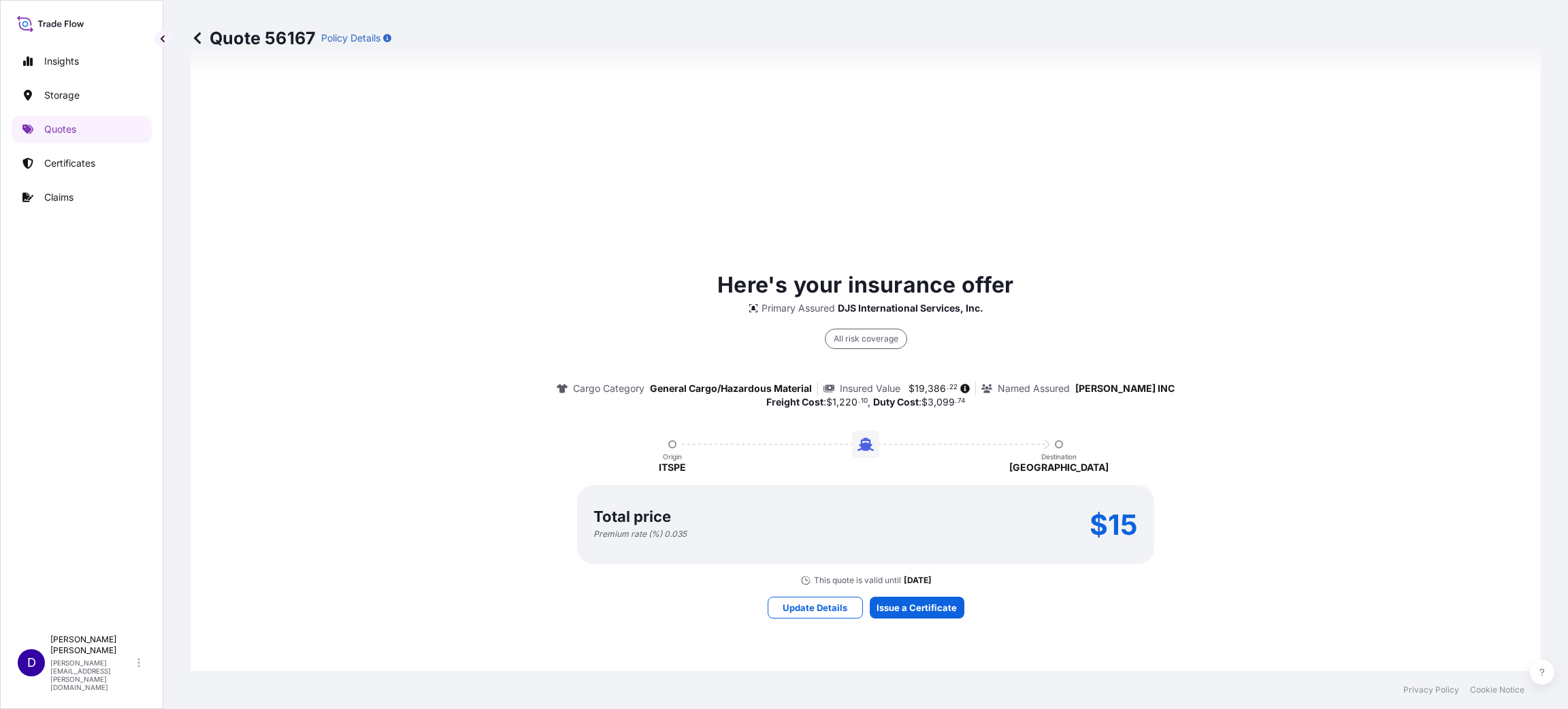 scroll, scrollTop: 755, scrollLeft: 0, axis: vertical 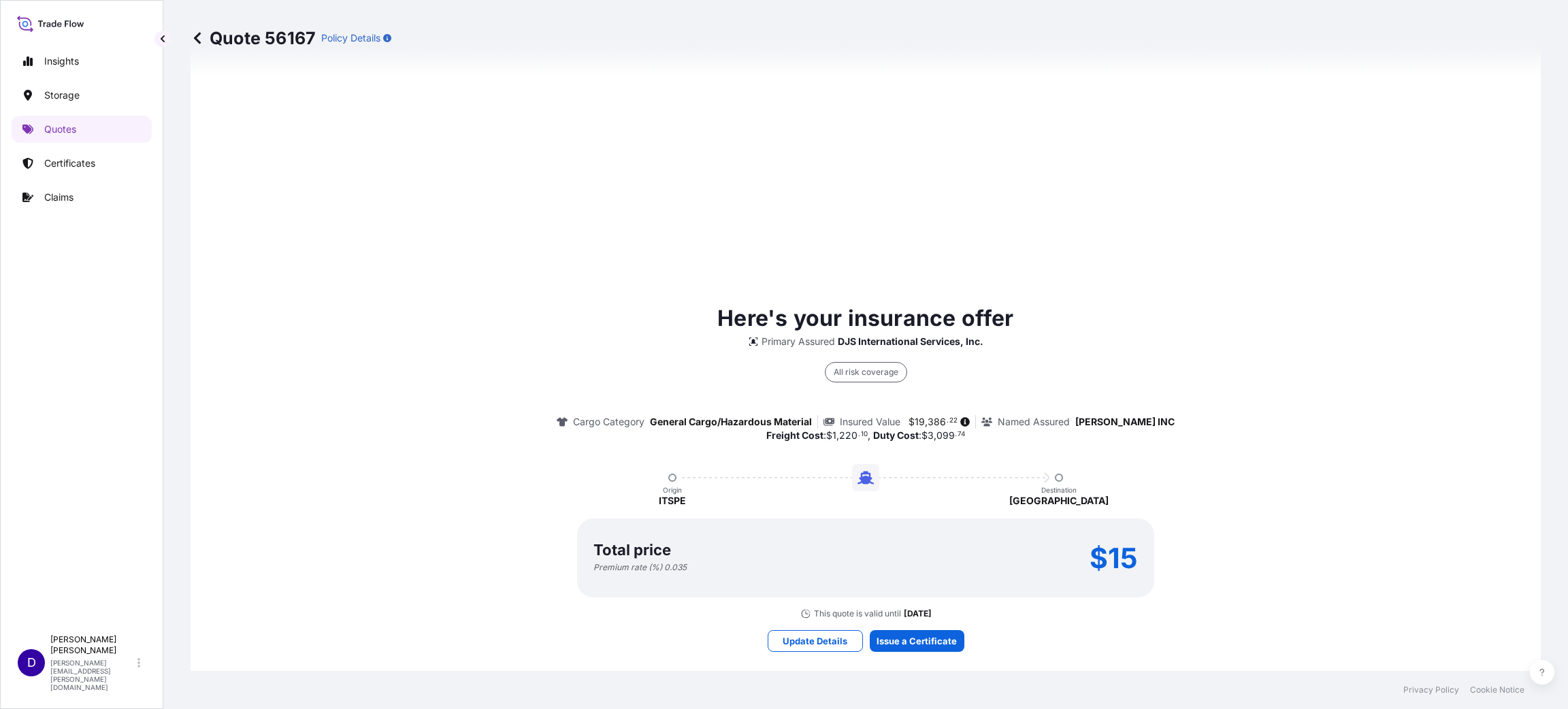 click on "Here's your insurance offer Primary Assured DJS International Services, Inc. All risk coverage Cargo Category General Cargo/Hazardous Material Insured Value $ 19 , 386 . 22 Named Assured [PERSON_NAME] INC Freight Cost :  $ 1 , 220 . 10  , Duty Cost :  $ 3 , 099 . 74 Origin ITSPE Destination Dallas Total price Premium rate (%)   0.035 $15 This quote is valid until [DATE] Update Details Issue a Certificate" at bounding box center [866, 476] 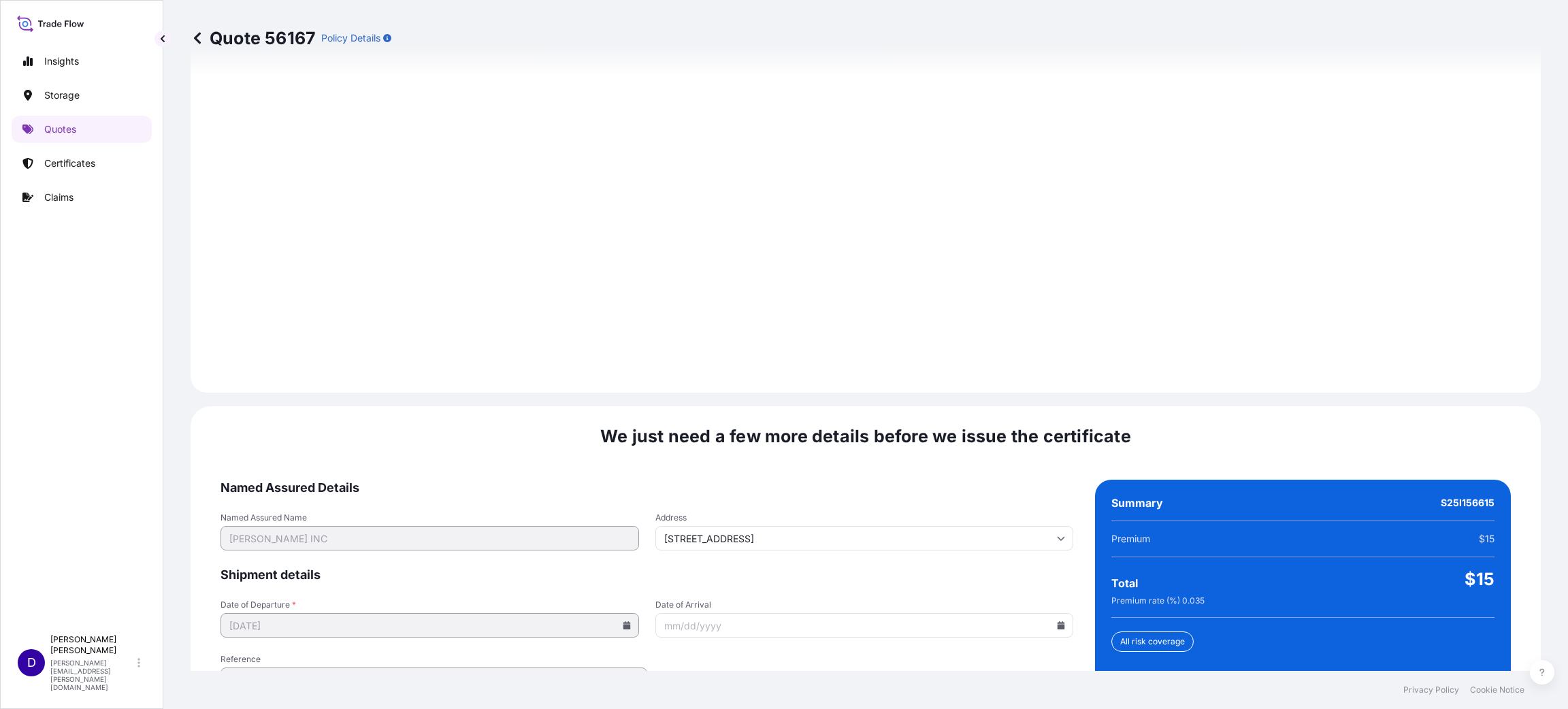 scroll, scrollTop: 1868, scrollLeft: 0, axis: vertical 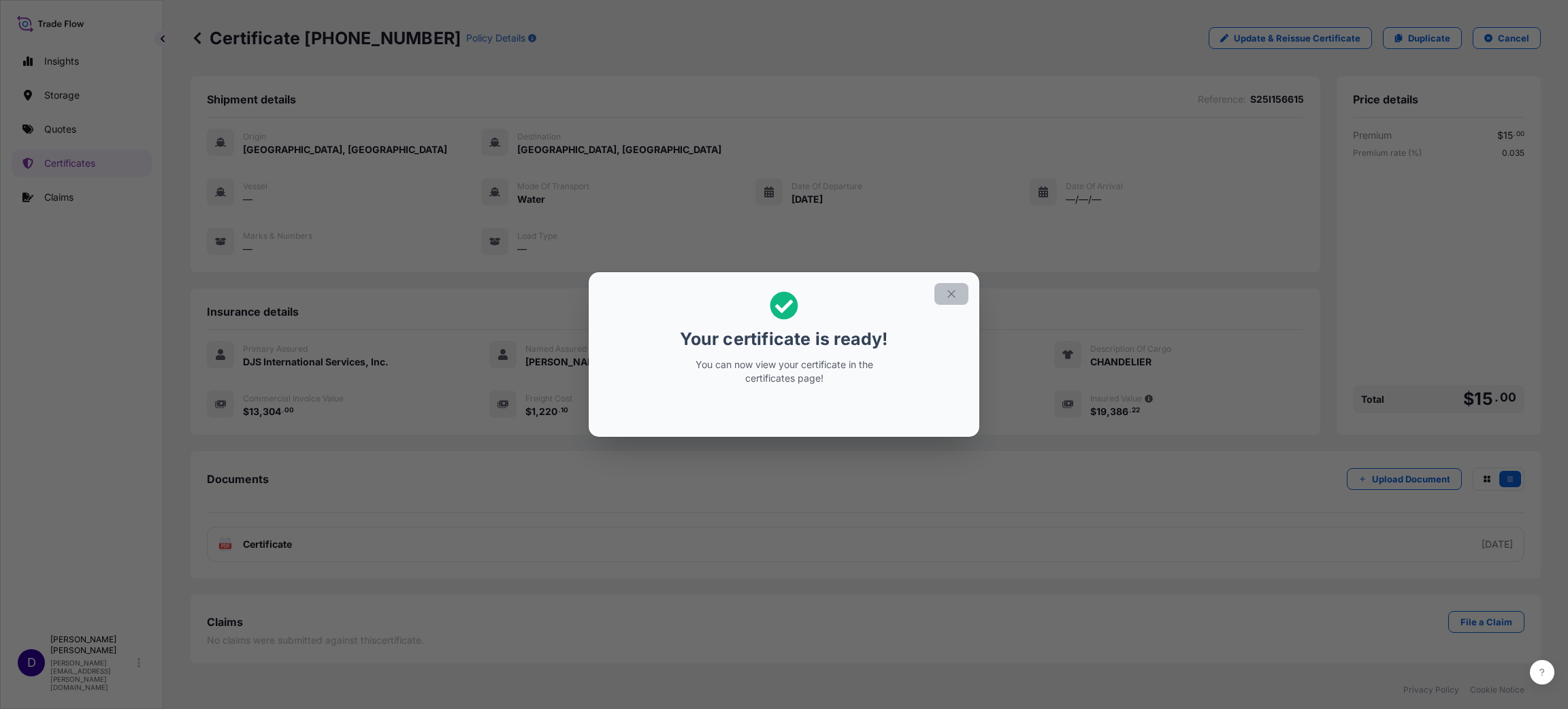 click 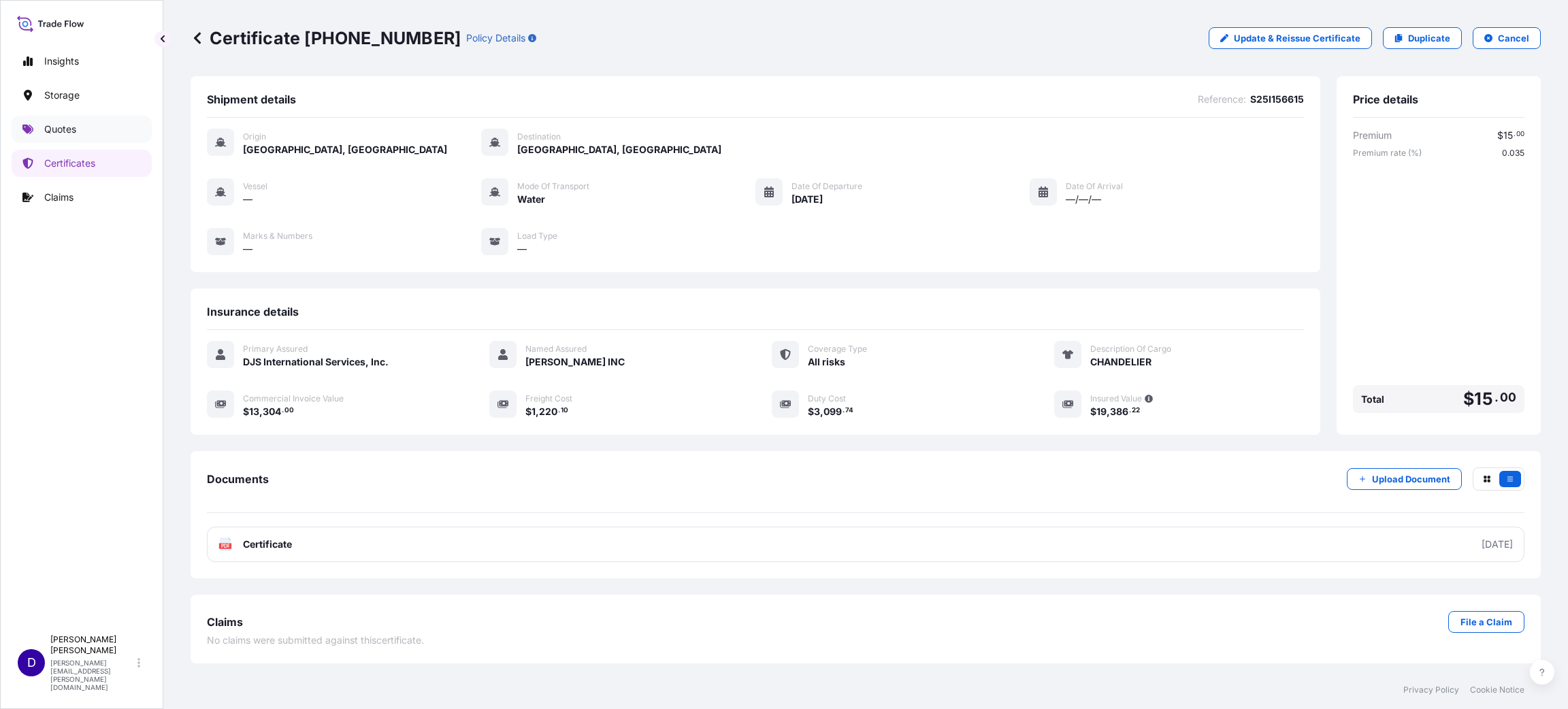 click on "Quotes" at bounding box center (60, 129) 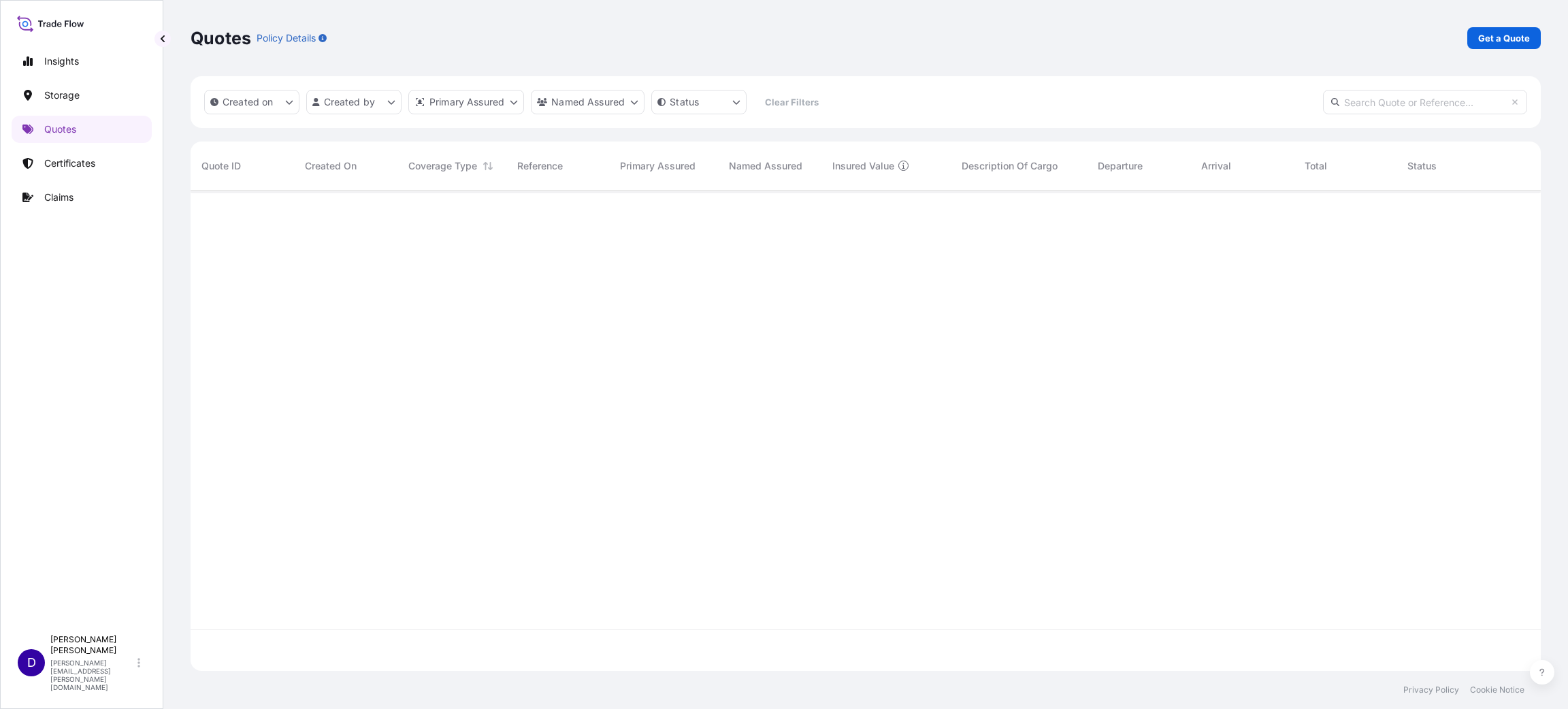 scroll, scrollTop: 16, scrollLeft: 16, axis: both 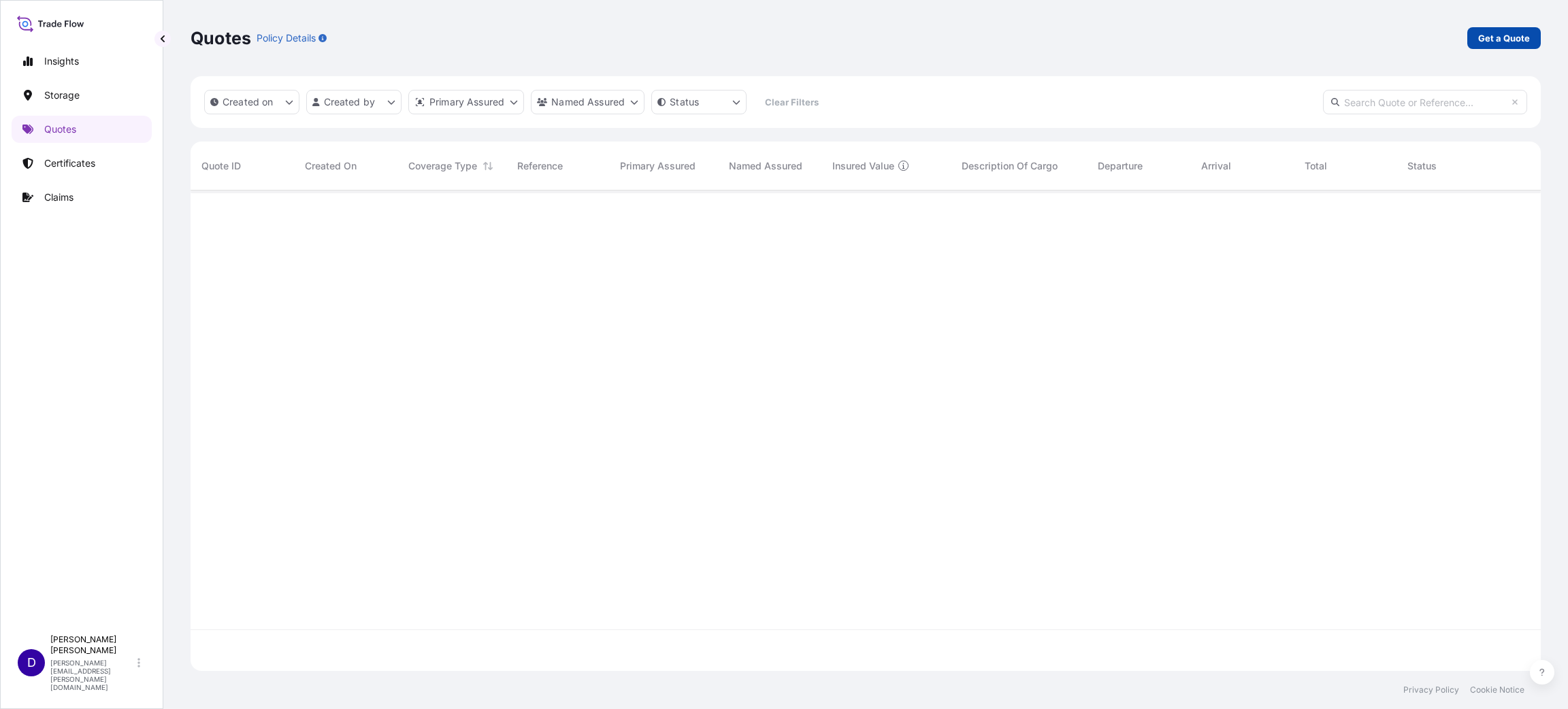 click on "Get a Quote" at bounding box center [1504, 38] 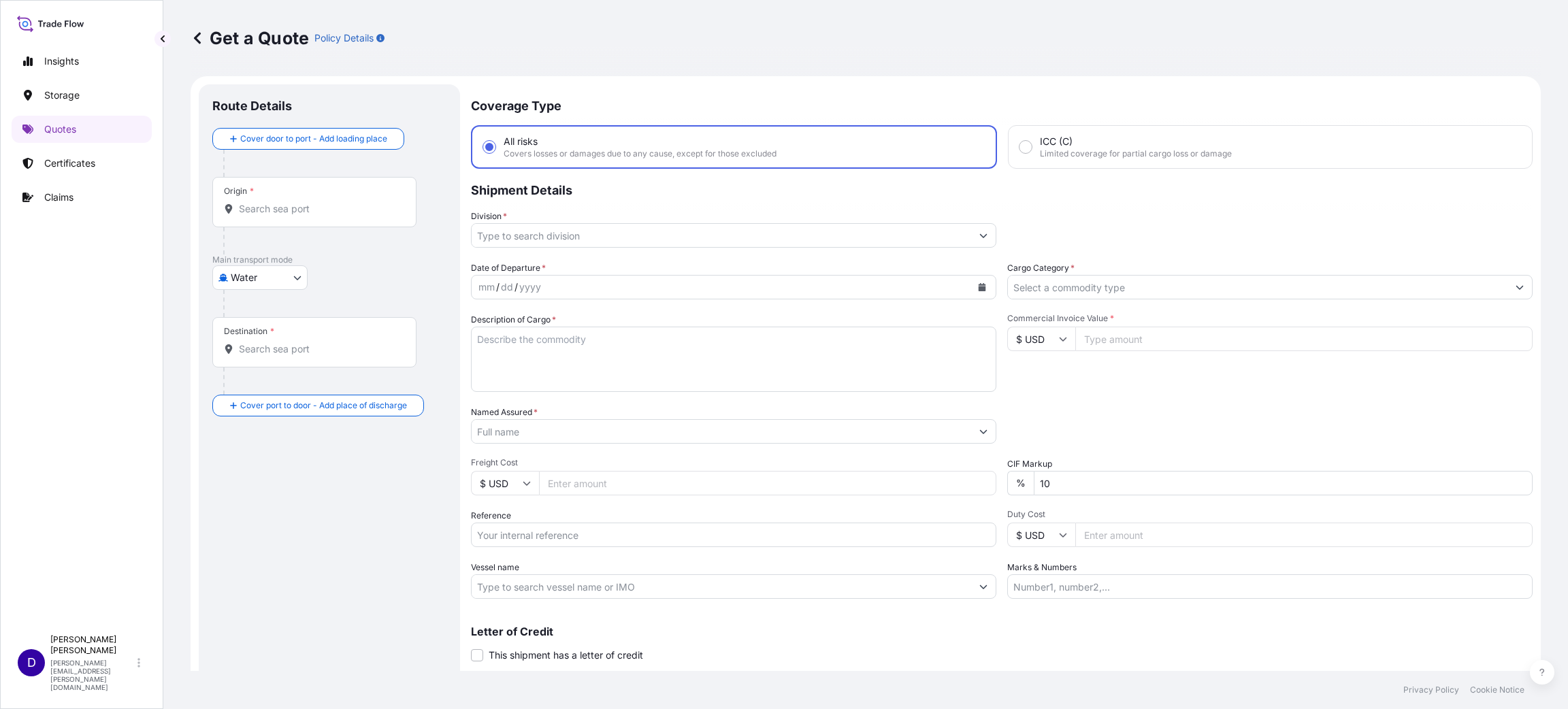 scroll, scrollTop: 22, scrollLeft: 0, axis: vertical 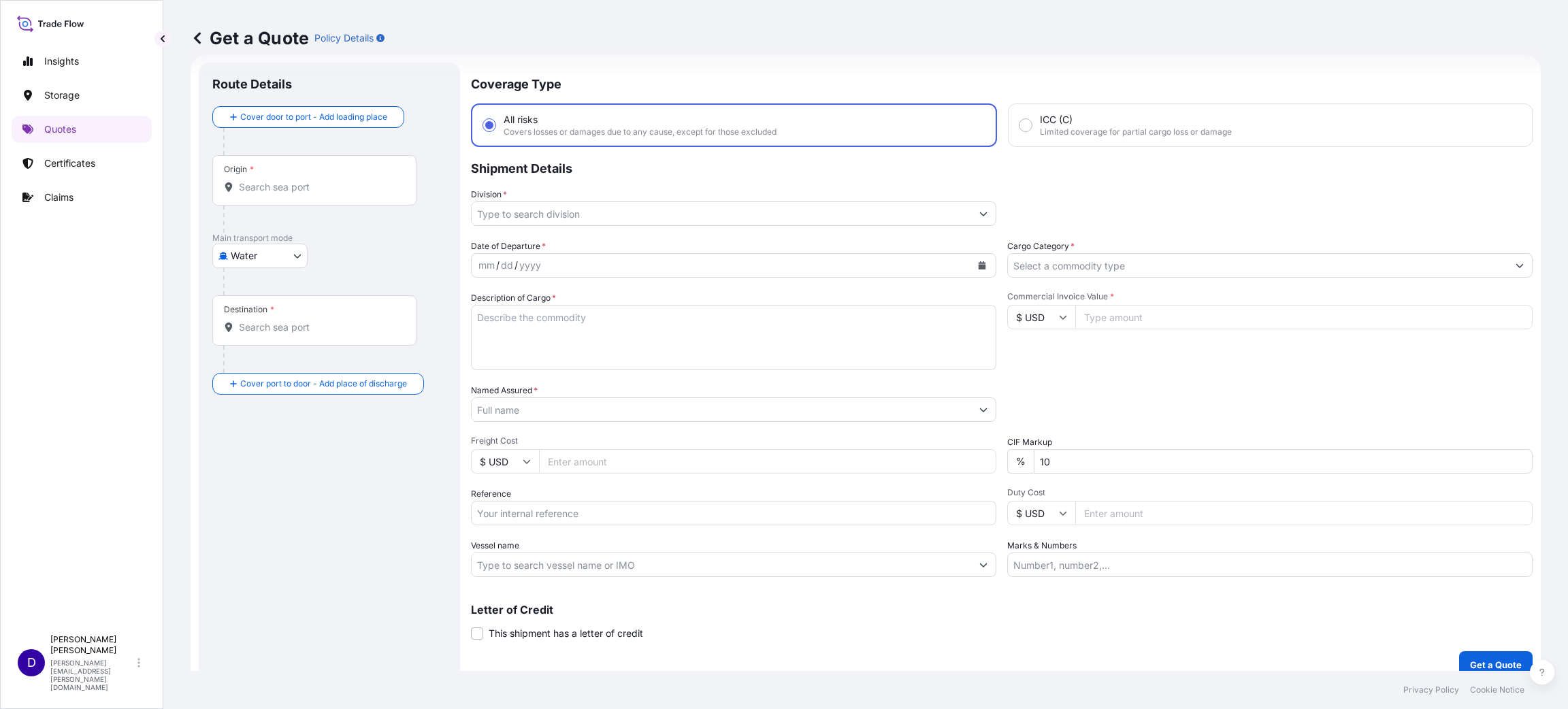 click on "Origin *" at bounding box center (319, 187) 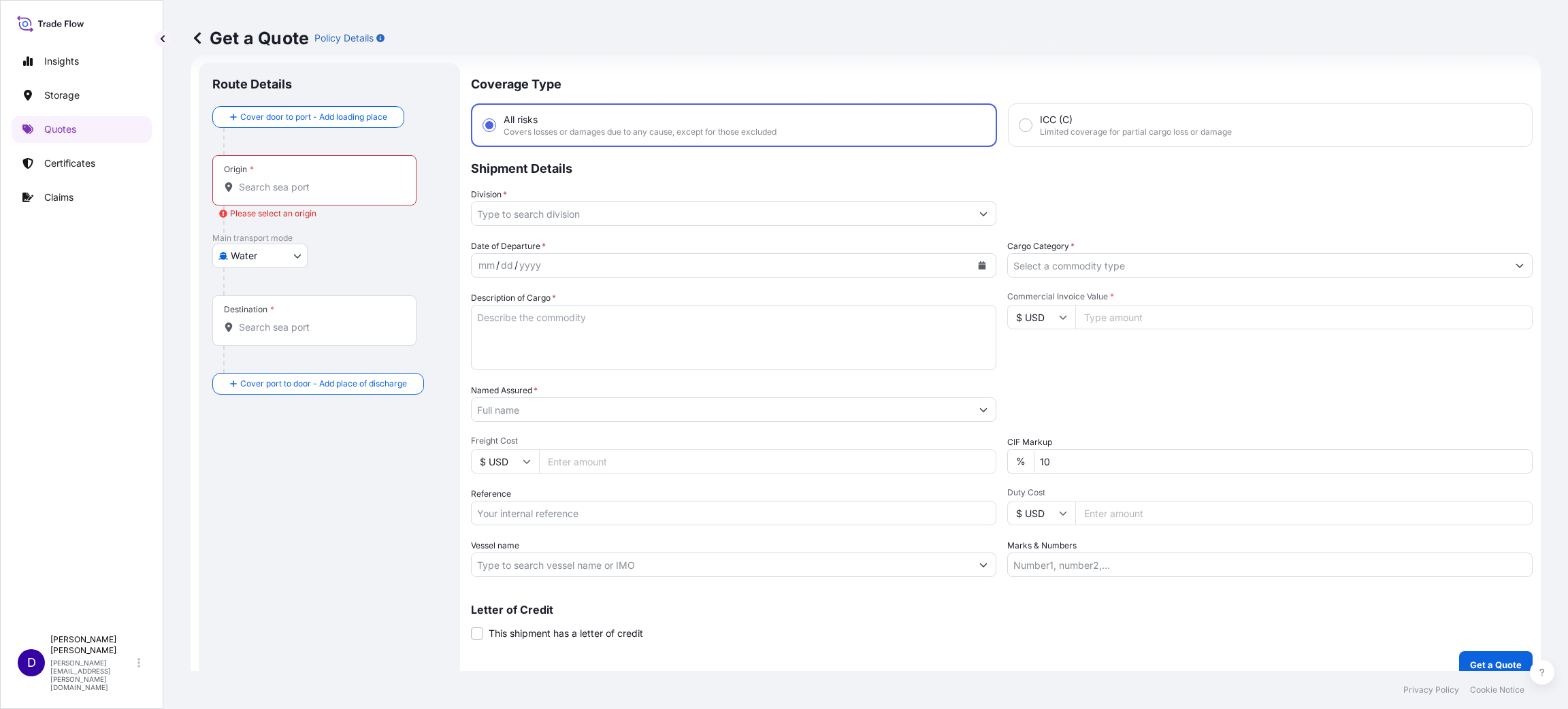 click on "Origin * Please select an origin" at bounding box center (319, 187) 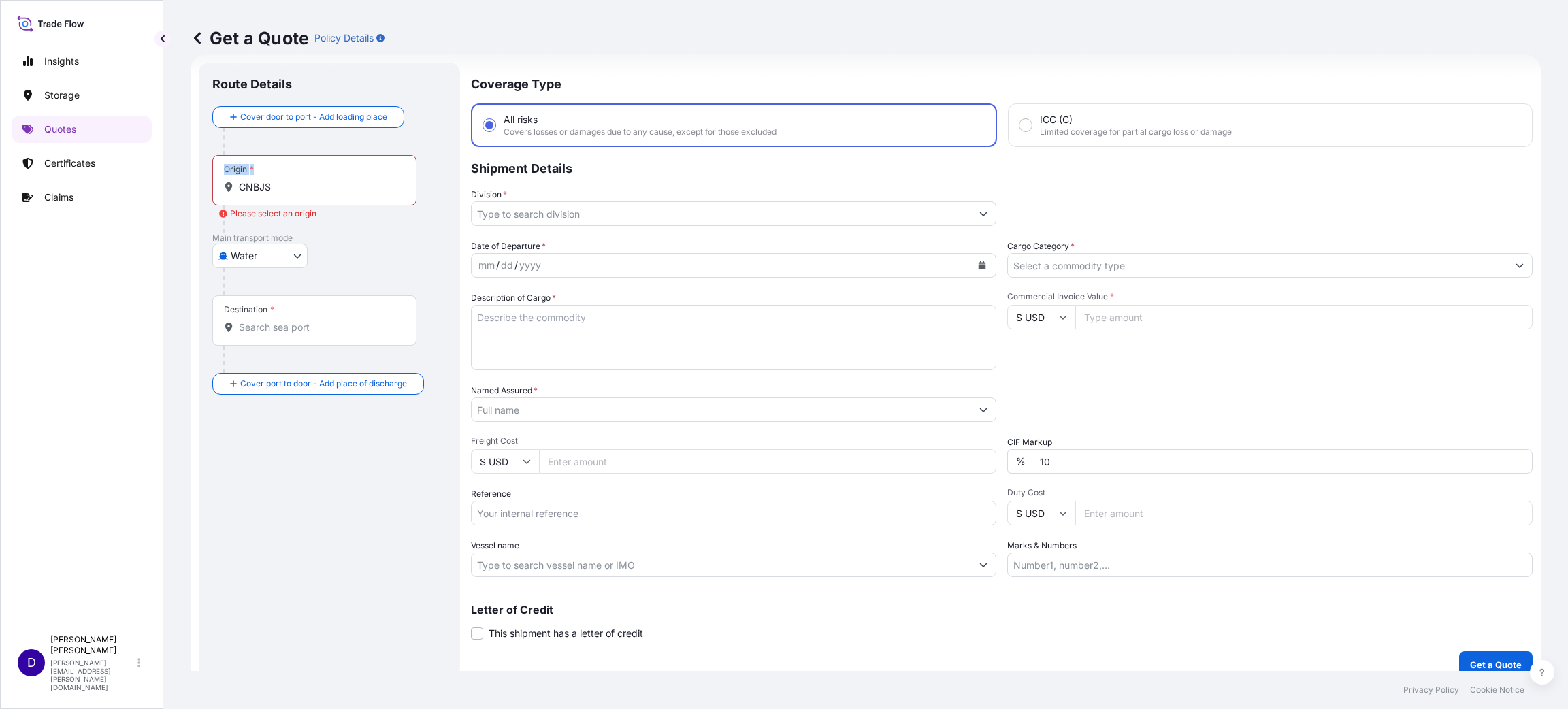 drag, startPoint x: 296, startPoint y: 195, endPoint x: 162, endPoint y: 159, distance: 138.7516 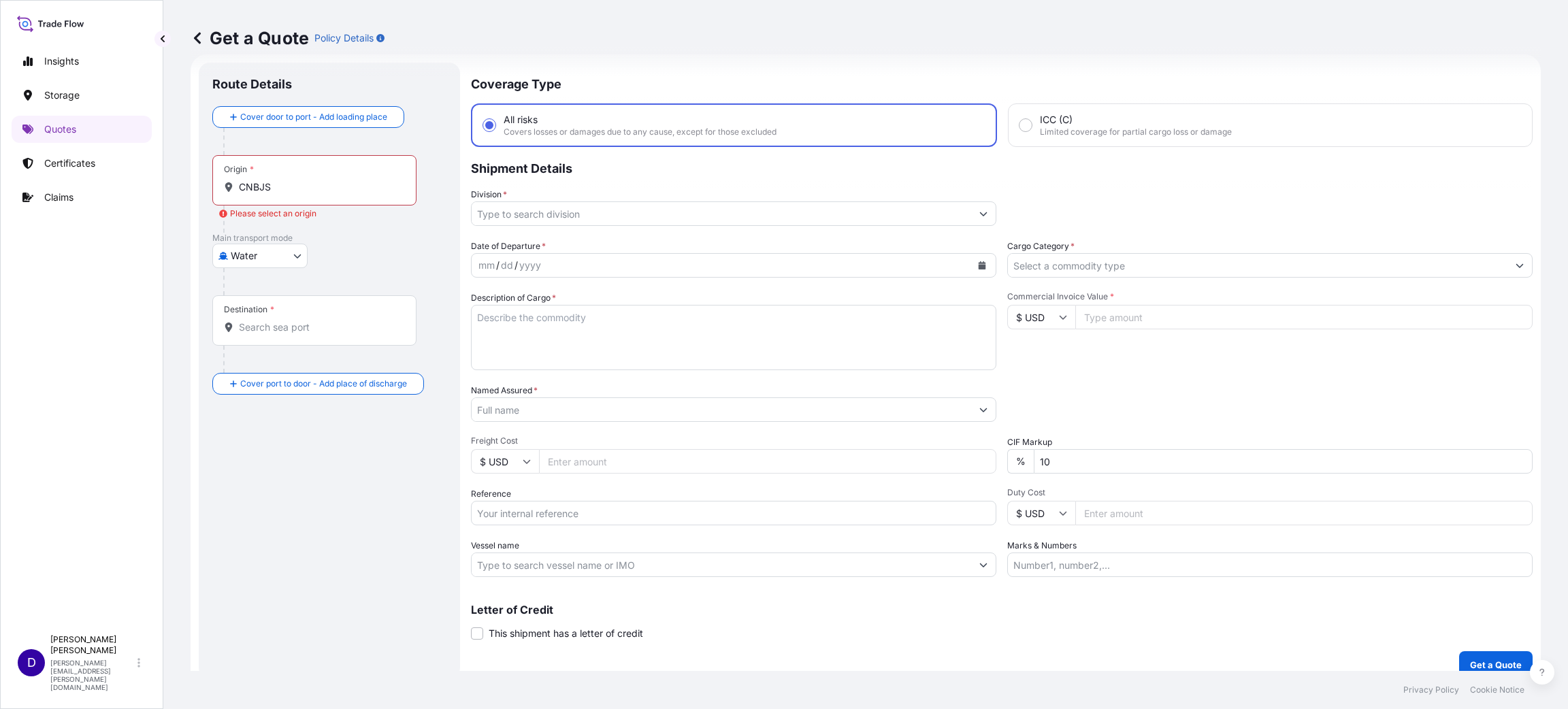 click on "CNBJS" at bounding box center [319, 187] 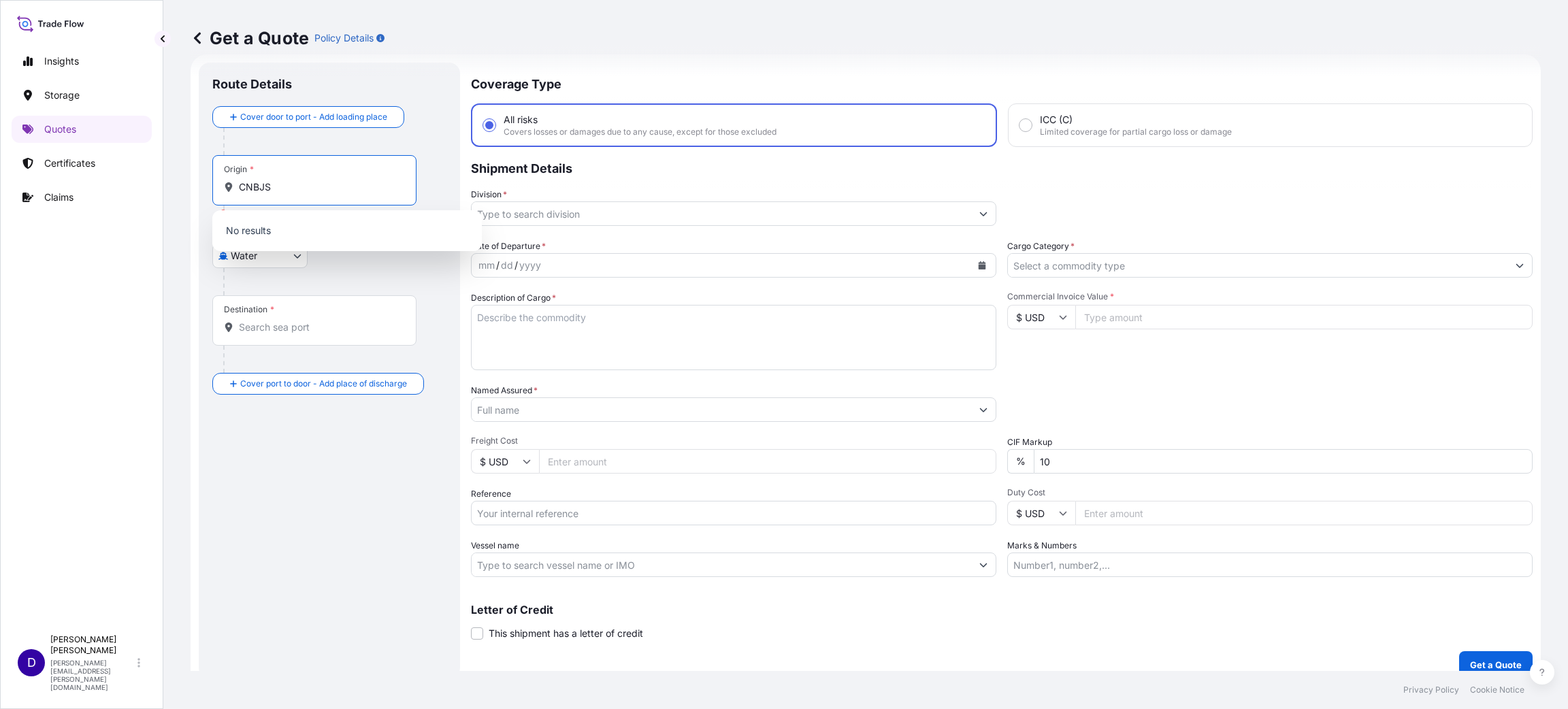 click on "CNBJS" at bounding box center [319, 187] 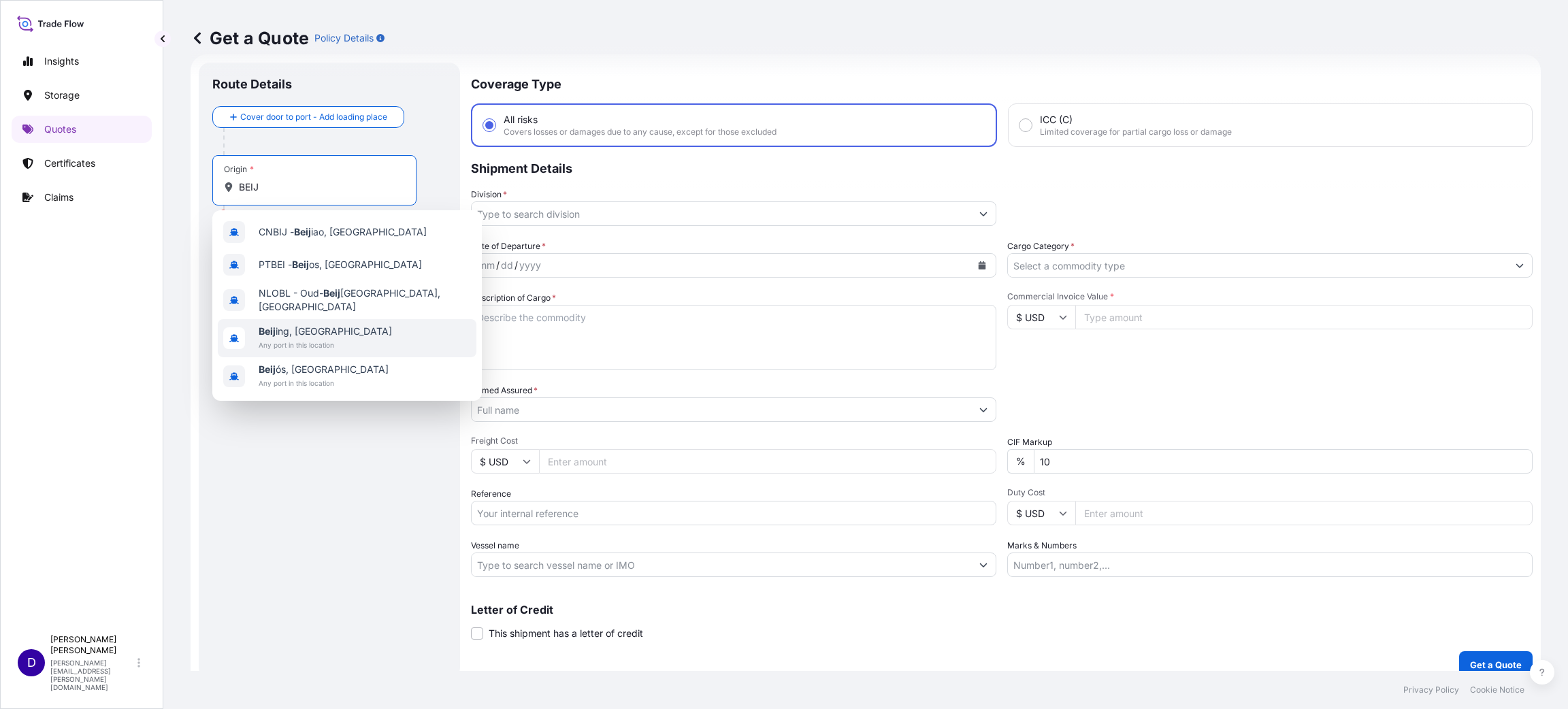 click on "Any port in this location" at bounding box center [325, 345] 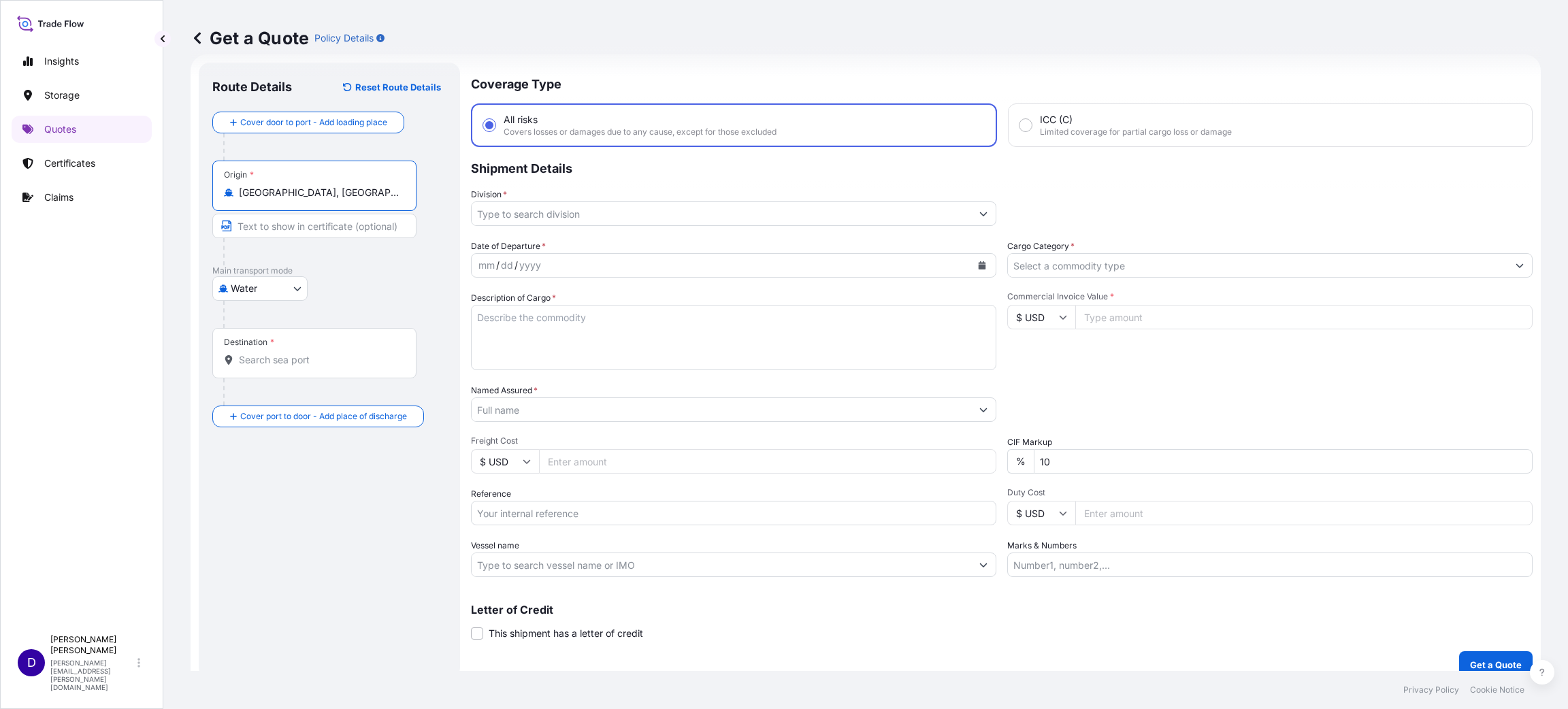type on "[GEOGRAPHIC_DATA], [GEOGRAPHIC_DATA]" 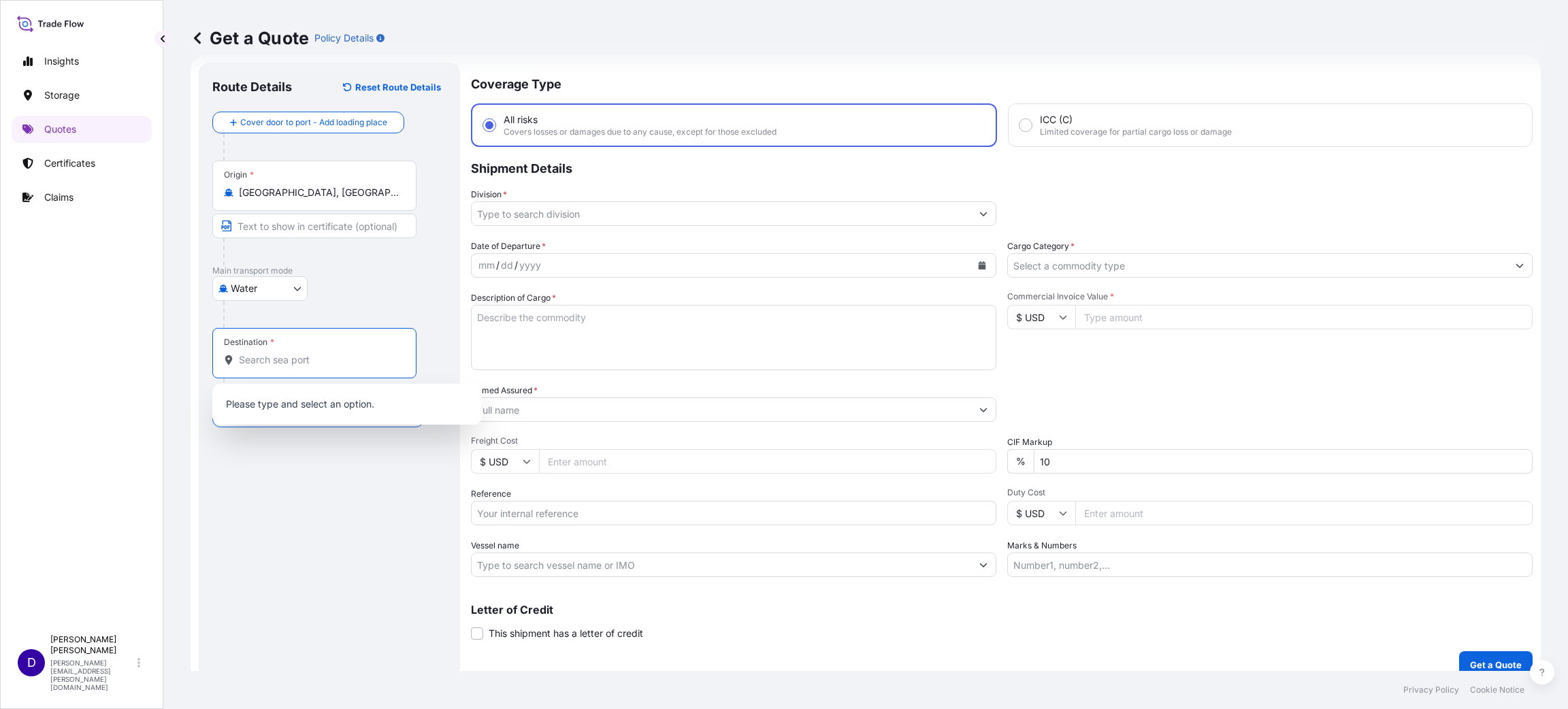 click on "Destination *" at bounding box center (319, 360) 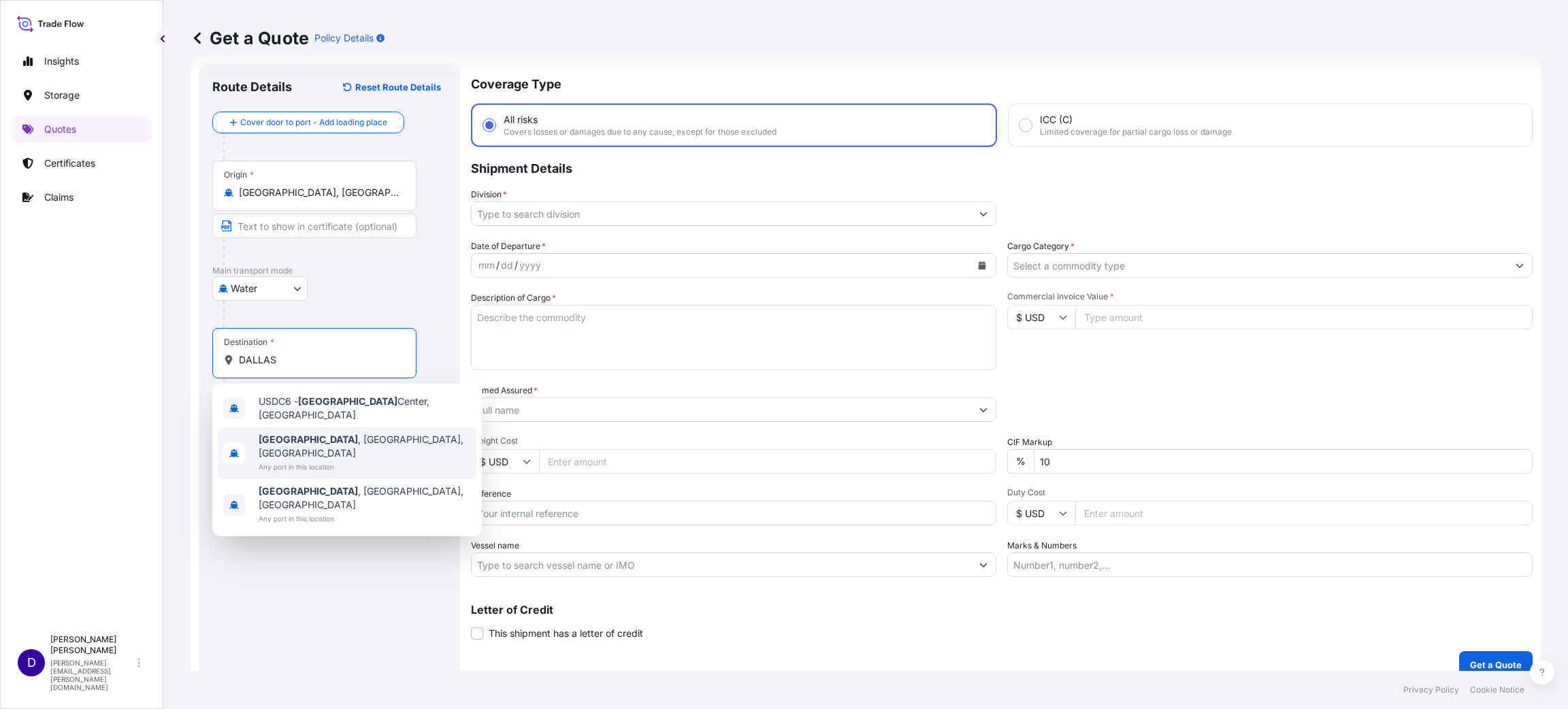 click on "Any port in this location" at bounding box center (365, 467) 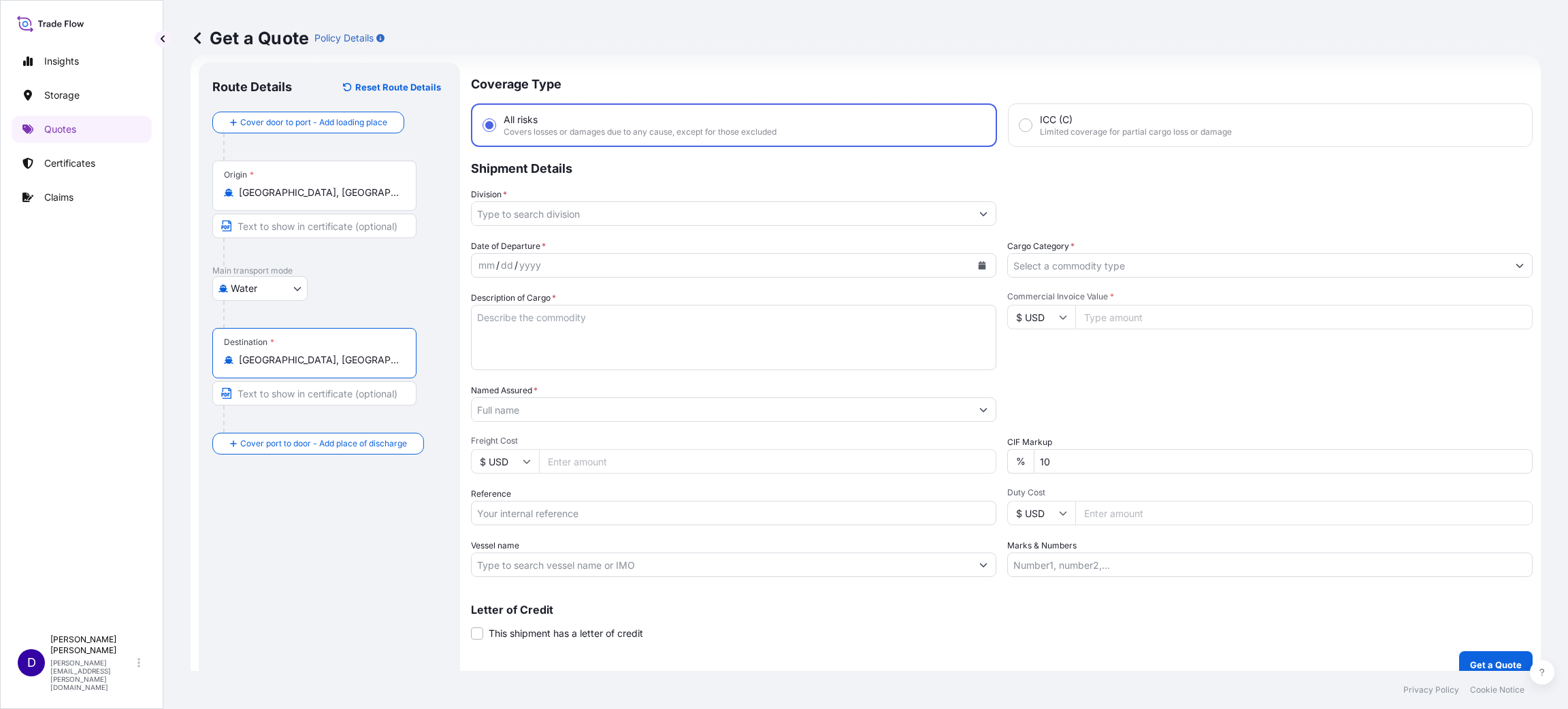 type on "[GEOGRAPHIC_DATA], [GEOGRAPHIC_DATA], [GEOGRAPHIC_DATA]" 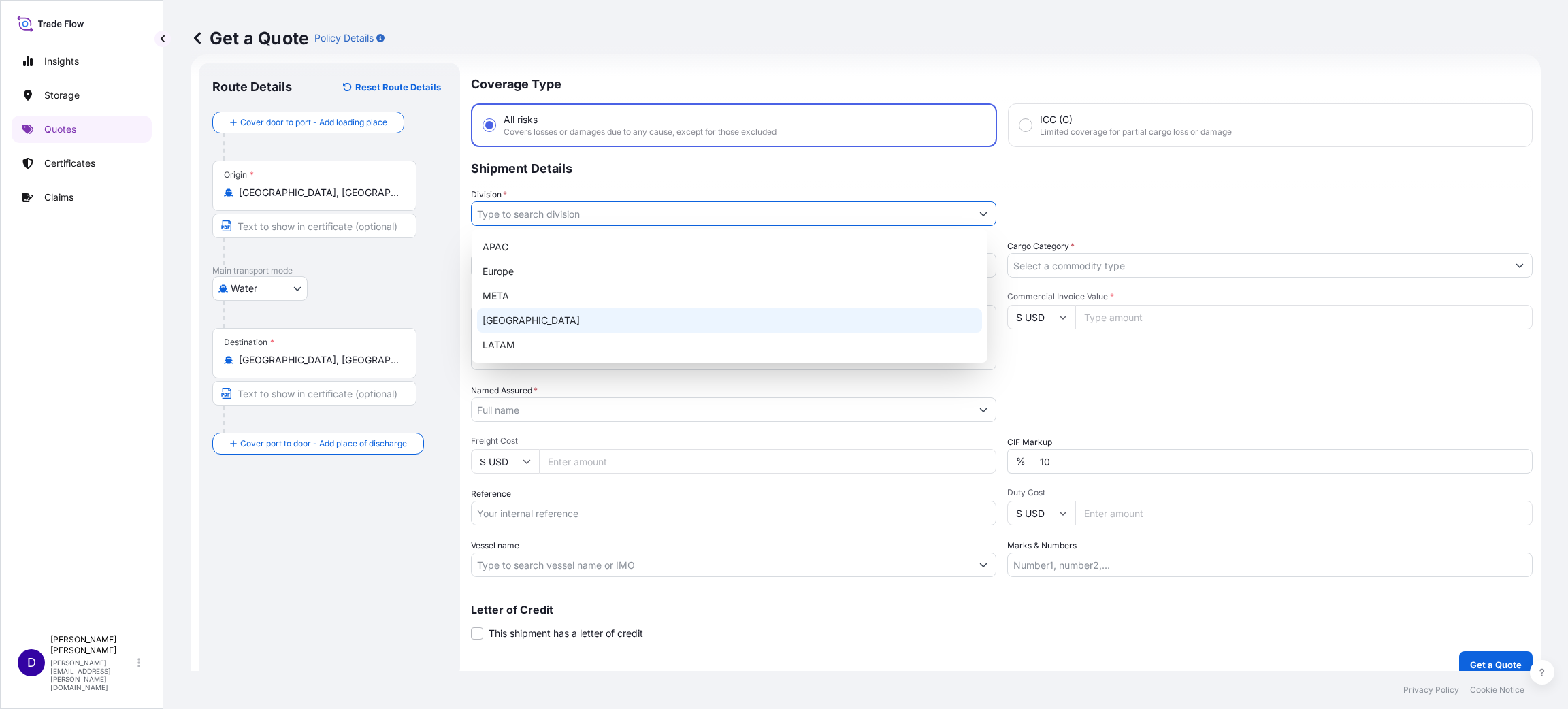 click on "[GEOGRAPHIC_DATA]" at bounding box center (730, 320) 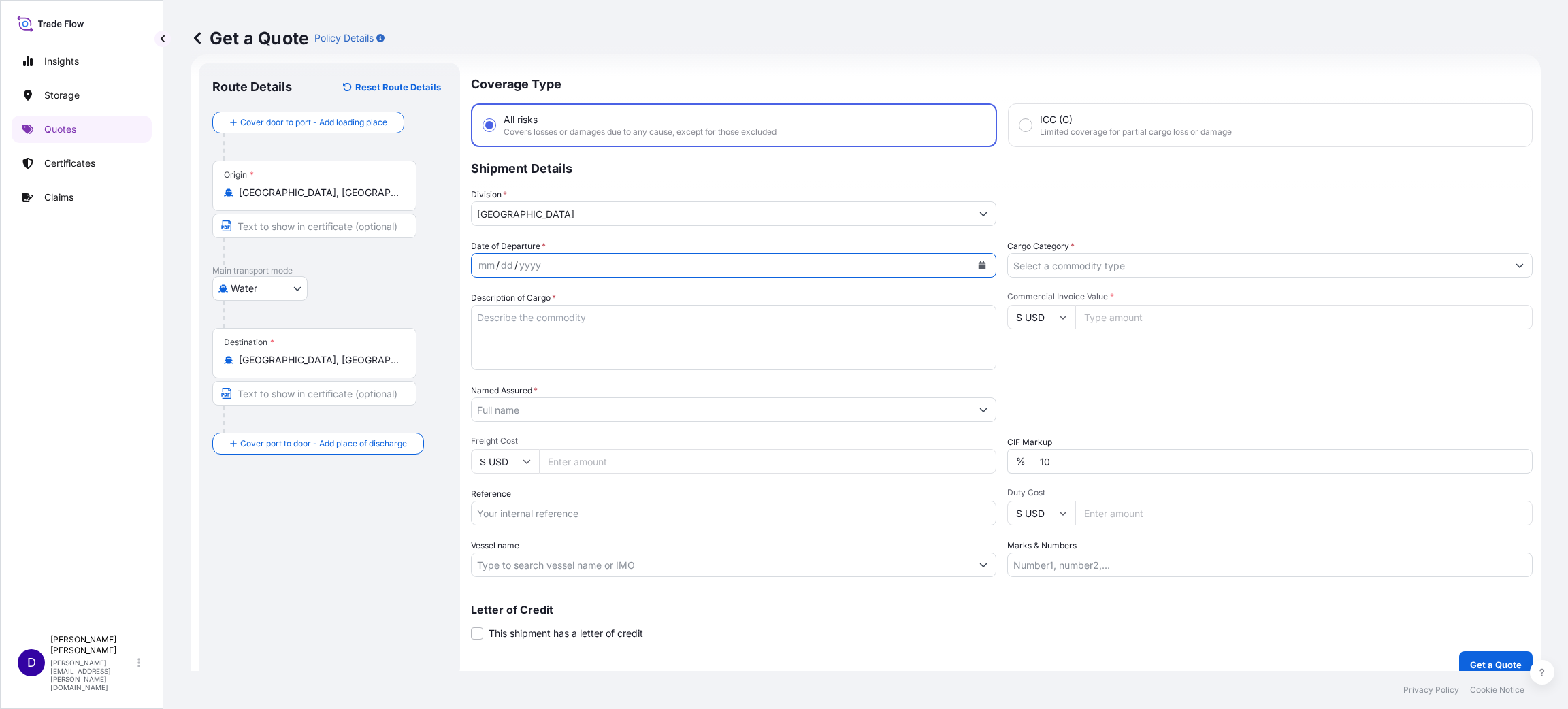 click at bounding box center (982, 265) 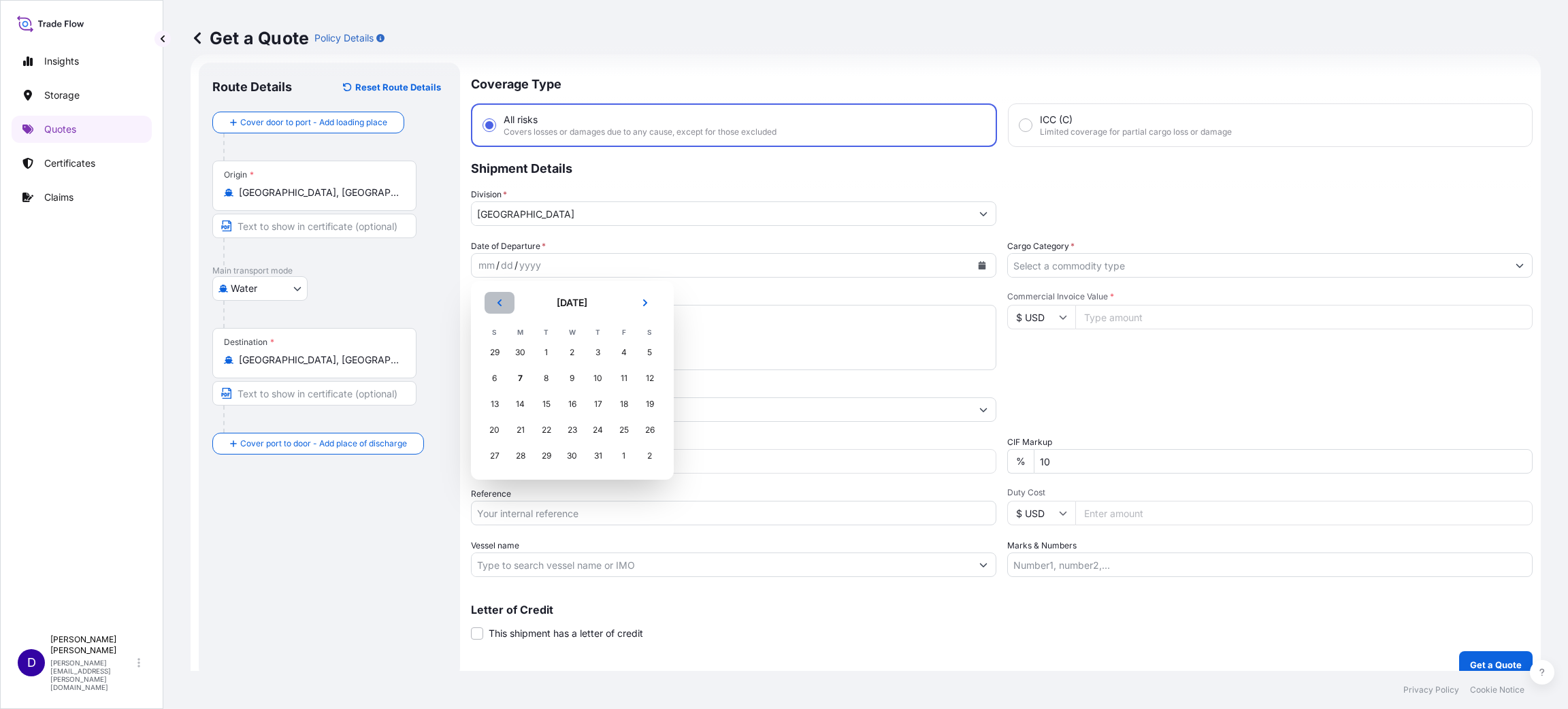 click at bounding box center [500, 303] 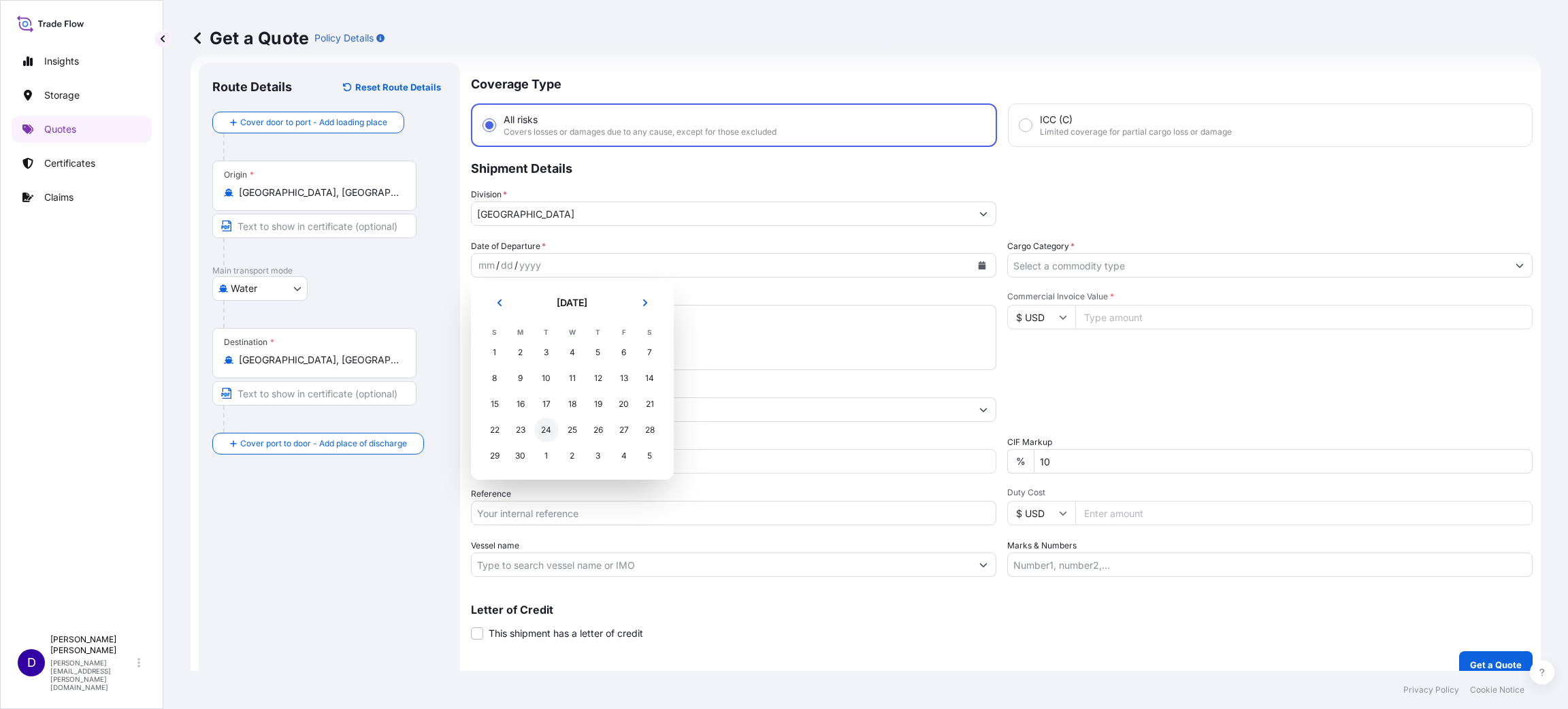 click on "24" at bounding box center [546, 430] 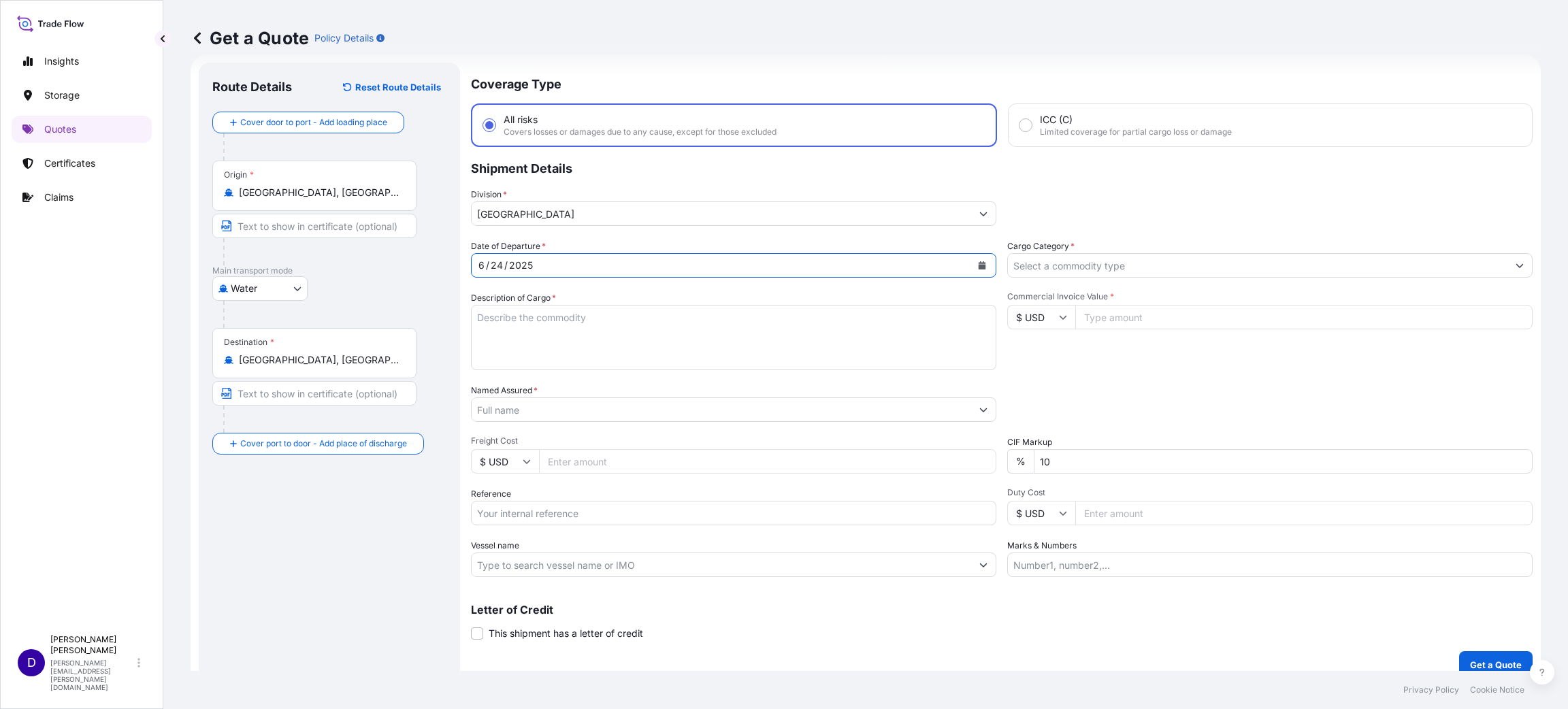 click on "Cargo Category *" at bounding box center [1258, 265] 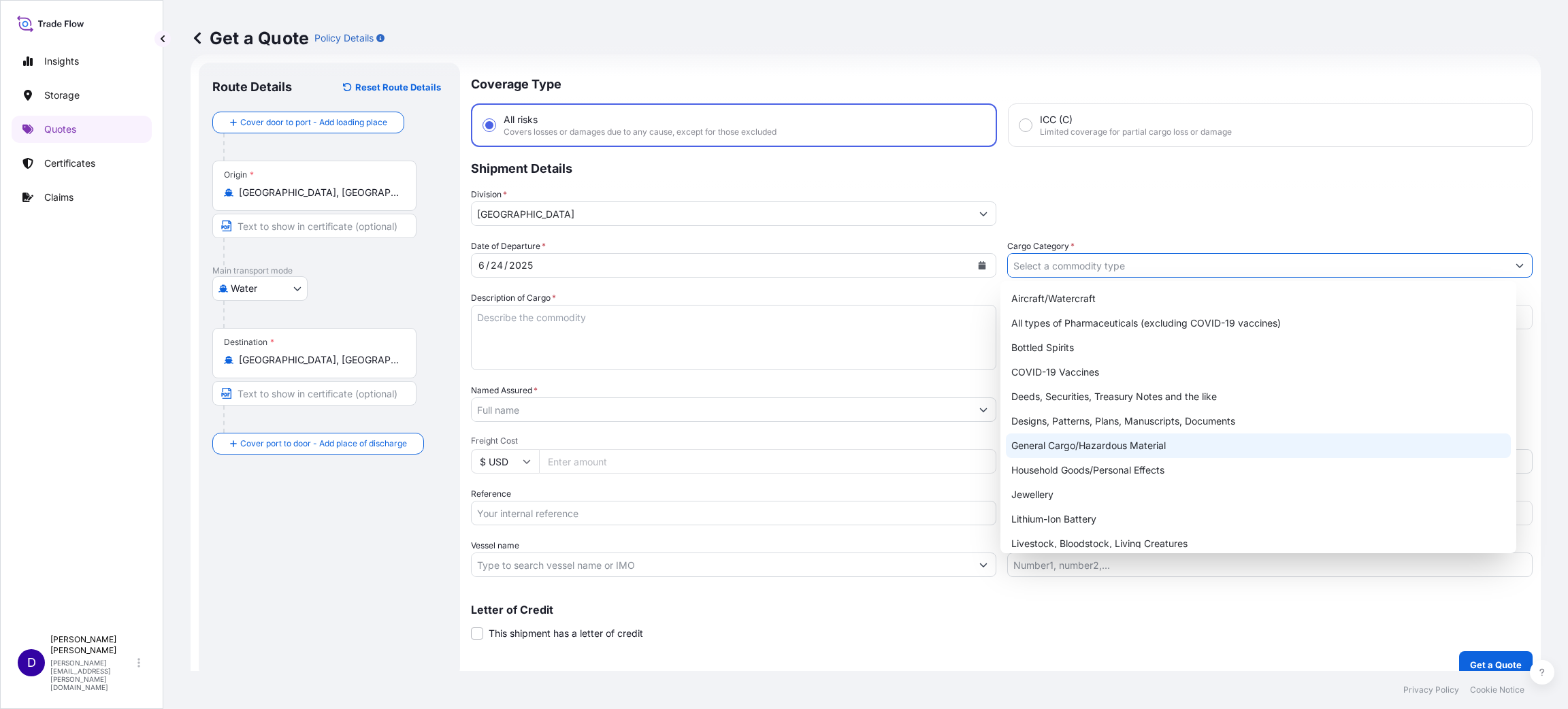 click on "General Cargo/Hazardous Material" at bounding box center [1258, 446] 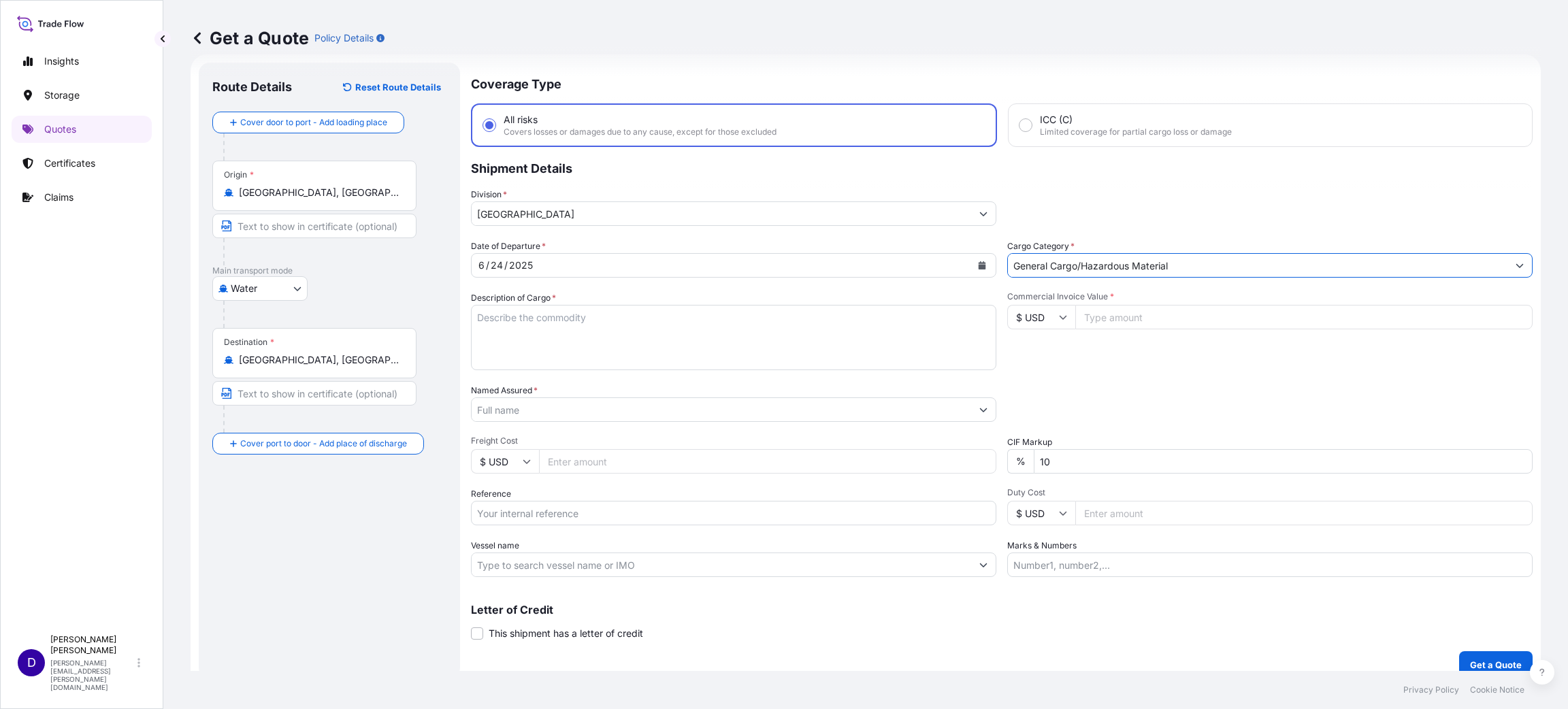 click on "Description of Cargo *" at bounding box center [734, 337] 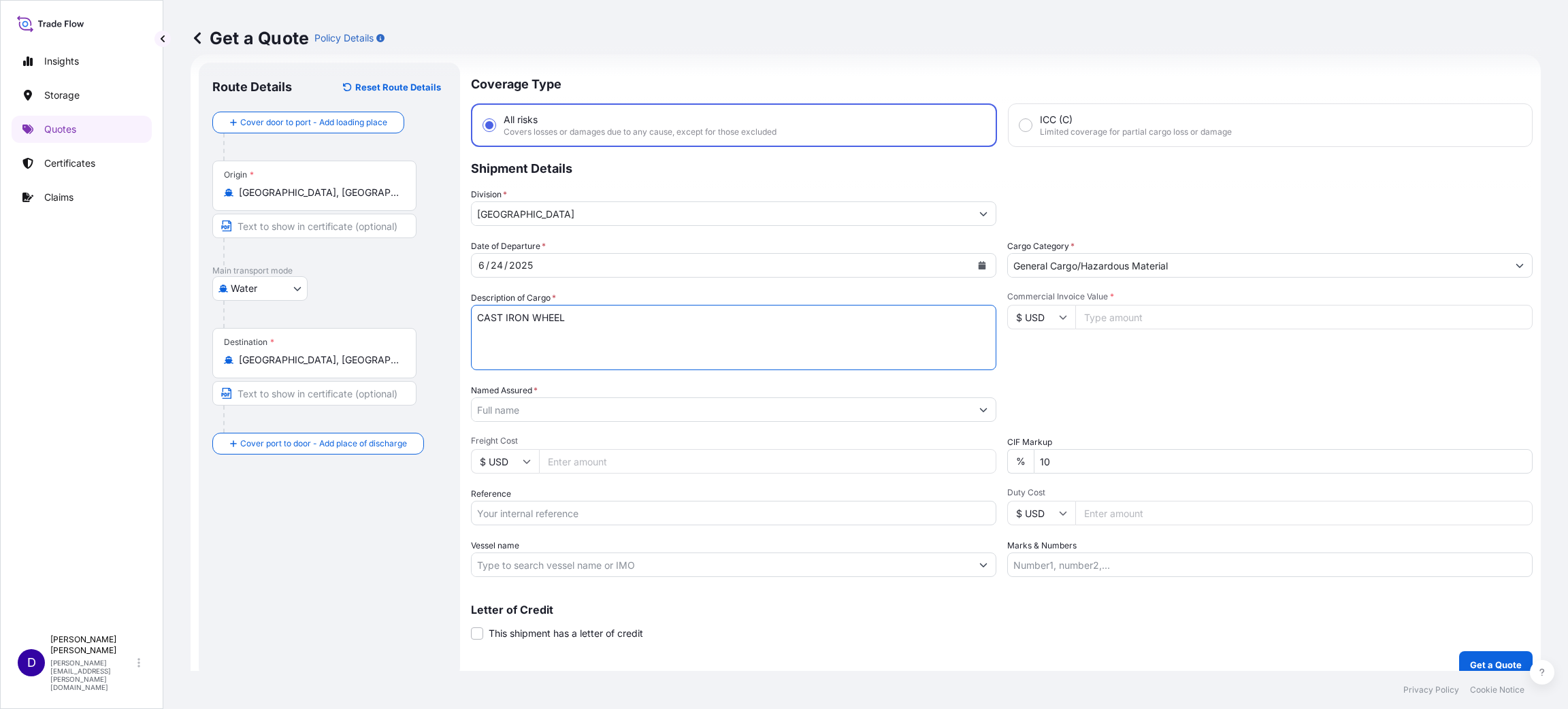 type on "CAST IRON WHEEL" 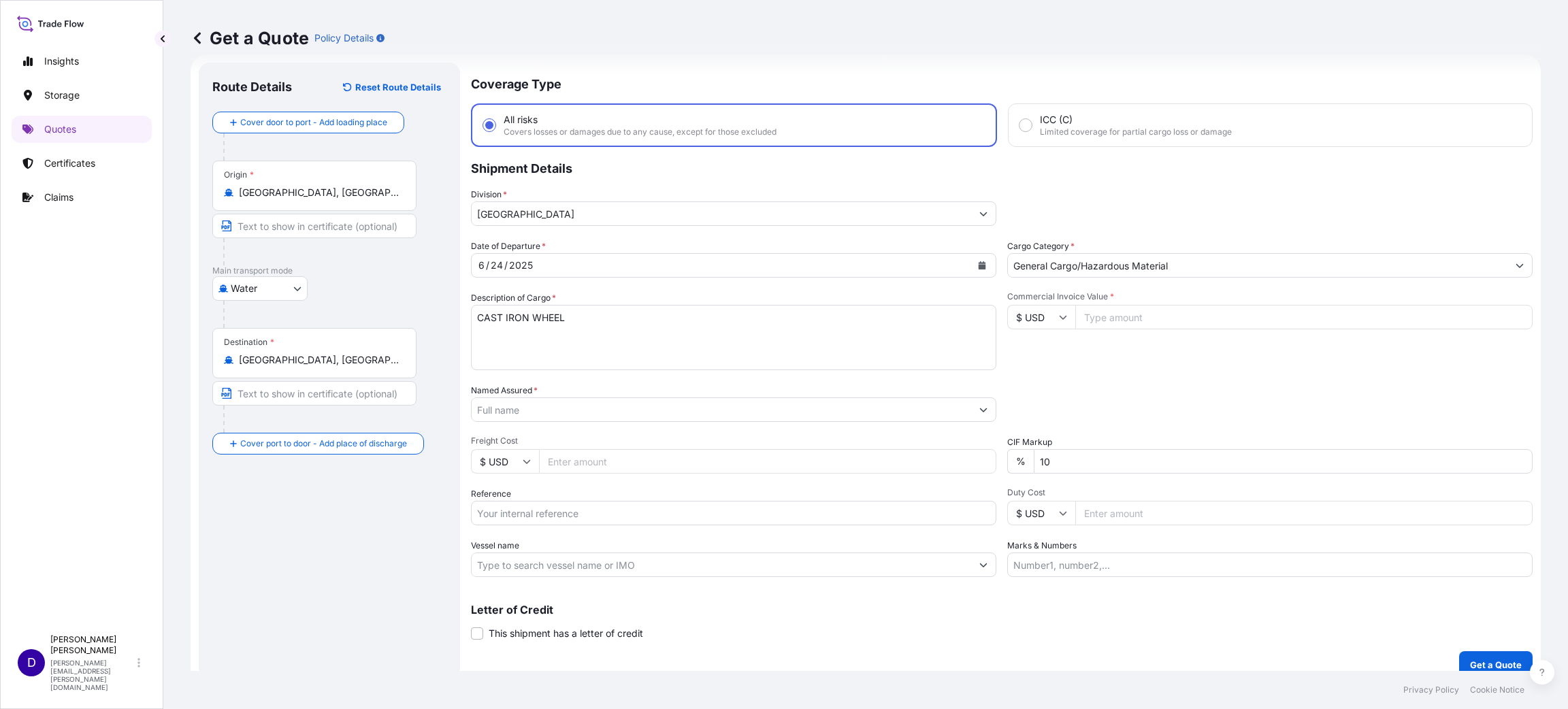 click on "Commercial Invoice Value   *" at bounding box center [1304, 317] 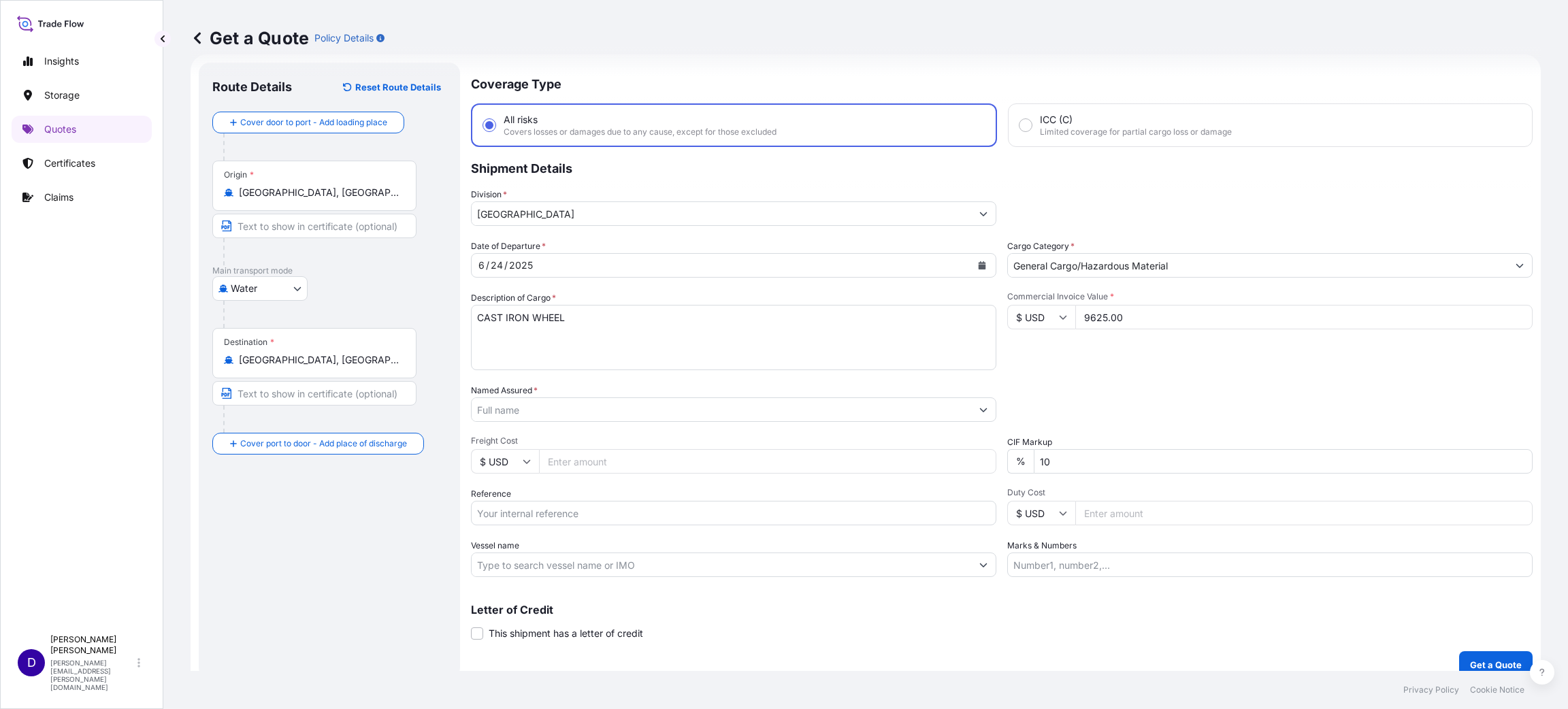 type on "9625.00" 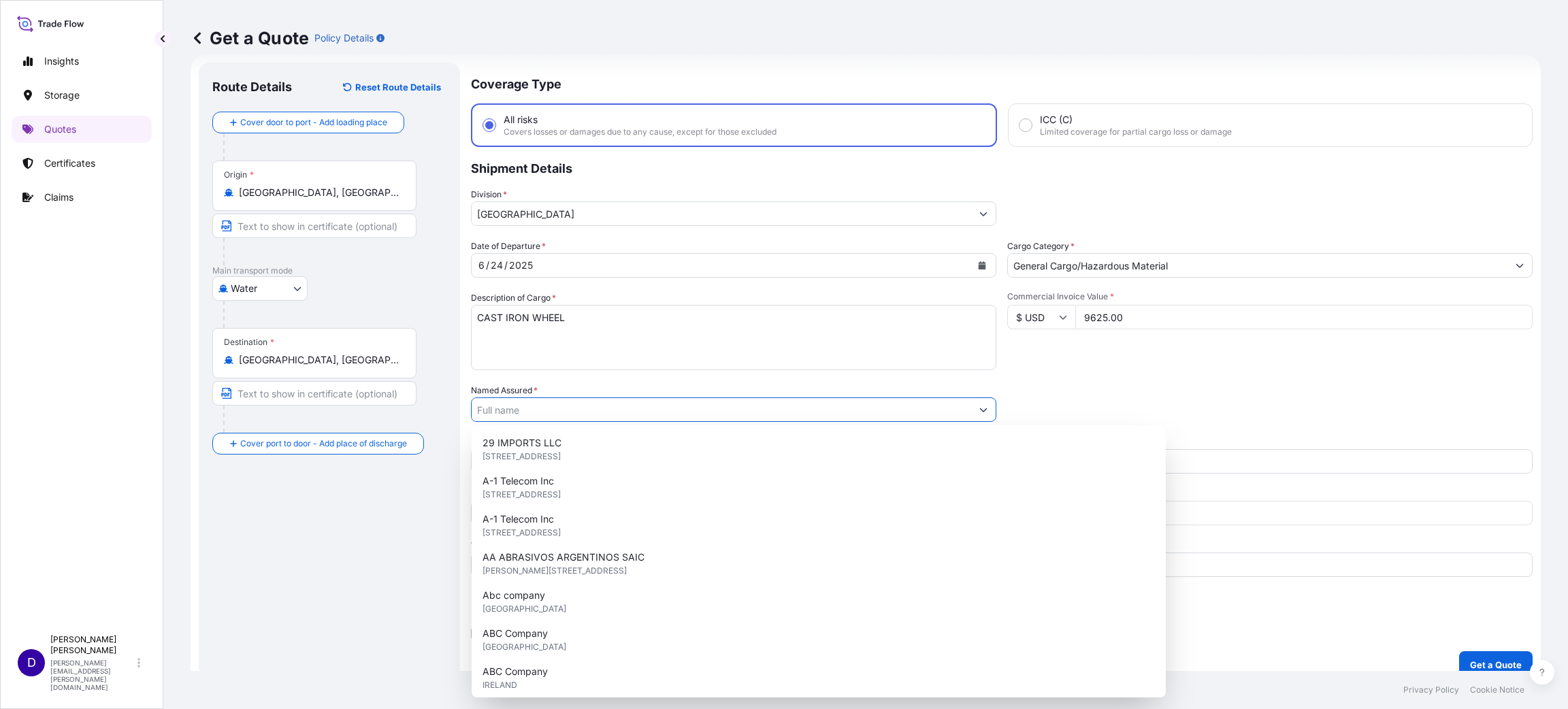 click on "Named Assured *" at bounding box center (721, 410) 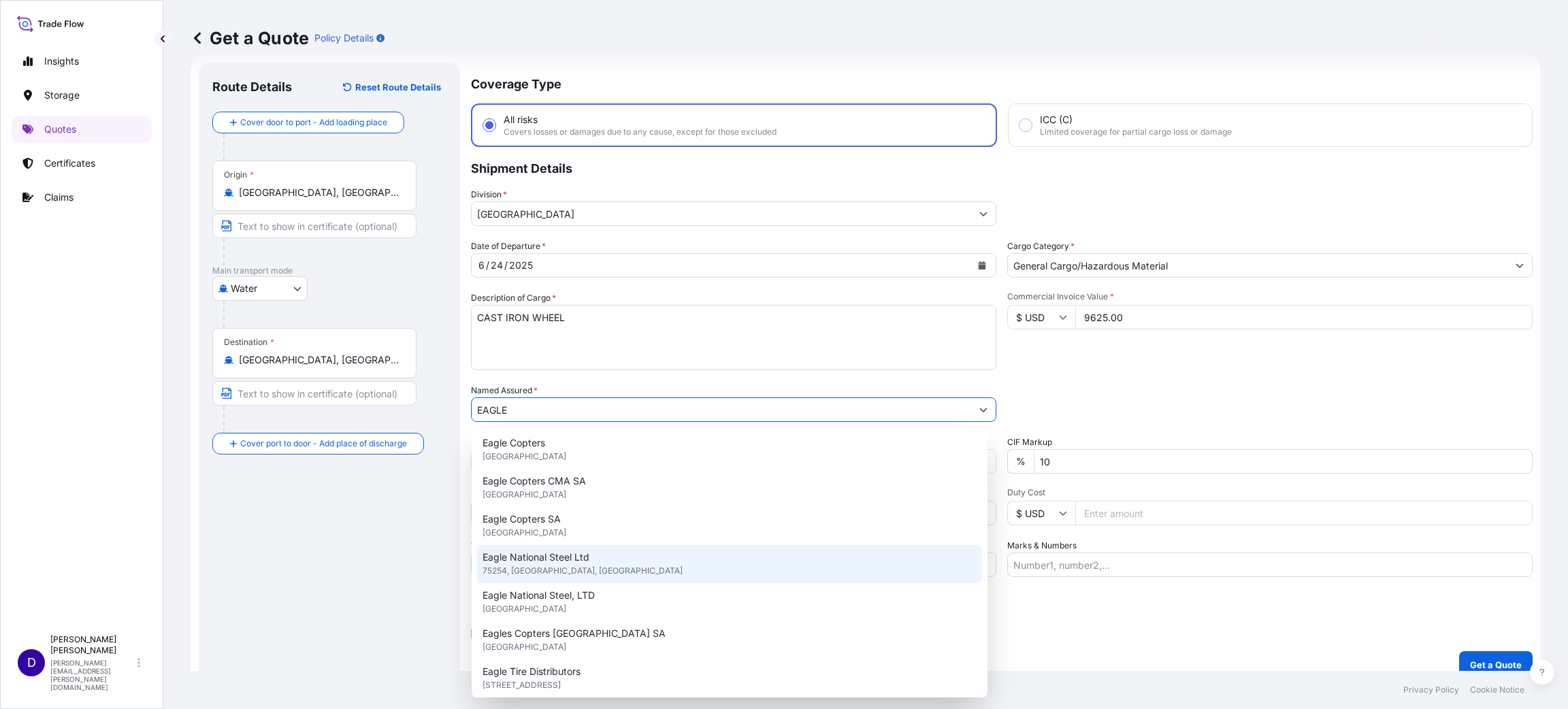 click on "75254, [GEOGRAPHIC_DATA], [GEOGRAPHIC_DATA]" at bounding box center (583, 571) 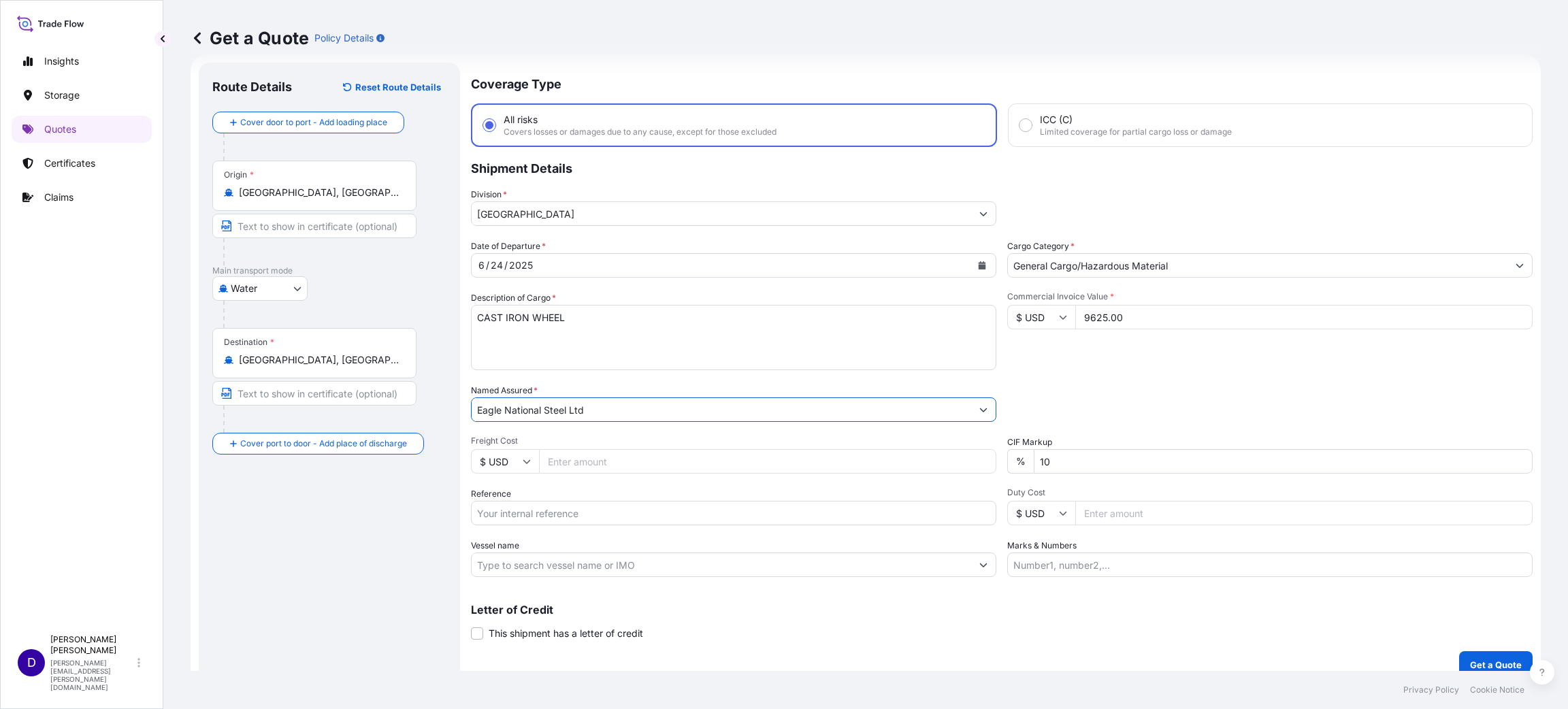 type on "Eagle National Steel Ltd" 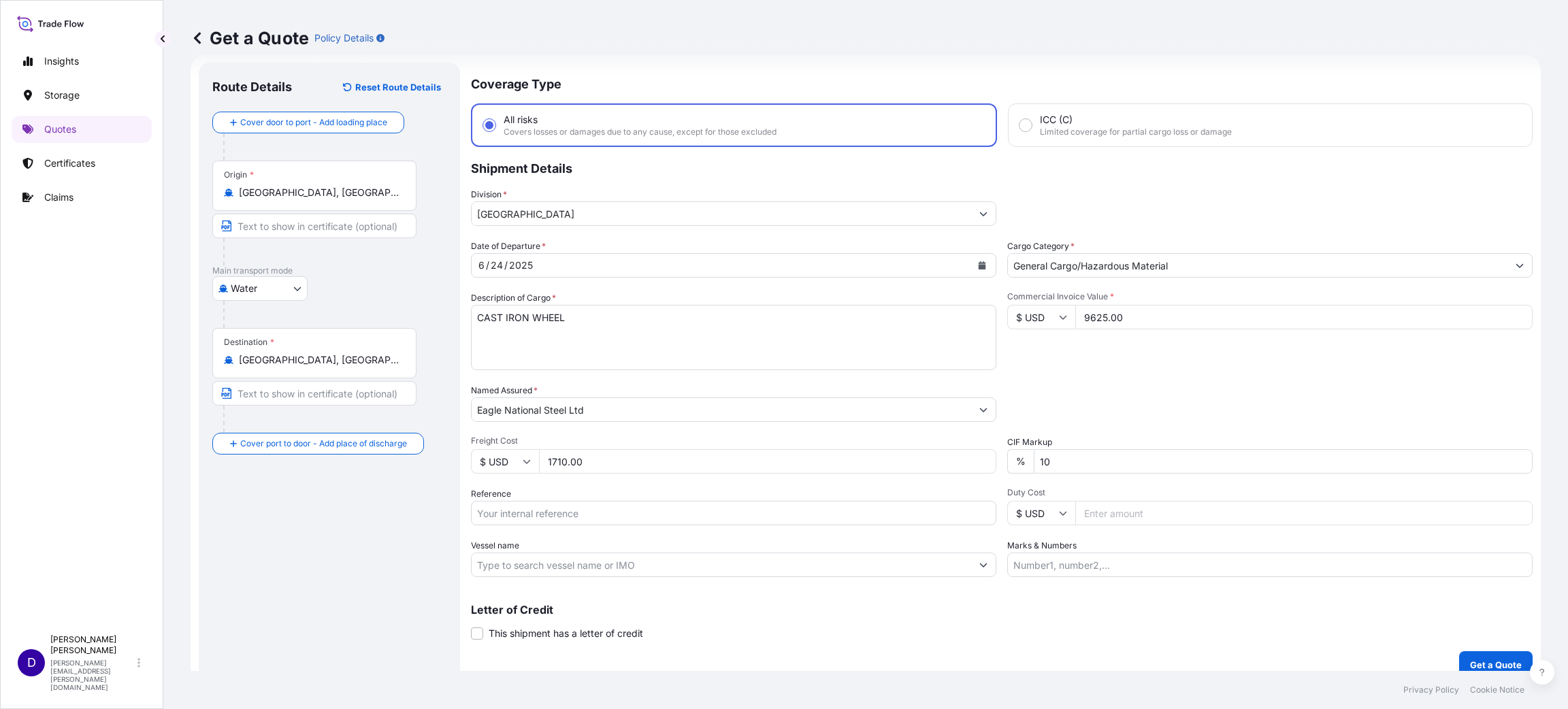 type on "1710.00" 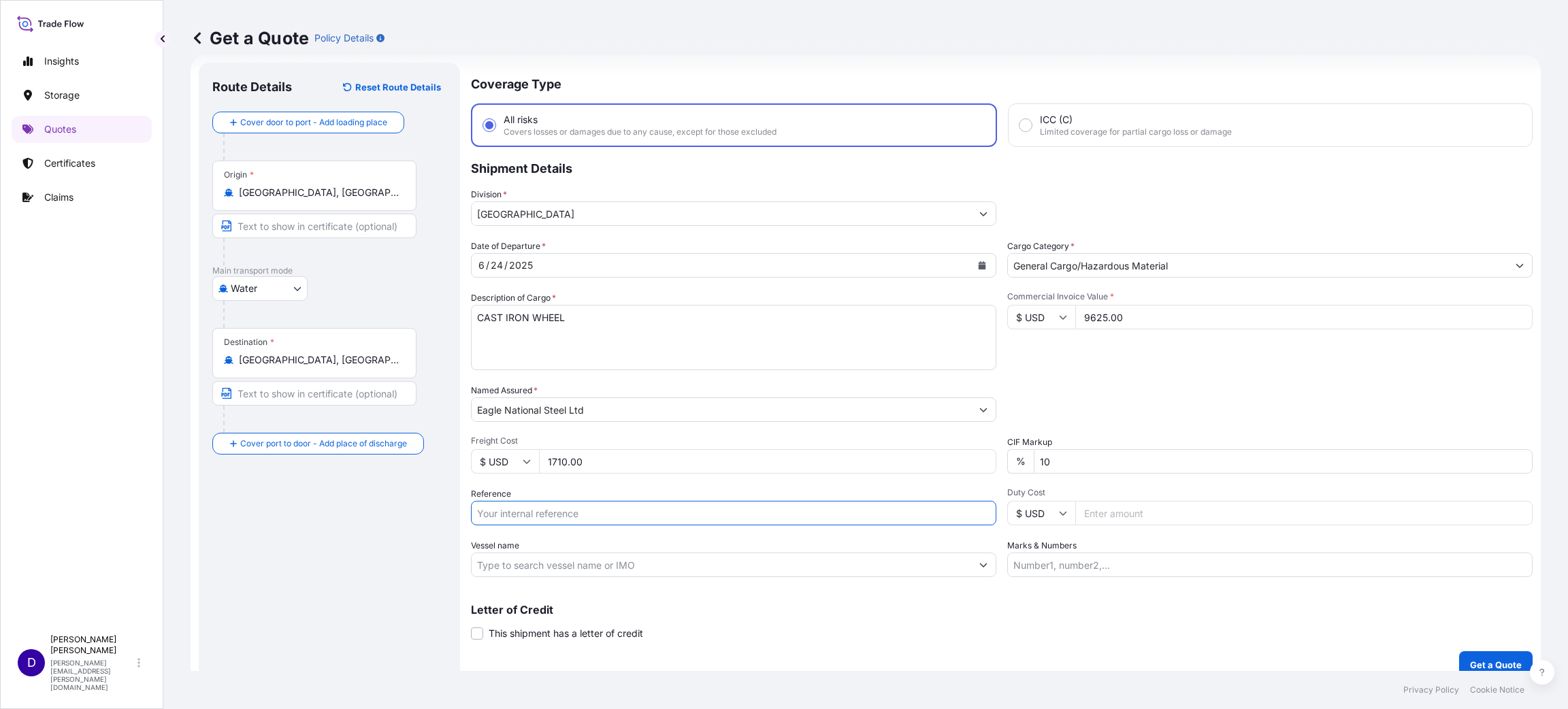 click on "Reference" at bounding box center [734, 513] 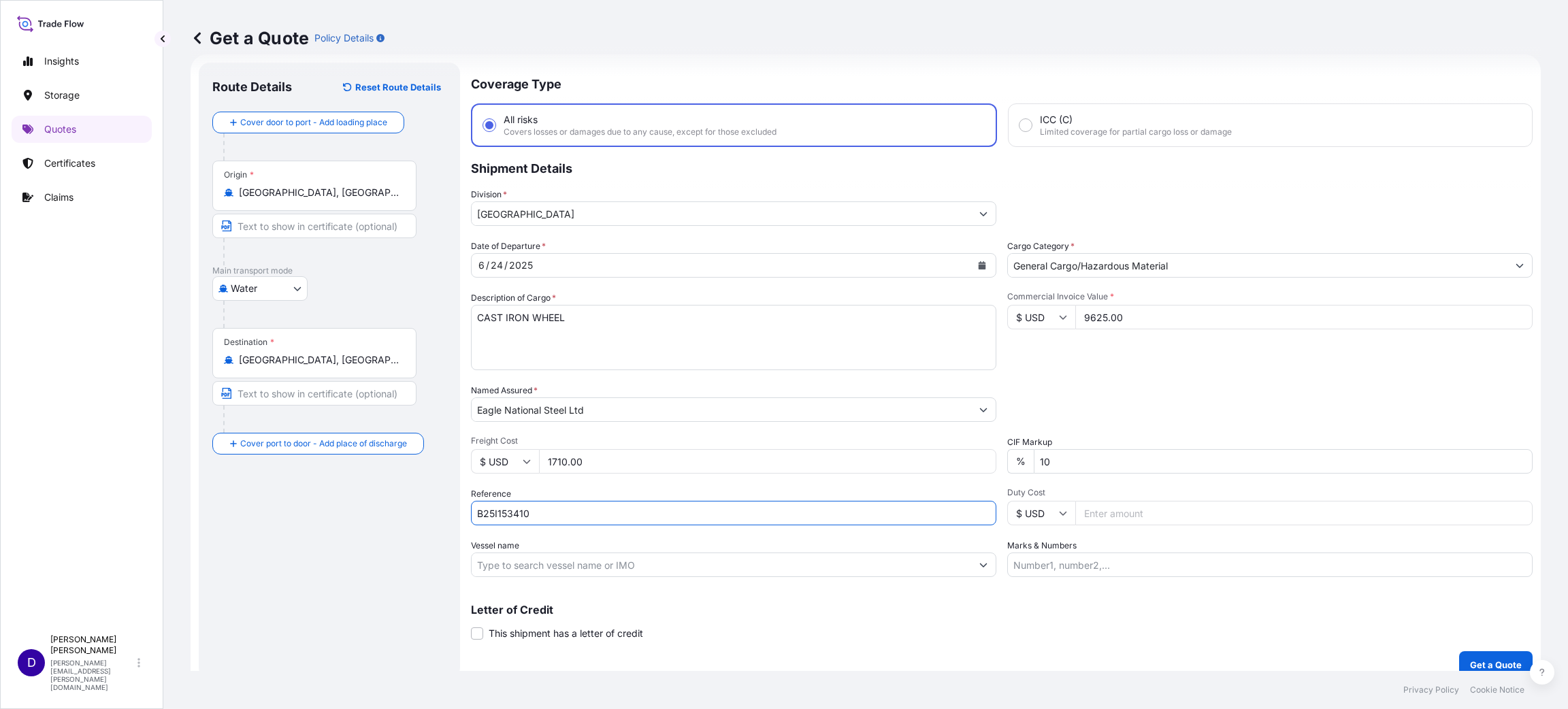 type on "B25I153410" 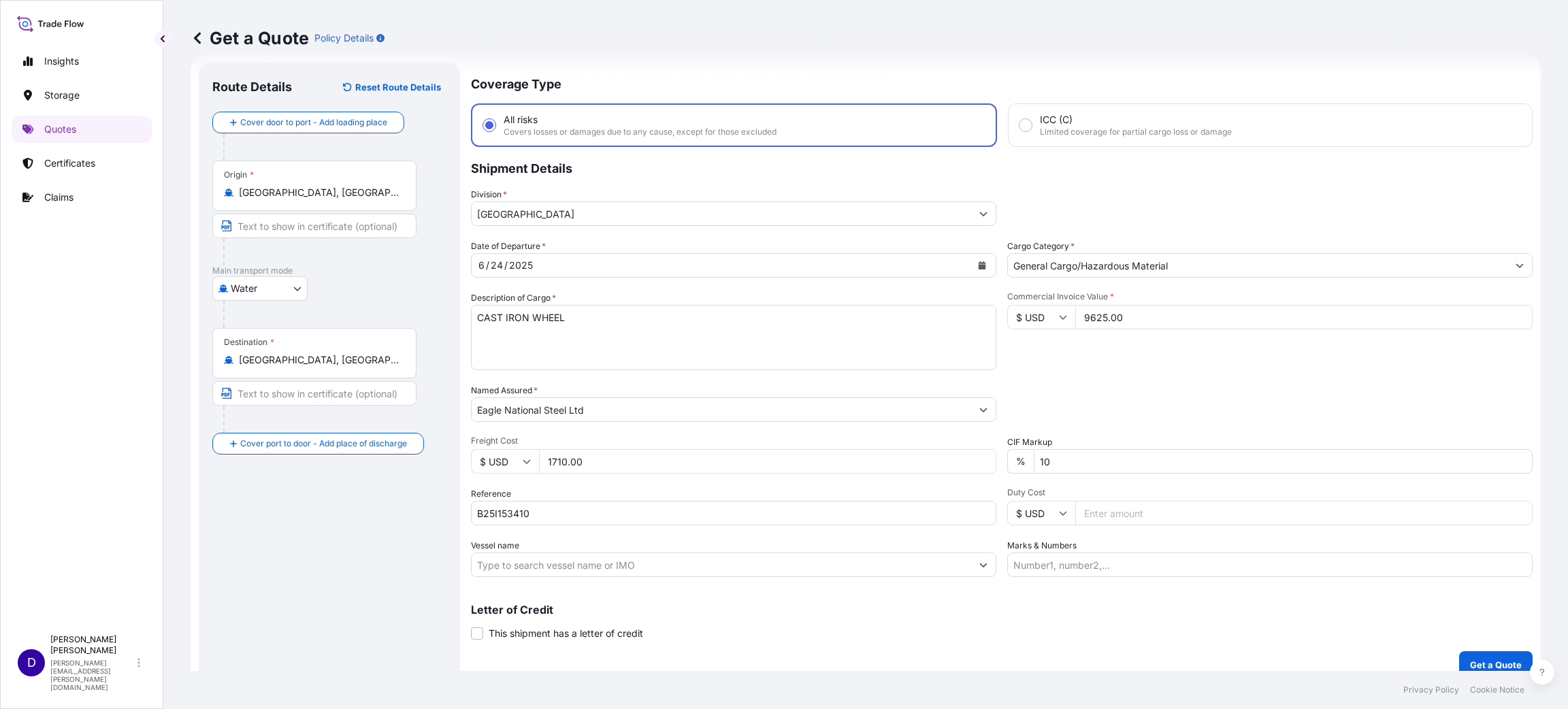 click on "Duty Cost" at bounding box center (1304, 513) 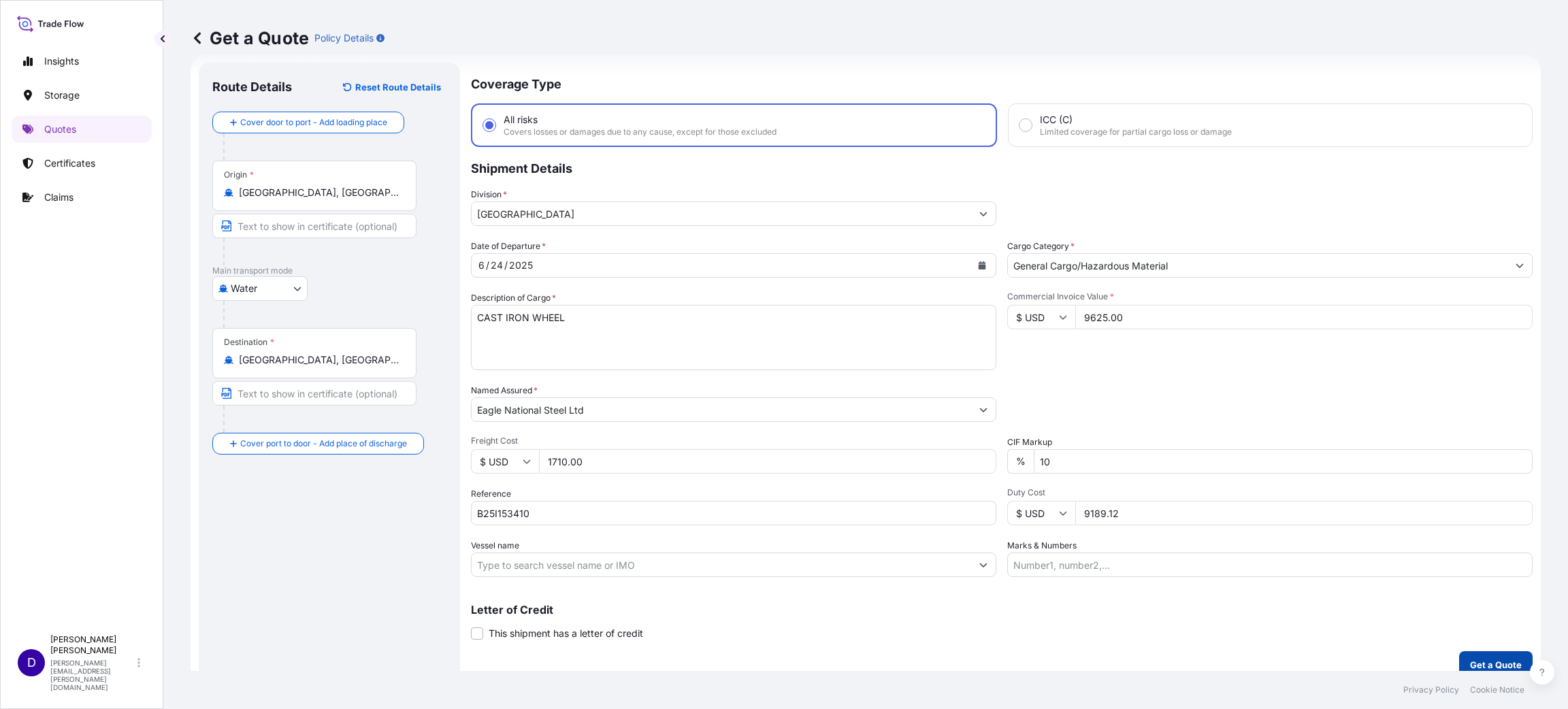 type on "9189.12" 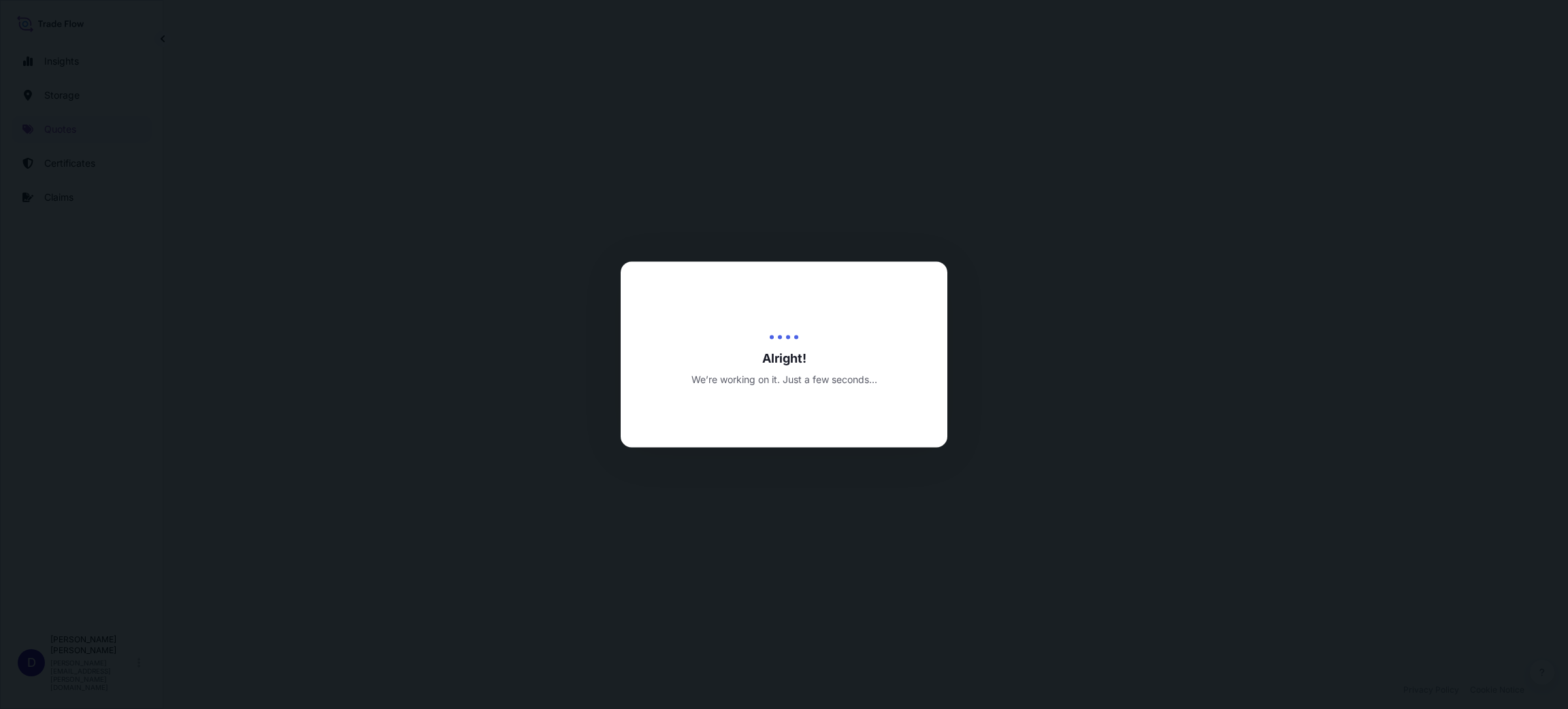 scroll, scrollTop: 0, scrollLeft: 0, axis: both 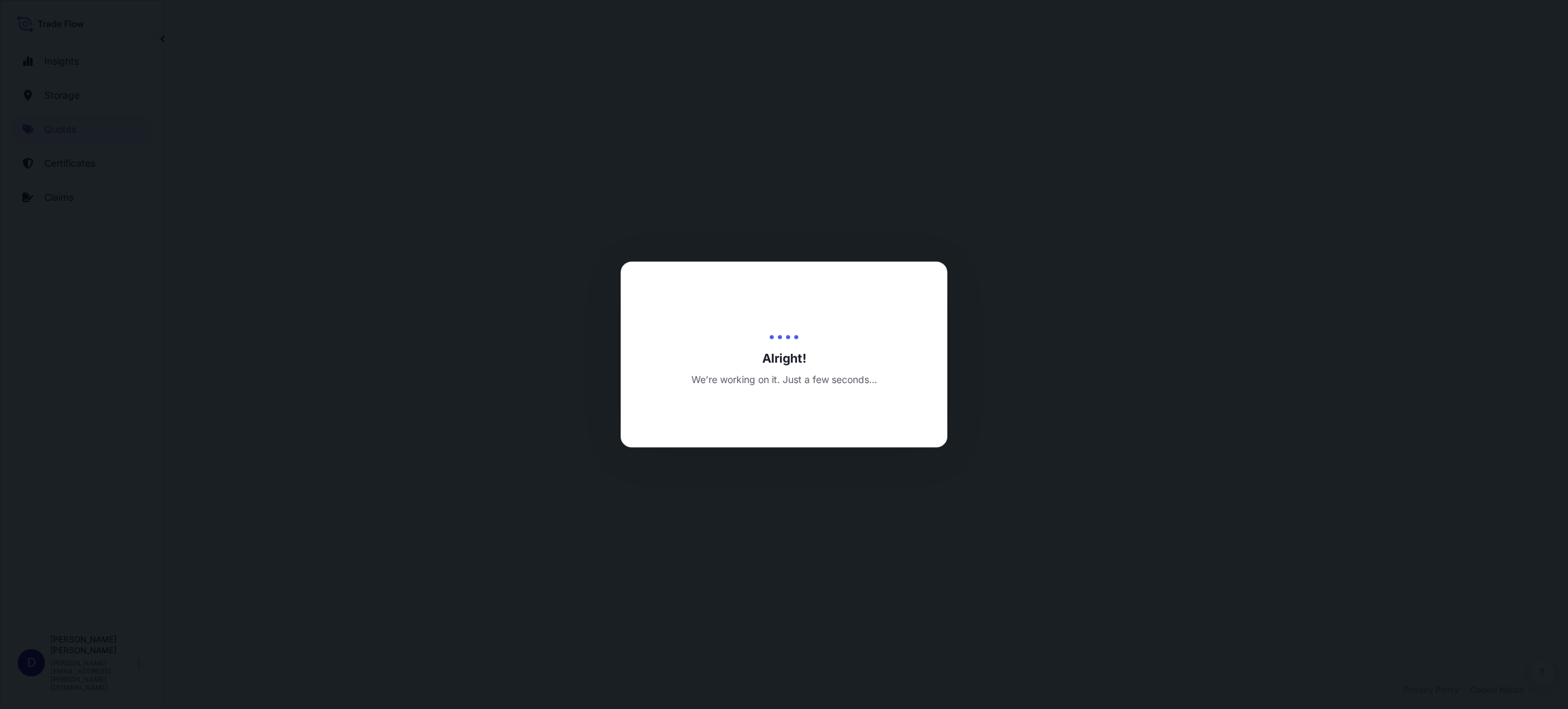 select on "Water" 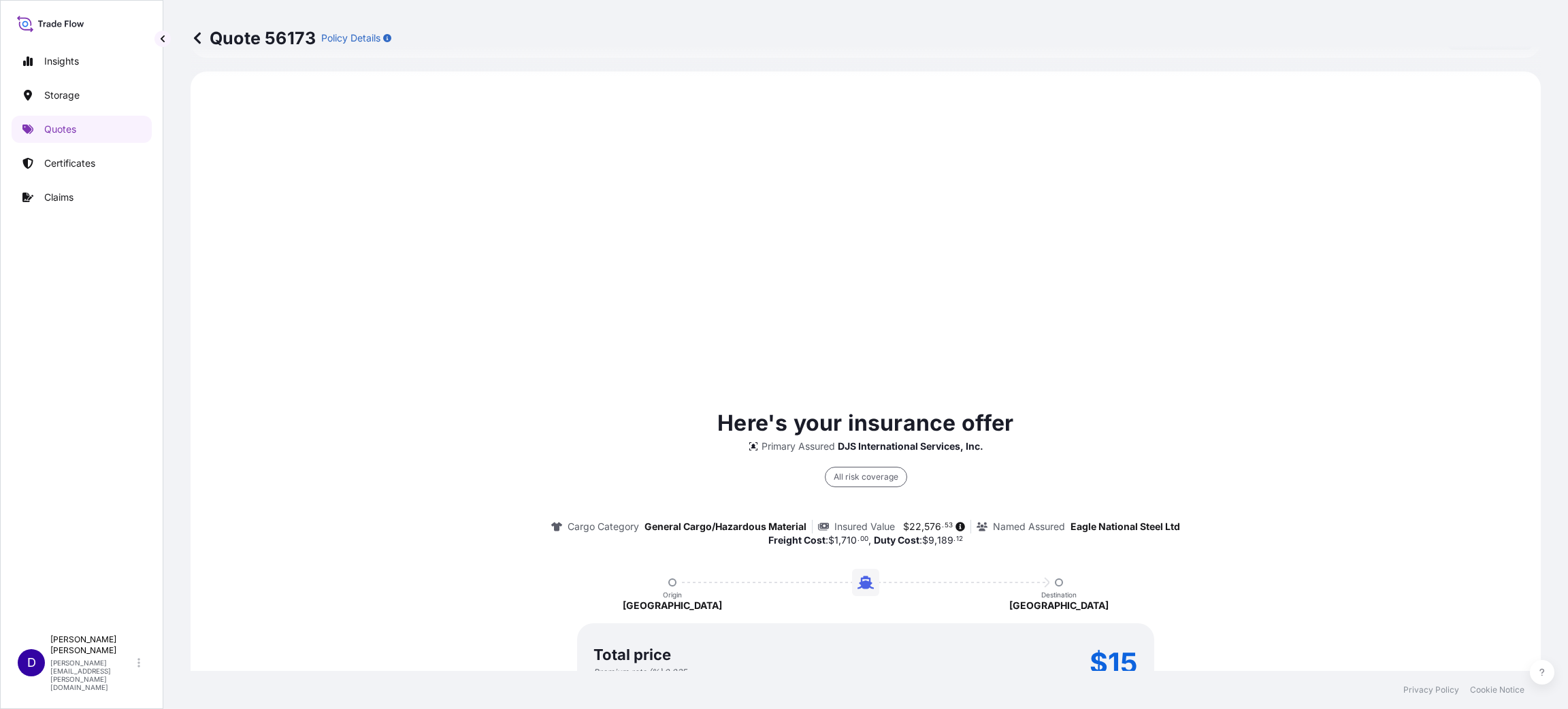 scroll, scrollTop: 653, scrollLeft: 0, axis: vertical 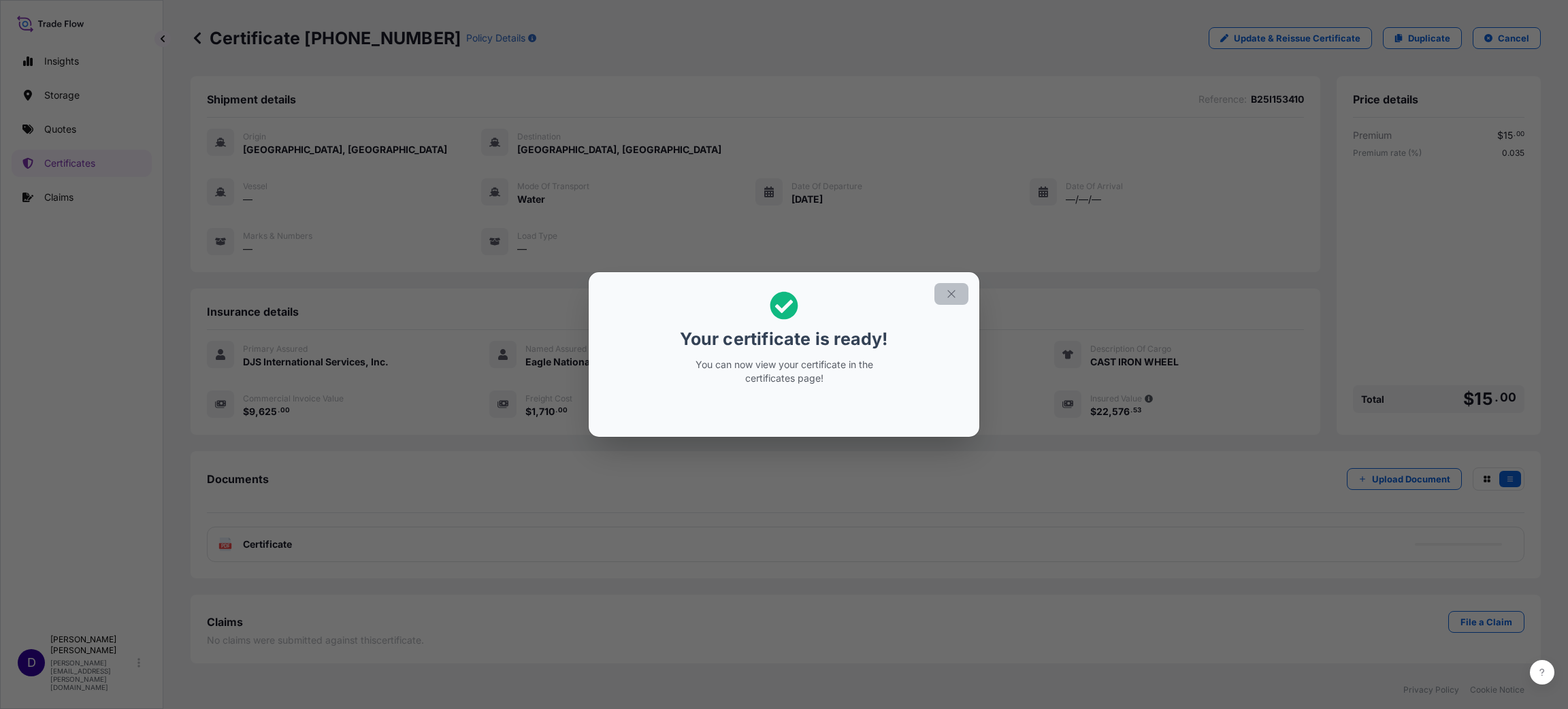 click 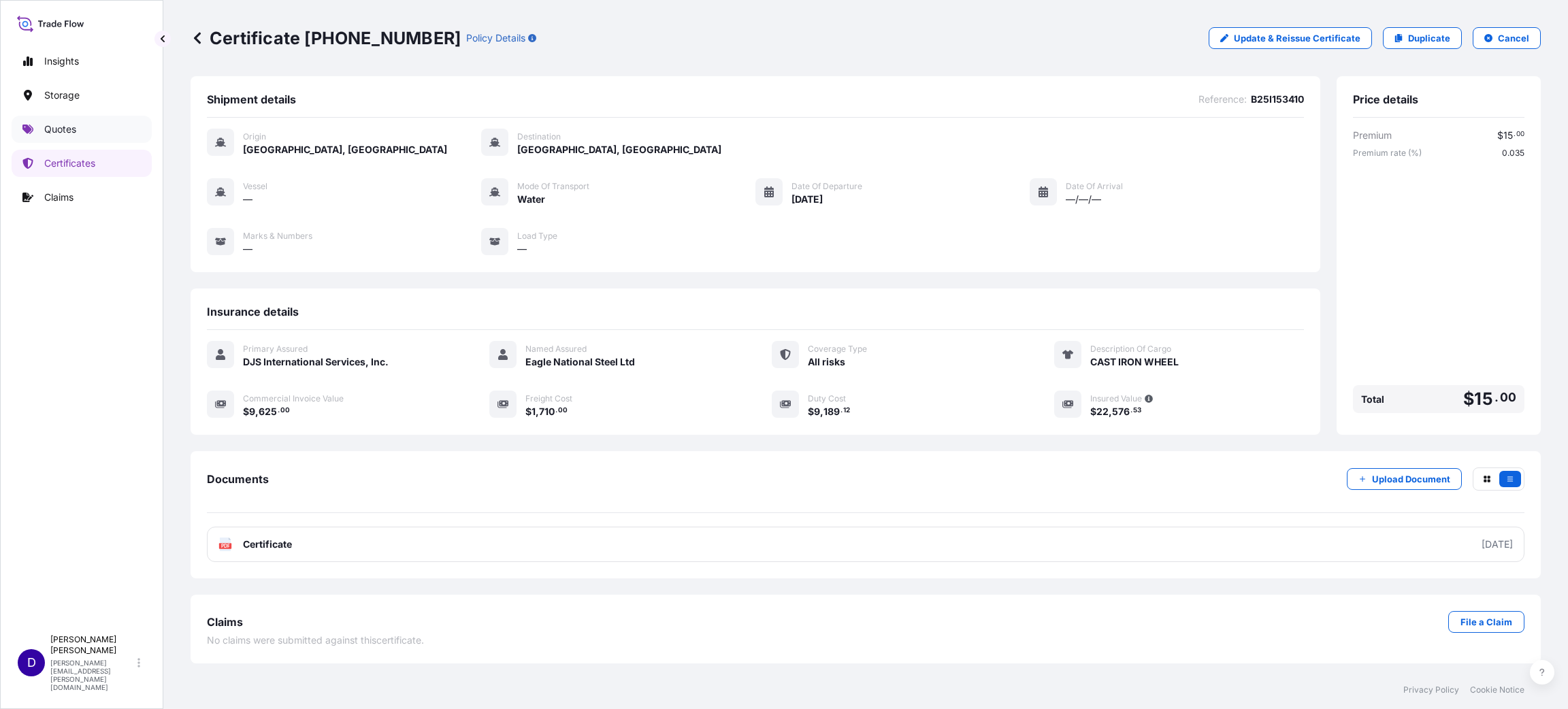 click on "Quotes" at bounding box center [60, 129] 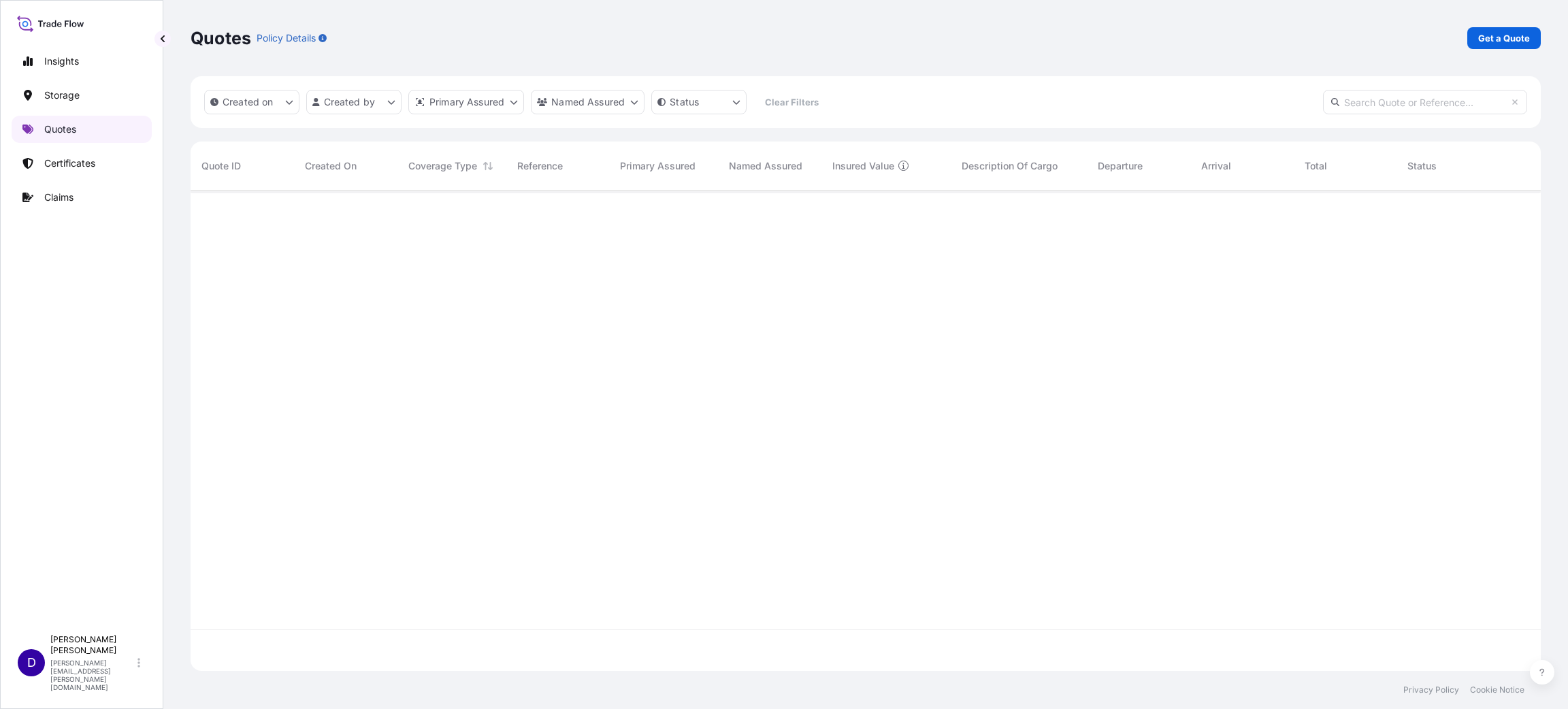 scroll, scrollTop: 16, scrollLeft: 16, axis: both 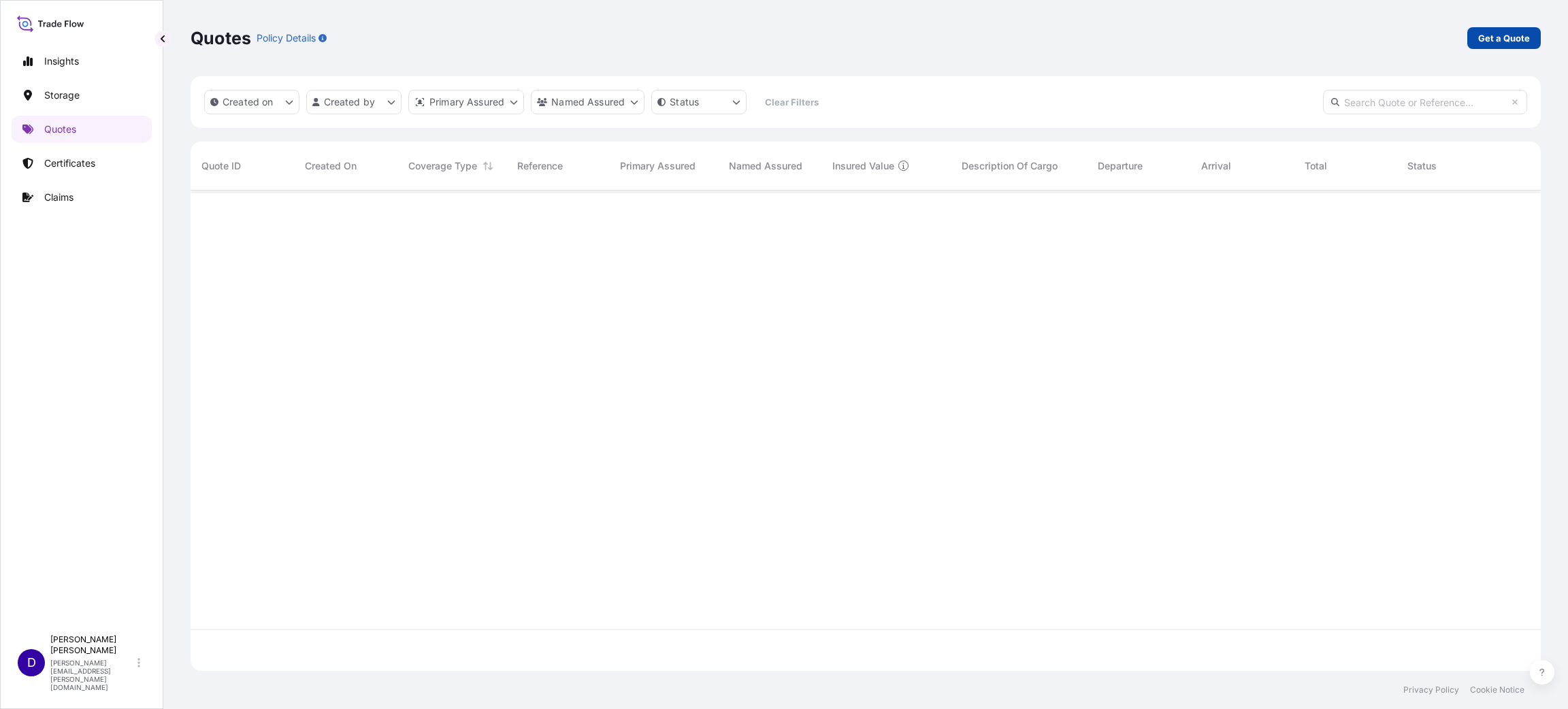 click on "Get a Quote" at bounding box center (1504, 38) 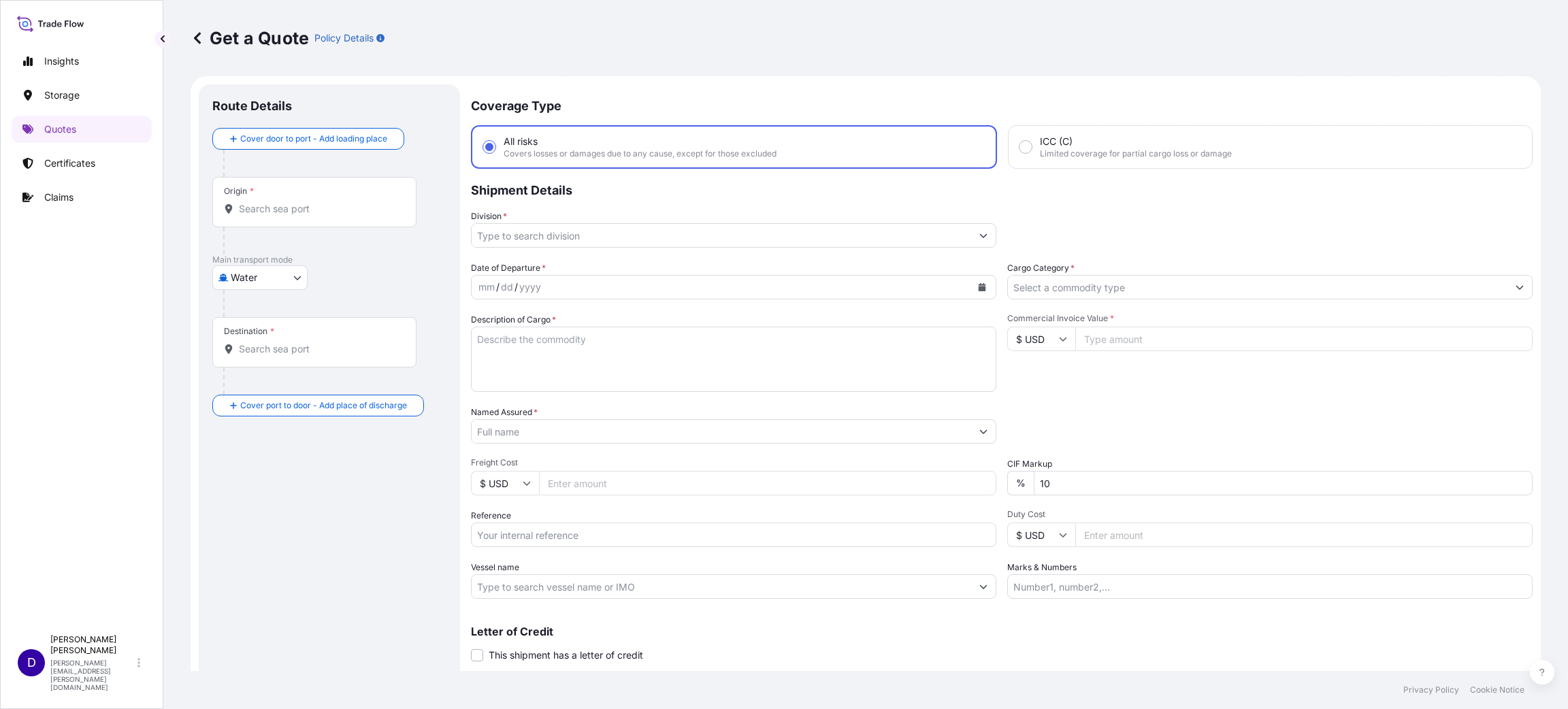 scroll, scrollTop: 22, scrollLeft: 0, axis: vertical 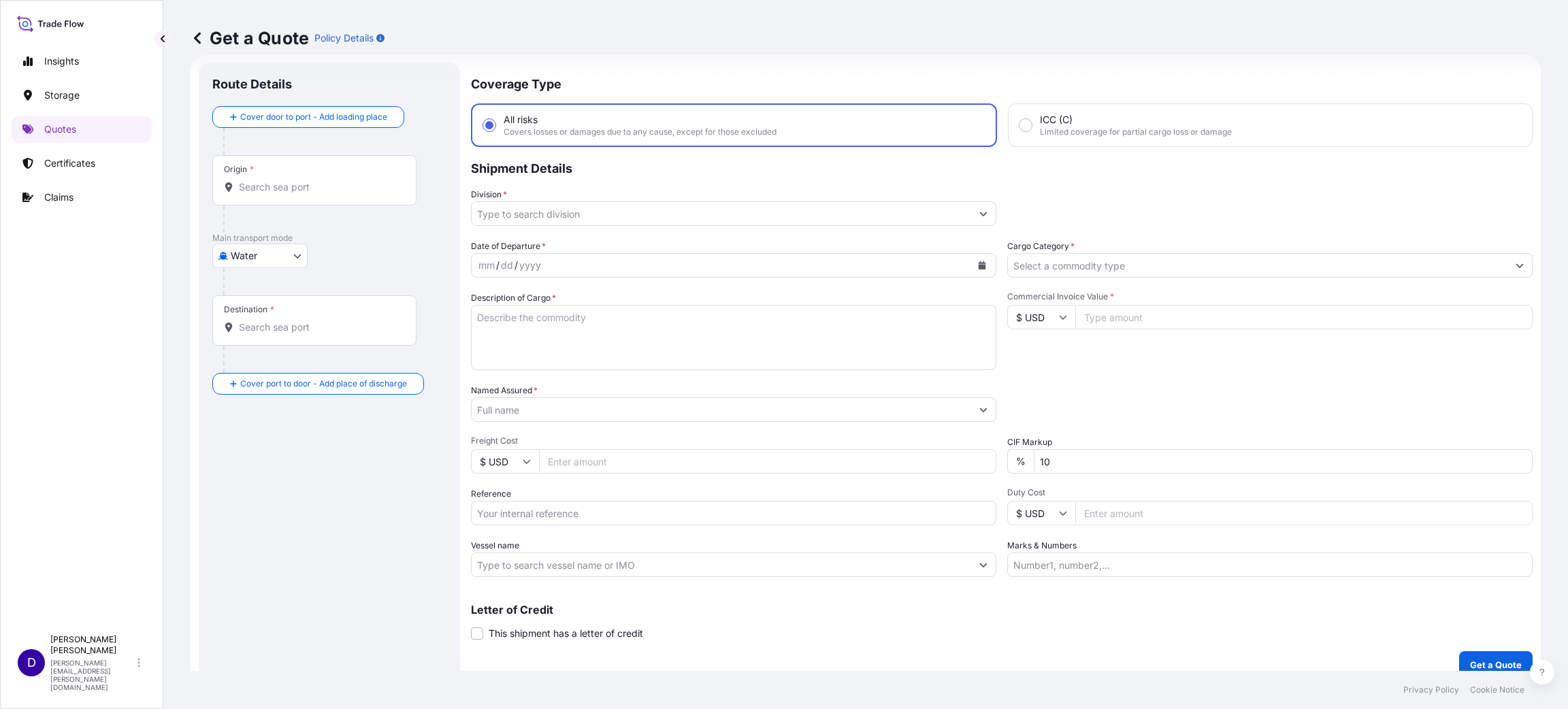 click on "Origin *" at bounding box center (319, 187) 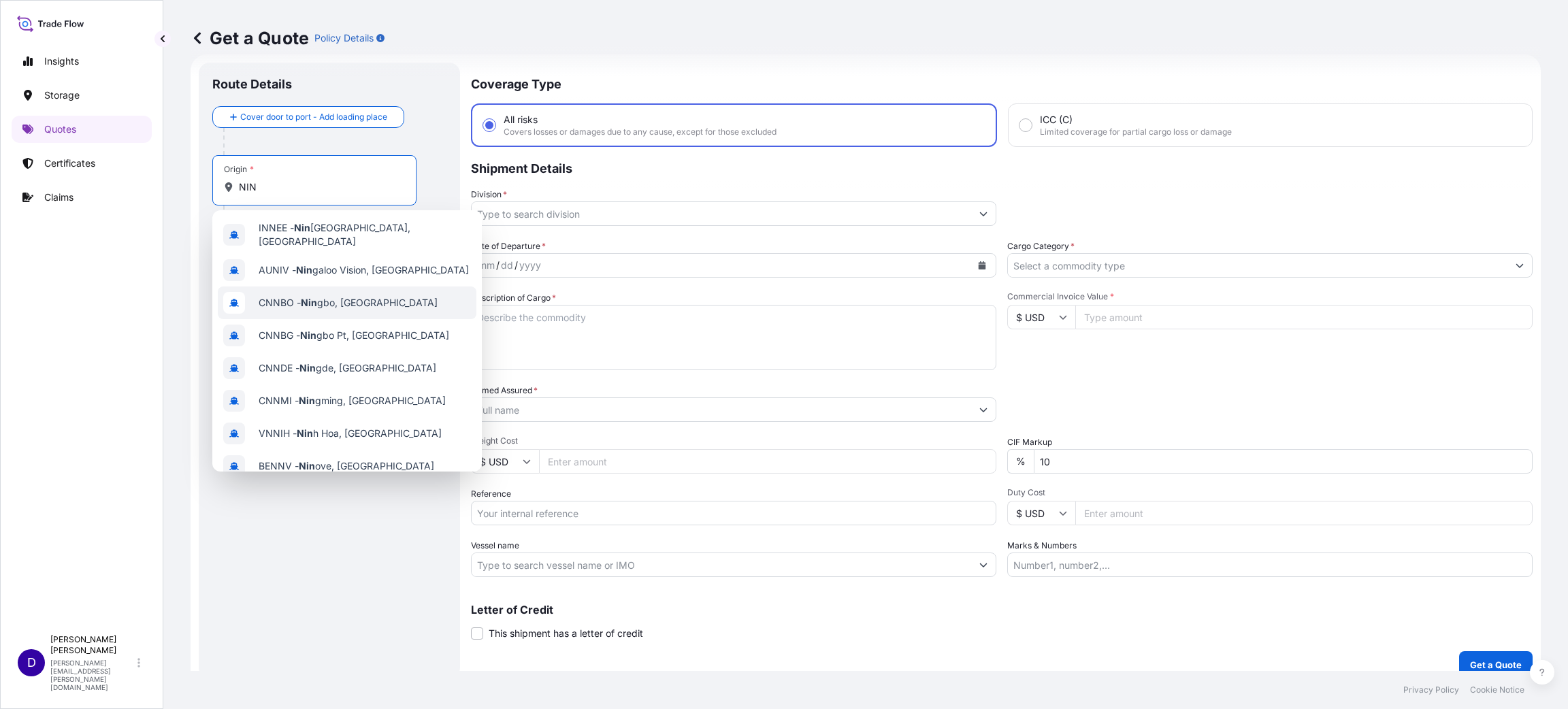 click on "CNNBO -  Nin gbo, [GEOGRAPHIC_DATA]" at bounding box center (348, 303) 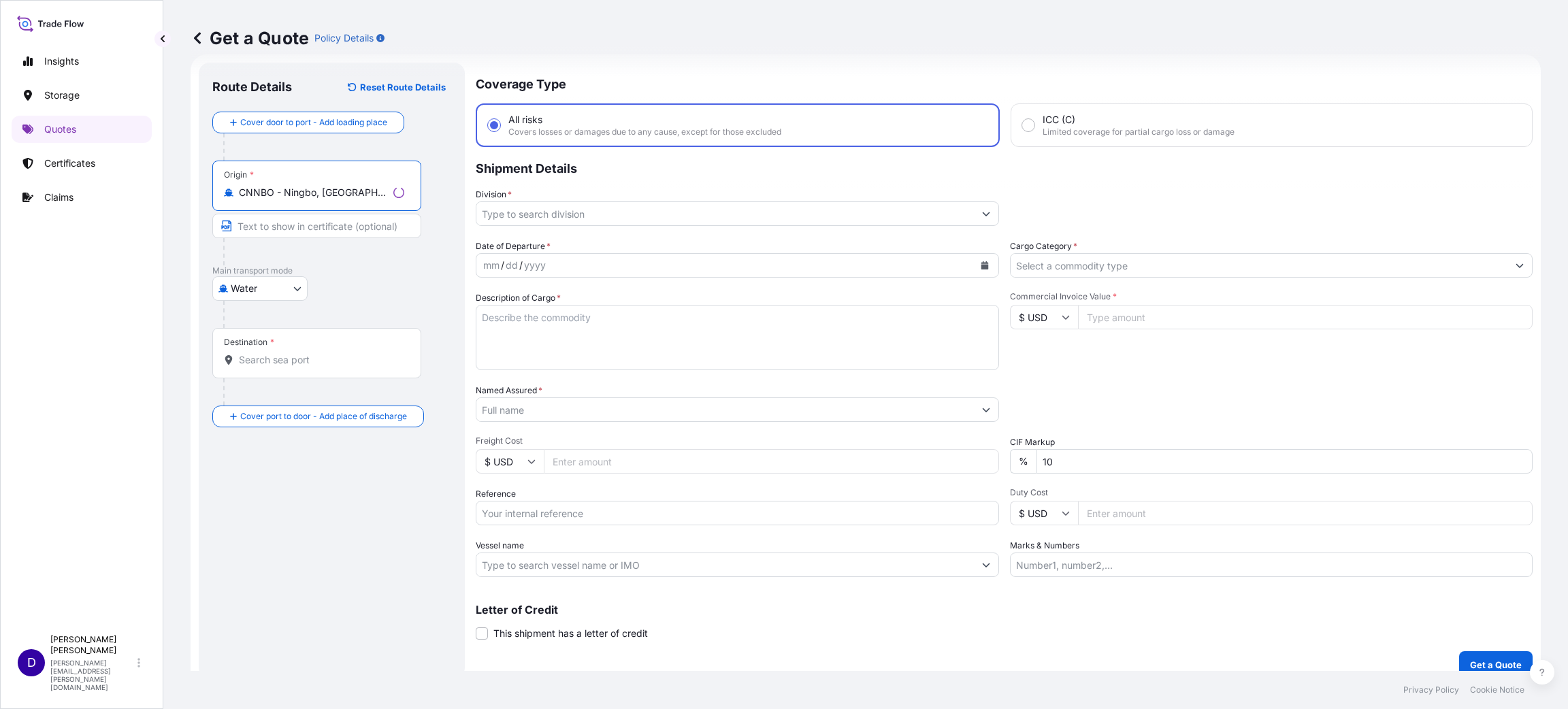 type on "CNNBO - Ningbo, [GEOGRAPHIC_DATA]" 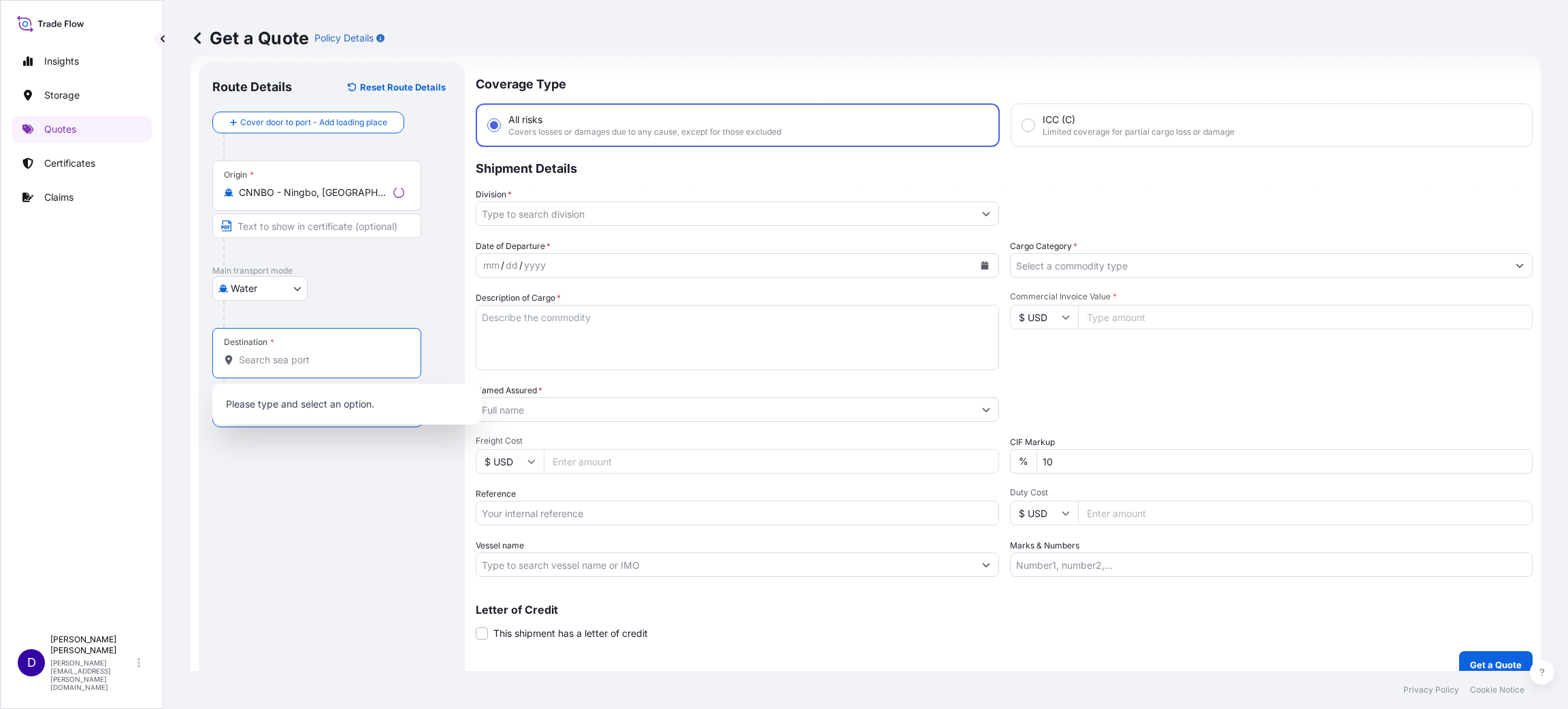 click on "Destination *" at bounding box center (321, 360) 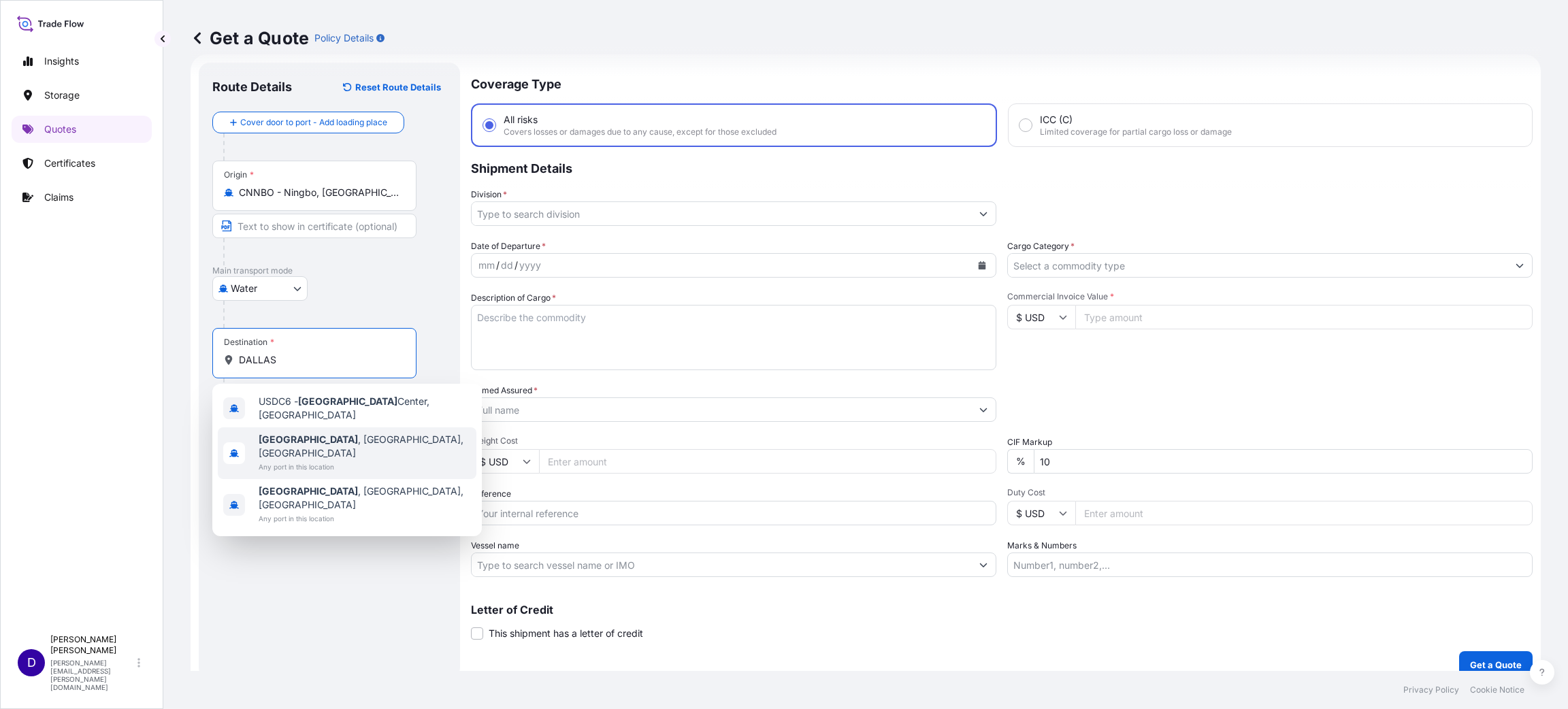 click on "Any port in this location" at bounding box center [365, 467] 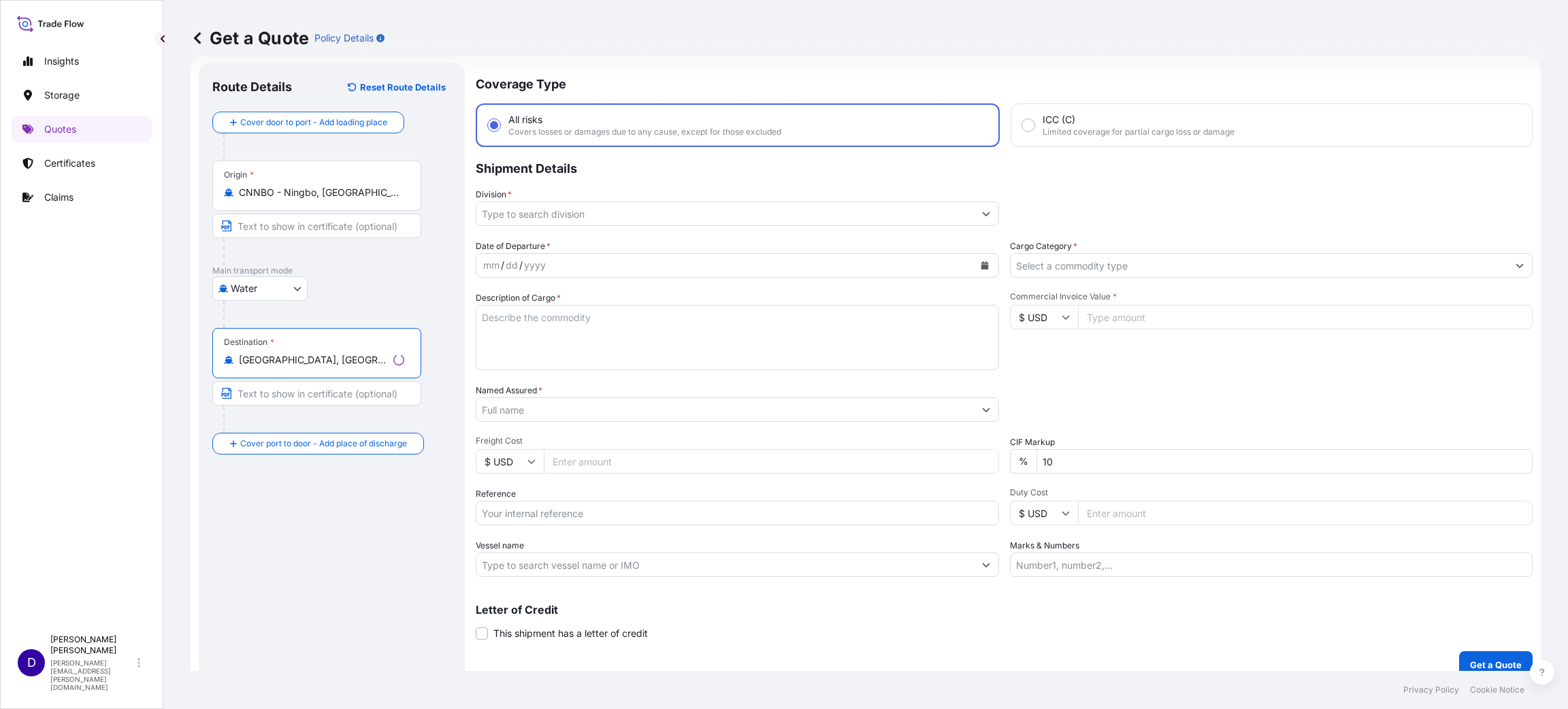 type on "[GEOGRAPHIC_DATA], [GEOGRAPHIC_DATA], [GEOGRAPHIC_DATA]" 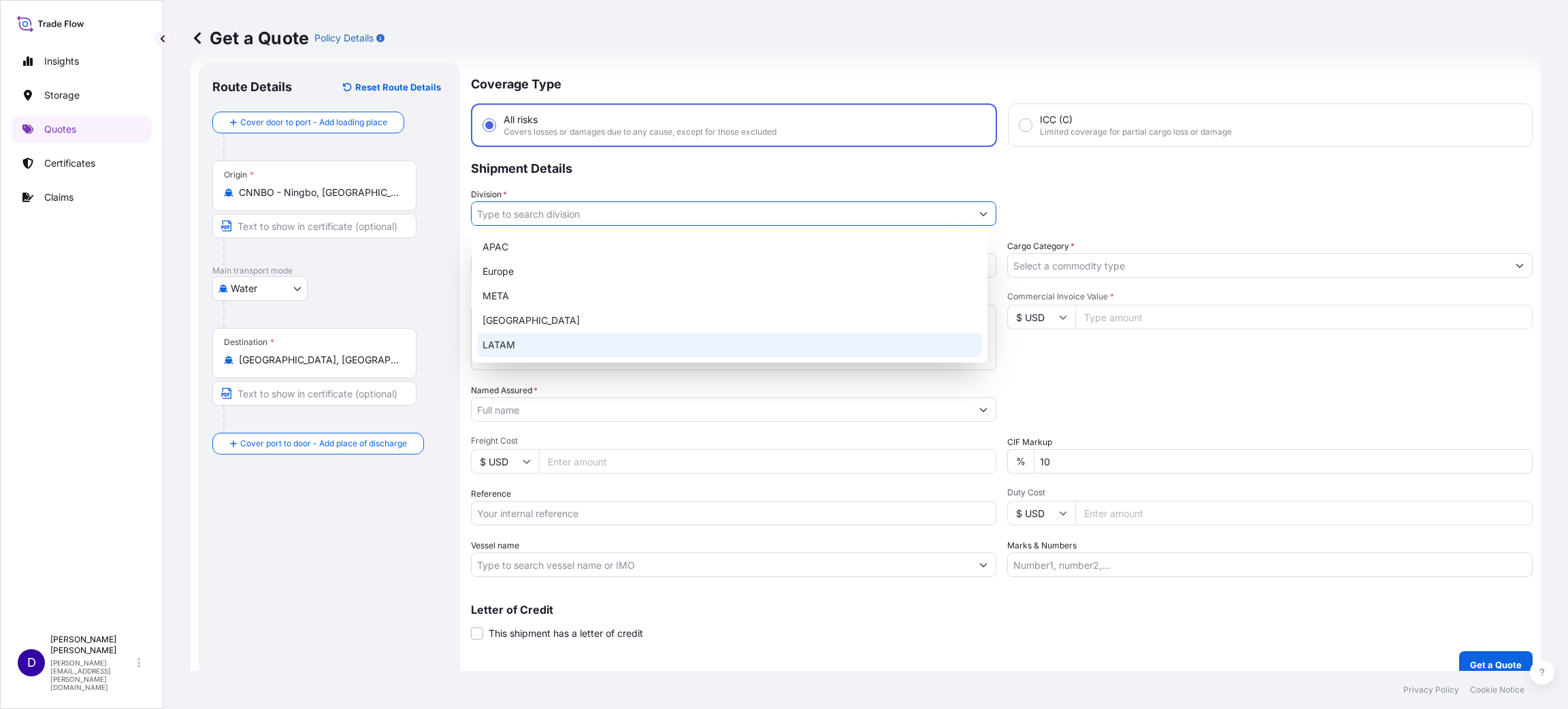 click on "[GEOGRAPHIC_DATA]" at bounding box center (730, 320) 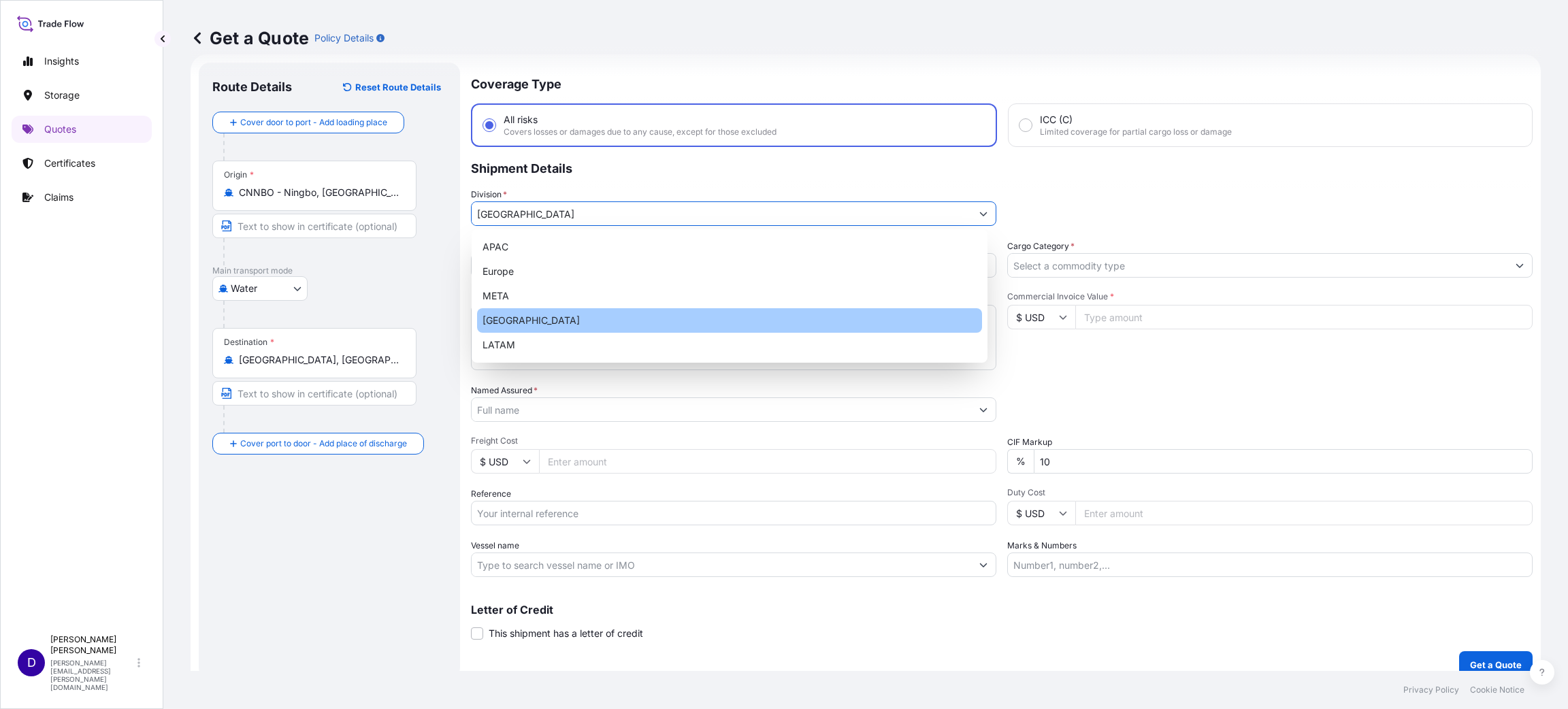 type on "[GEOGRAPHIC_DATA]" 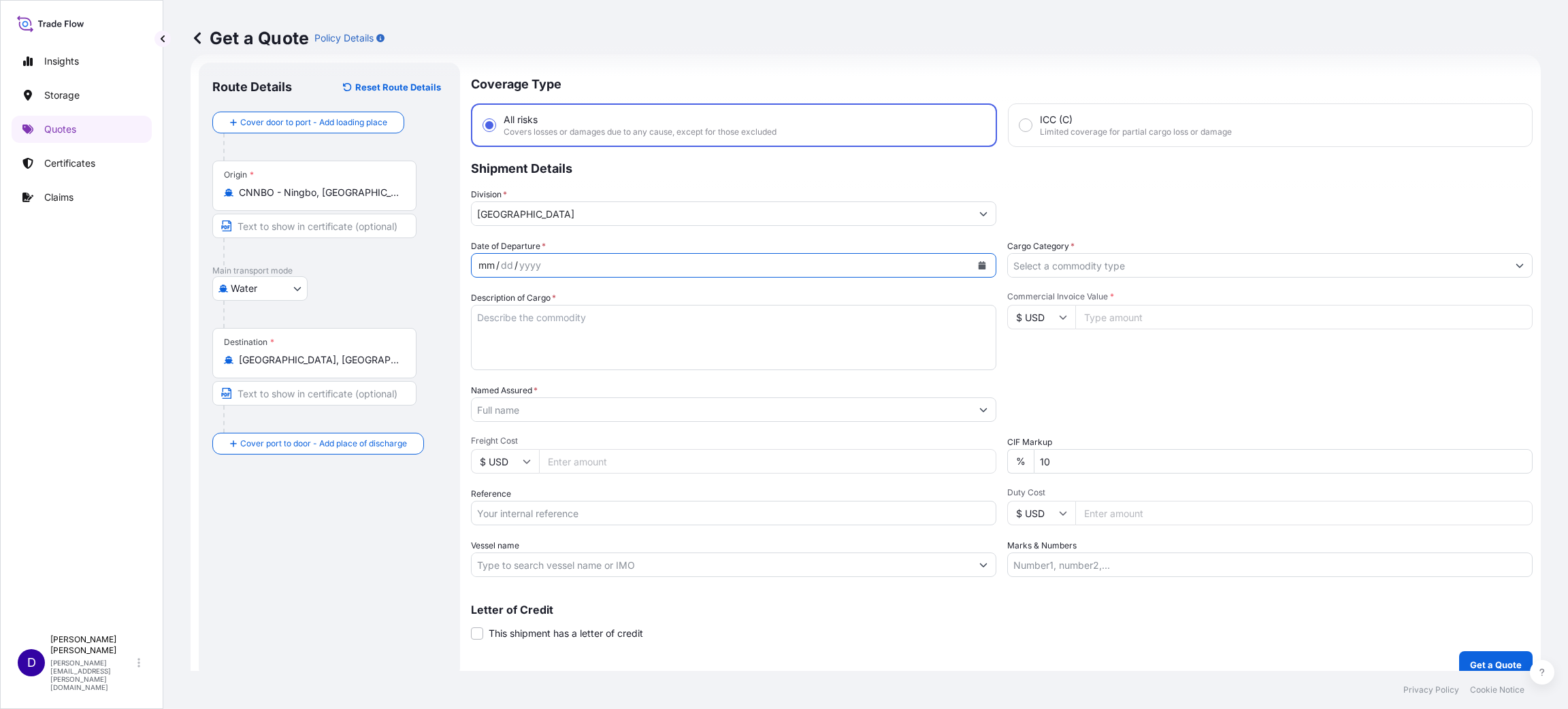click on "mm / dd / yyyy" at bounding box center (721, 265) 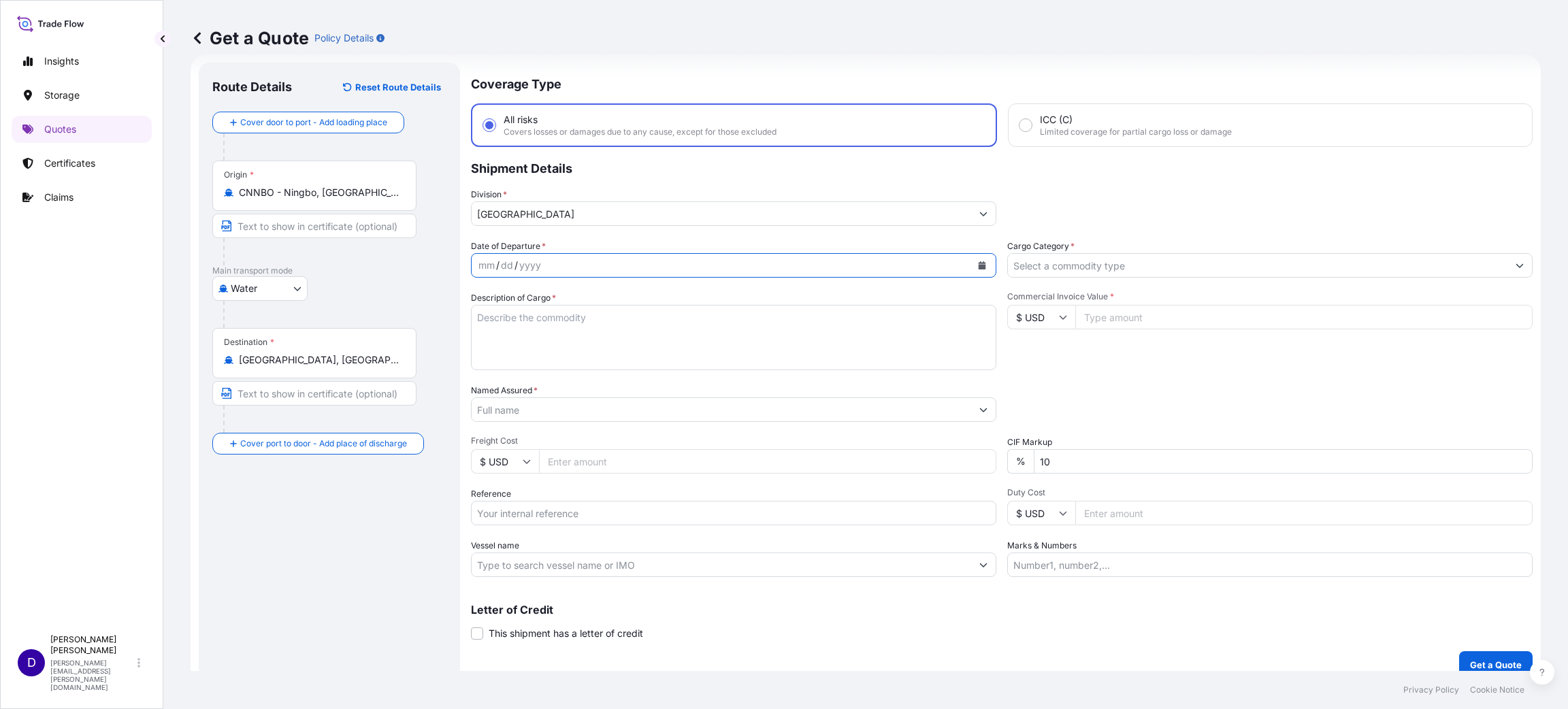 click at bounding box center [982, 265] 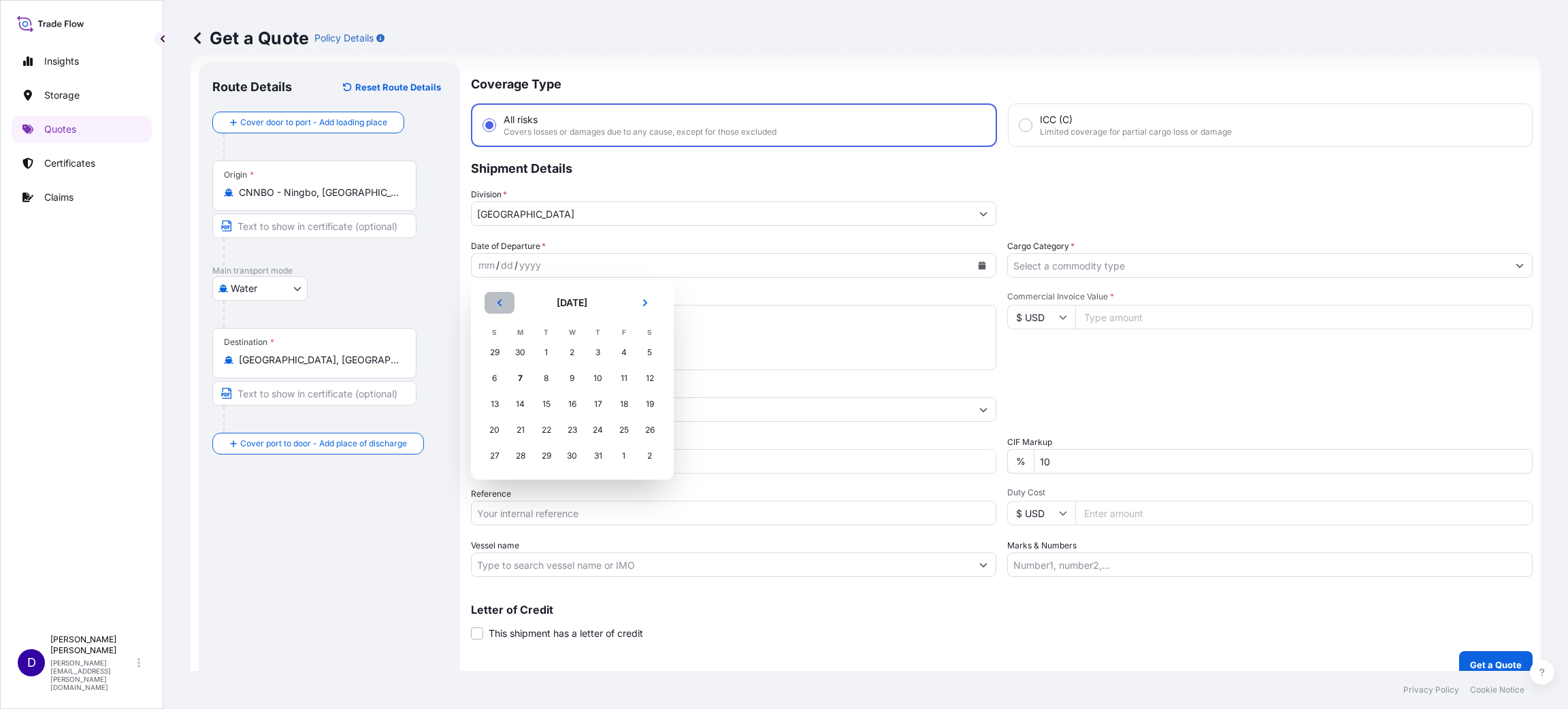 click 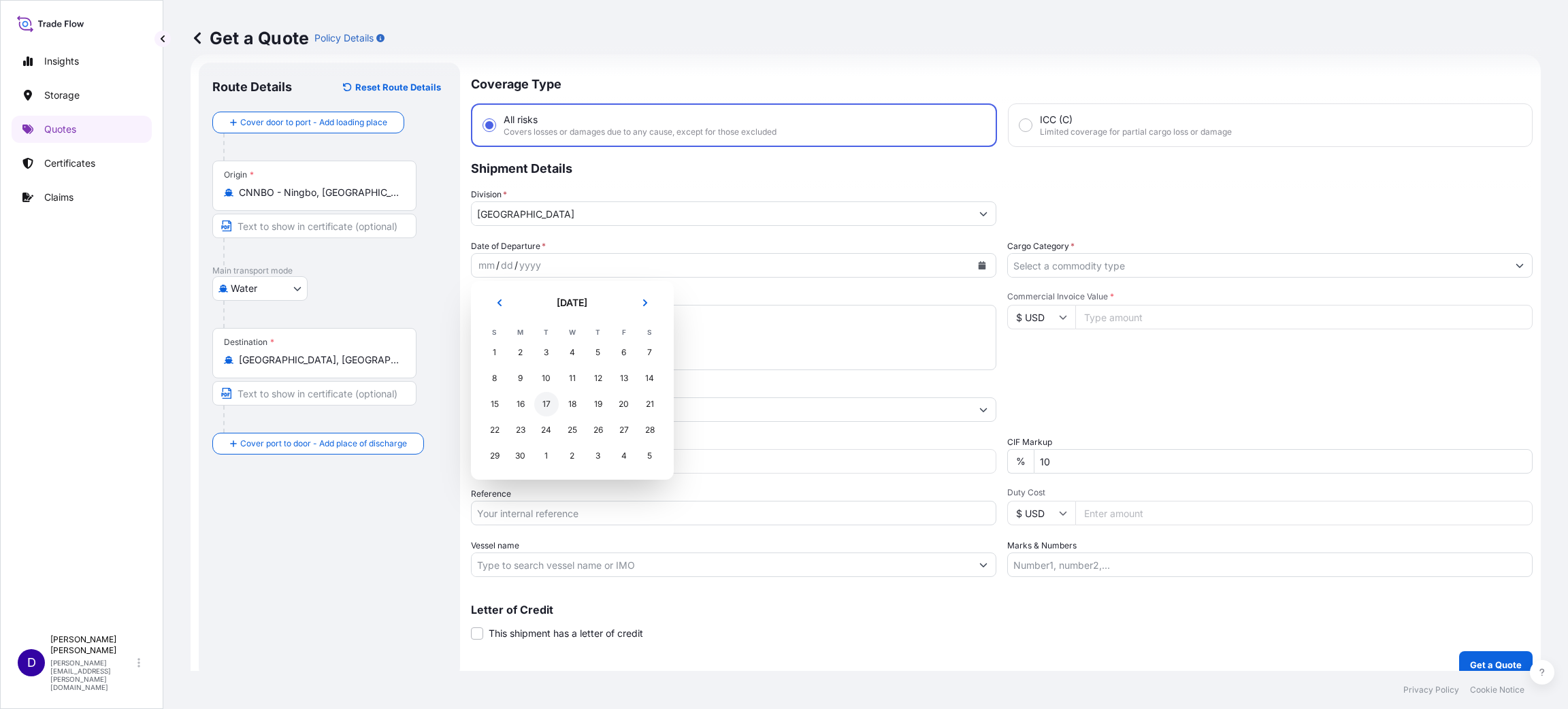 click on "17" at bounding box center (546, 404) 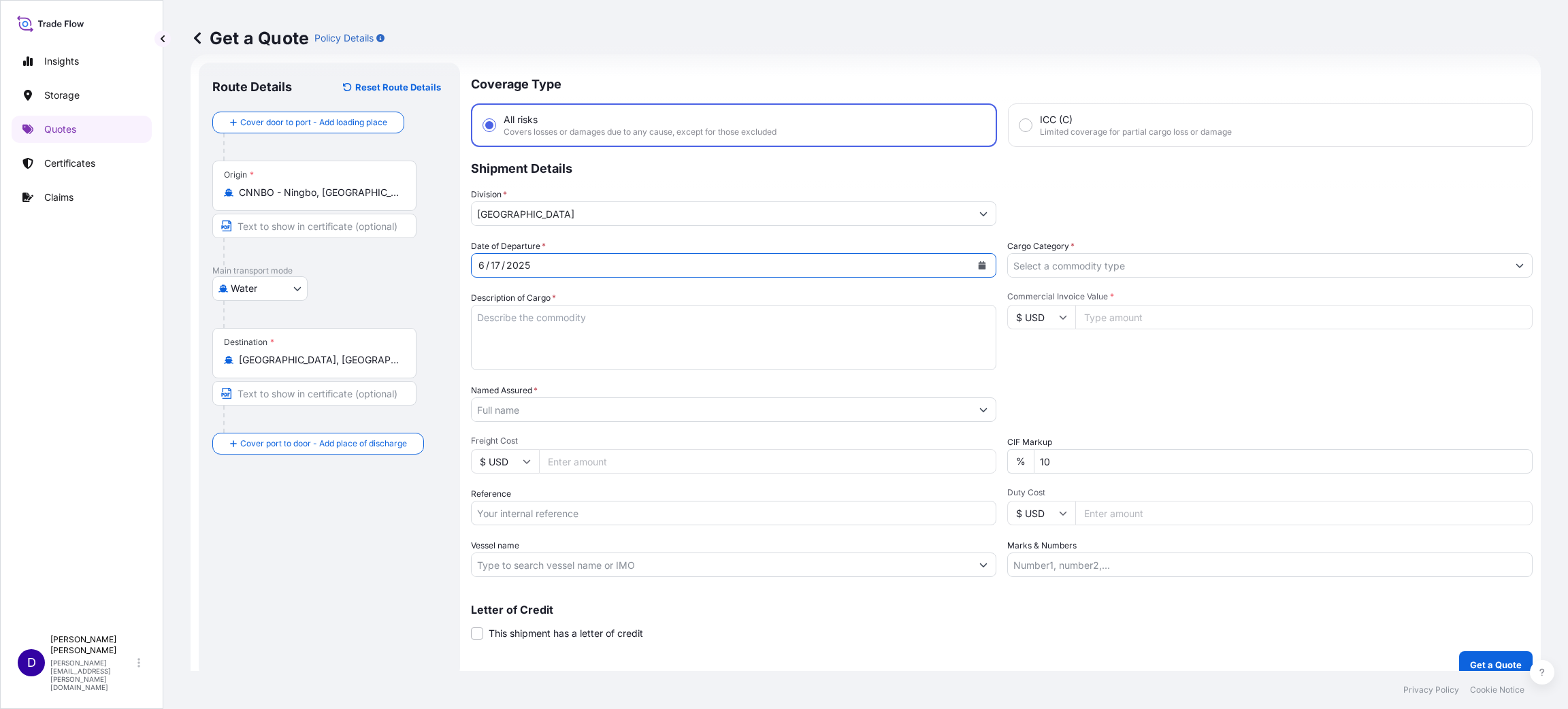 drag, startPoint x: 1158, startPoint y: 263, endPoint x: 1139, endPoint y: 269, distance: 19.924859 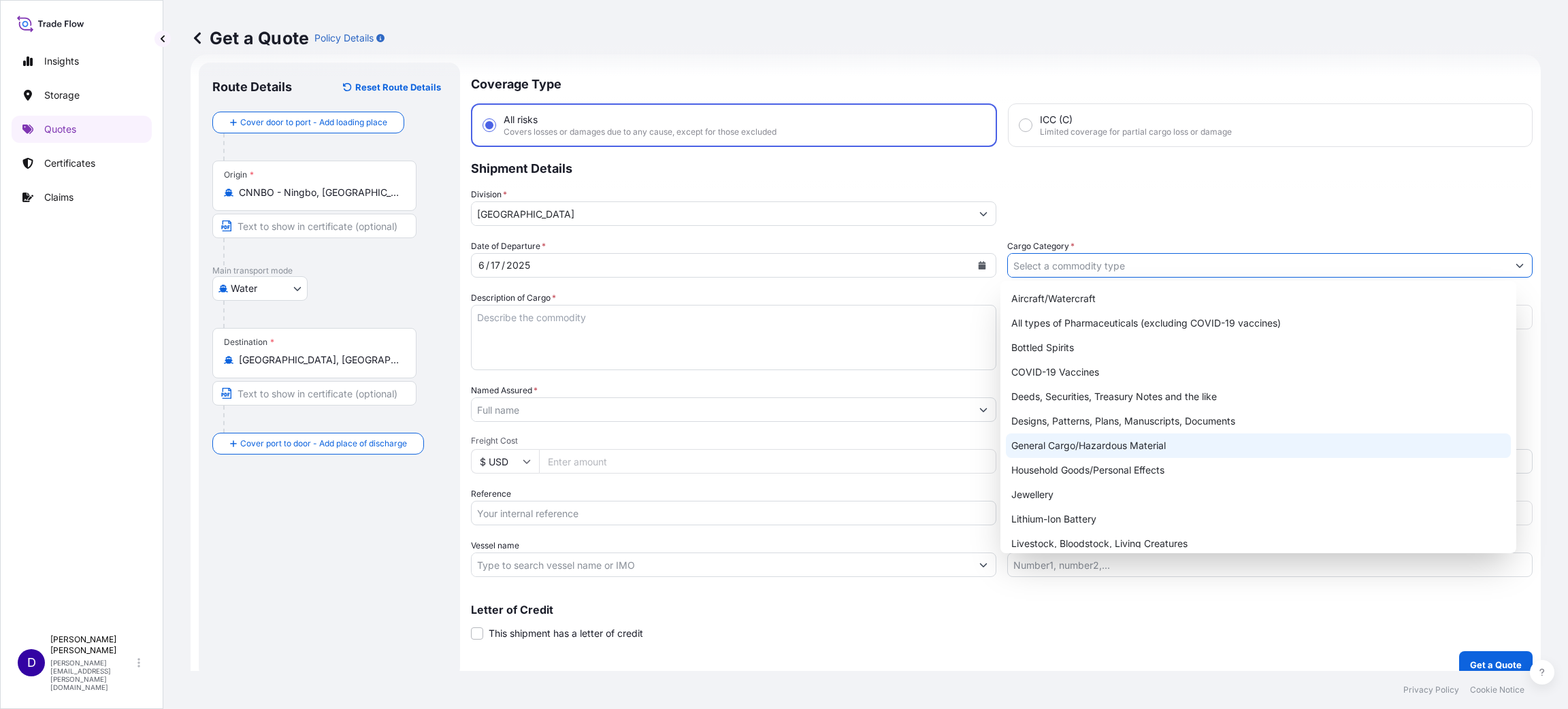 click on "General Cargo/Hazardous Material" at bounding box center (1258, 446) 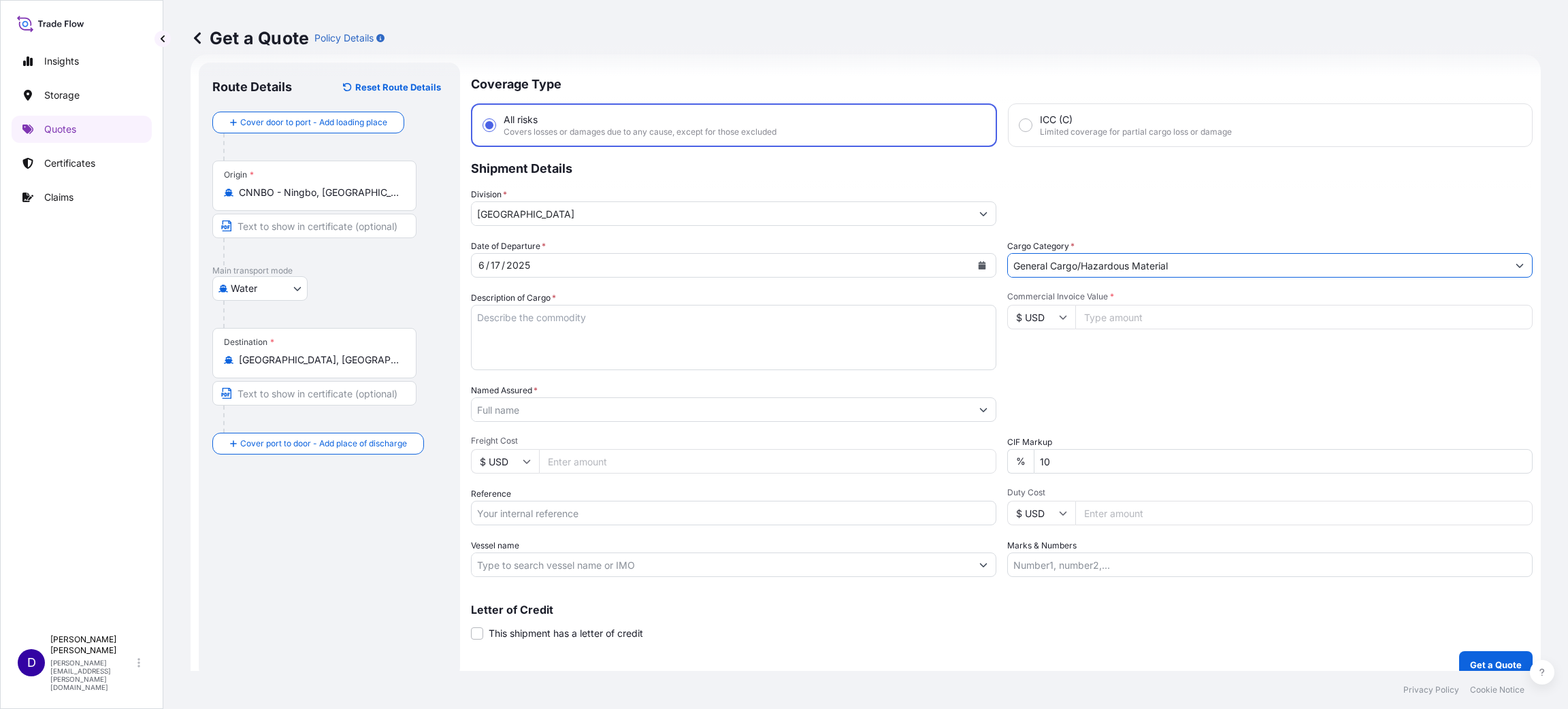 click on "Description of Cargo *" at bounding box center [734, 337] 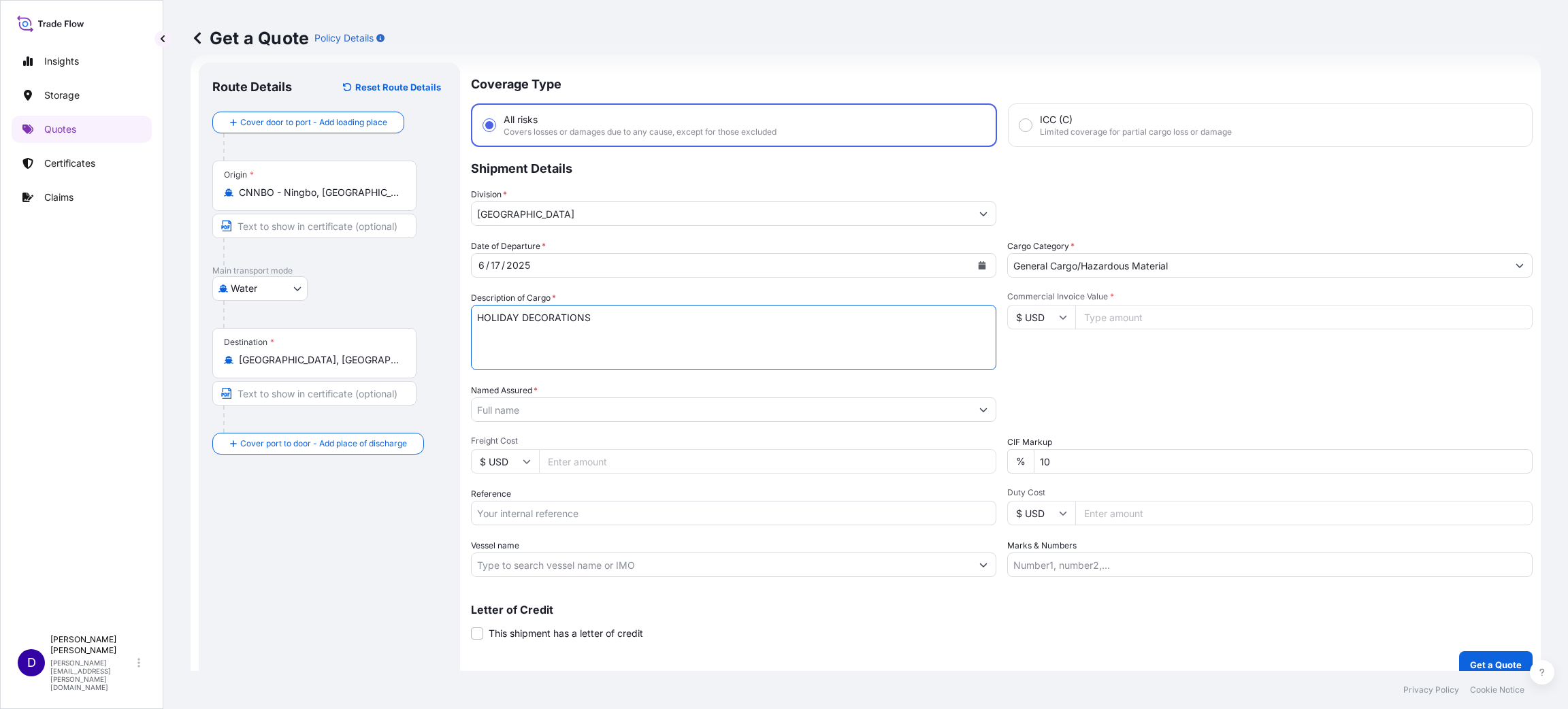 type on "HOLIDAY DECORATIONS" 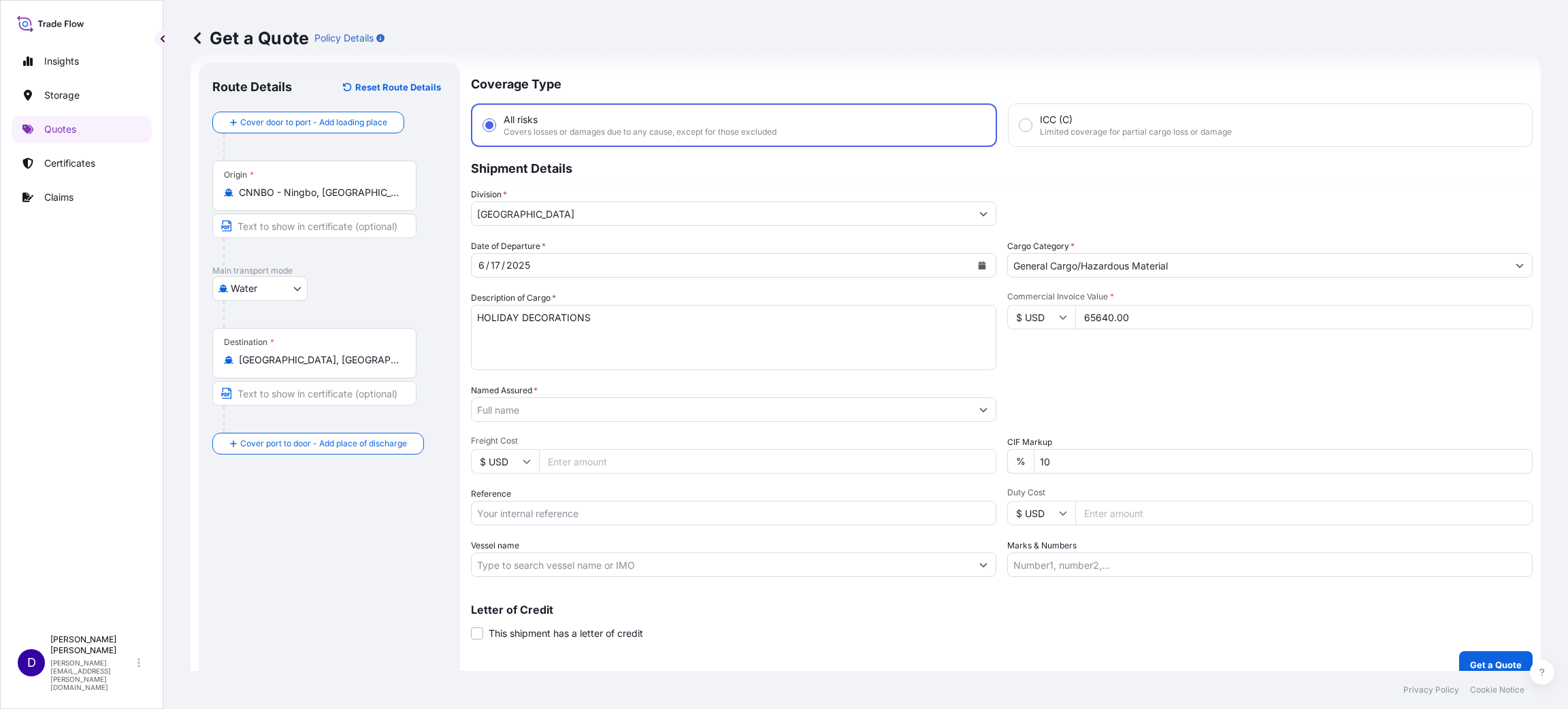 type on "65640.00" 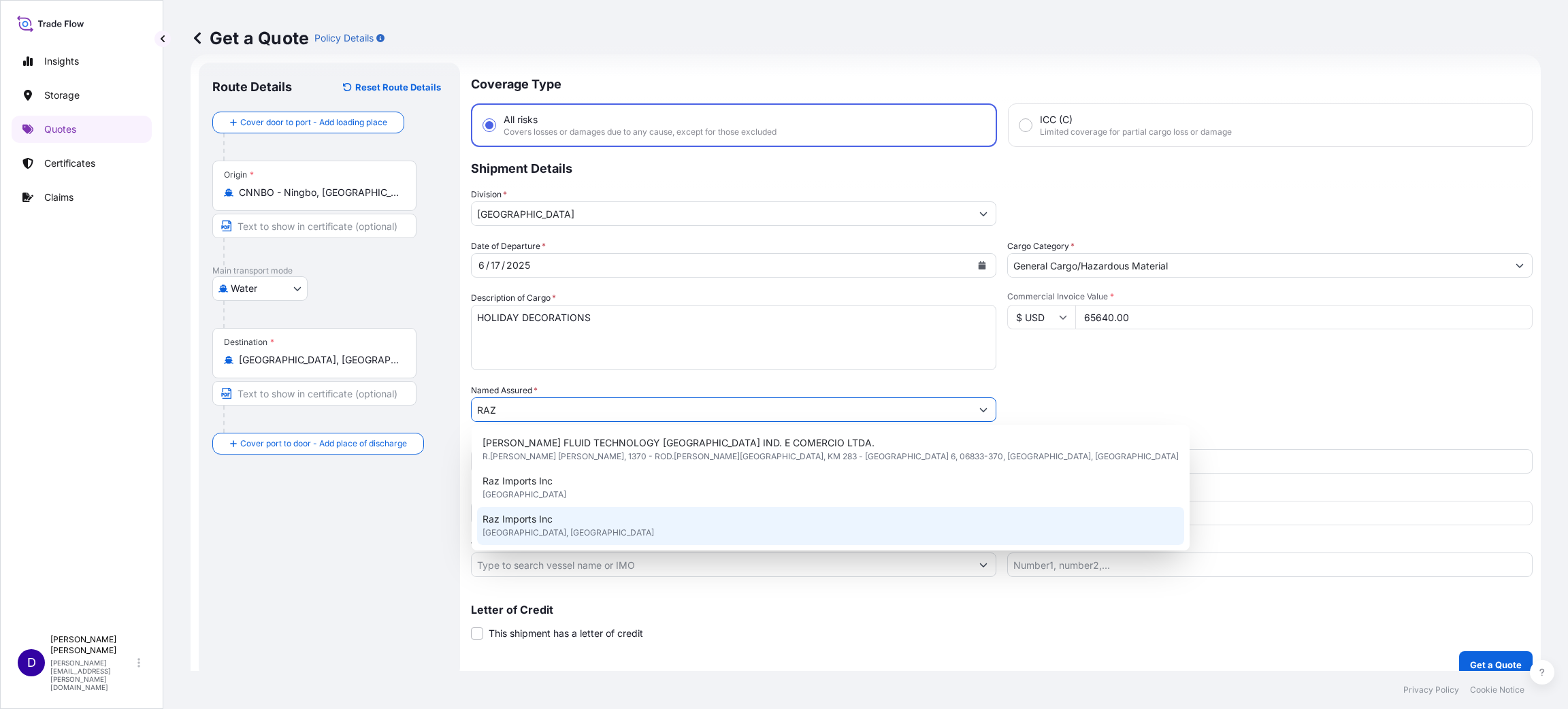 click on "[GEOGRAPHIC_DATA], [GEOGRAPHIC_DATA]" at bounding box center [568, 533] 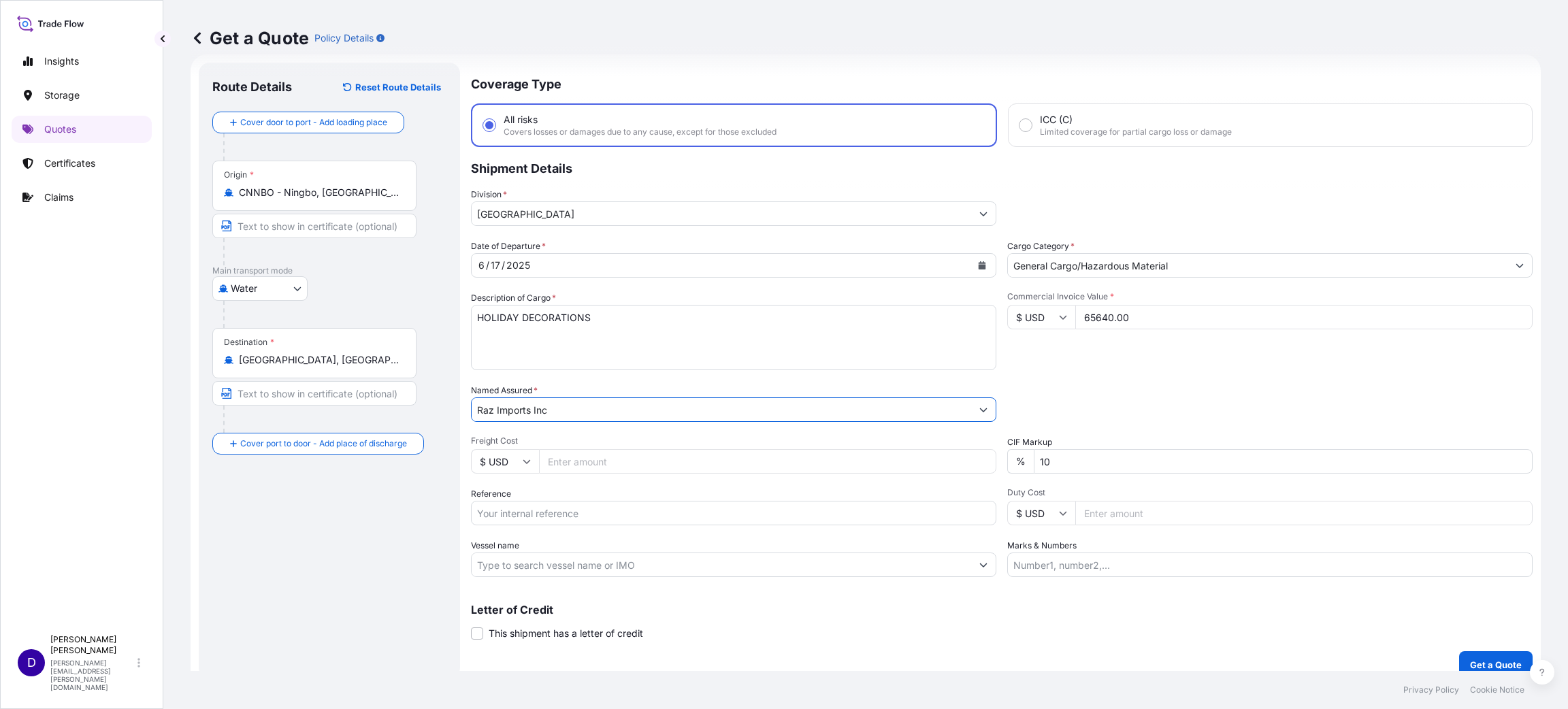 type on "Raz Imports Inc" 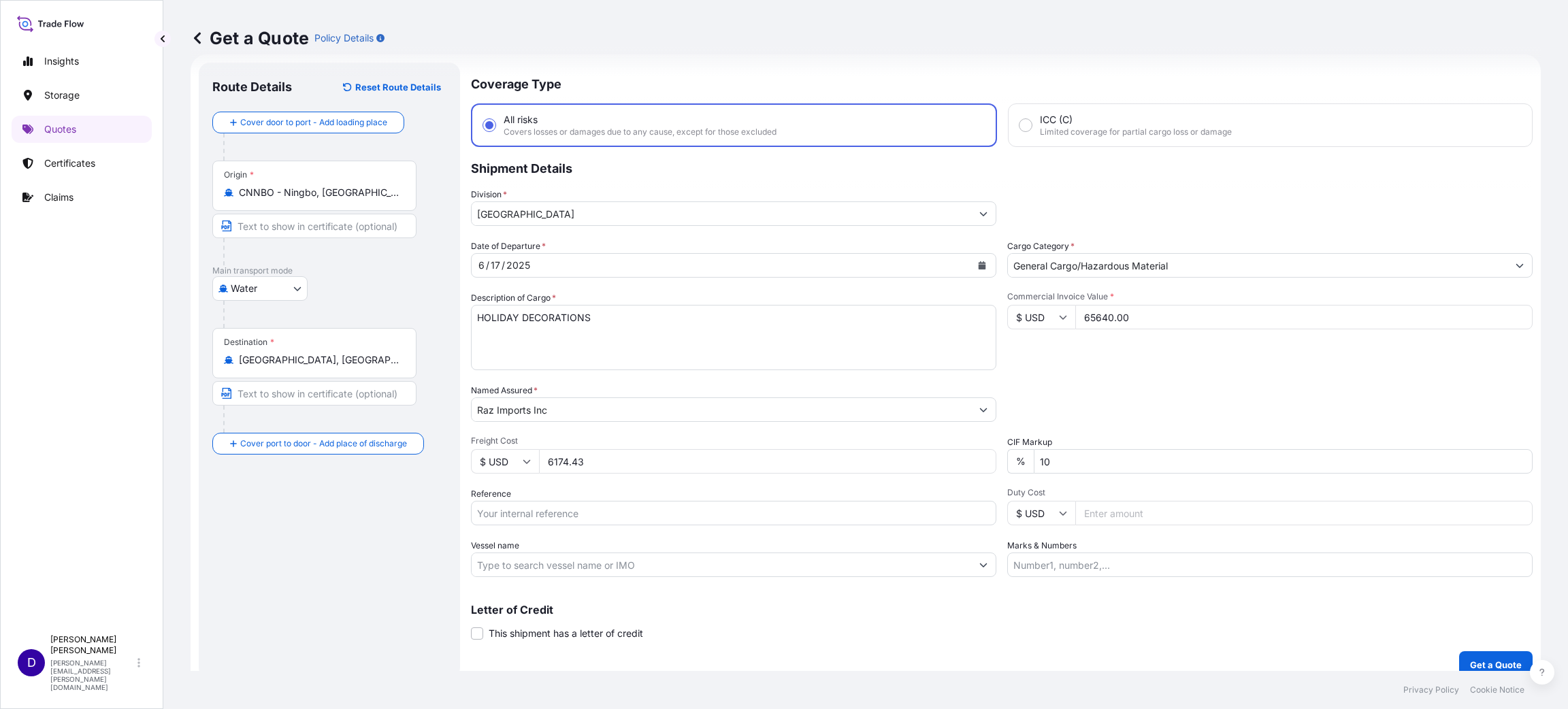type on "6174.43" 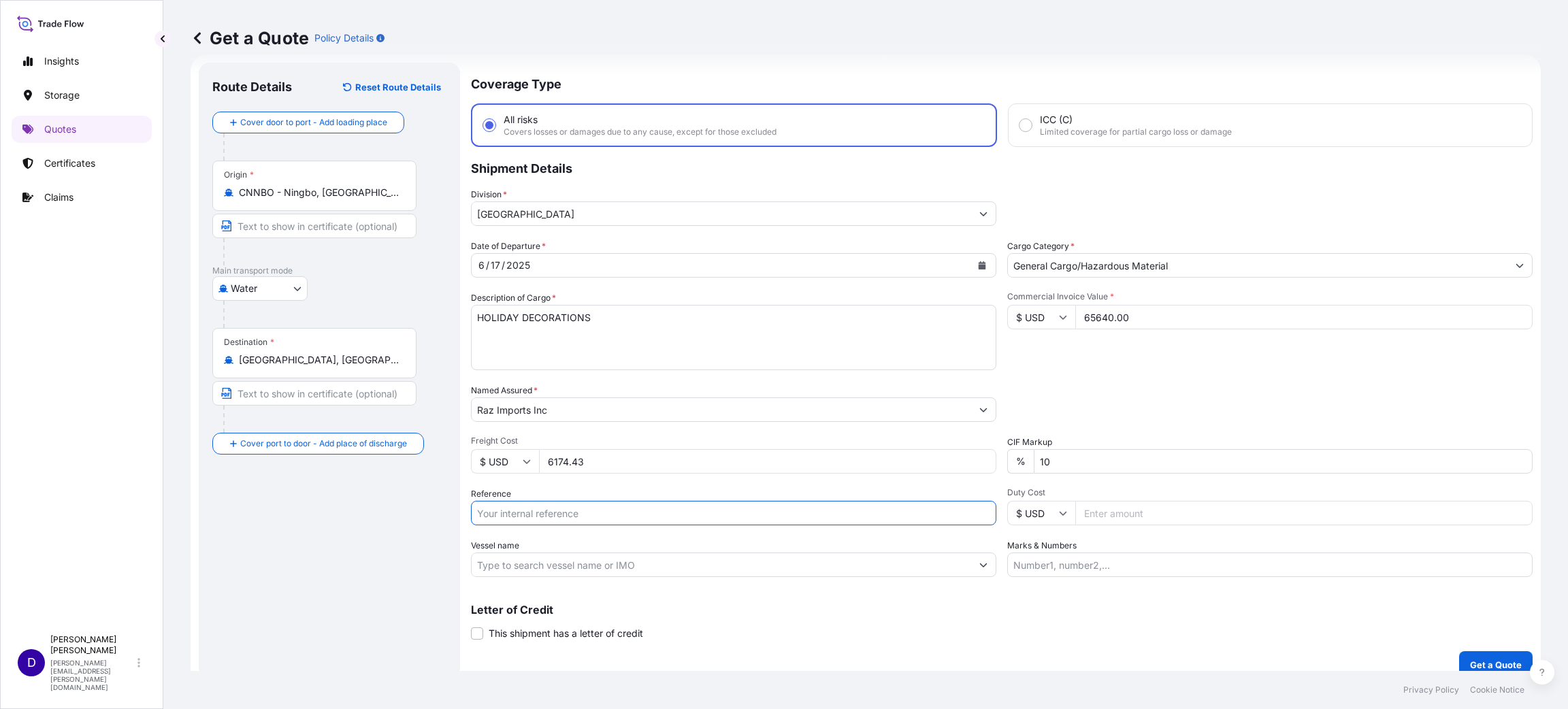 paste on "B25I153777" 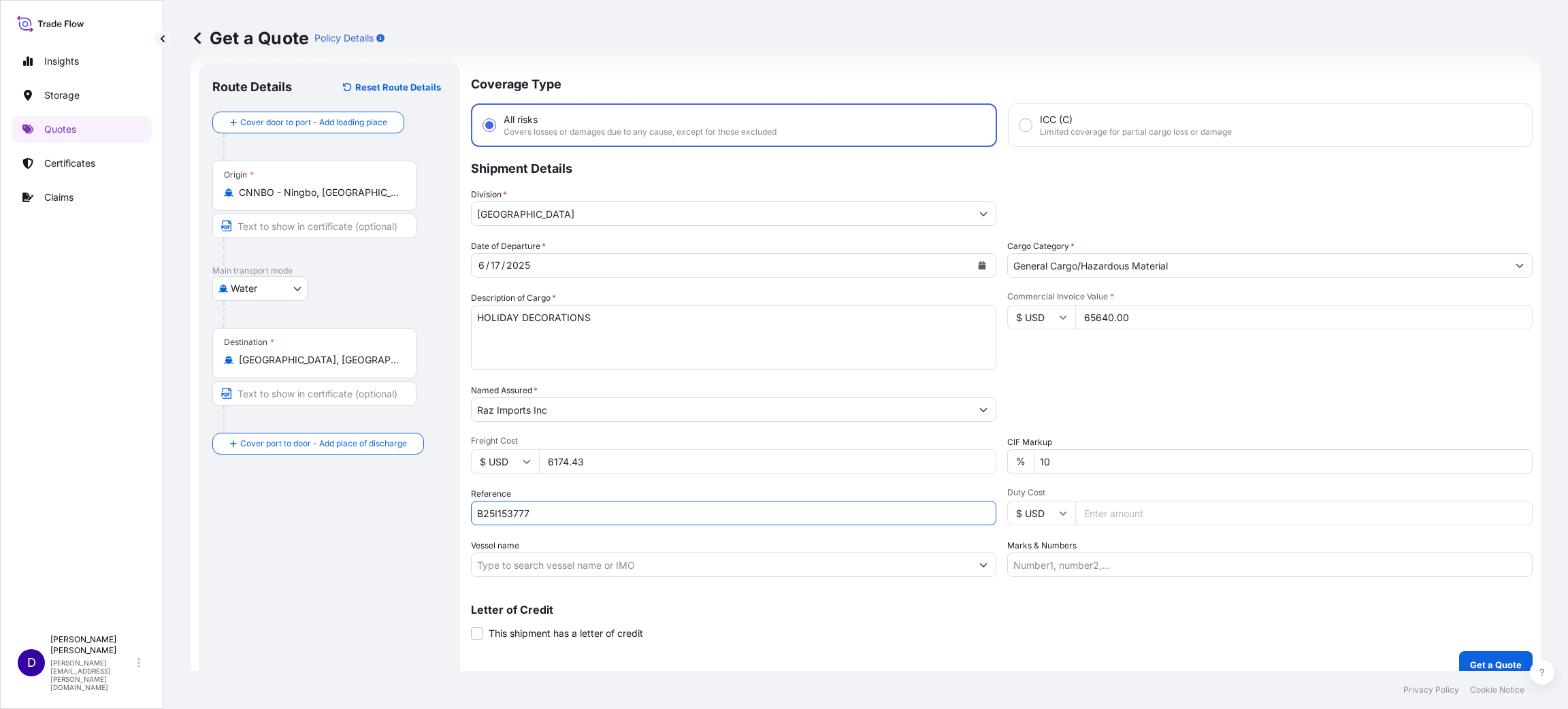 type on "B25I153777" 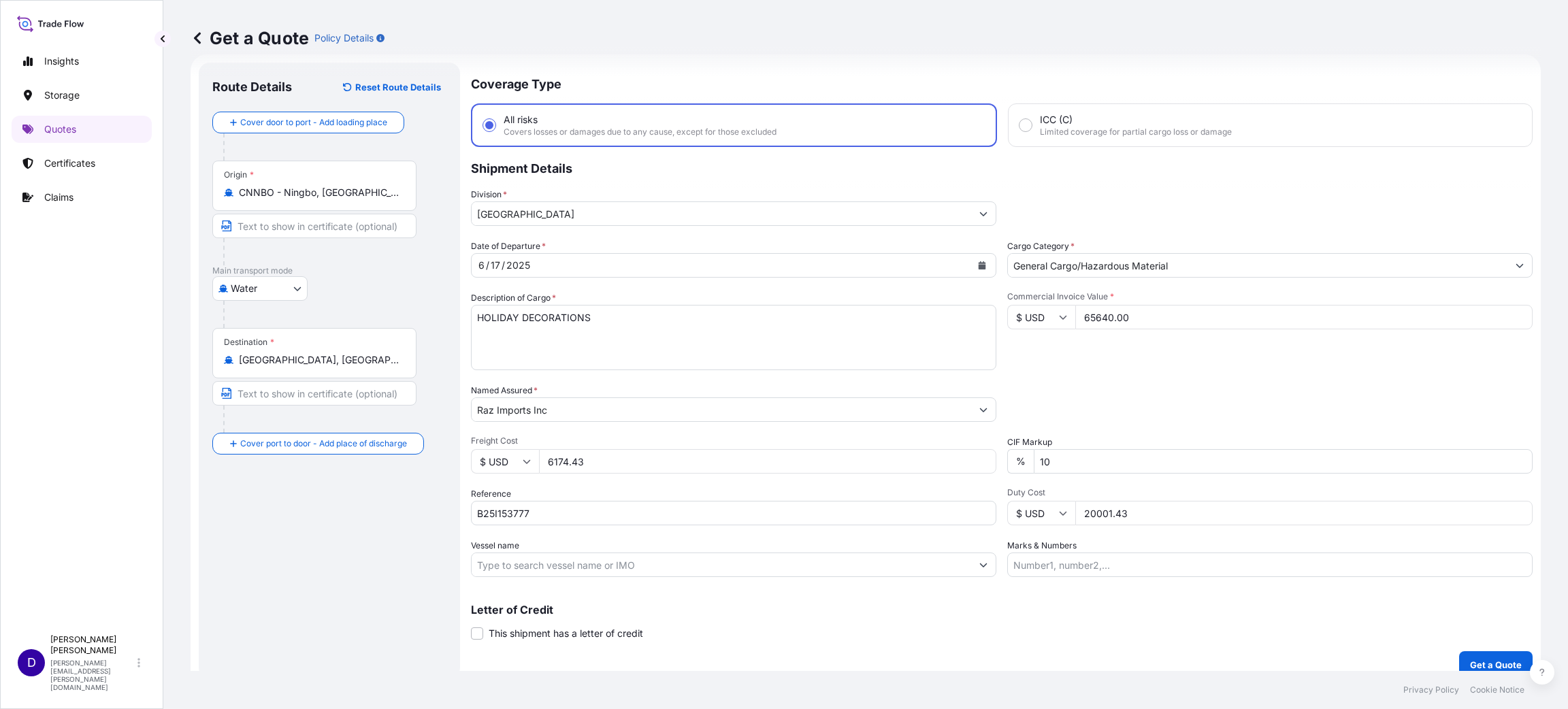 type on "20001.43" 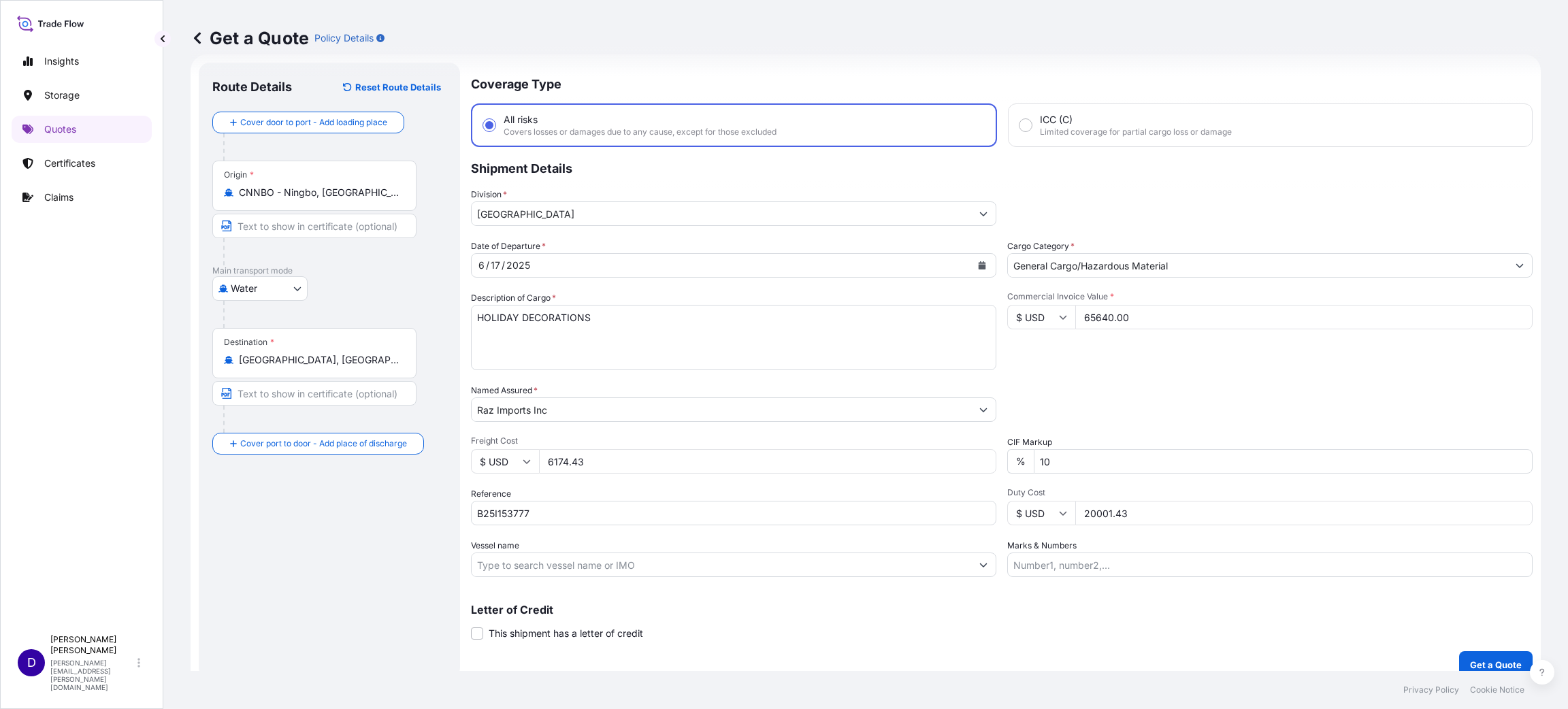 click on "Coverage Type All risks Covers losses or damages due to any cause, except for those excluded ICC (C) Limited coverage for partial cargo loss or damage Shipment Details Division * [GEOGRAPHIC_DATA] Date of Departure * [DATE] Cargo Category * General Cargo/Hazardous Material Description of Cargo * HOLIDAY DECORATIONS Commercial Invoice Value   * $ USD 65640.00 Named Assured * Raz Imports Inc Packing Category Select a packing category Please select a primary mode of transportation first. Freight Cost   $ USD 6174.43 CIF Markup % 10 Reference B25I153777 Duty Cost   $ USD 20001.43 Vessel name Marks & Numbers Letter of Credit This shipment has a letter of credit Letter of credit * Letter of credit may not exceed 12000 characters Get a Quote" at bounding box center (1002, 370) 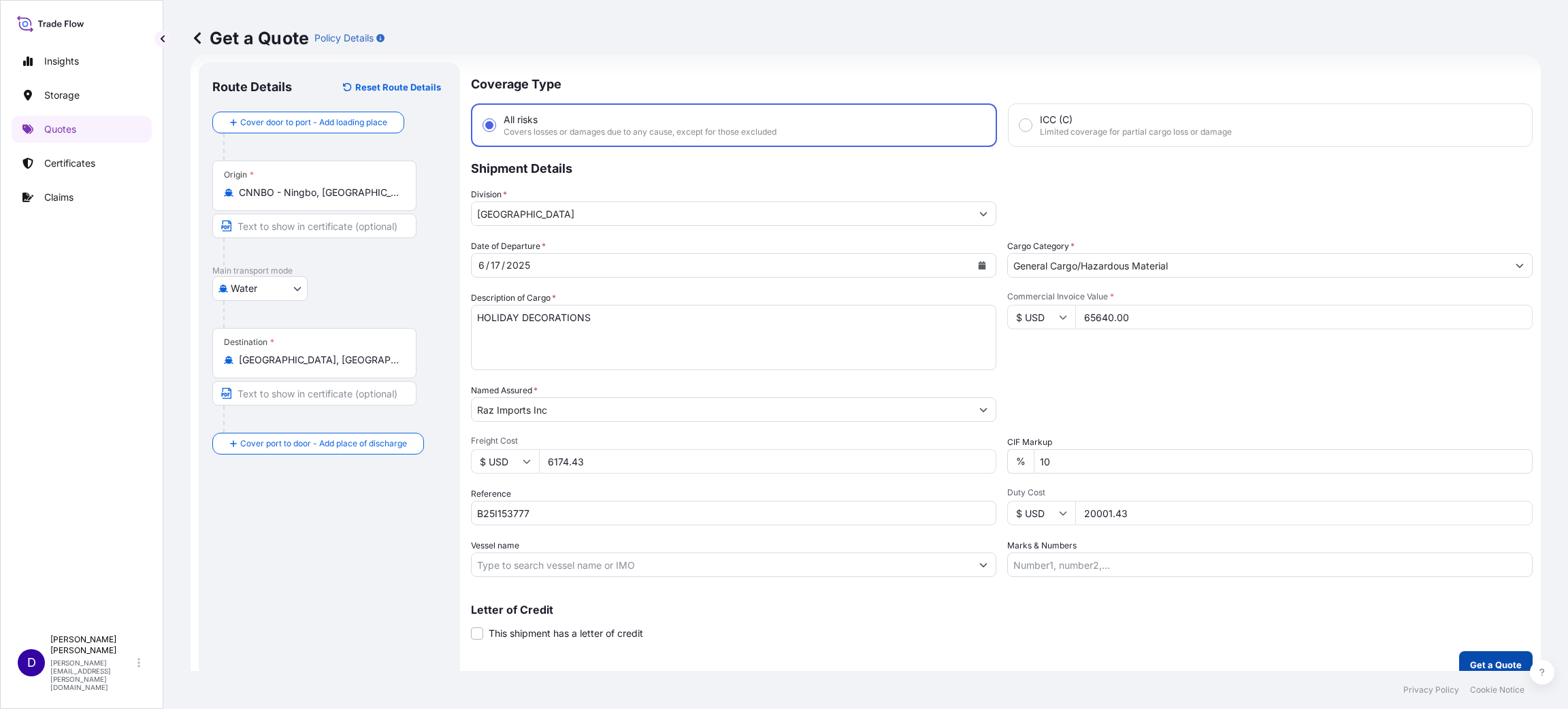 click on "Get a Quote" at bounding box center (1496, 665) 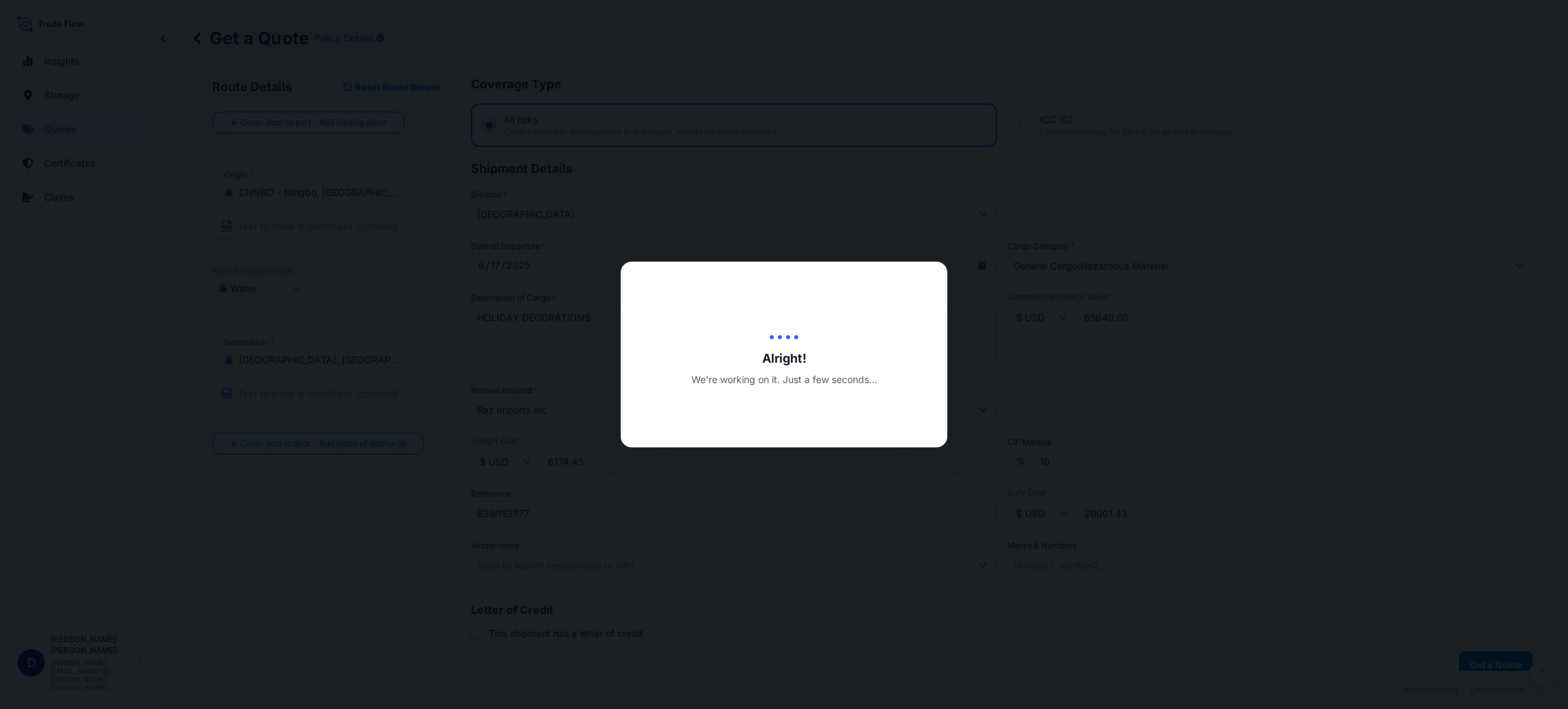 scroll, scrollTop: 0, scrollLeft: 0, axis: both 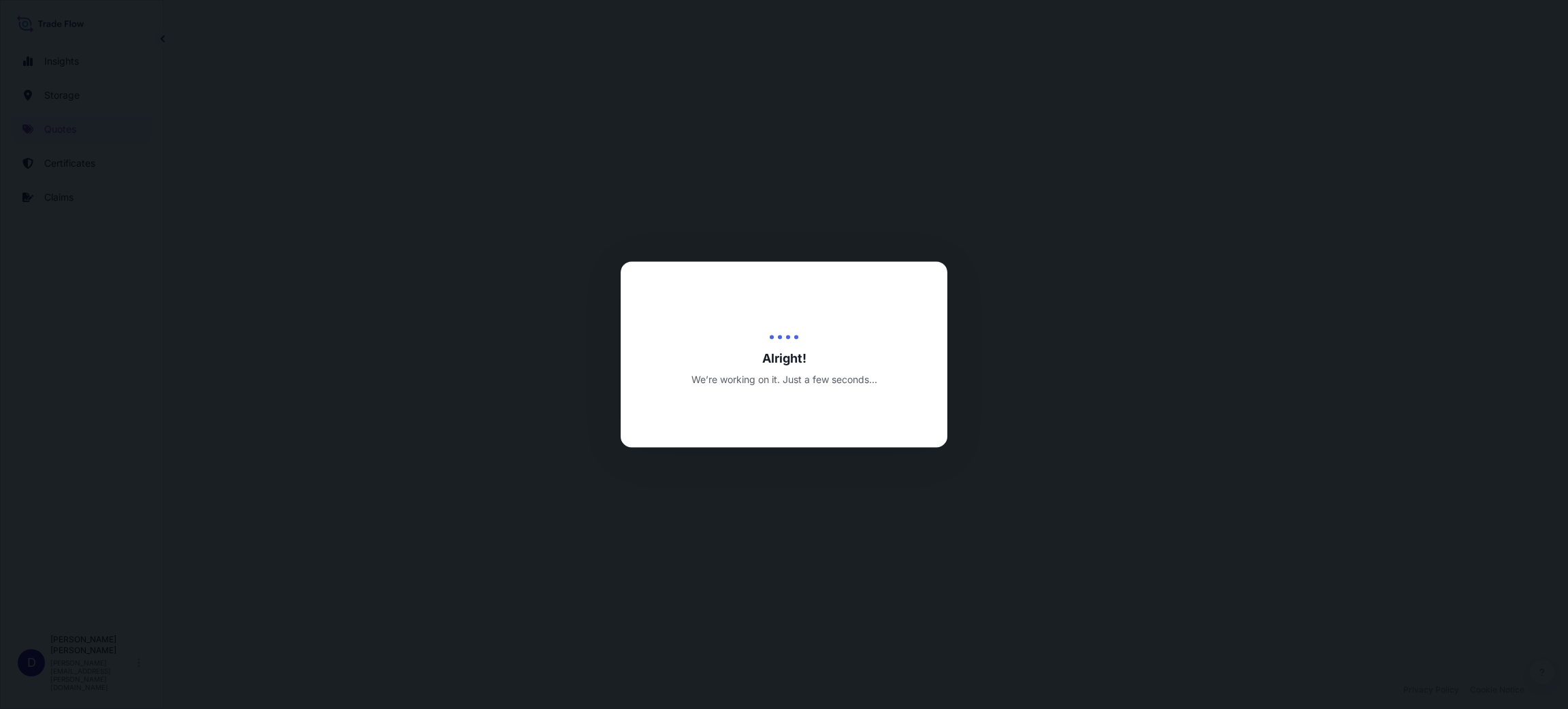 select on "Water" 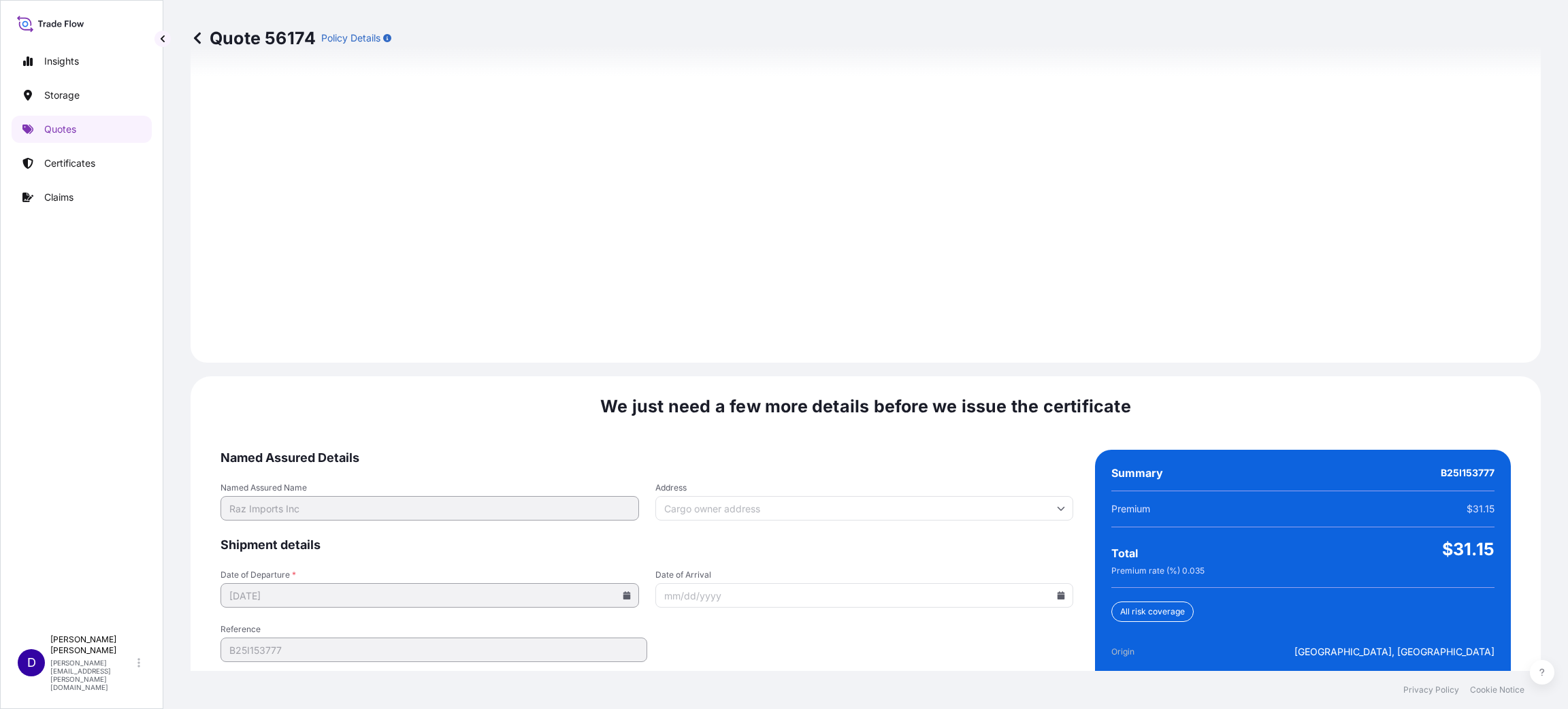 scroll, scrollTop: 1868, scrollLeft: 0, axis: vertical 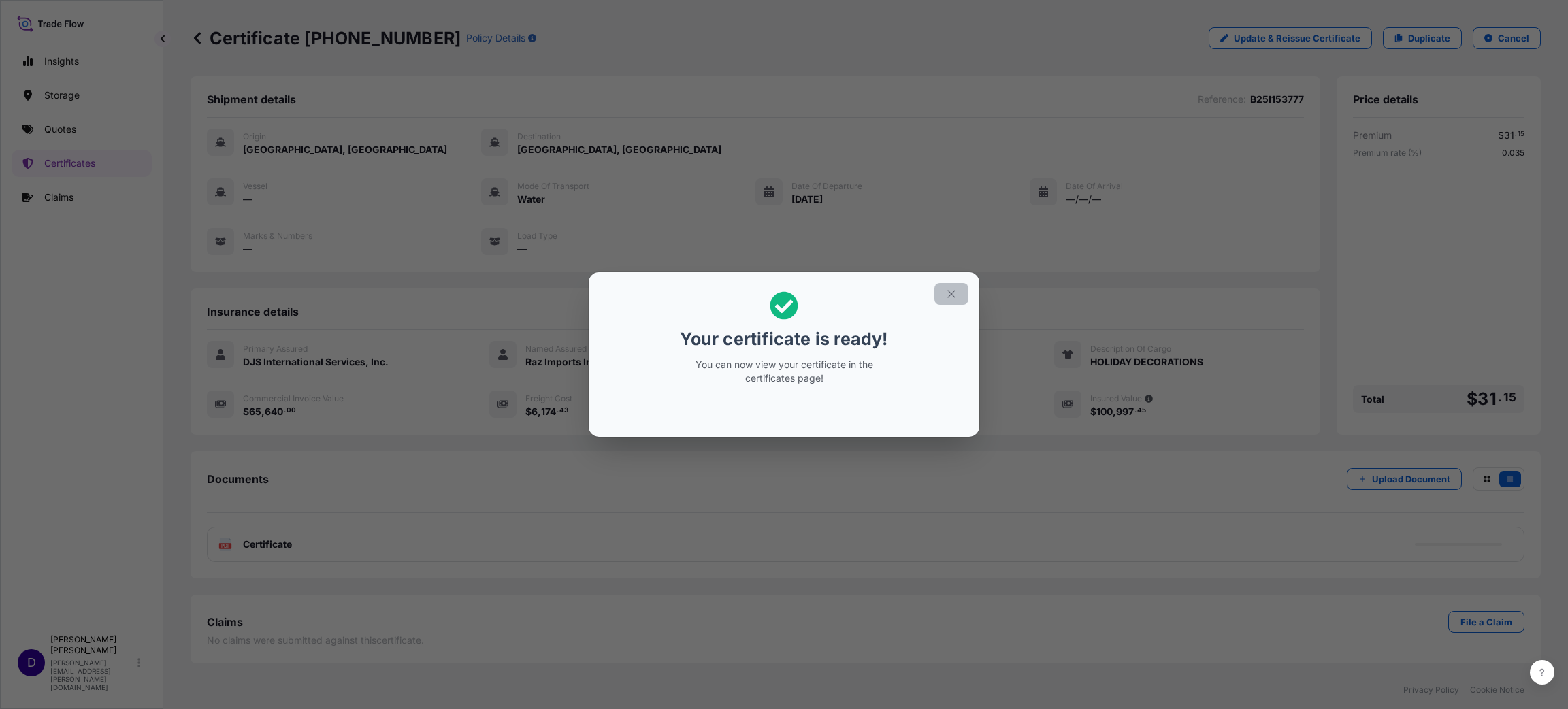 click at bounding box center (951, 294) 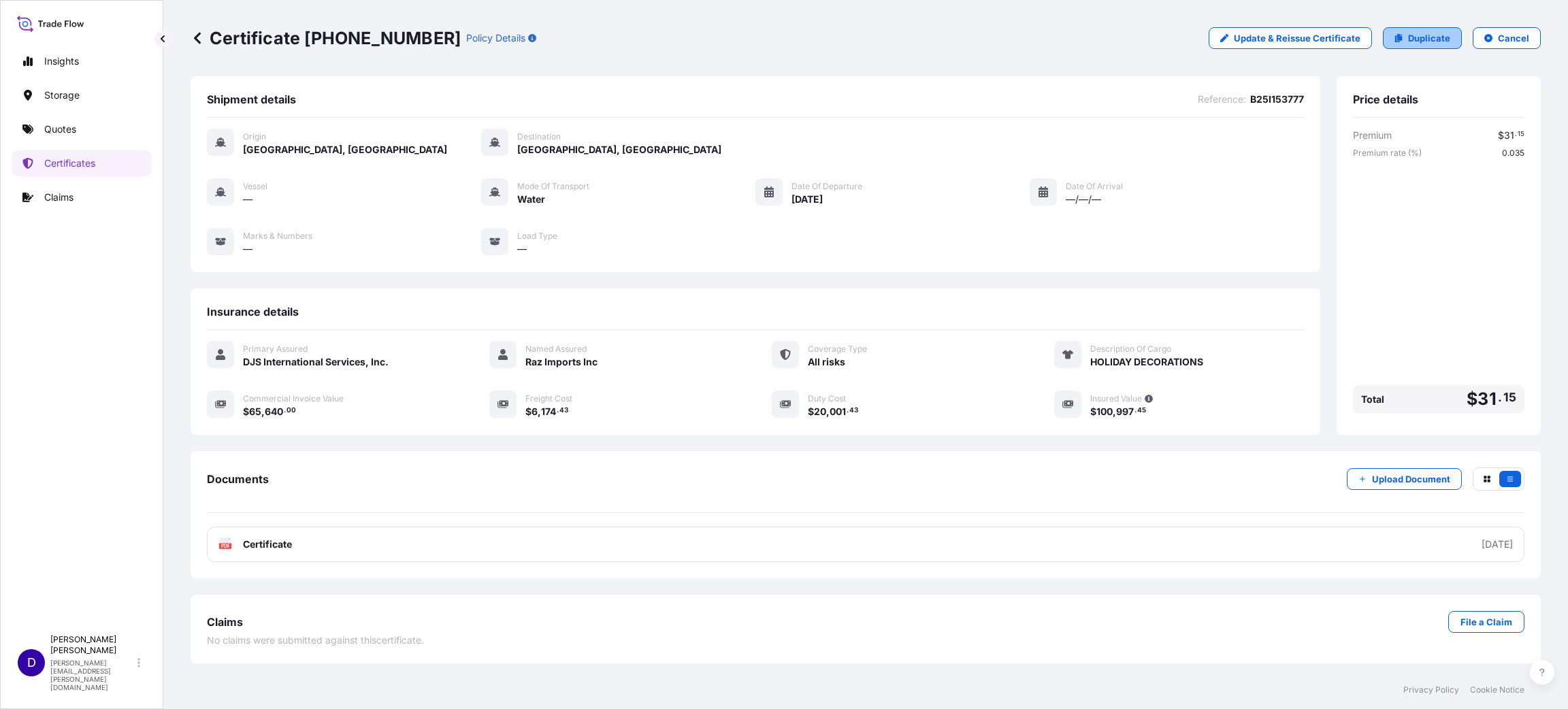 click on "Duplicate" at bounding box center (1429, 38) 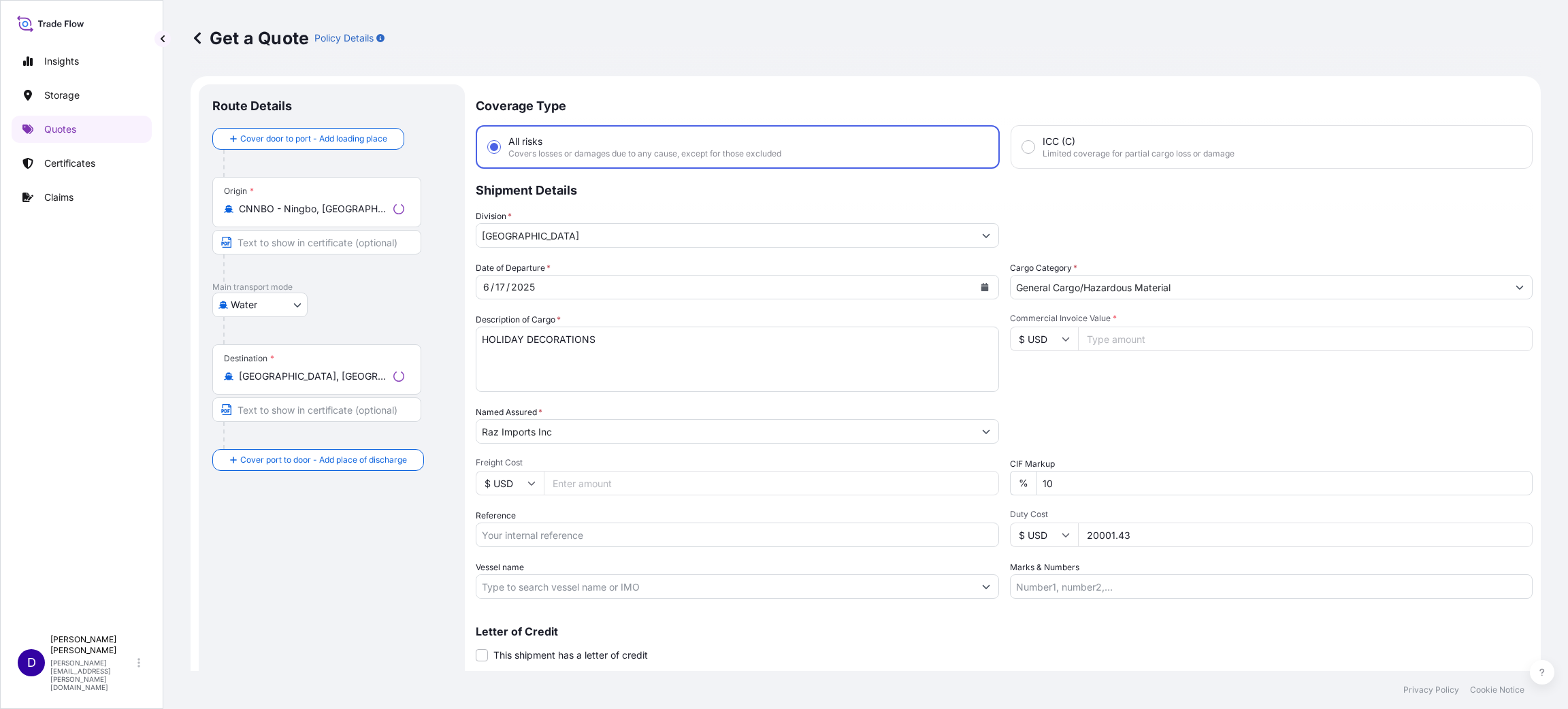 scroll, scrollTop: 22, scrollLeft: 0, axis: vertical 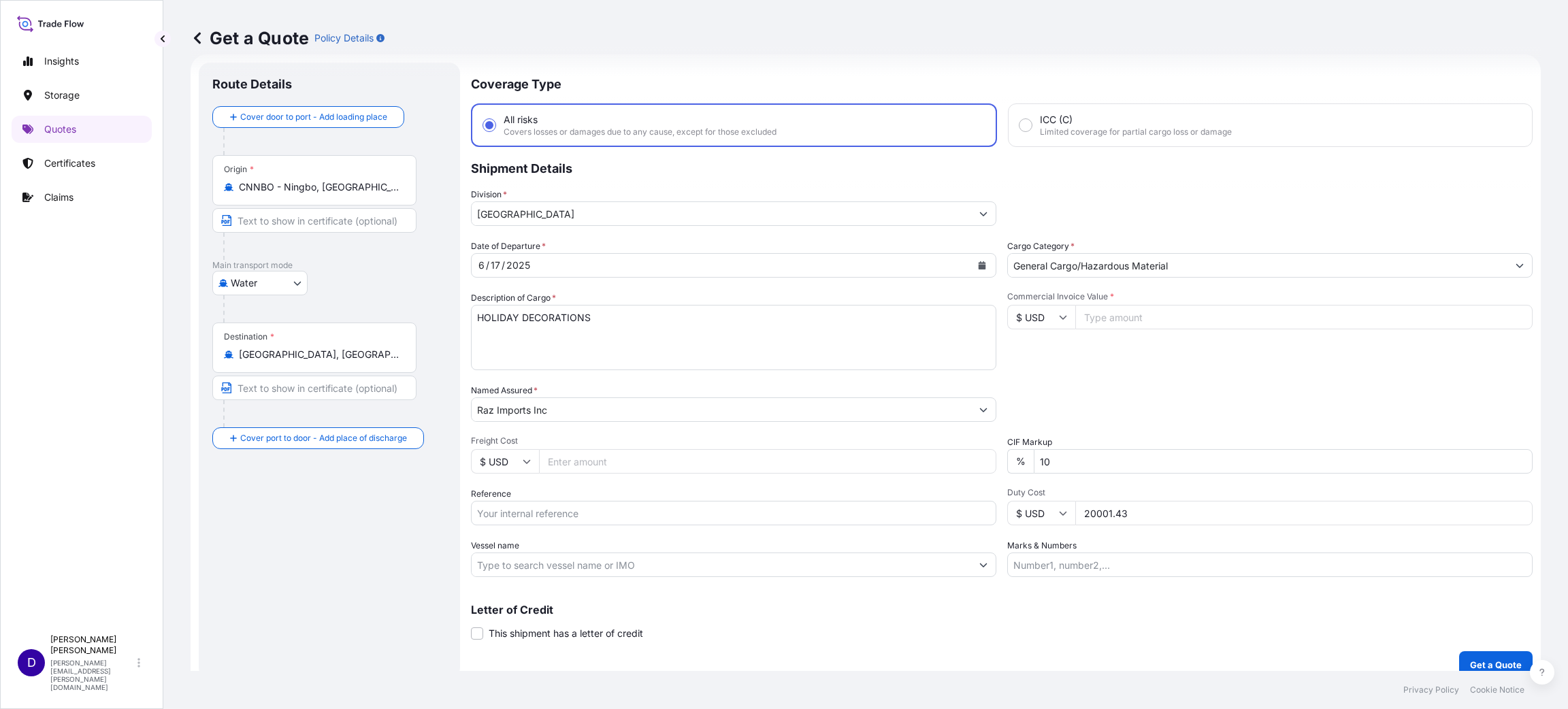 click 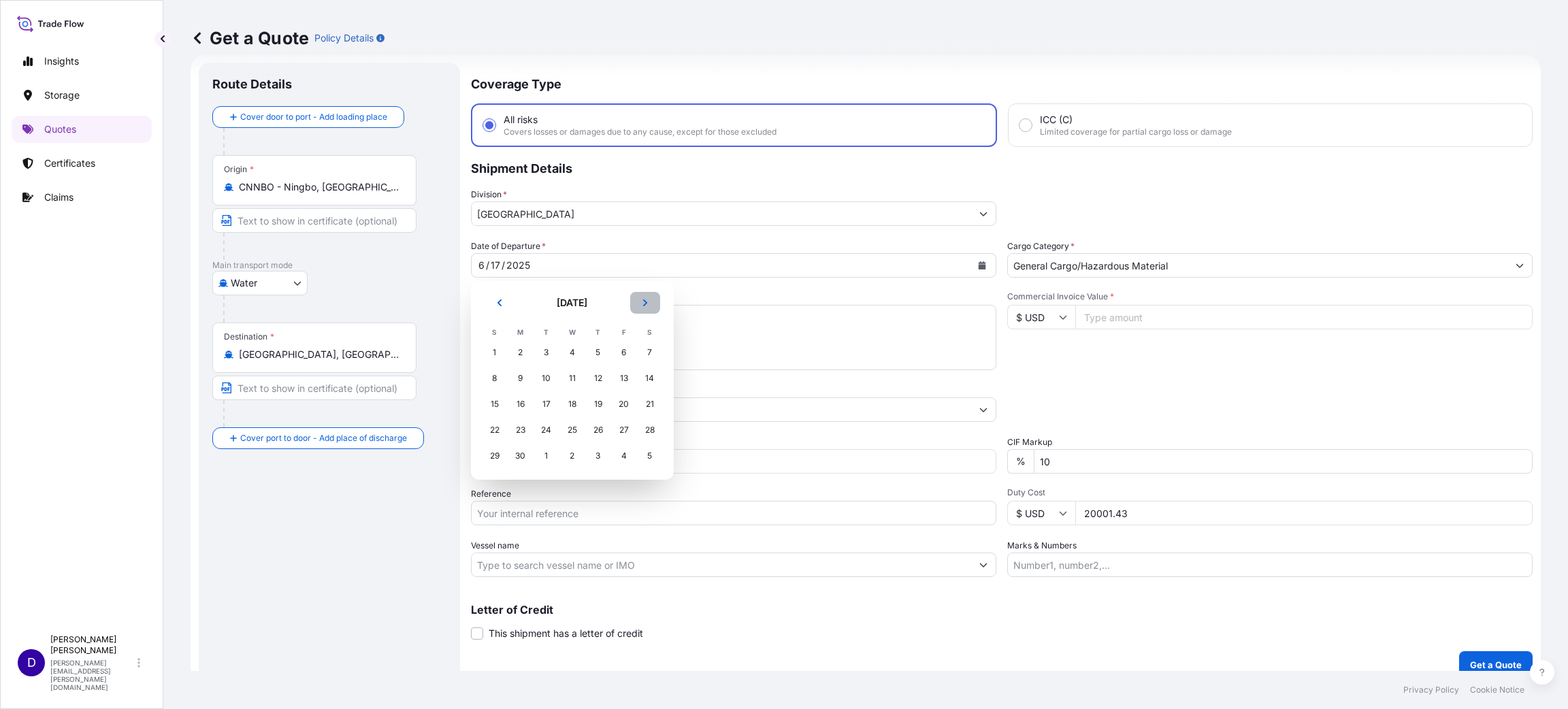 click 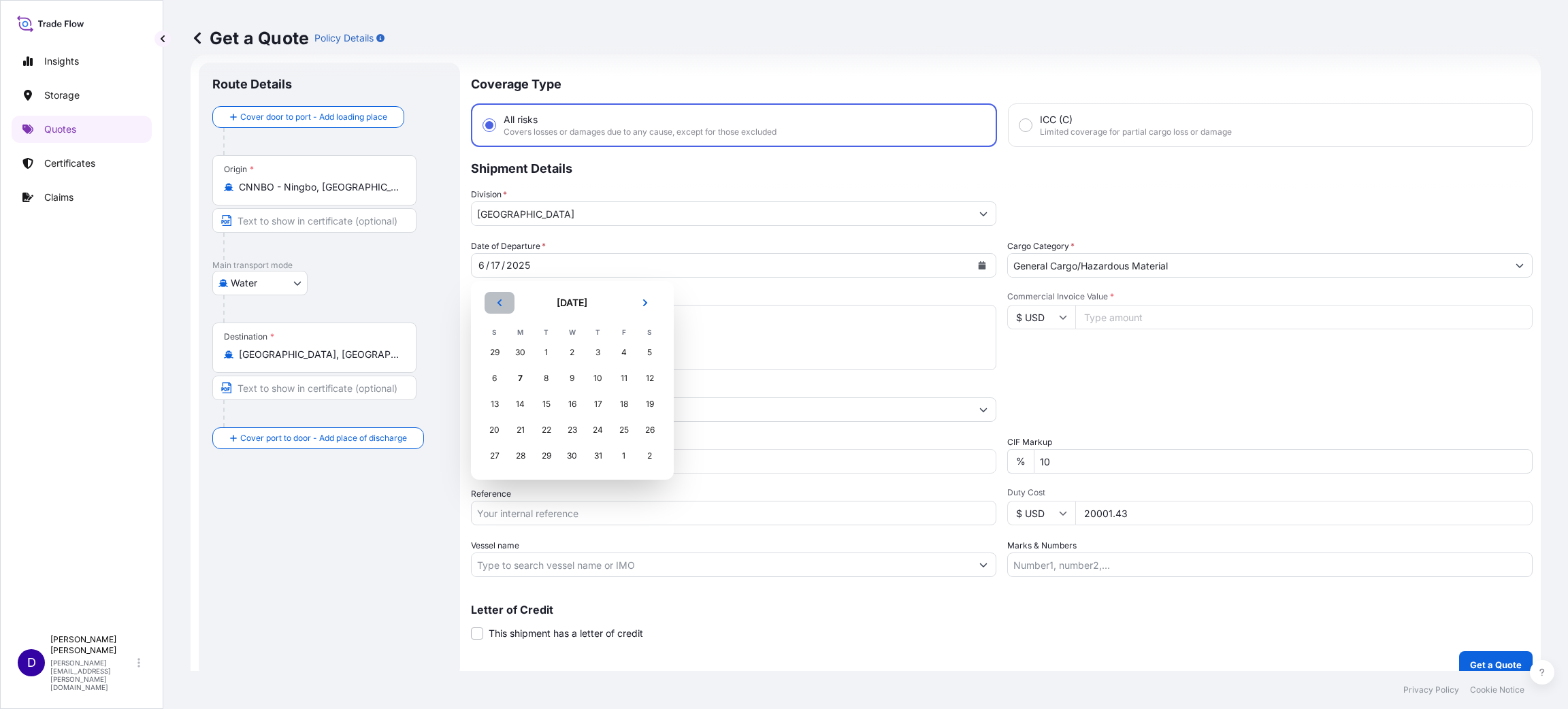 click at bounding box center [500, 303] 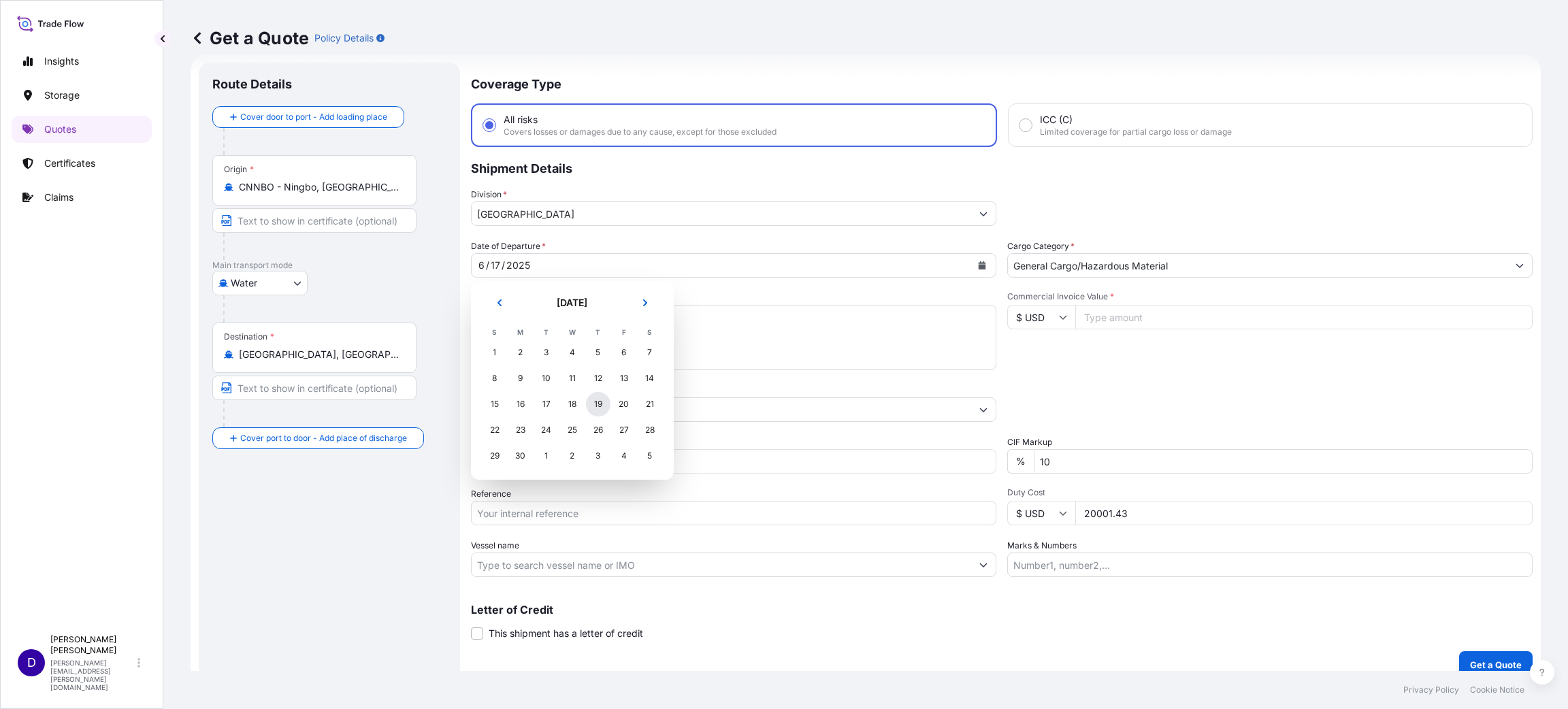 click on "19" at bounding box center [598, 404] 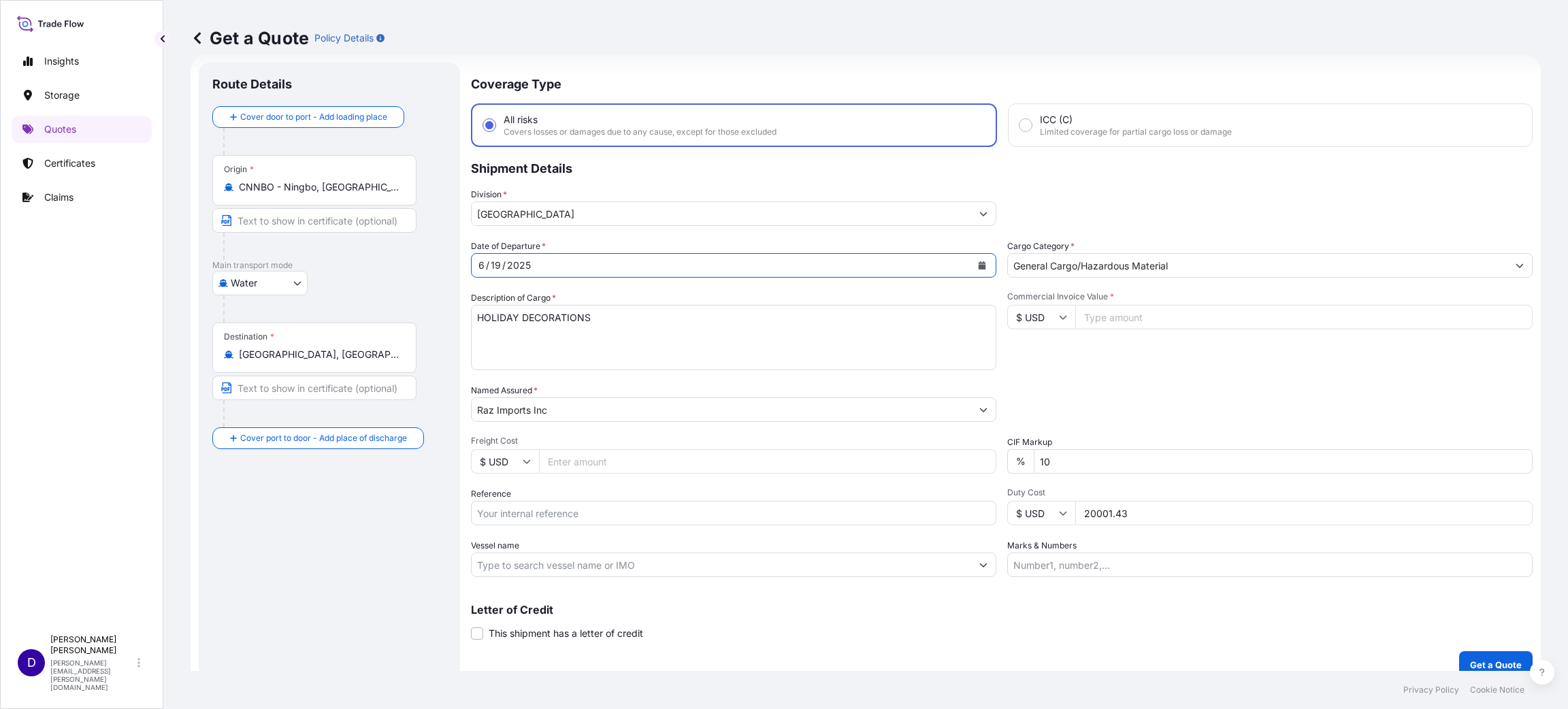 click on "Commercial Invoice Value   *" at bounding box center [1304, 317] 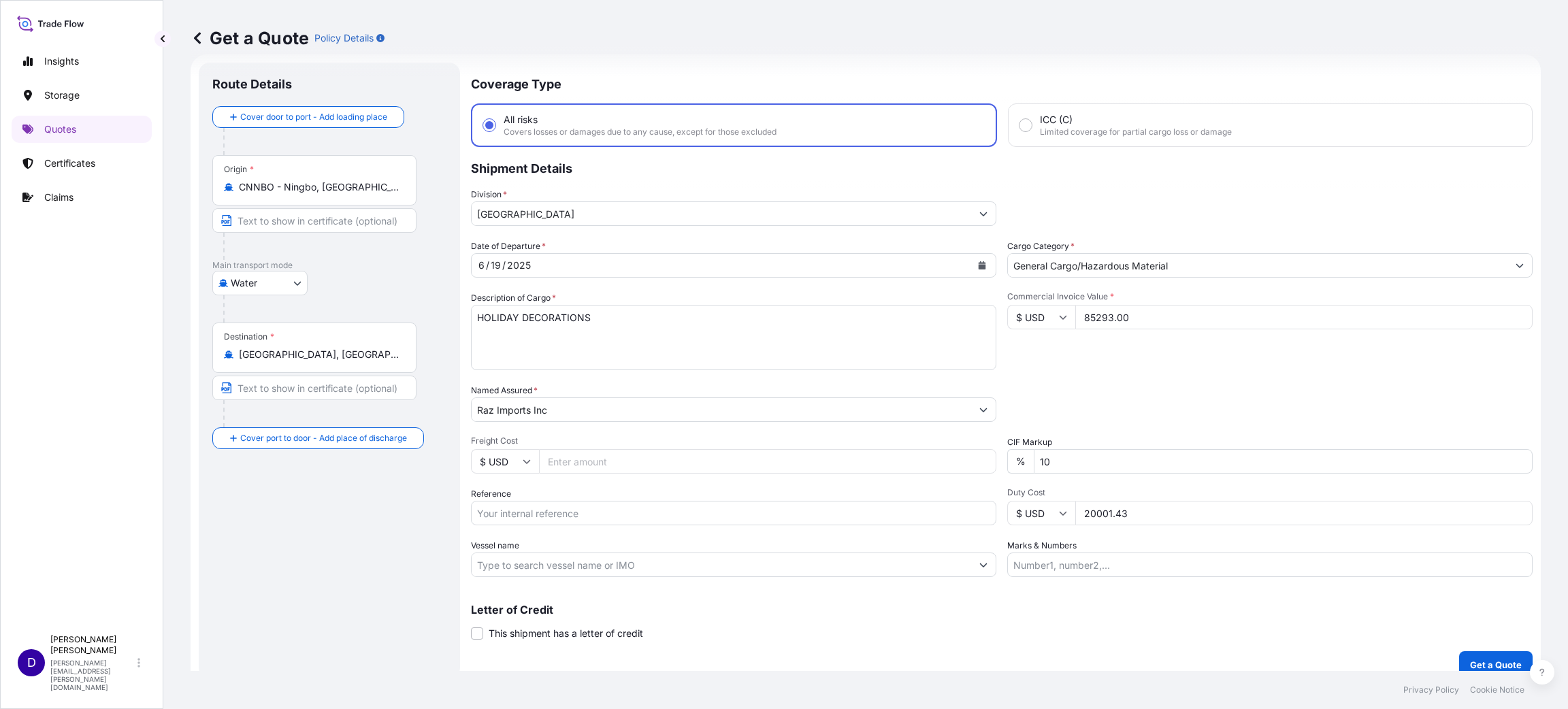 type on "85293.00" 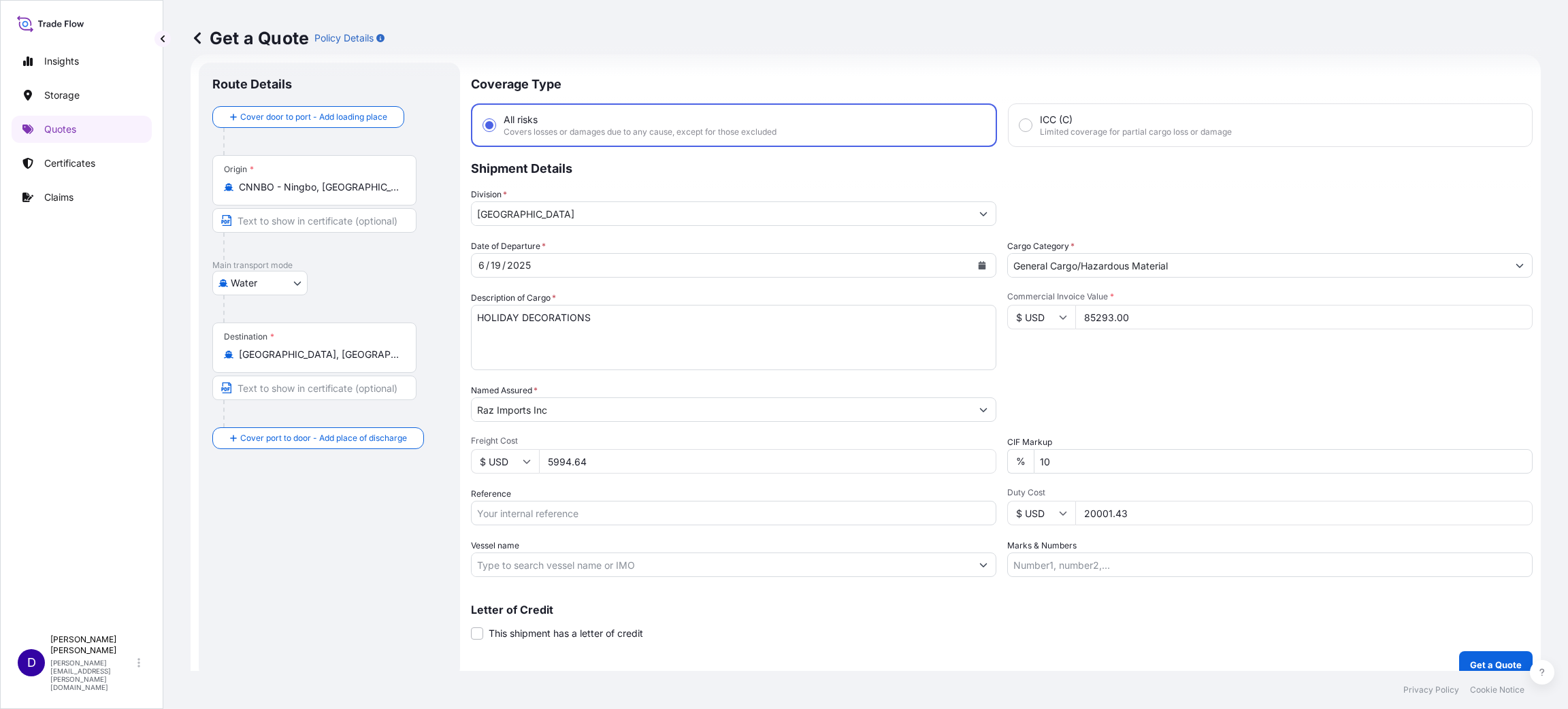 type on "5994.64" 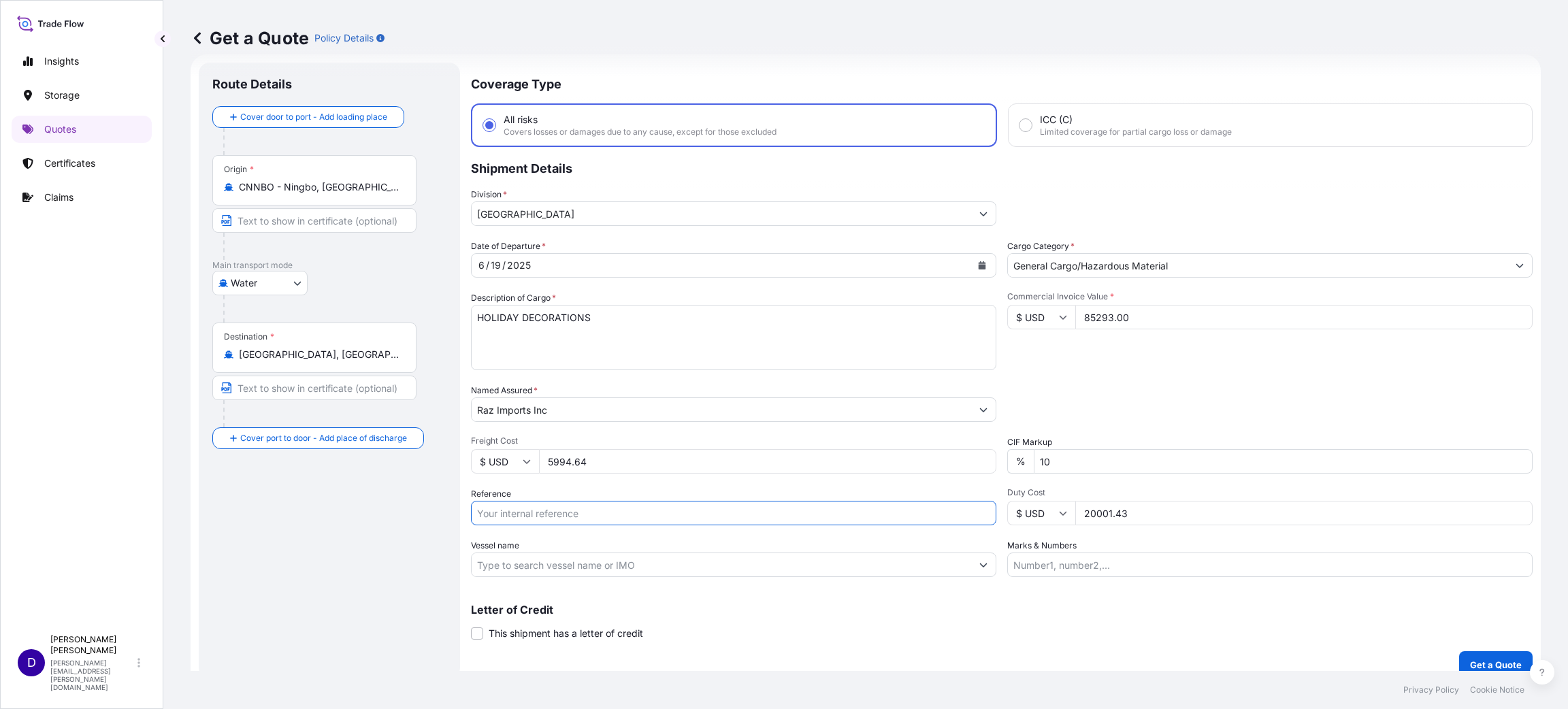 click on "Reference" at bounding box center (734, 513) 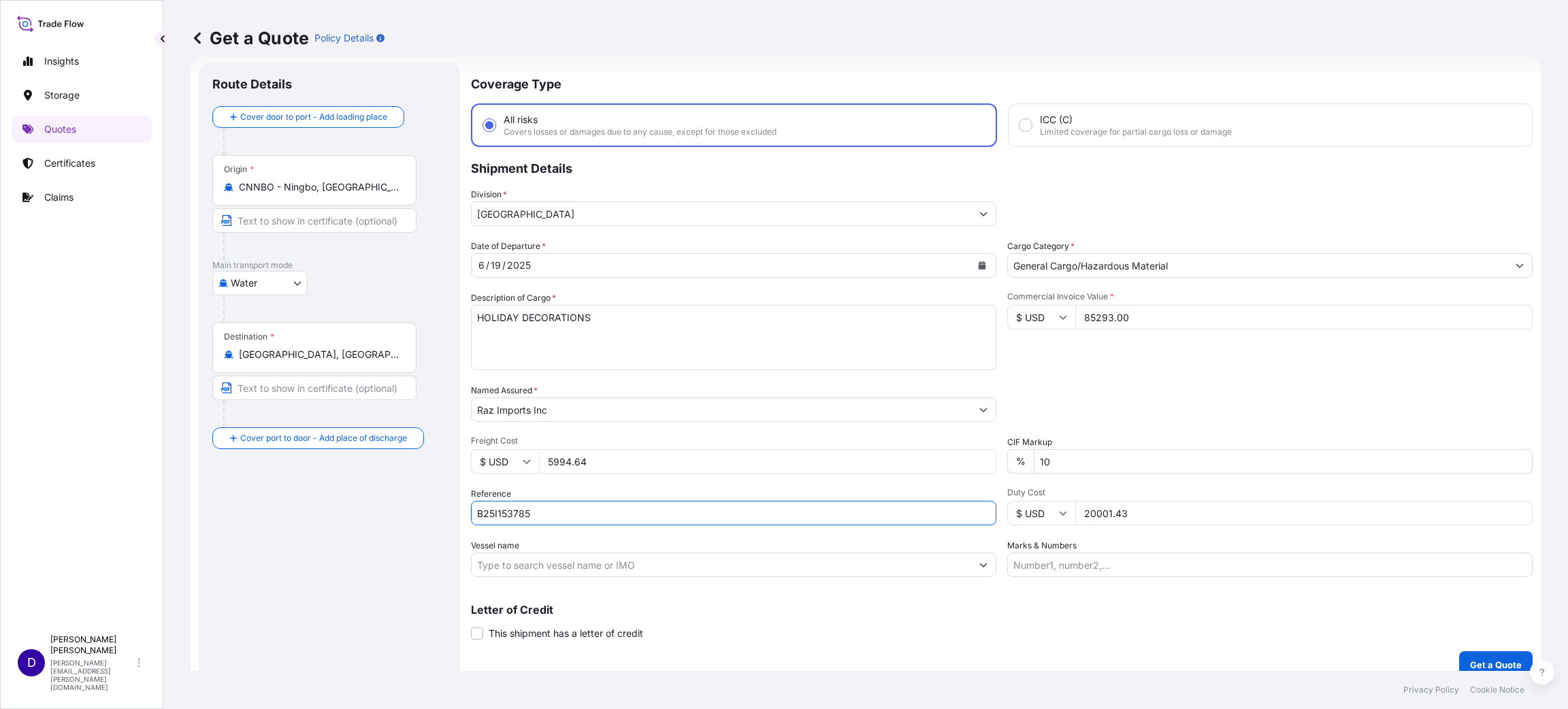 type on "B25I153785" 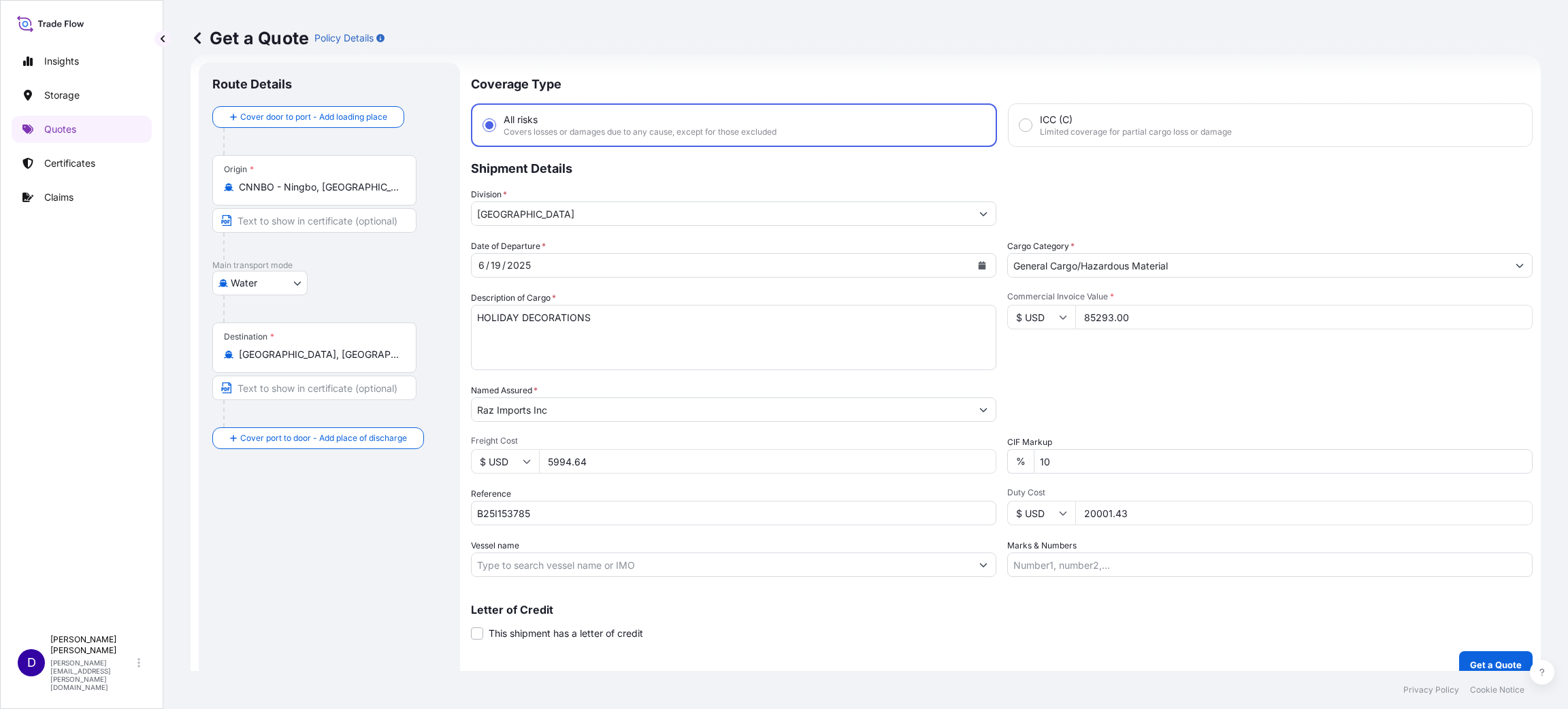 drag, startPoint x: 1147, startPoint y: 512, endPoint x: 905, endPoint y: 501, distance: 242.24987 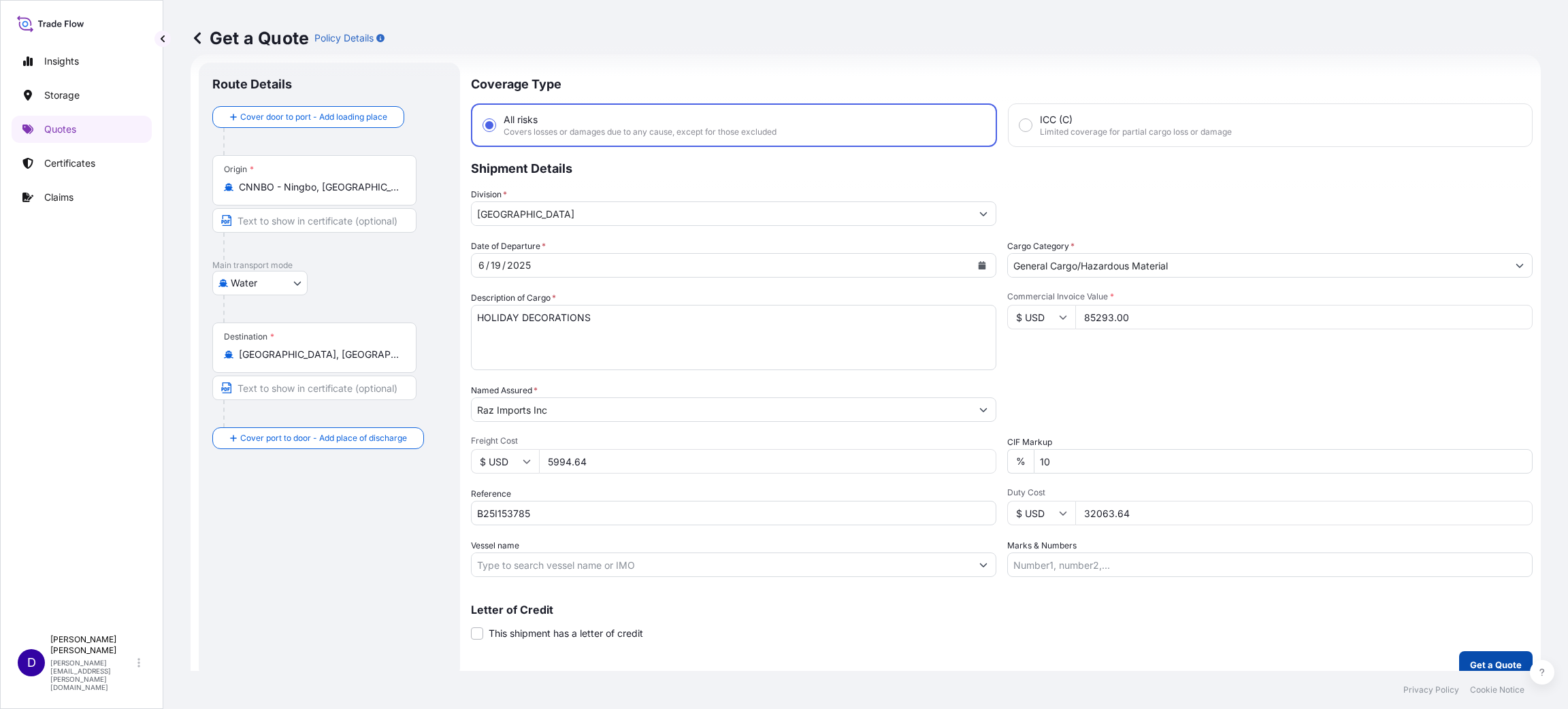 type on "32063.64" 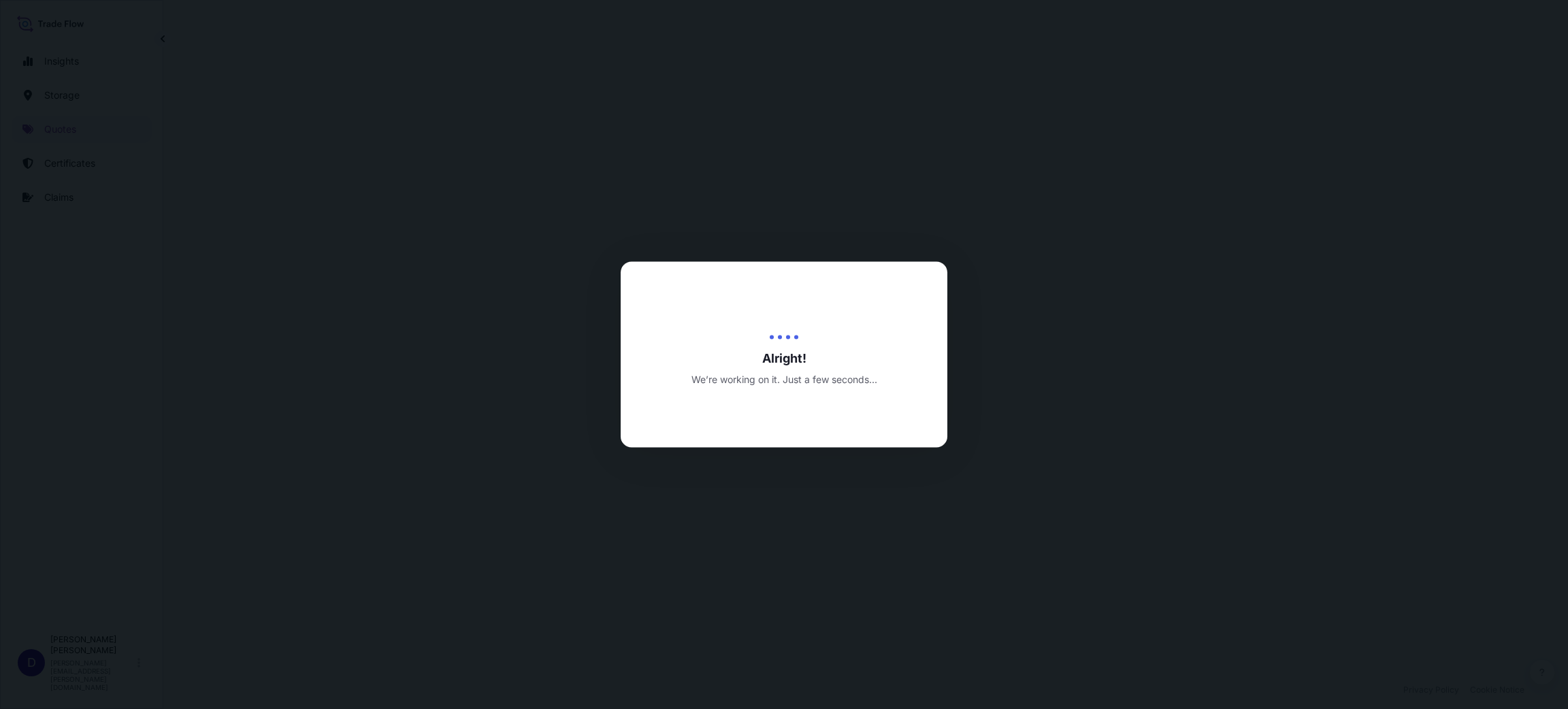 scroll, scrollTop: 0, scrollLeft: 0, axis: both 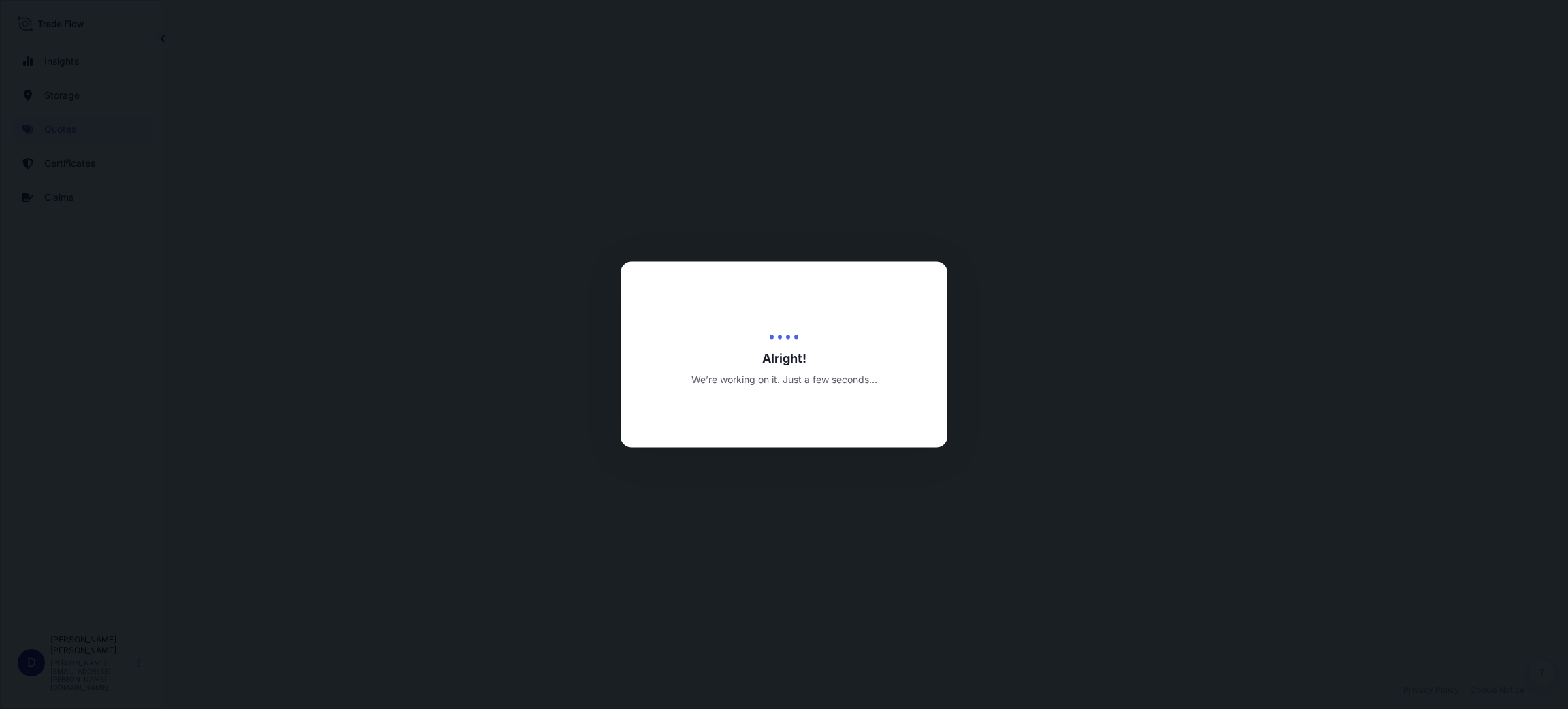 select on "Water" 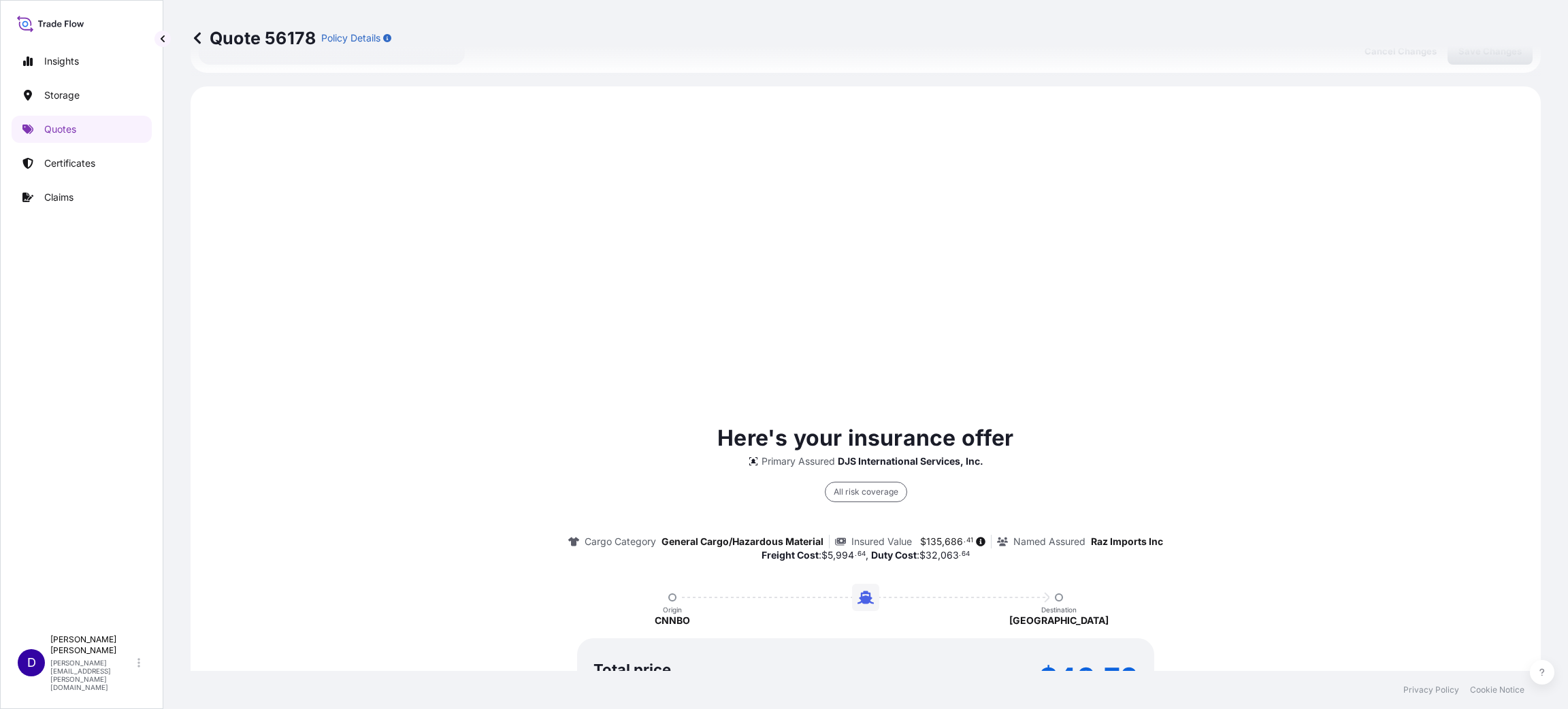 scroll, scrollTop: 653, scrollLeft: 0, axis: vertical 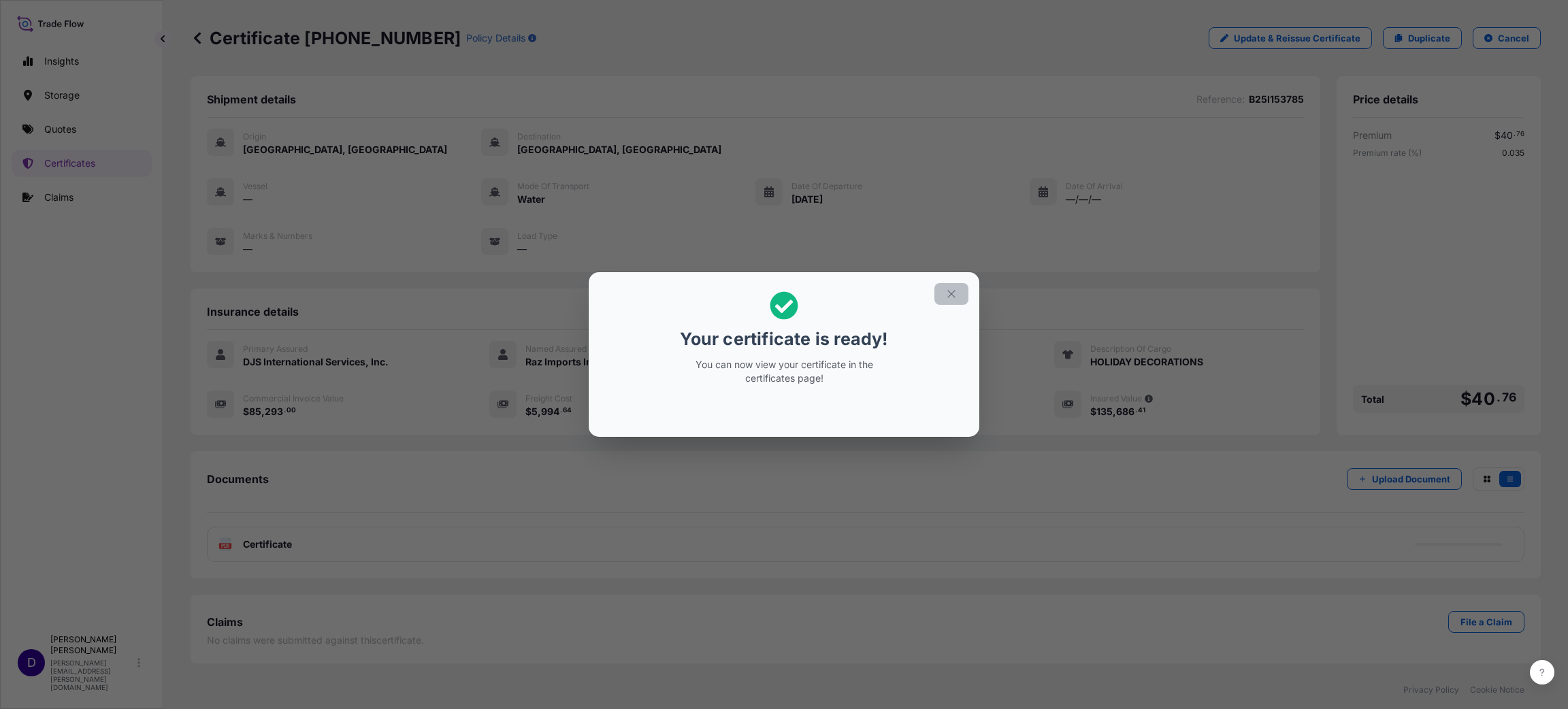 click 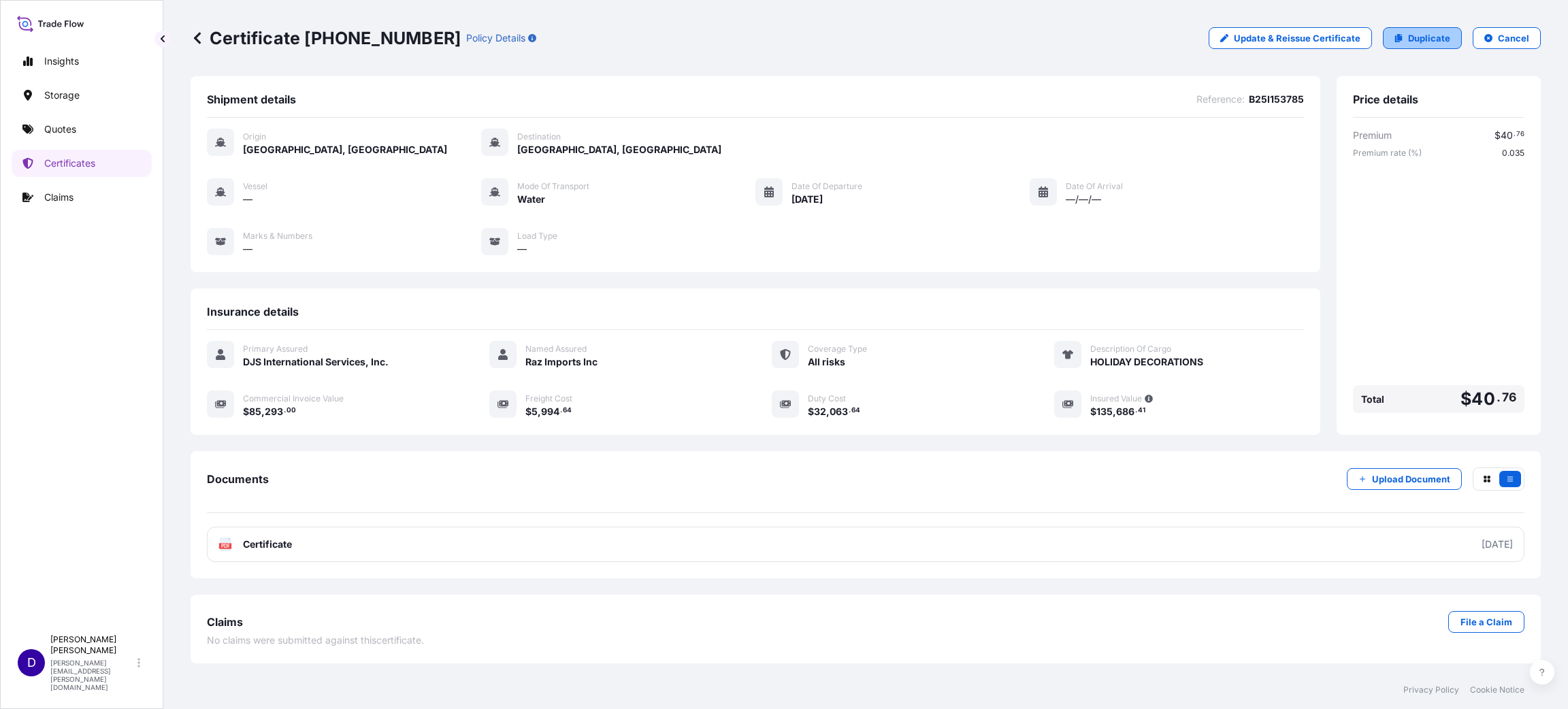 click on "Duplicate" at bounding box center (1422, 38) 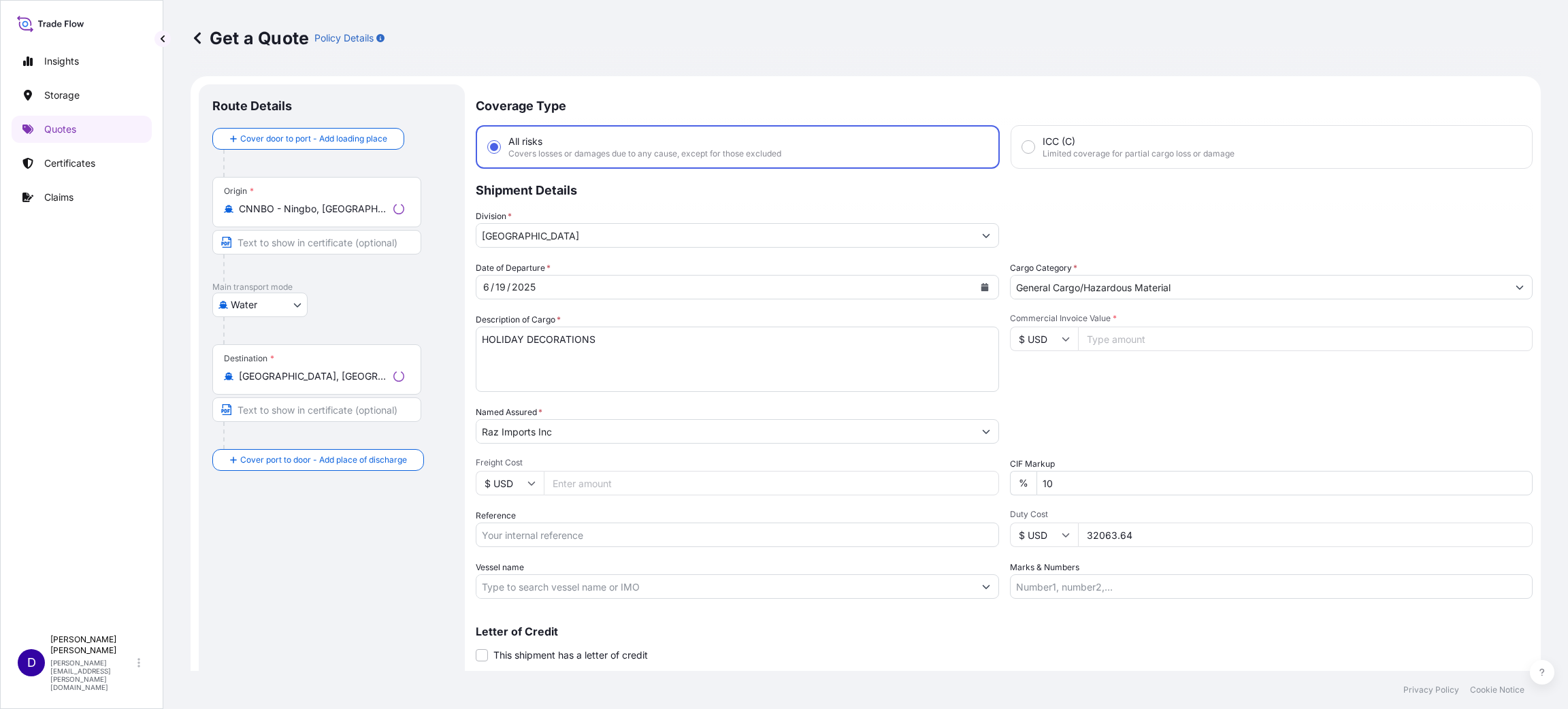 scroll, scrollTop: 22, scrollLeft: 0, axis: vertical 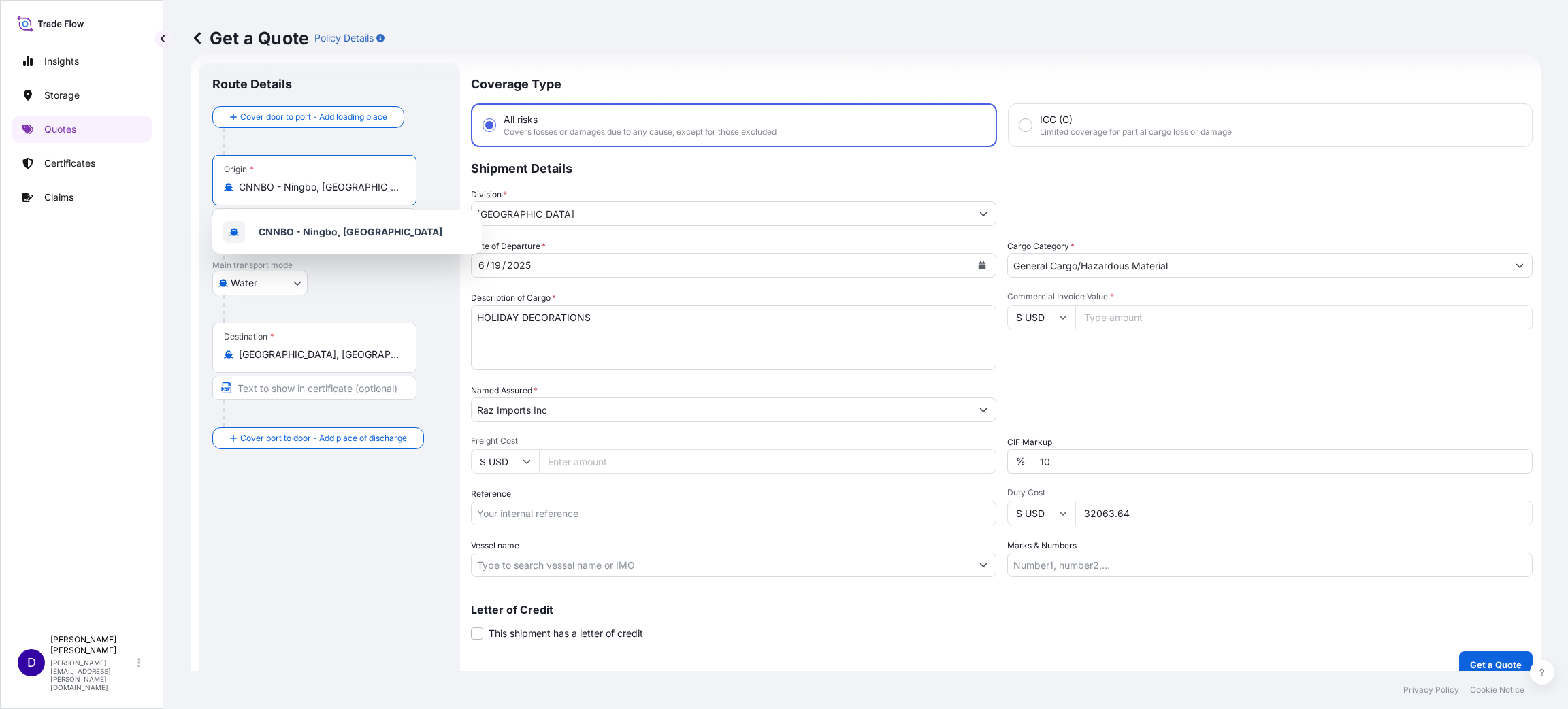 drag, startPoint x: 364, startPoint y: 188, endPoint x: 123, endPoint y: 198, distance: 241.20738 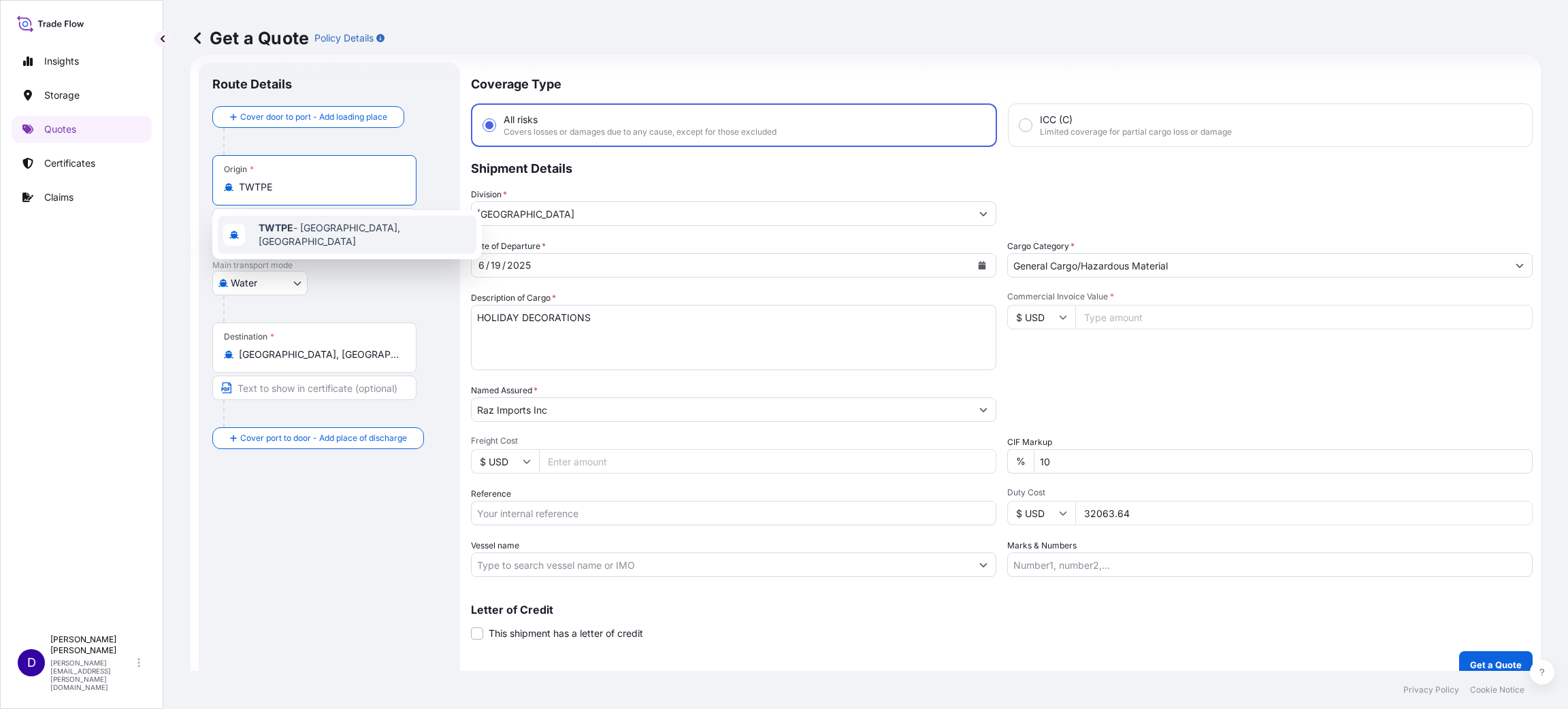 click on "TWTPE  - [GEOGRAPHIC_DATA], [GEOGRAPHIC_DATA]" at bounding box center (347, 235) 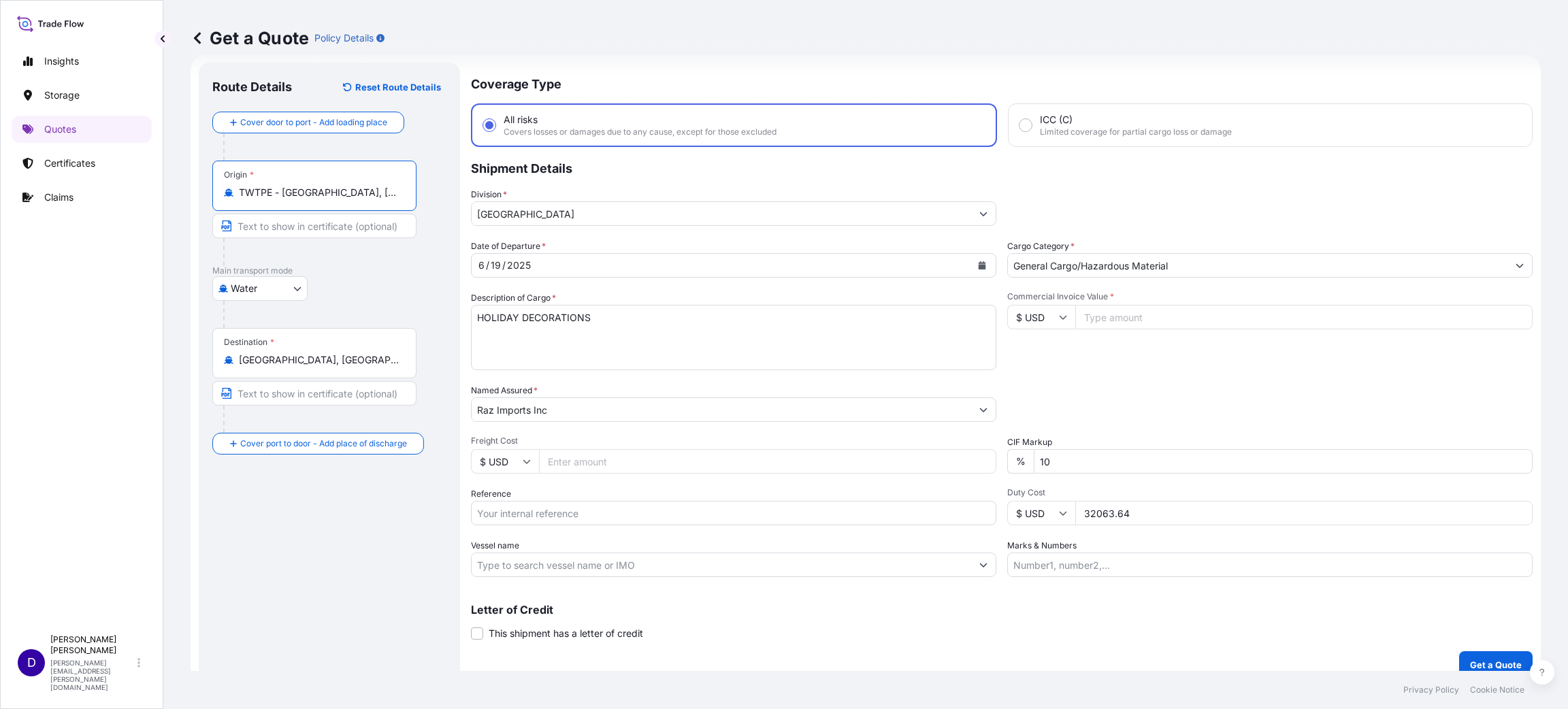 type on "TWTPE - [GEOGRAPHIC_DATA], [GEOGRAPHIC_DATA]" 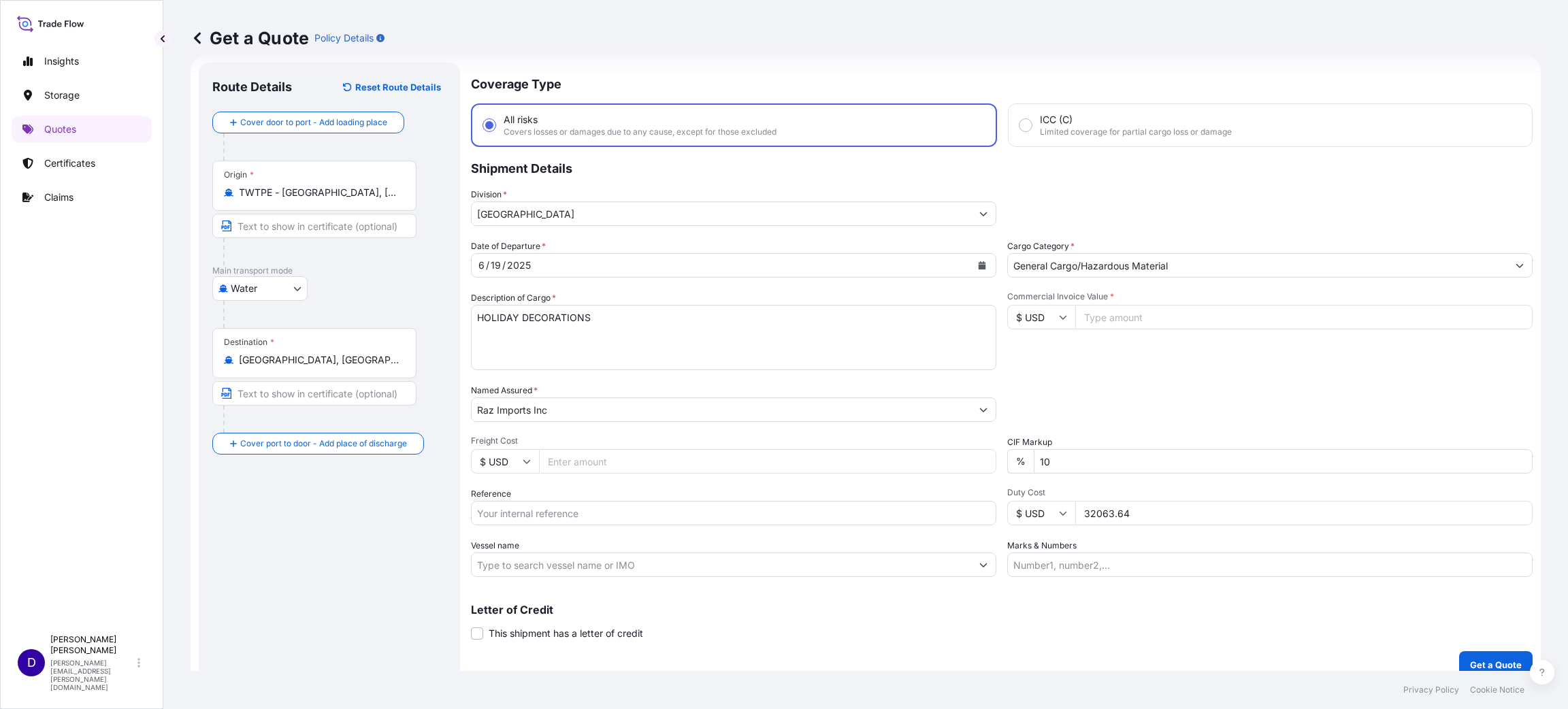 click on "Commercial Invoice Value   *" at bounding box center (1304, 317) 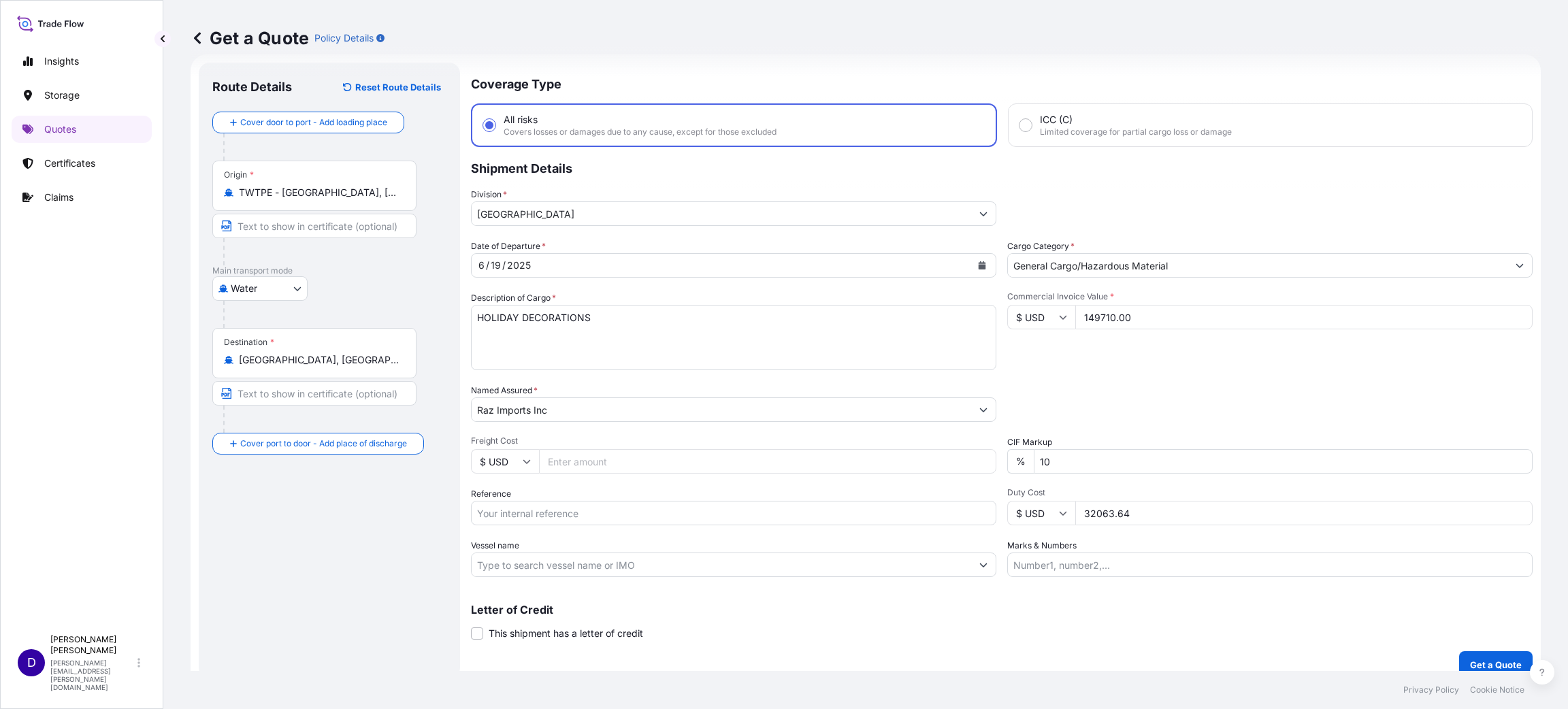 type on "149710.00" 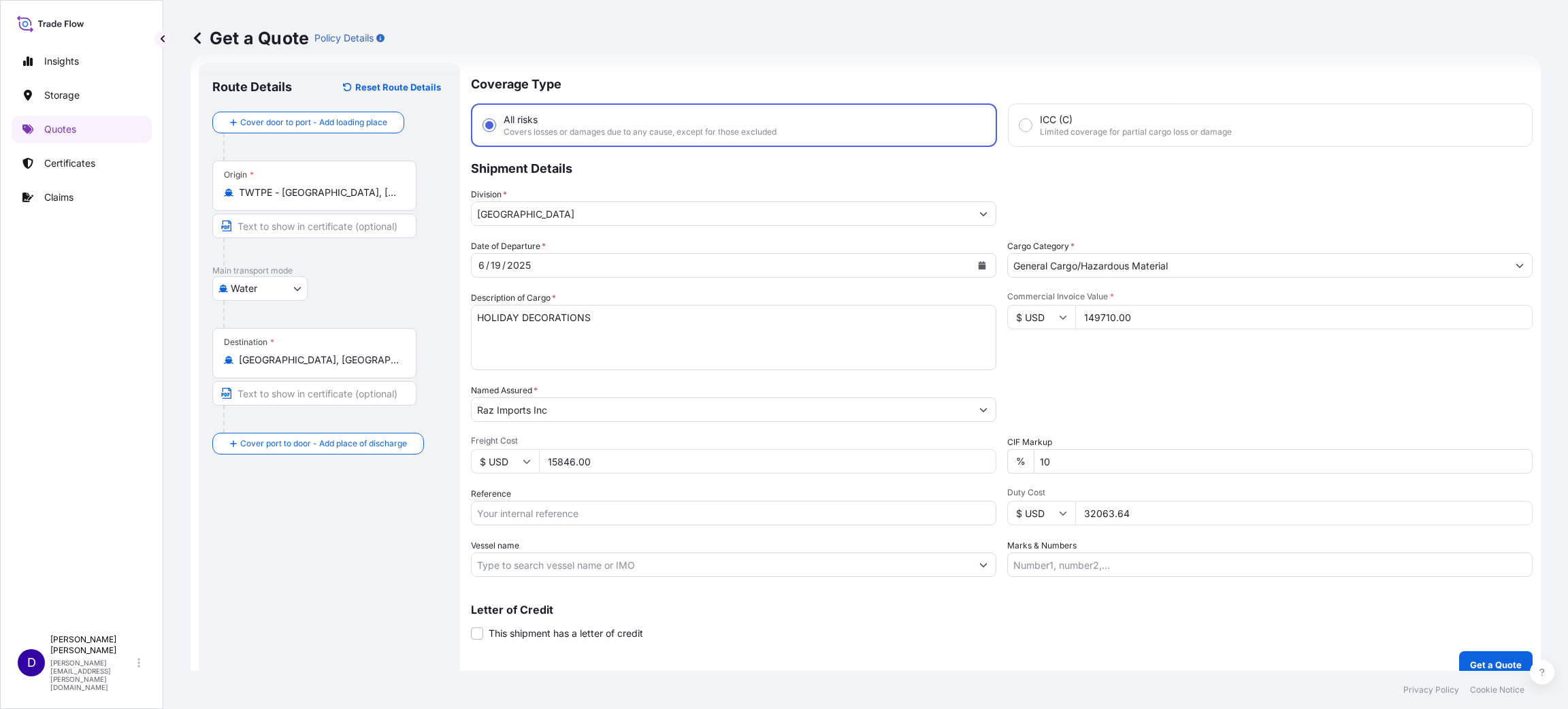 type on "15846.00" 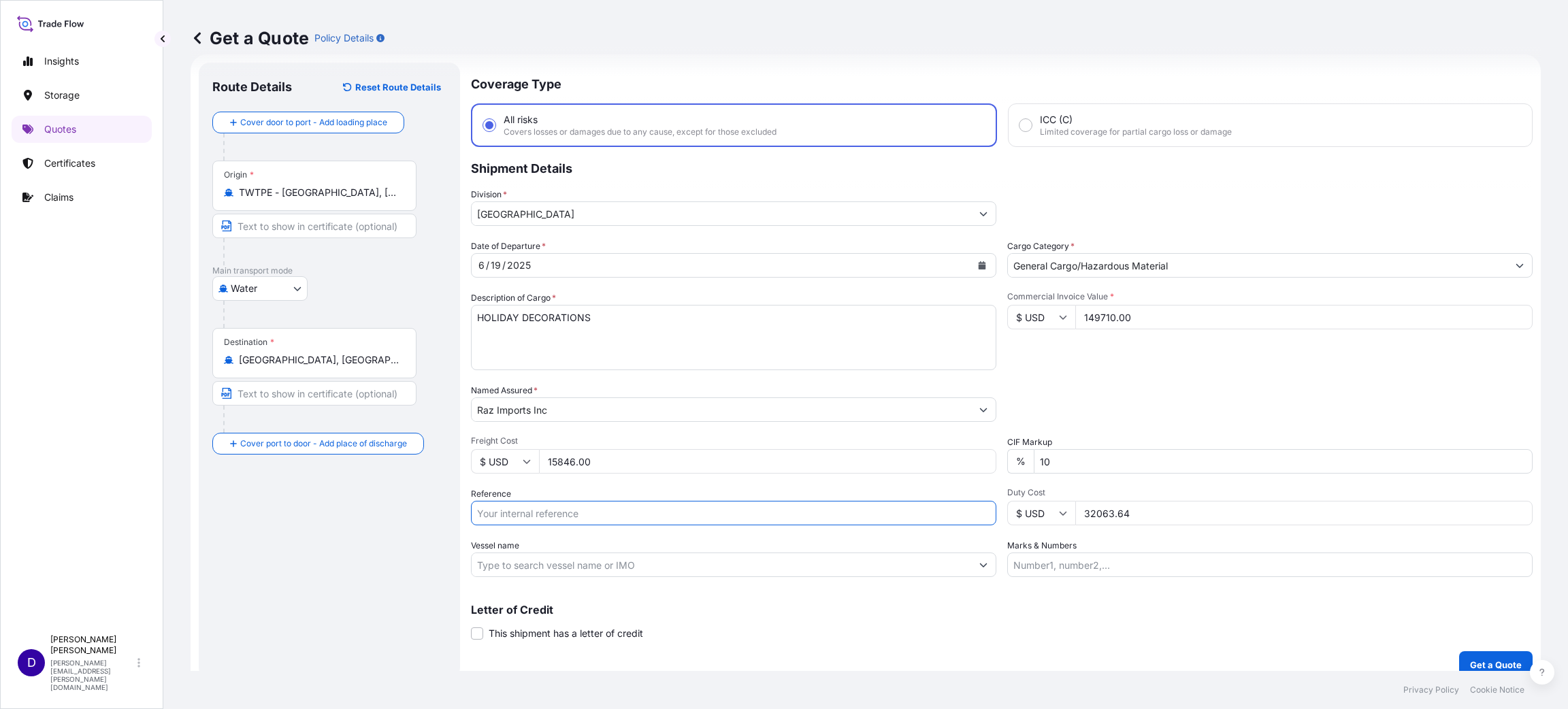 paste on "B25I153792" 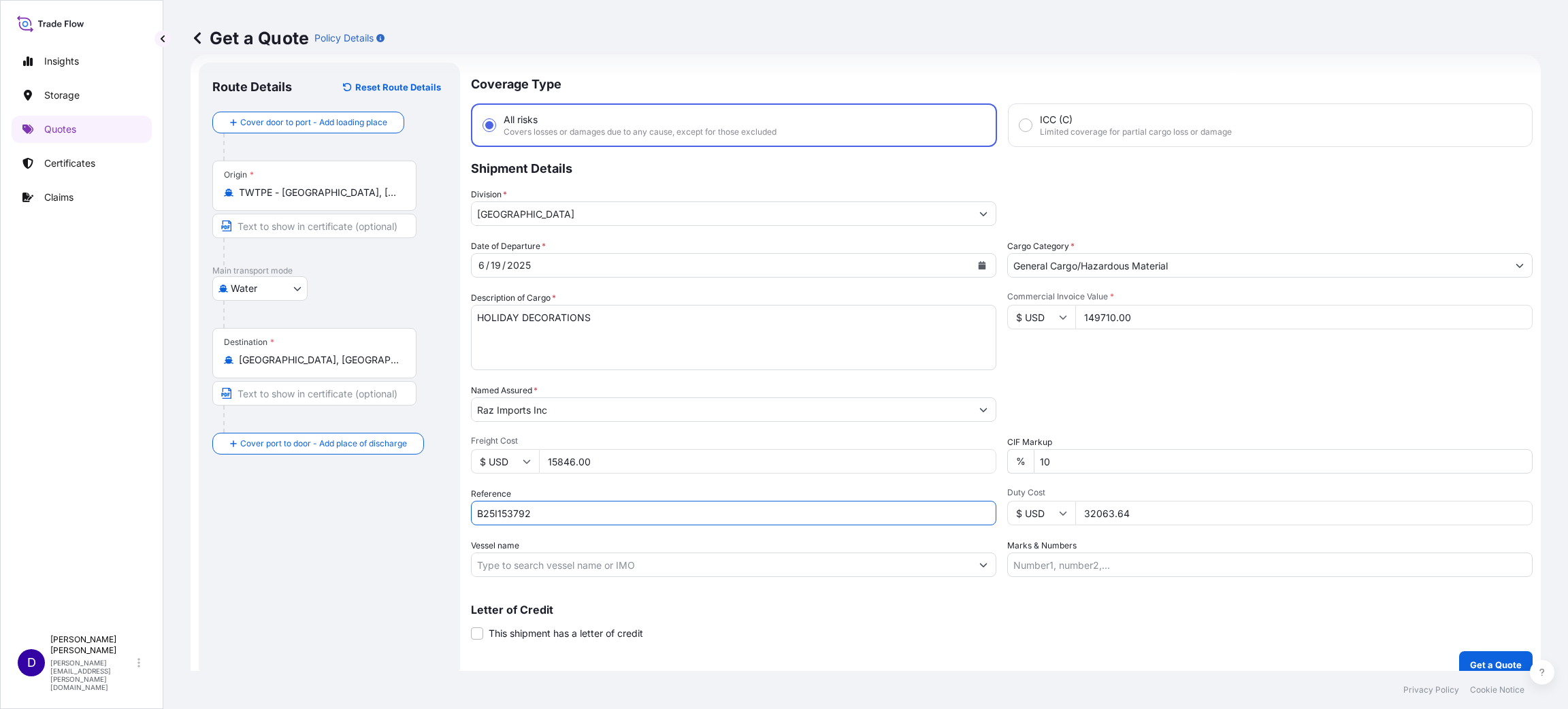 type on "B25I153792" 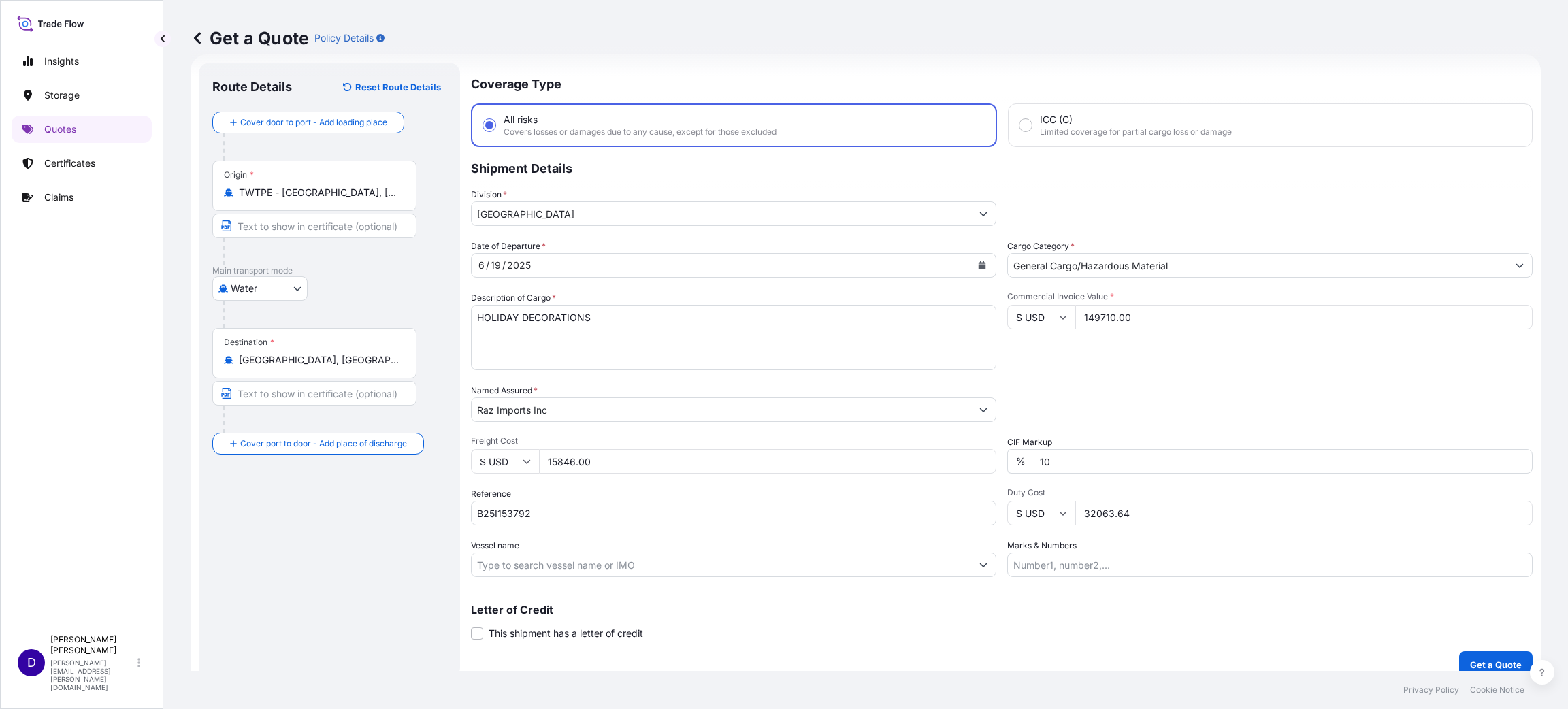 drag, startPoint x: 1130, startPoint y: 509, endPoint x: 990, endPoint y: 510, distance: 140.00357 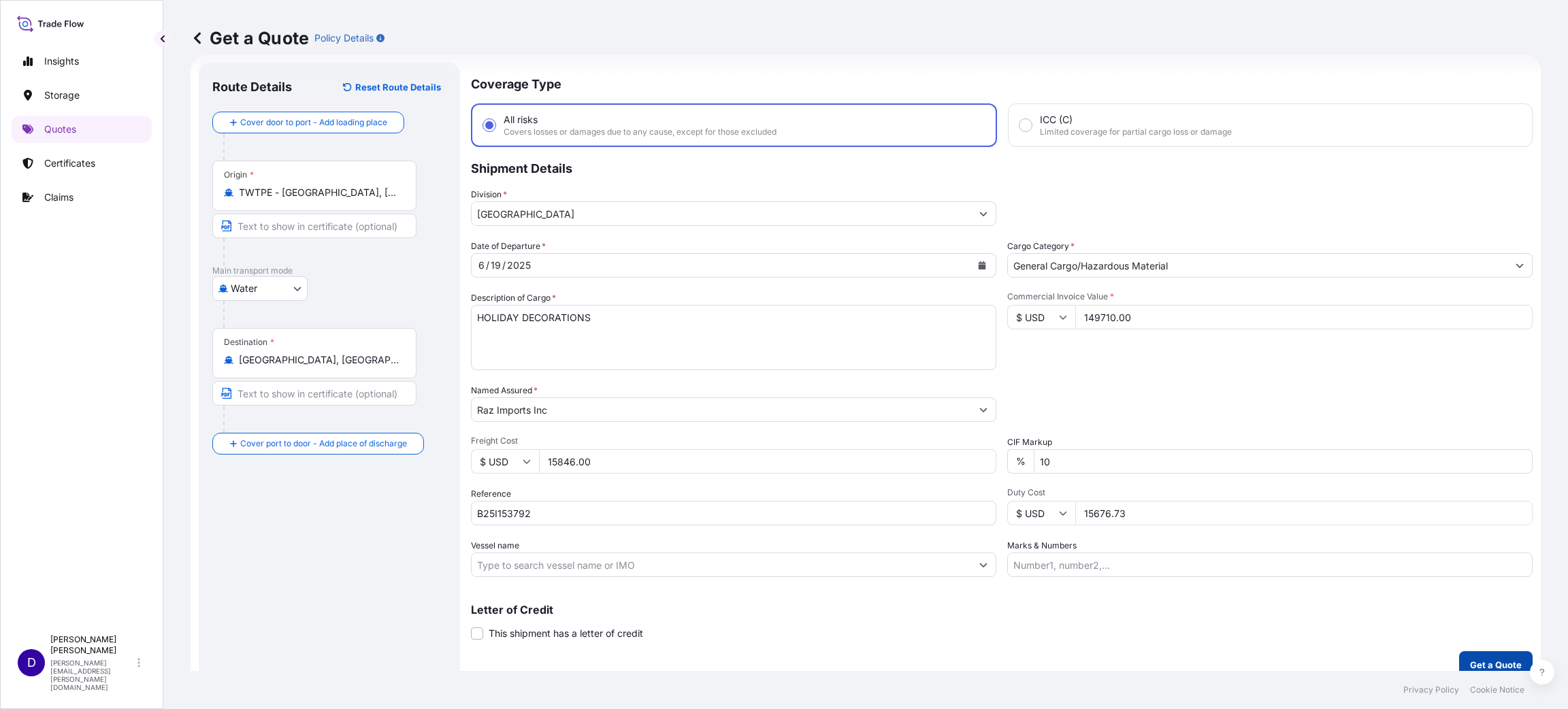 type on "15676.73" 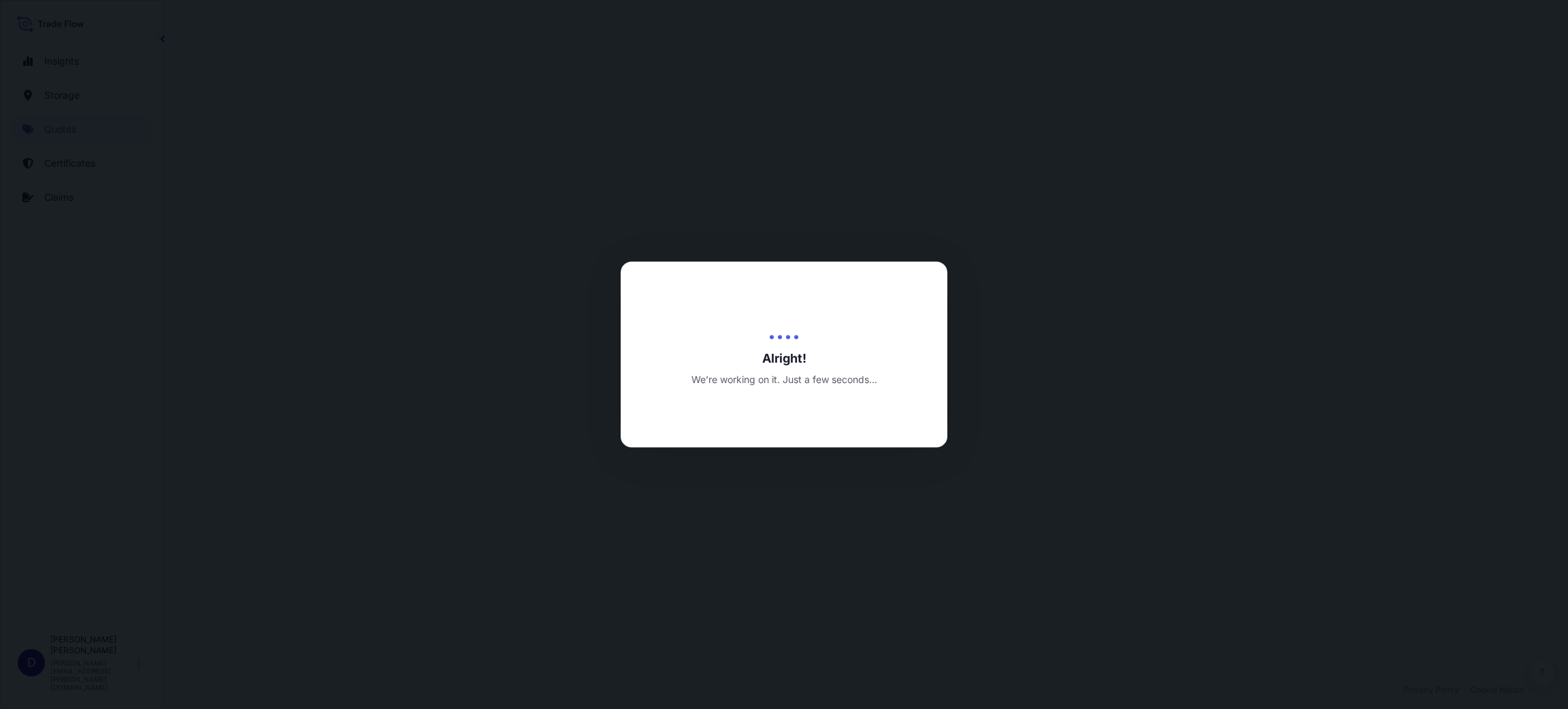 scroll, scrollTop: 0, scrollLeft: 0, axis: both 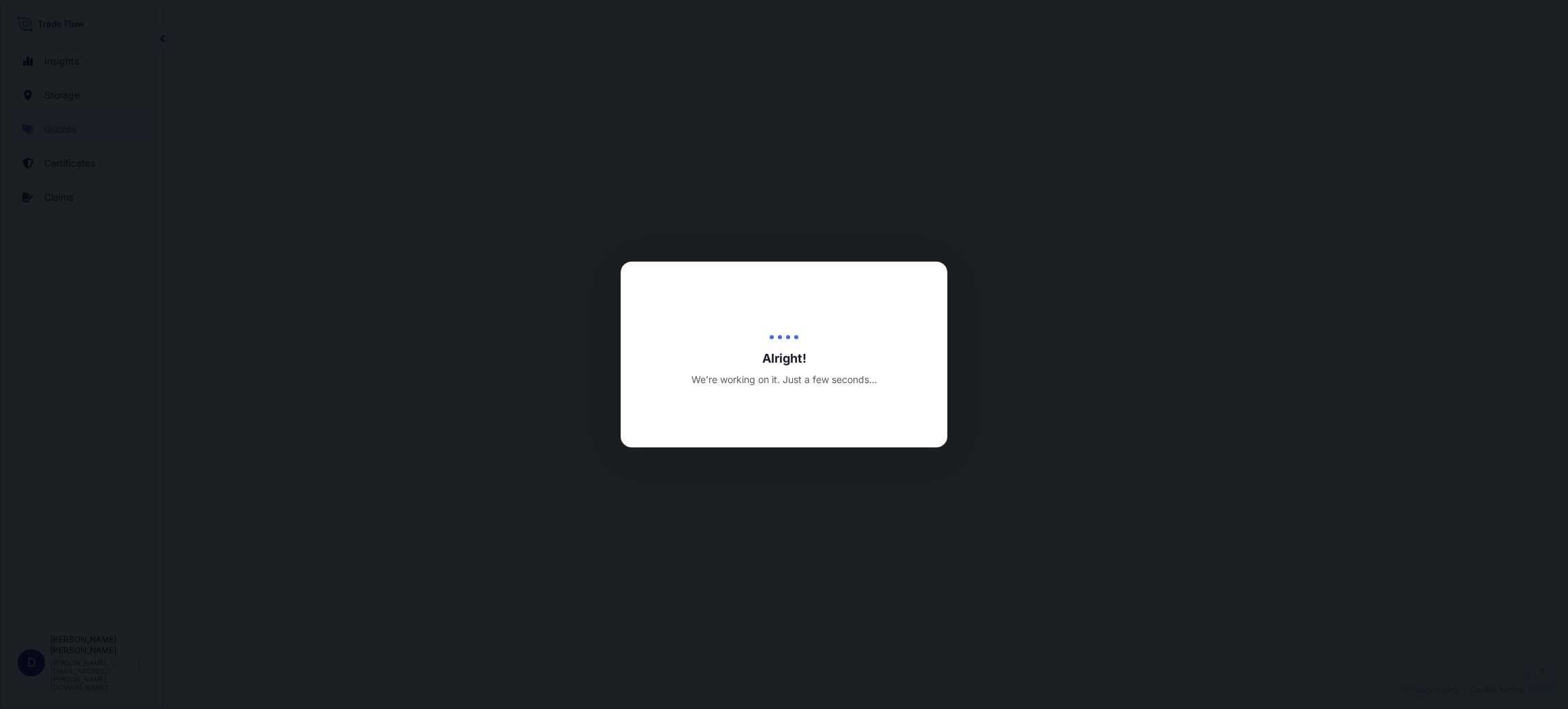 select on "Water" 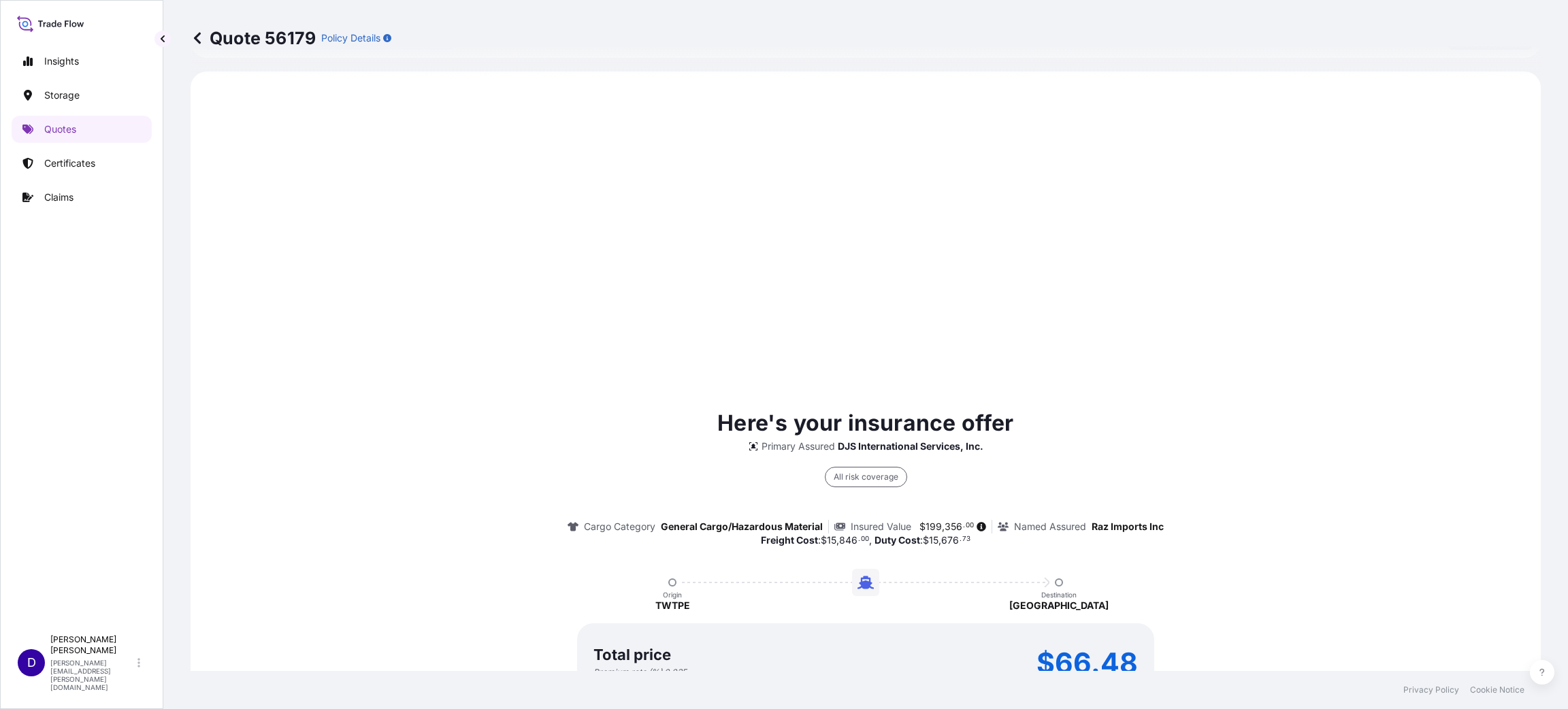 scroll, scrollTop: 653, scrollLeft: 0, axis: vertical 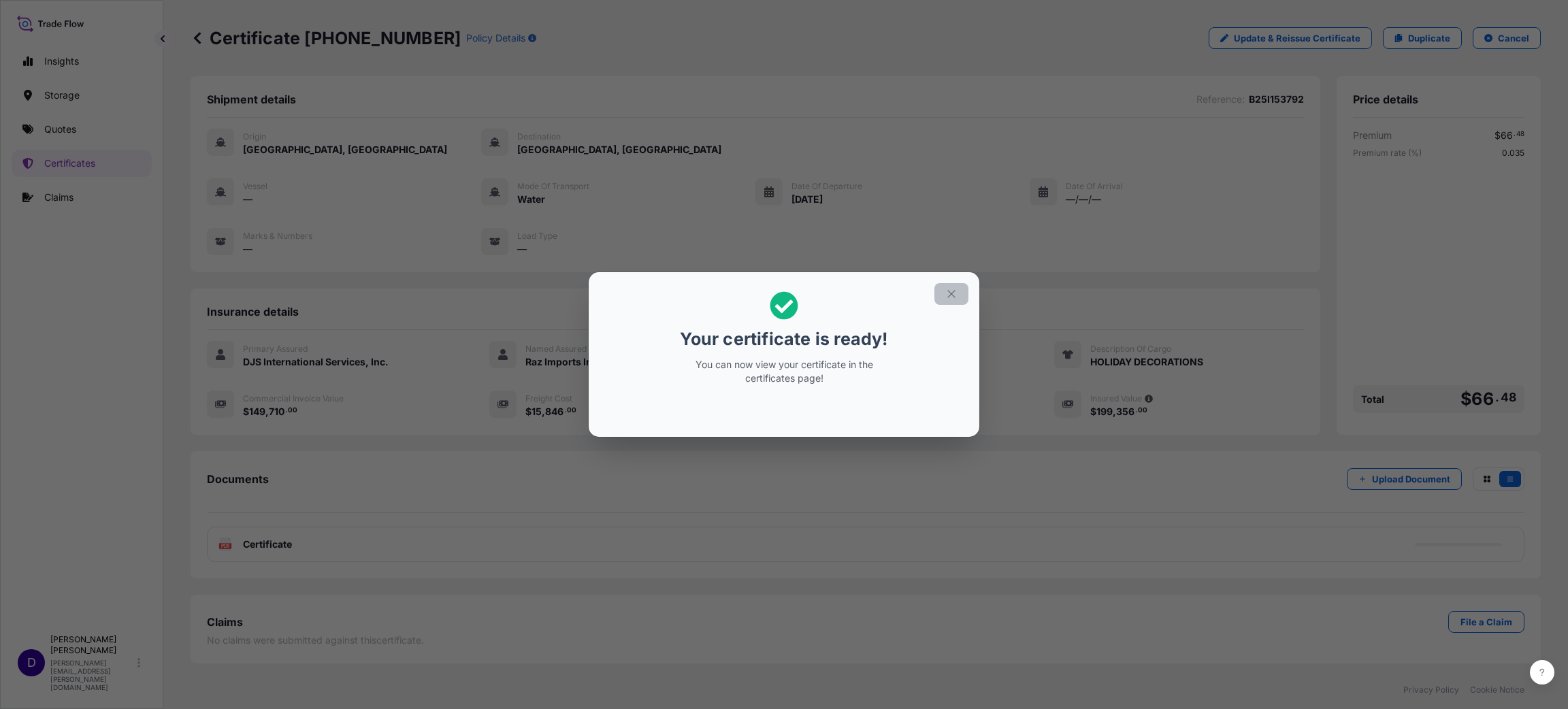 click 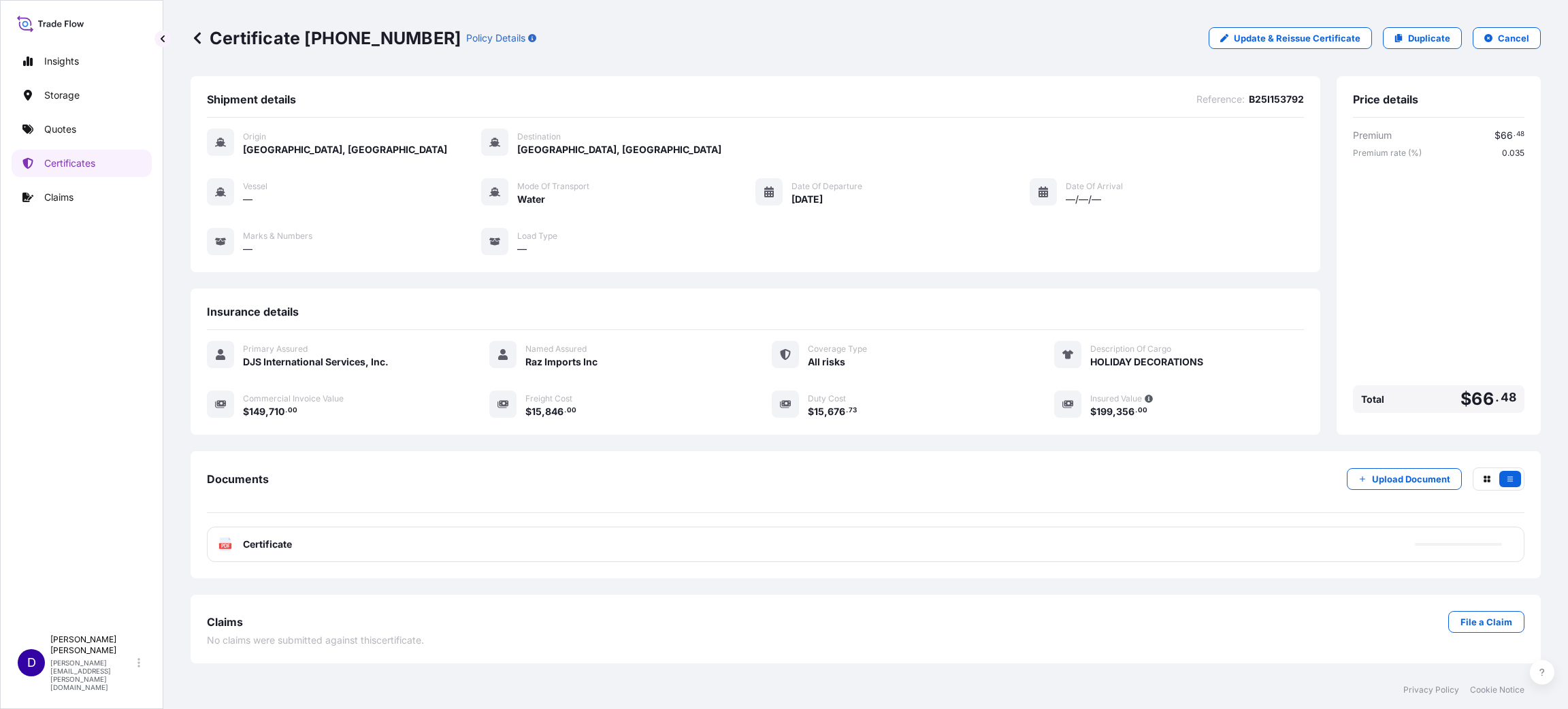 drag, startPoint x: 769, startPoint y: 668, endPoint x: 753, endPoint y: 710, distance: 44.94441 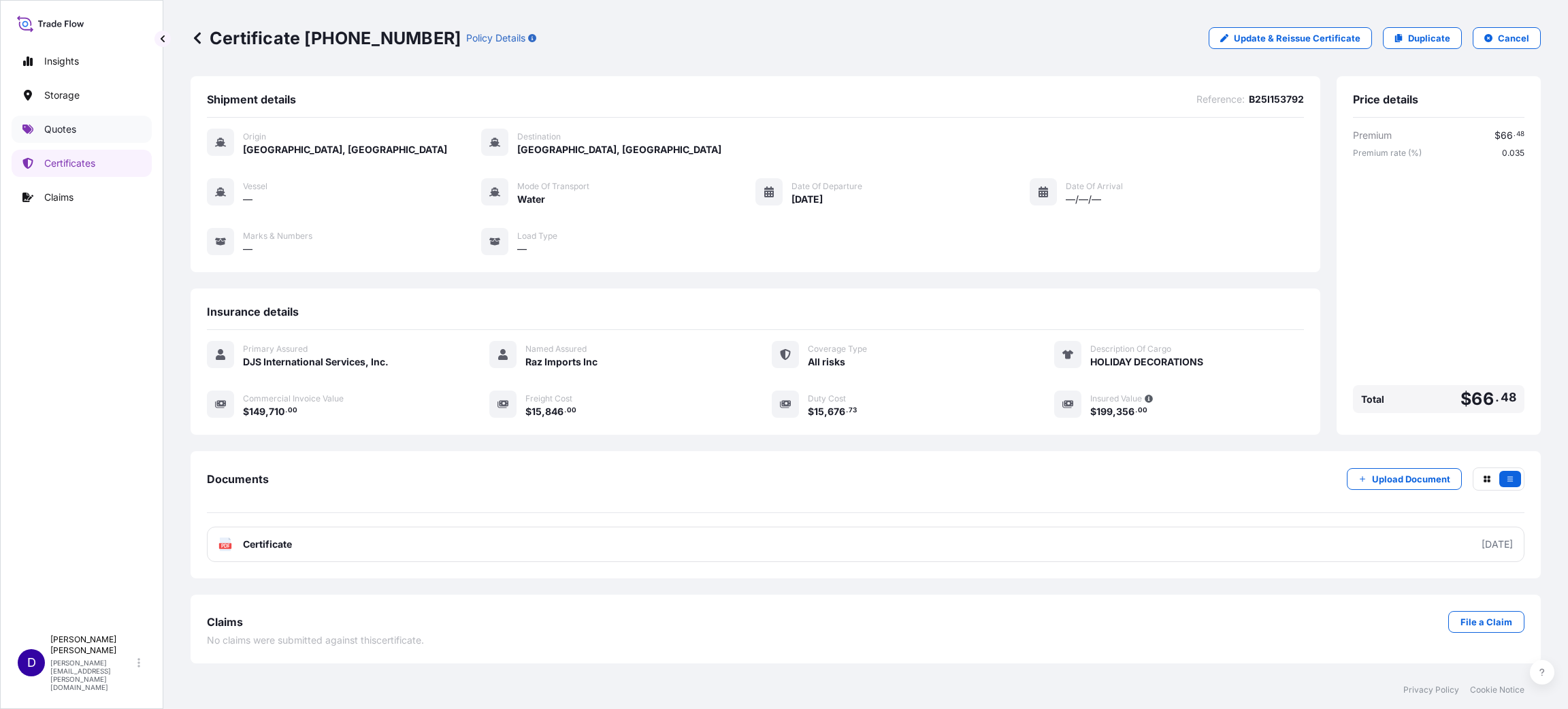 click on "Quotes" at bounding box center [82, 129] 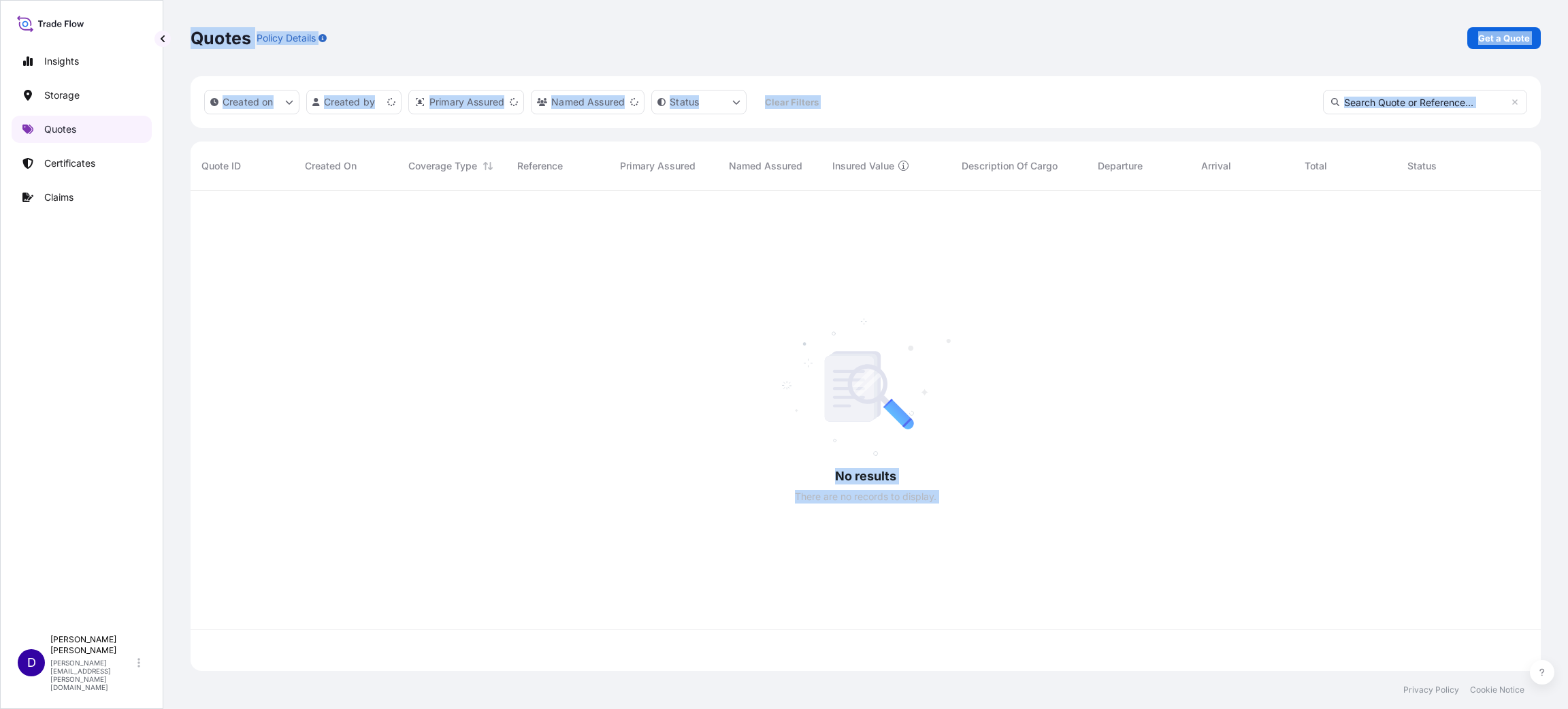 scroll, scrollTop: 16, scrollLeft: 16, axis: both 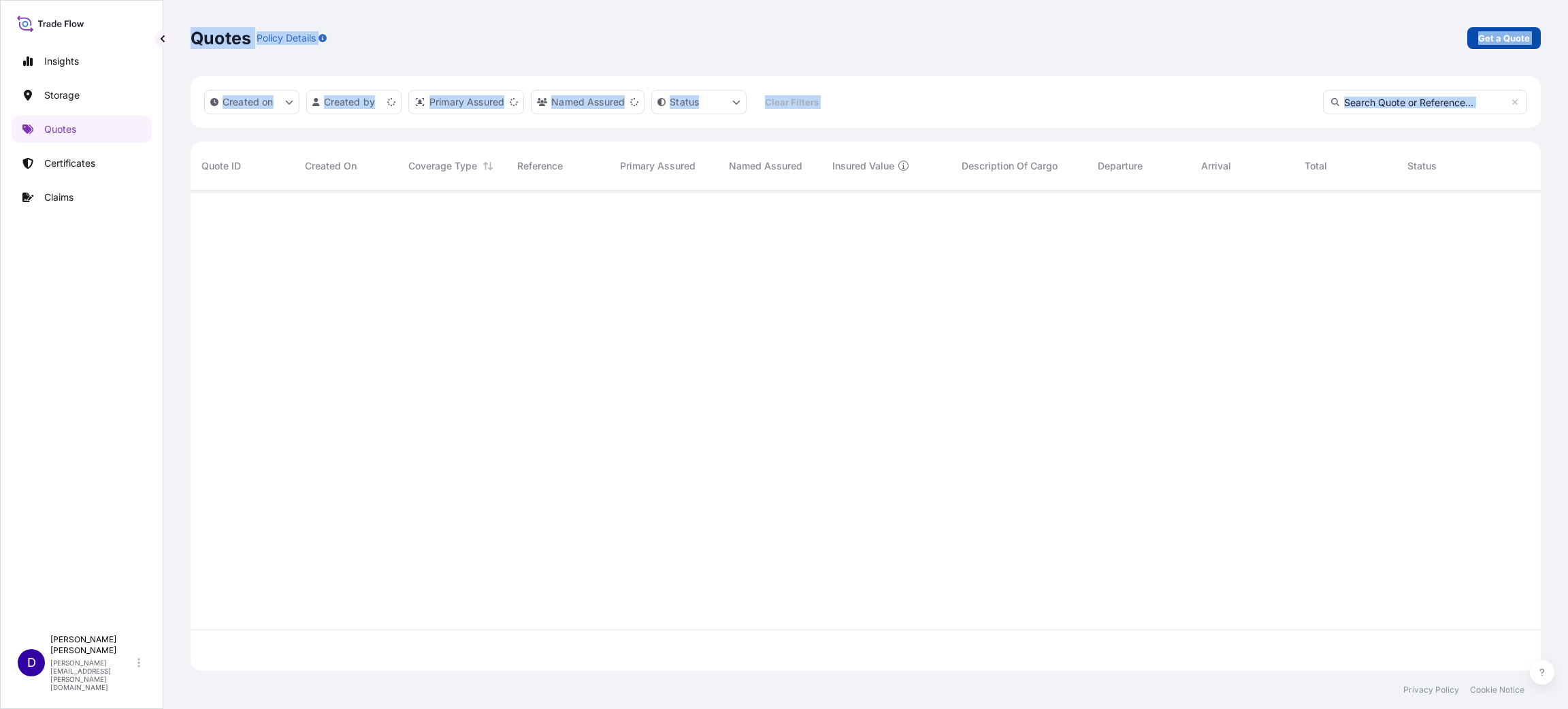 click on "Get a Quote" at bounding box center (1504, 38) 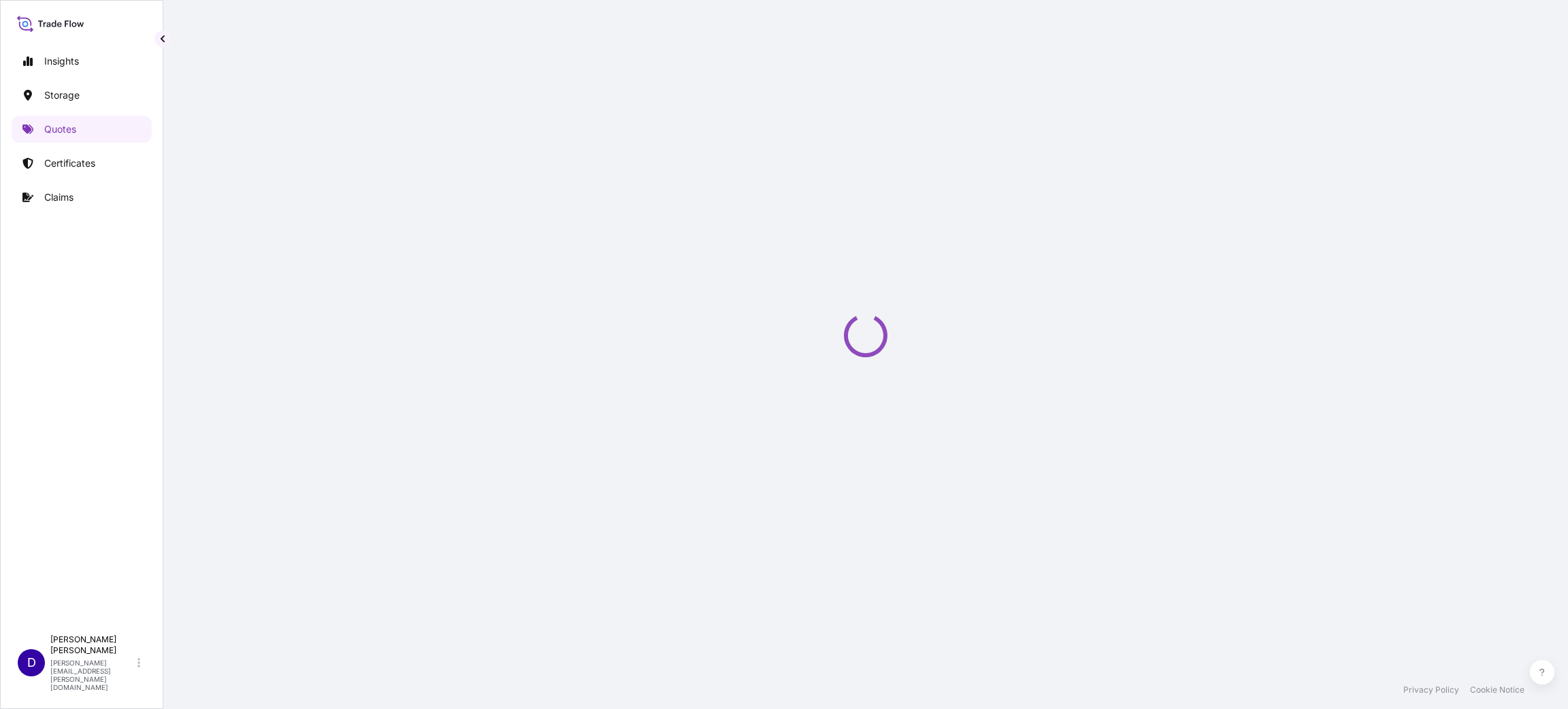 scroll, scrollTop: 22, scrollLeft: 0, axis: vertical 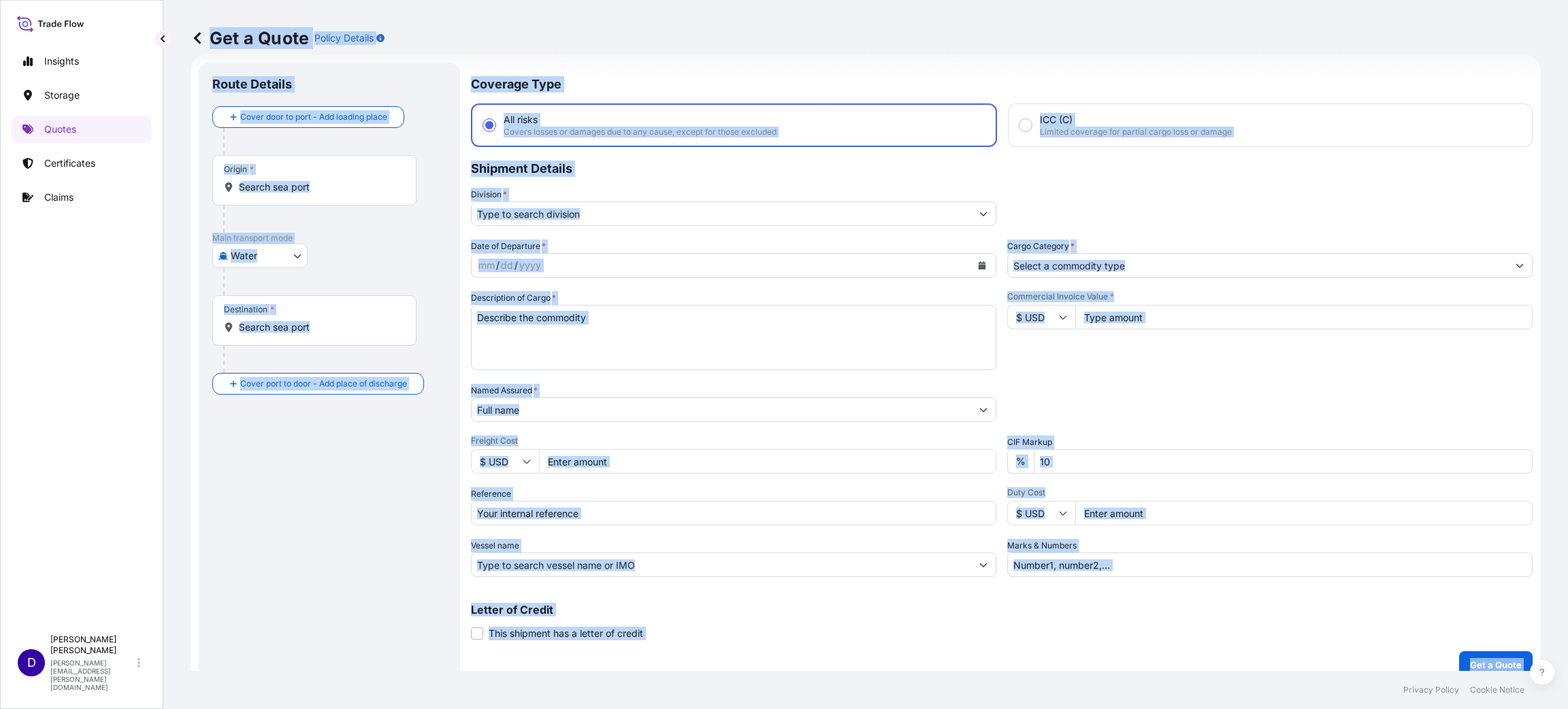 click on "Route Details   Cover door to port - Add loading place Place of loading Road / [GEOGRAPHIC_DATA] / Inland Origin * Main transport mode Water Air Water Inland Destination * Cover port to door - Add place of discharge Road / [GEOGRAPHIC_DATA] / Inland Place of Discharge" at bounding box center [329, 370] 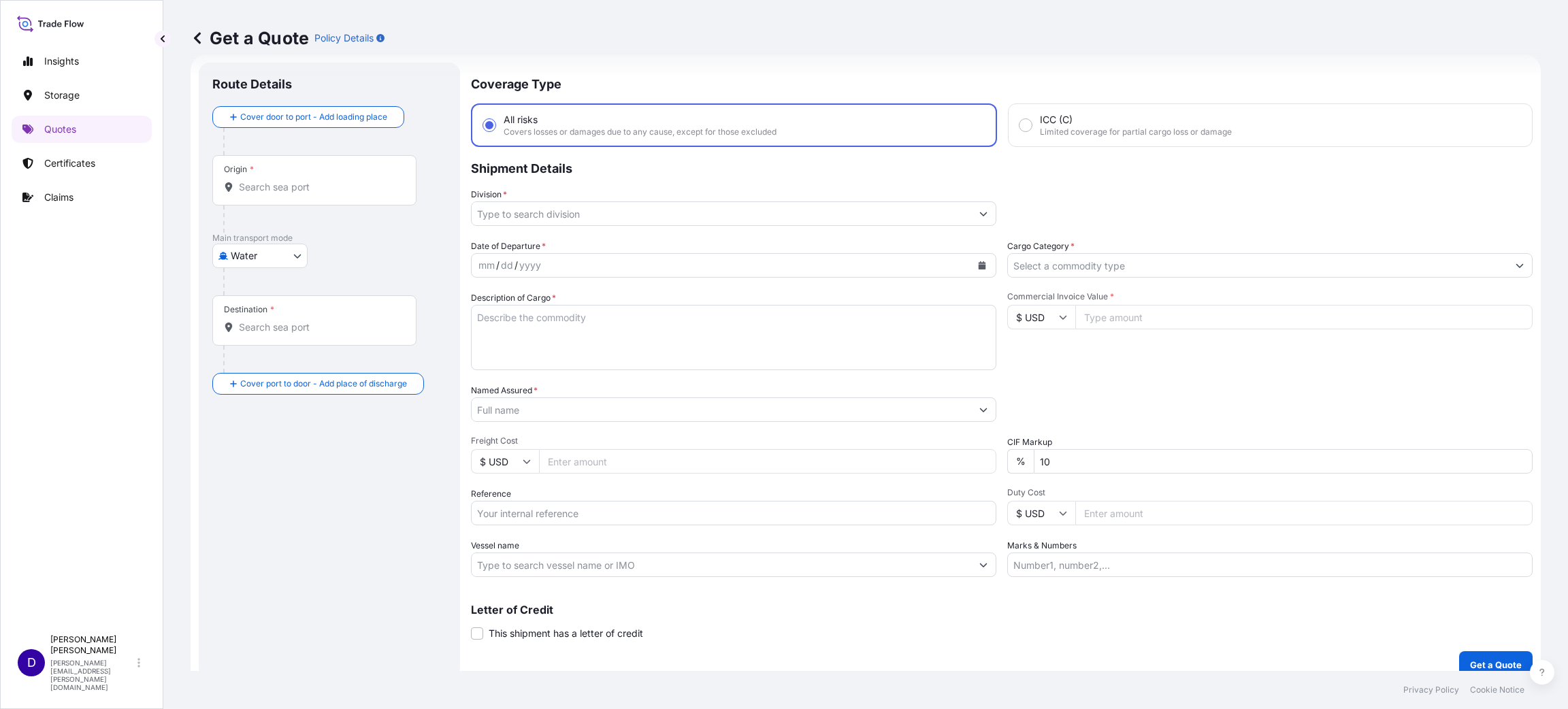 click on "Origin *" at bounding box center (319, 187) 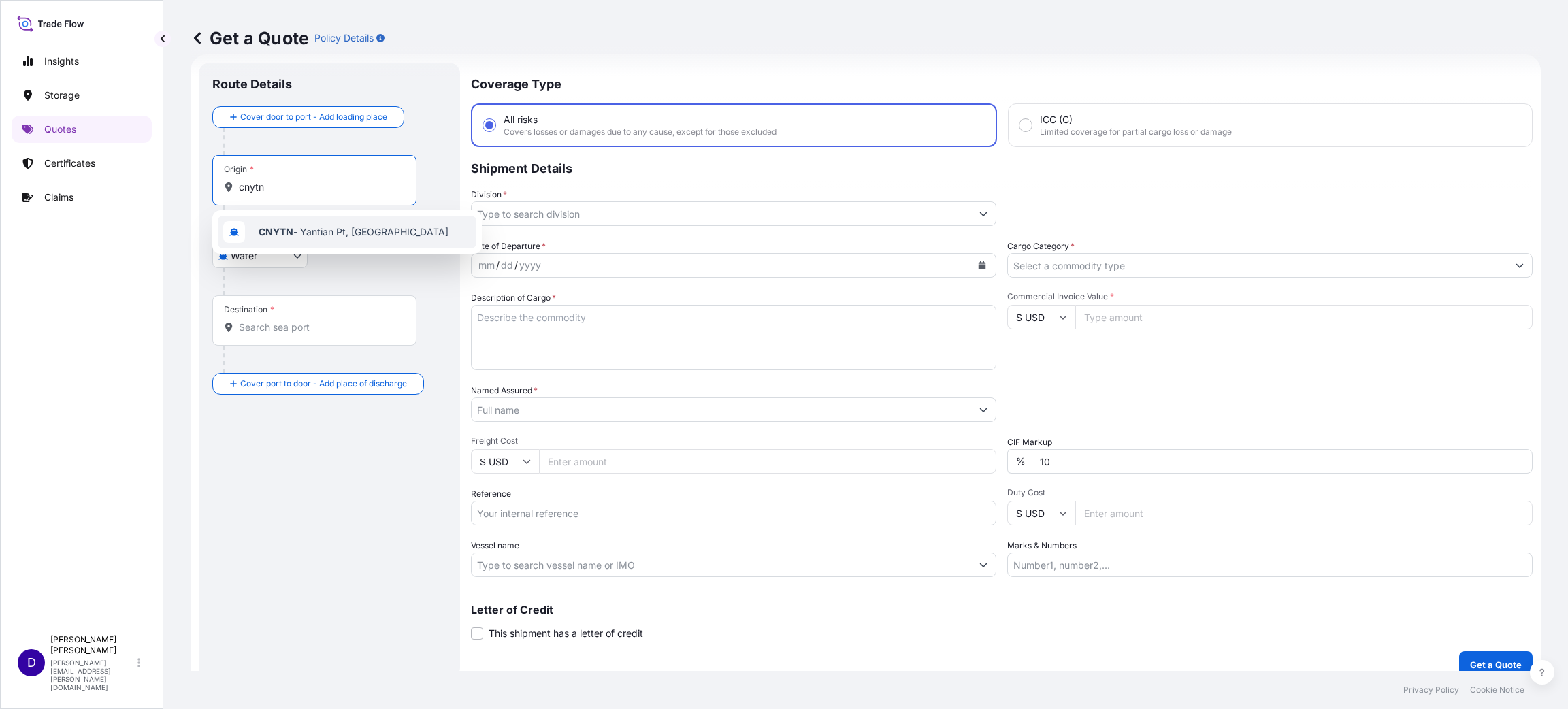 click on "CNYTN  - Yantian Pt, [GEOGRAPHIC_DATA]" at bounding box center [353, 232] 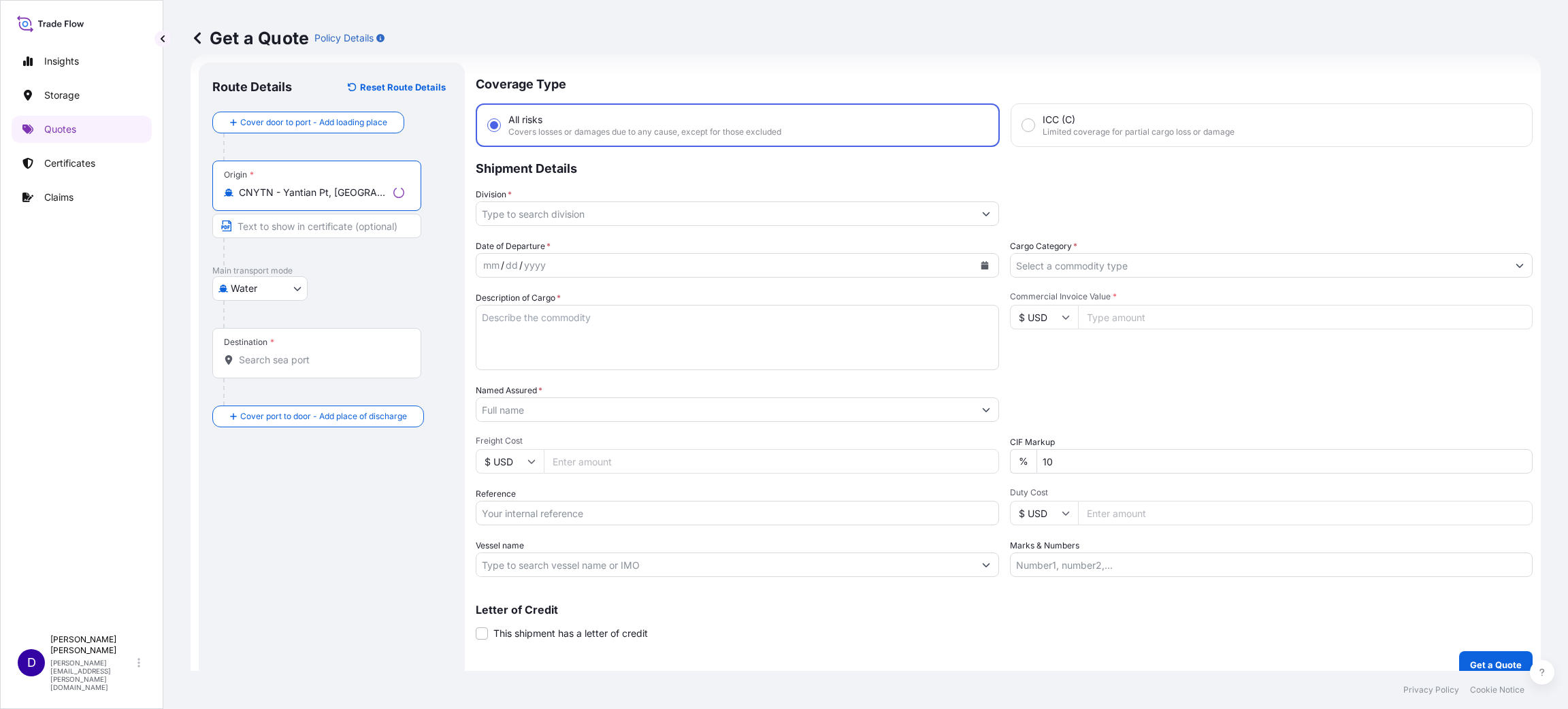 type on "CNYTN - Yantian Pt, [GEOGRAPHIC_DATA]" 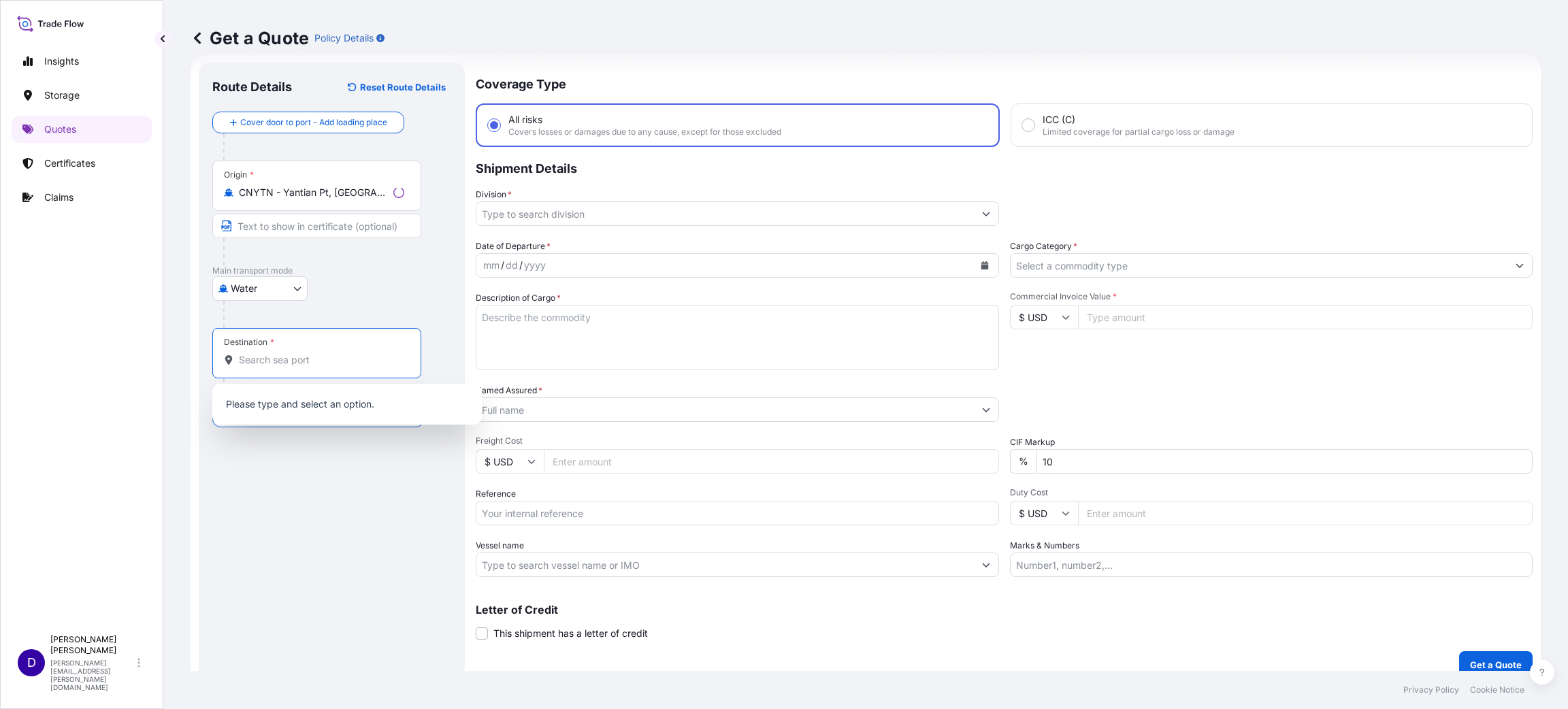 click on "Destination *" at bounding box center (321, 360) 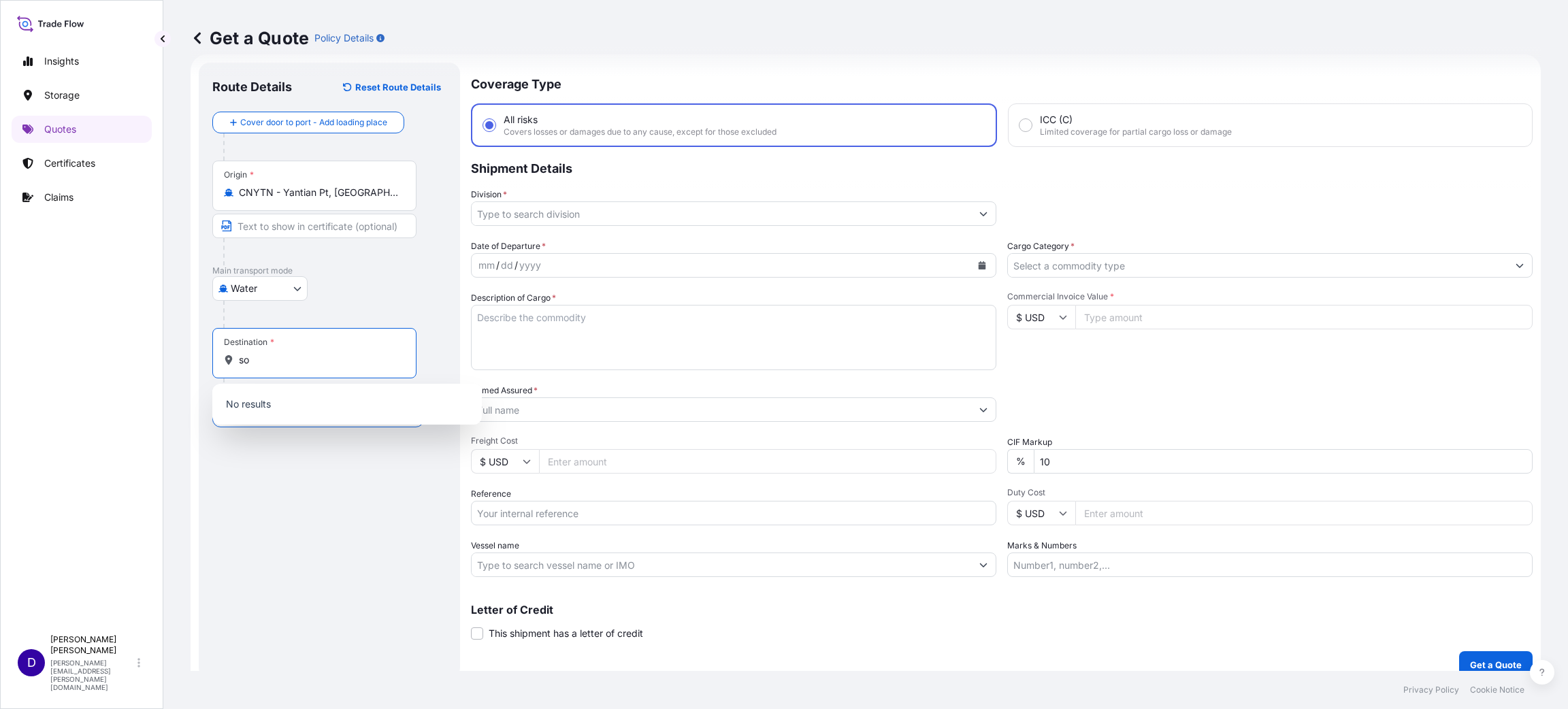 type on "s" 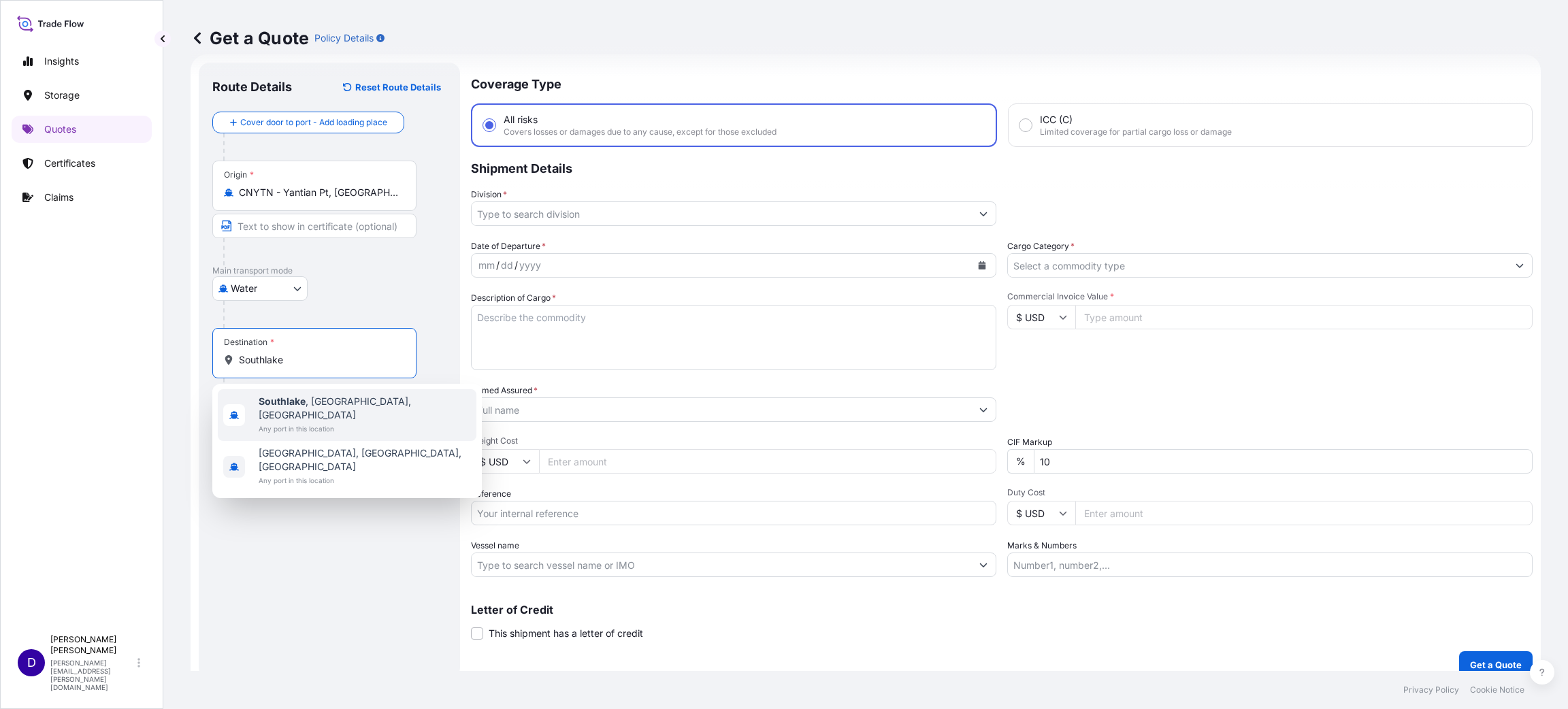 click on "Any port in this location" at bounding box center [365, 429] 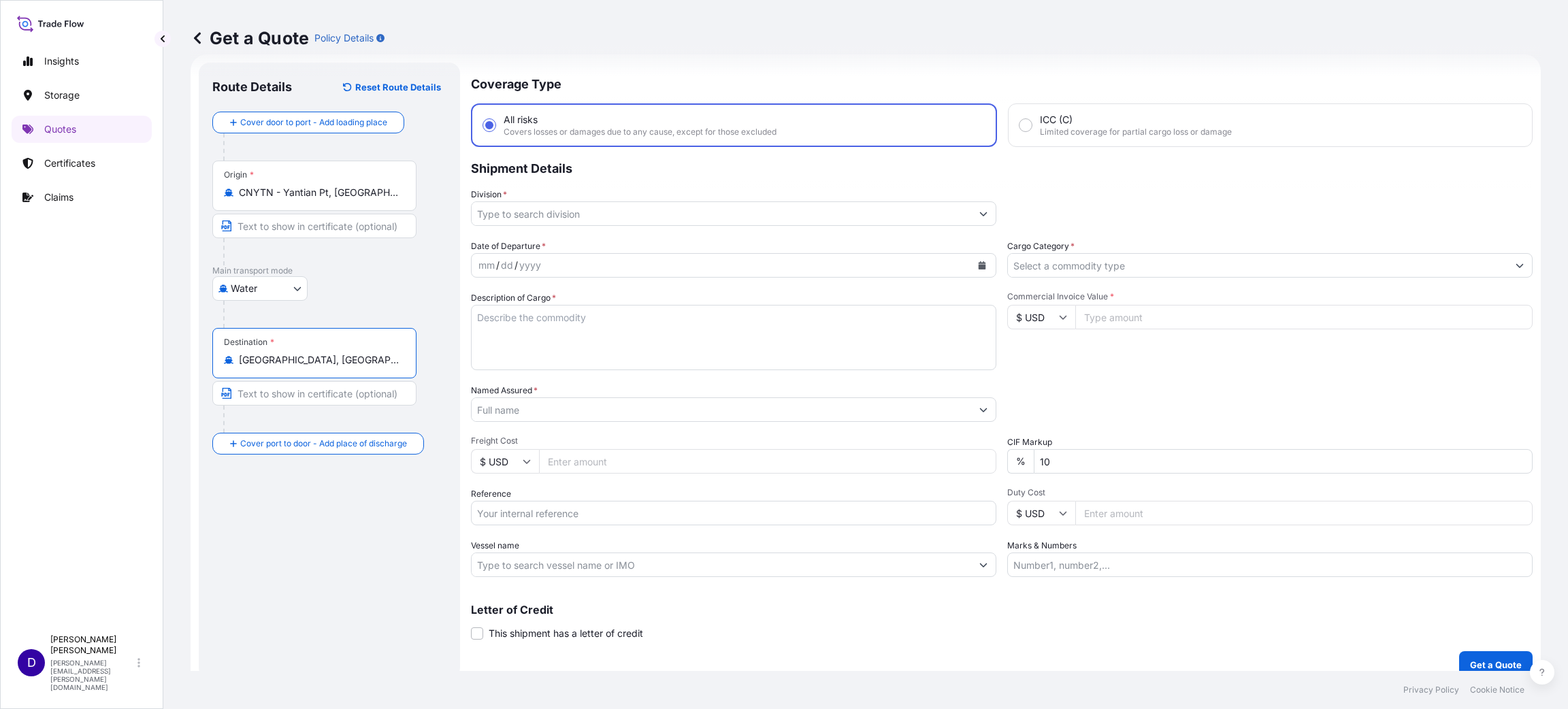 type on "[GEOGRAPHIC_DATA], [GEOGRAPHIC_DATA], [GEOGRAPHIC_DATA]" 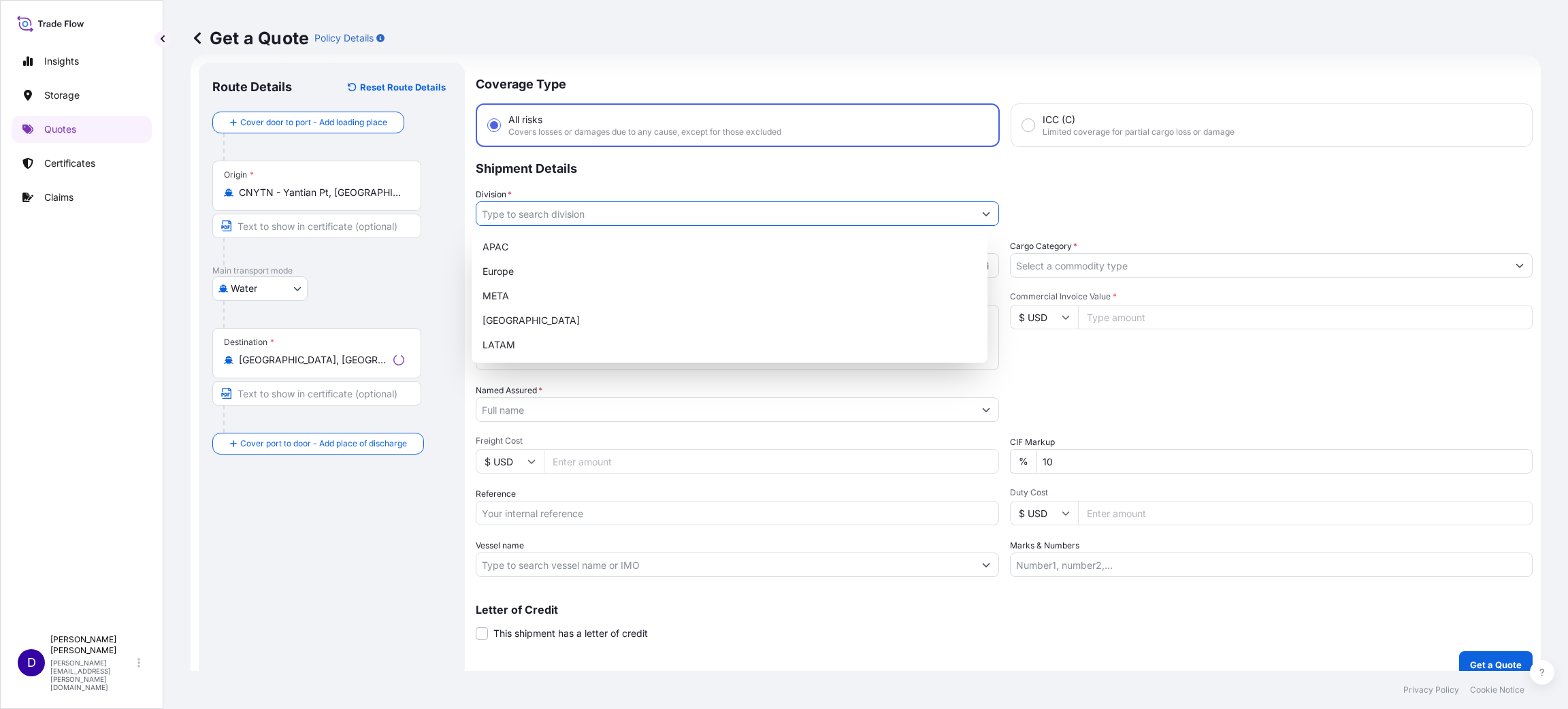 click on "Division *" at bounding box center (725, 214) 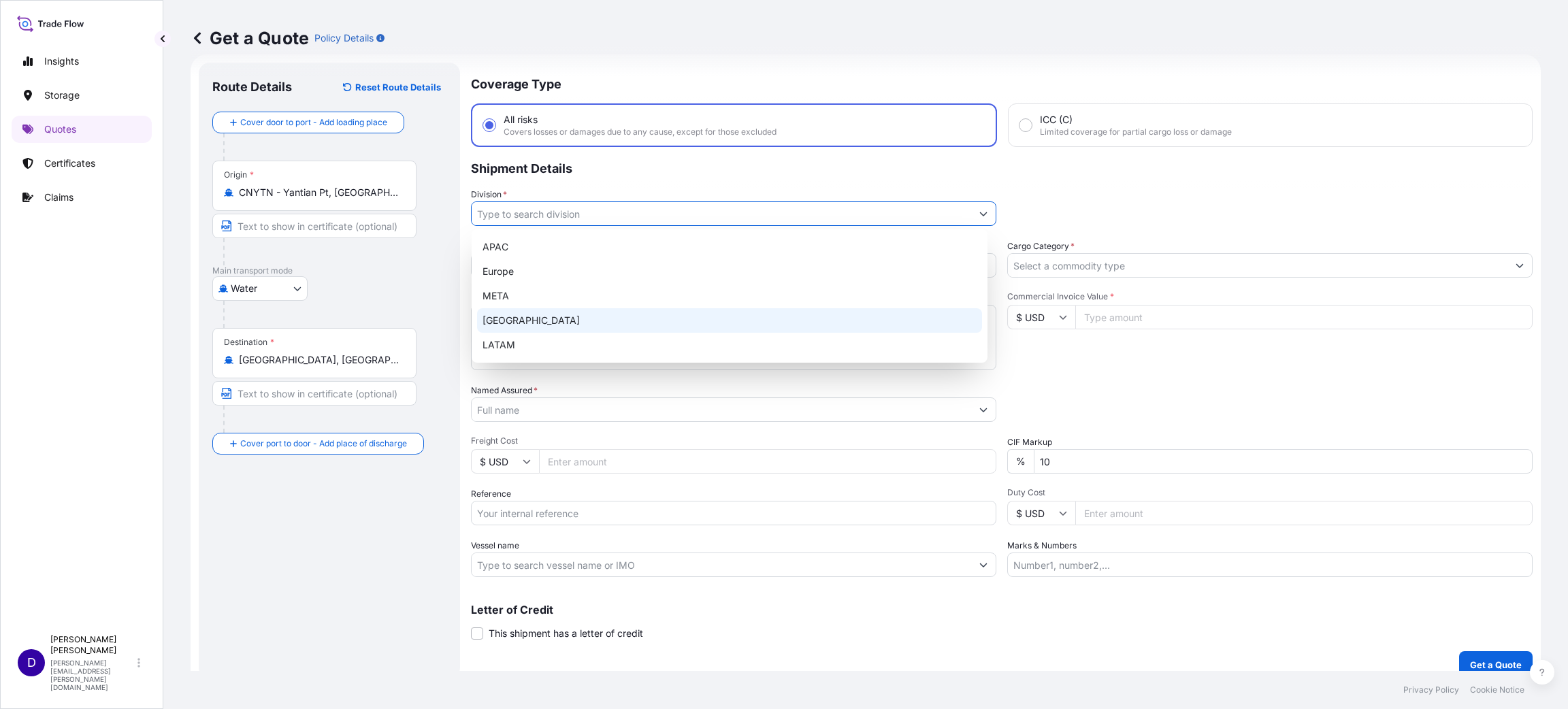 click on "[GEOGRAPHIC_DATA]" at bounding box center [730, 320] 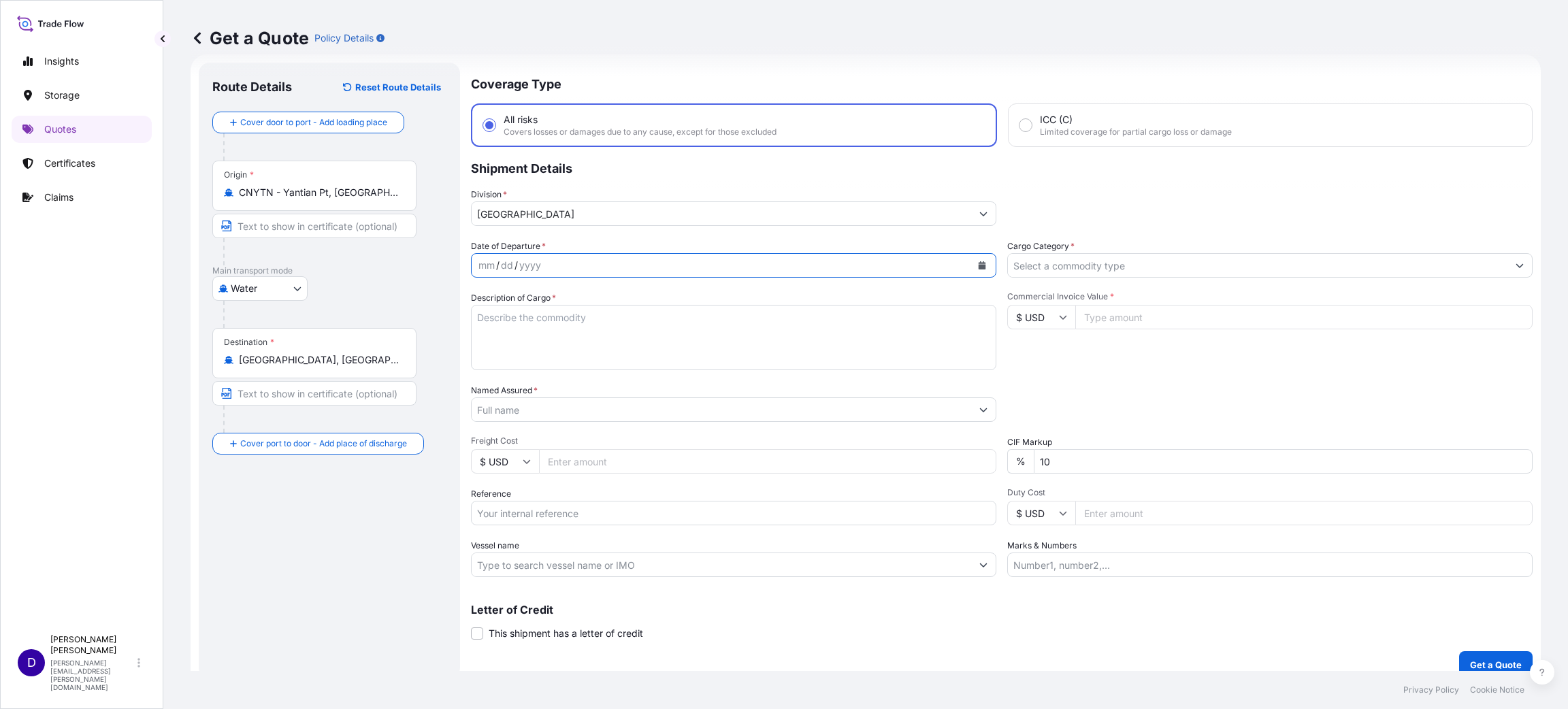 click 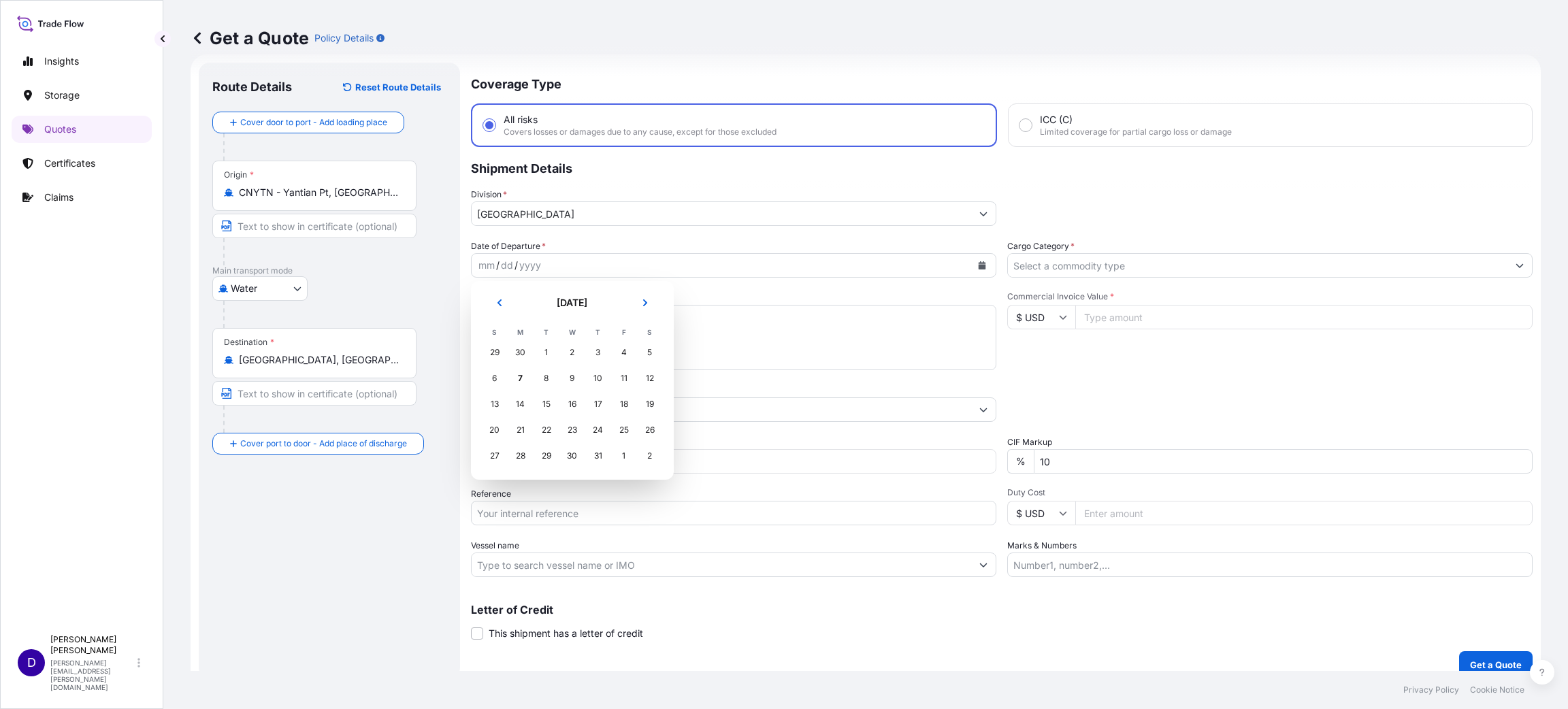 click on "29" at bounding box center (495, 352) 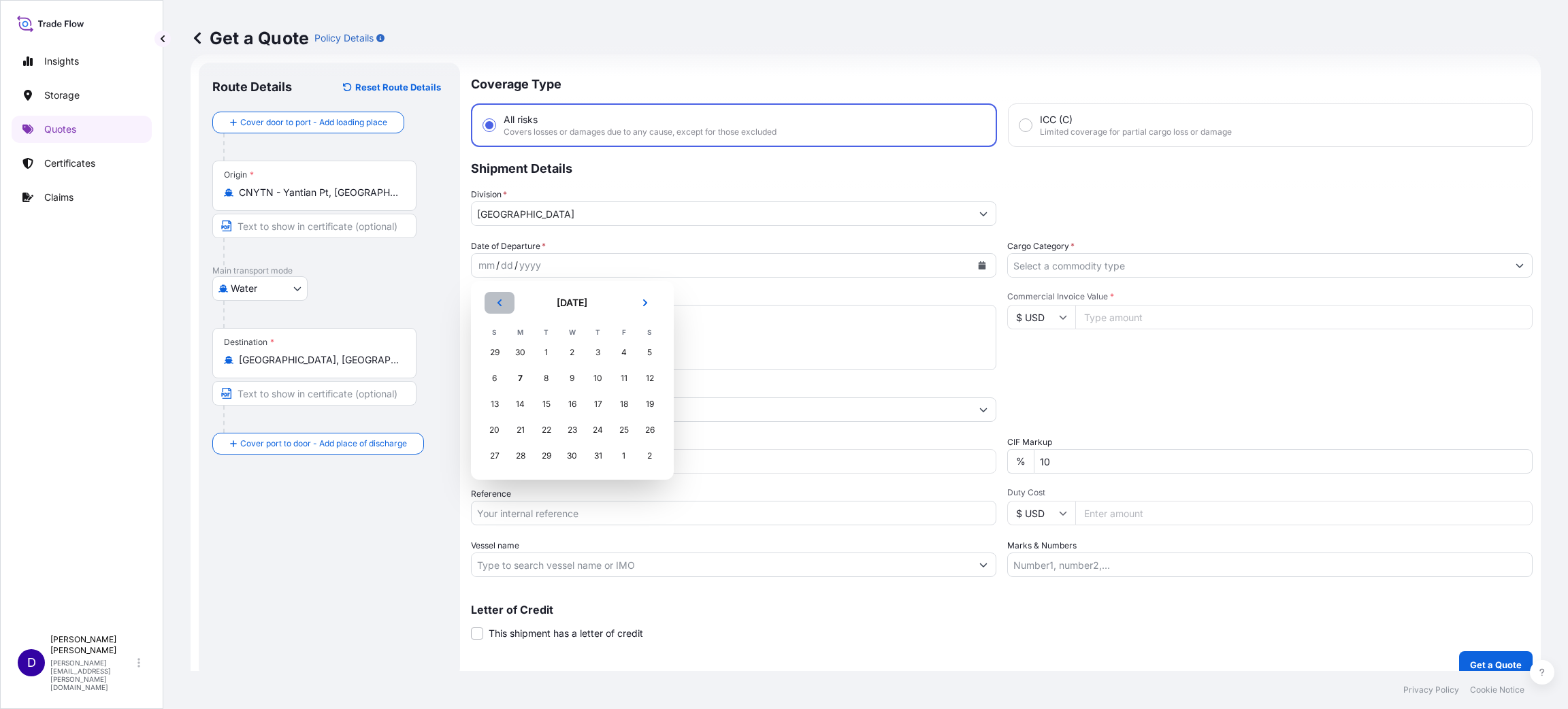 click 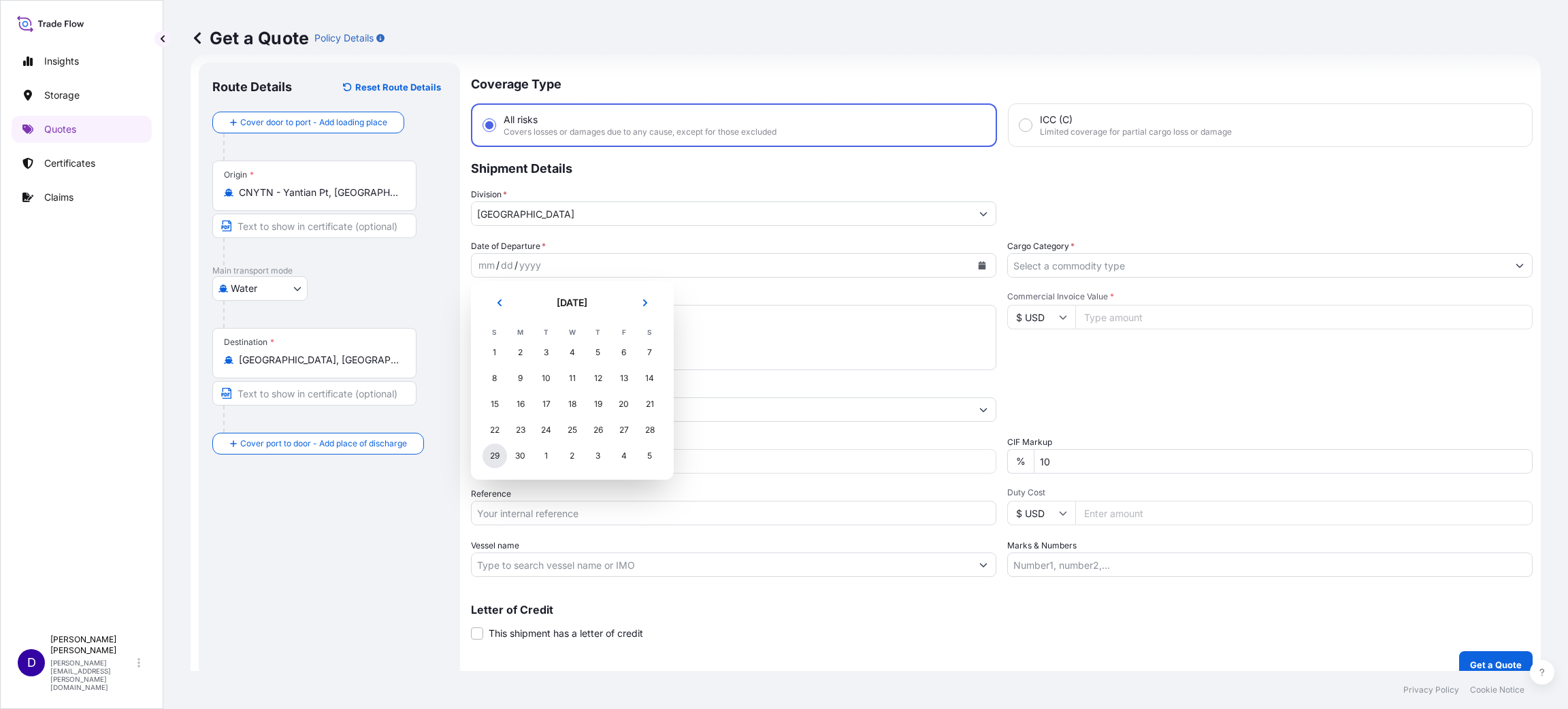 click on "29" at bounding box center (495, 456) 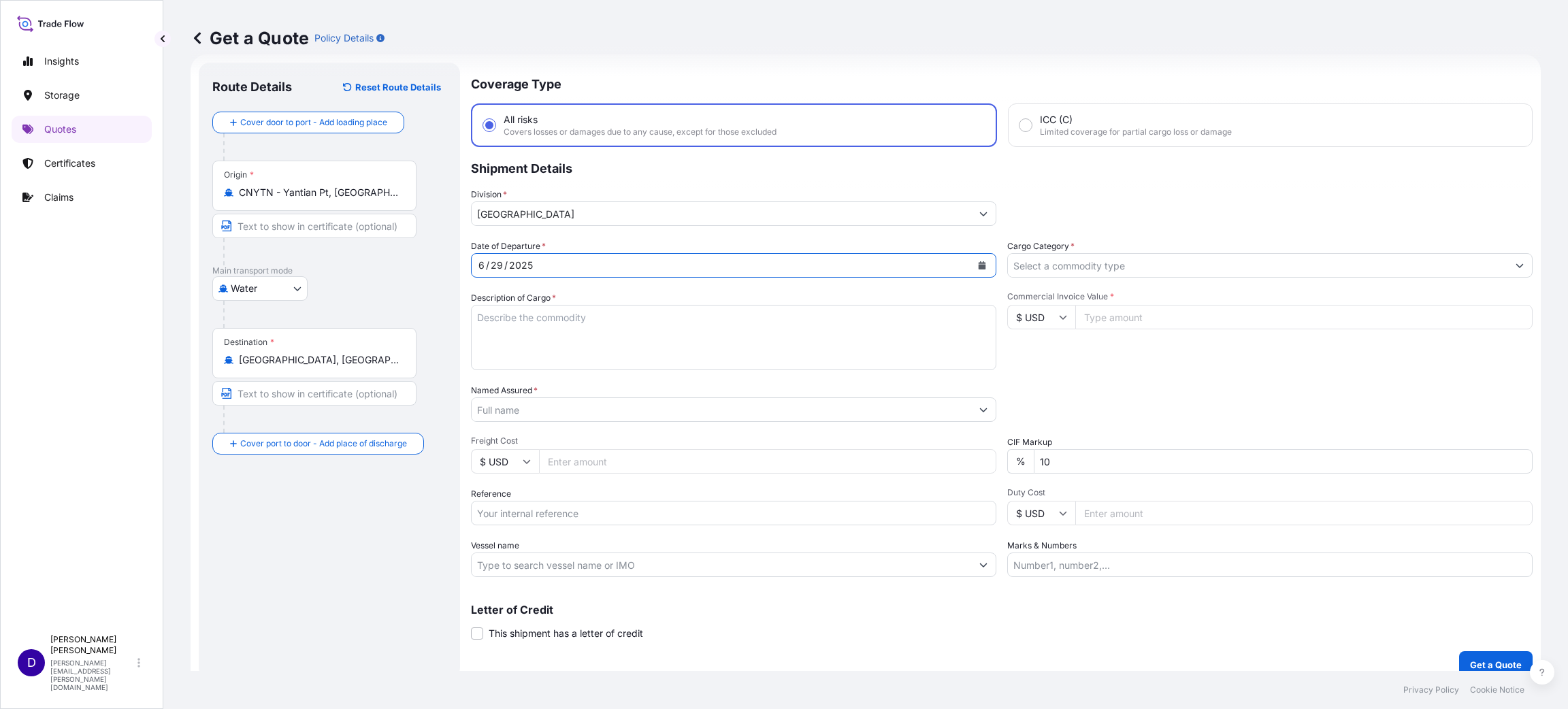 click on "Date of Departure * [DATE] Cargo Category * Description of Cargo * Commercial Invoice Value   * $ USD Named Assured * Packing Category Select a packing category Please select a primary mode of transportation first. Freight Cost   $ USD CIF Markup % 10 Reference Duty Cost   $ USD Vessel name Marks & Numbers" at bounding box center (1002, 408) 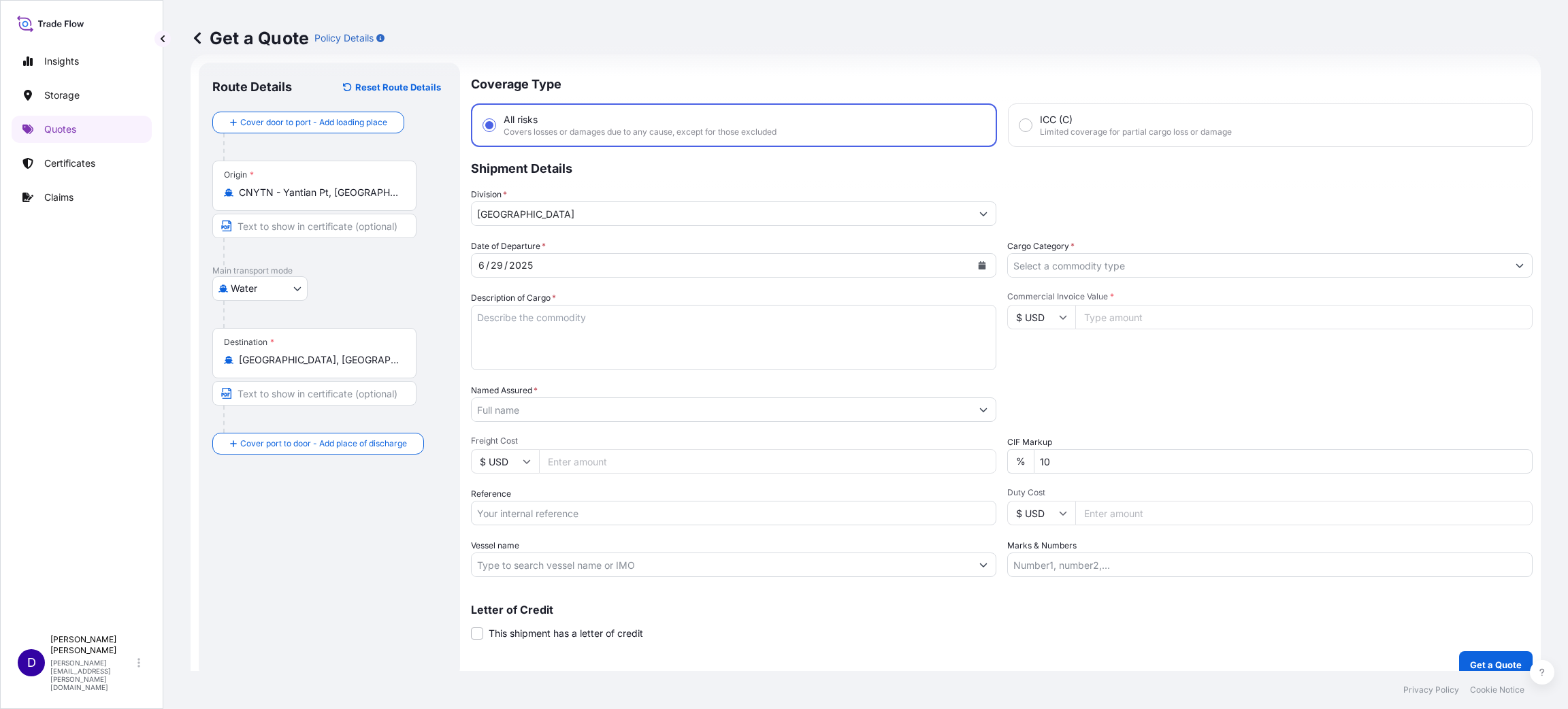 click on "Cargo Category *" at bounding box center [1258, 265] 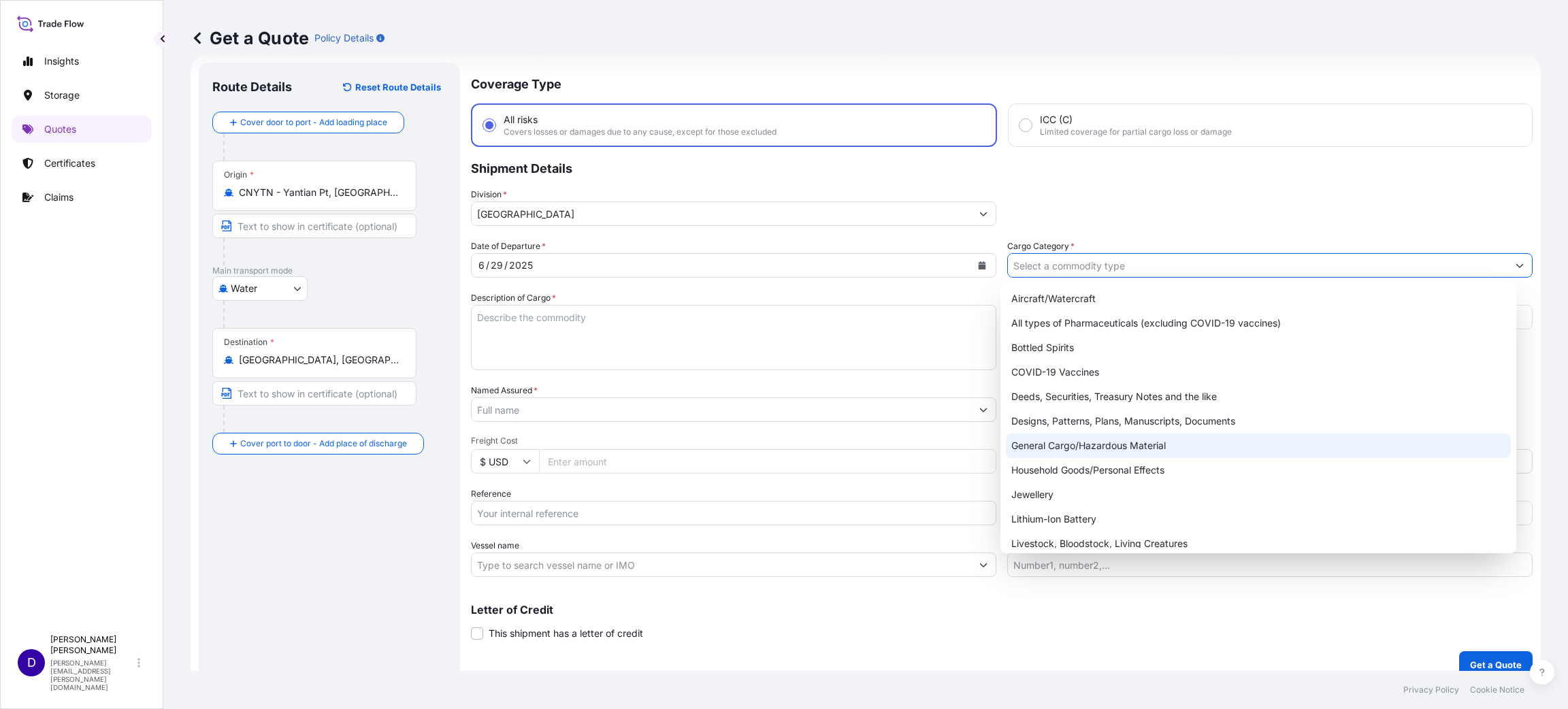 click on "General Cargo/Hazardous Material" at bounding box center [1258, 446] 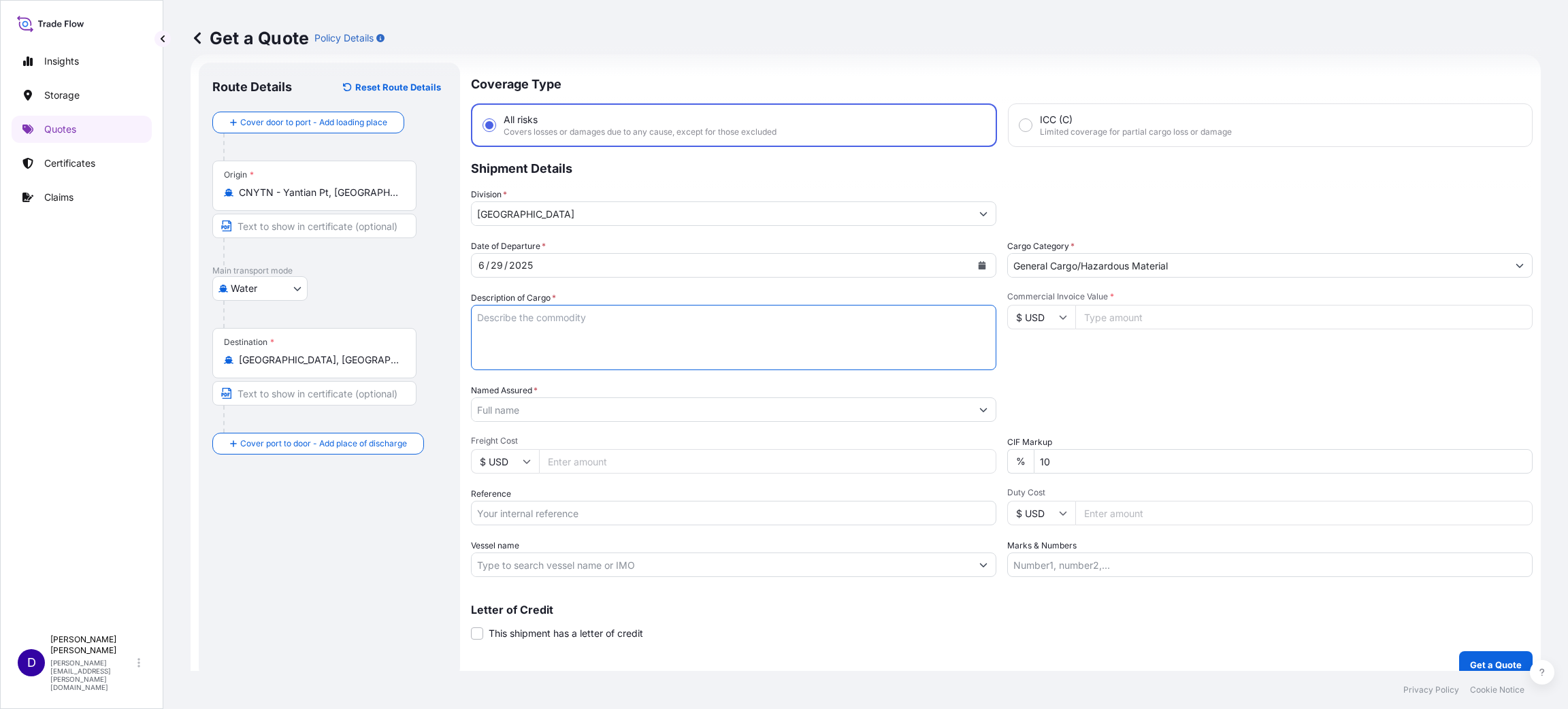 drag, startPoint x: 692, startPoint y: 330, endPoint x: 679, endPoint y: 337, distance: 14.76482 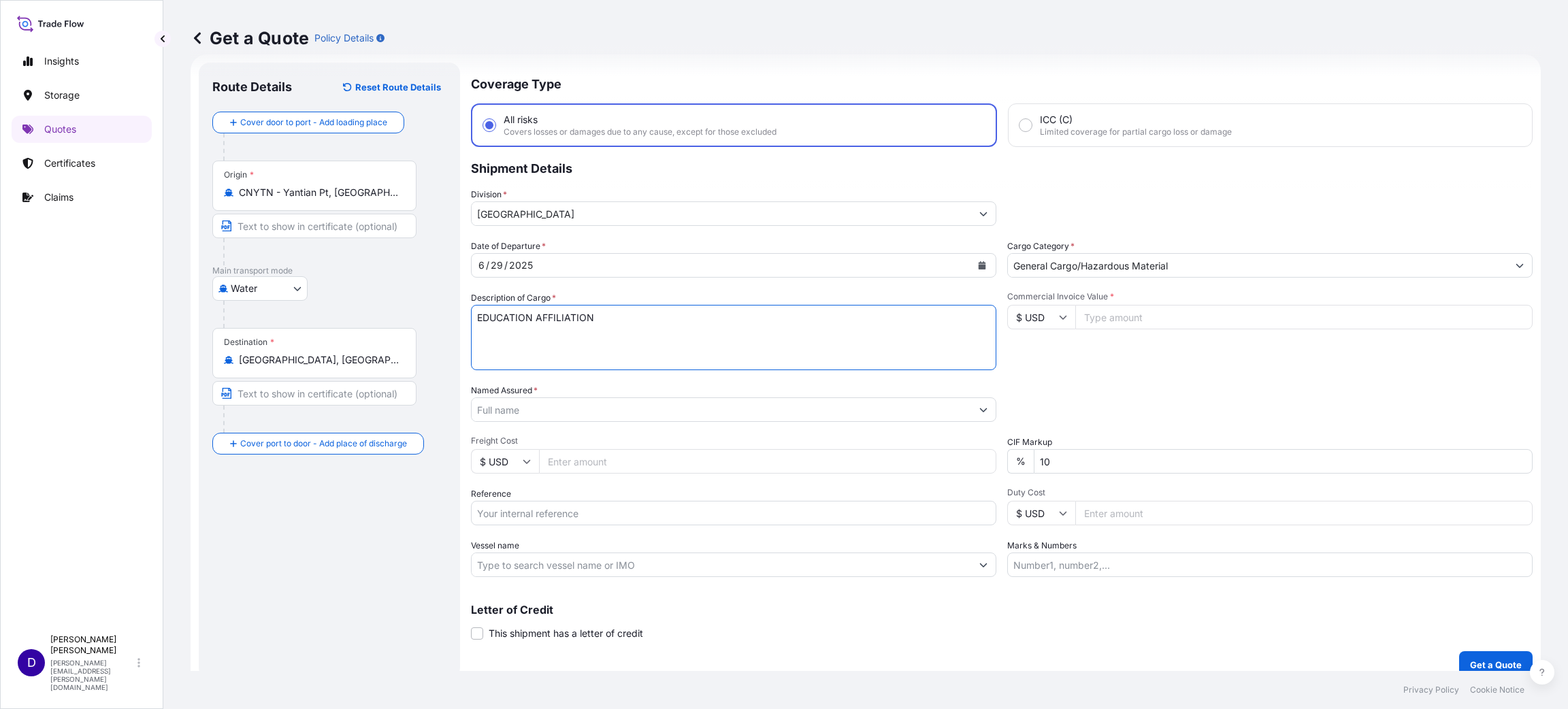 type on "EDUCATION AFFILIATION" 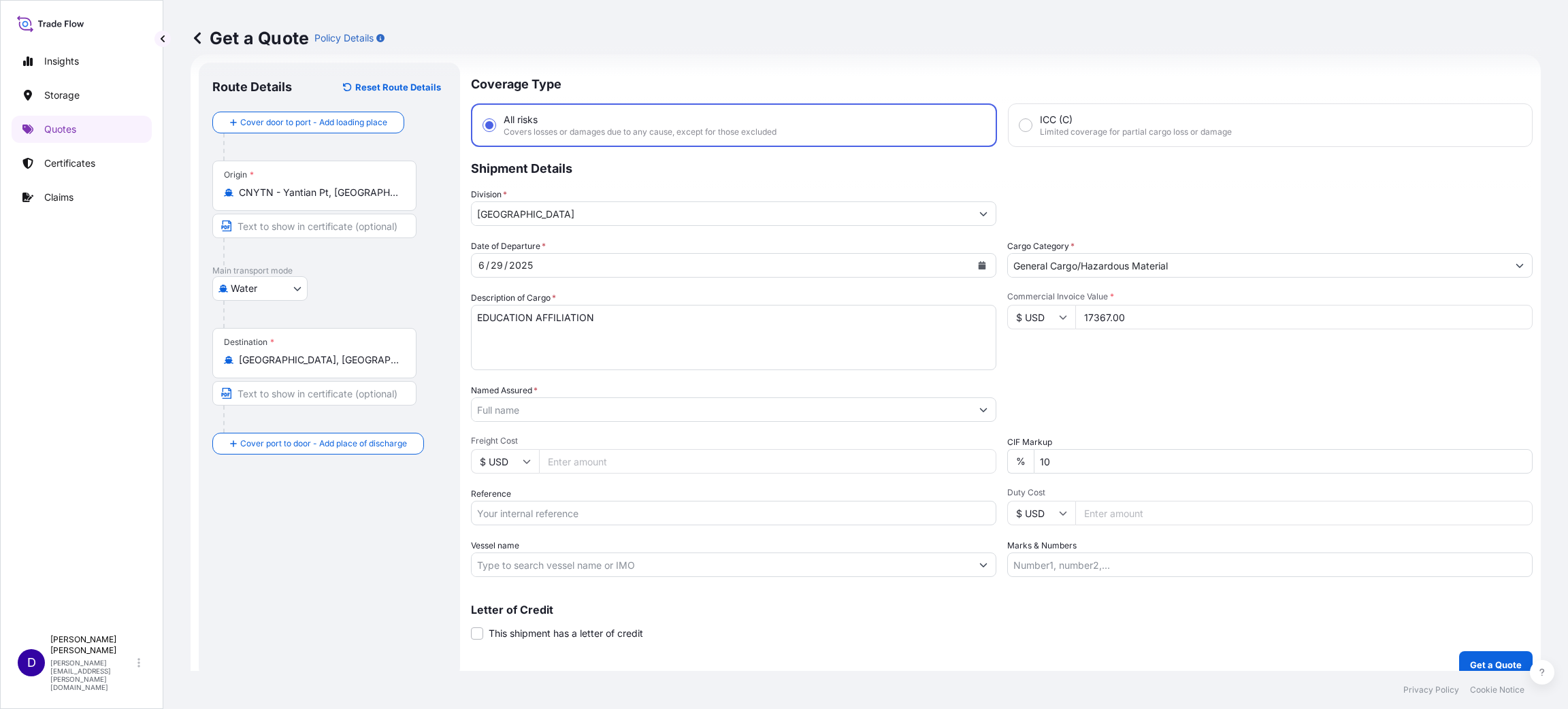 type on "17367.00" 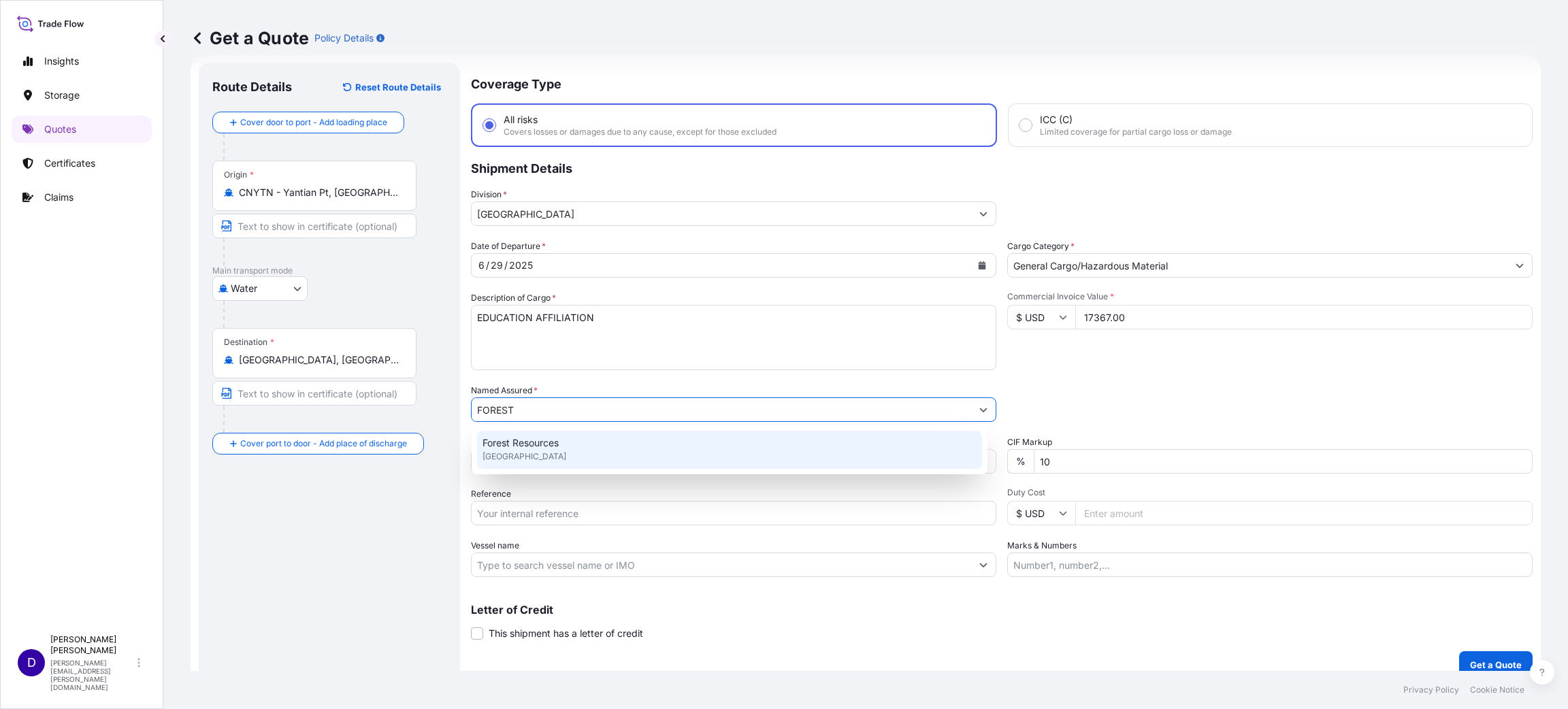 click on "Forest Resources" at bounding box center [521, 443] 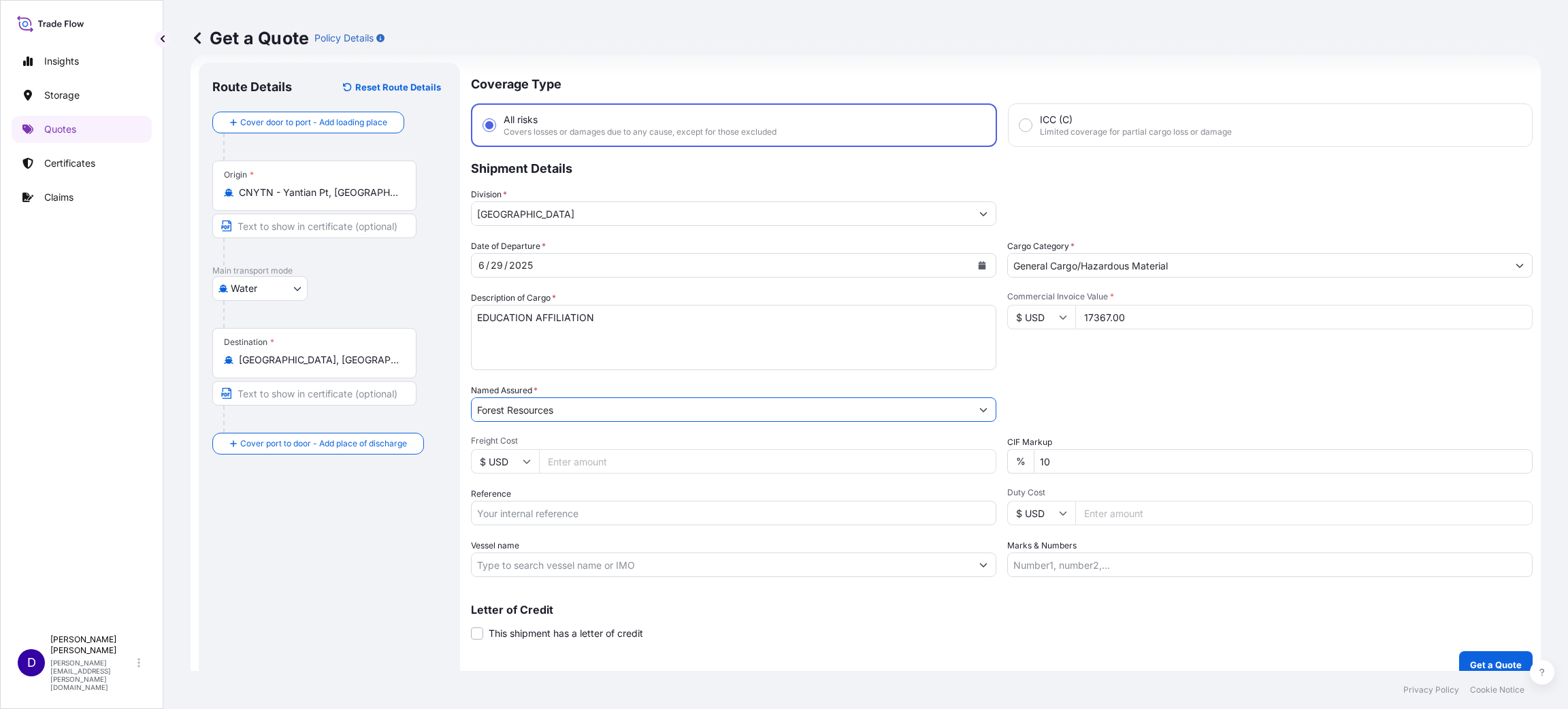type on "Forest Resources" 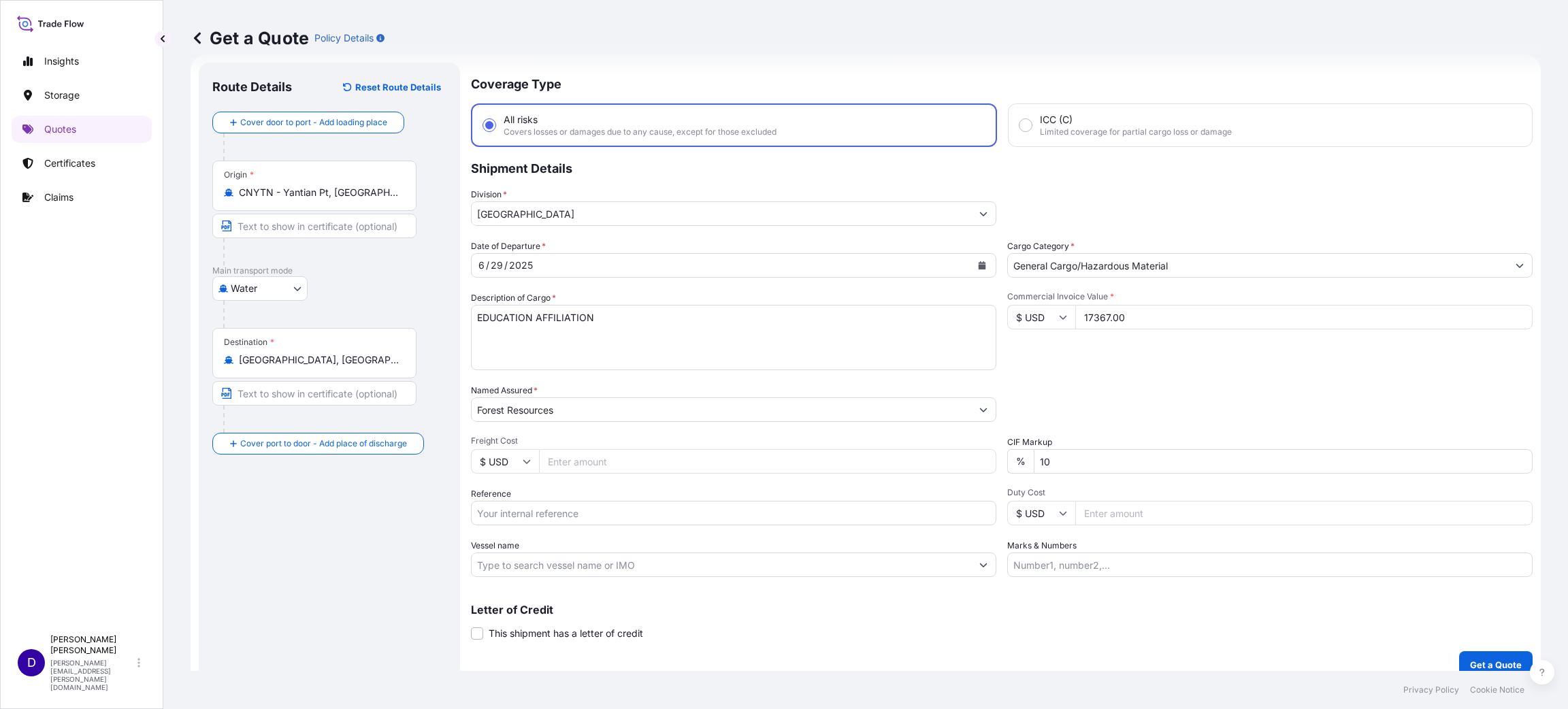 click on "Freight Cost" at bounding box center [768, 461] 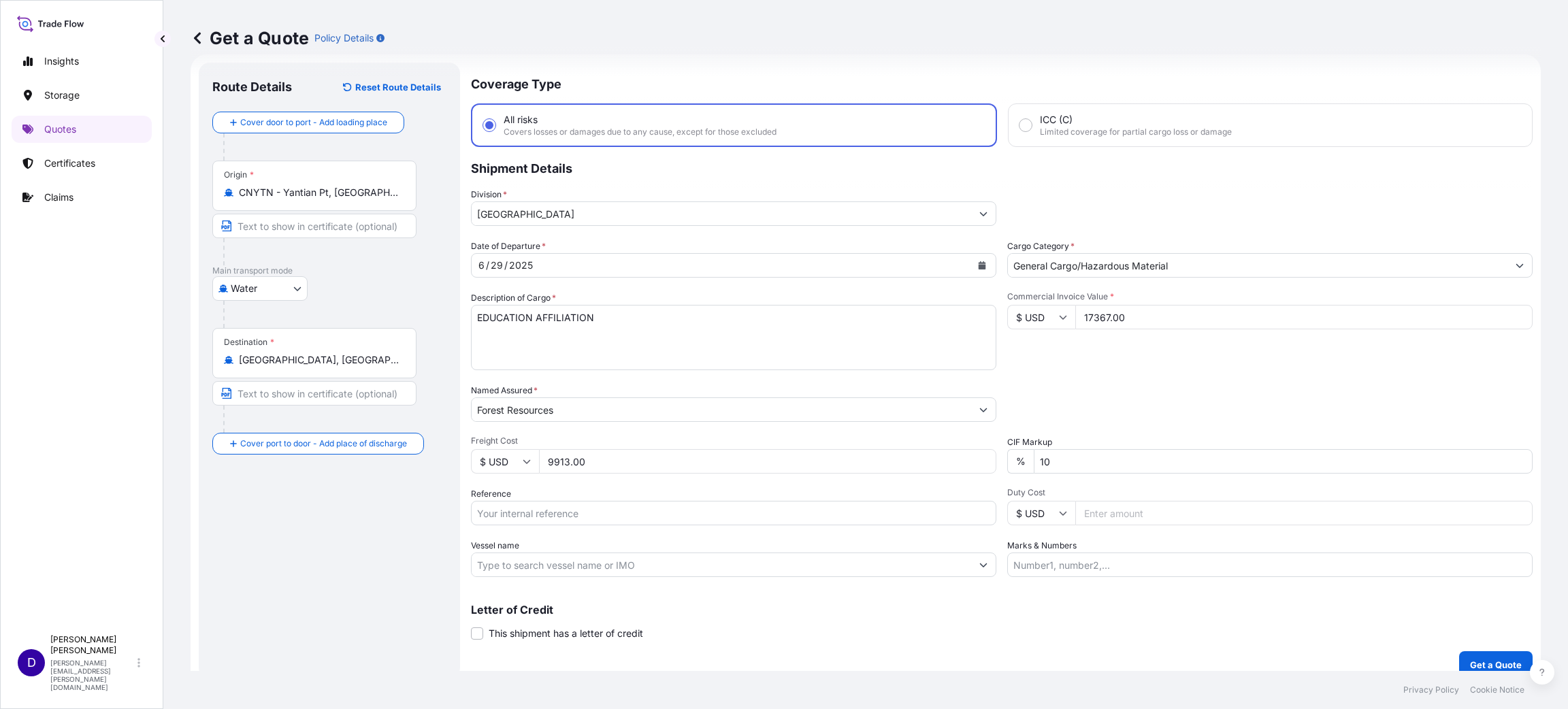 type on "9913.00" 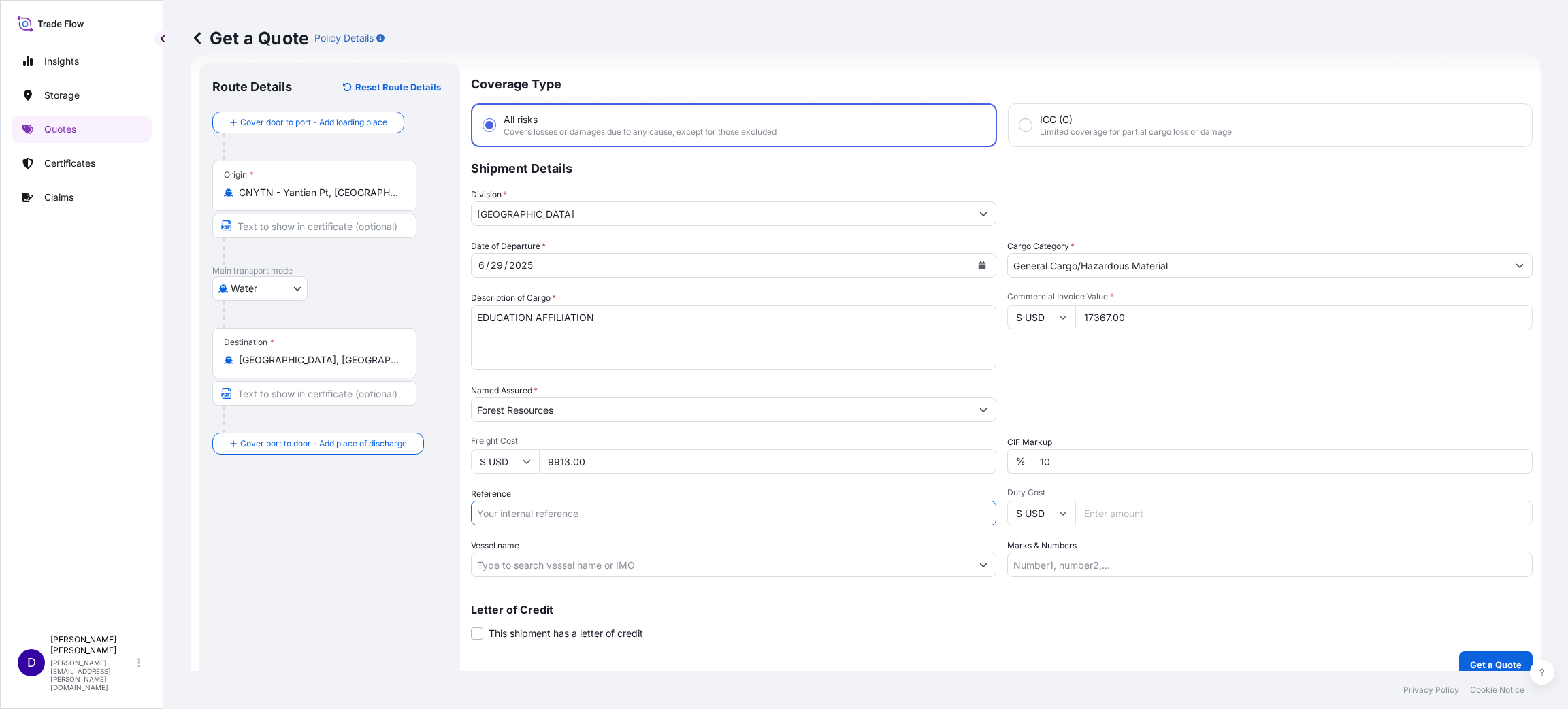 click on "Reference" at bounding box center [734, 513] 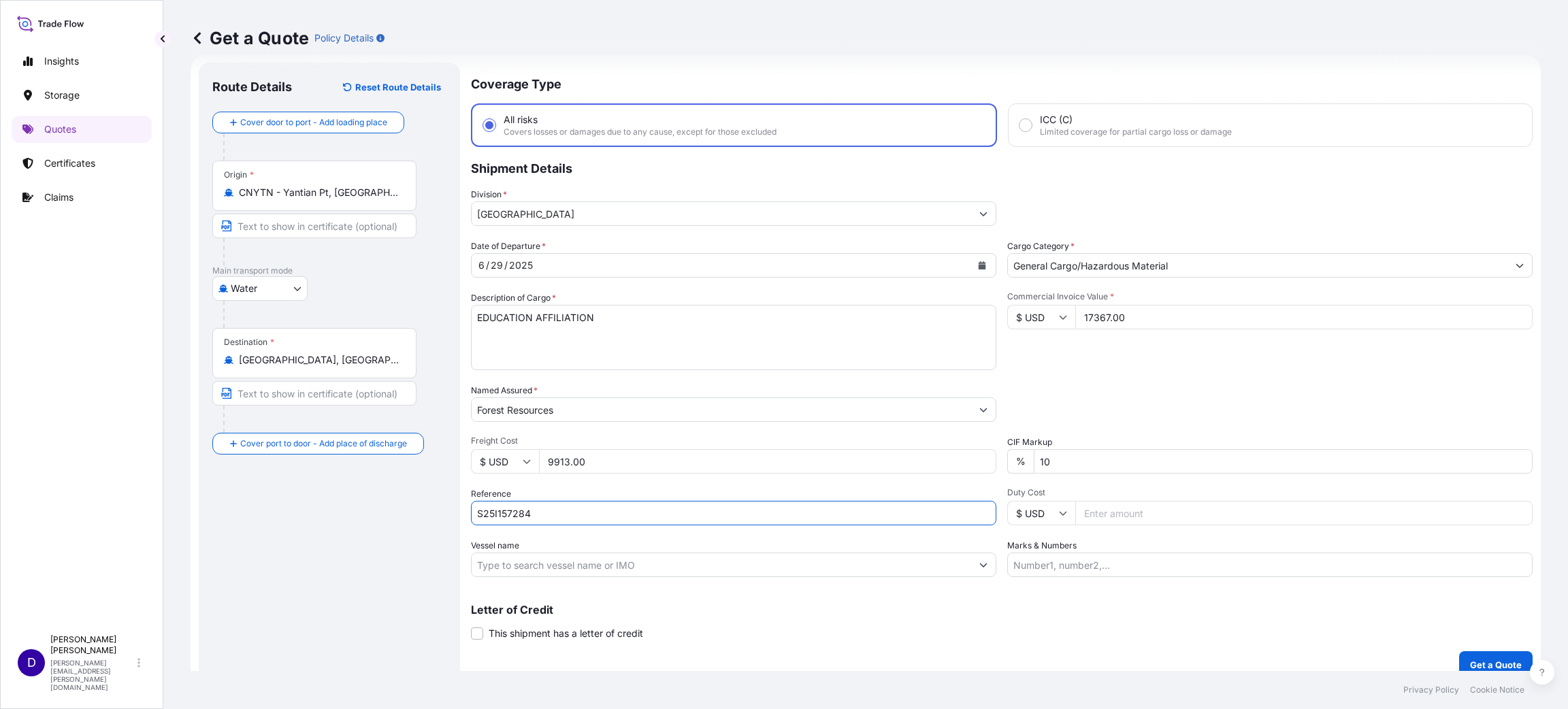 type on "S25I157284" 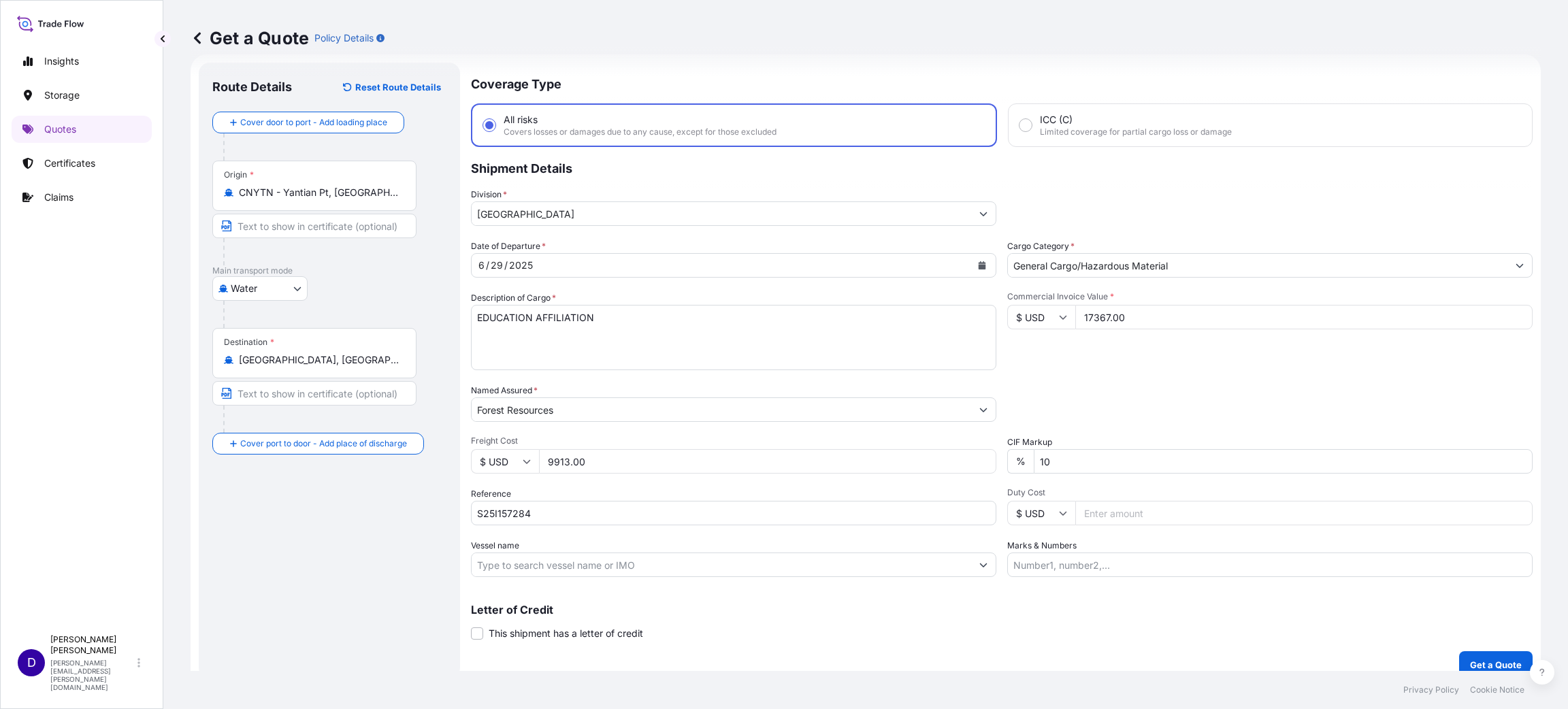 click on "Duty Cost" at bounding box center (1304, 513) 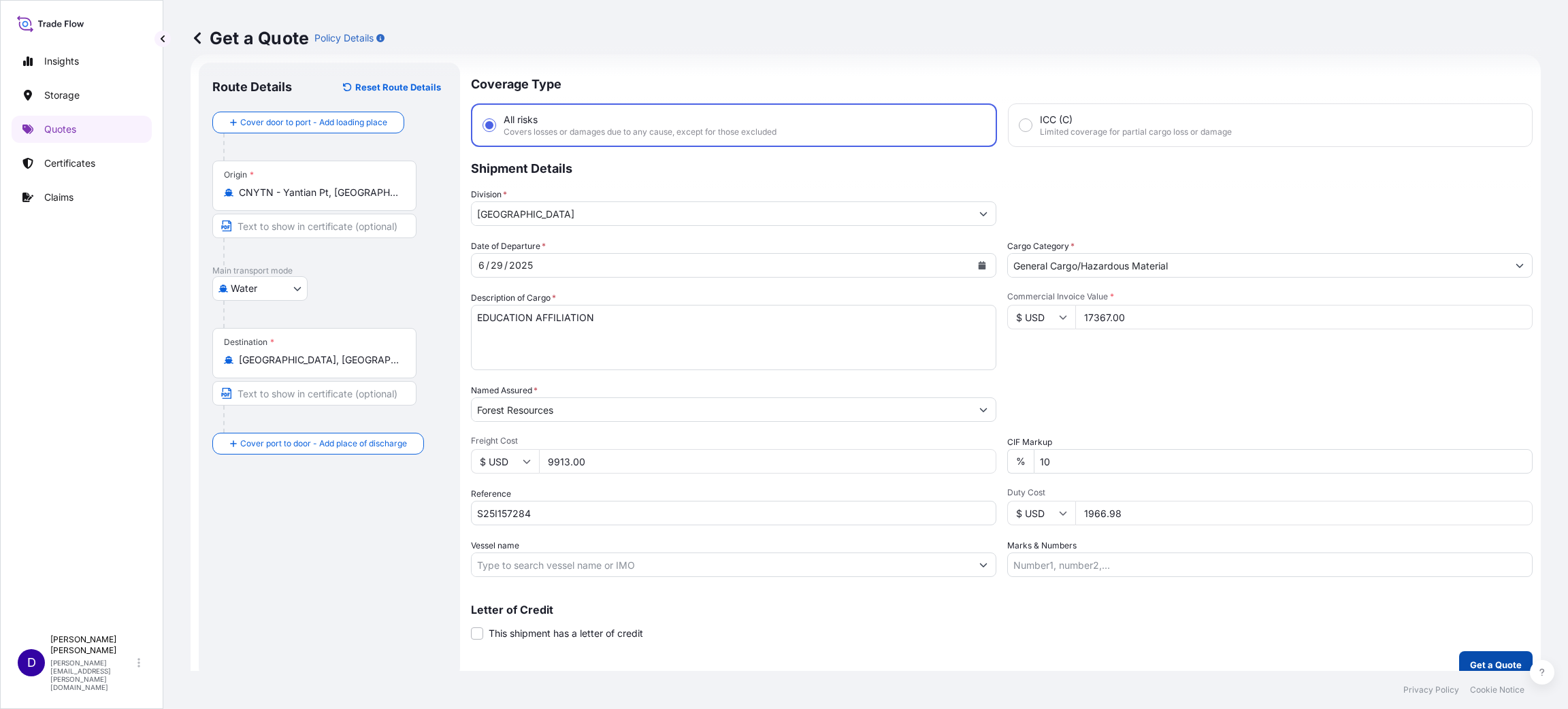 type on "1966.98" 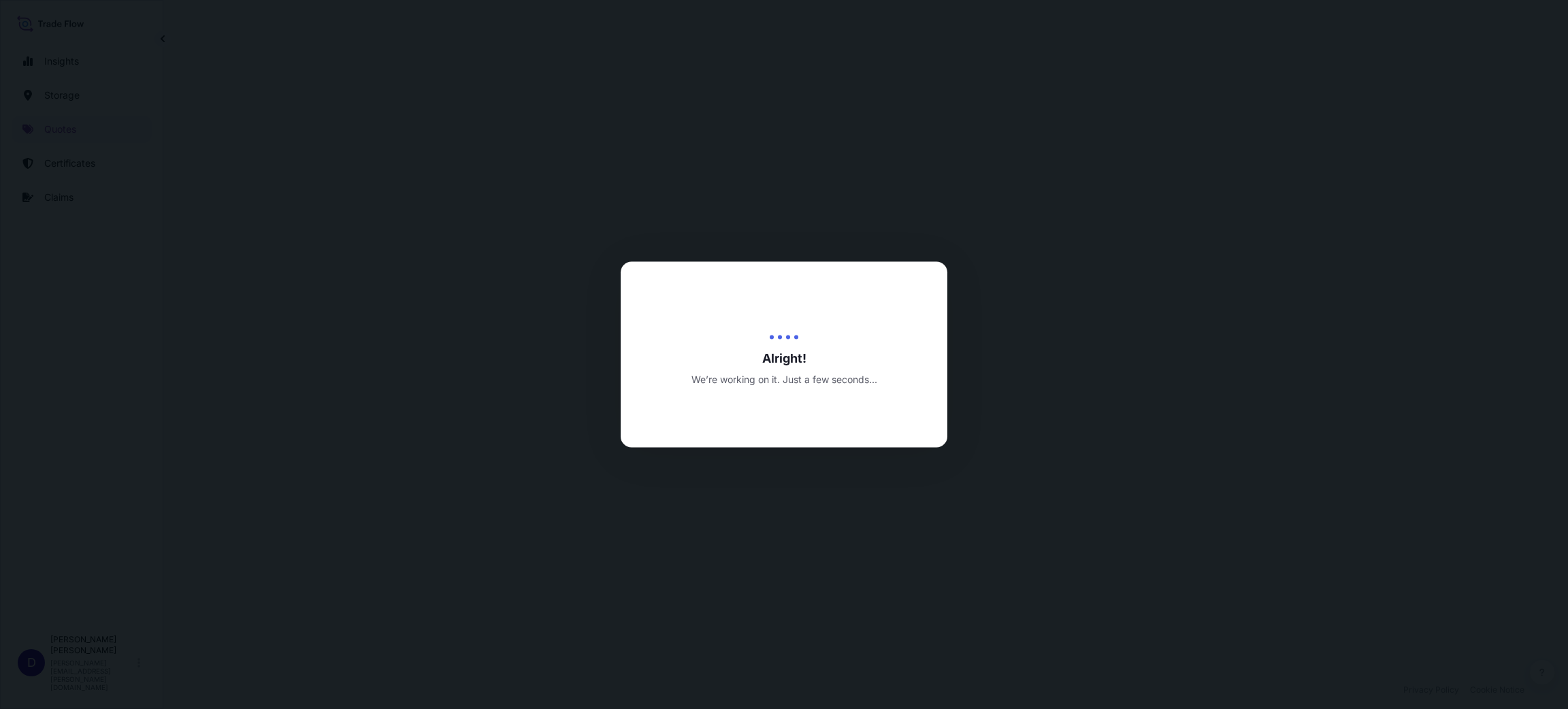 scroll, scrollTop: 0, scrollLeft: 0, axis: both 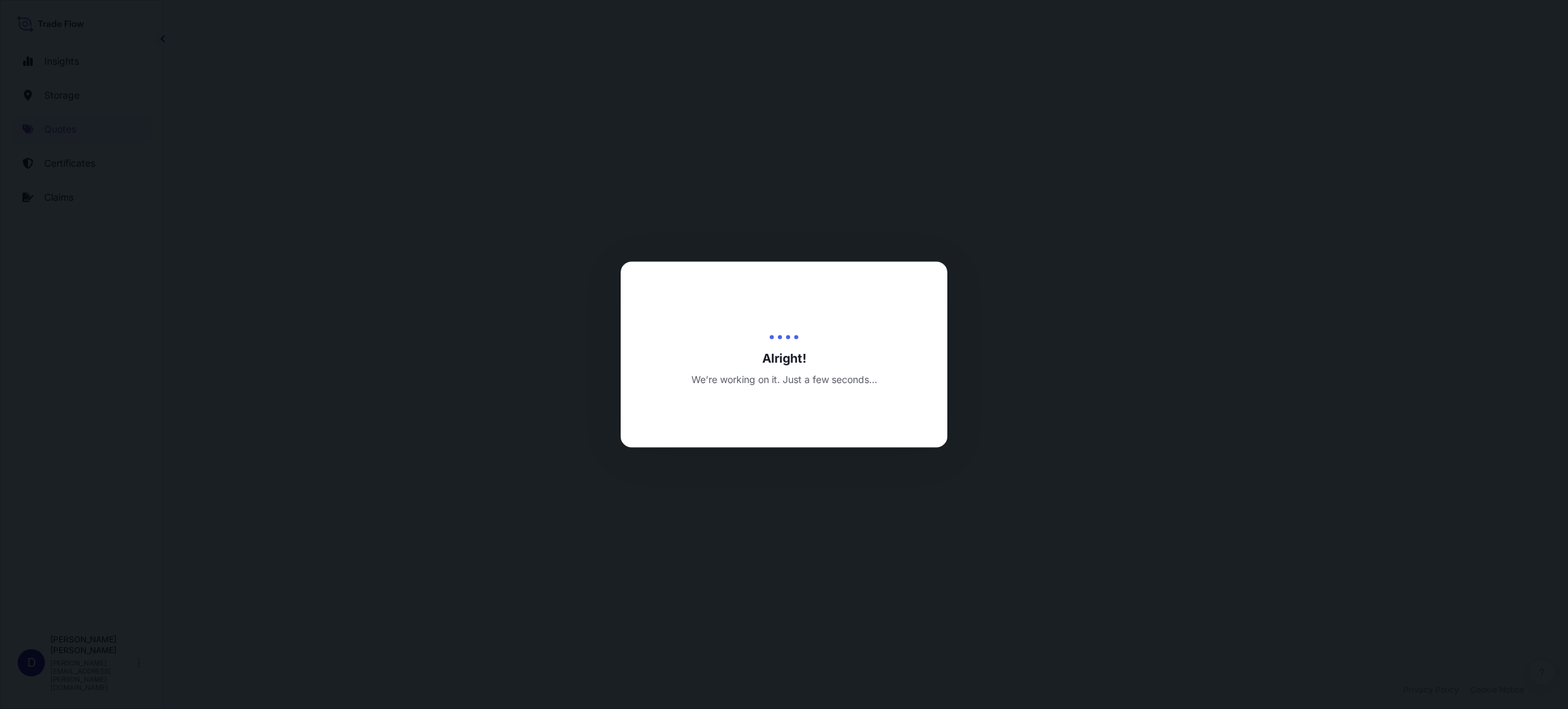 select on "Water" 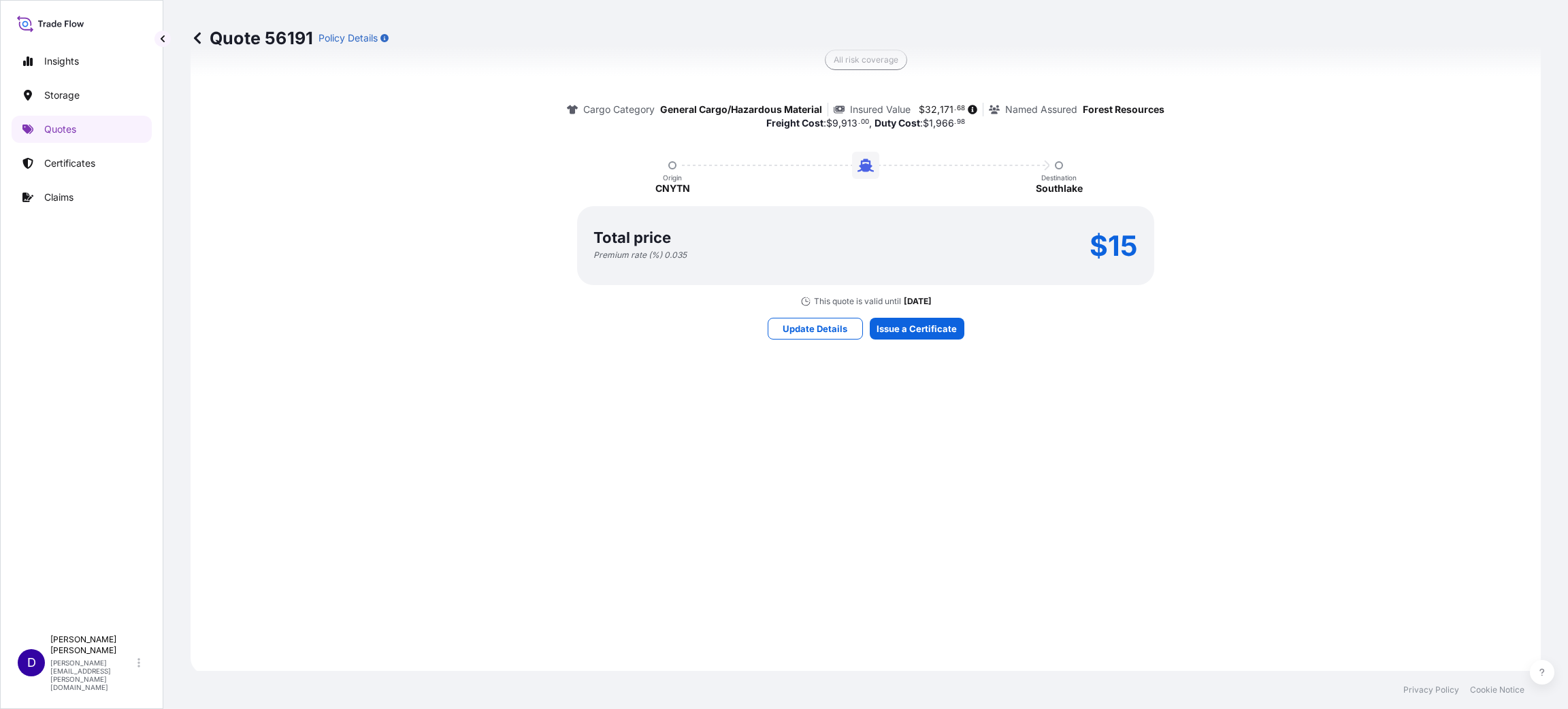 scroll, scrollTop: 1068, scrollLeft: 0, axis: vertical 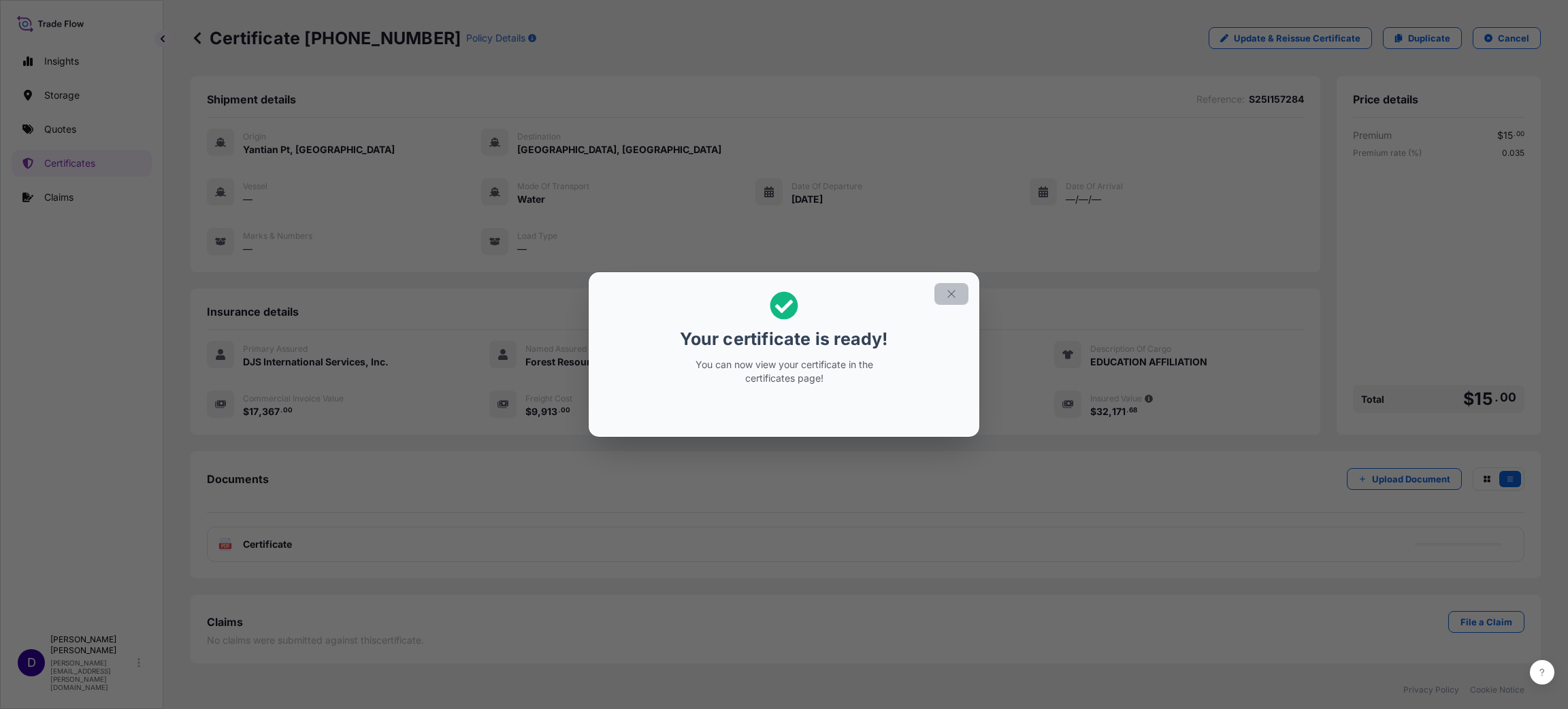 click at bounding box center [951, 294] 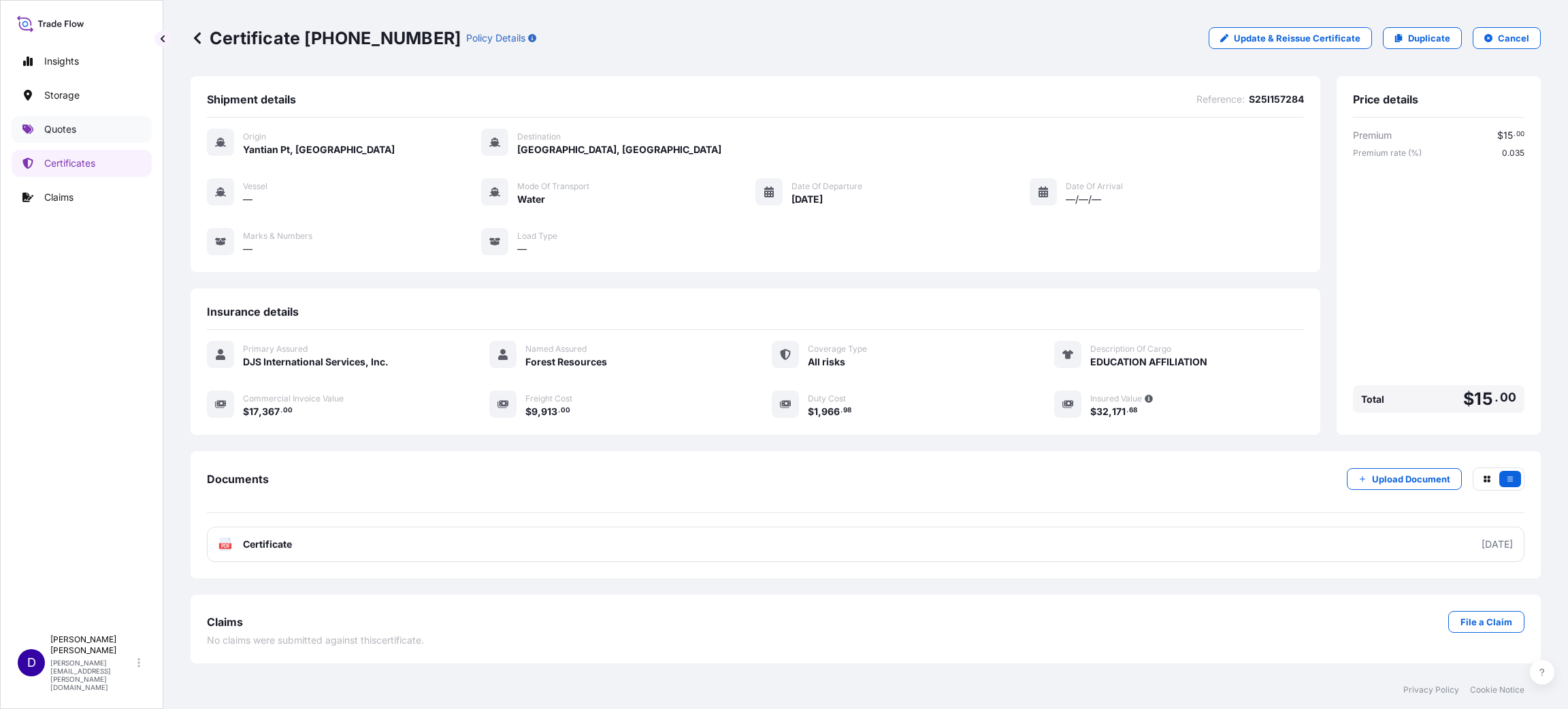 click on "Quotes" at bounding box center (60, 129) 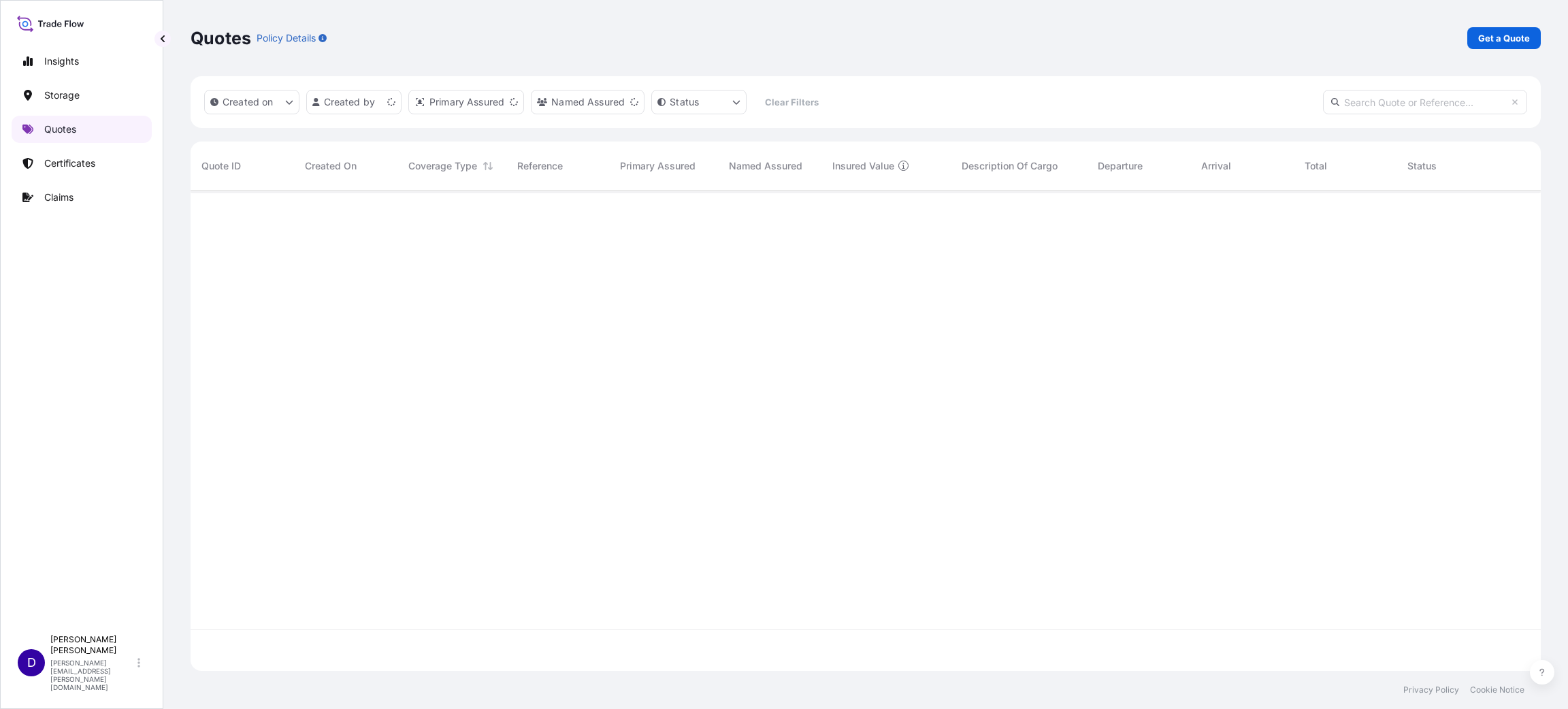 scroll, scrollTop: 16, scrollLeft: 16, axis: both 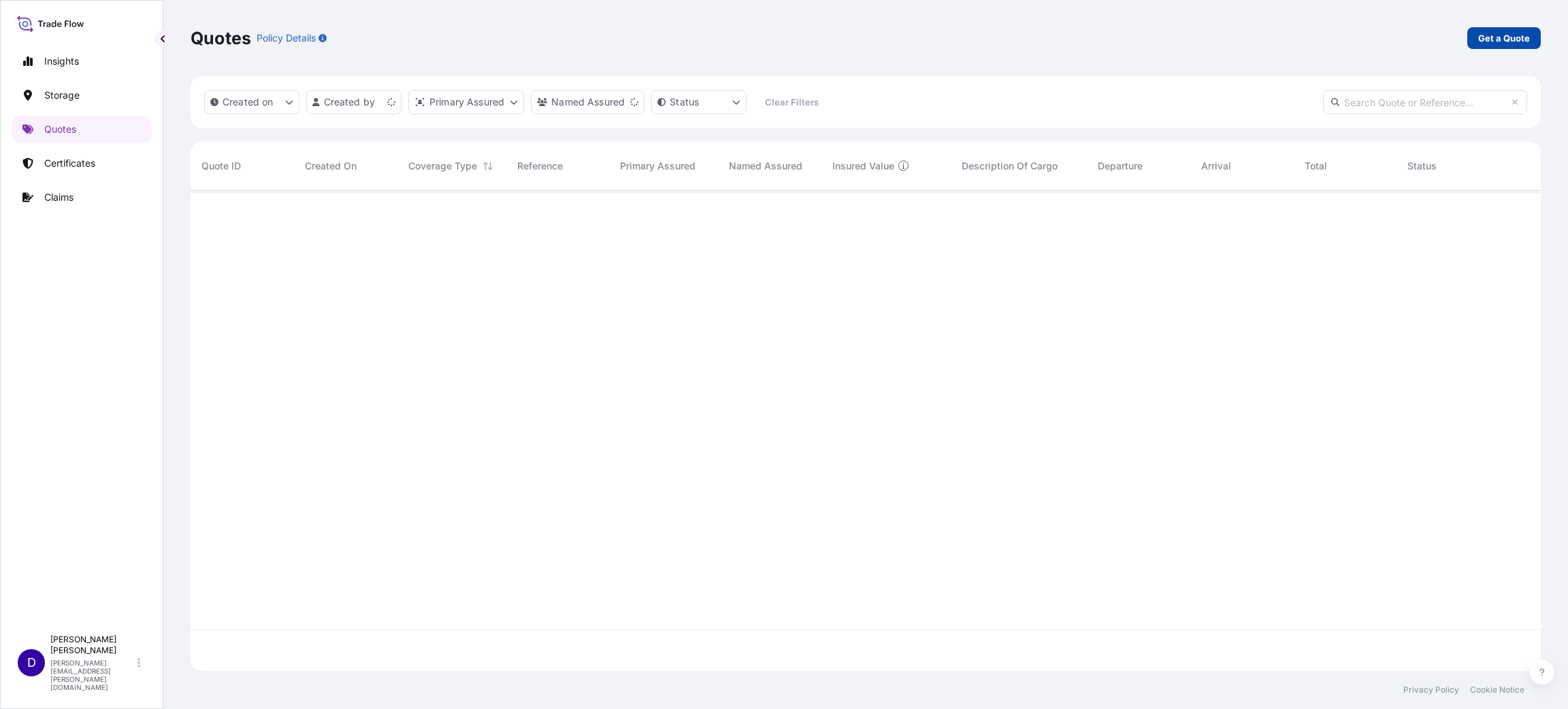 click on "Get a Quote" at bounding box center [1504, 38] 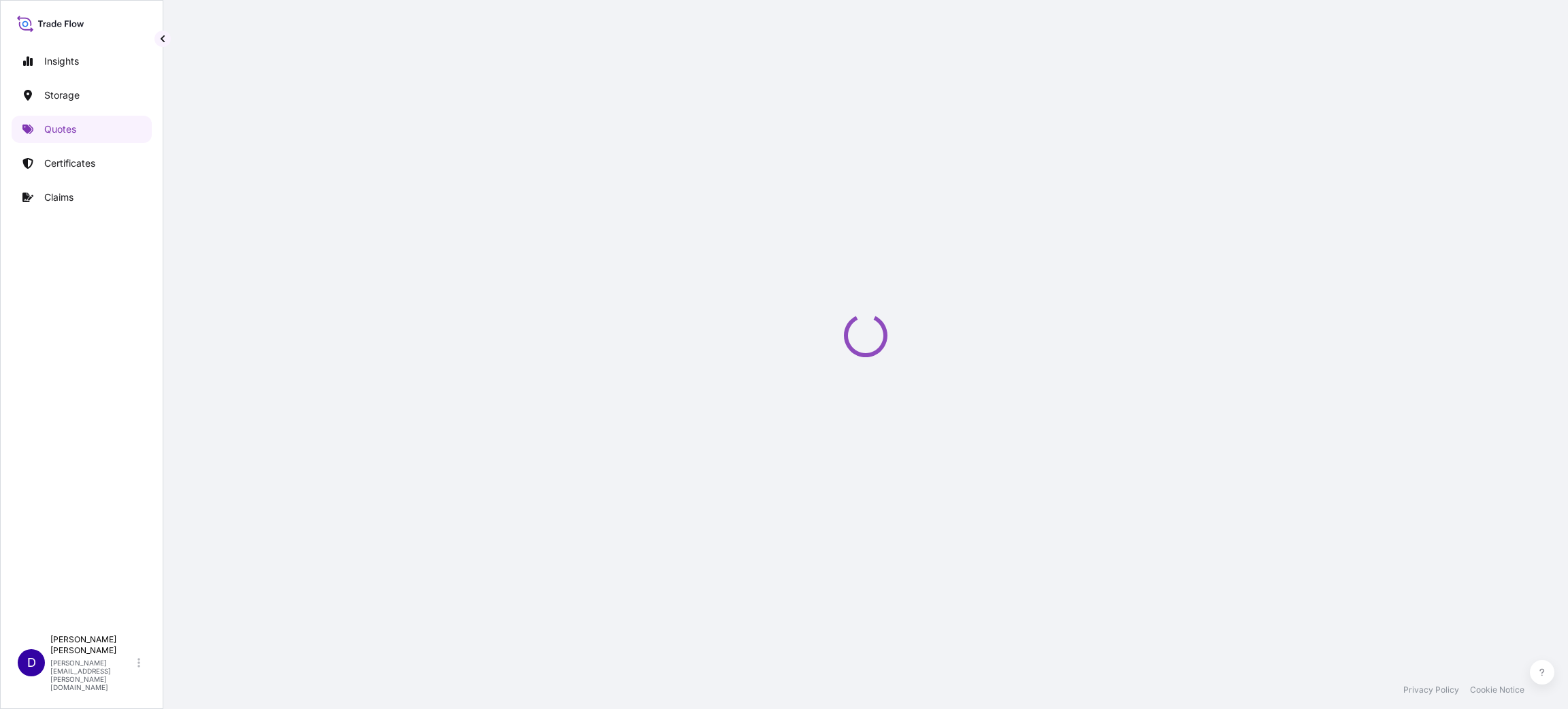 select on "Water" 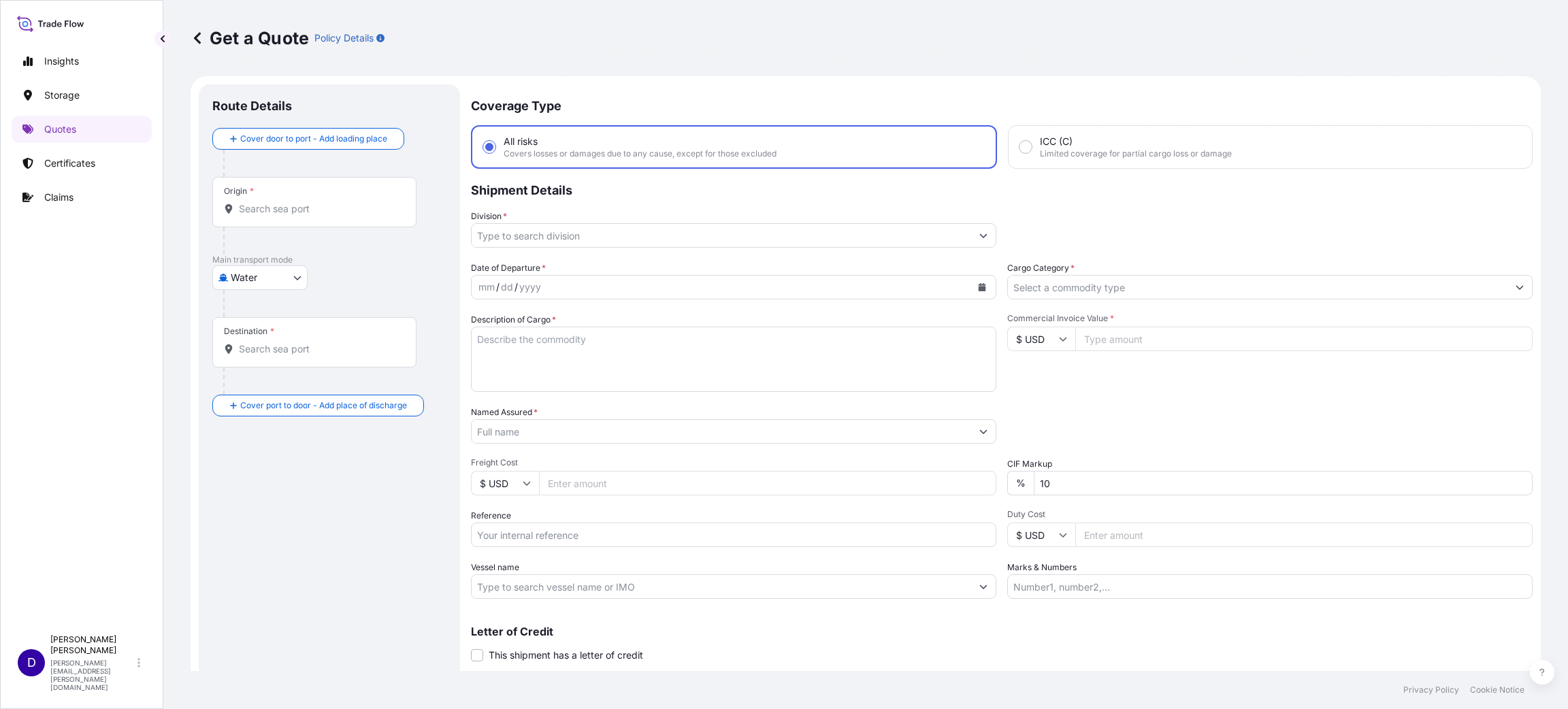 scroll, scrollTop: 22, scrollLeft: 0, axis: vertical 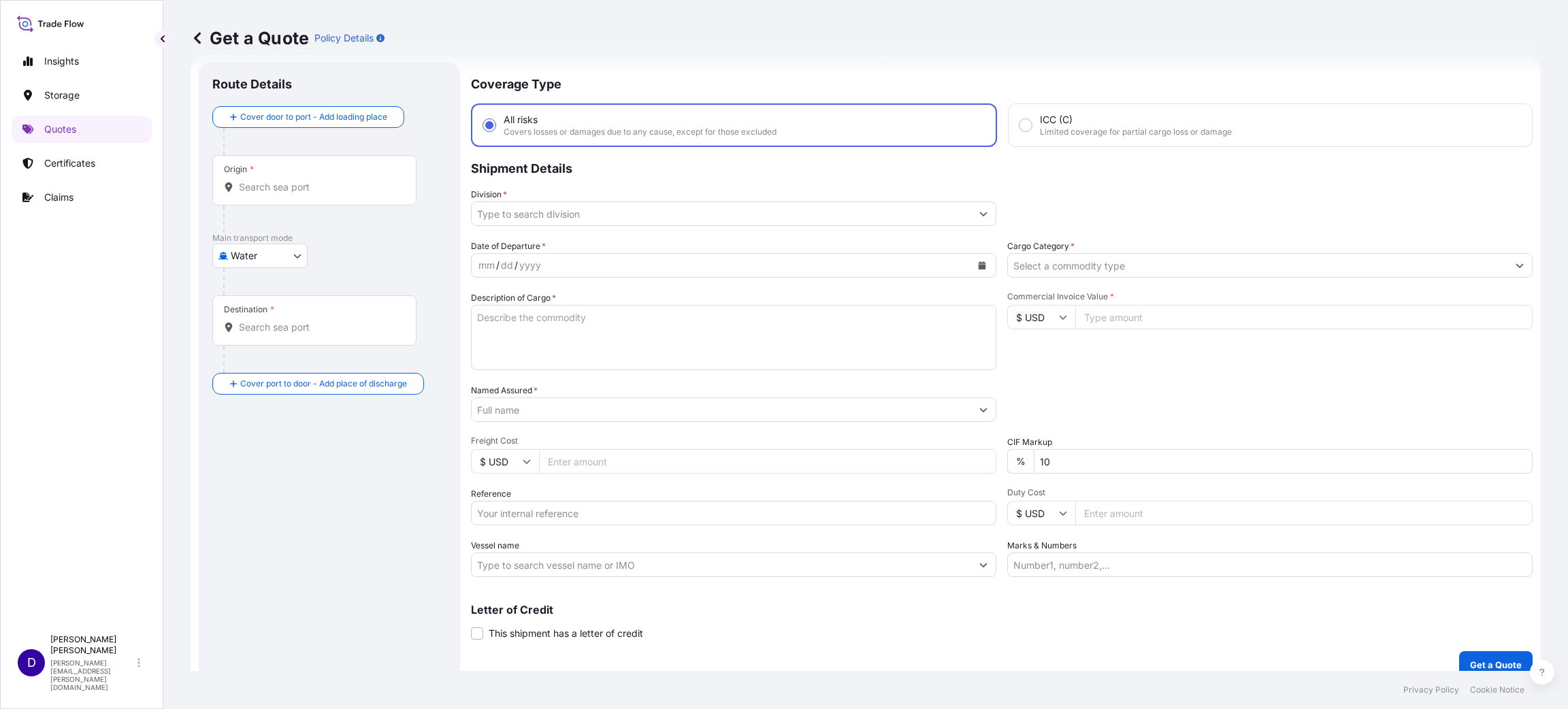 click on "Origin *" at bounding box center (314, 180) 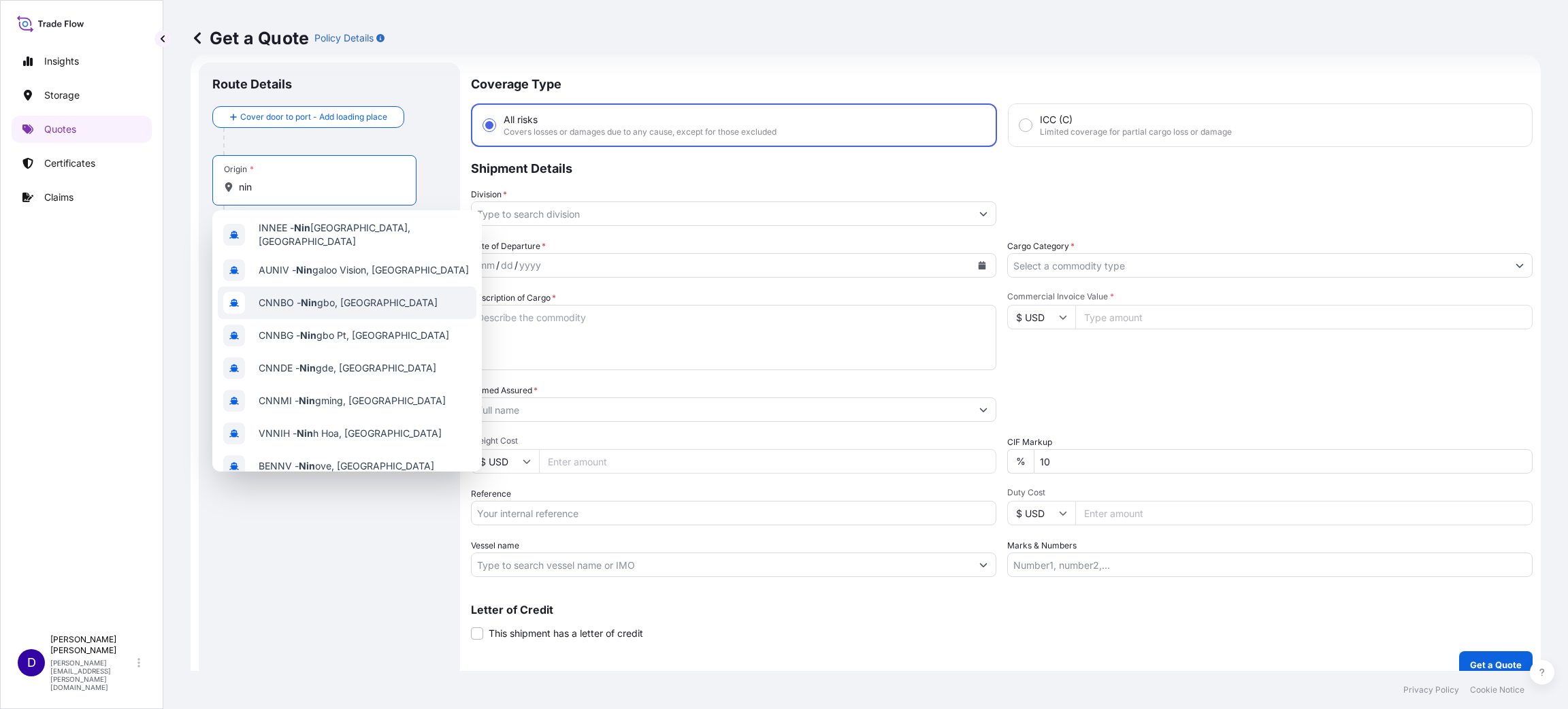 click on "CNNBO -  Nin gbo, [GEOGRAPHIC_DATA]" at bounding box center [348, 303] 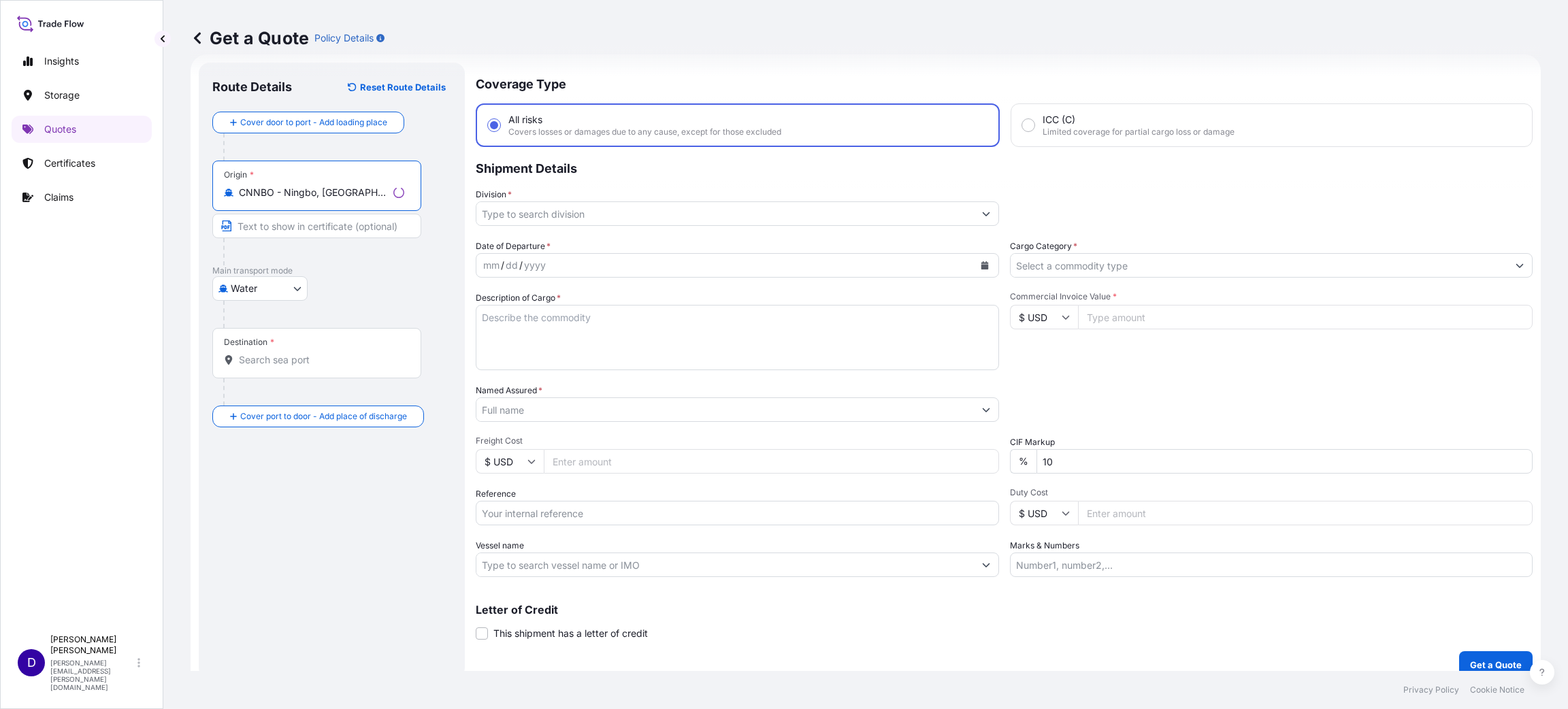 type on "CNNBO - Ningbo, [GEOGRAPHIC_DATA]" 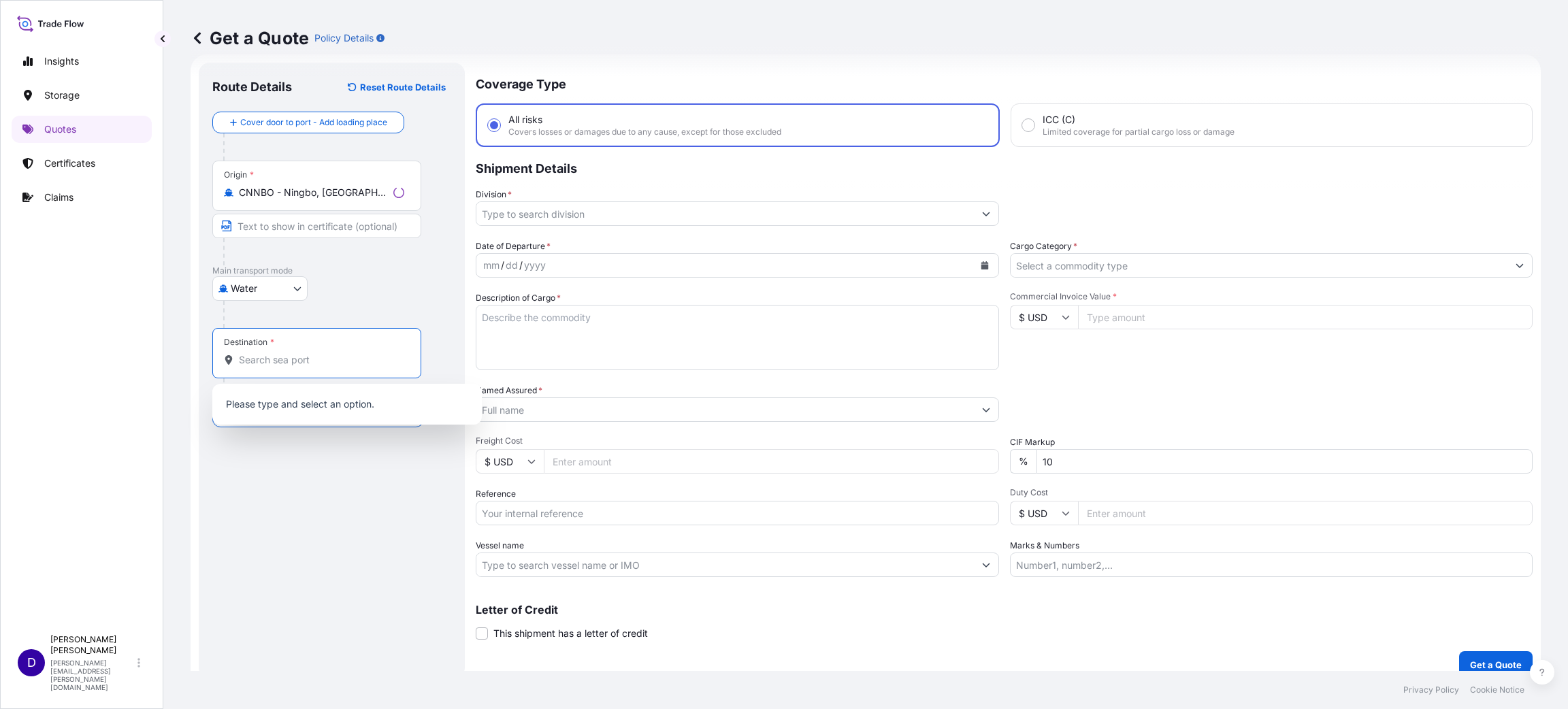 click on "Destination *" at bounding box center [321, 360] 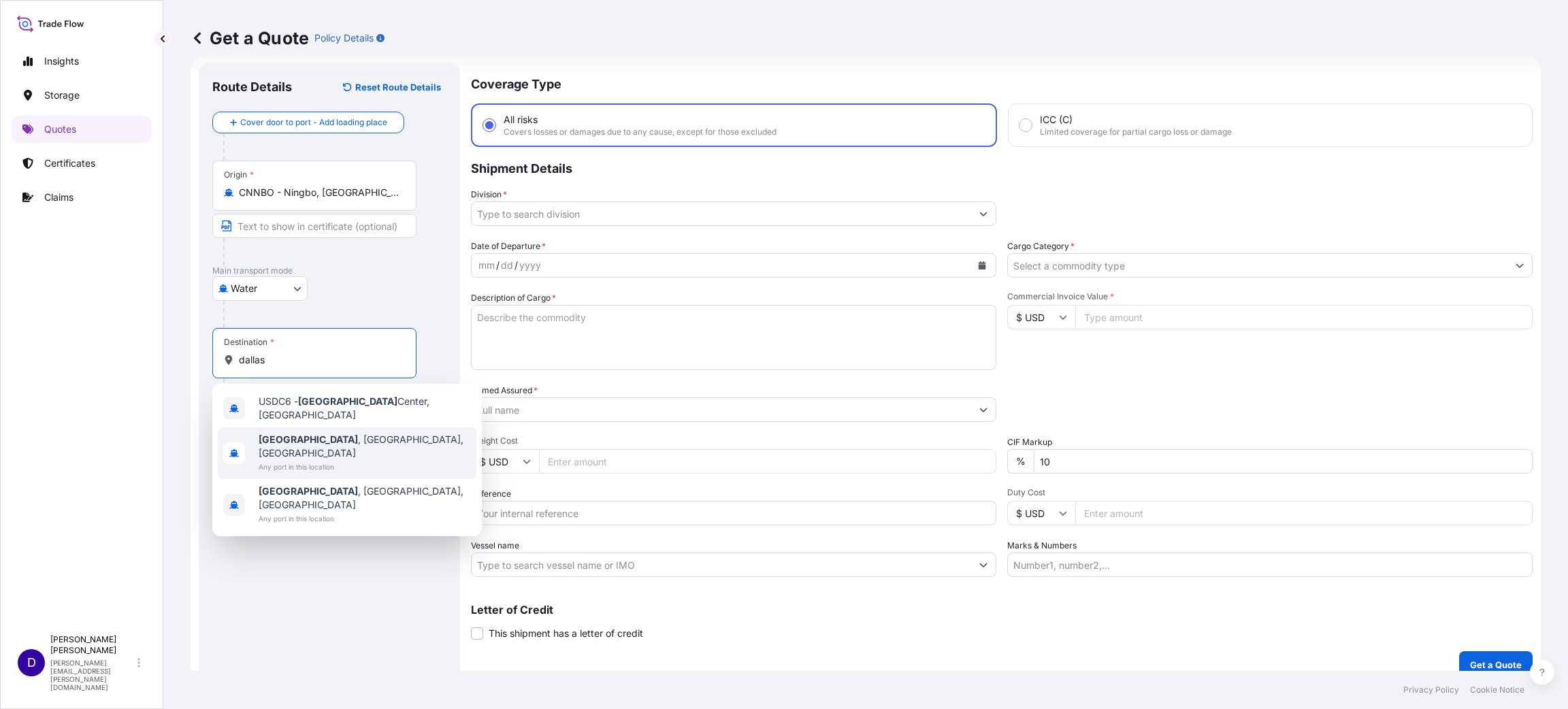 click on "[GEOGRAPHIC_DATA] , [GEOGRAPHIC_DATA], [GEOGRAPHIC_DATA]" at bounding box center (365, 446) 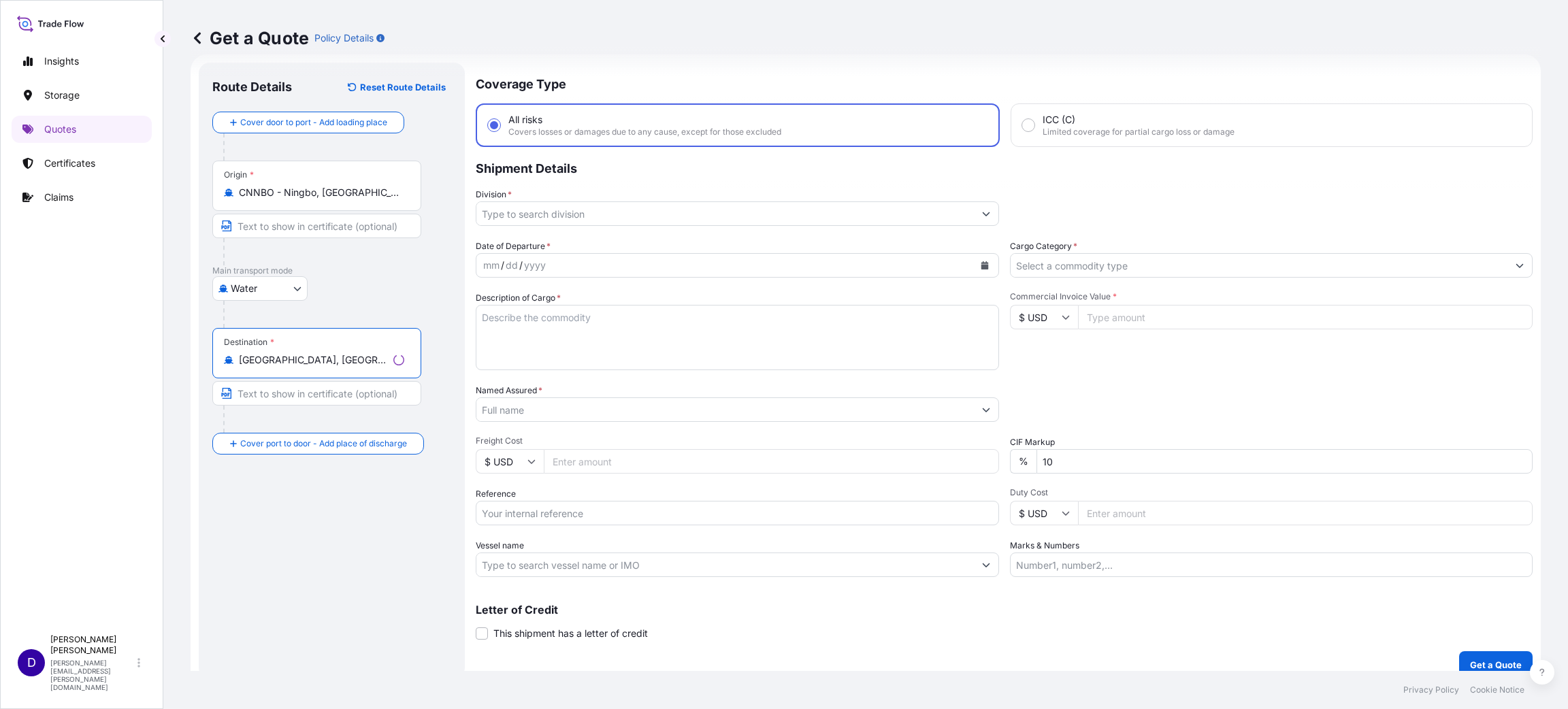 type on "[GEOGRAPHIC_DATA], [GEOGRAPHIC_DATA], [GEOGRAPHIC_DATA]" 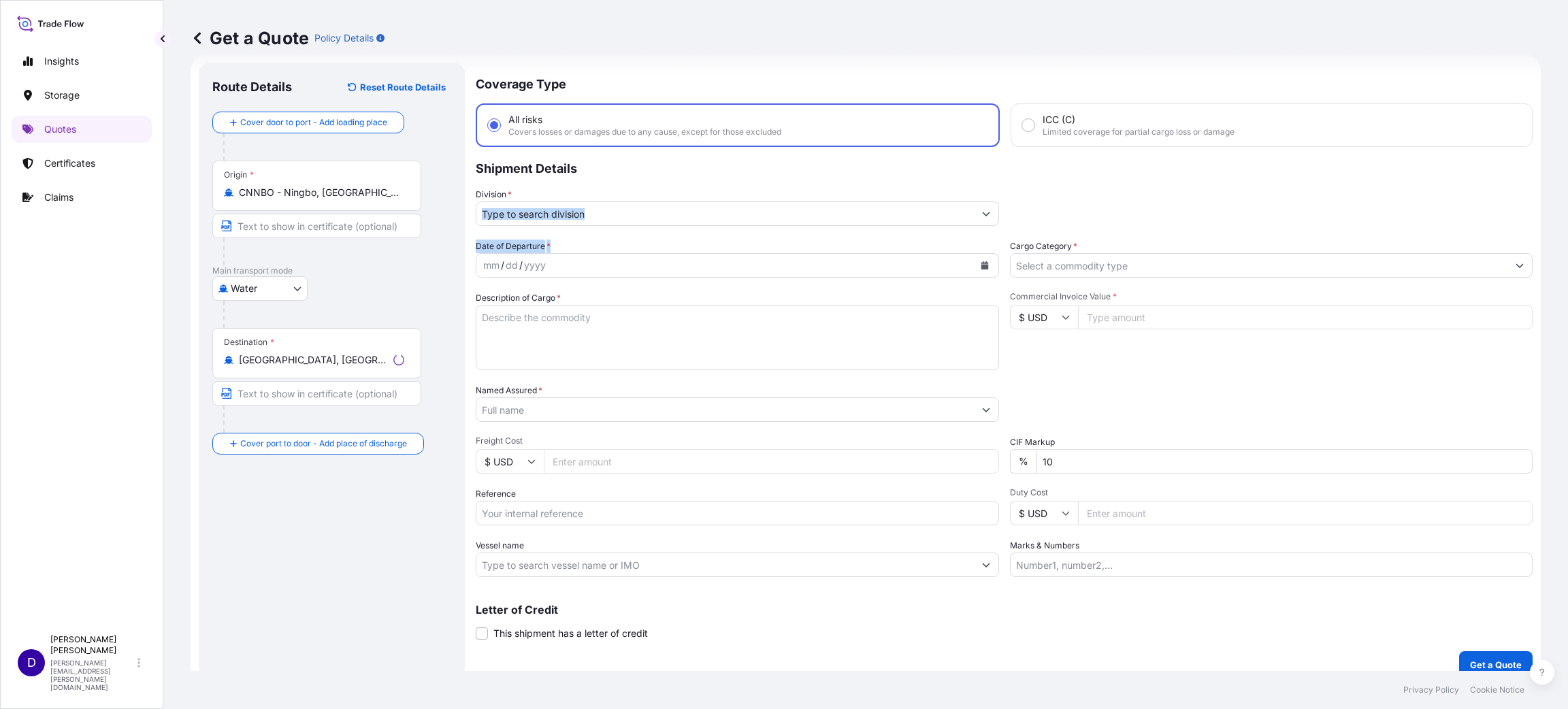 click on "Division *" at bounding box center [725, 214] 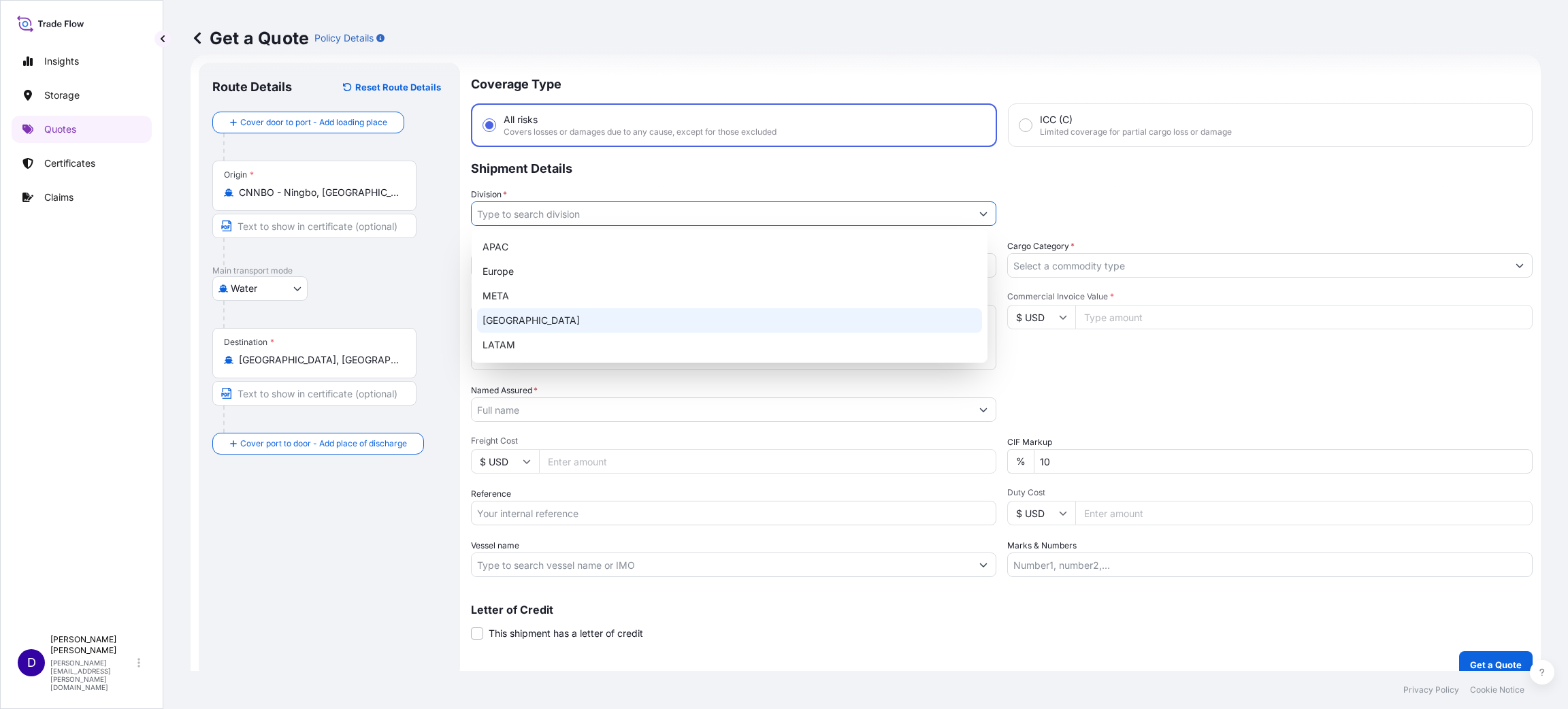 click on "[GEOGRAPHIC_DATA]" at bounding box center (730, 320) 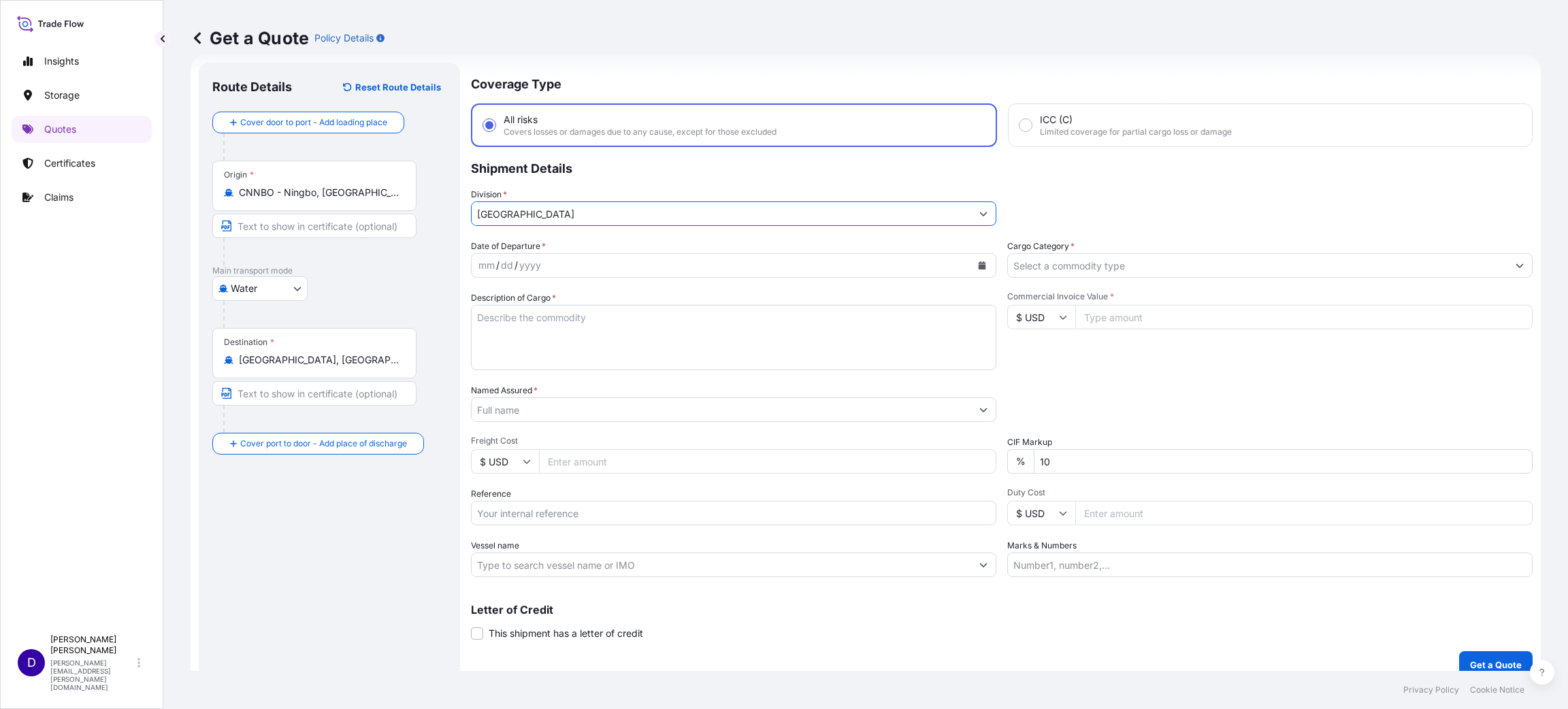 click 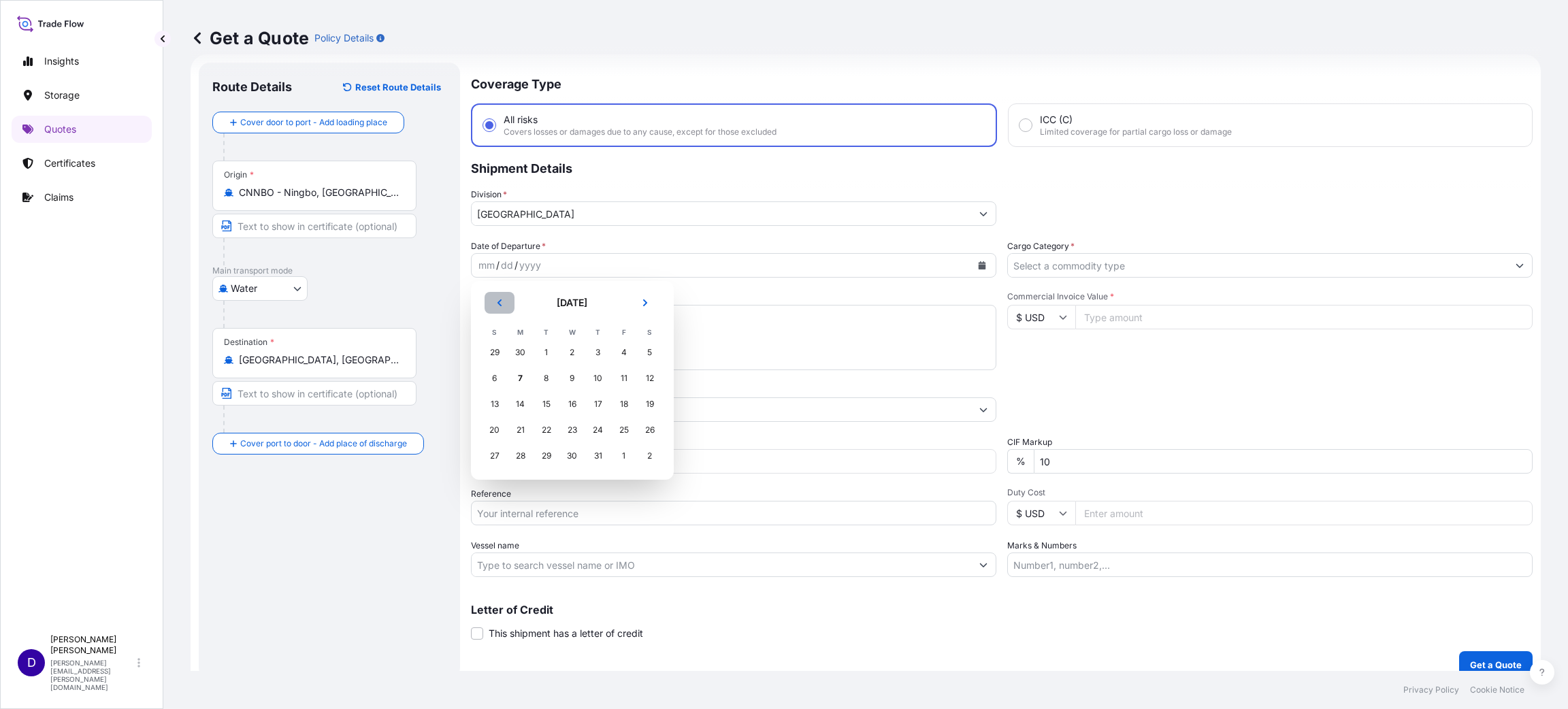 click at bounding box center (500, 303) 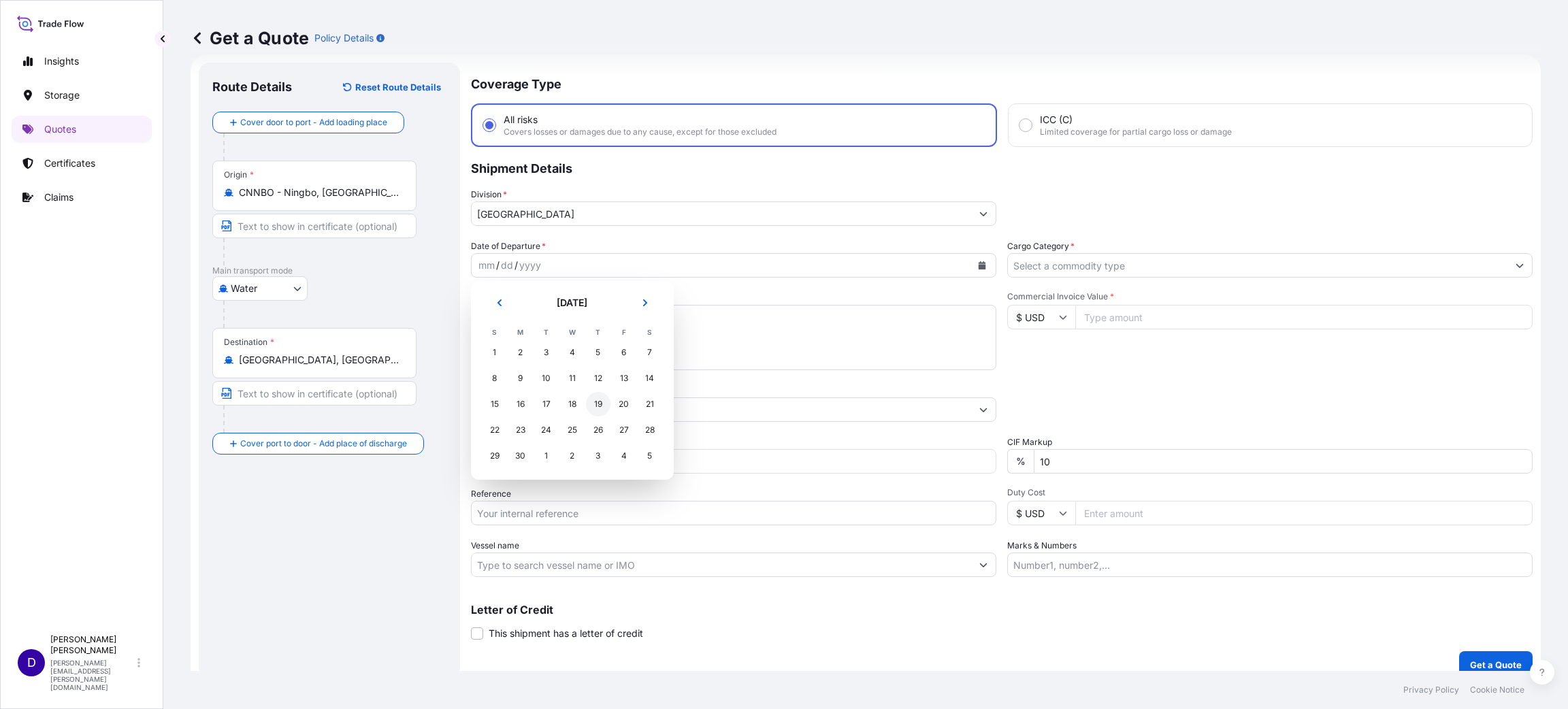 click on "19" at bounding box center [598, 404] 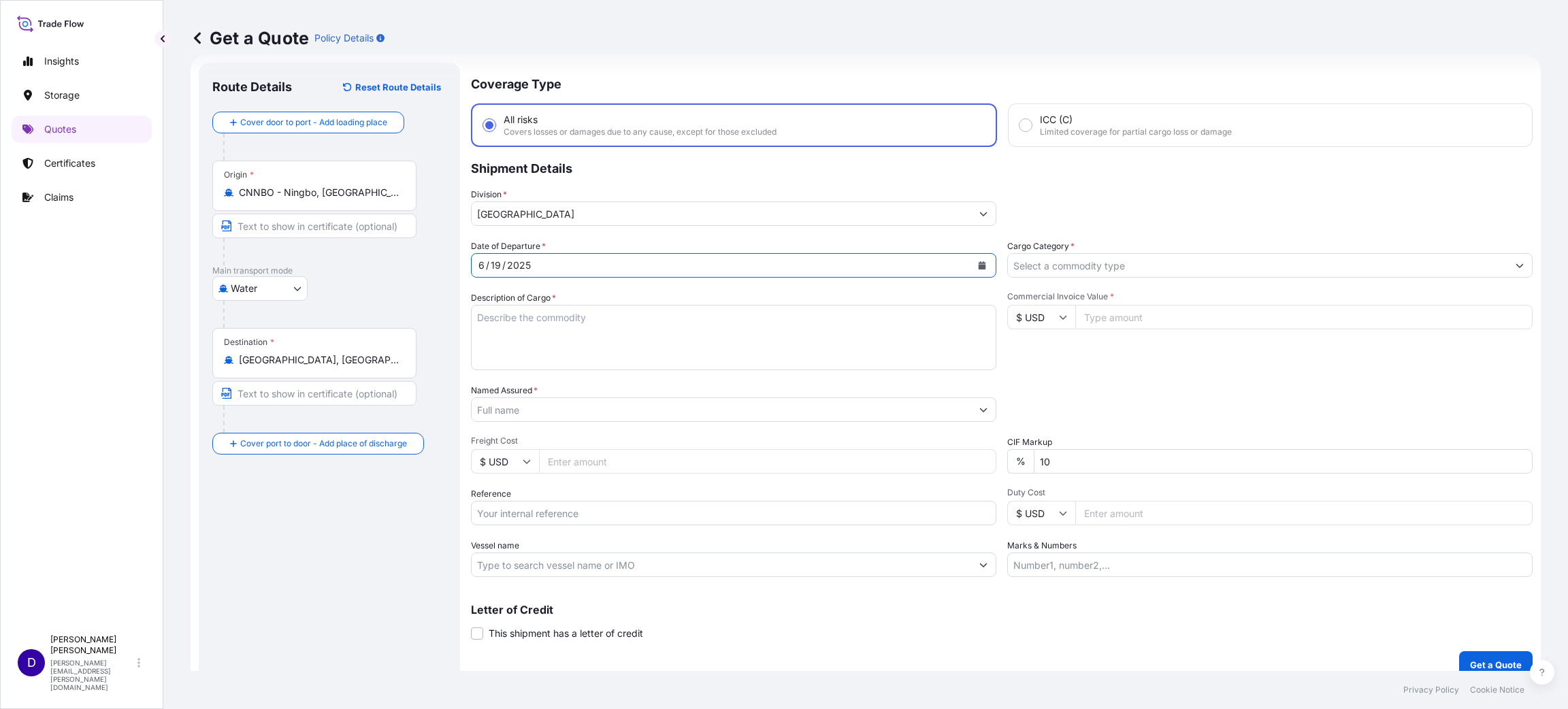 click 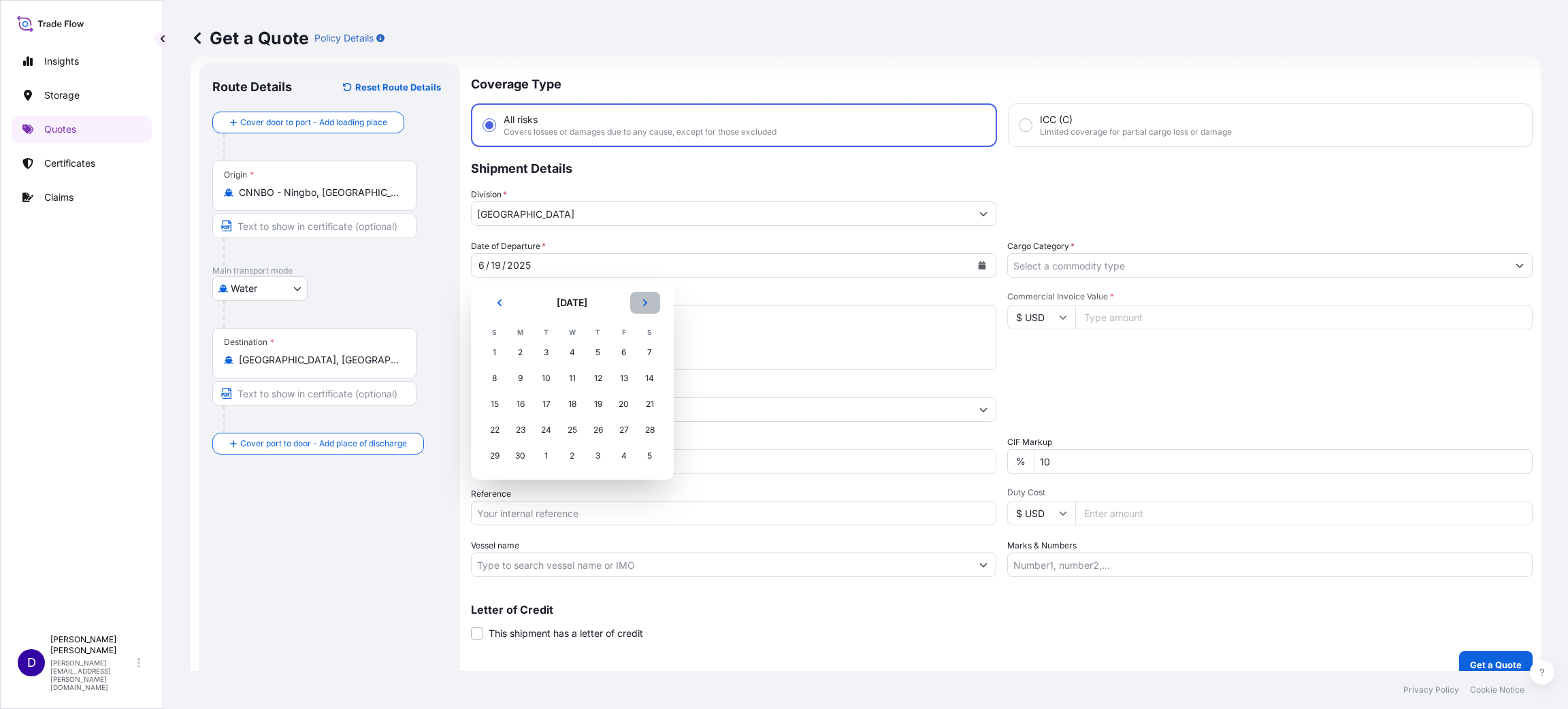 click at bounding box center (645, 303) 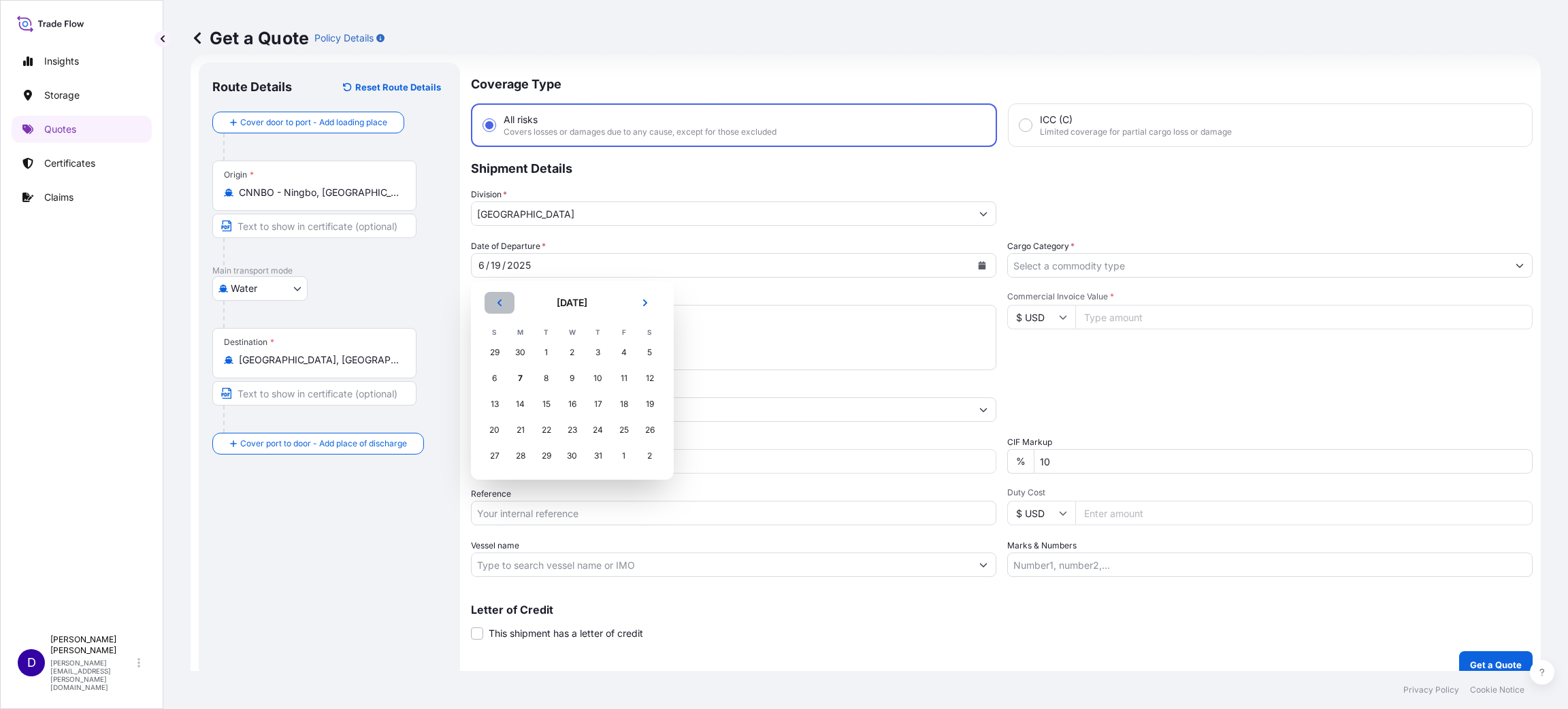 click at bounding box center [500, 303] 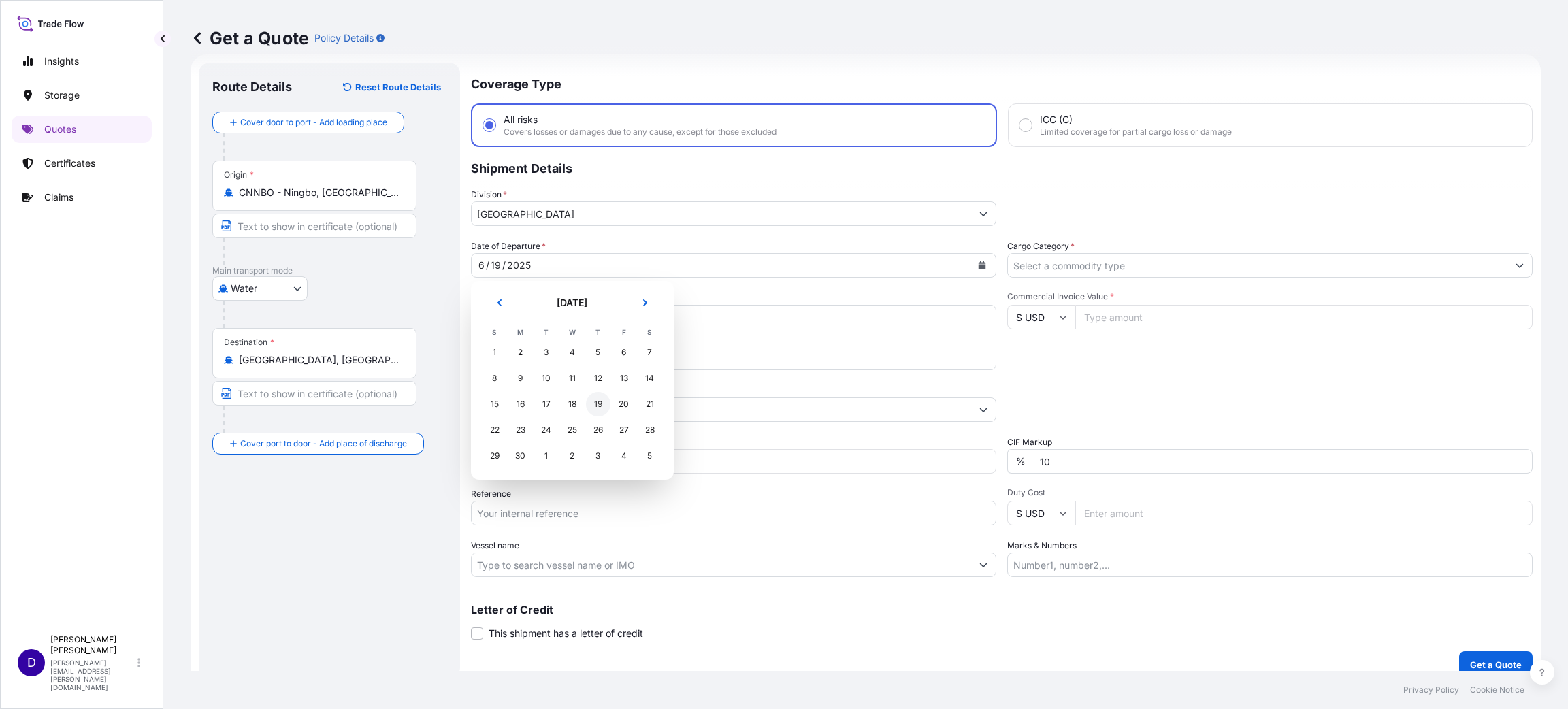 click on "19" at bounding box center [598, 404] 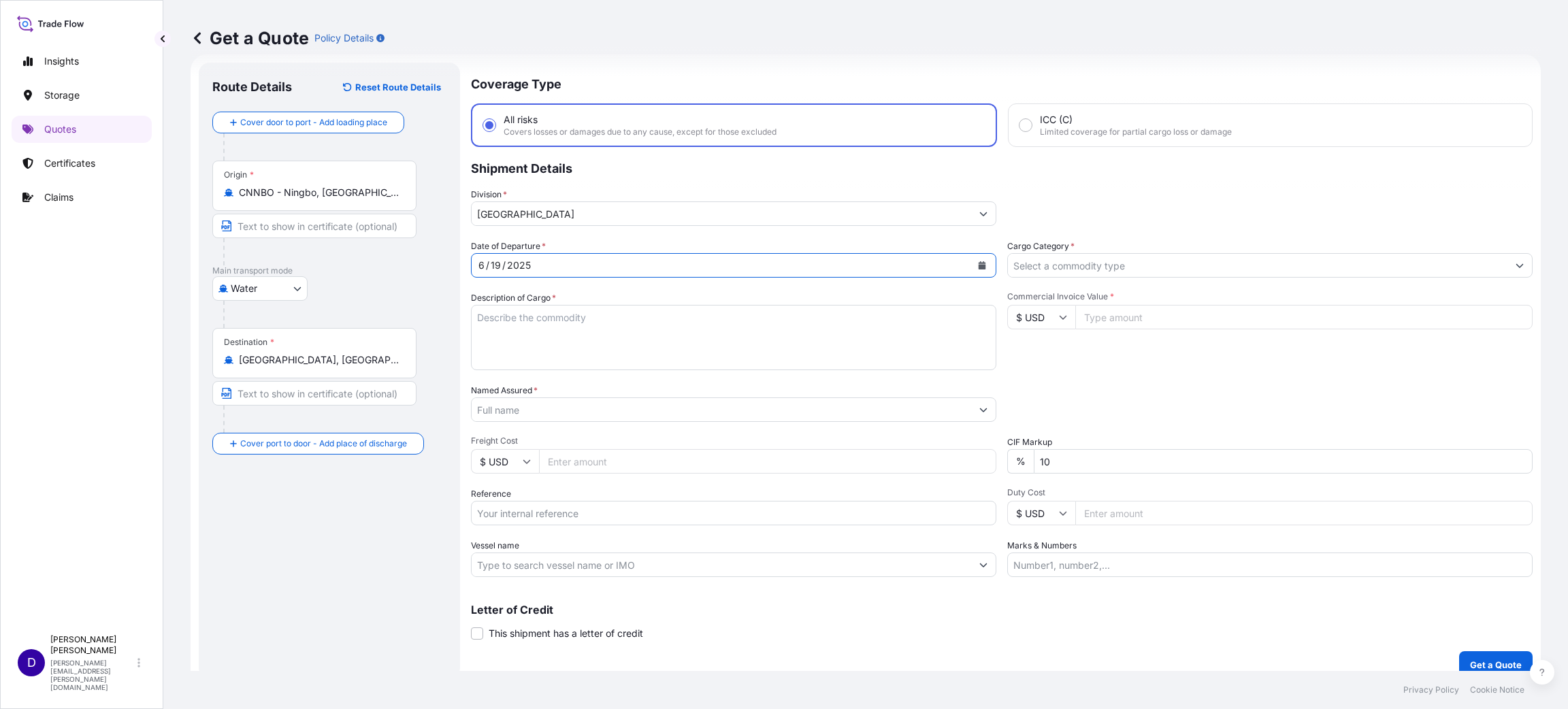 click on "Cargo Category *" at bounding box center (1258, 265) 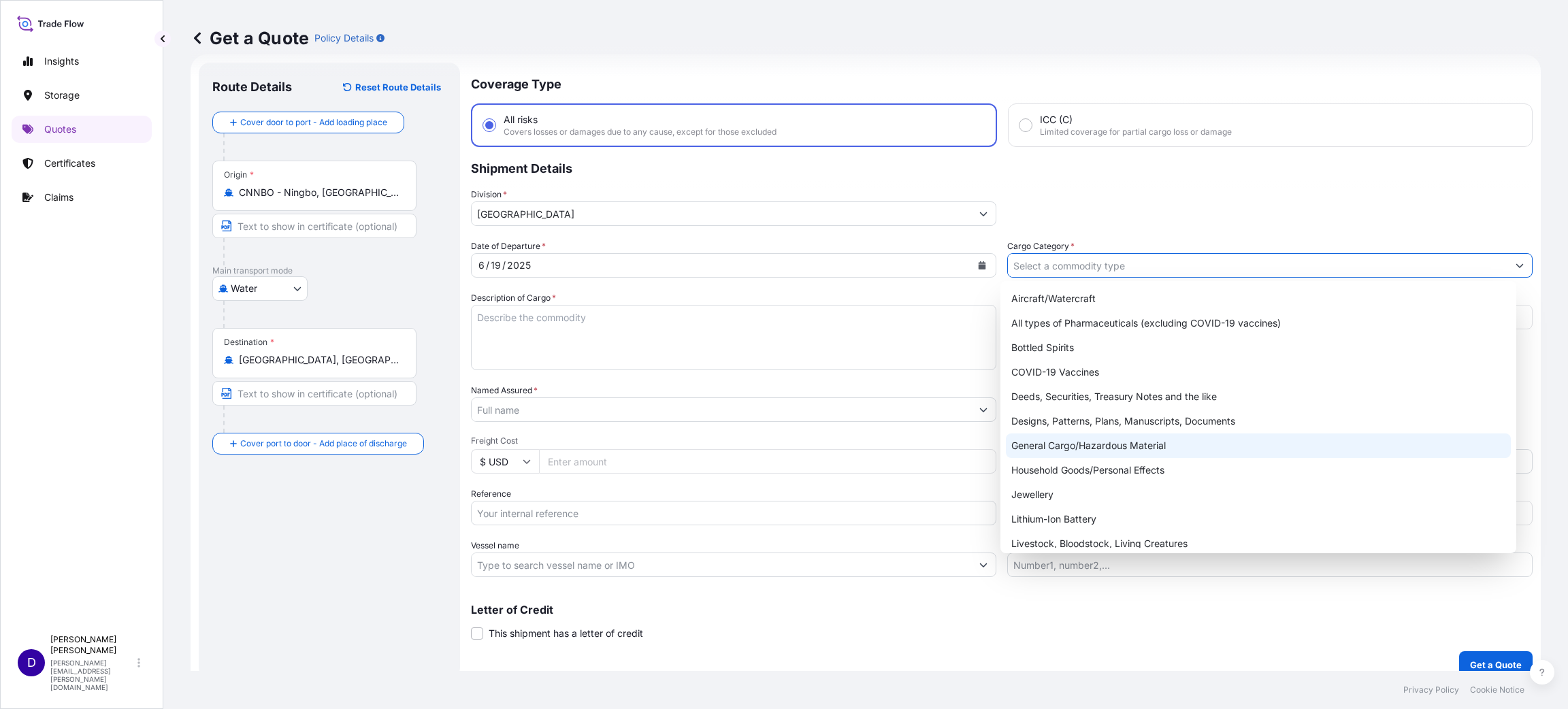 click on "General Cargo/Hazardous Material" at bounding box center [1258, 446] 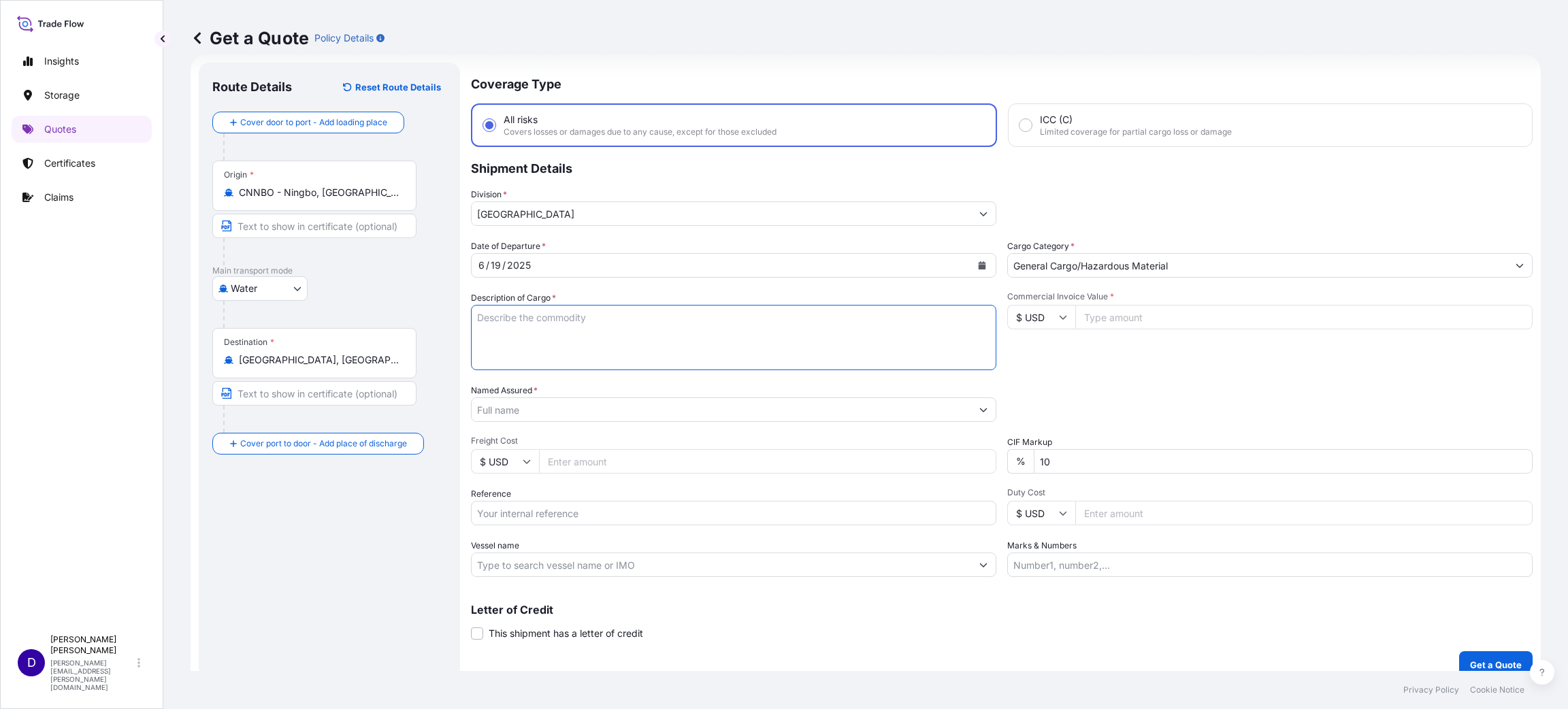 drag, startPoint x: 617, startPoint y: 337, endPoint x: 607, endPoint y: 331, distance: 11.661904 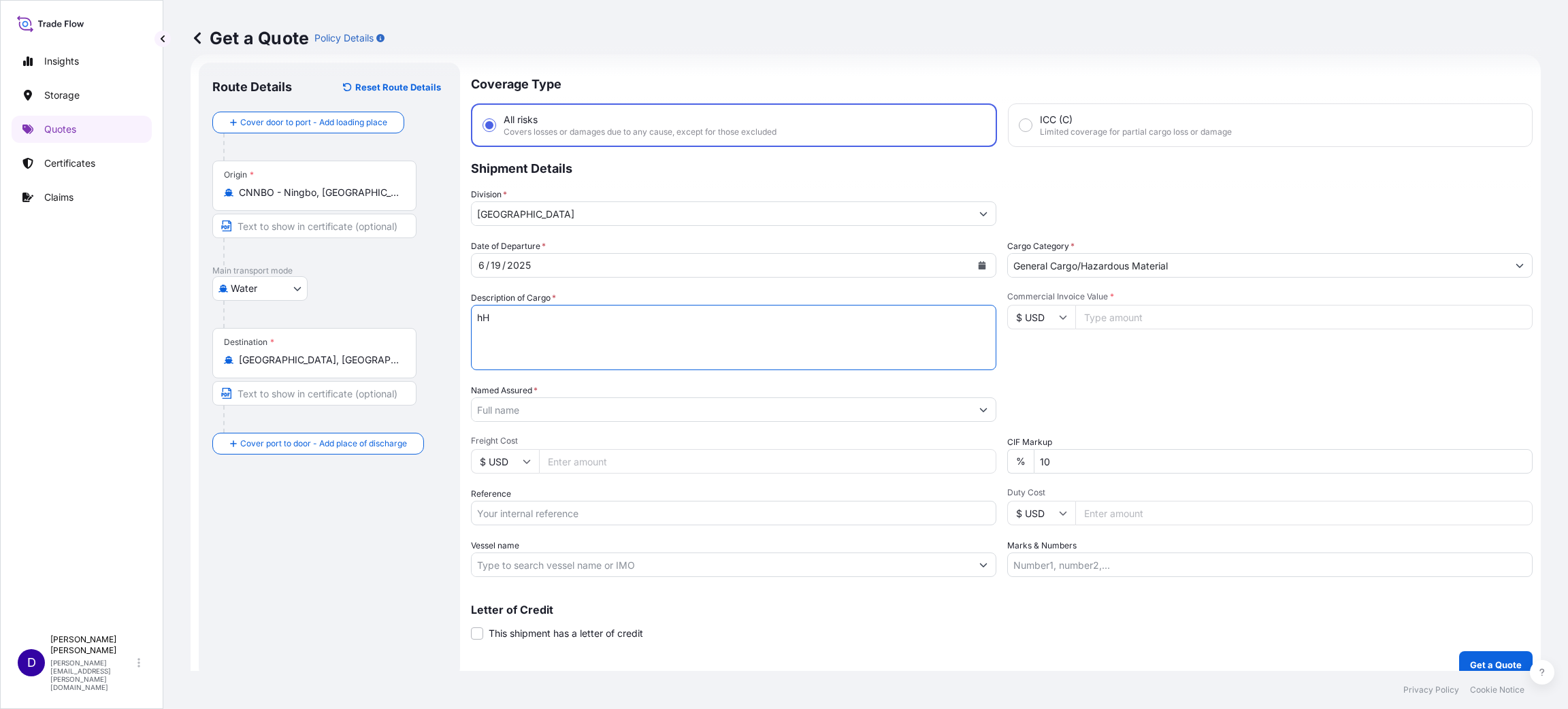 type on "h" 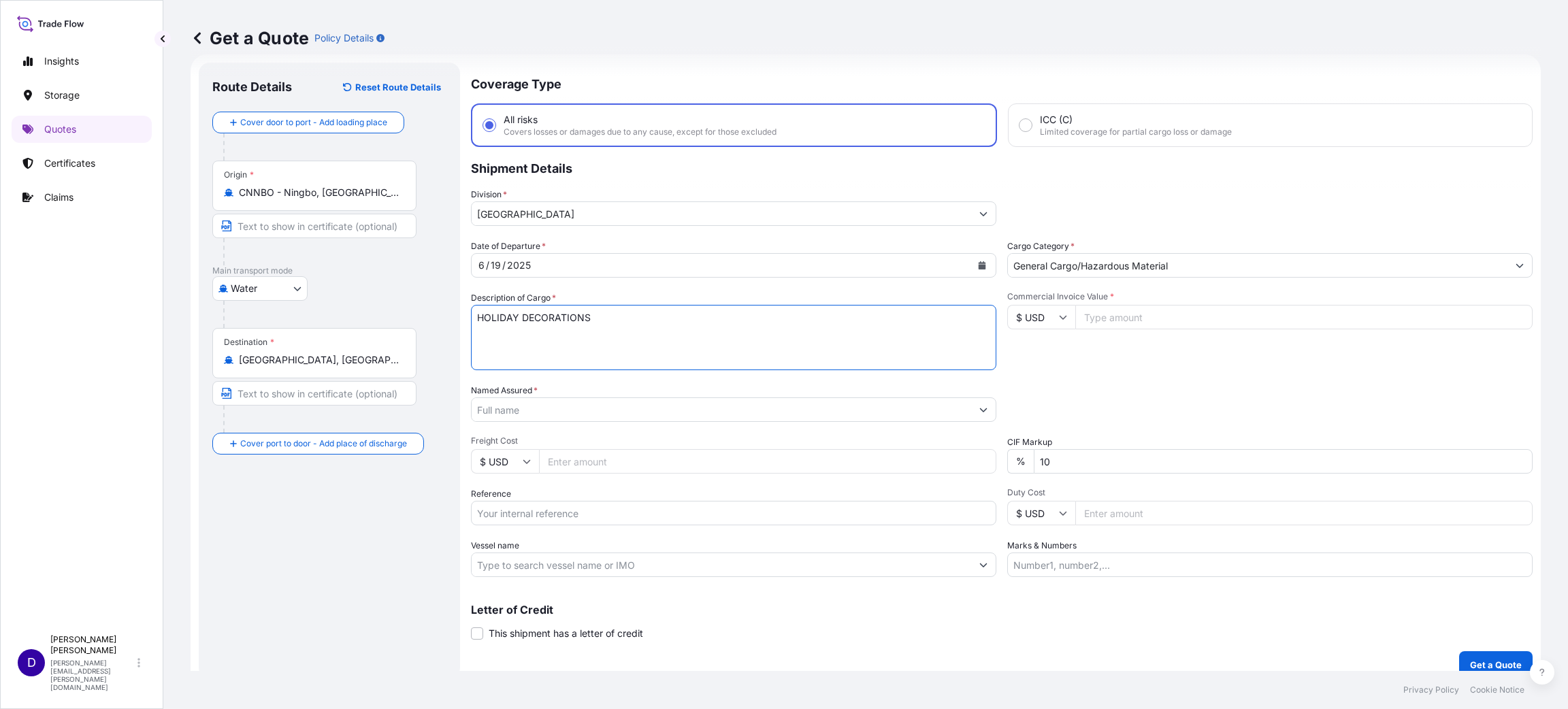 type on "HOLIDAY DECORATIONS" 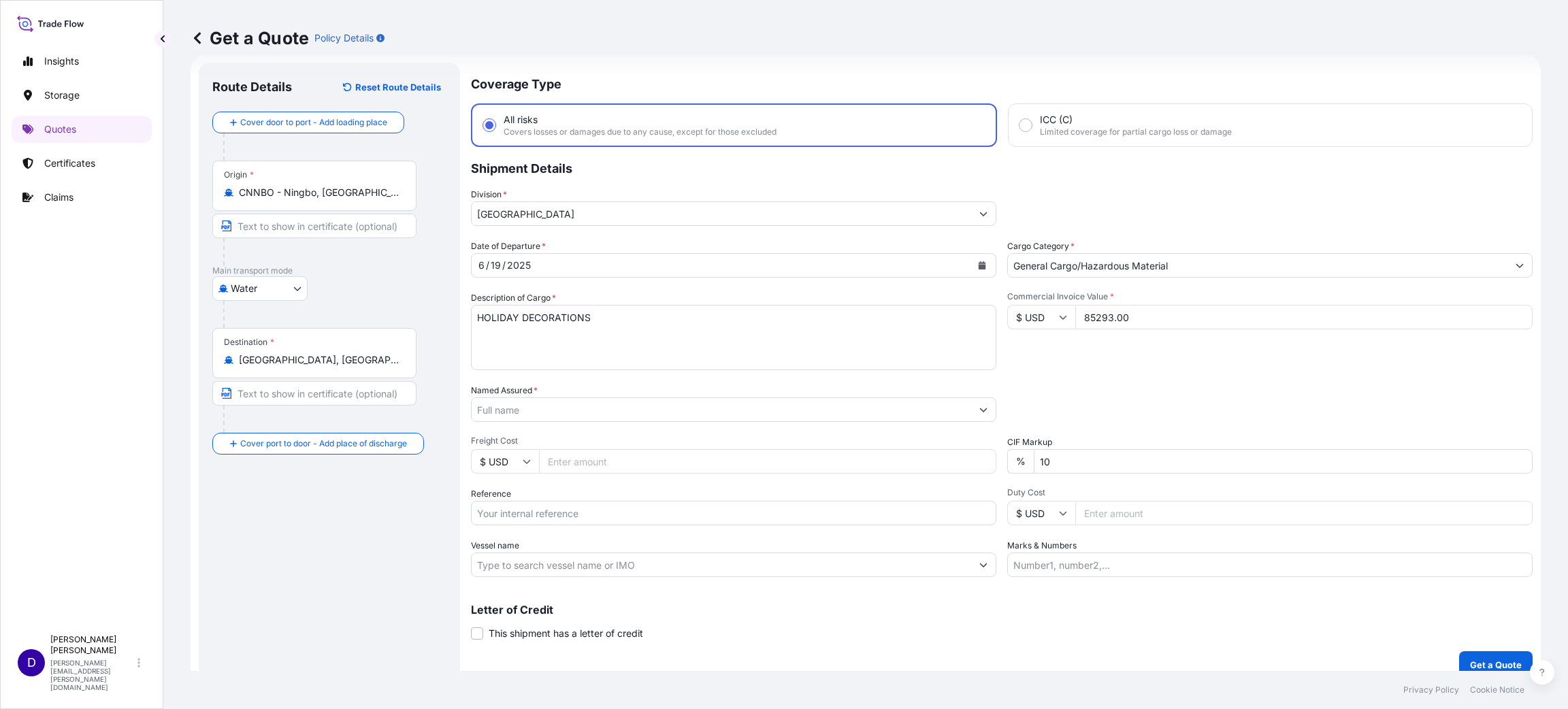 type on "85293.00" 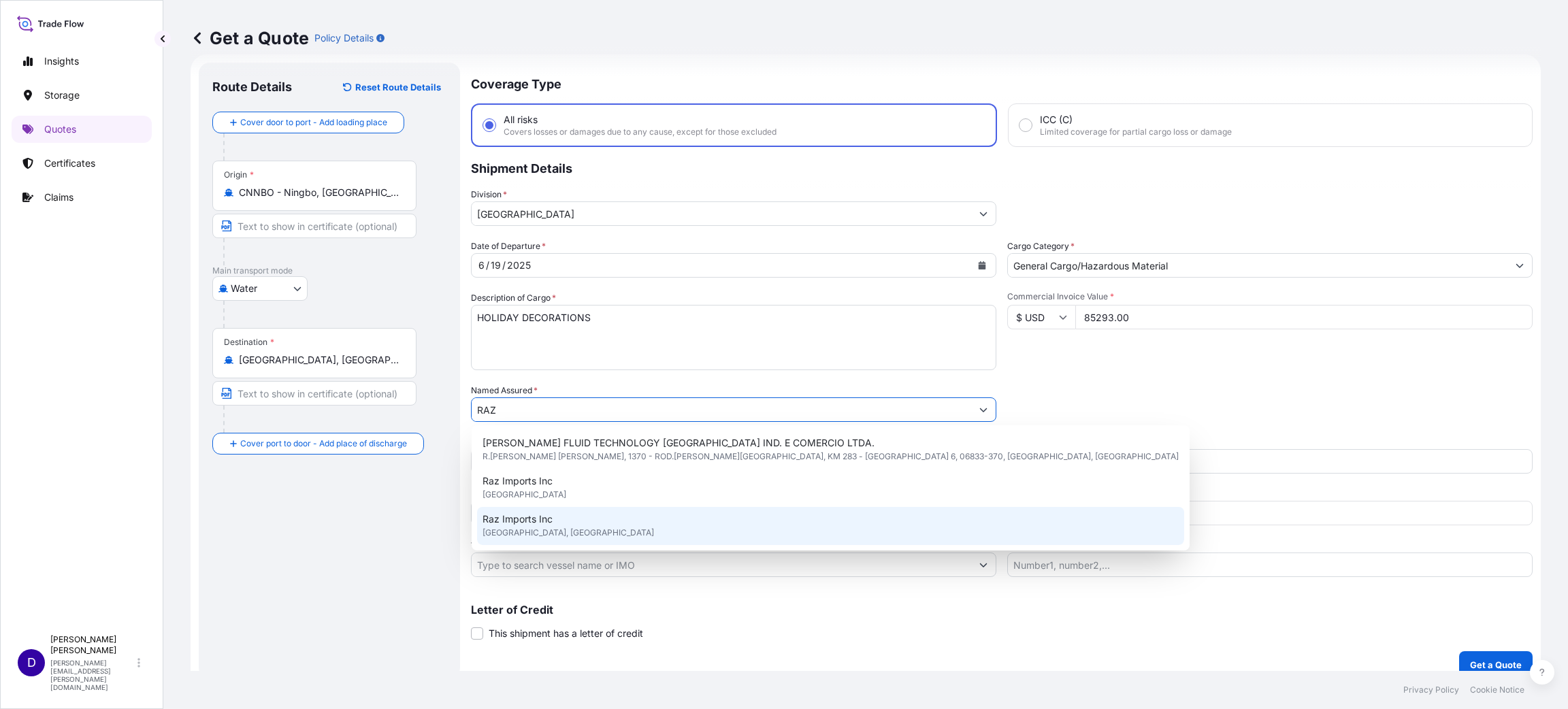 click on "Raz Imports Inc" at bounding box center (517, 519) 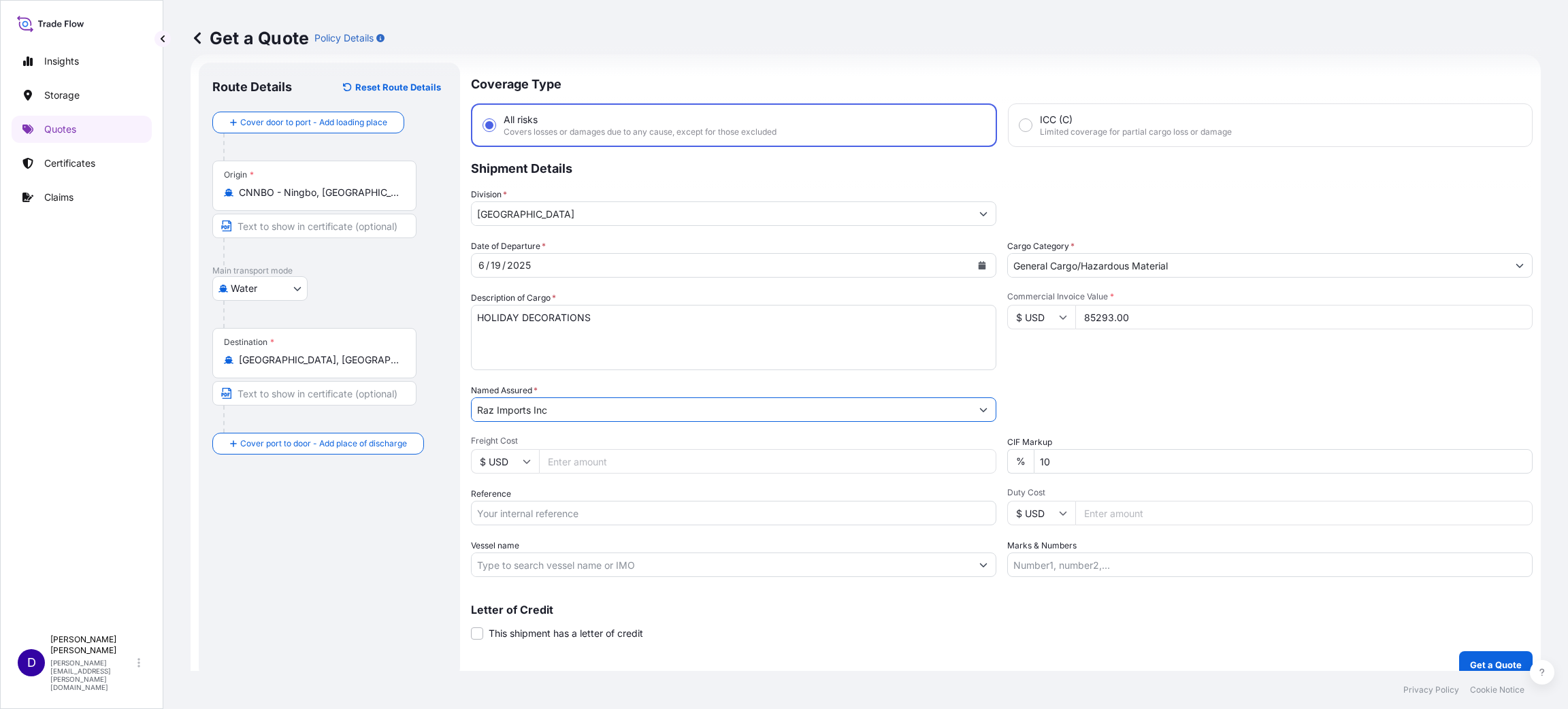type on "Raz Imports Inc" 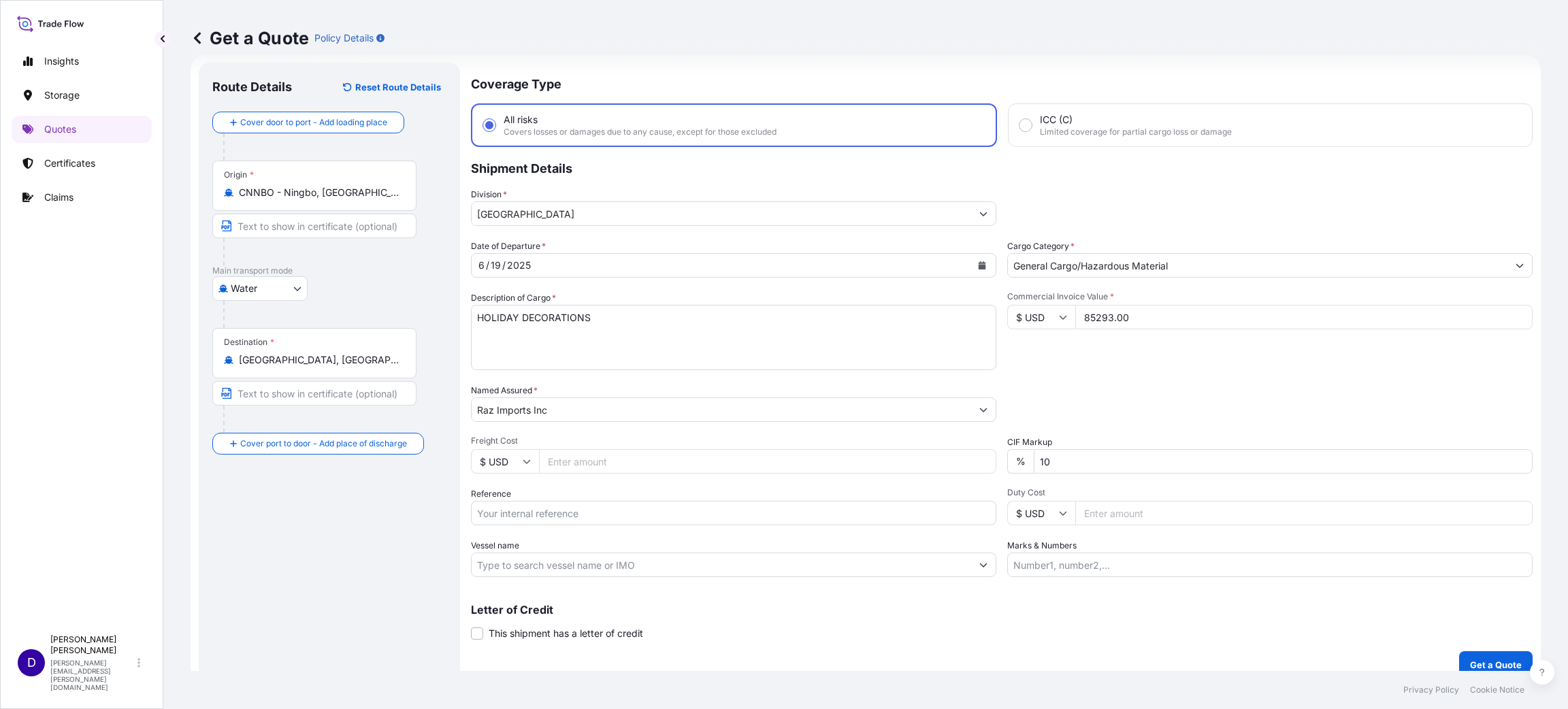click on "Freight Cost" at bounding box center (768, 461) 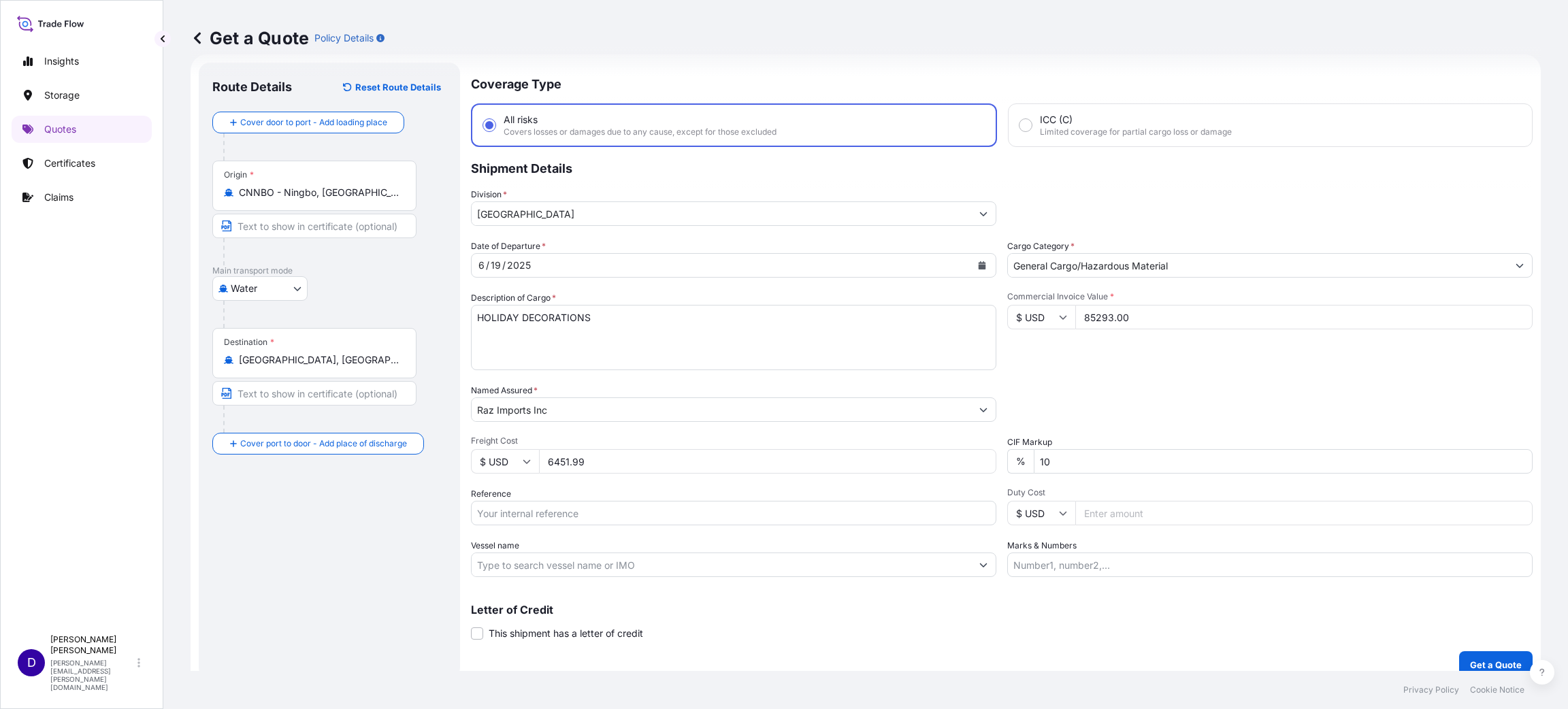 type on "6451.99" 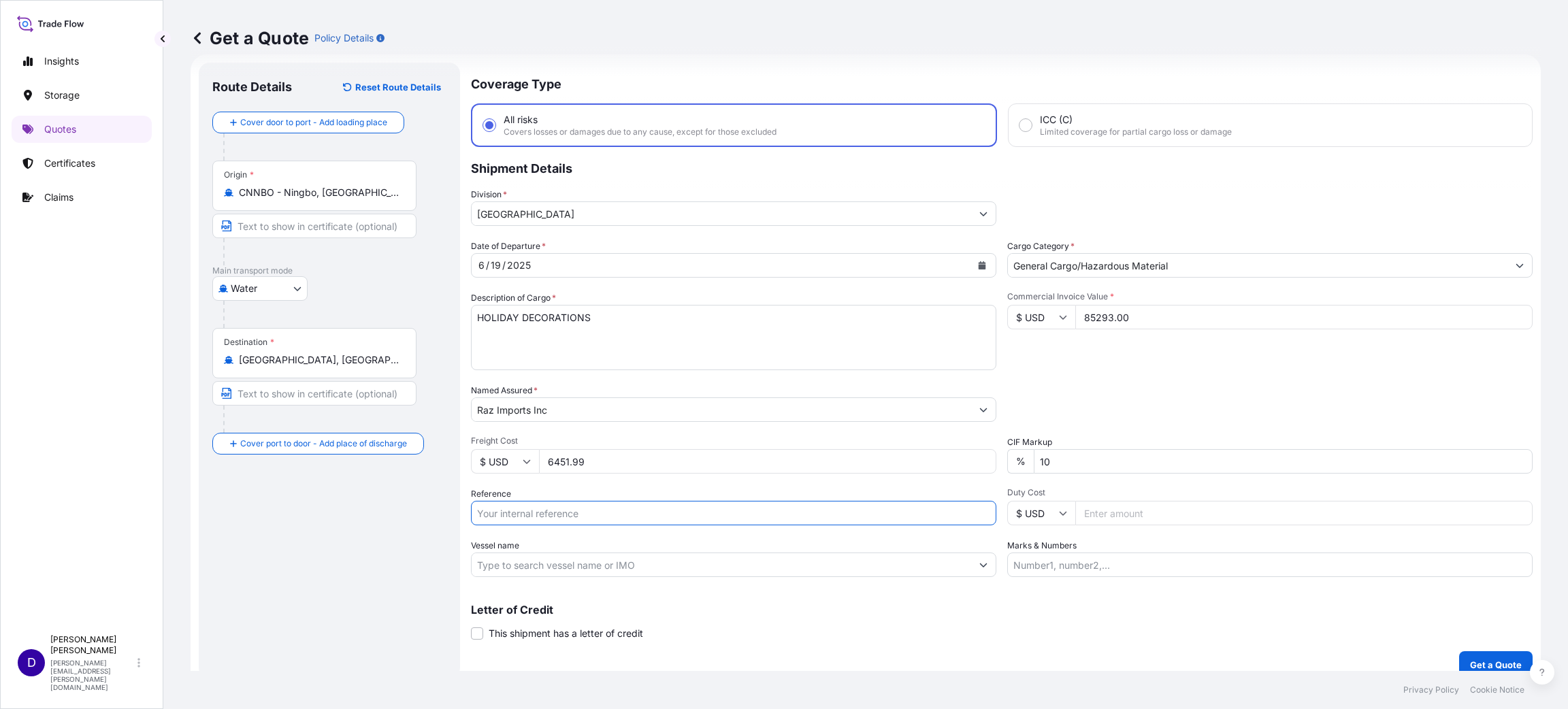 paste on "B25I153785" 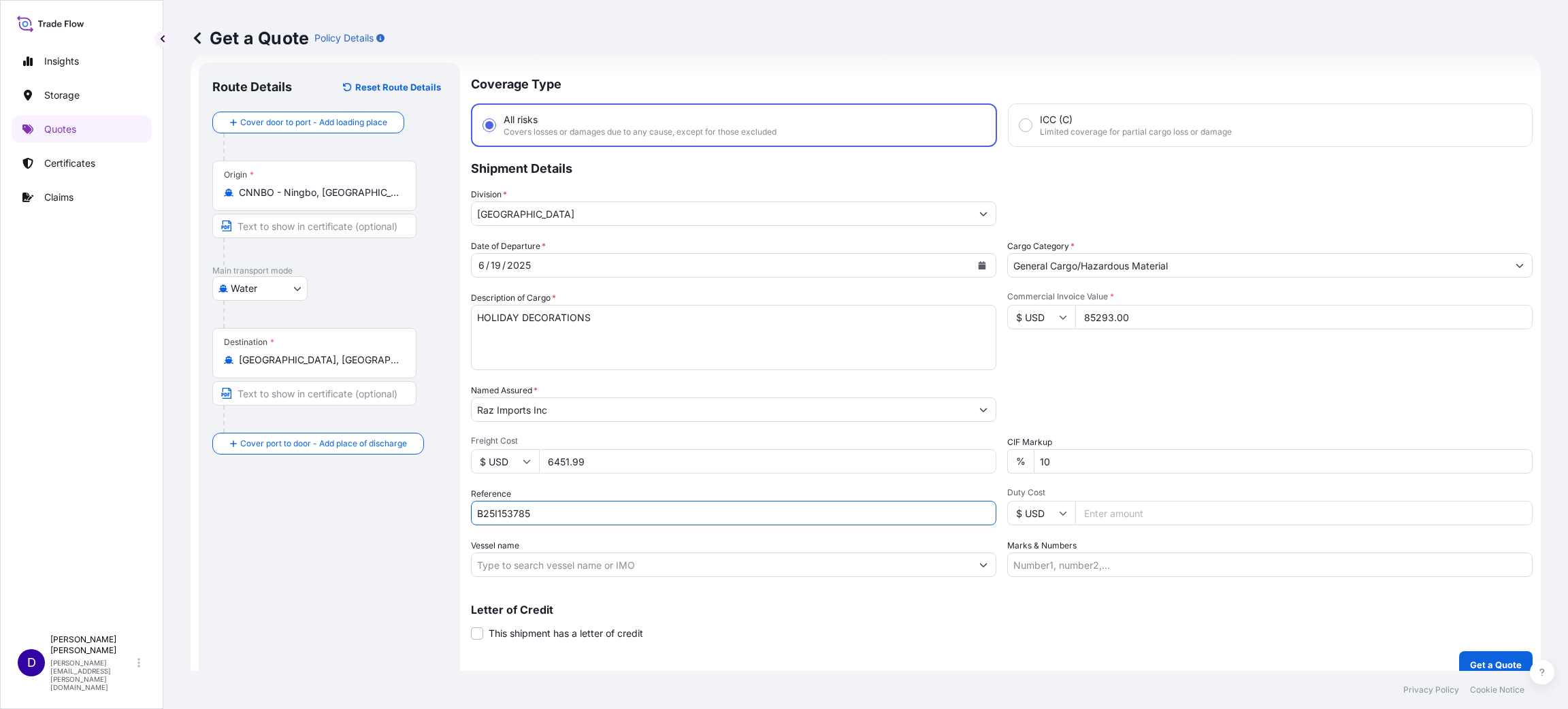 type on "B25I153785" 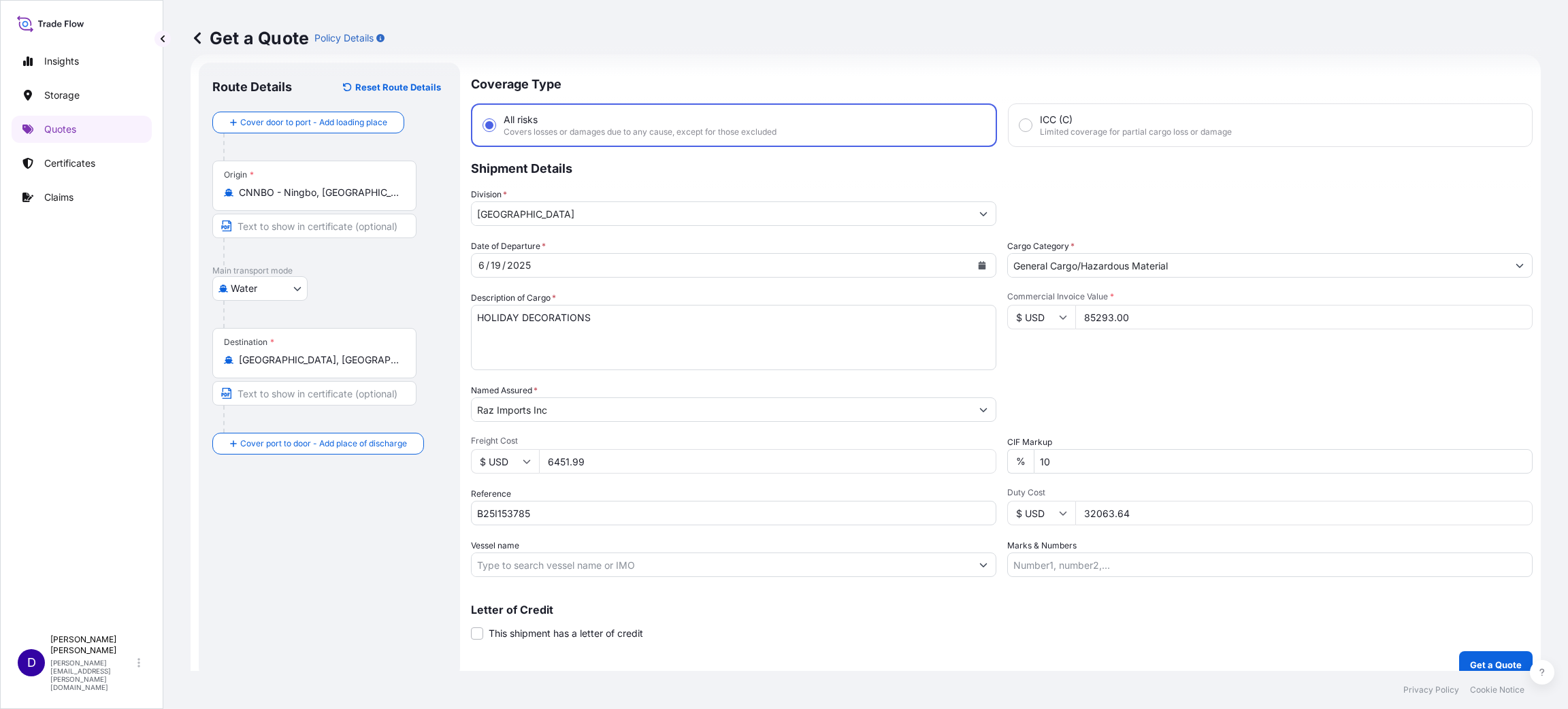type on "32063.64" 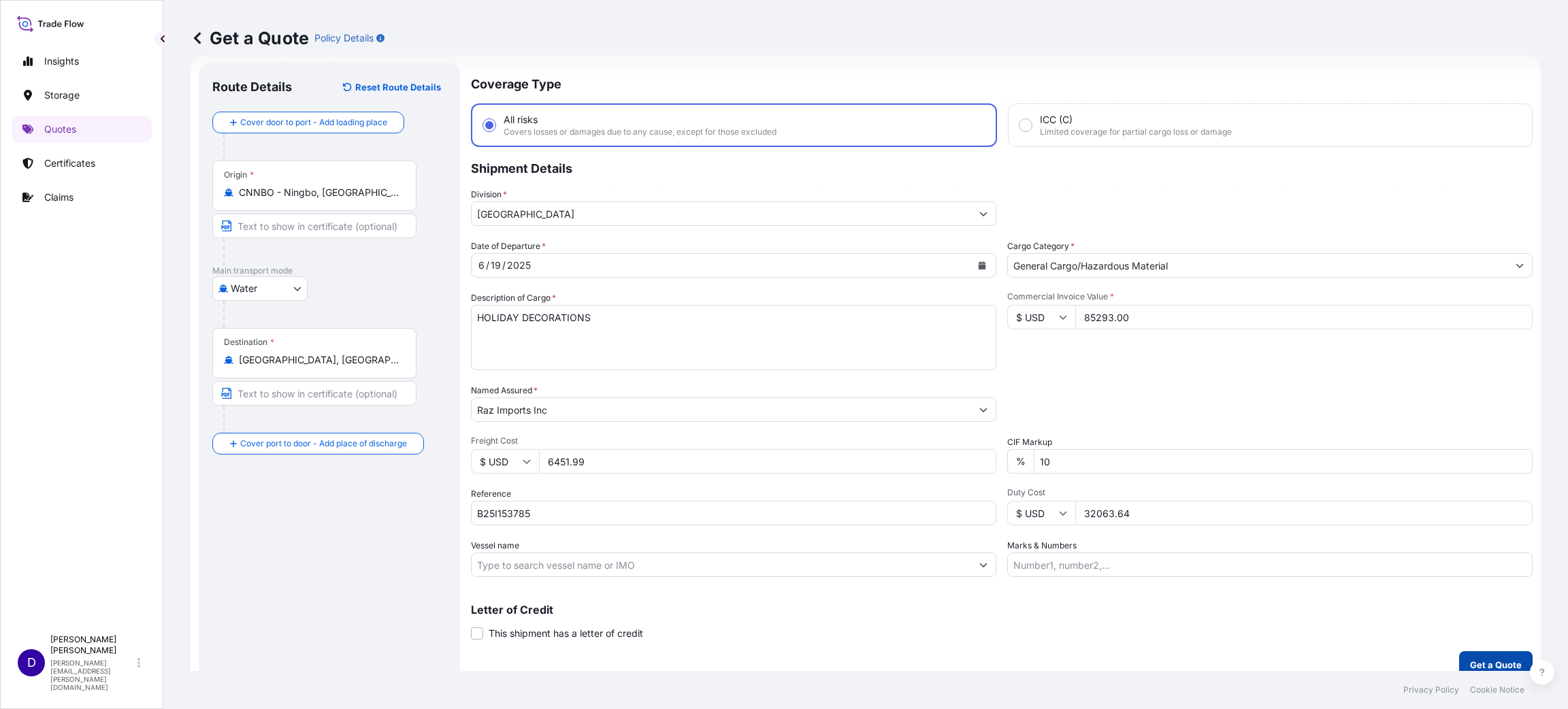 click on "Get a Quote" at bounding box center [1496, 665] 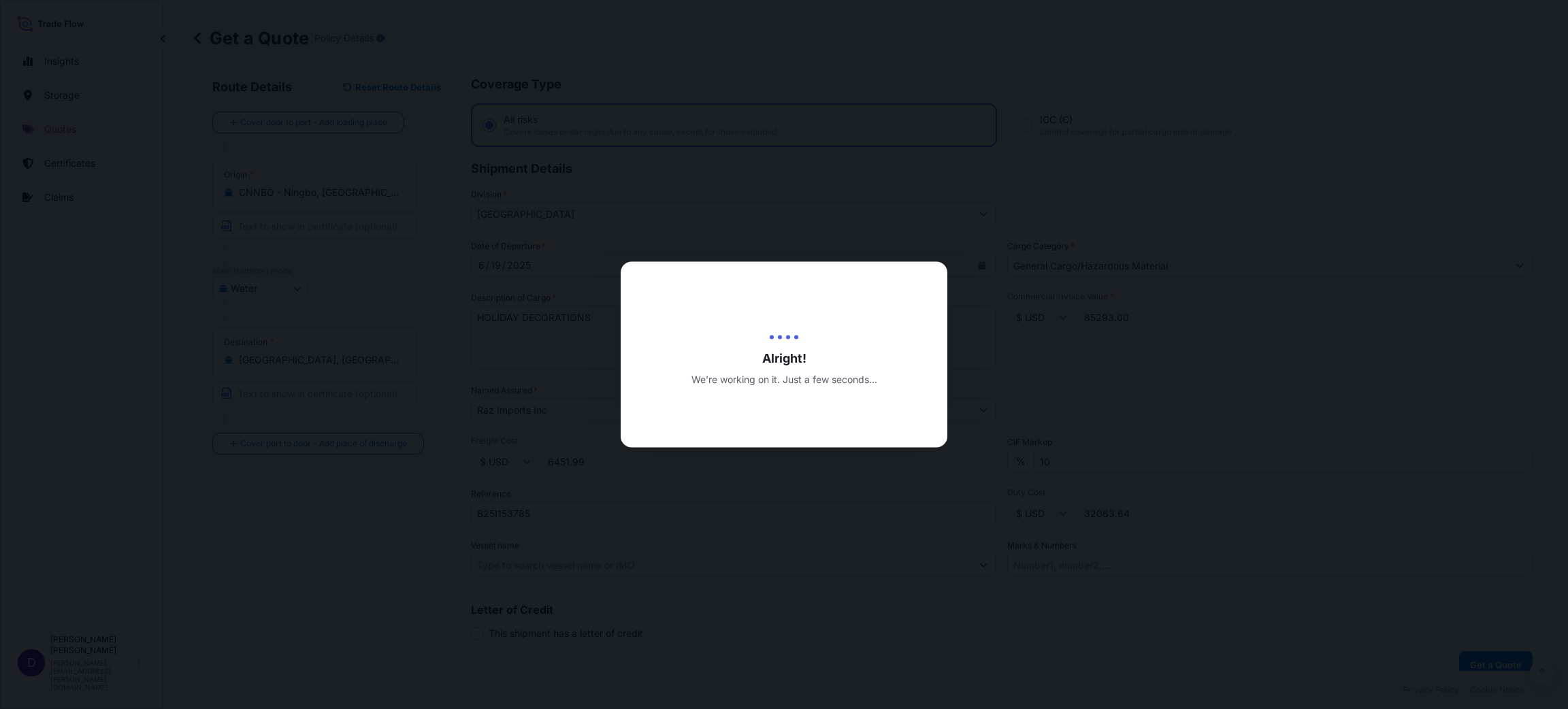 scroll, scrollTop: 0, scrollLeft: 0, axis: both 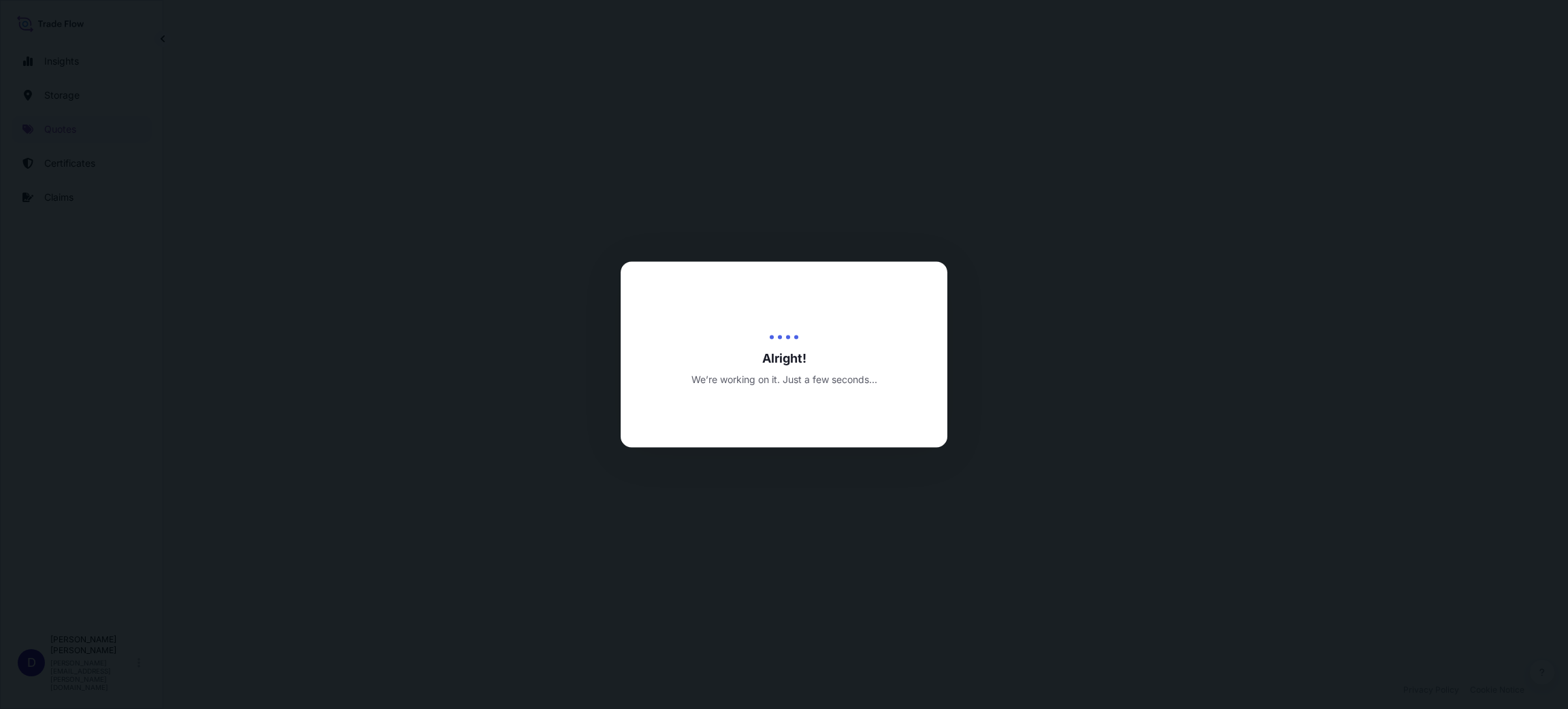 select on "Water" 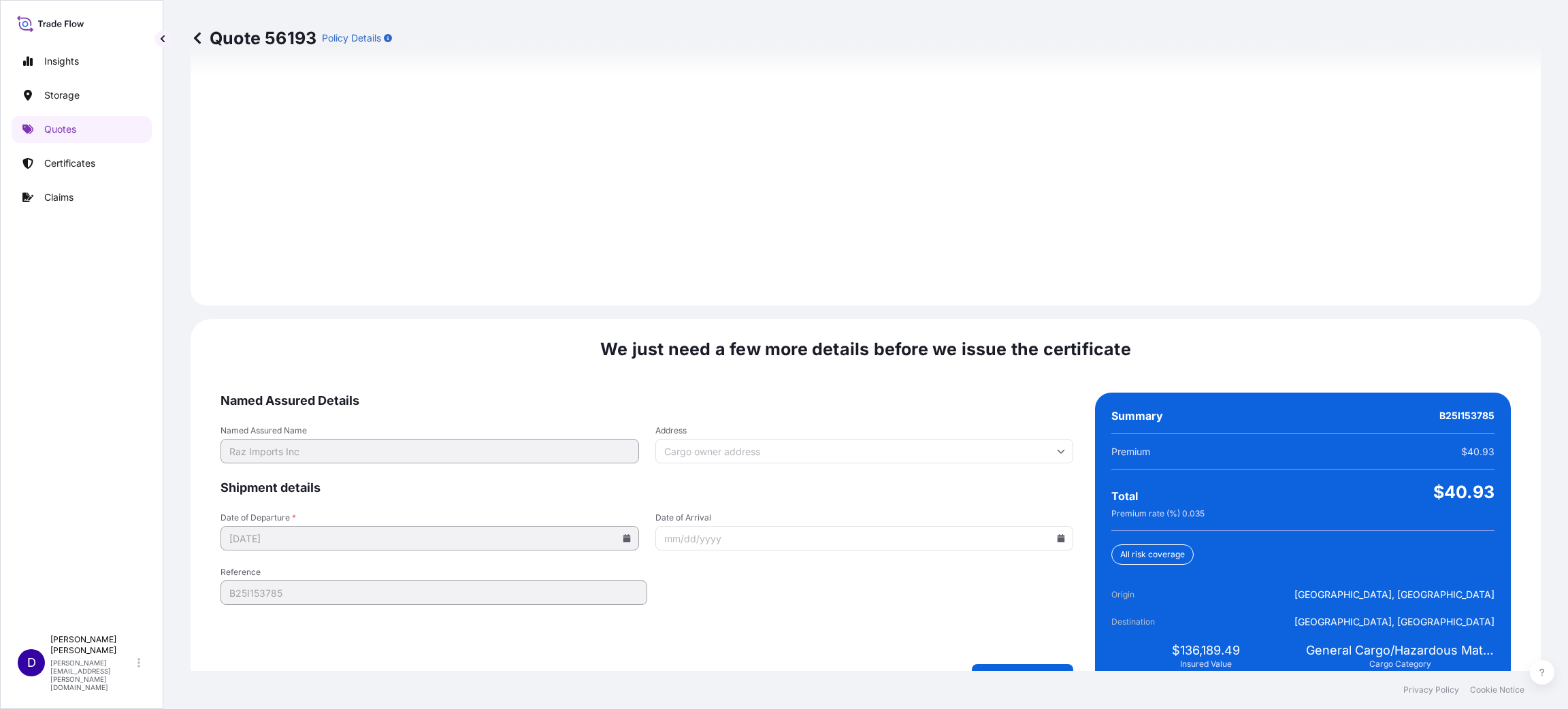 scroll, scrollTop: 1868, scrollLeft: 0, axis: vertical 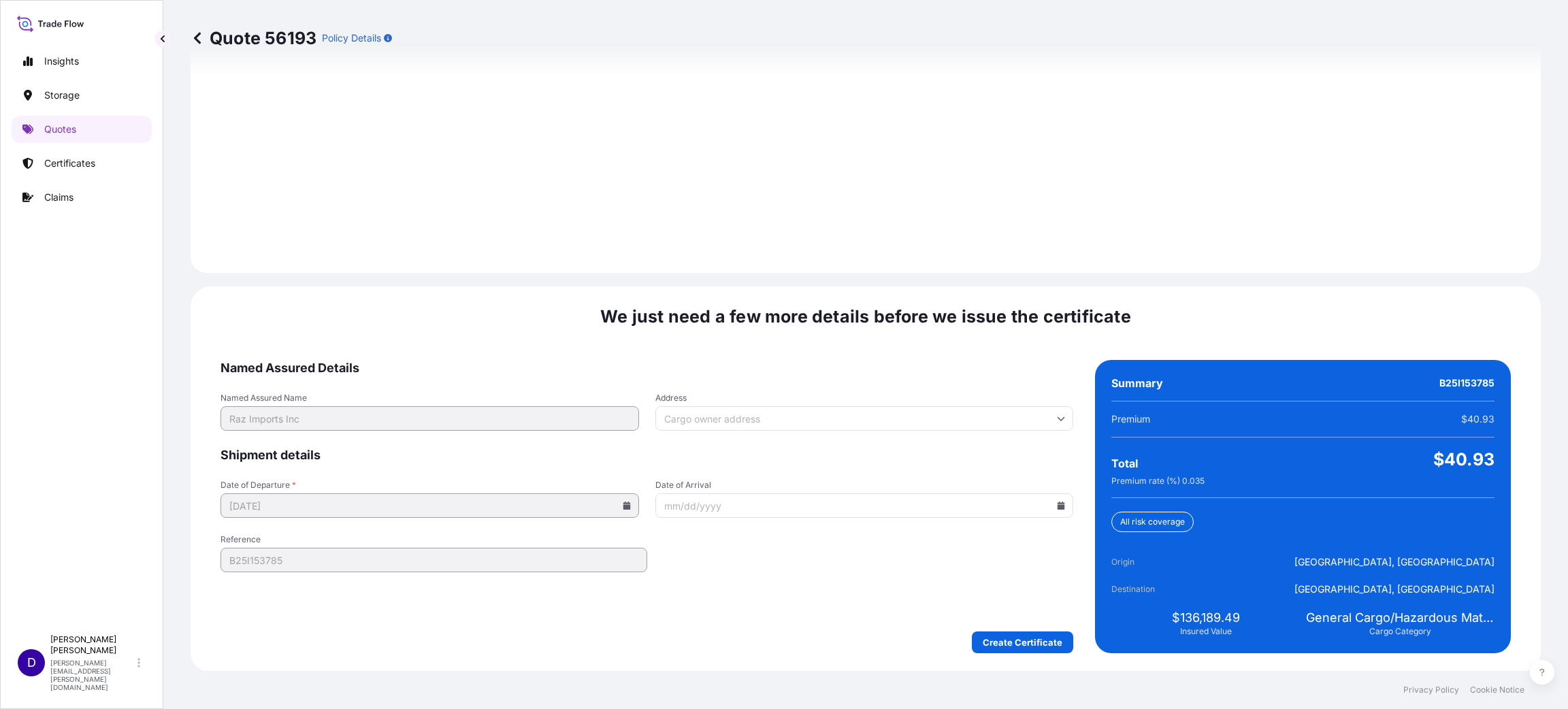 click on "We just need a few more details before we issue the certificate   Named Assured Details Named Assured Name   Raz Imports Inc Address   Shipment details Date of Departure   * [DATE] Date of Arrival   Reference   B25I153785 Create Certificate Summary B25I153785 Premium $40.93 Total $40.93 Premium rate (%)   0.035 All risk coverage Origin [GEOGRAPHIC_DATA], [GEOGRAPHIC_DATA] Destination [GEOGRAPHIC_DATA], [GEOGRAPHIC_DATA] $136,189.49 Insured Value General Cargo/Hazardous Material Cargo Category" at bounding box center (866, 479) 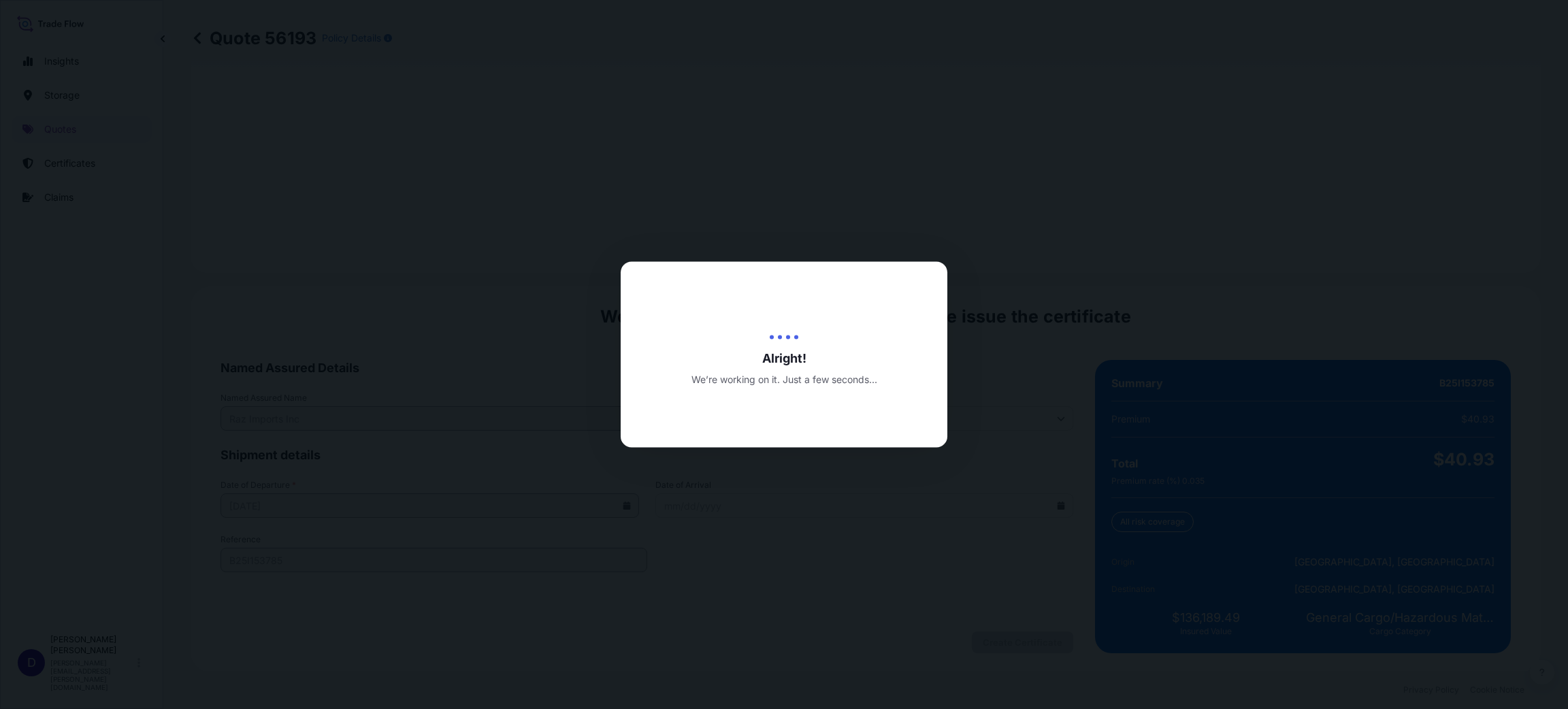 scroll, scrollTop: 0, scrollLeft: 0, axis: both 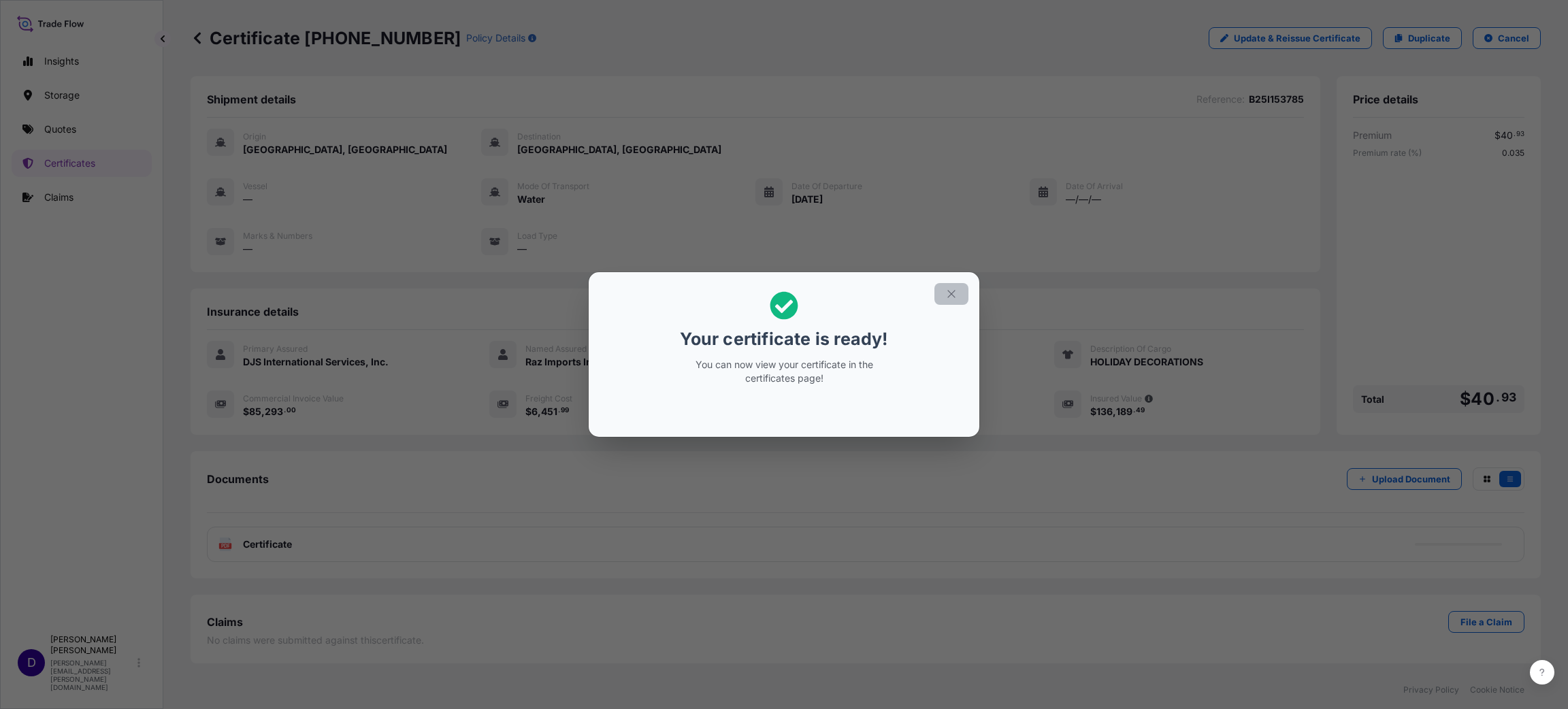 click 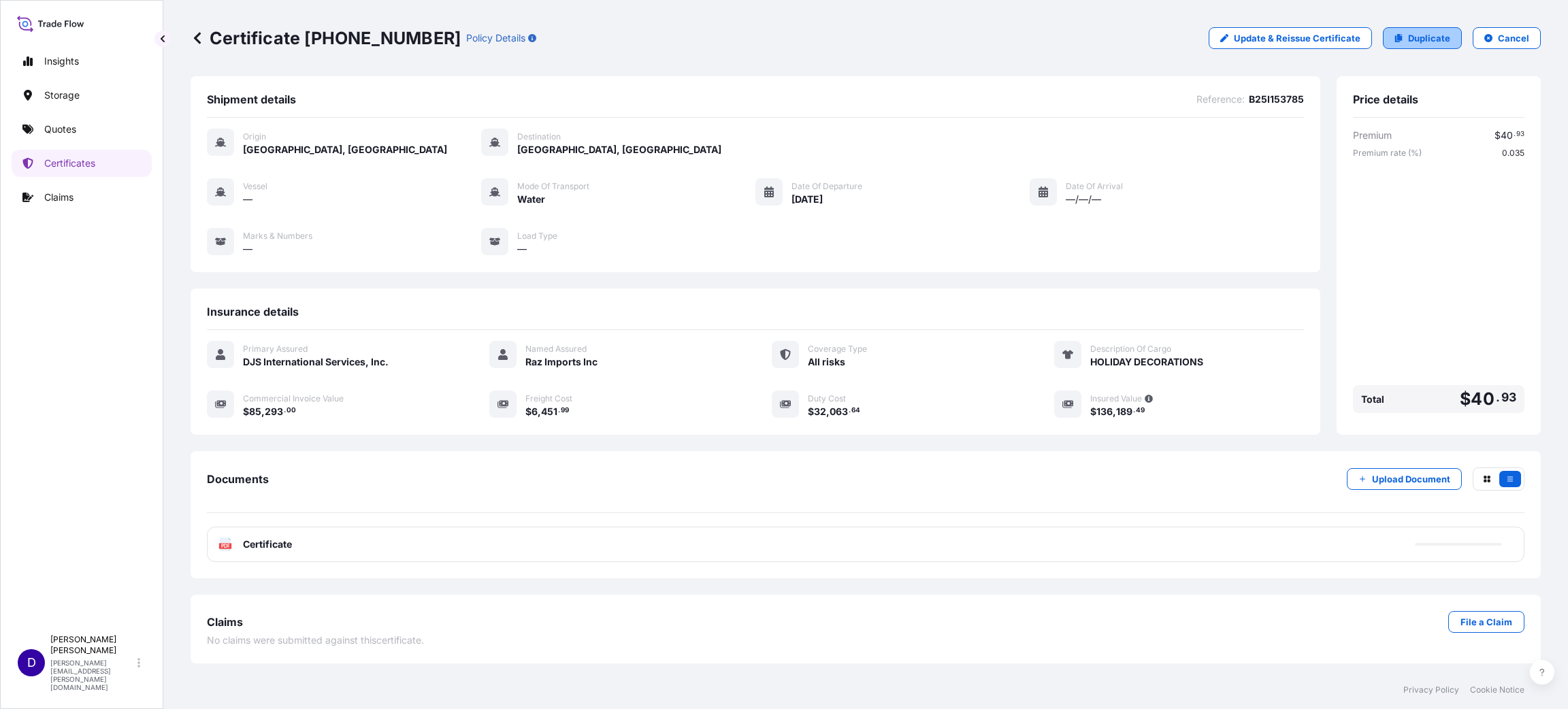 click on "Duplicate" at bounding box center (1422, 38) 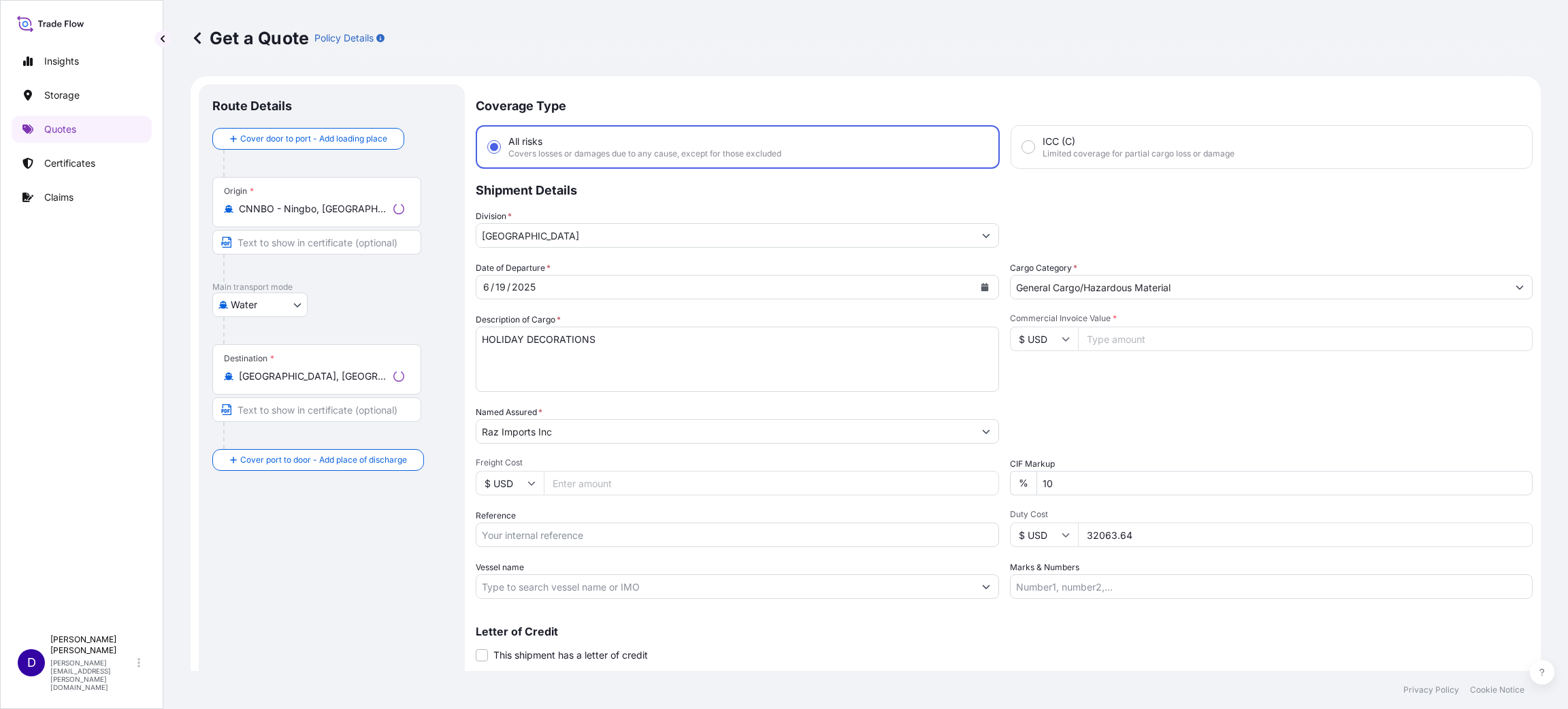 scroll, scrollTop: 22, scrollLeft: 0, axis: vertical 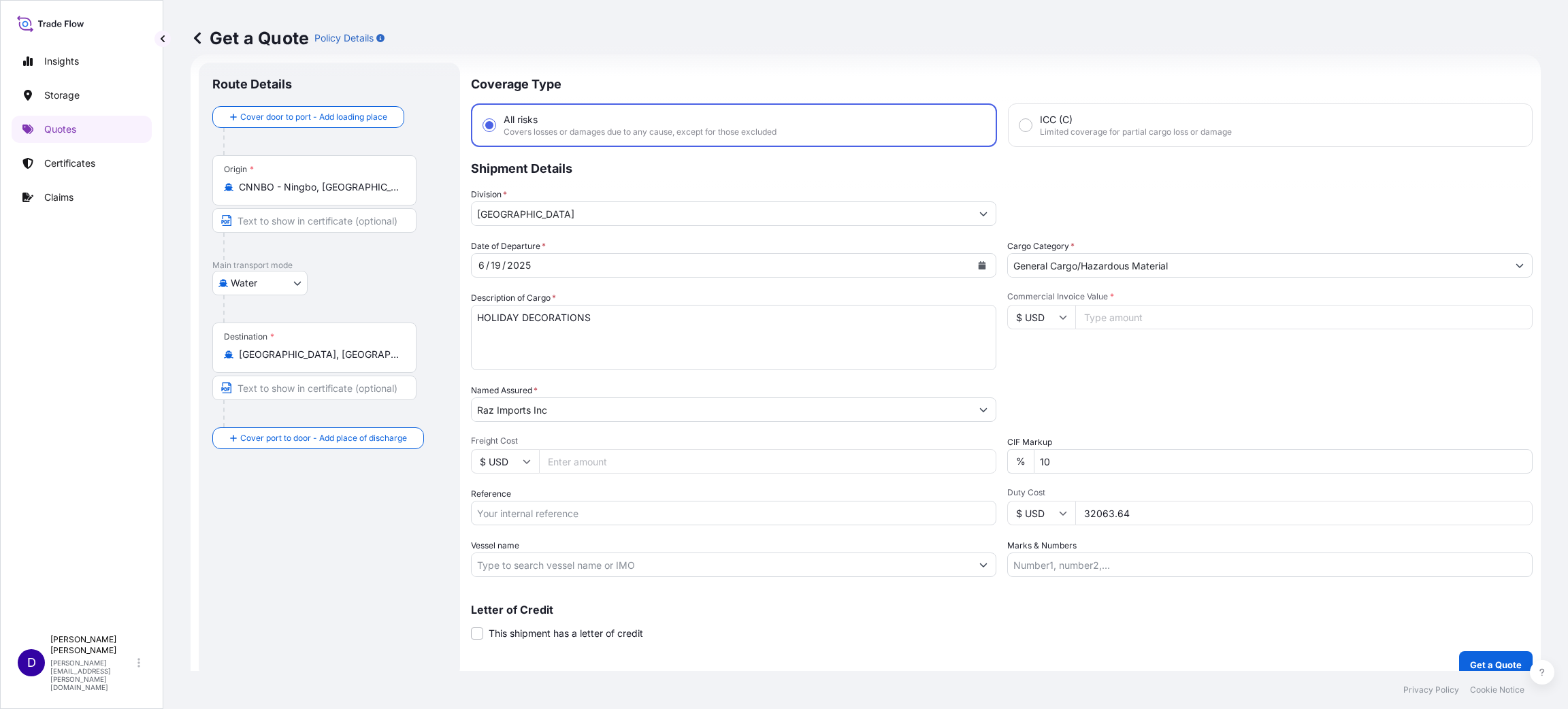 click 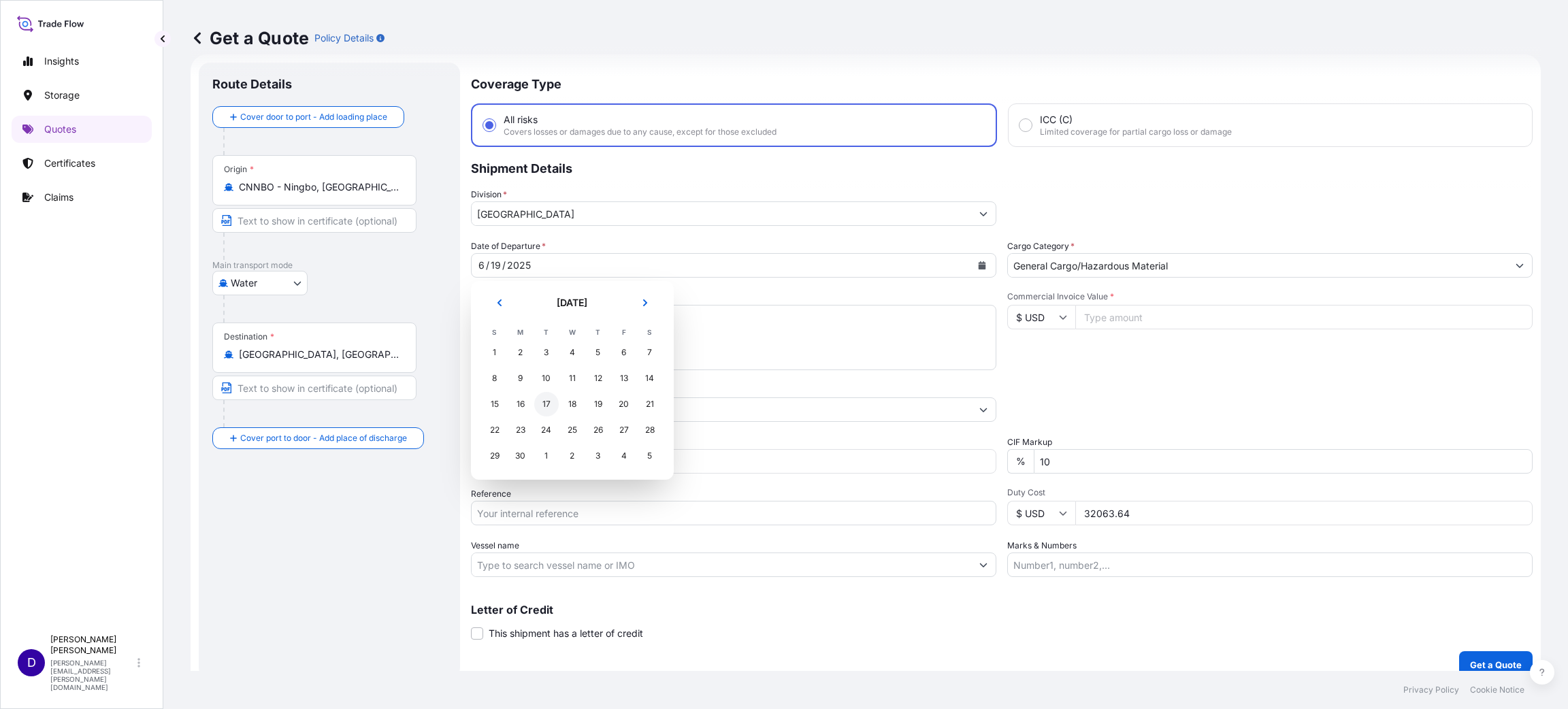 click on "17" at bounding box center (546, 404) 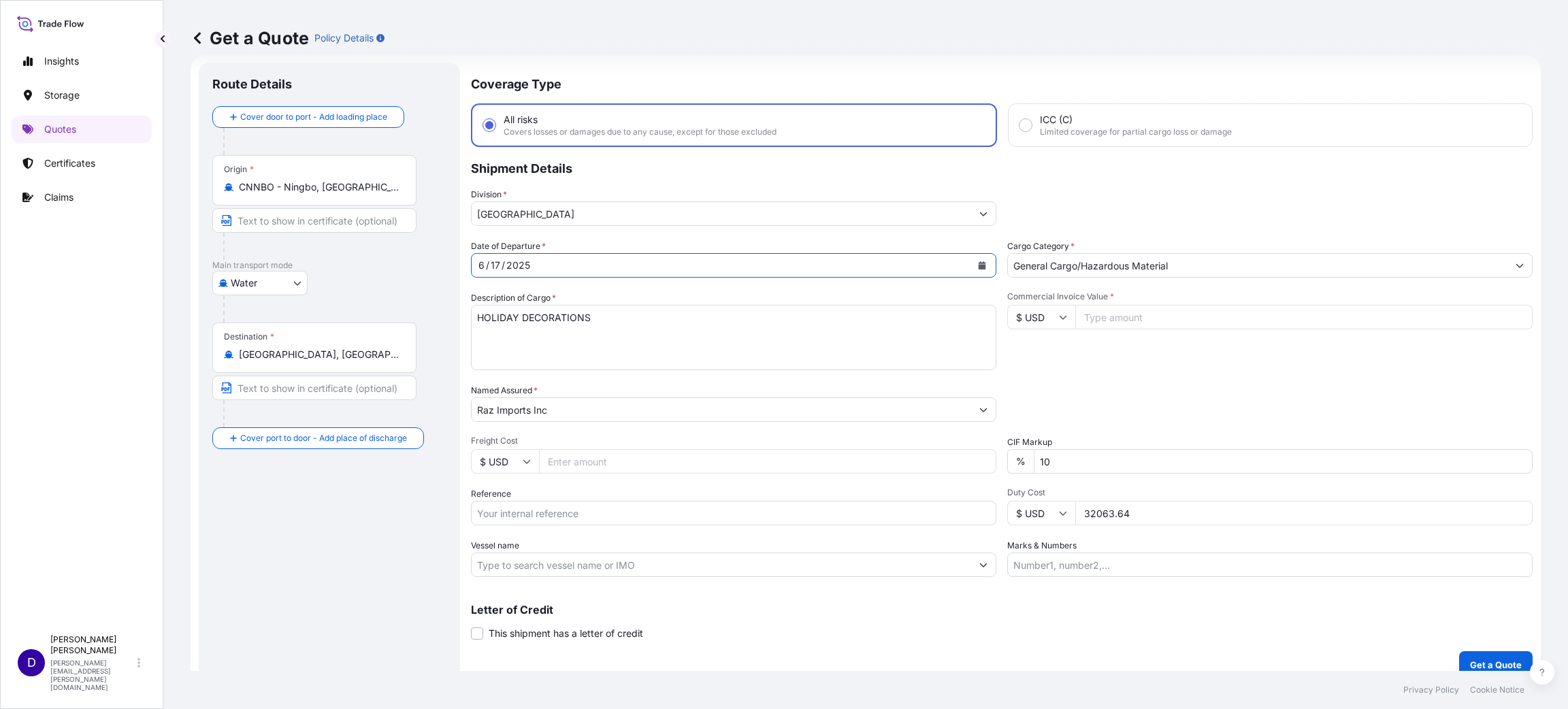 click on "Commercial Invoice Value   *" at bounding box center [1304, 317] 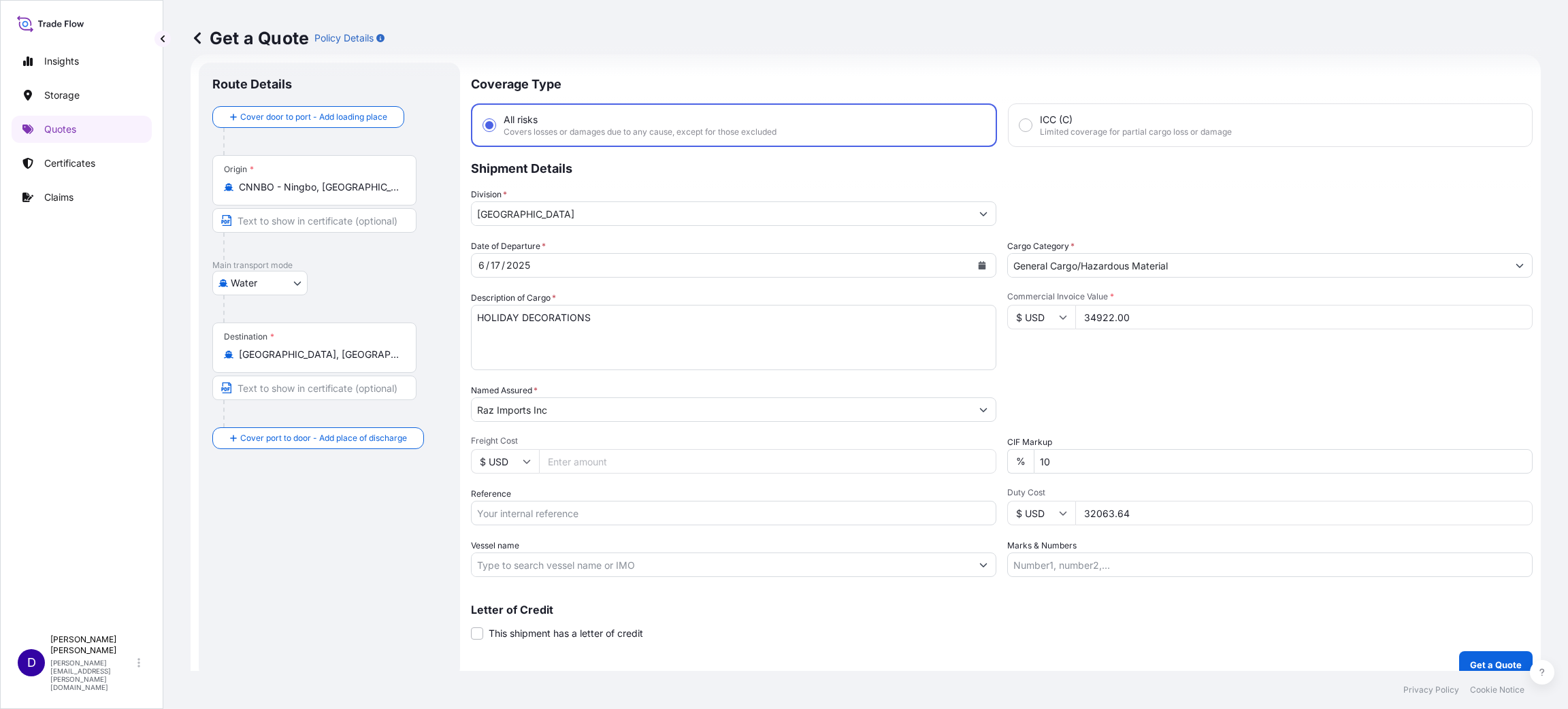 type on "34922.00" 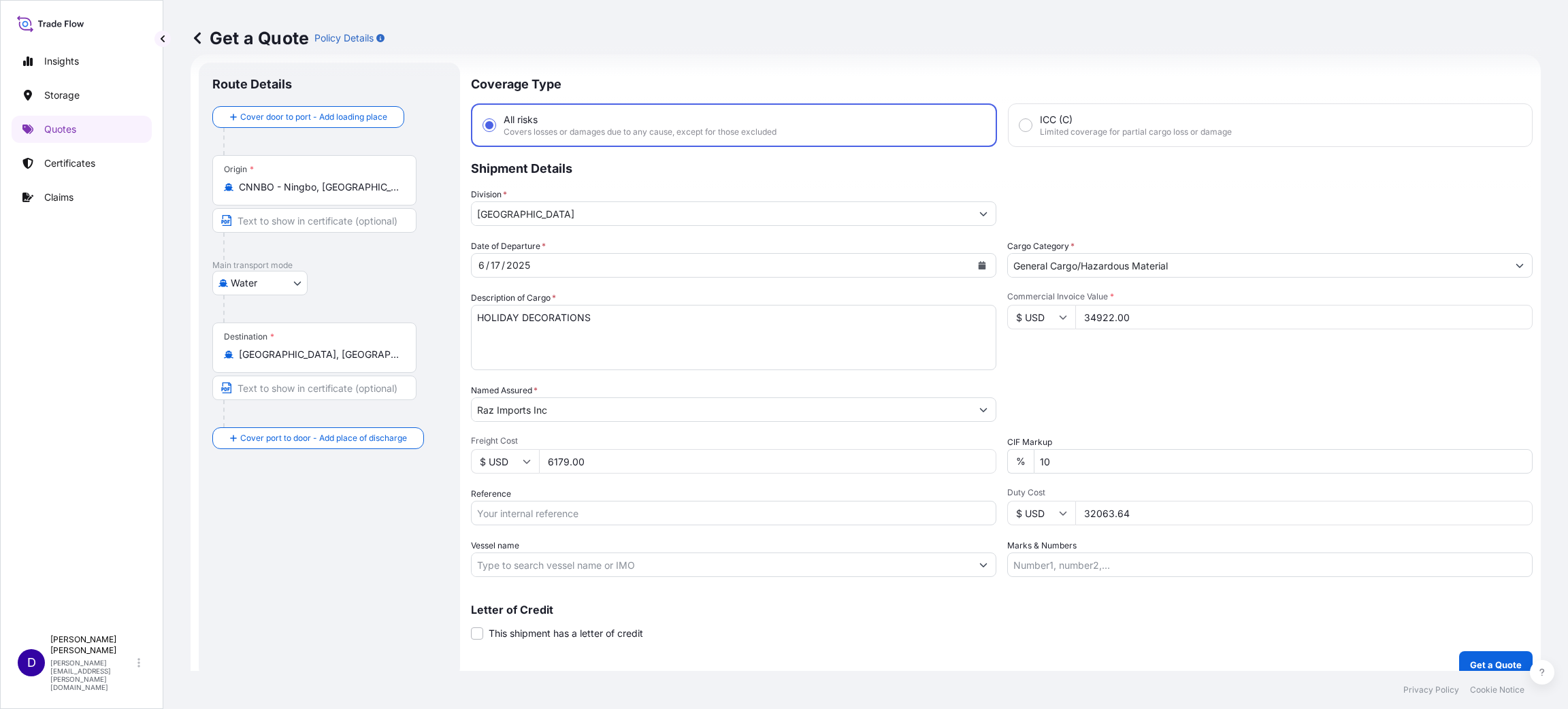 type on "6179.00" 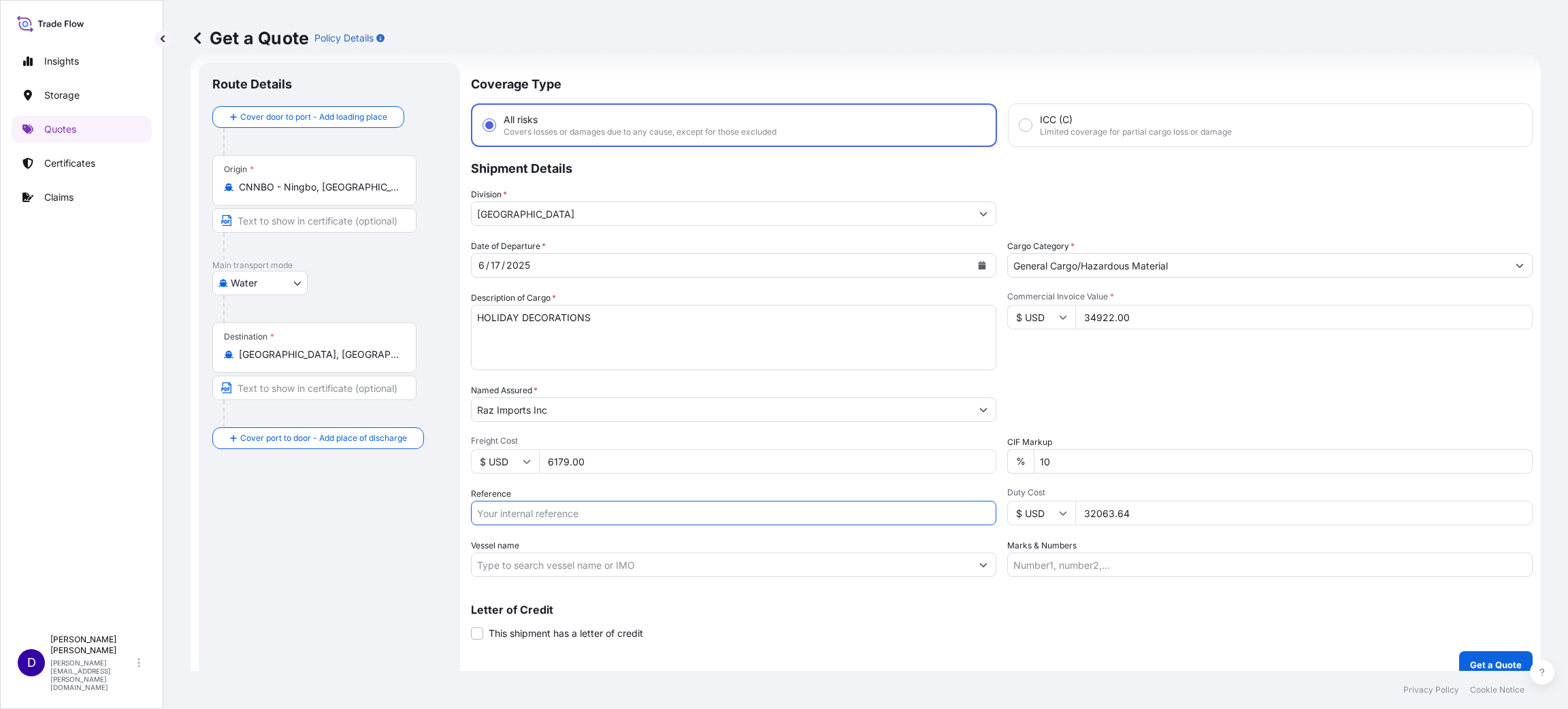 paste on "B25I153791" 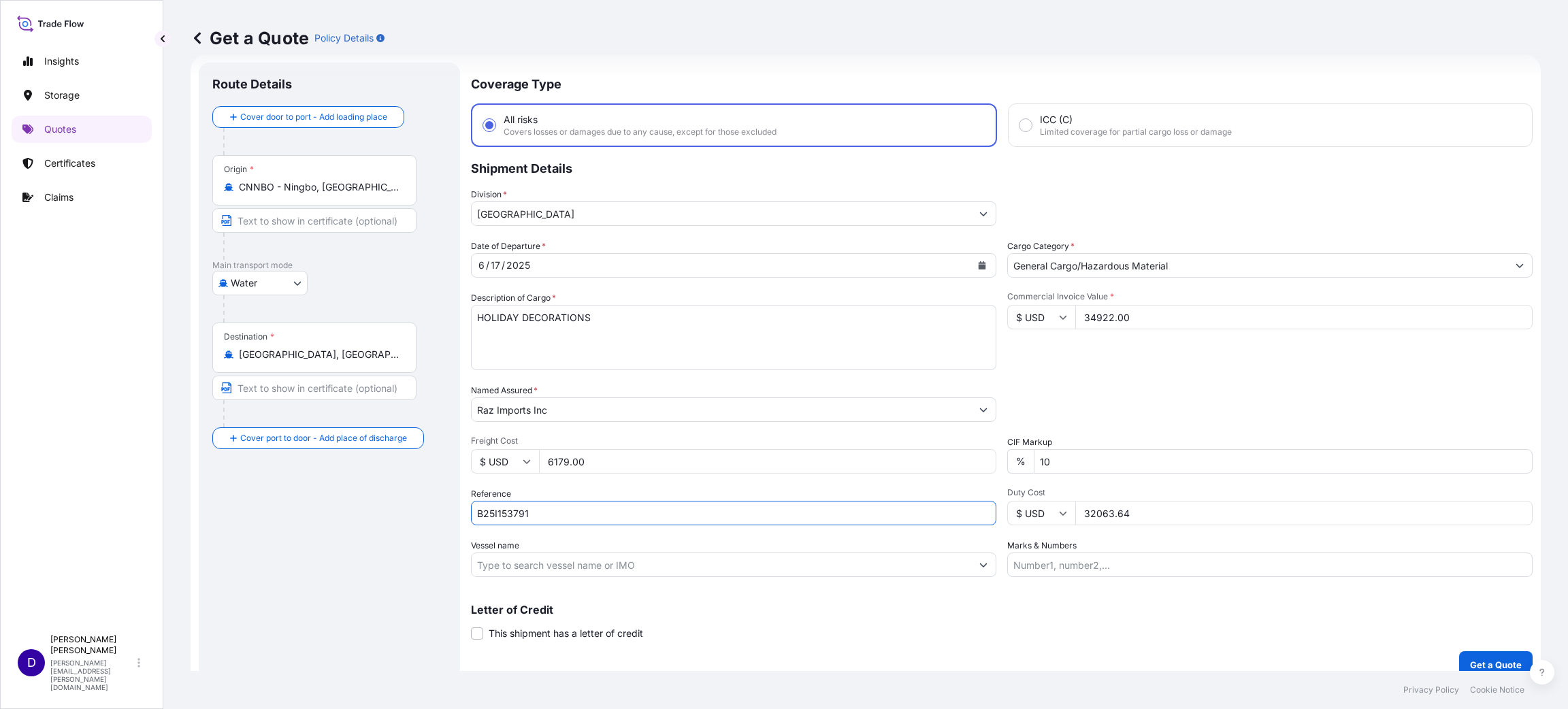 type on "B25I153791" 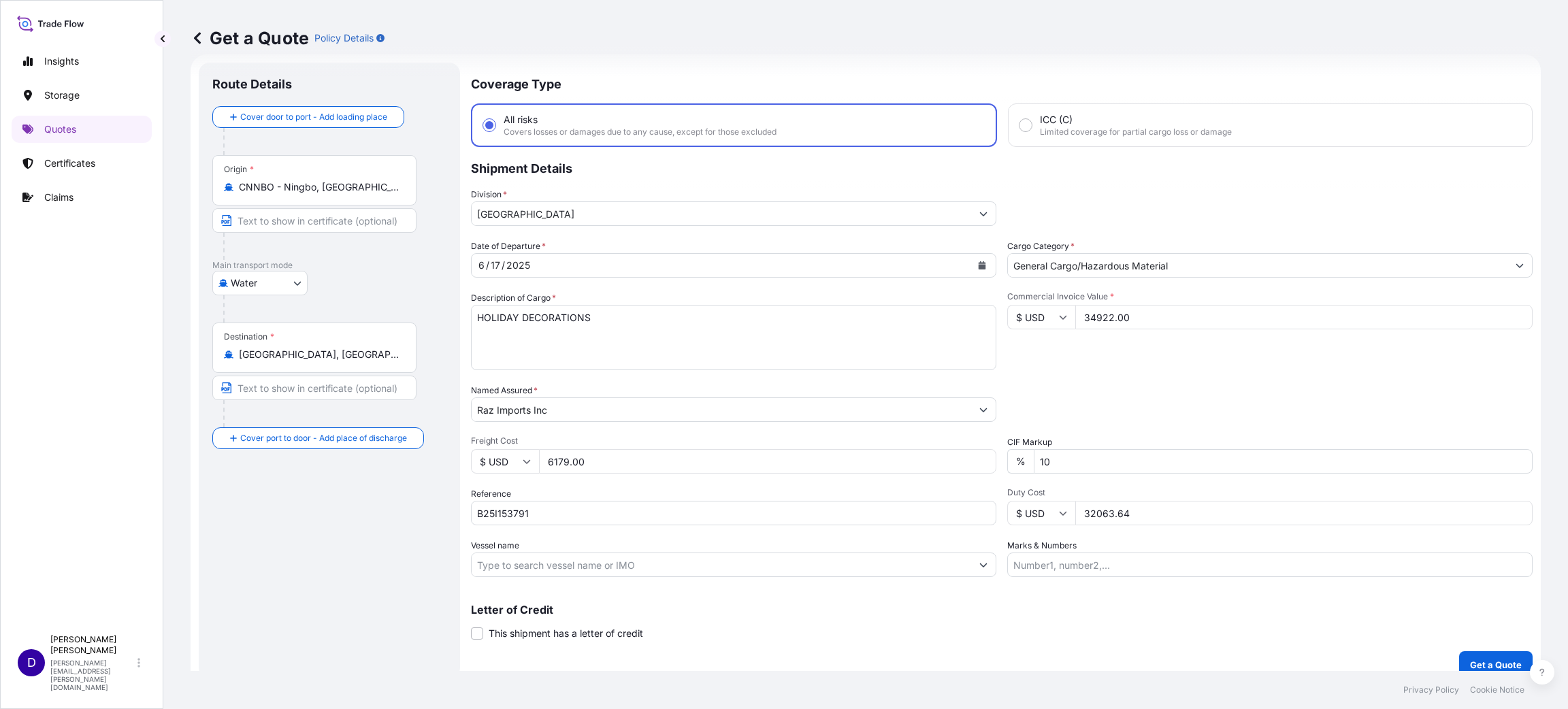 drag, startPoint x: 1158, startPoint y: 518, endPoint x: 974, endPoint y: 502, distance: 184.69434 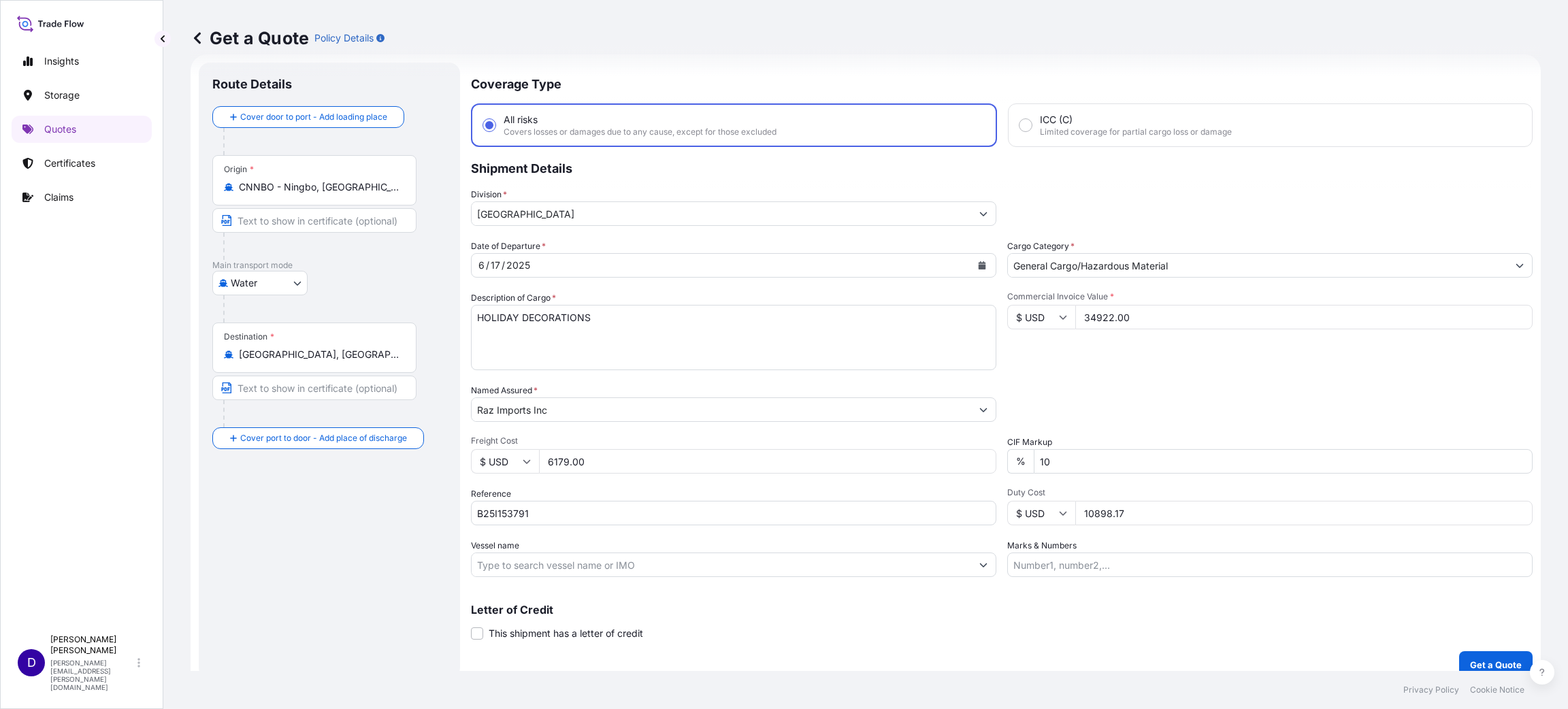 type on "10898.17" 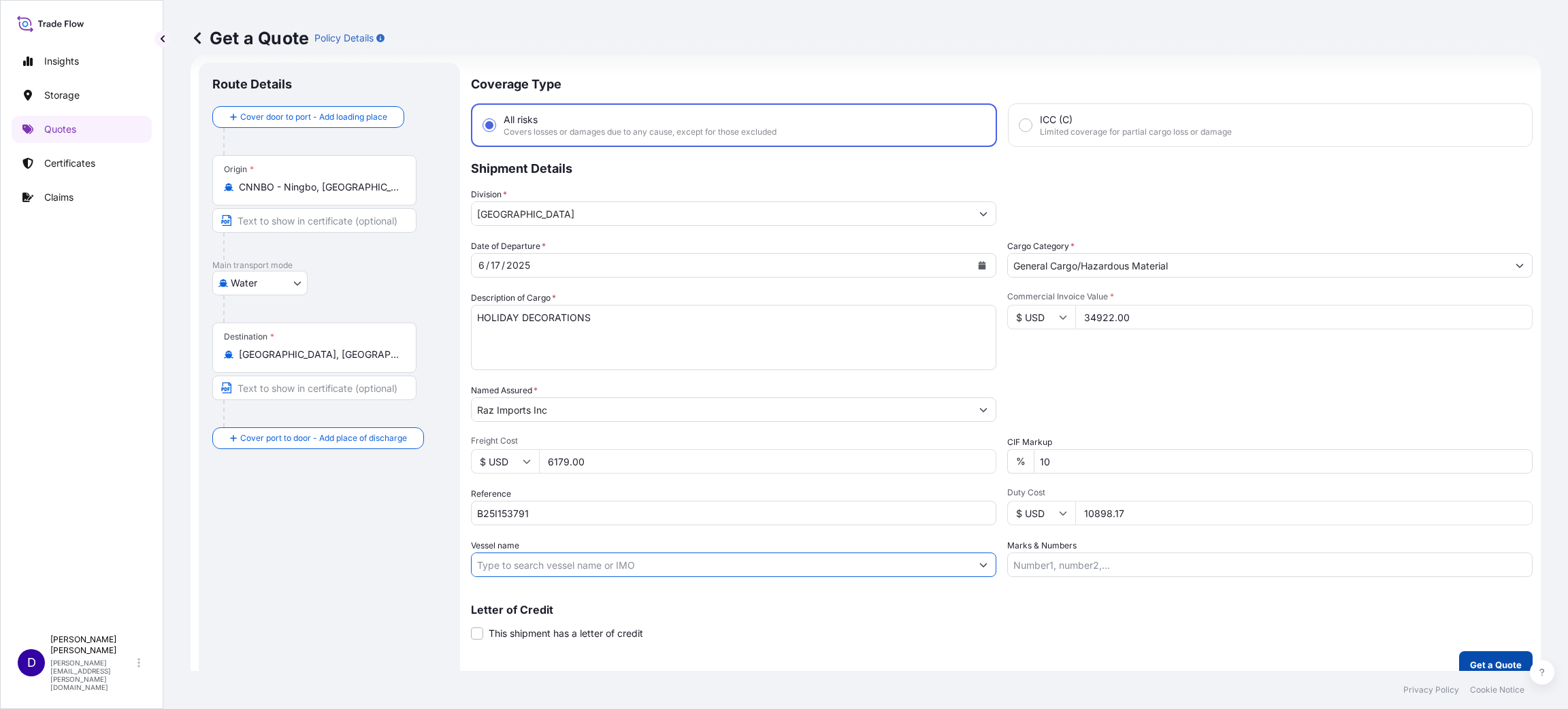 click on "Get a Quote" at bounding box center (1496, 665) 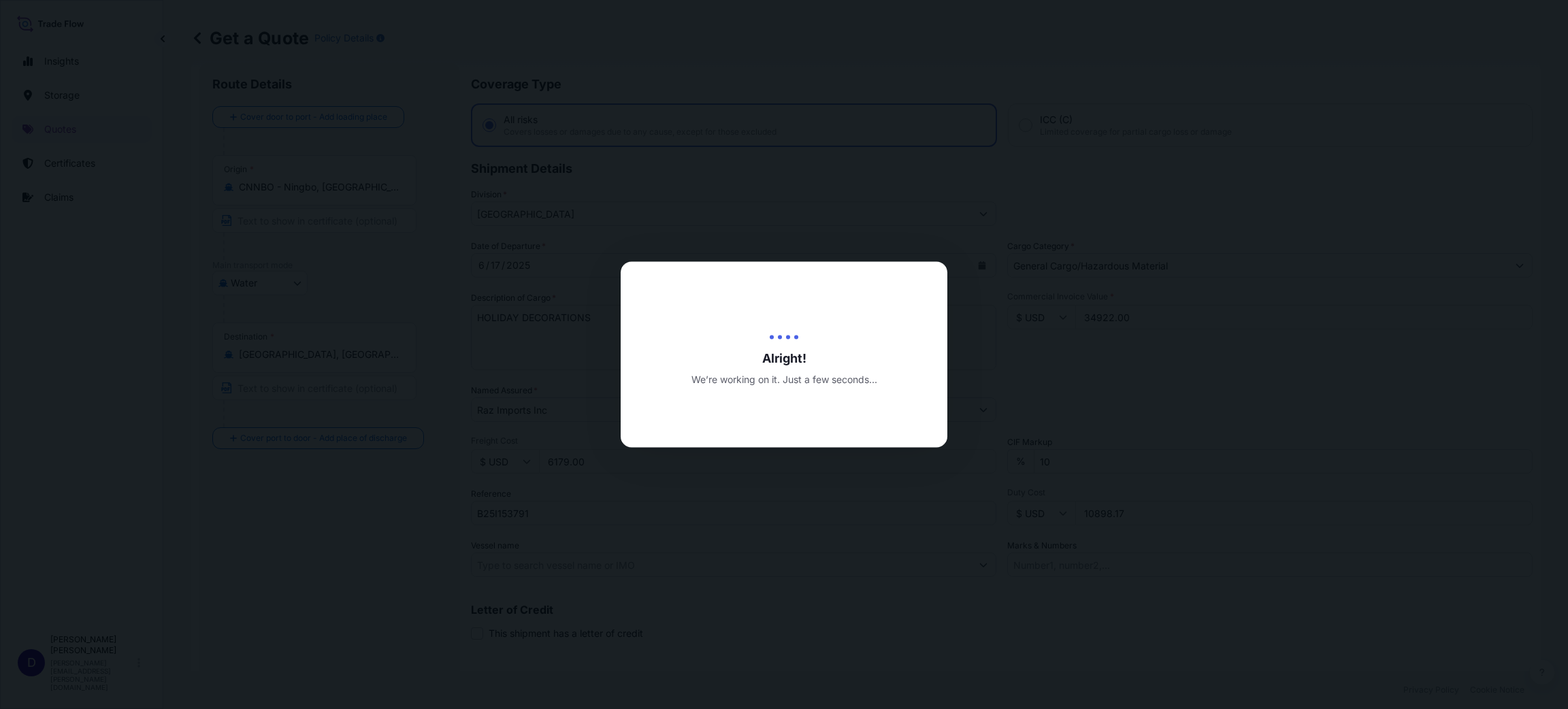 scroll, scrollTop: 0, scrollLeft: 0, axis: both 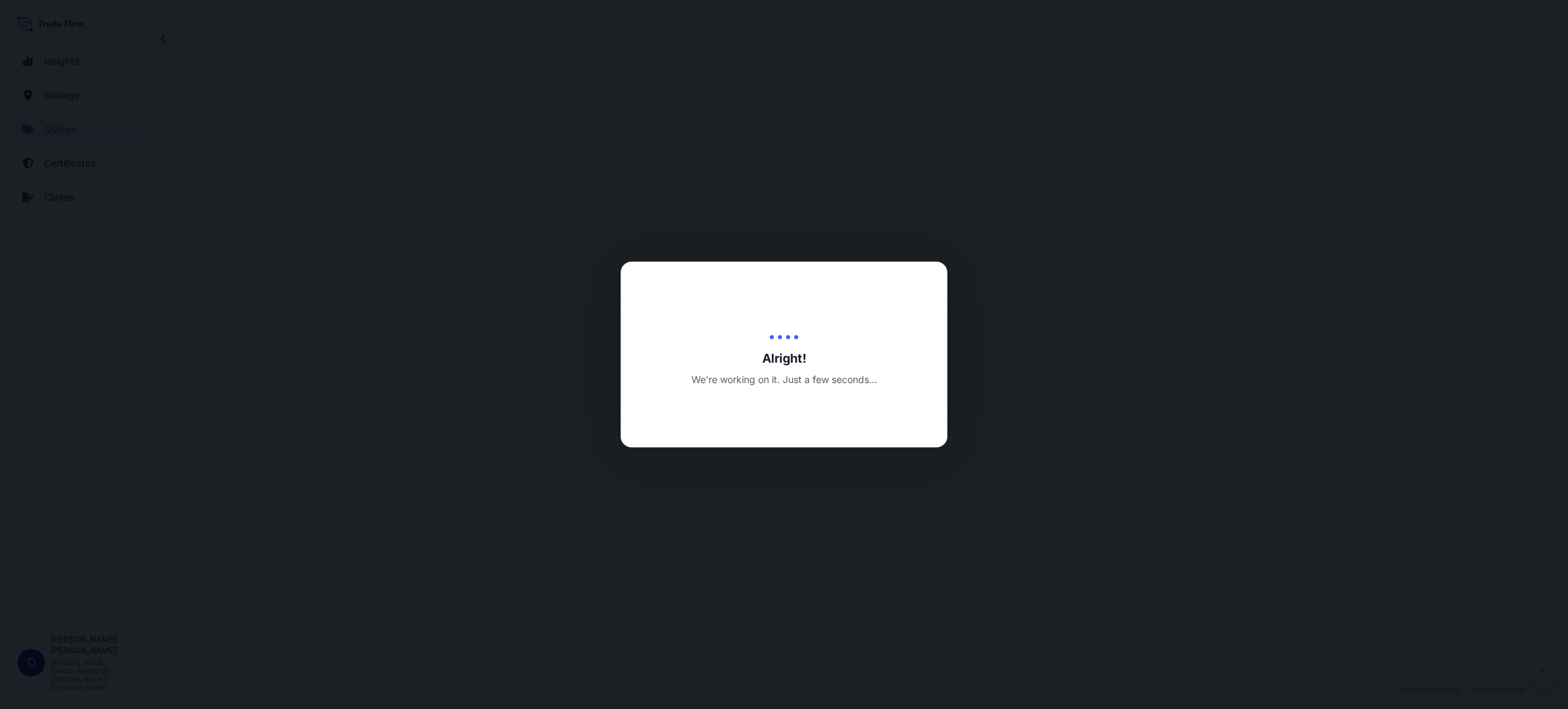 select on "Water" 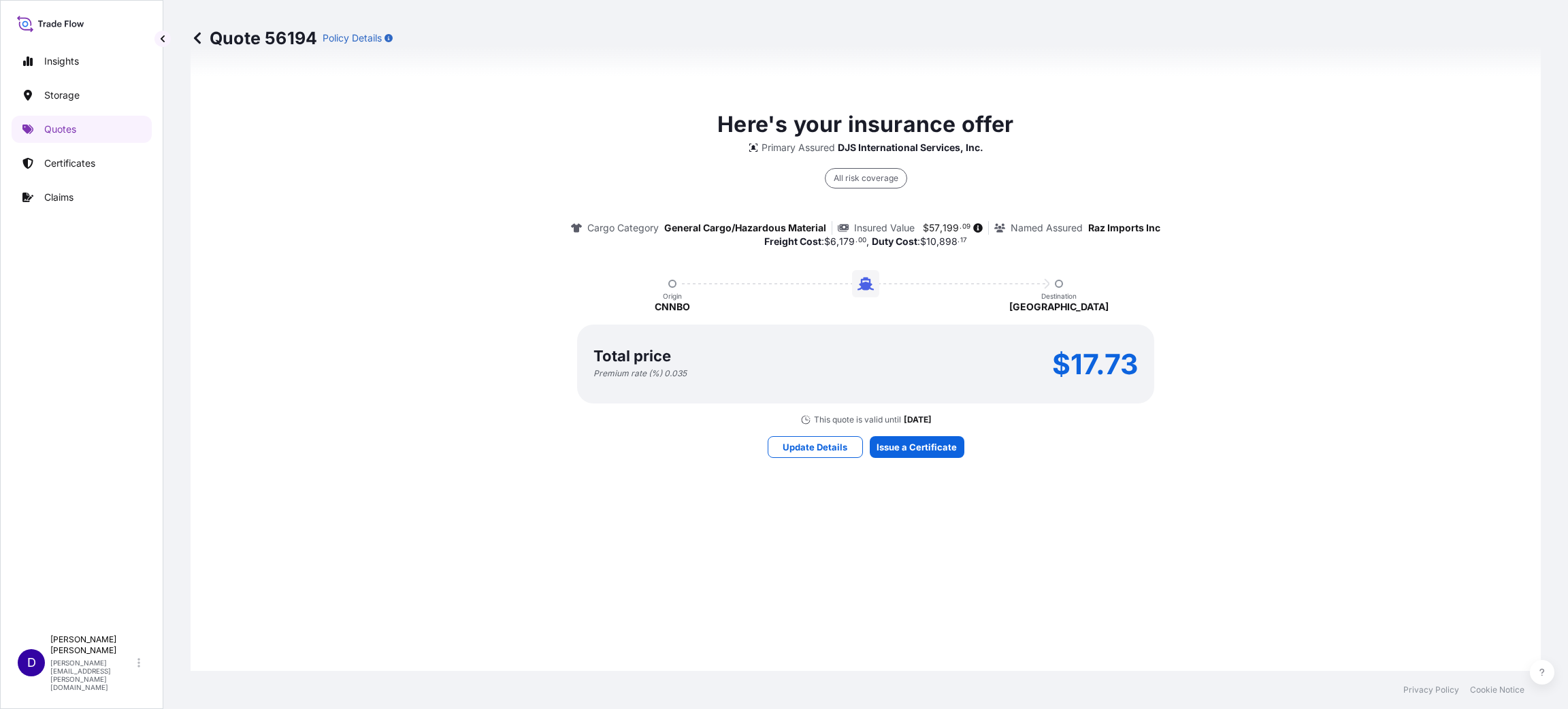 scroll, scrollTop: 959, scrollLeft: 0, axis: vertical 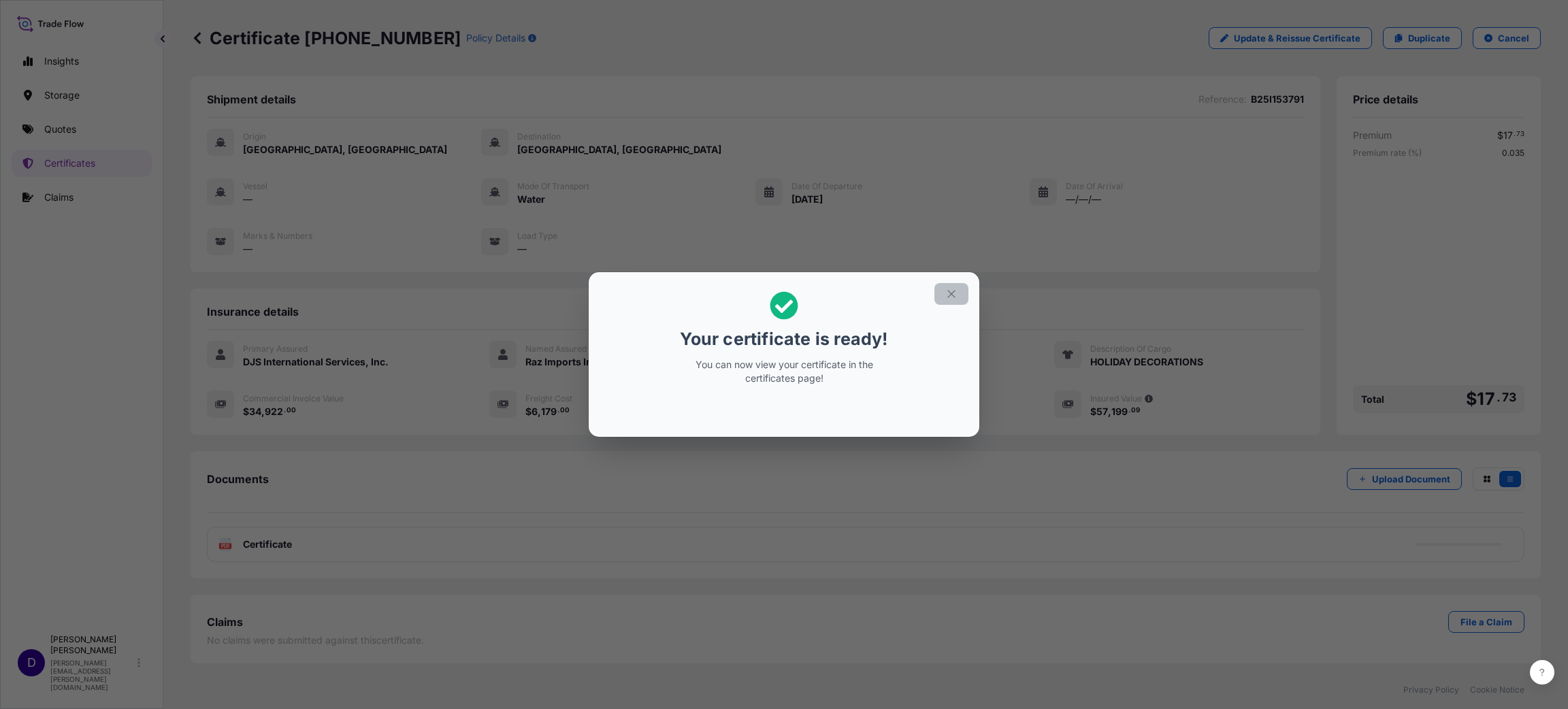 click 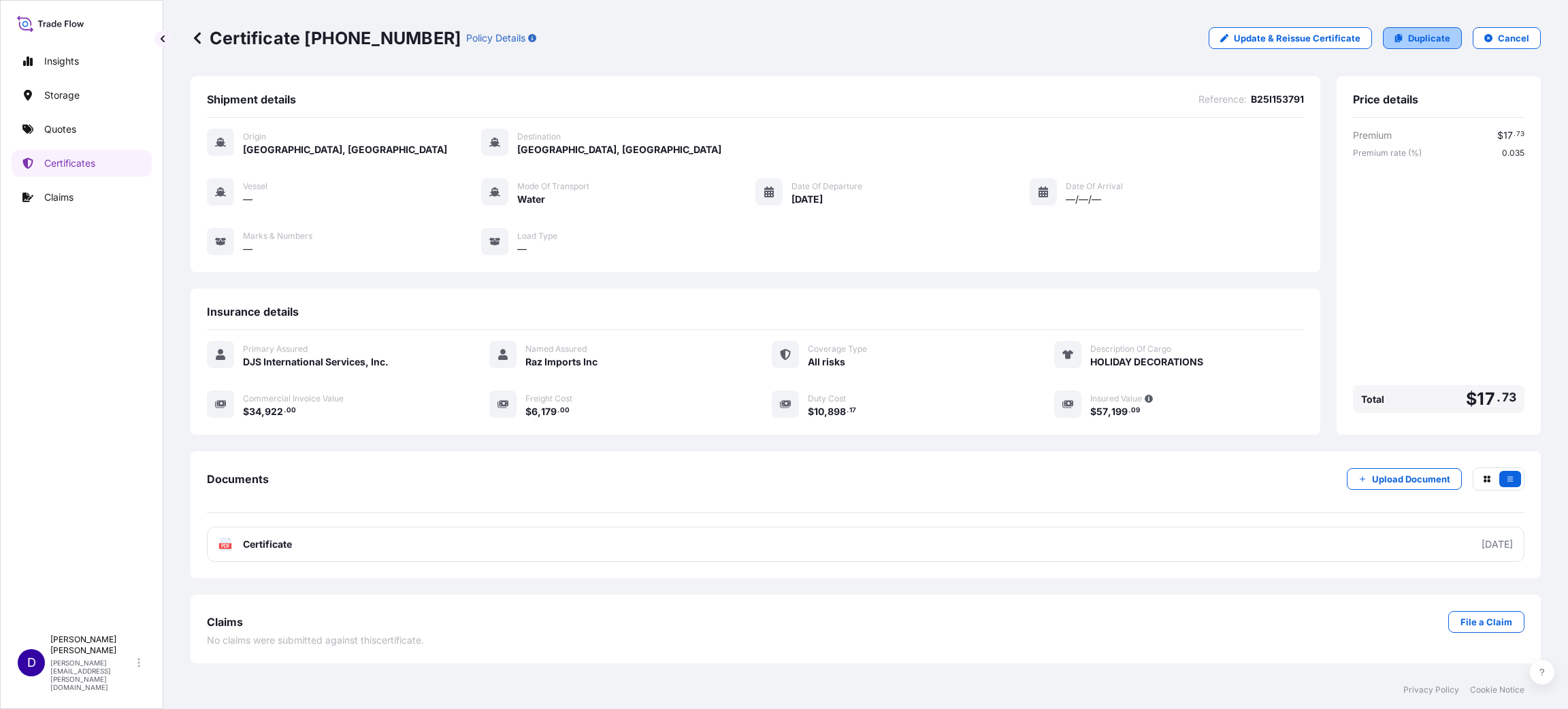click on "Duplicate" at bounding box center (1429, 38) 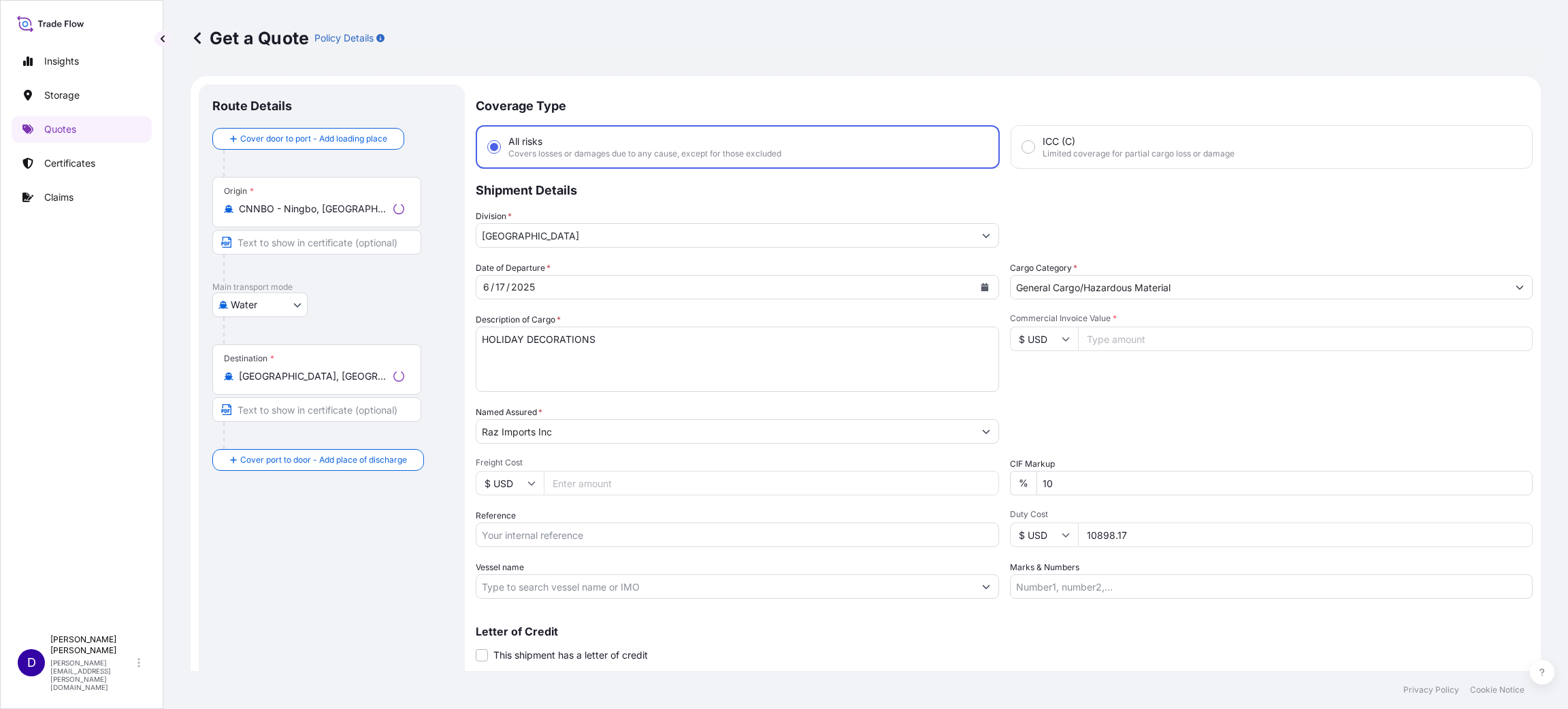 scroll, scrollTop: 22, scrollLeft: 0, axis: vertical 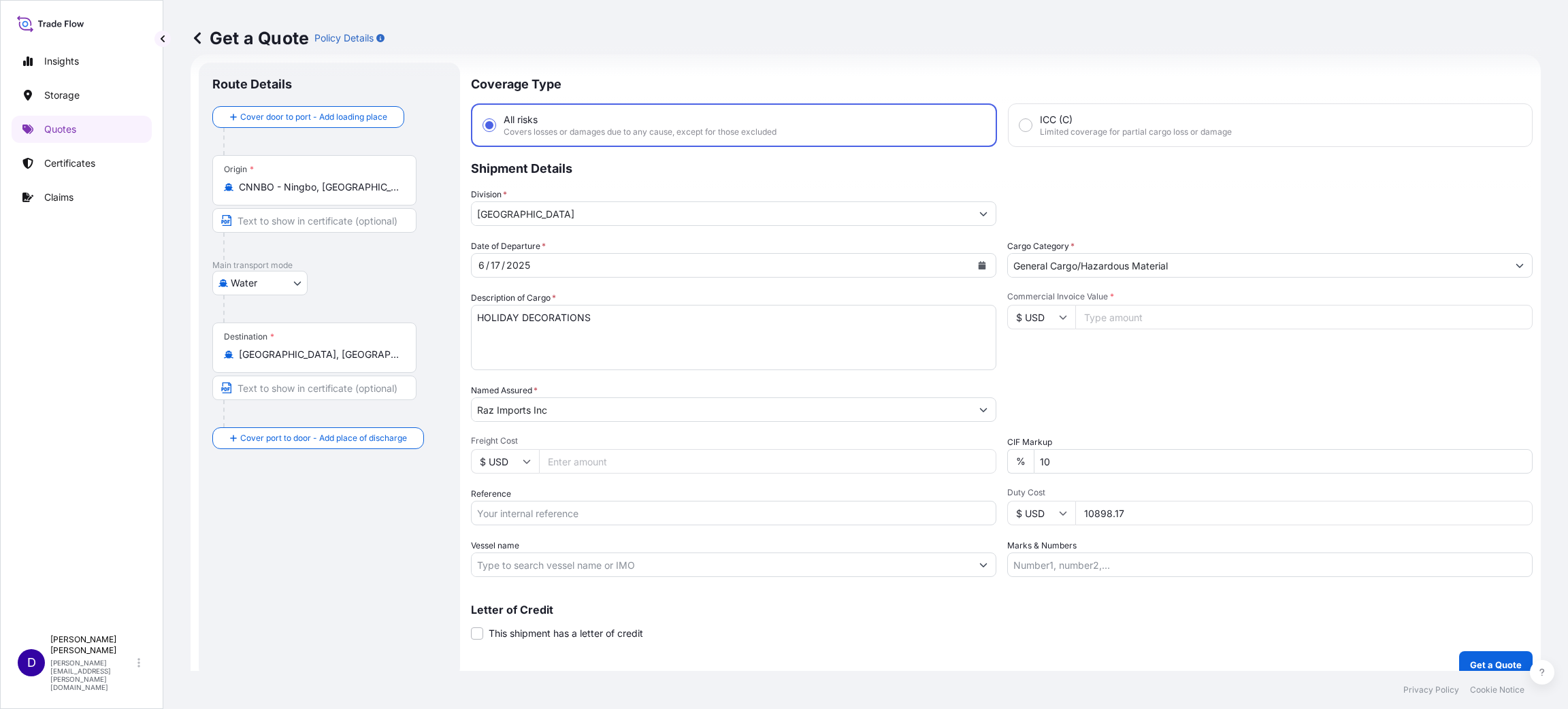 click on "Commercial Invoice Value   *" at bounding box center [1304, 317] 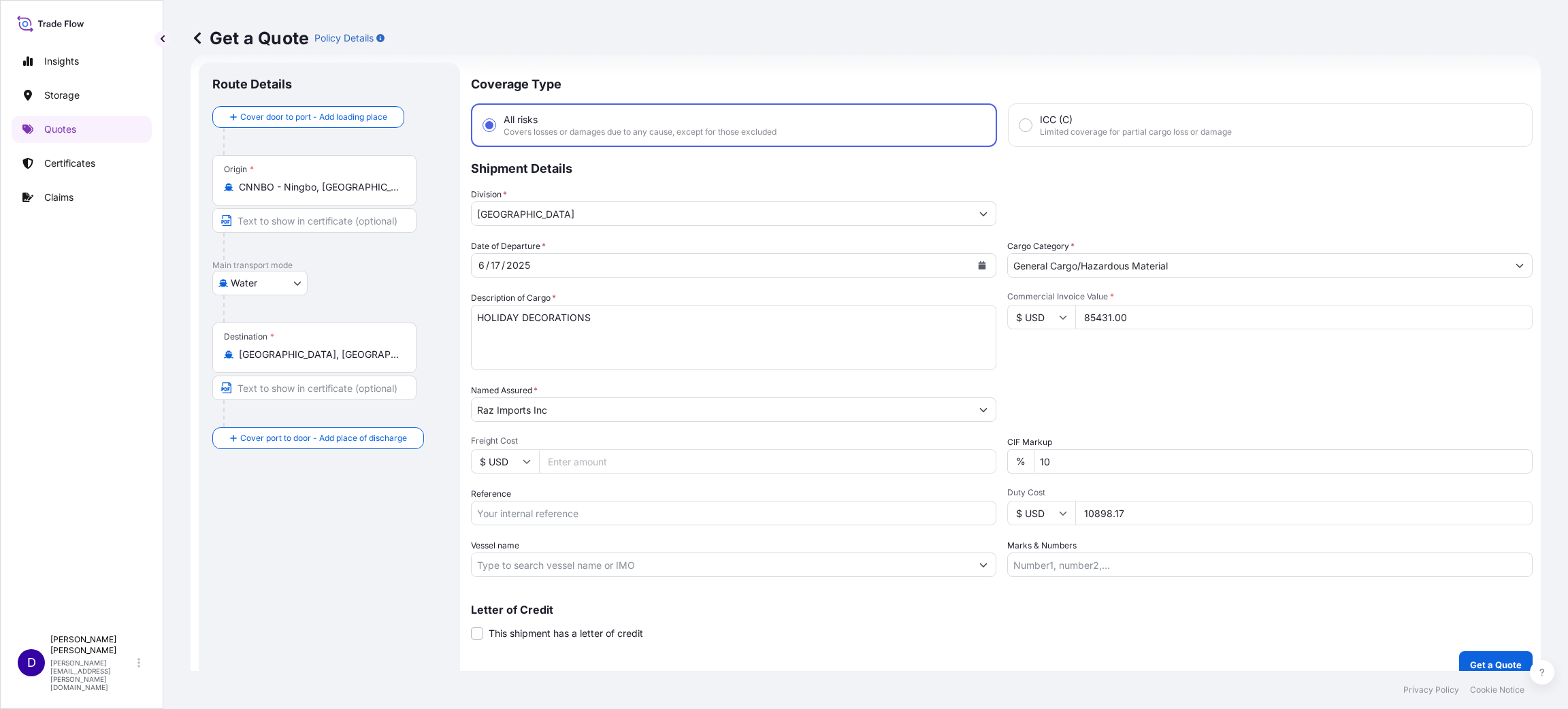 type on "85431.00" 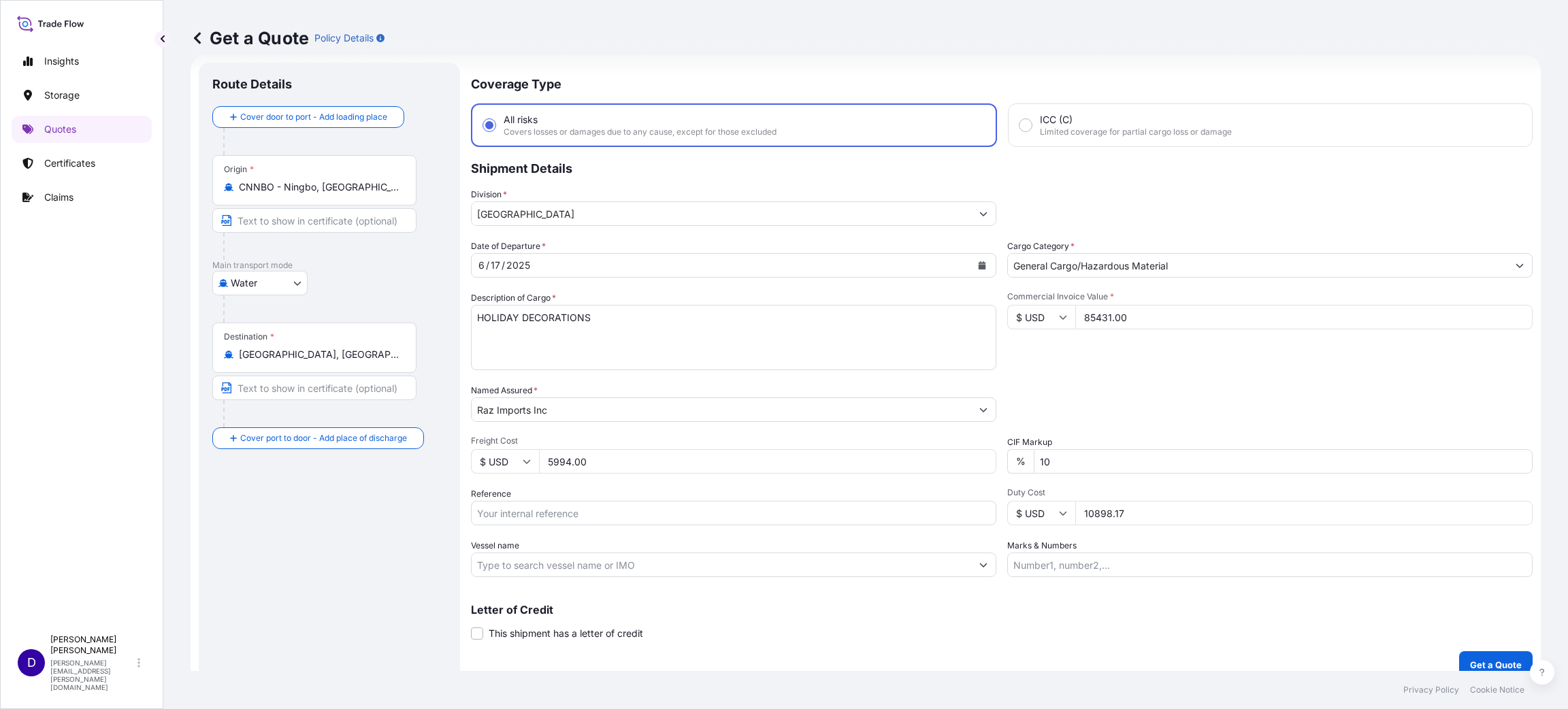 type on "5994.00" 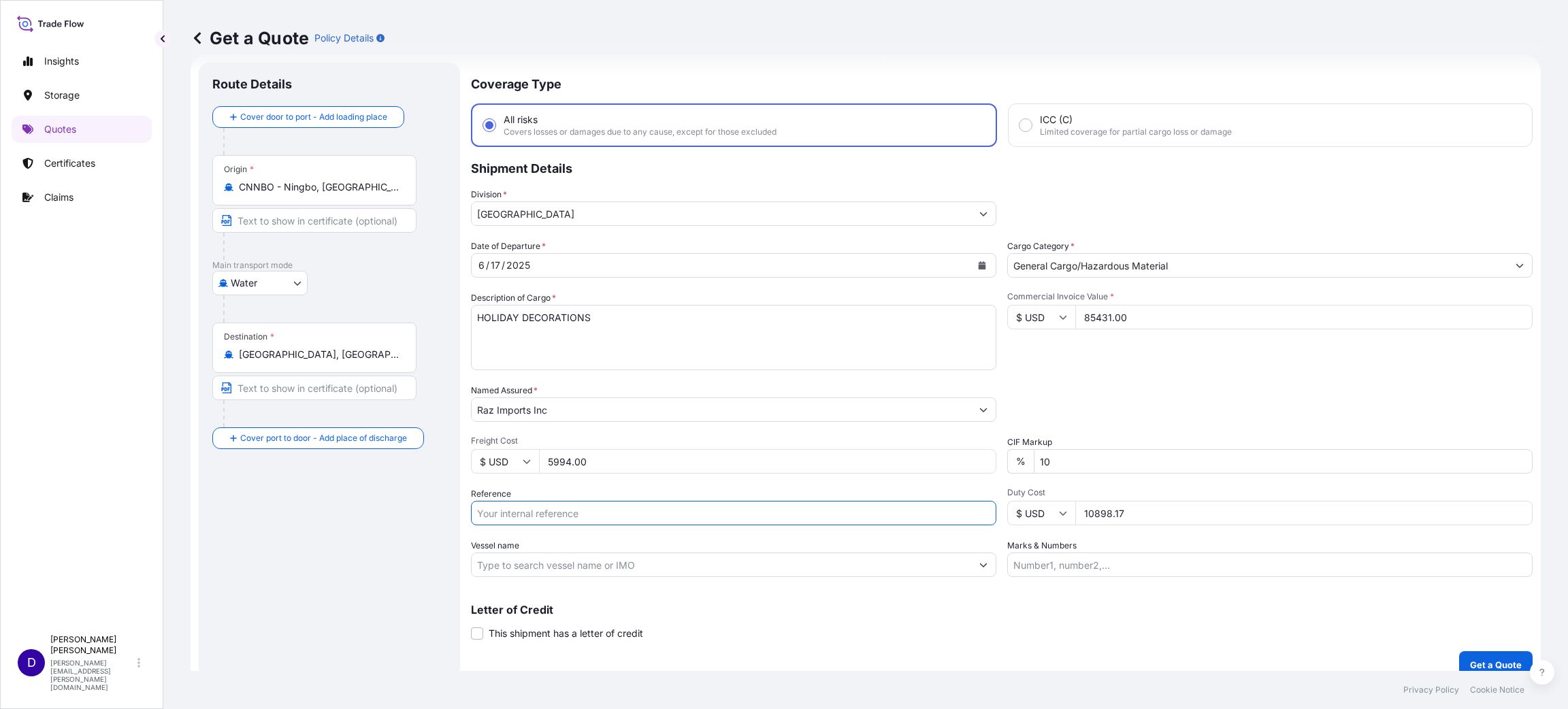 paste on "B25I153781" 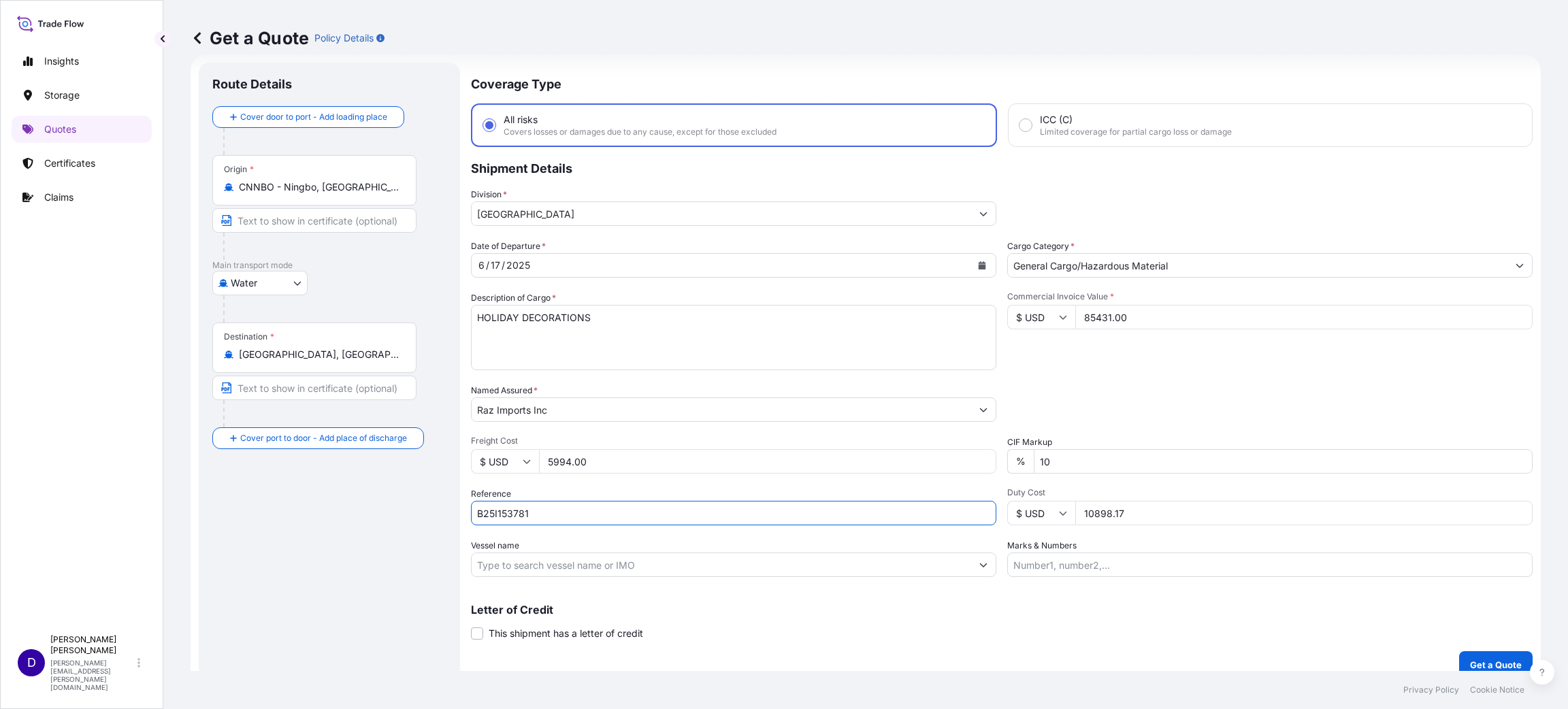 type on "B25I153781" 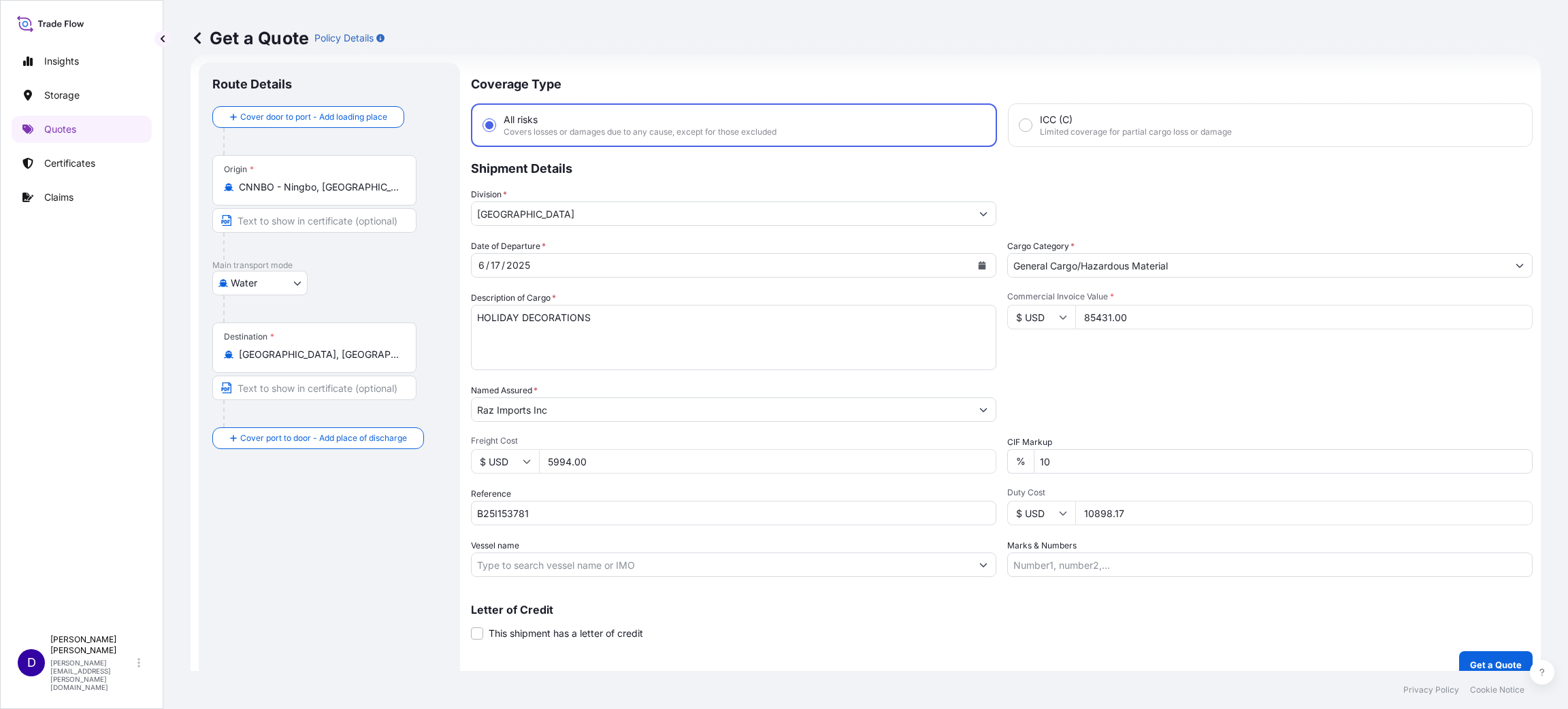 drag, startPoint x: 1141, startPoint y: 512, endPoint x: 1008, endPoint y: 489, distance: 134.97407 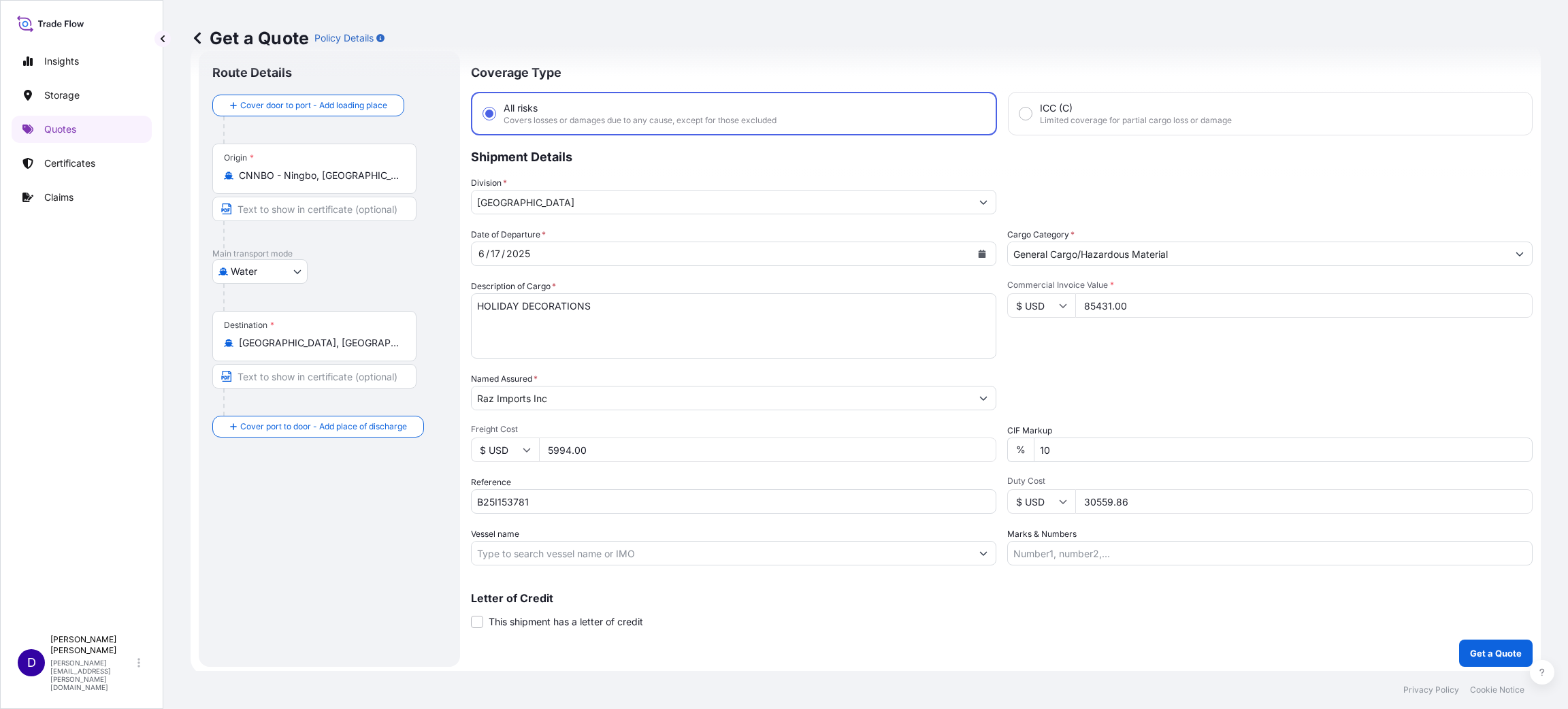 scroll, scrollTop: 35, scrollLeft: 0, axis: vertical 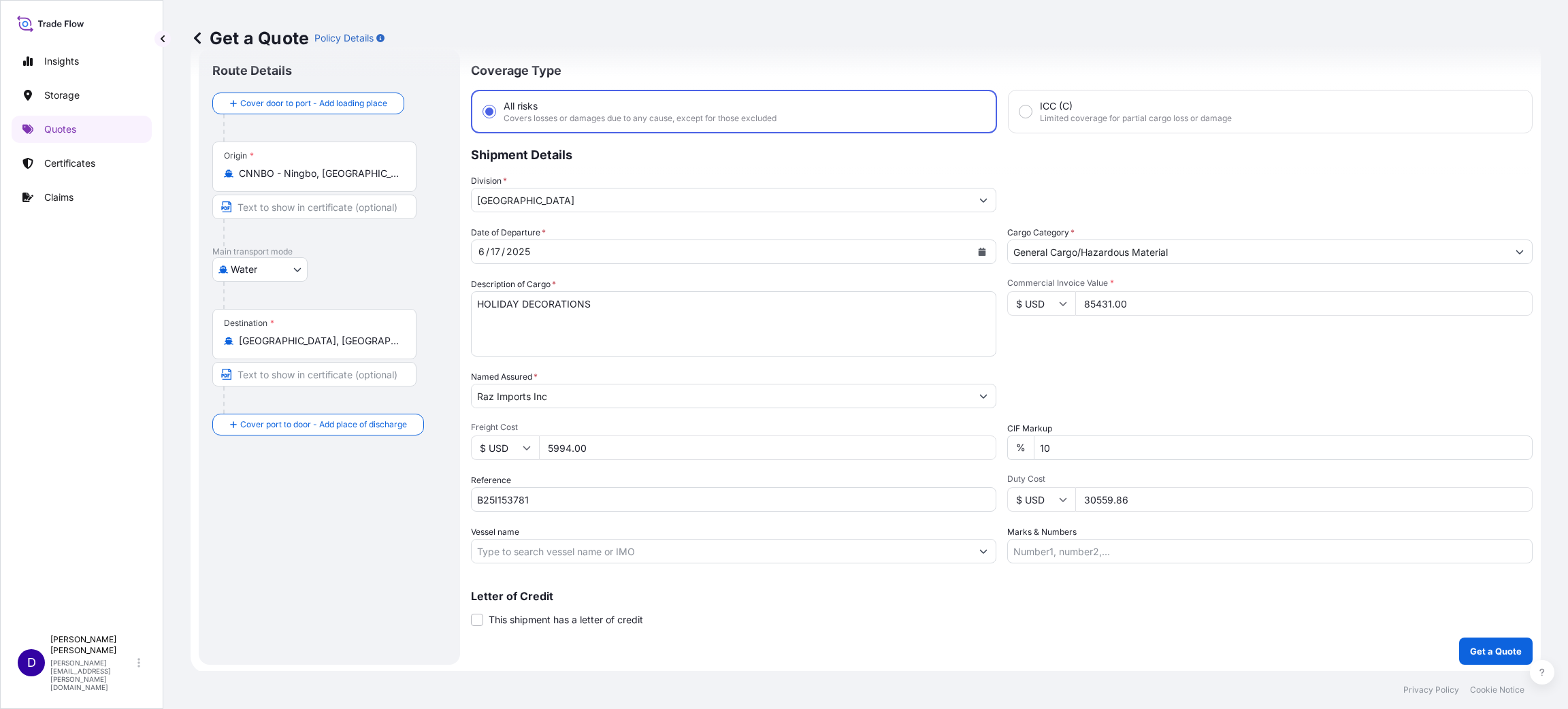 type on "30559.86" 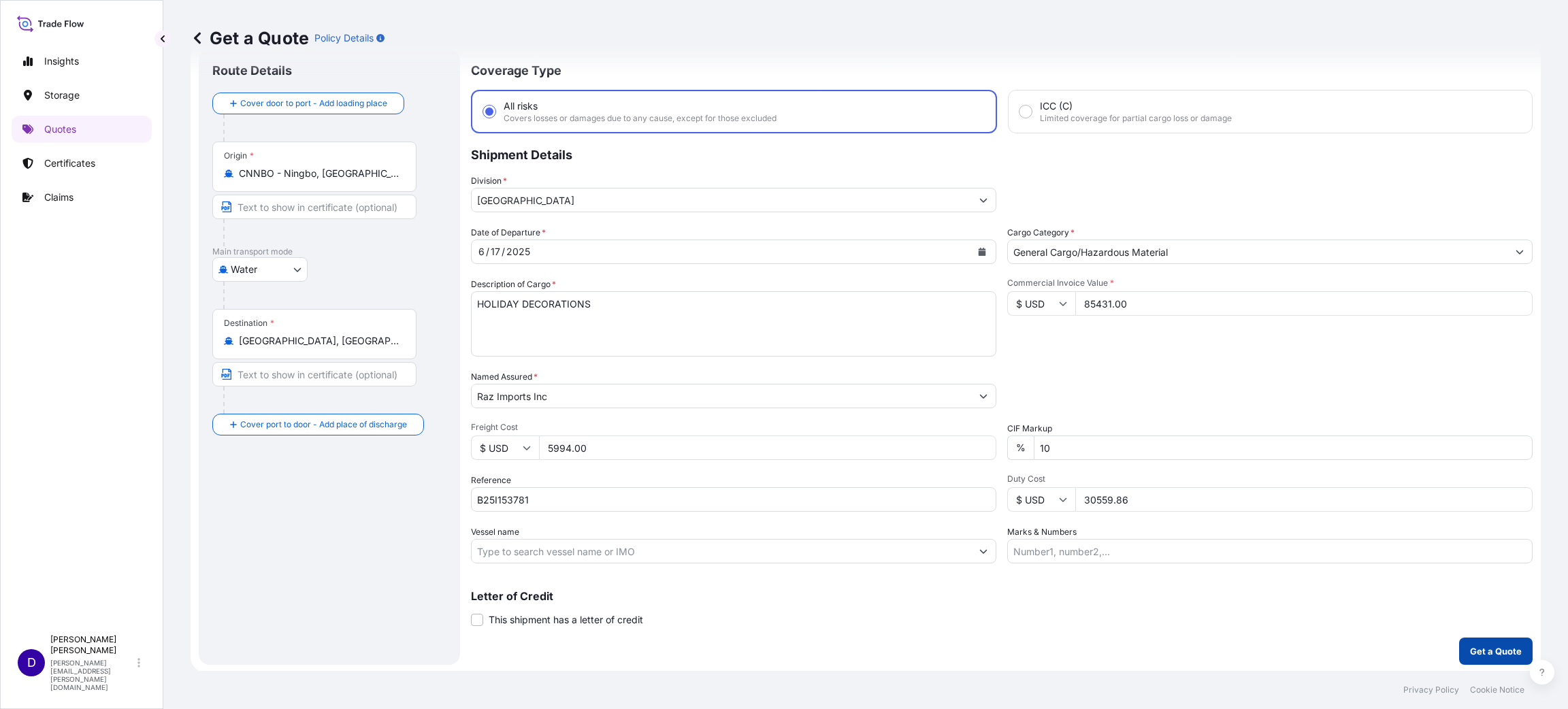 click on "Get a Quote" at bounding box center [1496, 651] 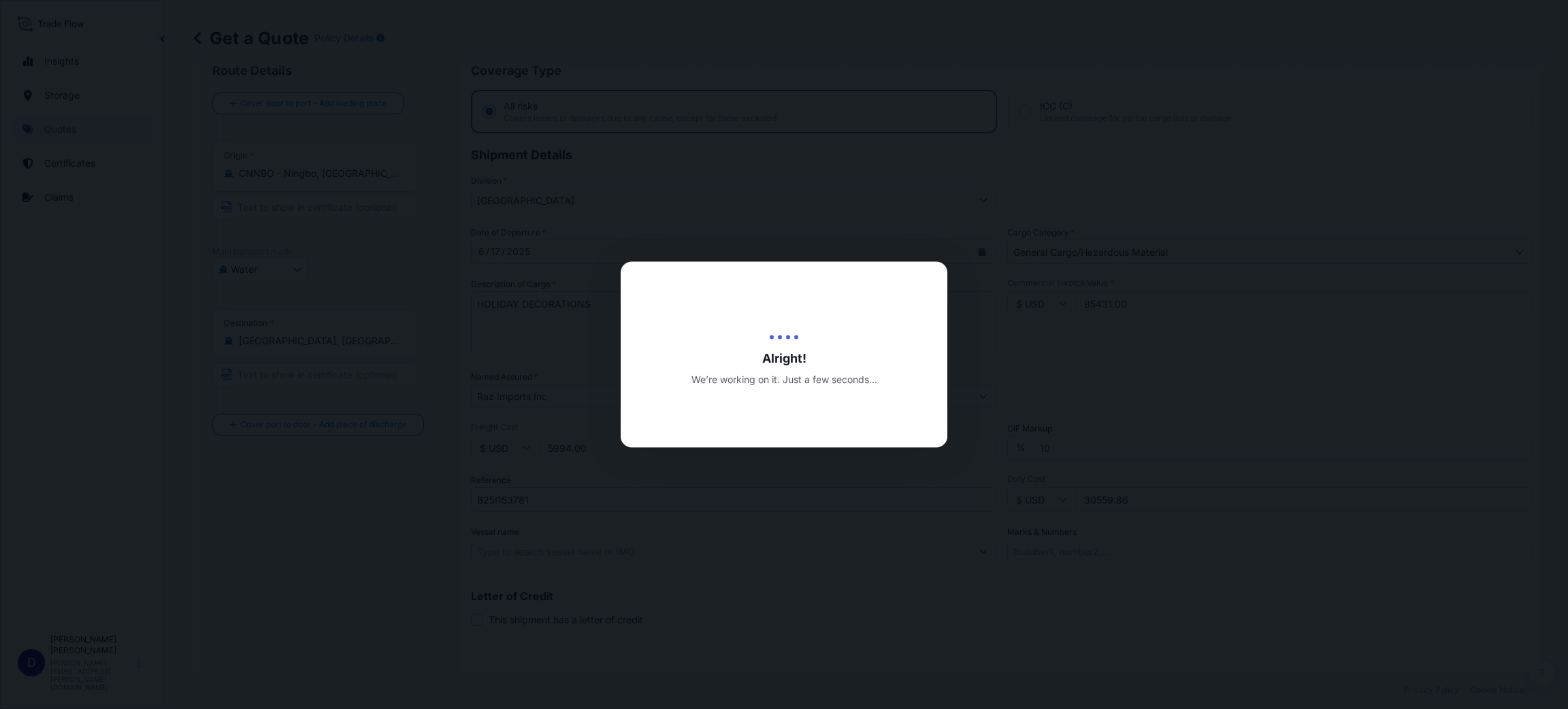 scroll, scrollTop: 0, scrollLeft: 0, axis: both 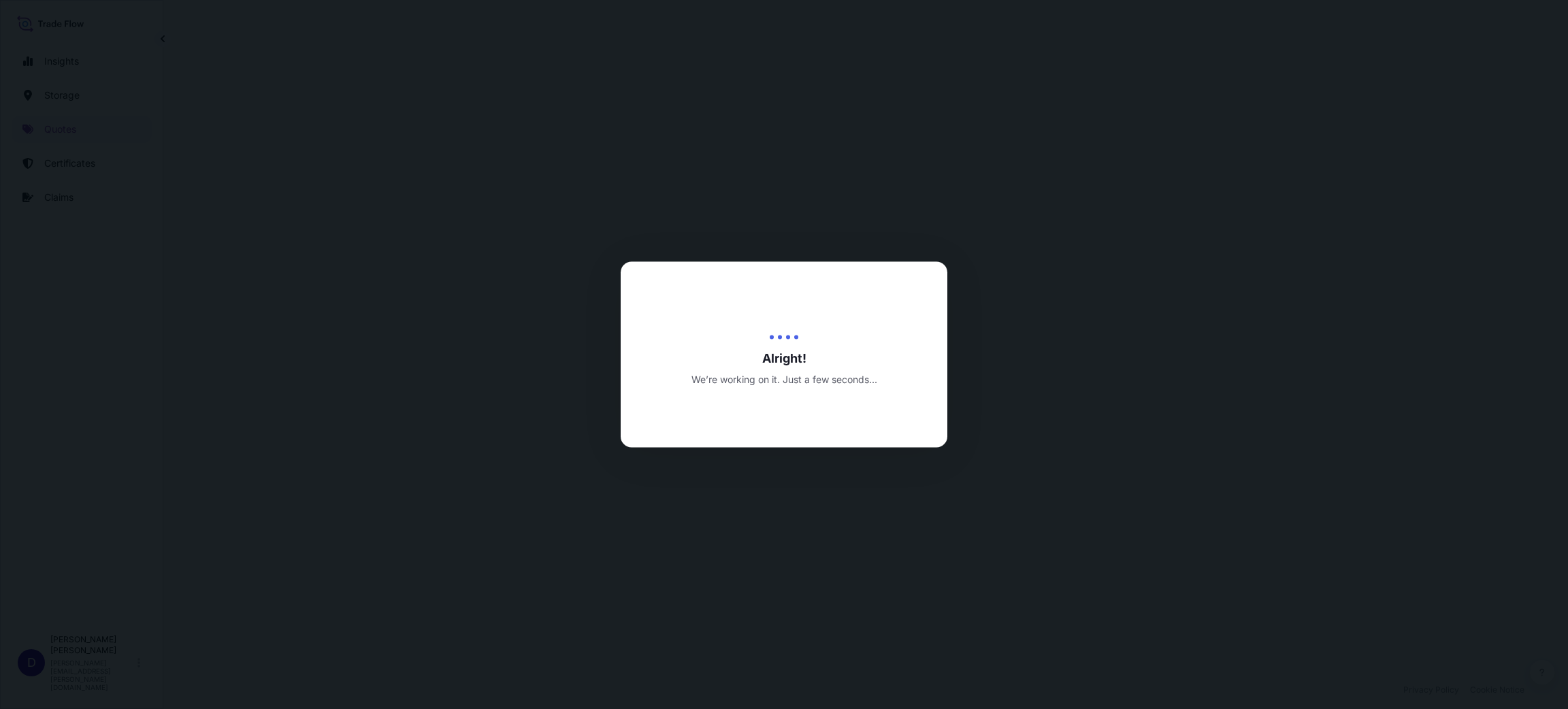 select on "Water" 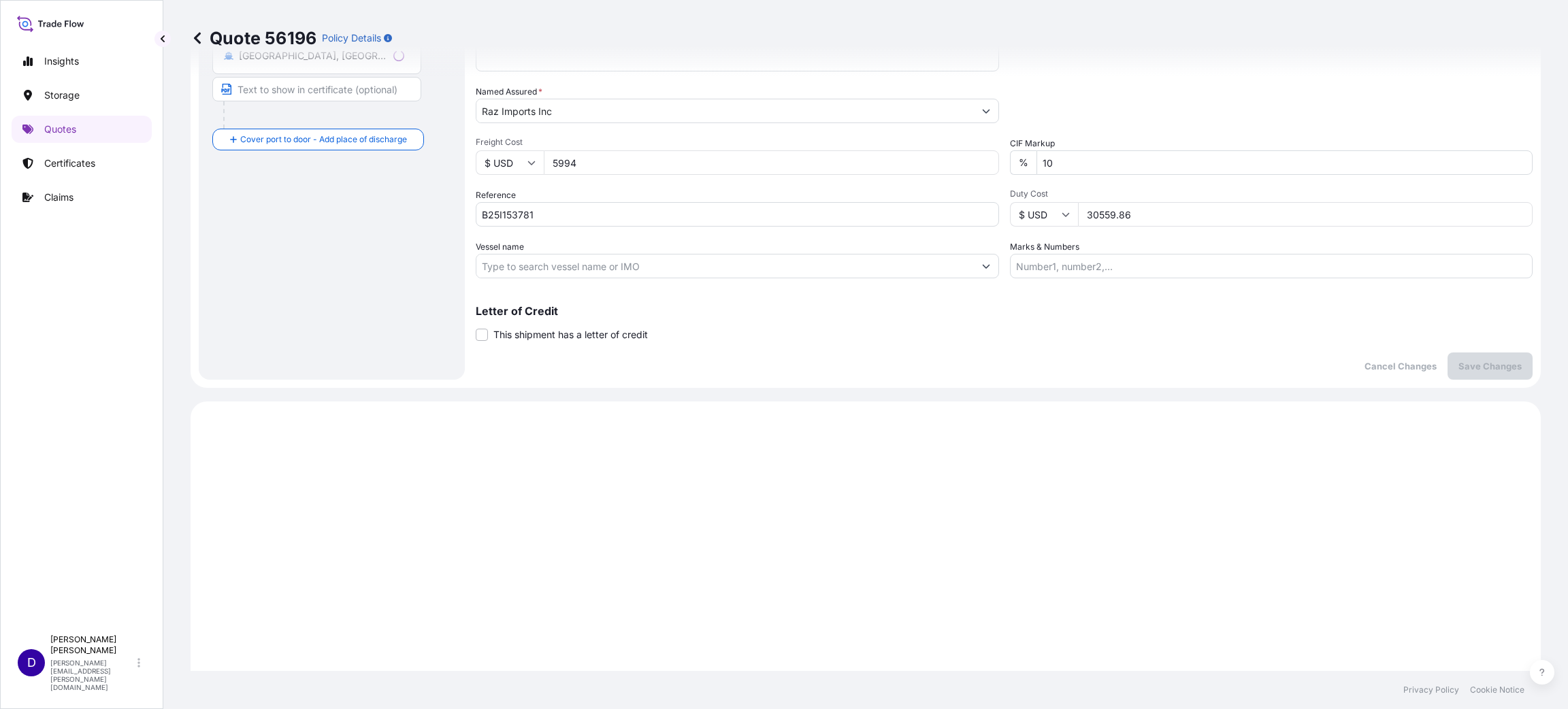 scroll, scrollTop: 653, scrollLeft: 0, axis: vertical 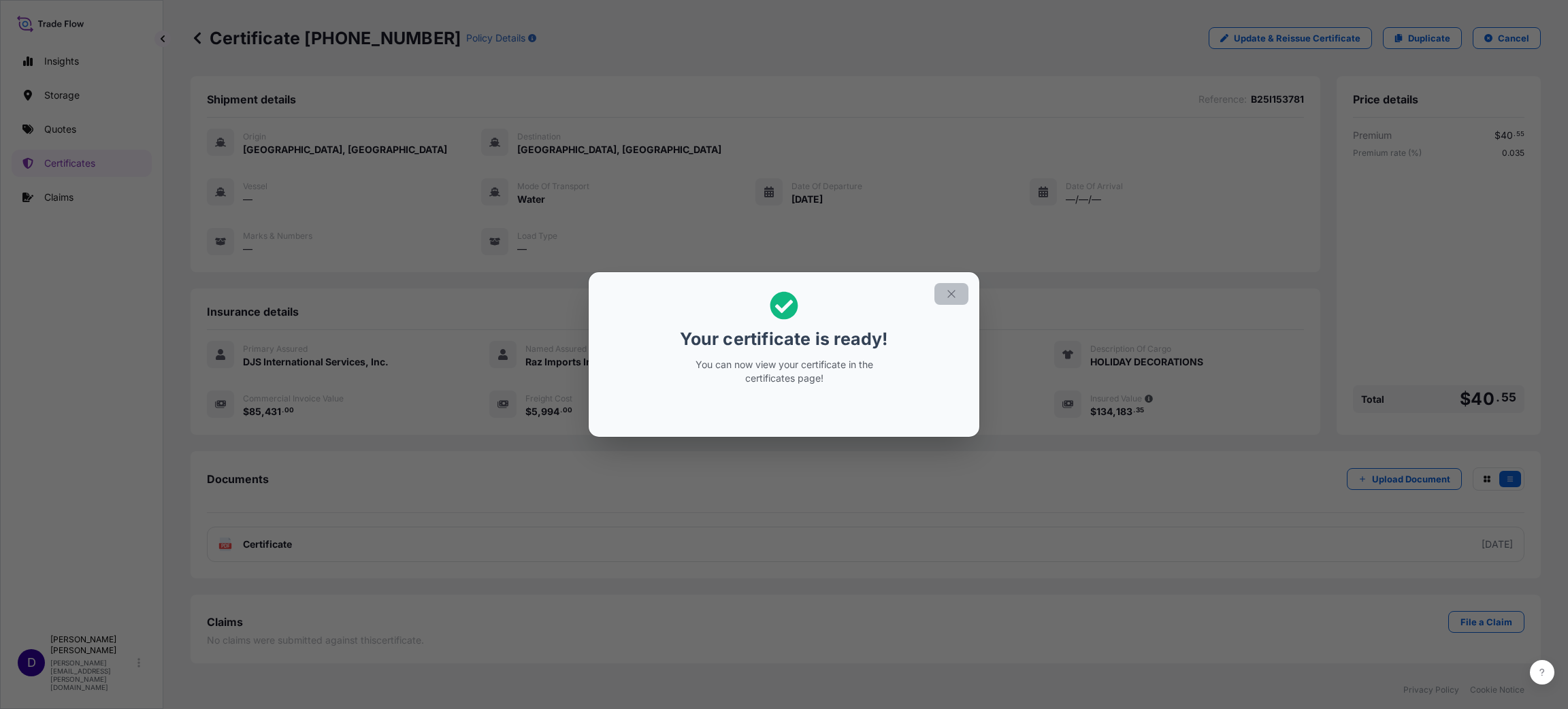 click 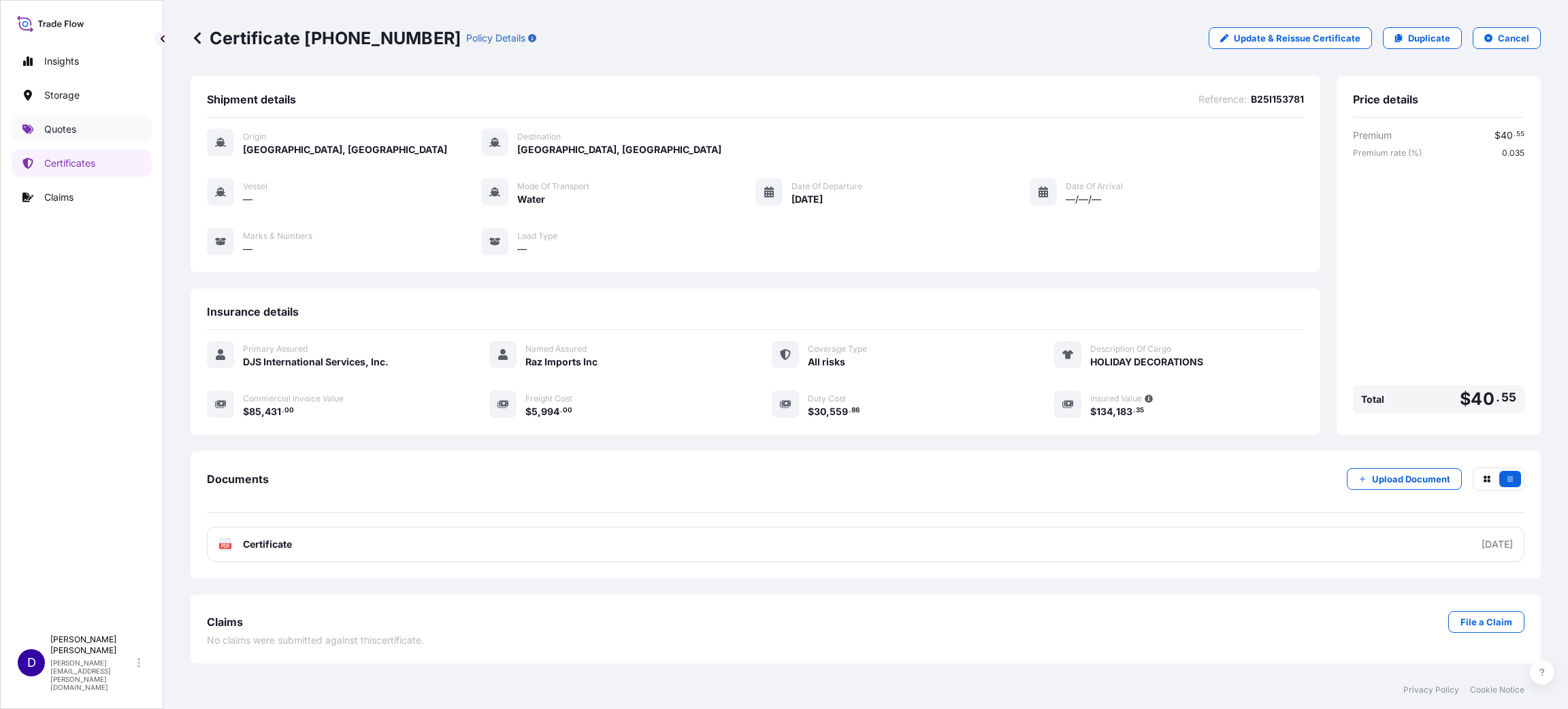 click on "Quotes" at bounding box center (82, 129) 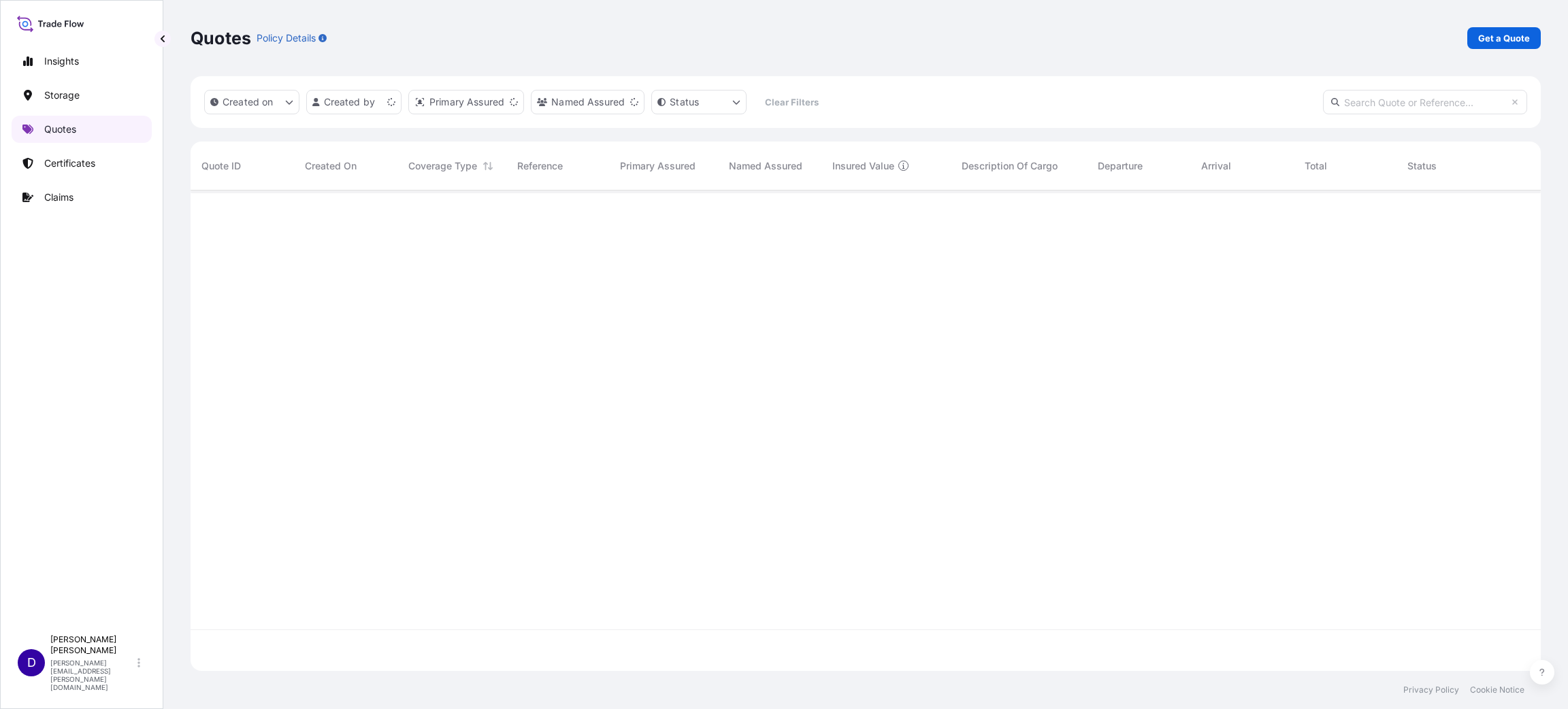 scroll, scrollTop: 16, scrollLeft: 16, axis: both 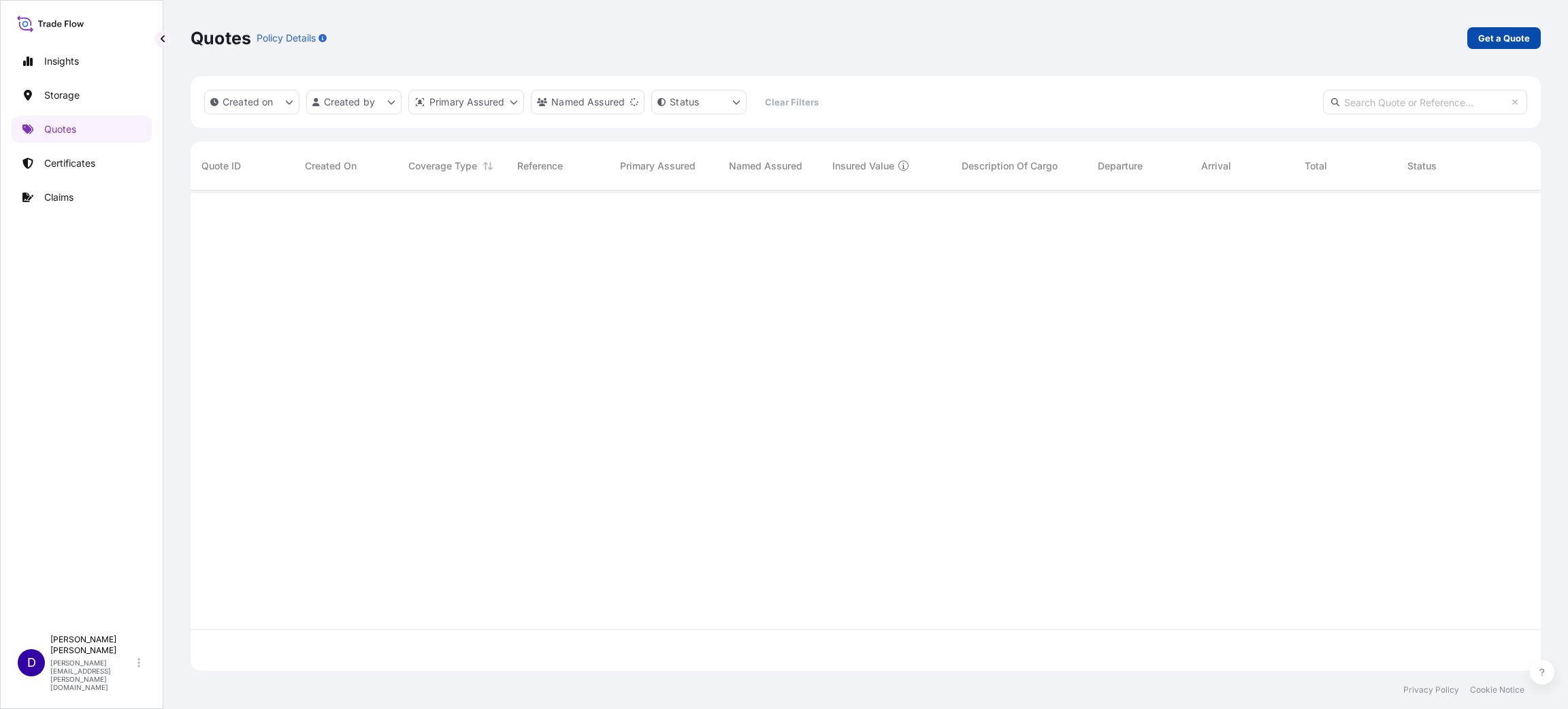 click on "Get a Quote" at bounding box center [1504, 38] 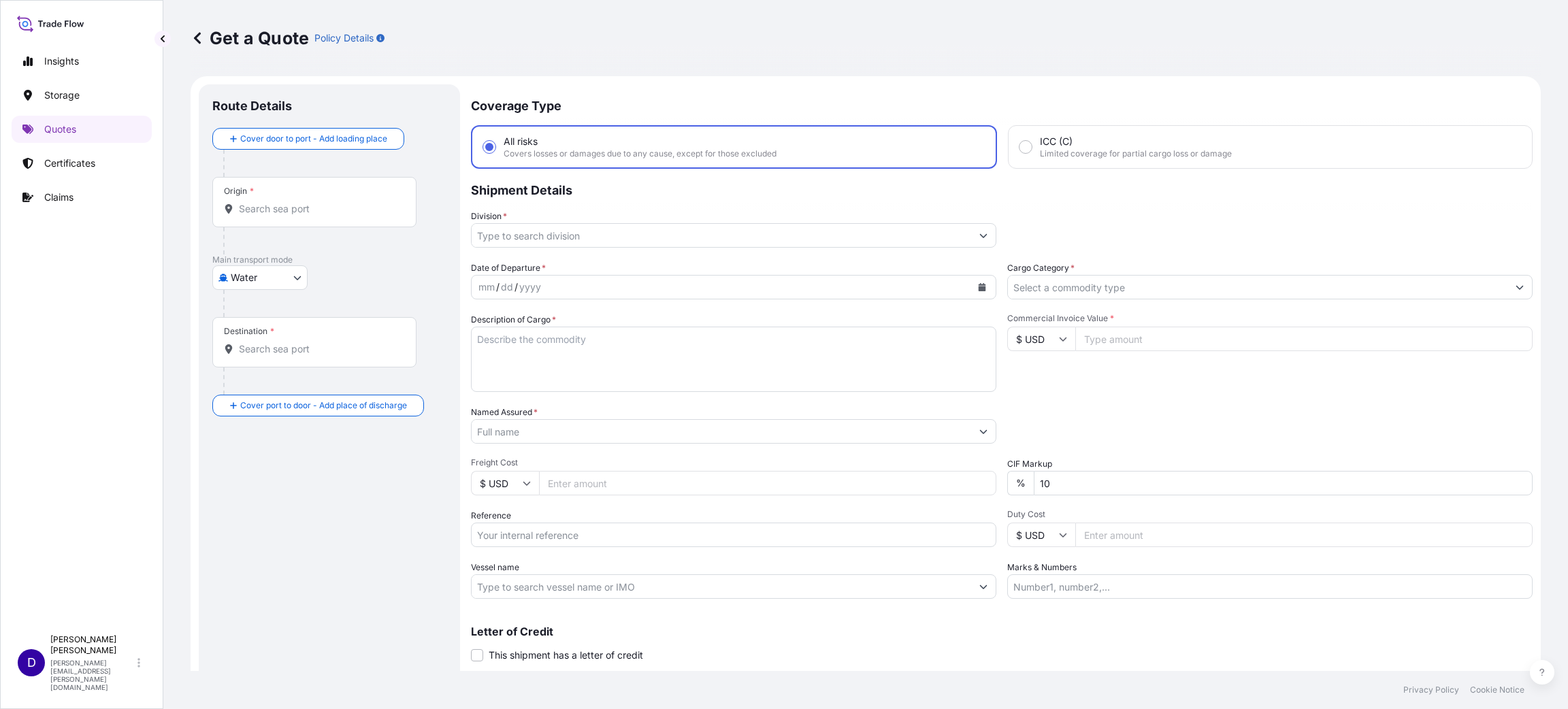 scroll, scrollTop: 22, scrollLeft: 0, axis: vertical 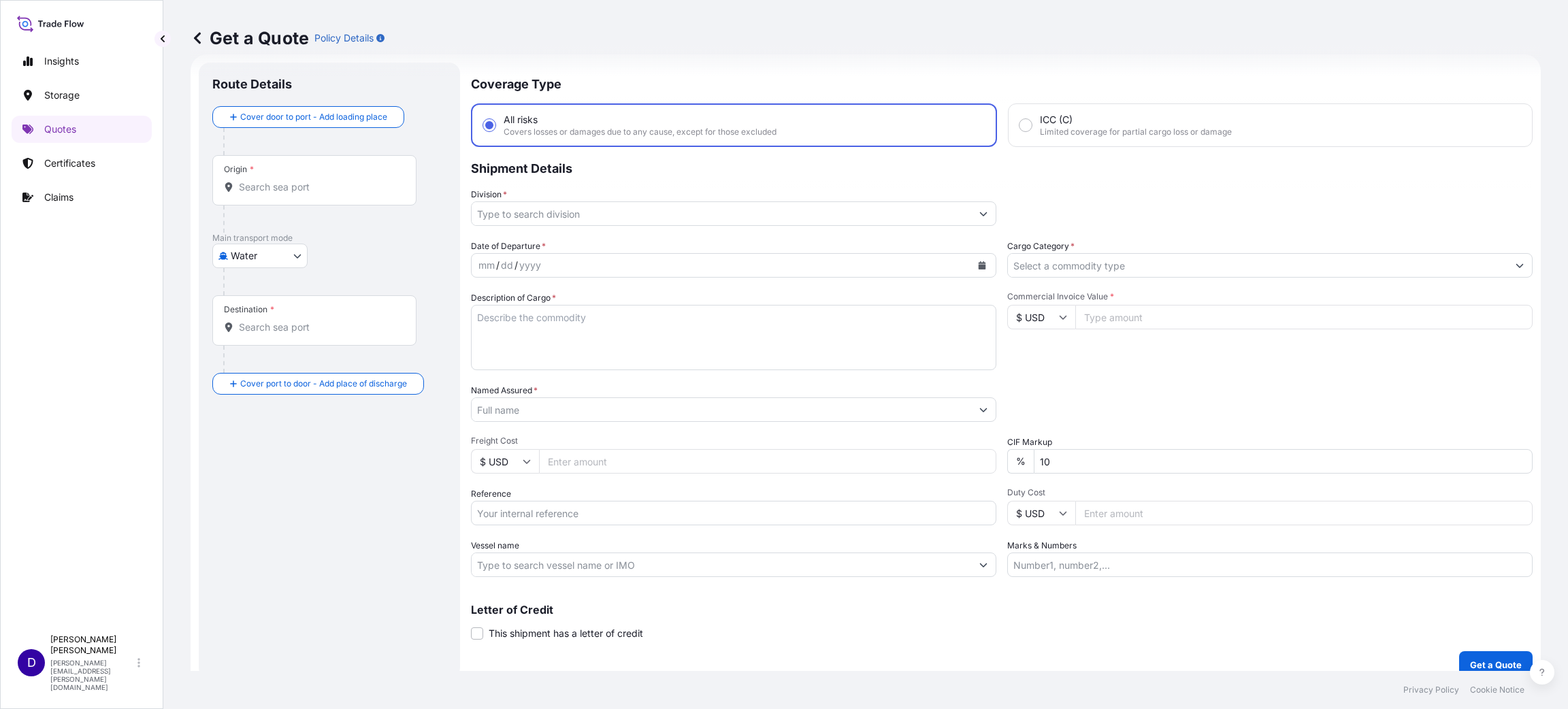 click on "Origin *" at bounding box center [319, 187] 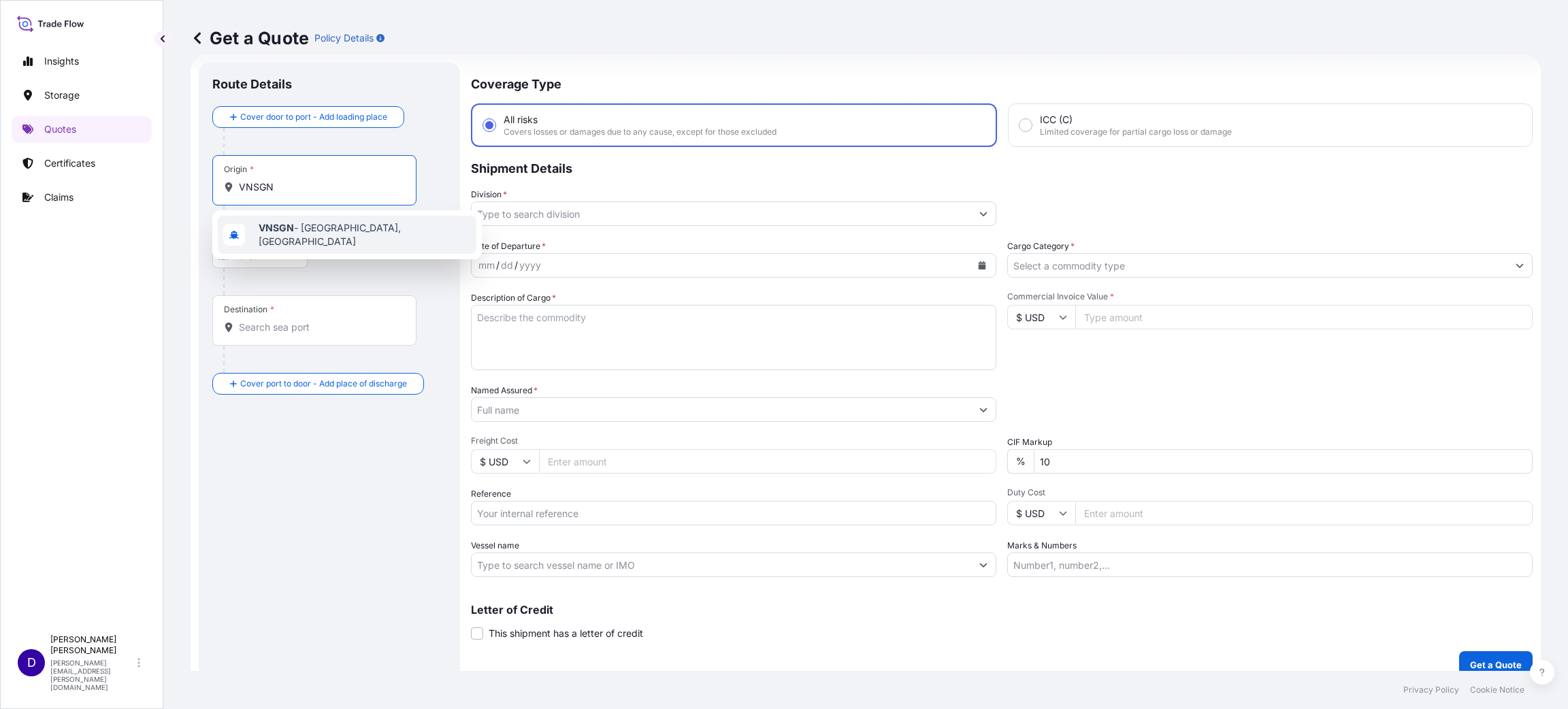 click on "VNSGN  - [GEOGRAPHIC_DATA], [GEOGRAPHIC_DATA]" at bounding box center (365, 235) 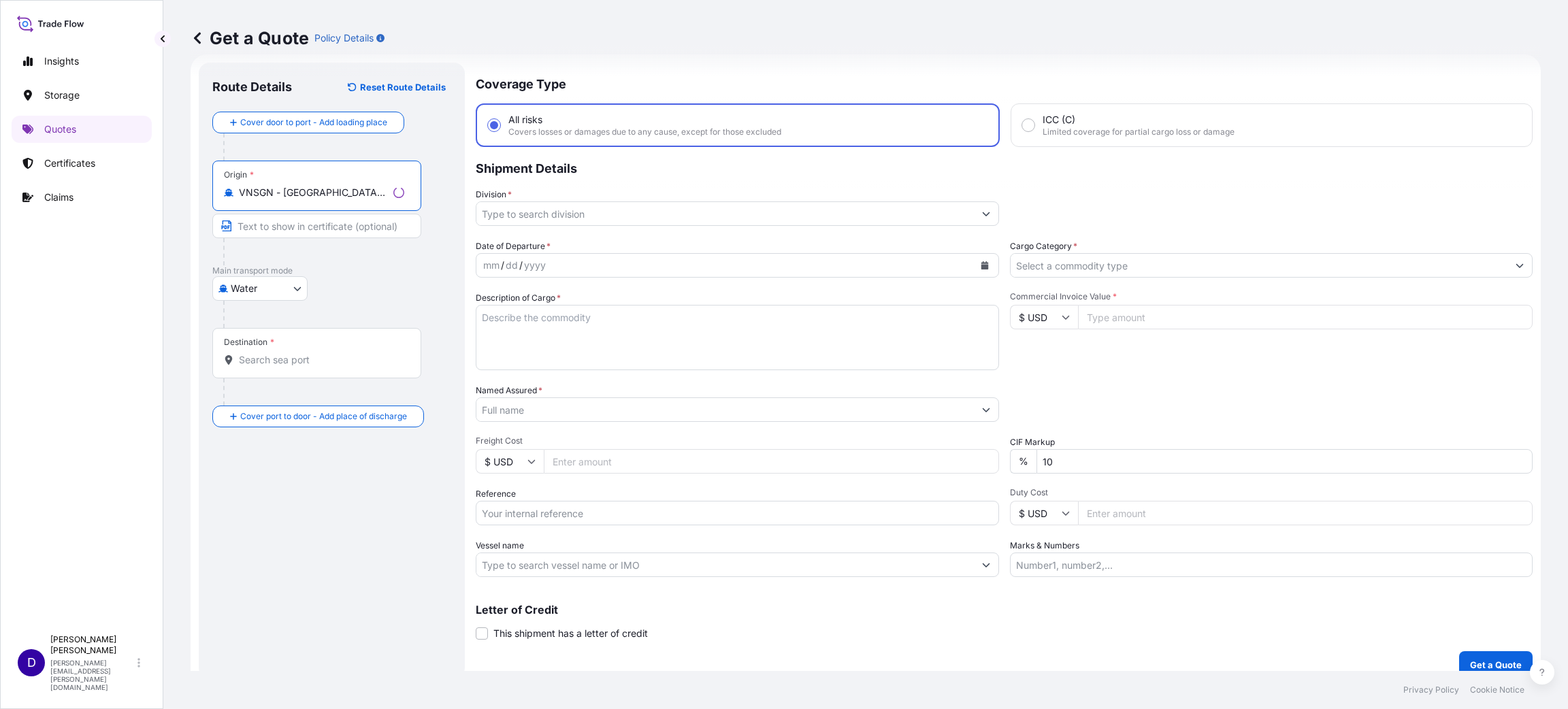 type on "VNSGN - [GEOGRAPHIC_DATA], [GEOGRAPHIC_DATA]" 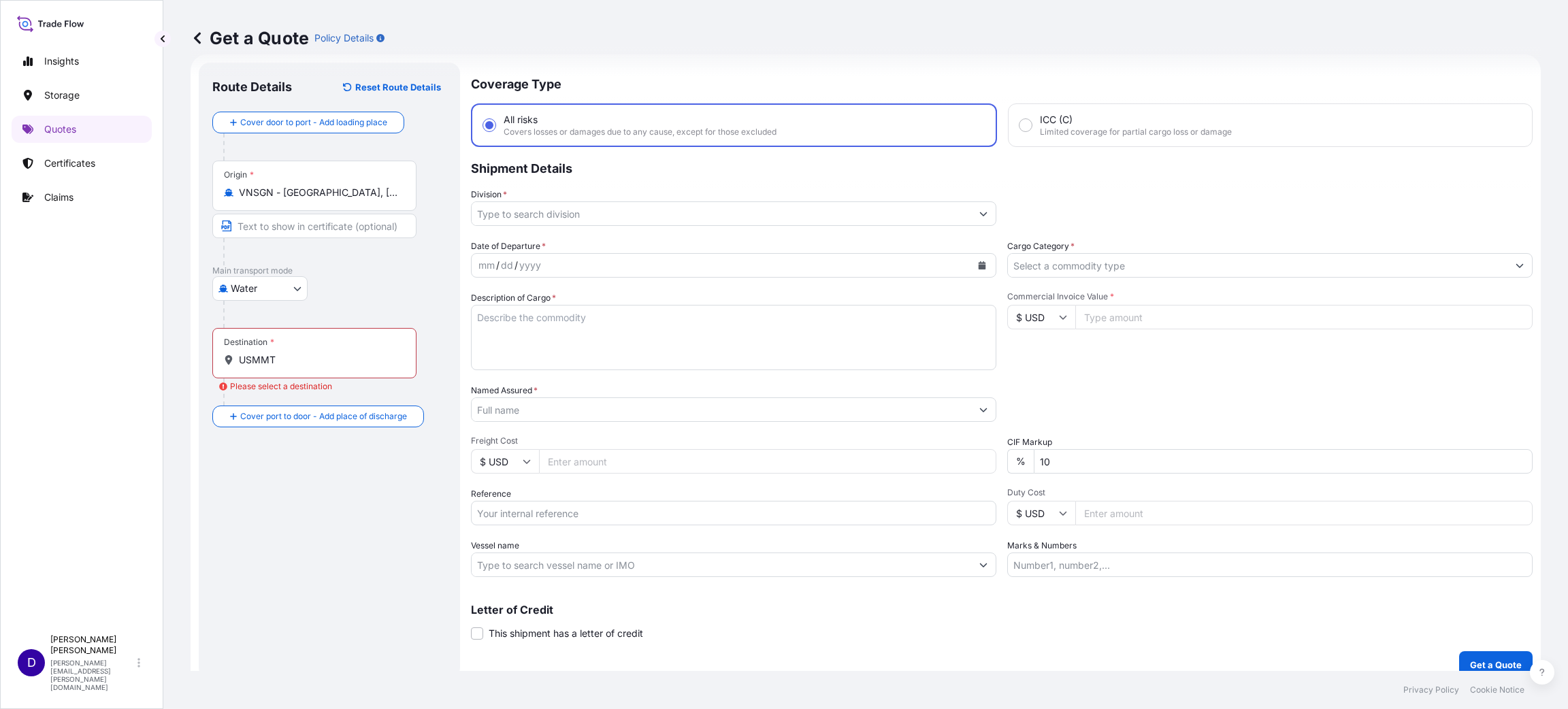 click on "Insights Storage Quotes Certificates Claims" at bounding box center [82, 331] 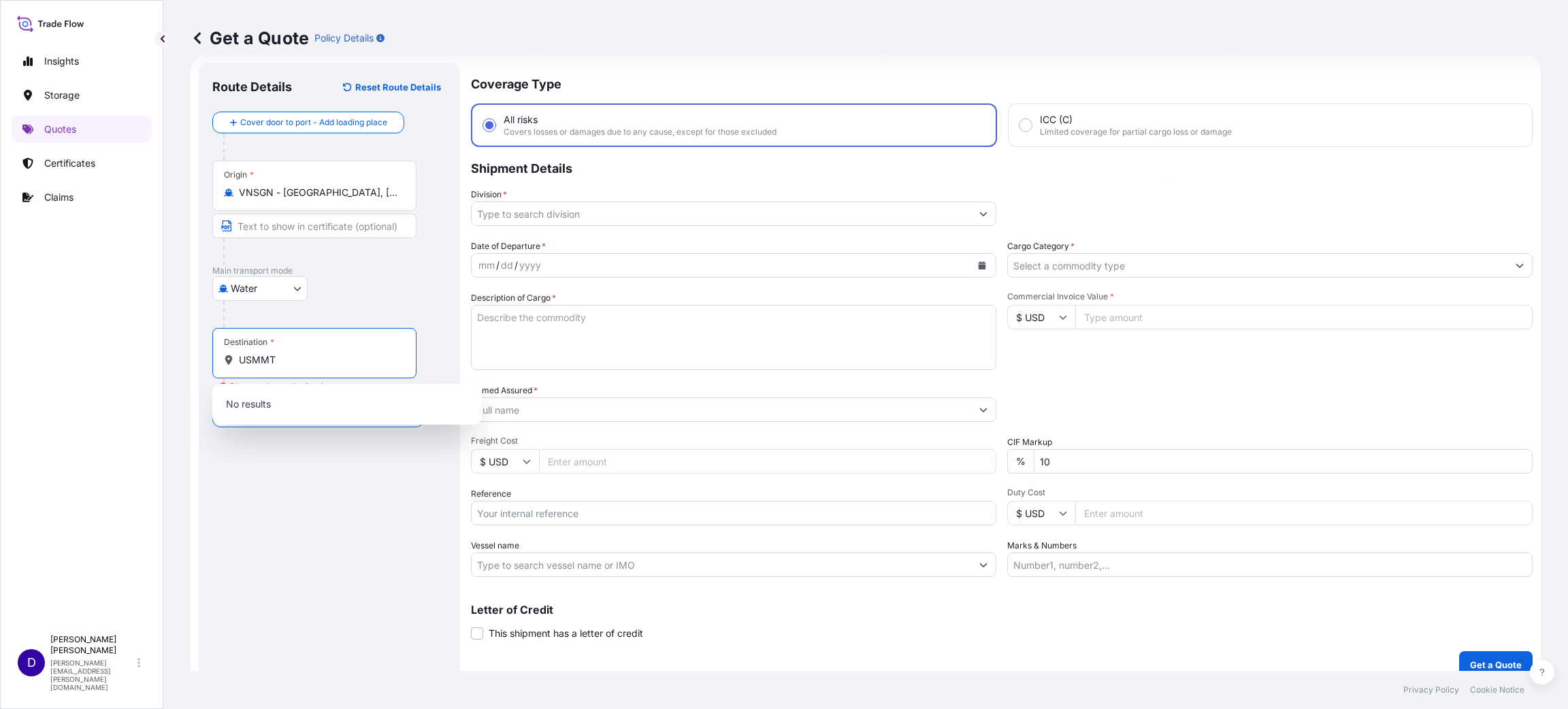 drag, startPoint x: 293, startPoint y: 363, endPoint x: 195, endPoint y: 340, distance: 100.6628 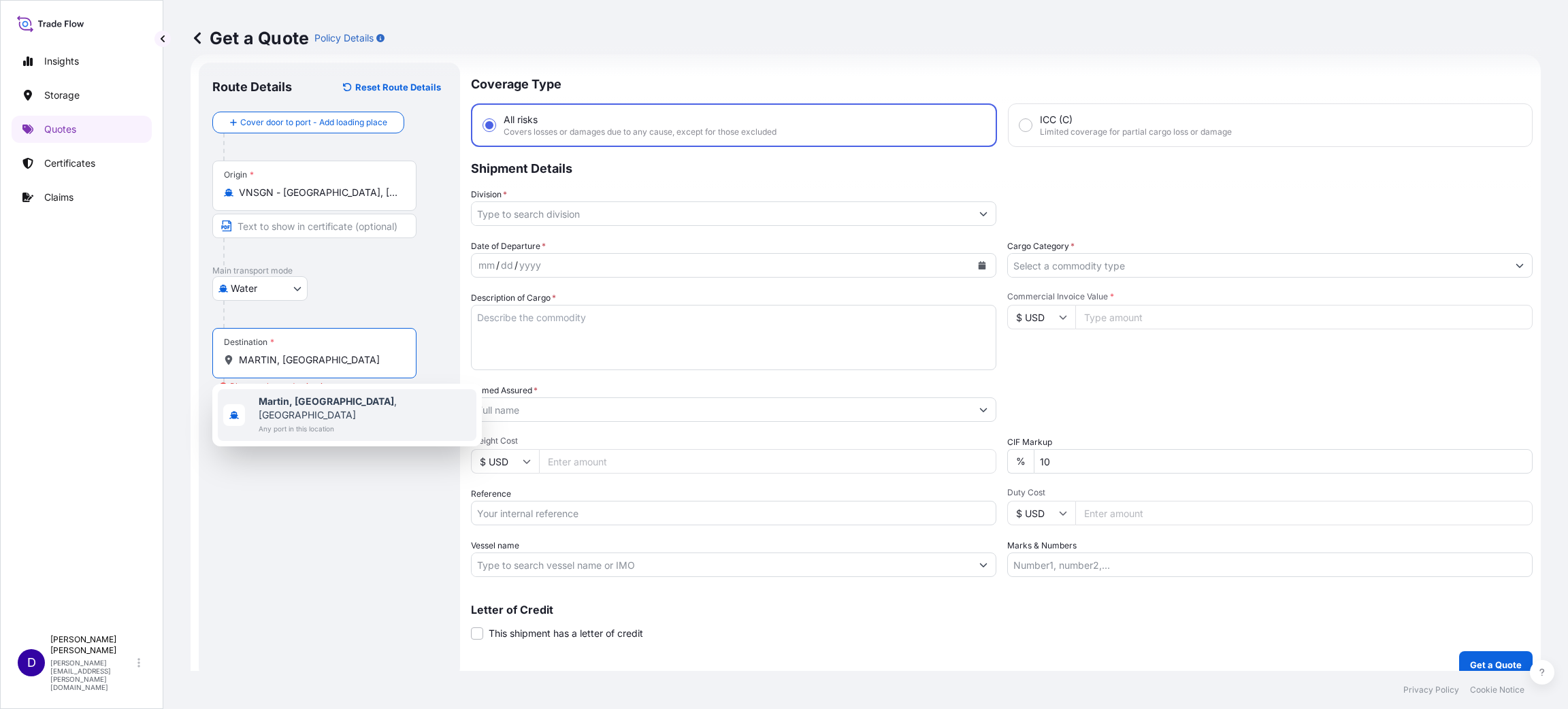 click on "Any port in this location" at bounding box center (365, 429) 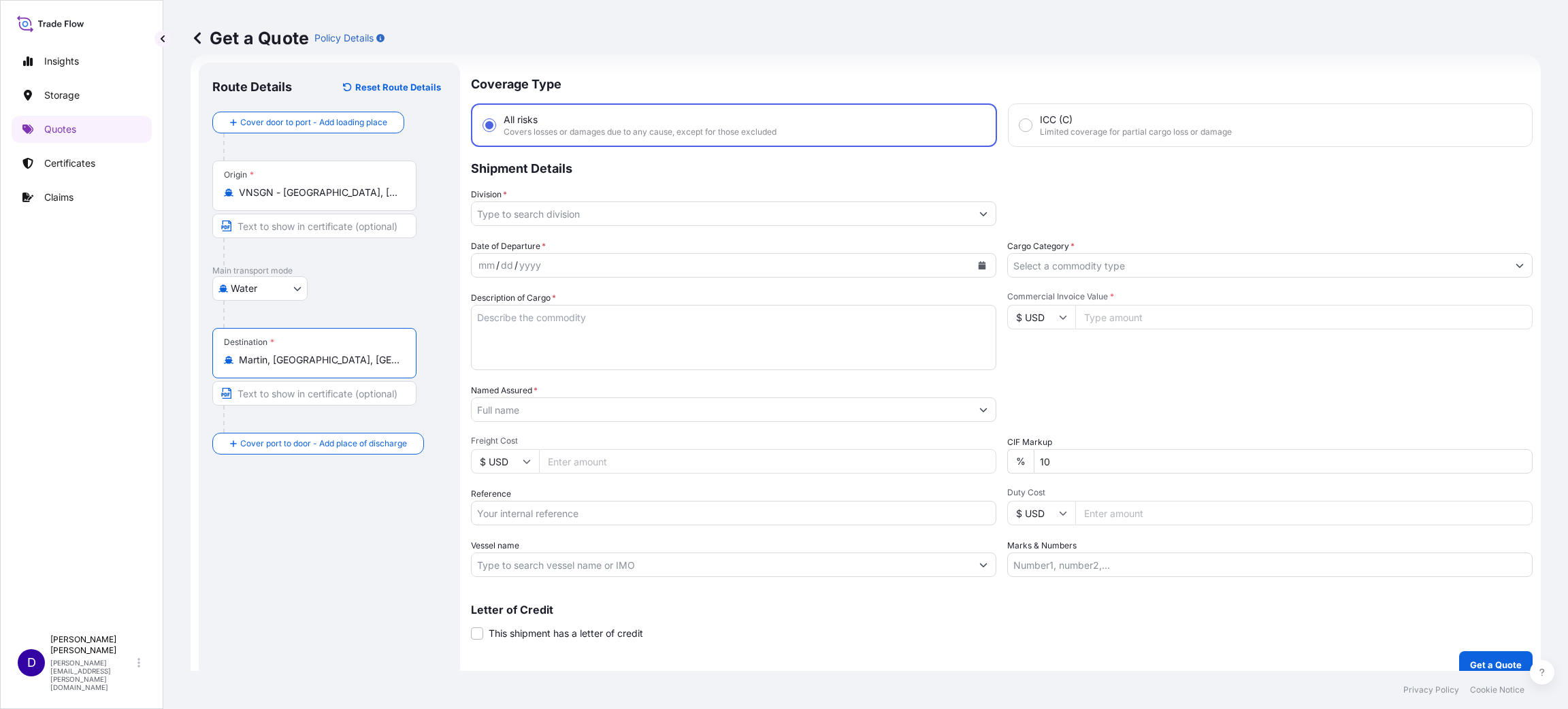 type on "Martin, [GEOGRAPHIC_DATA], [GEOGRAPHIC_DATA]" 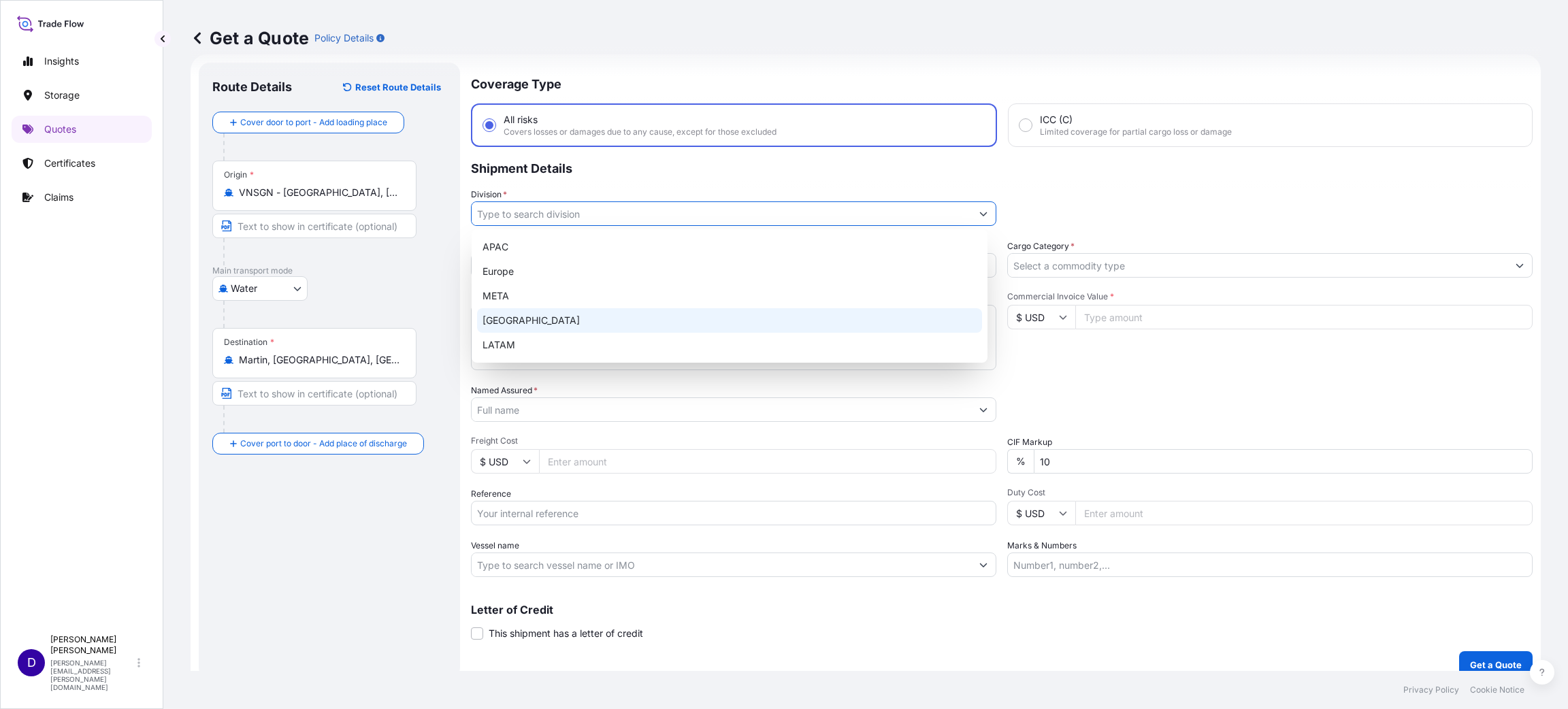 click on "[GEOGRAPHIC_DATA]" at bounding box center [730, 320] 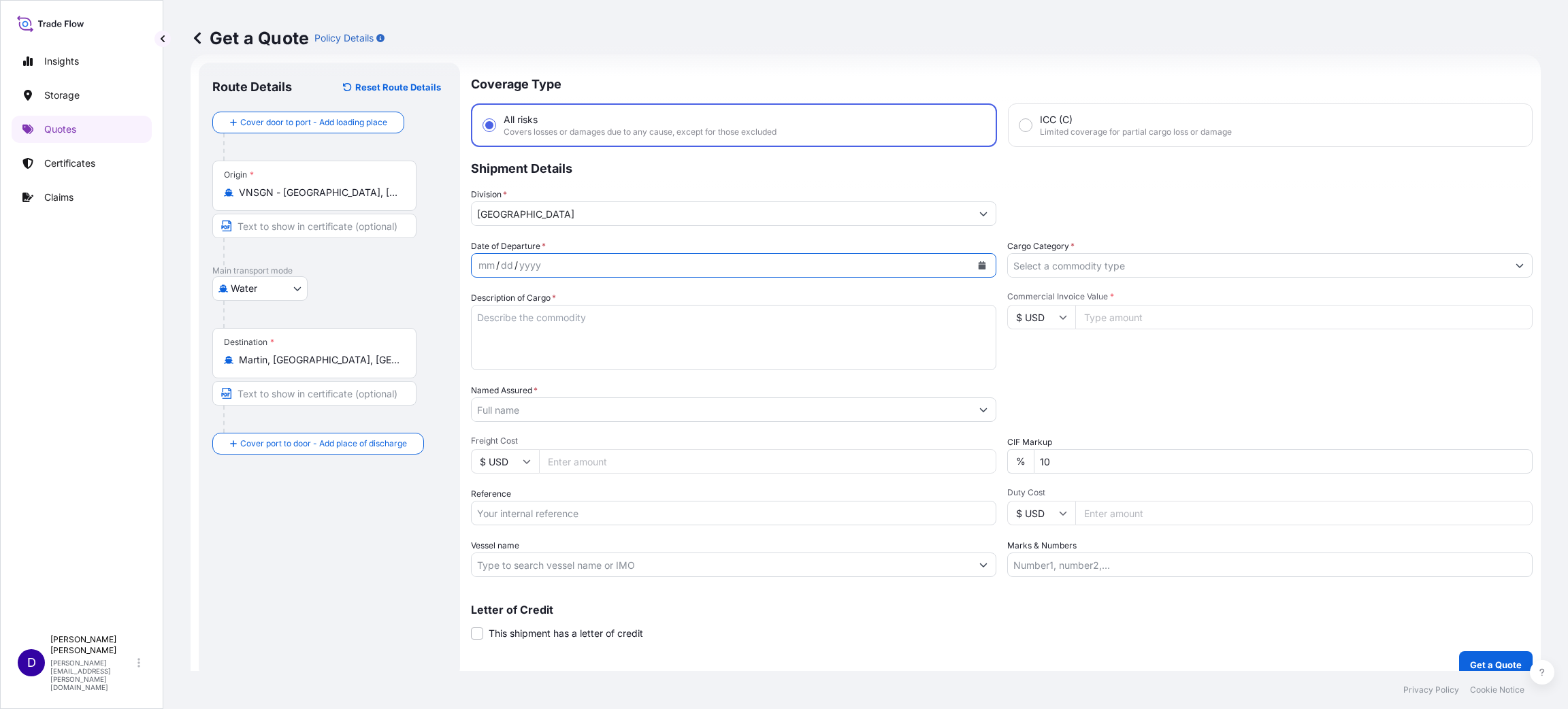 click 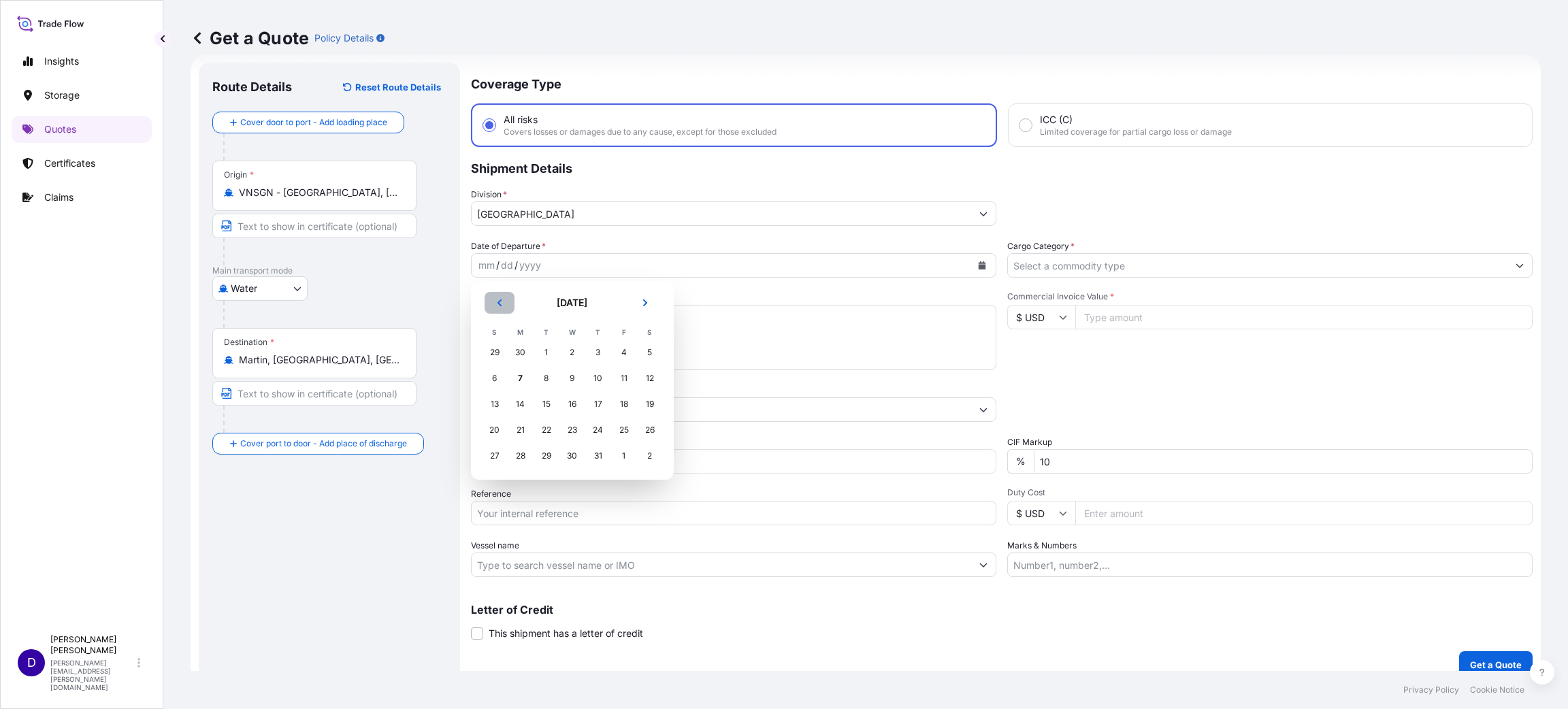 click 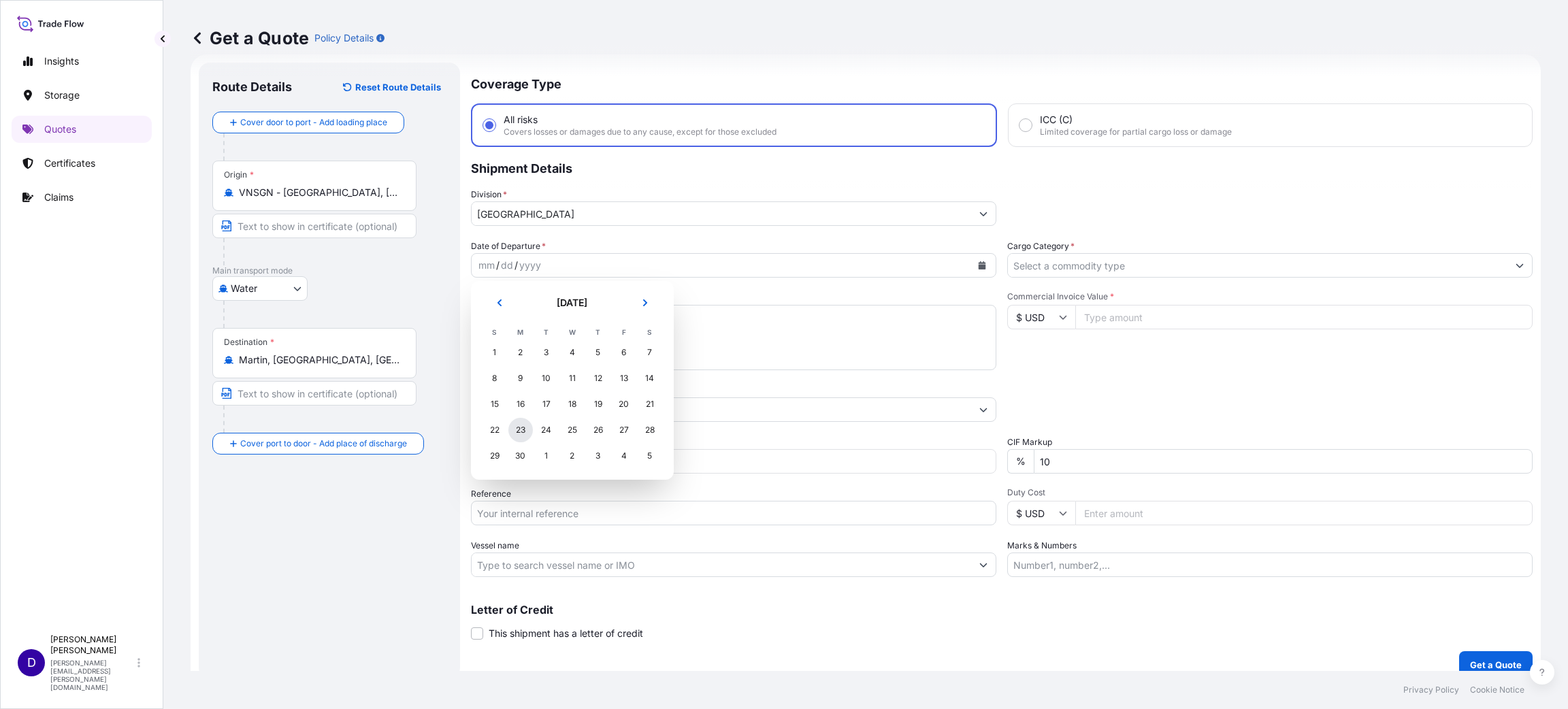 click on "23" at bounding box center [521, 430] 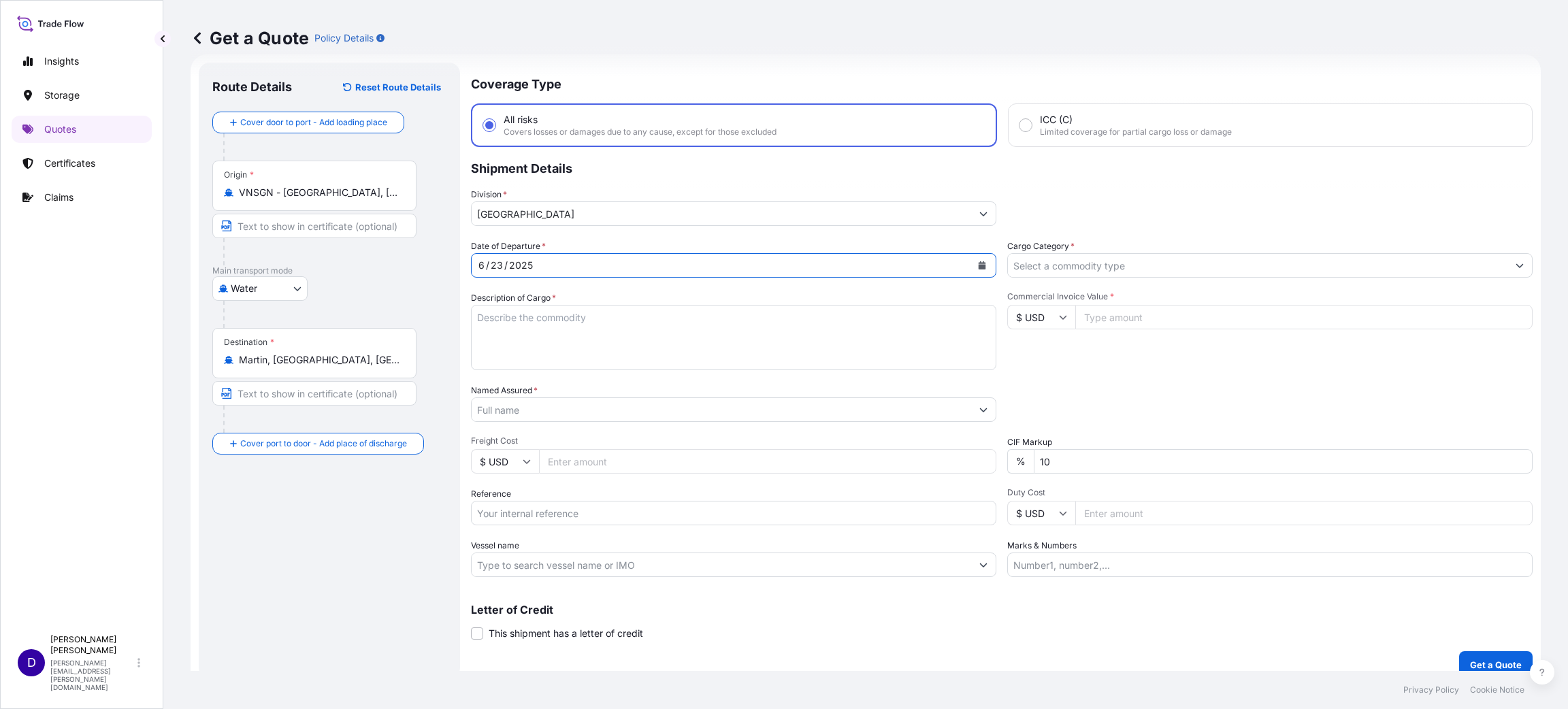 click on "Description of Cargo *" at bounding box center (734, 337) 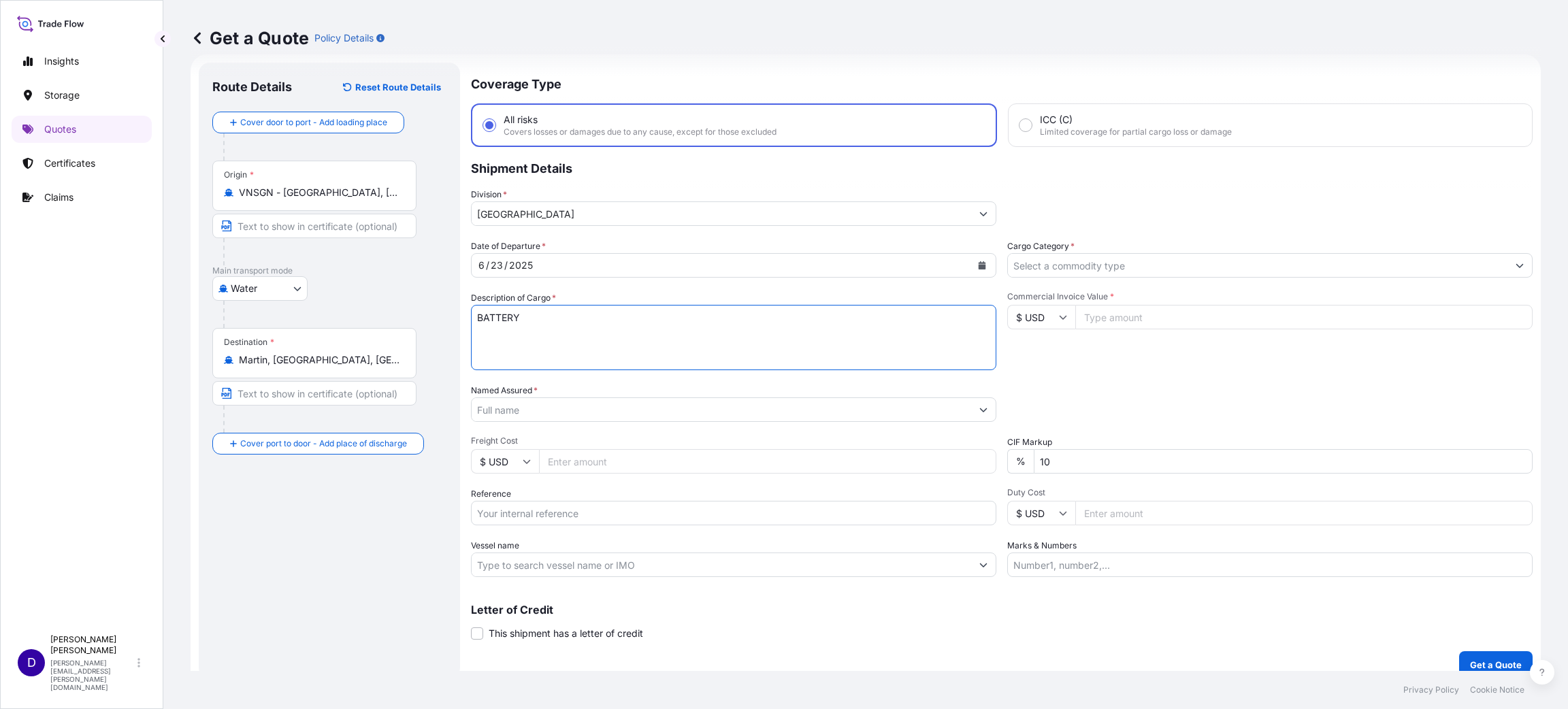 type on "BATTERY" 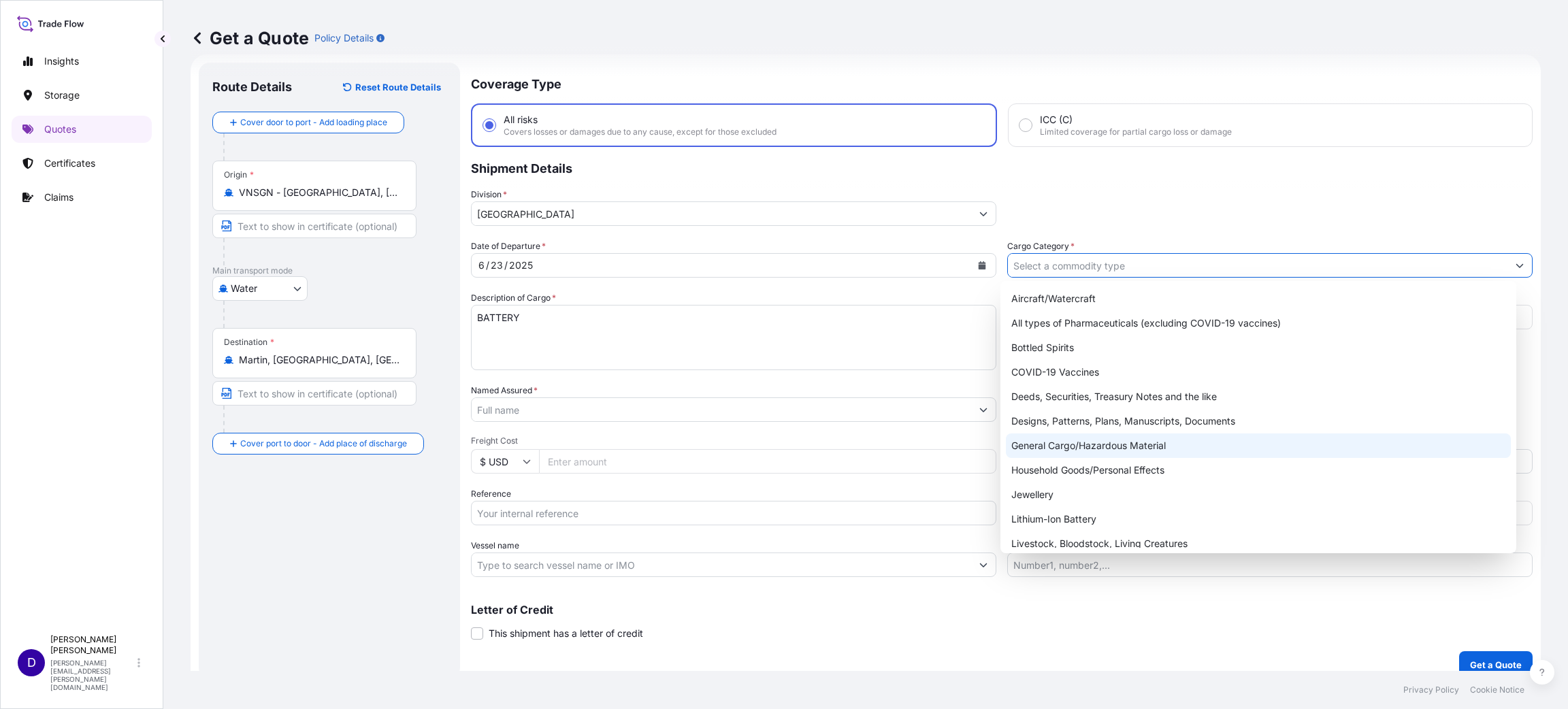 click on "General Cargo/Hazardous Material" at bounding box center [1258, 446] 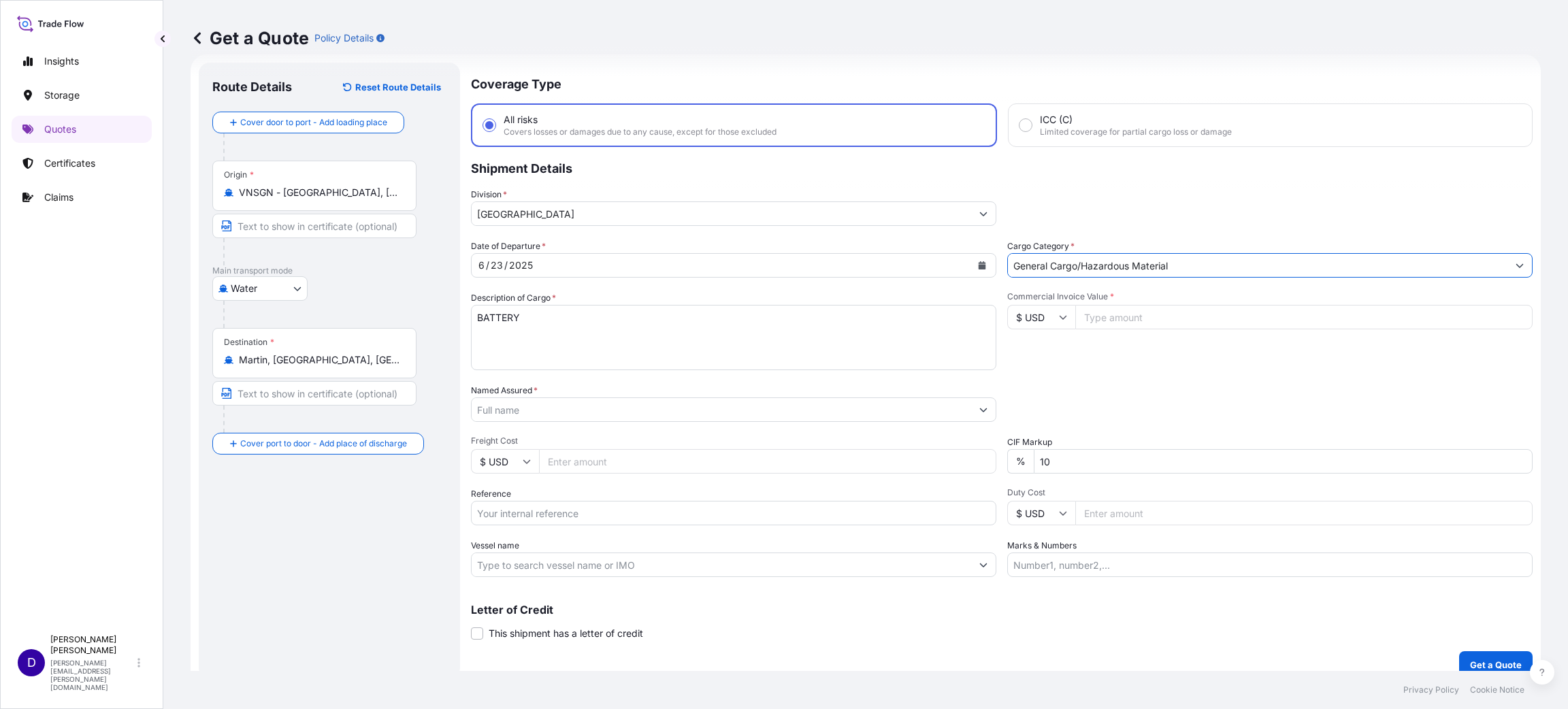 click on "Commercial Invoice Value   *" at bounding box center [1304, 317] 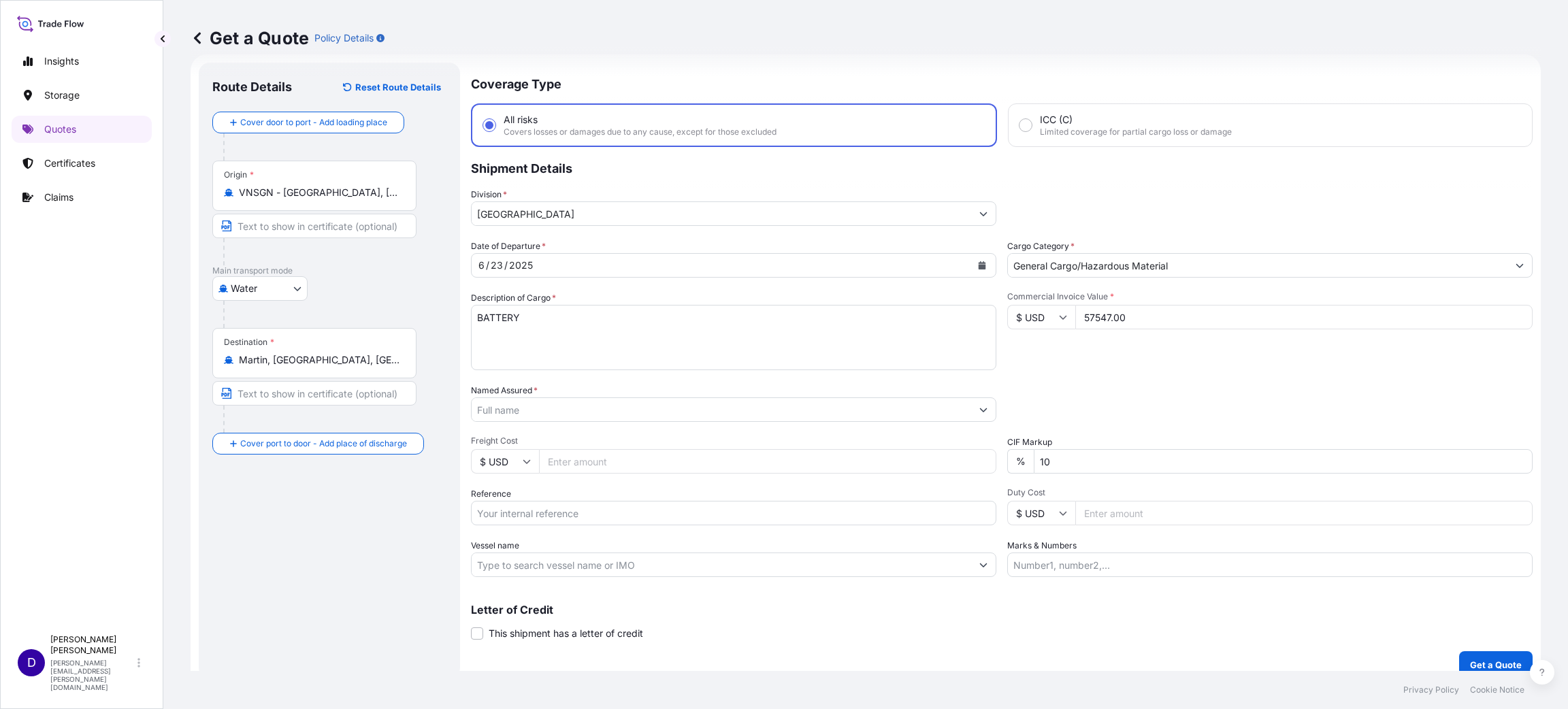 type on "57547.00" 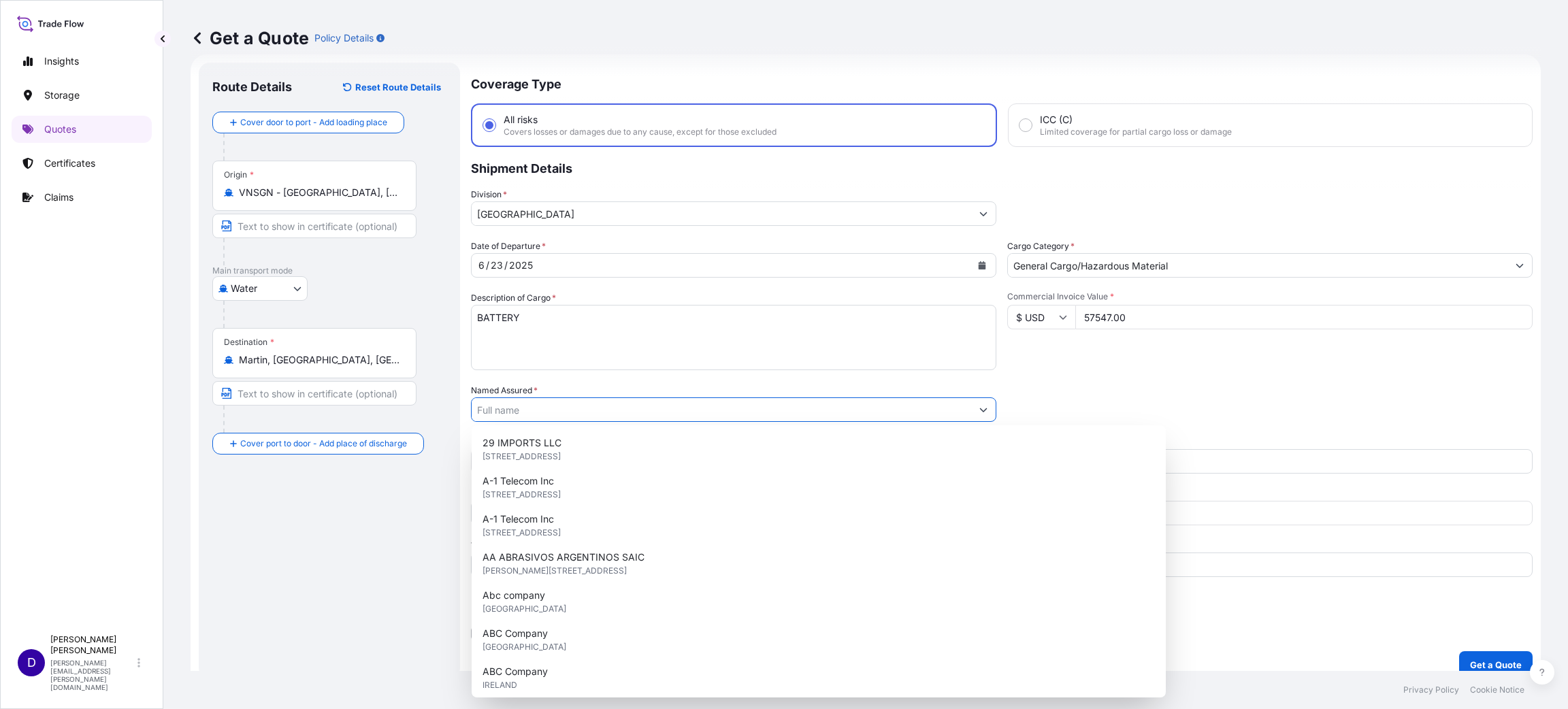 click on "Named Assured *" at bounding box center [721, 410] 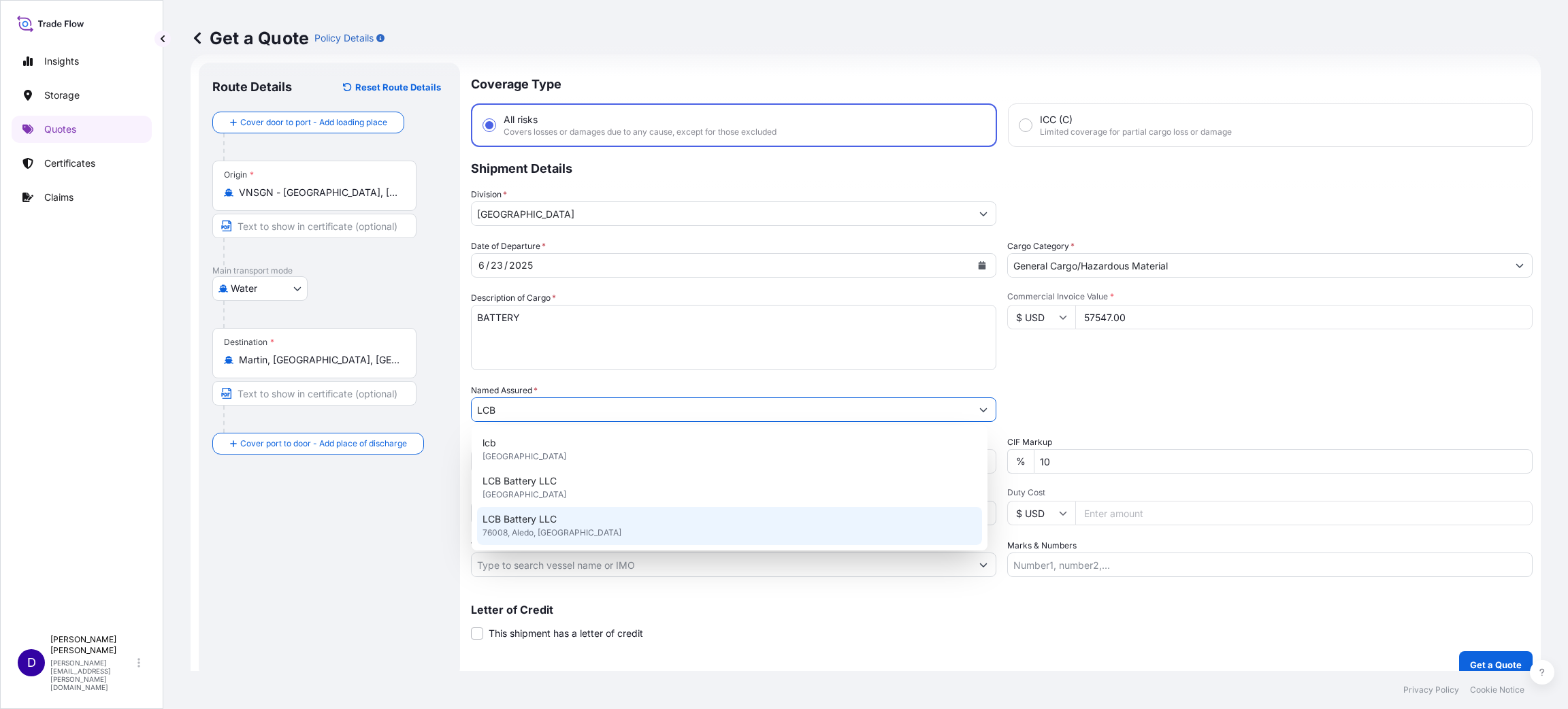 click on "76008, Aledo, [GEOGRAPHIC_DATA]" at bounding box center [552, 533] 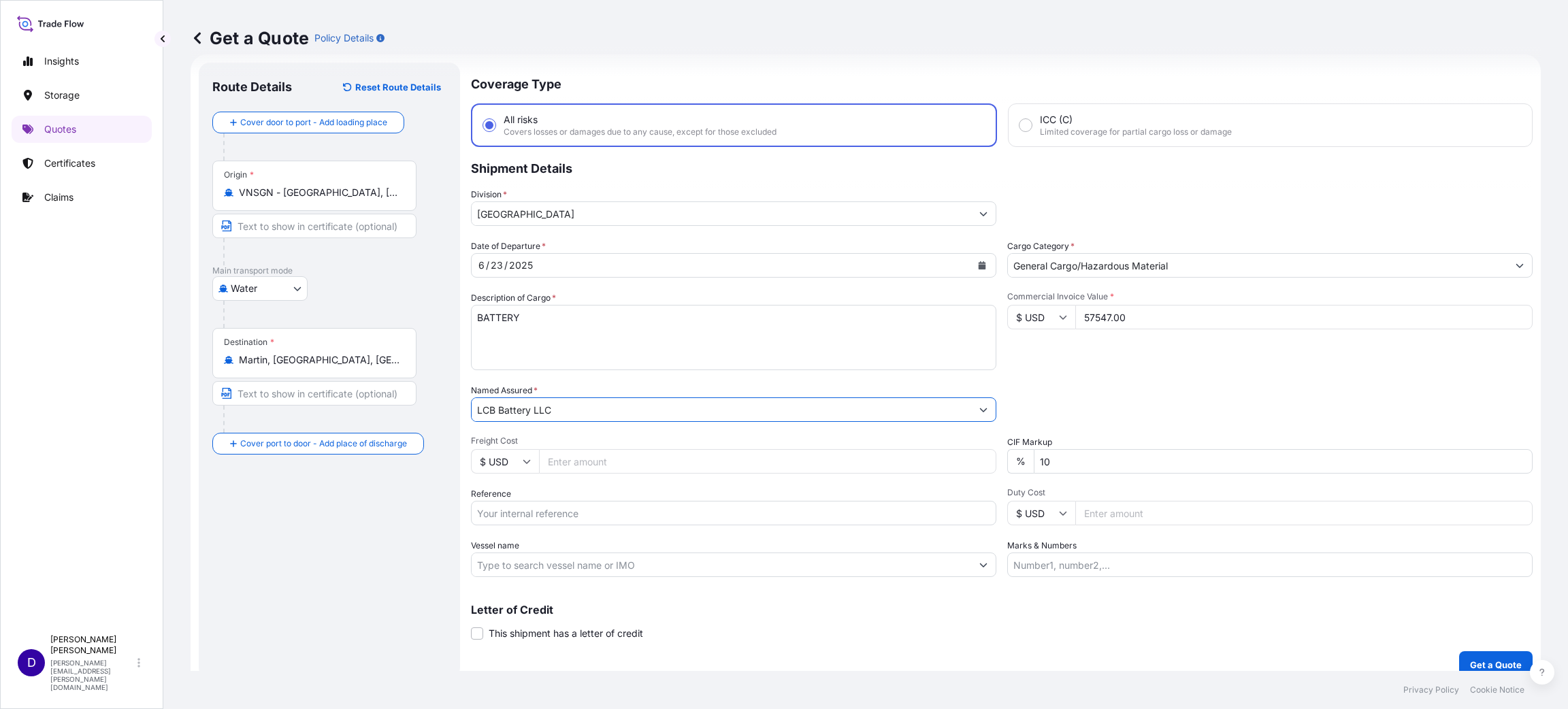 type on "LCB Battery LLC" 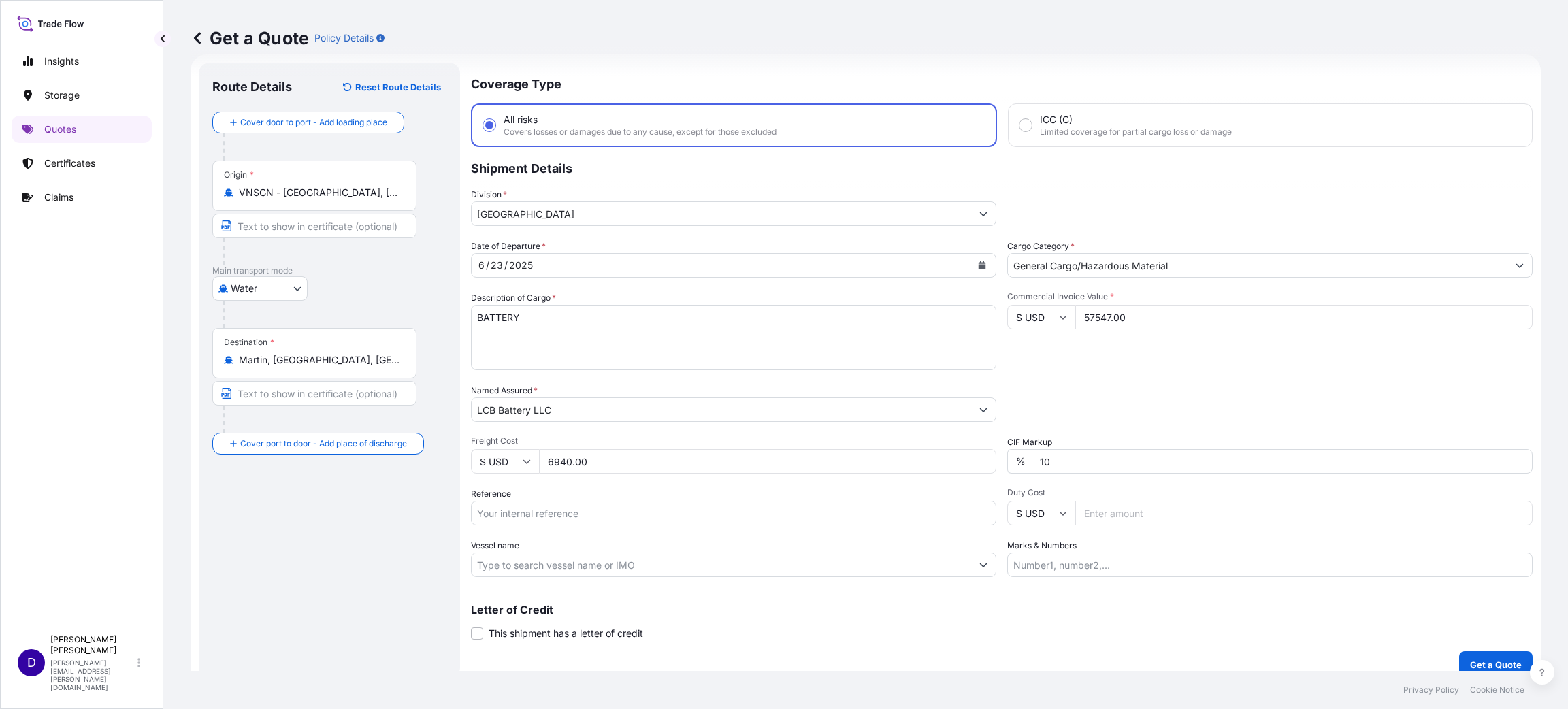type on "6940.00" 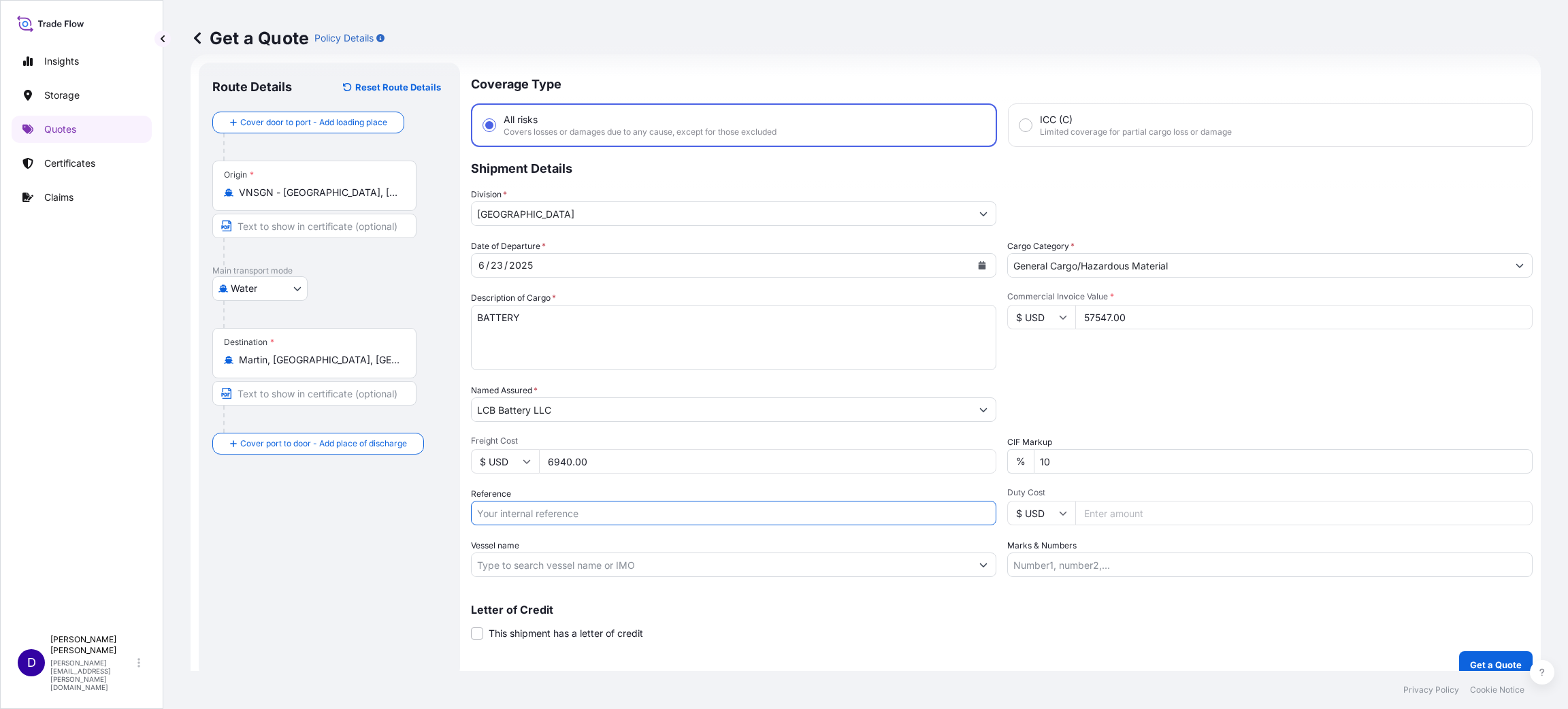 click on "Reference" at bounding box center [734, 513] 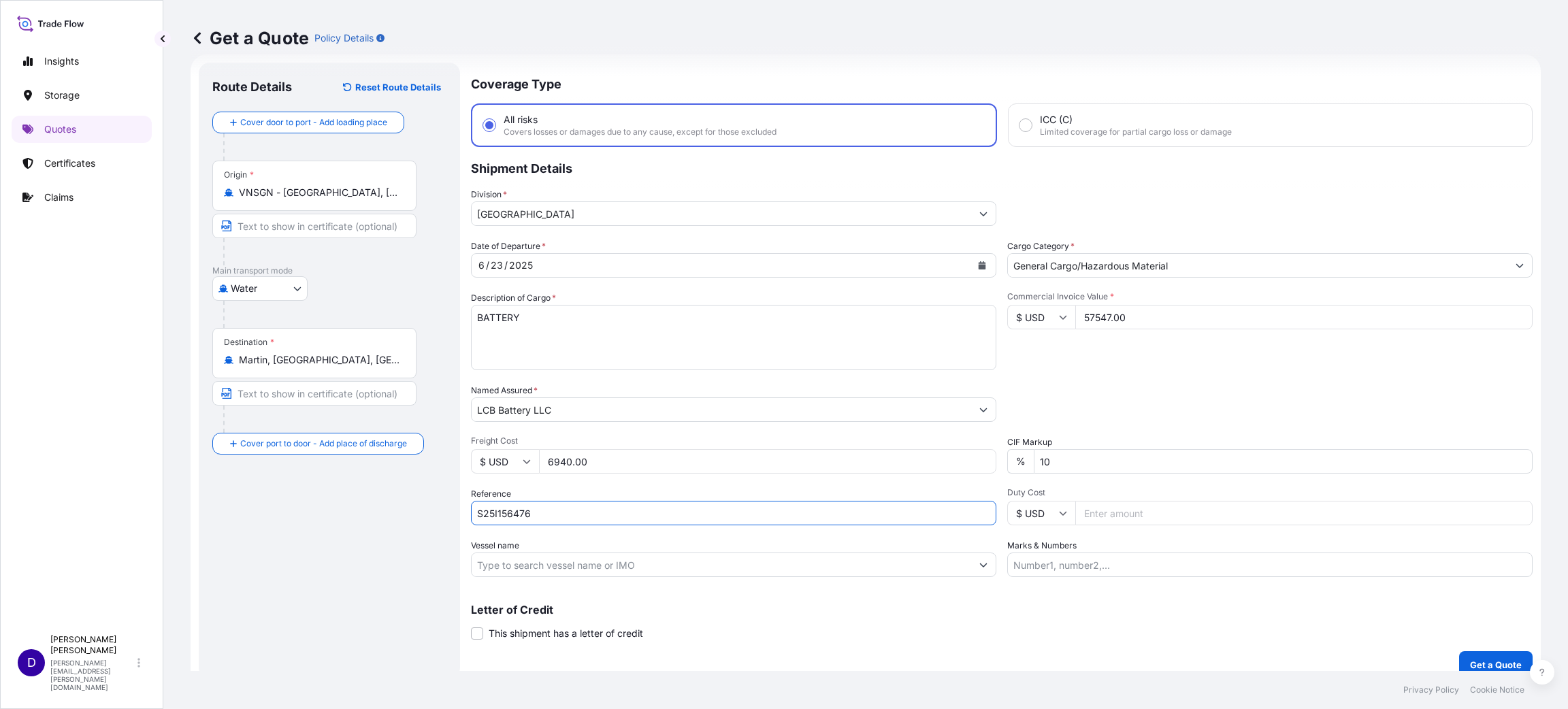 type on "S25I156476" 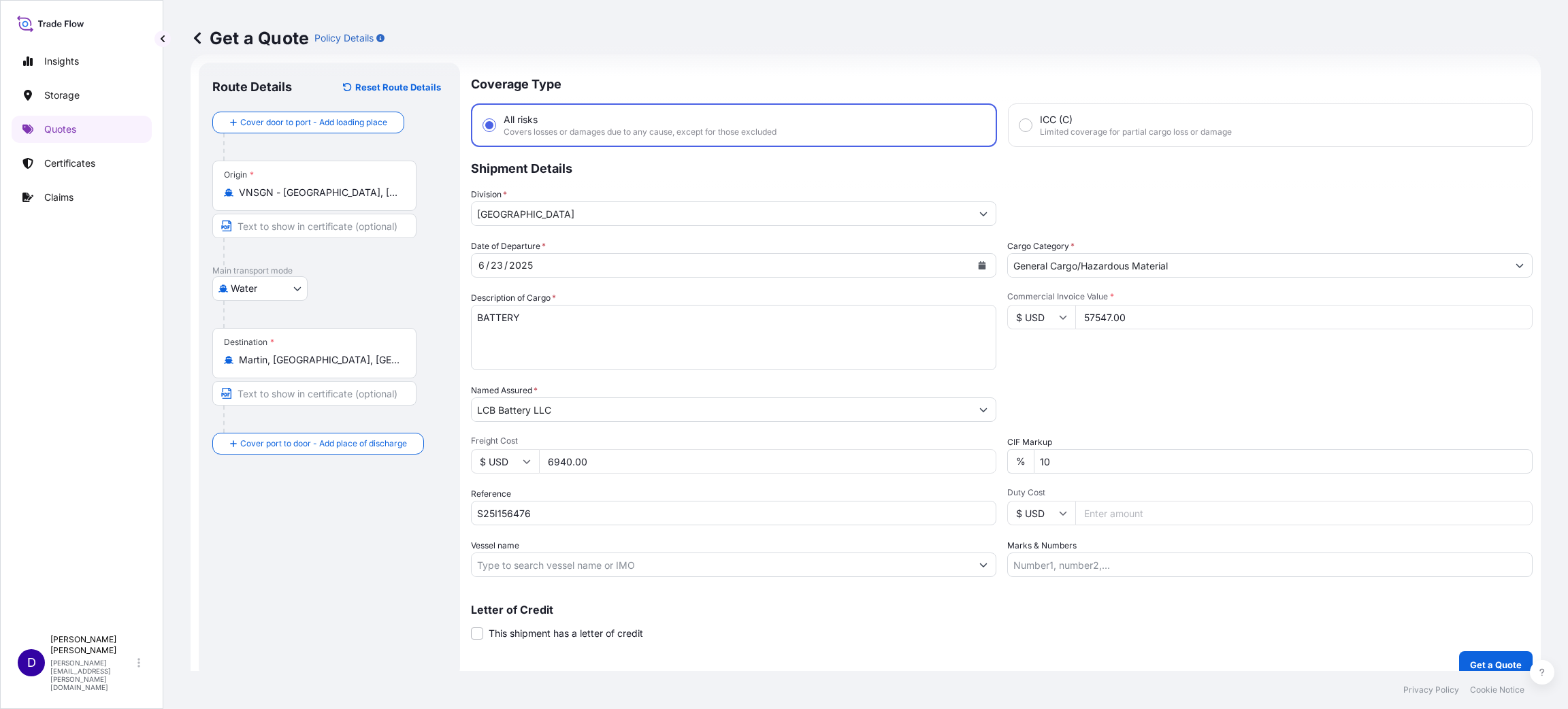 click on "Duty Cost" at bounding box center [1304, 513] 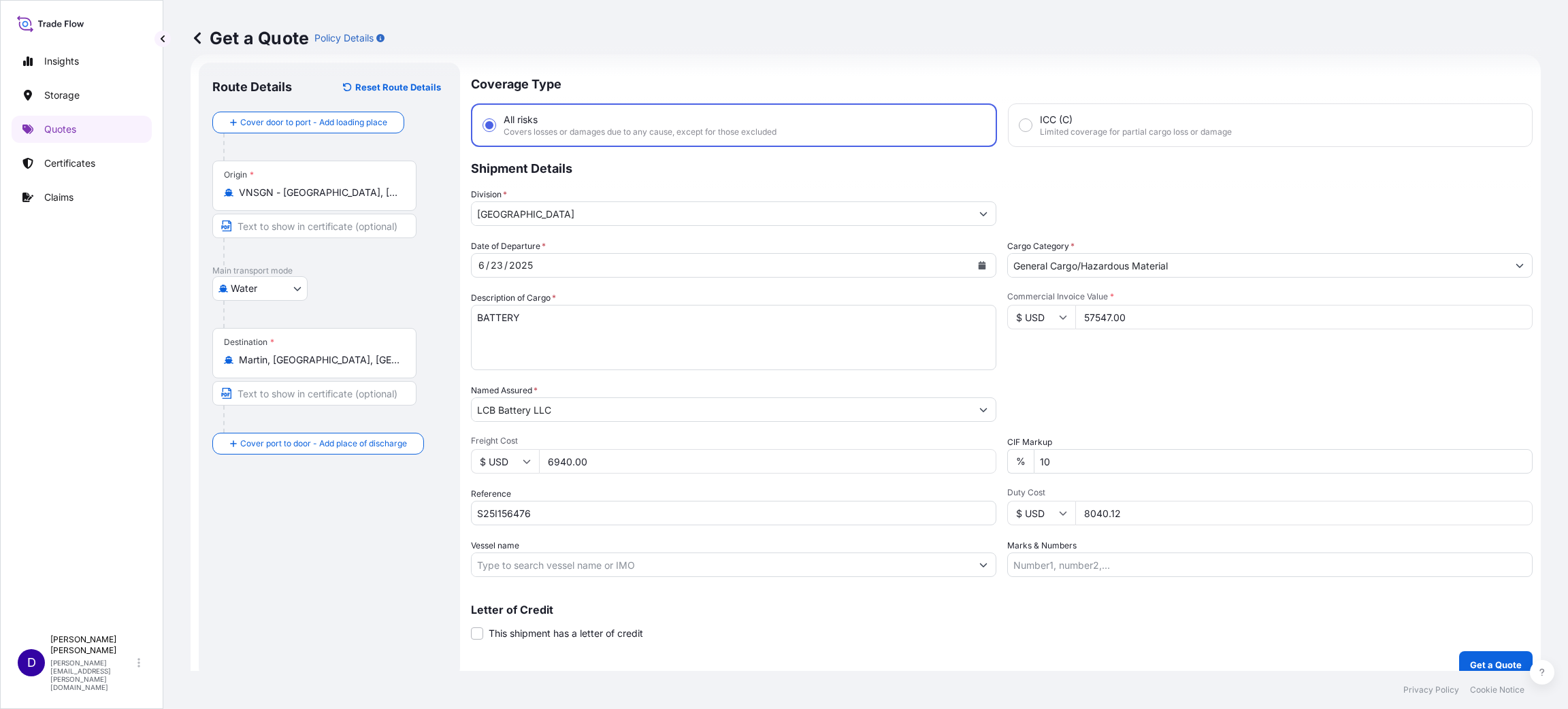 type on "8040.12" 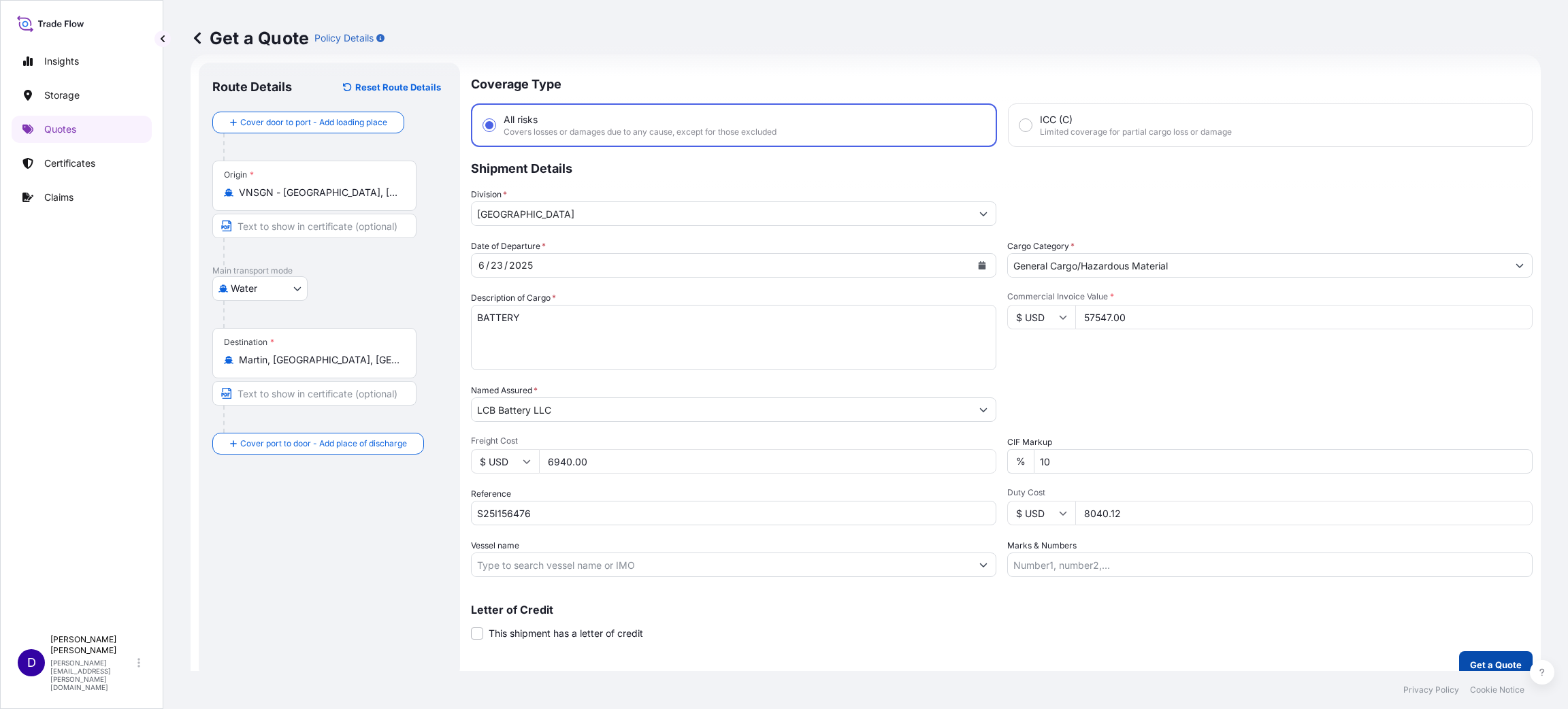 click on "Get a Quote" at bounding box center [1496, 665] 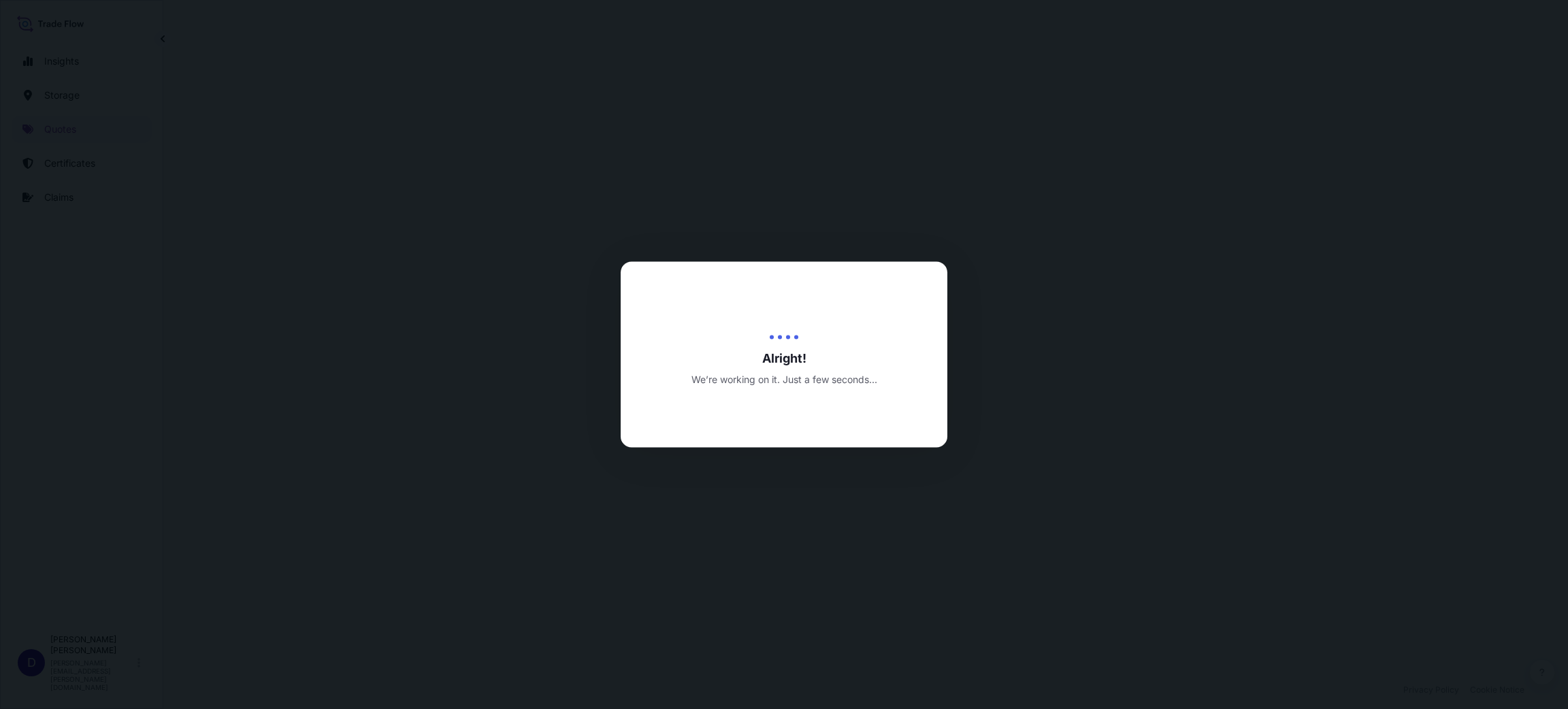 scroll, scrollTop: 0, scrollLeft: 0, axis: both 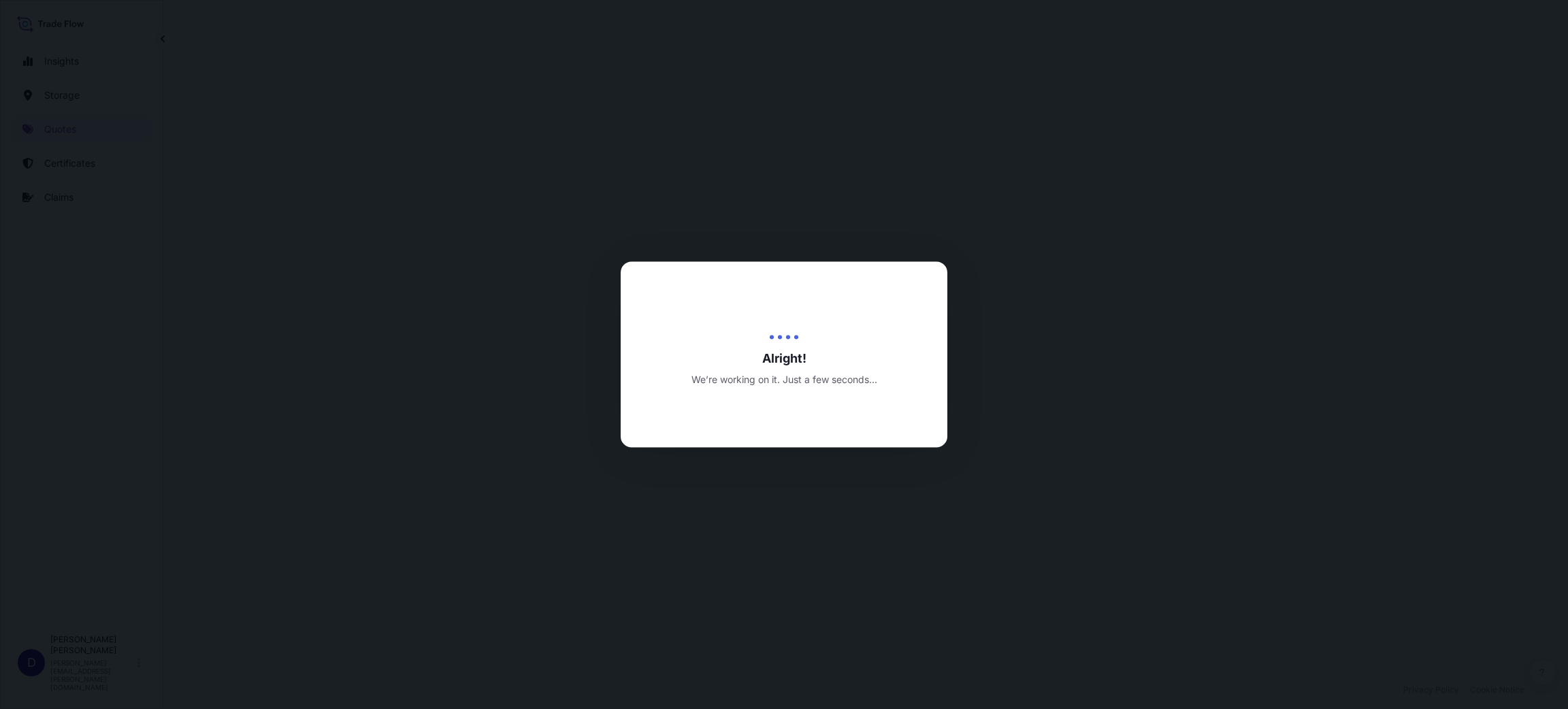 select on "Water" 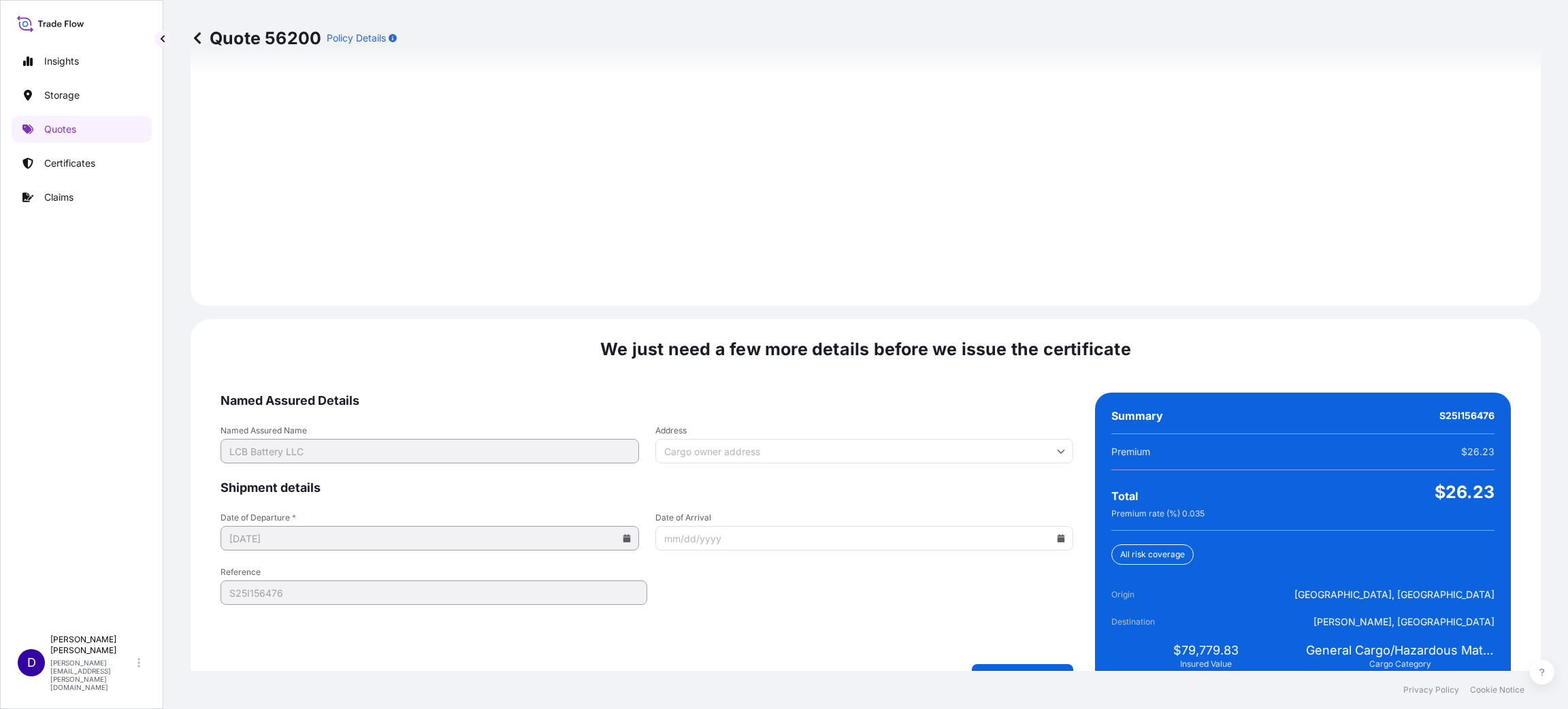 scroll, scrollTop: 1868, scrollLeft: 0, axis: vertical 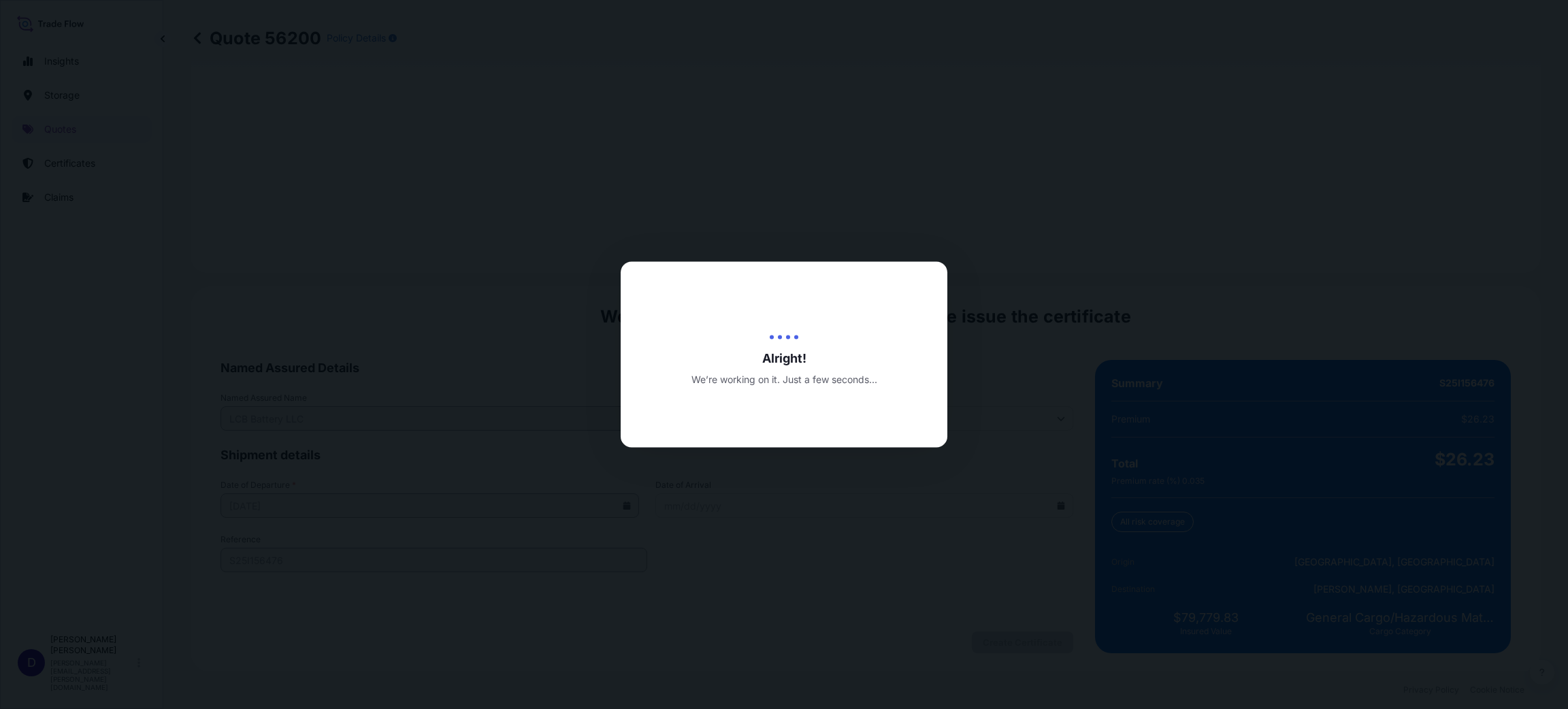 drag, startPoint x: 594, startPoint y: 333, endPoint x: 409, endPoint y: 391, distance: 193.87883 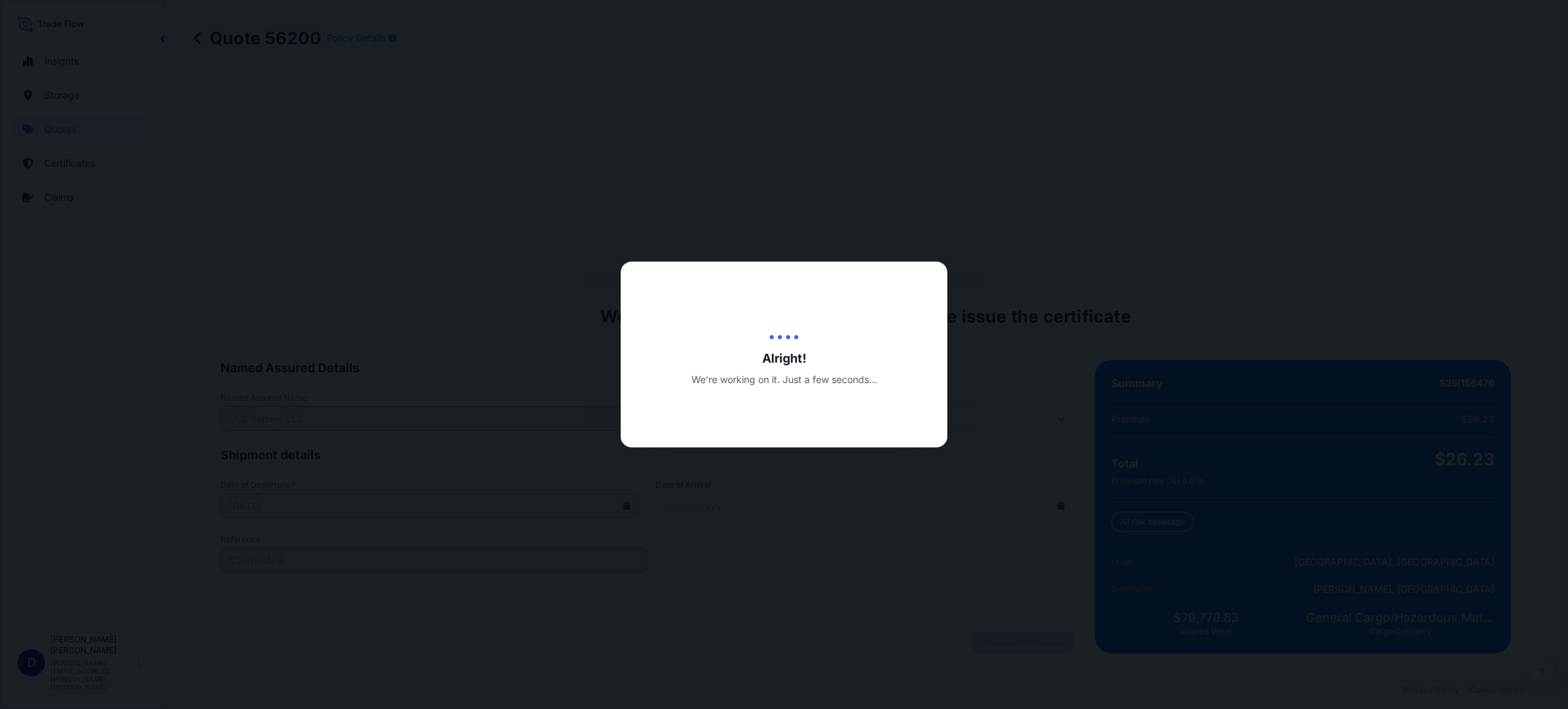 click at bounding box center [784, 354] 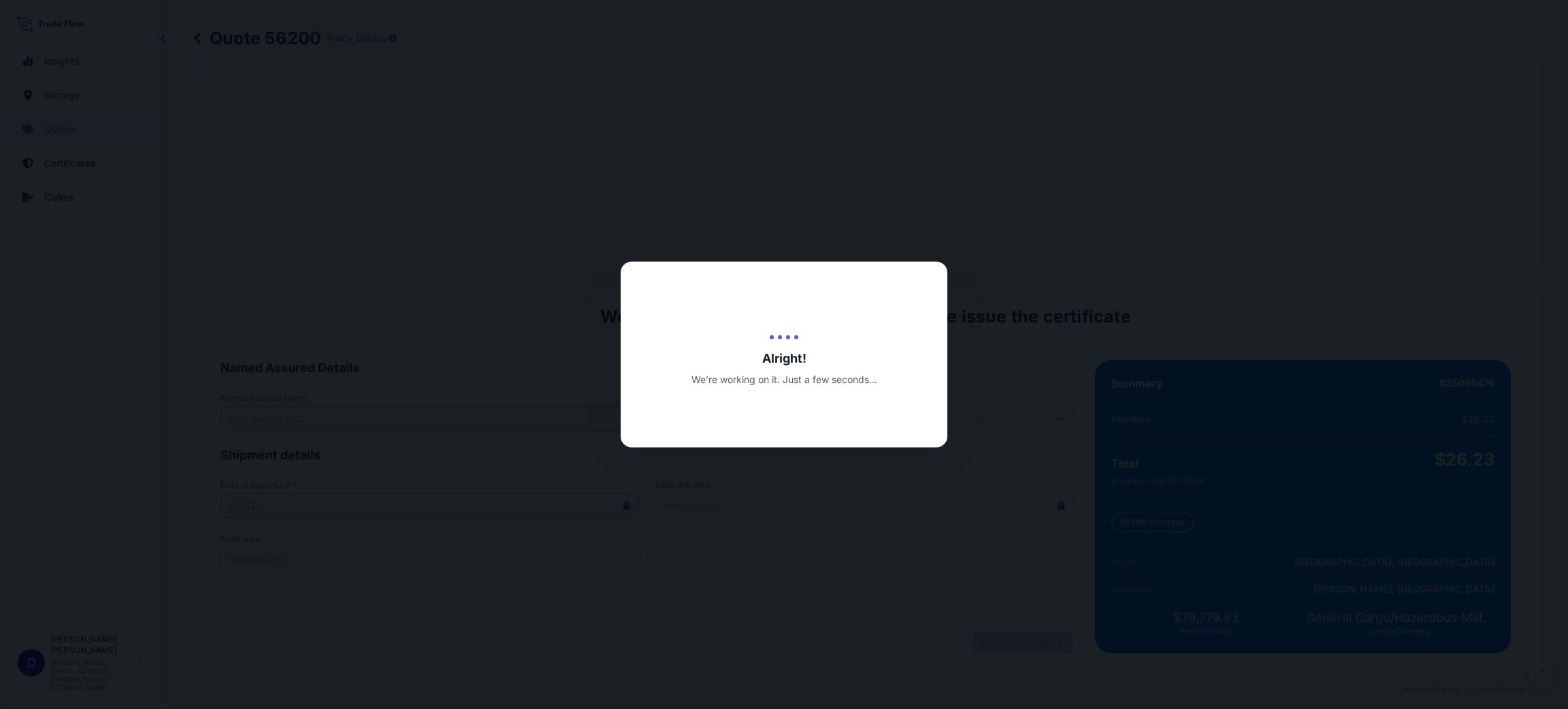 scroll, scrollTop: 0, scrollLeft: 0, axis: both 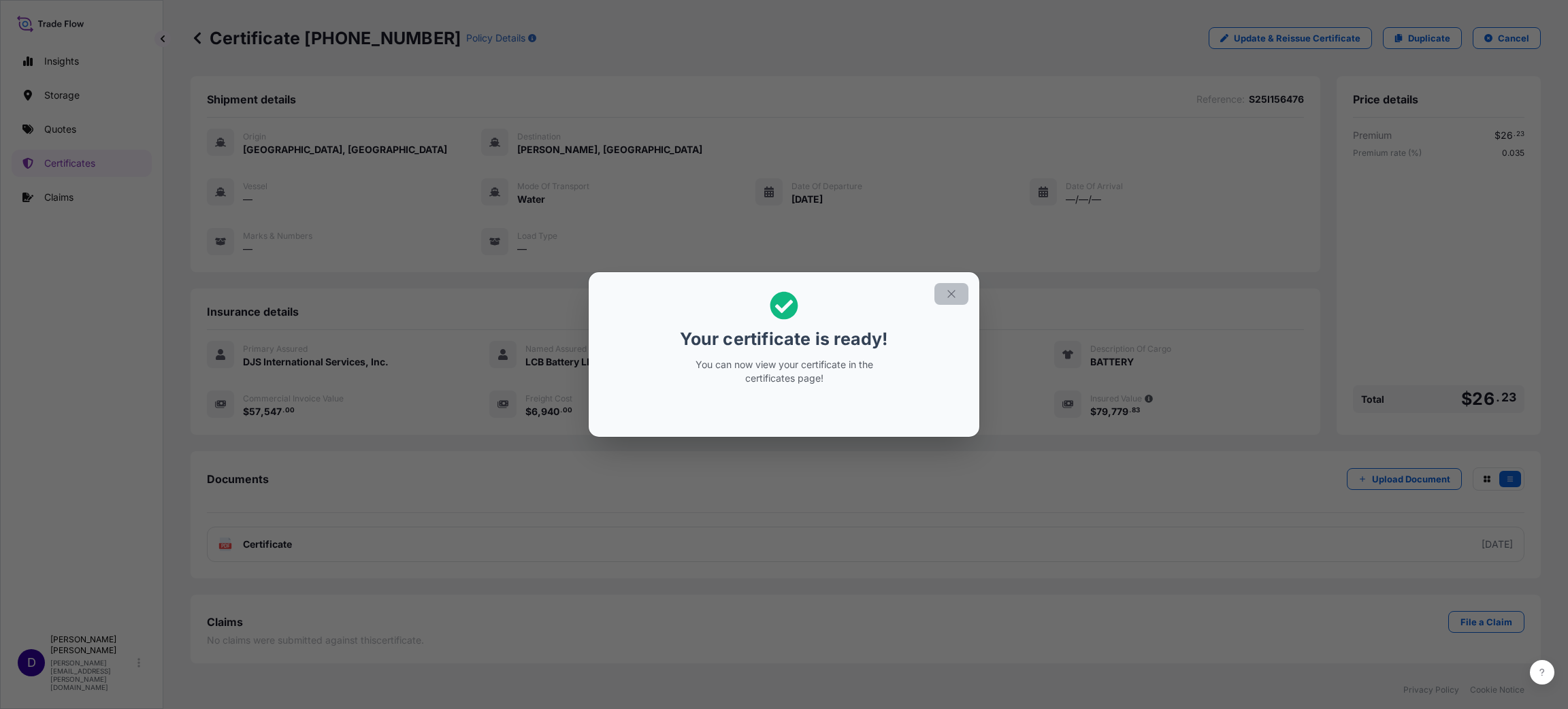 click at bounding box center (951, 294) 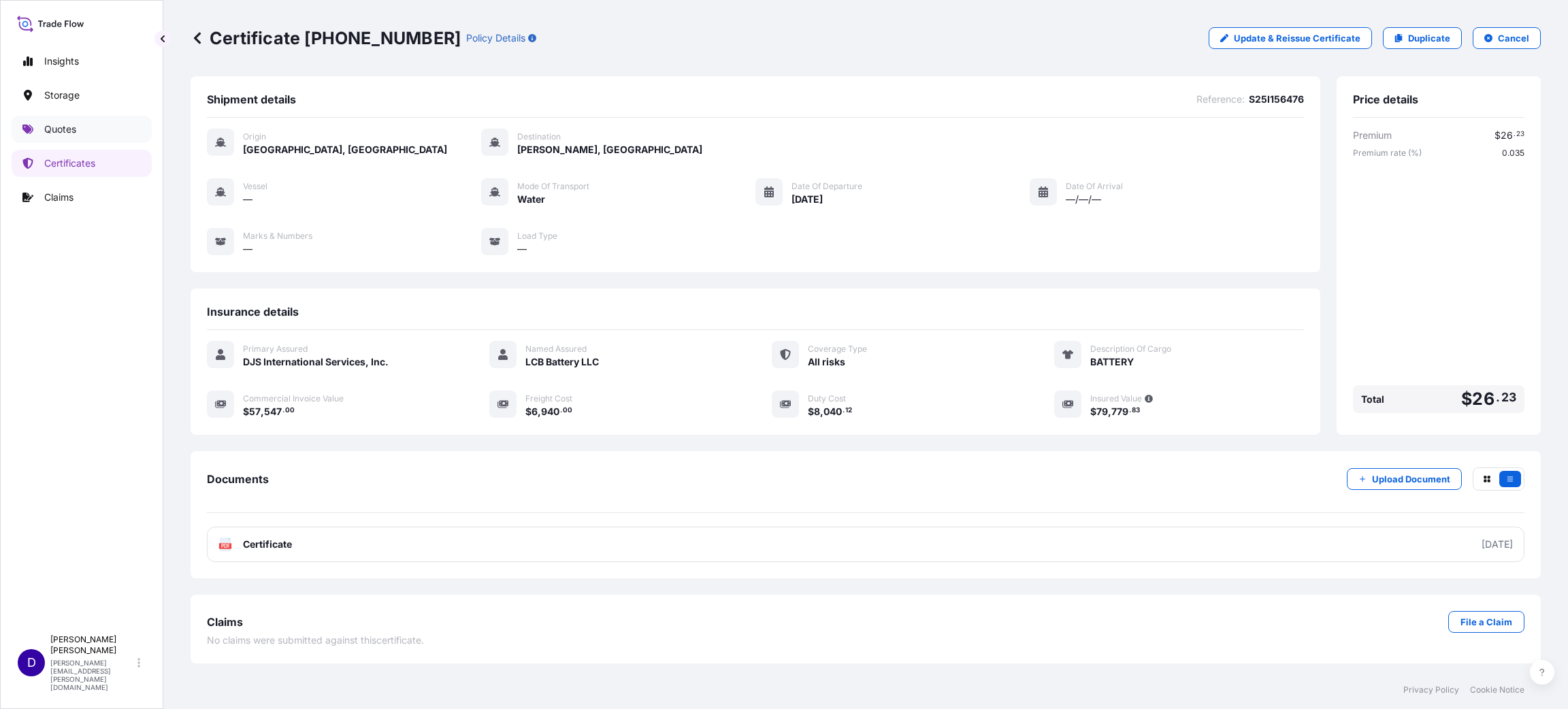 click on "Quotes" at bounding box center [82, 129] 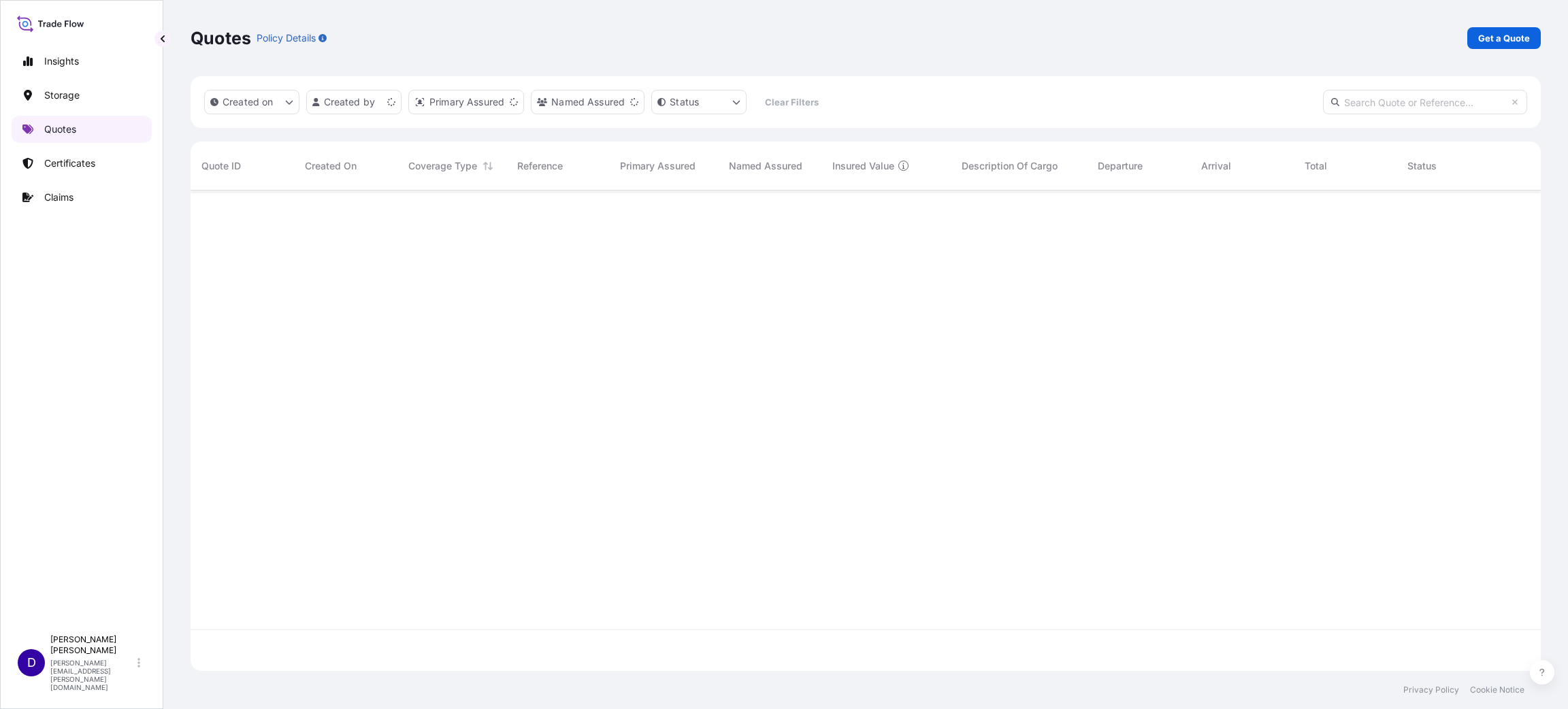 scroll, scrollTop: 16, scrollLeft: 16, axis: both 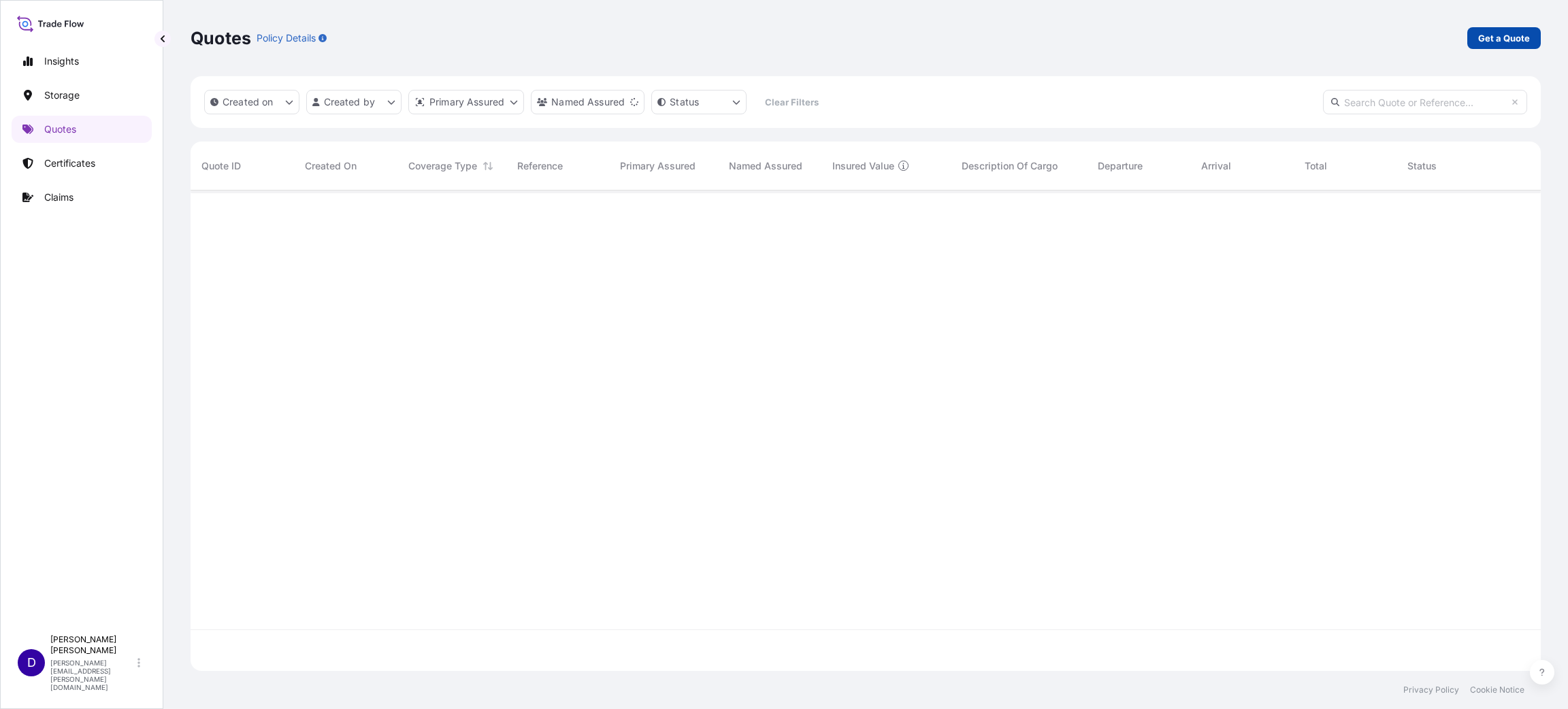 click on "Get a Quote" at bounding box center [1504, 38] 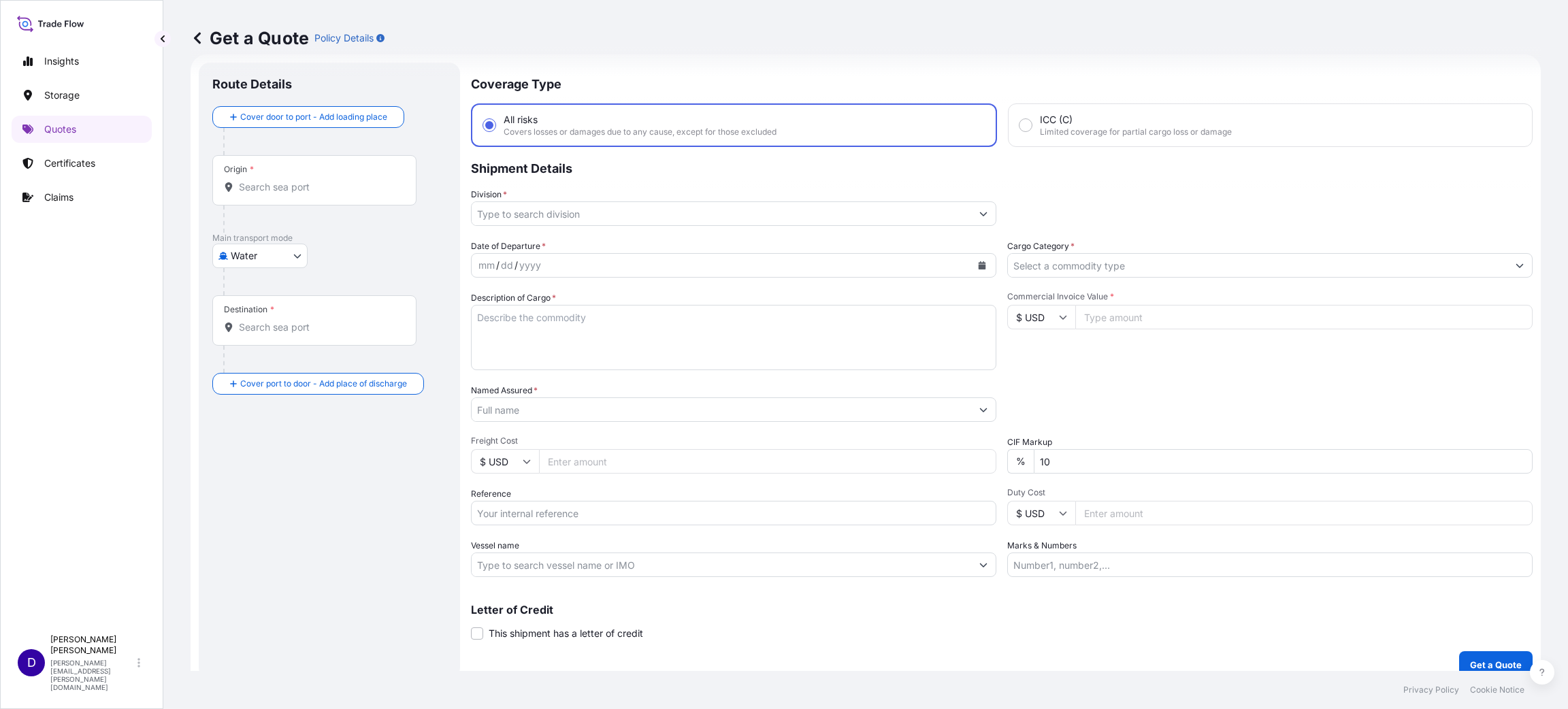 click on "Origin *" at bounding box center [319, 187] 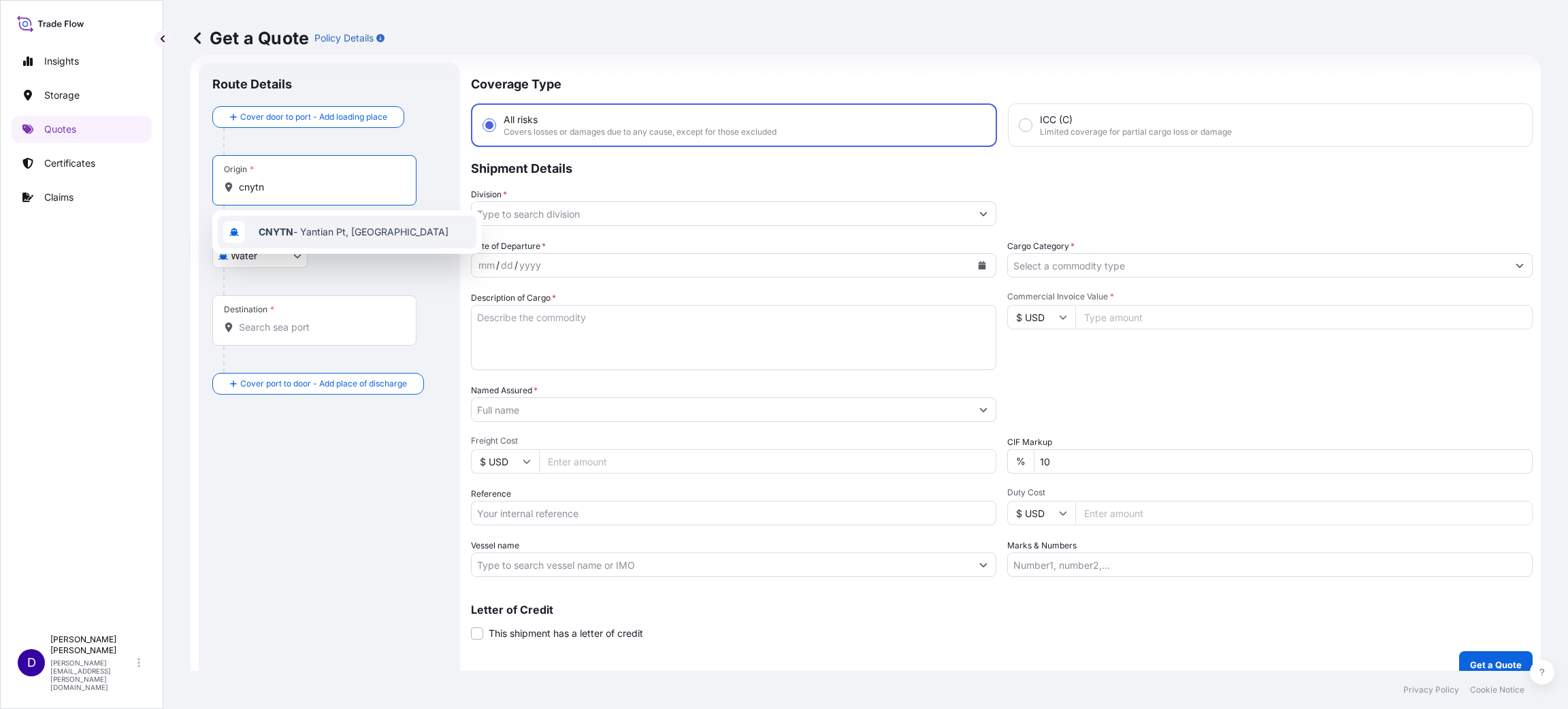 click on "CNYTN  - Yantian Pt, [GEOGRAPHIC_DATA]" at bounding box center (353, 232) 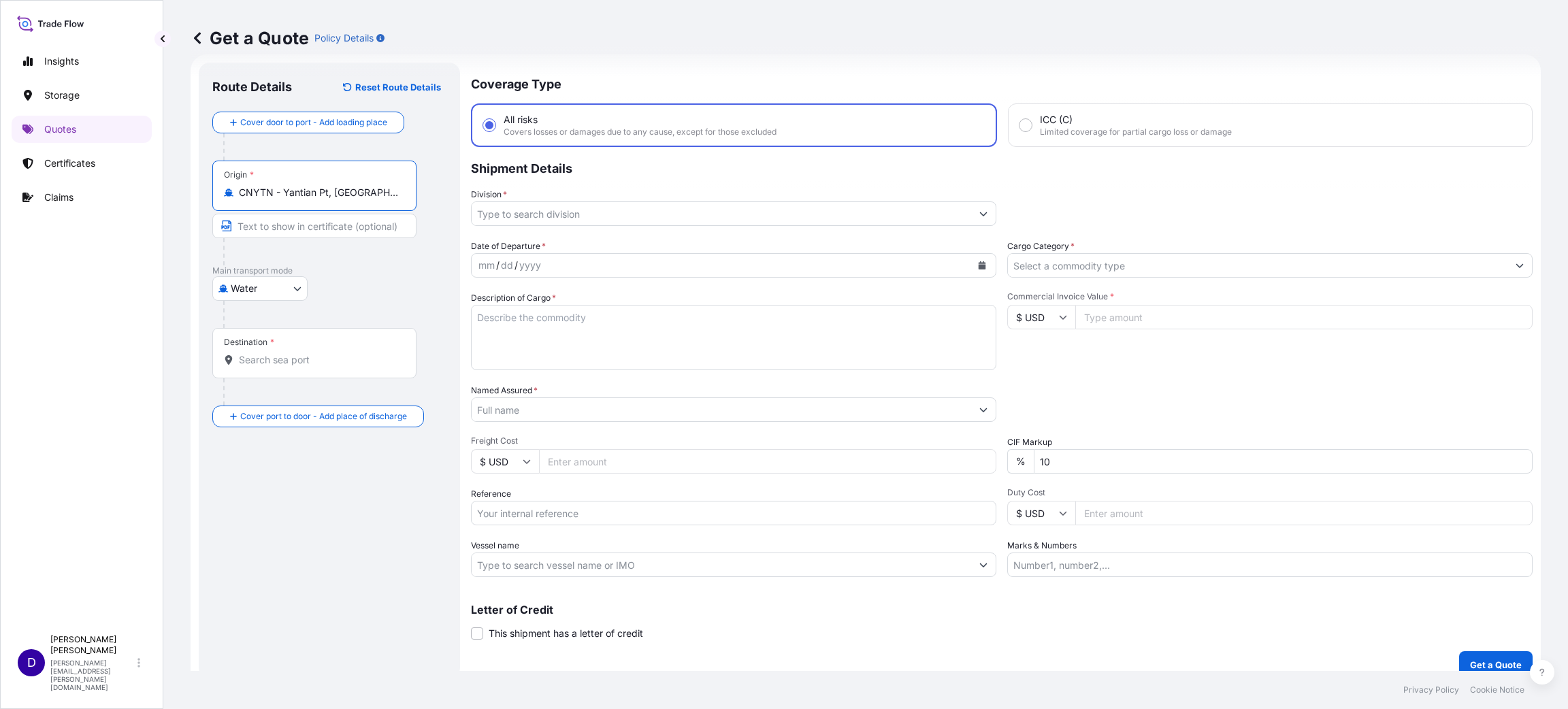 type on "CNYTN - Yantian Pt, [GEOGRAPHIC_DATA]" 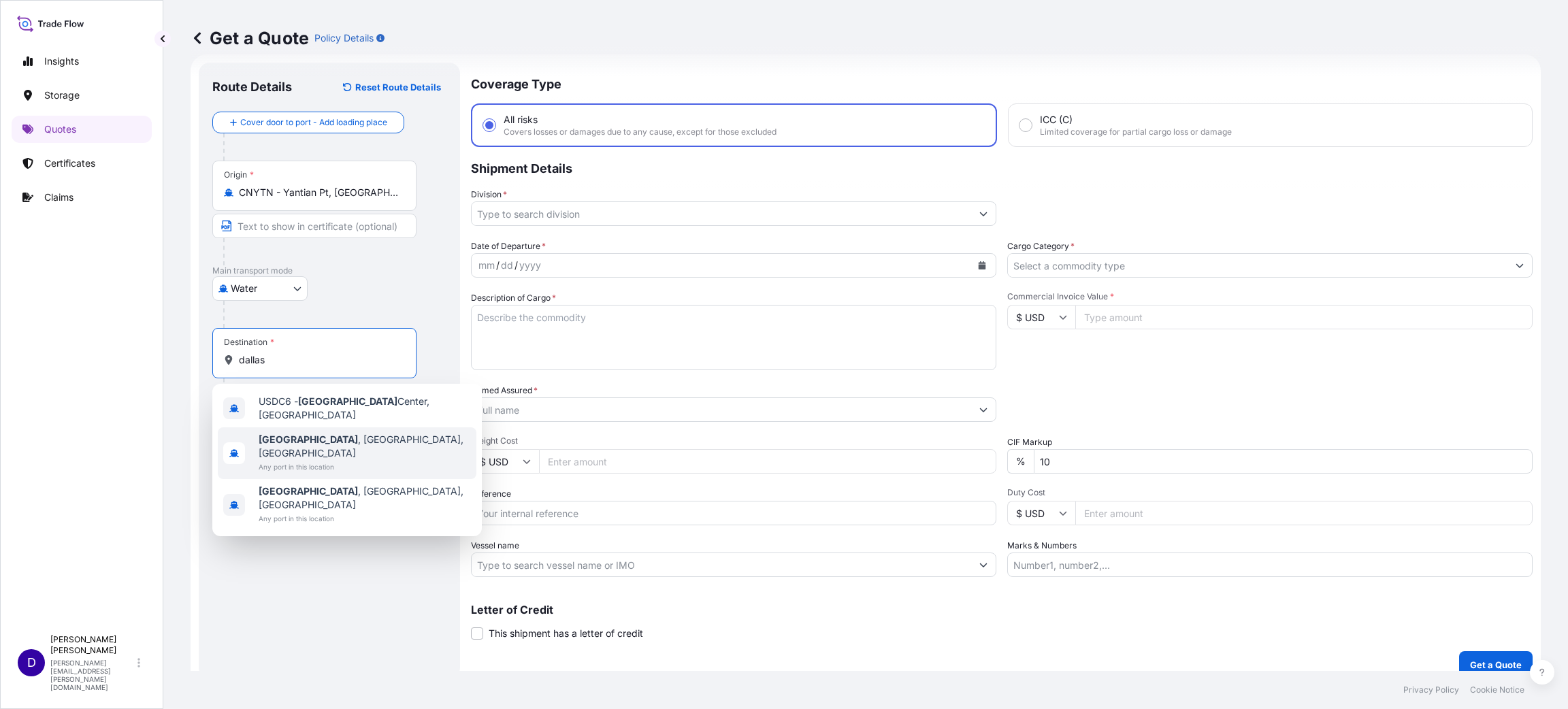 click on "[GEOGRAPHIC_DATA] , [GEOGRAPHIC_DATA], [GEOGRAPHIC_DATA] Any port in this location" at bounding box center [347, 453] 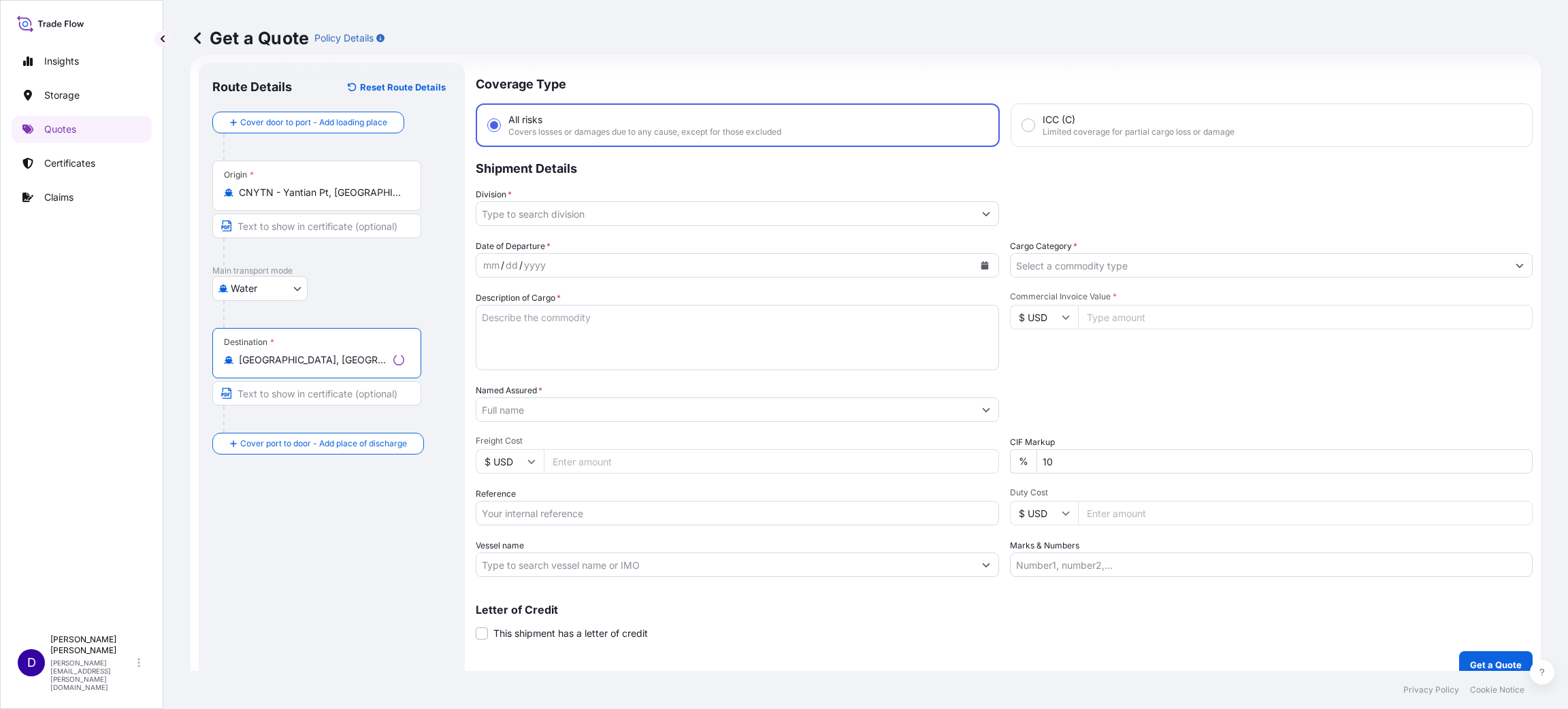 type on "[GEOGRAPHIC_DATA], [GEOGRAPHIC_DATA], [GEOGRAPHIC_DATA]" 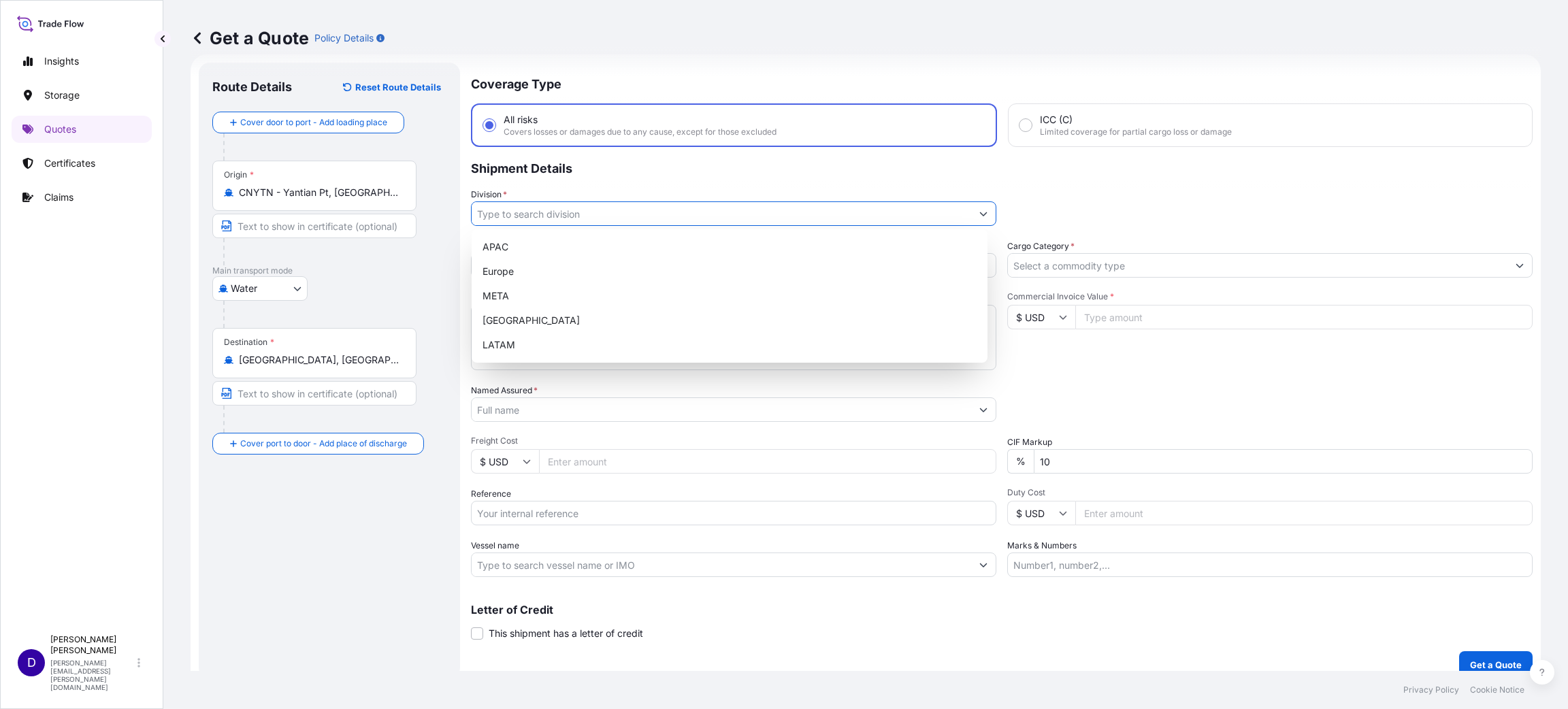 drag, startPoint x: 525, startPoint y: 216, endPoint x: 522, endPoint y: 205, distance: 11.401754 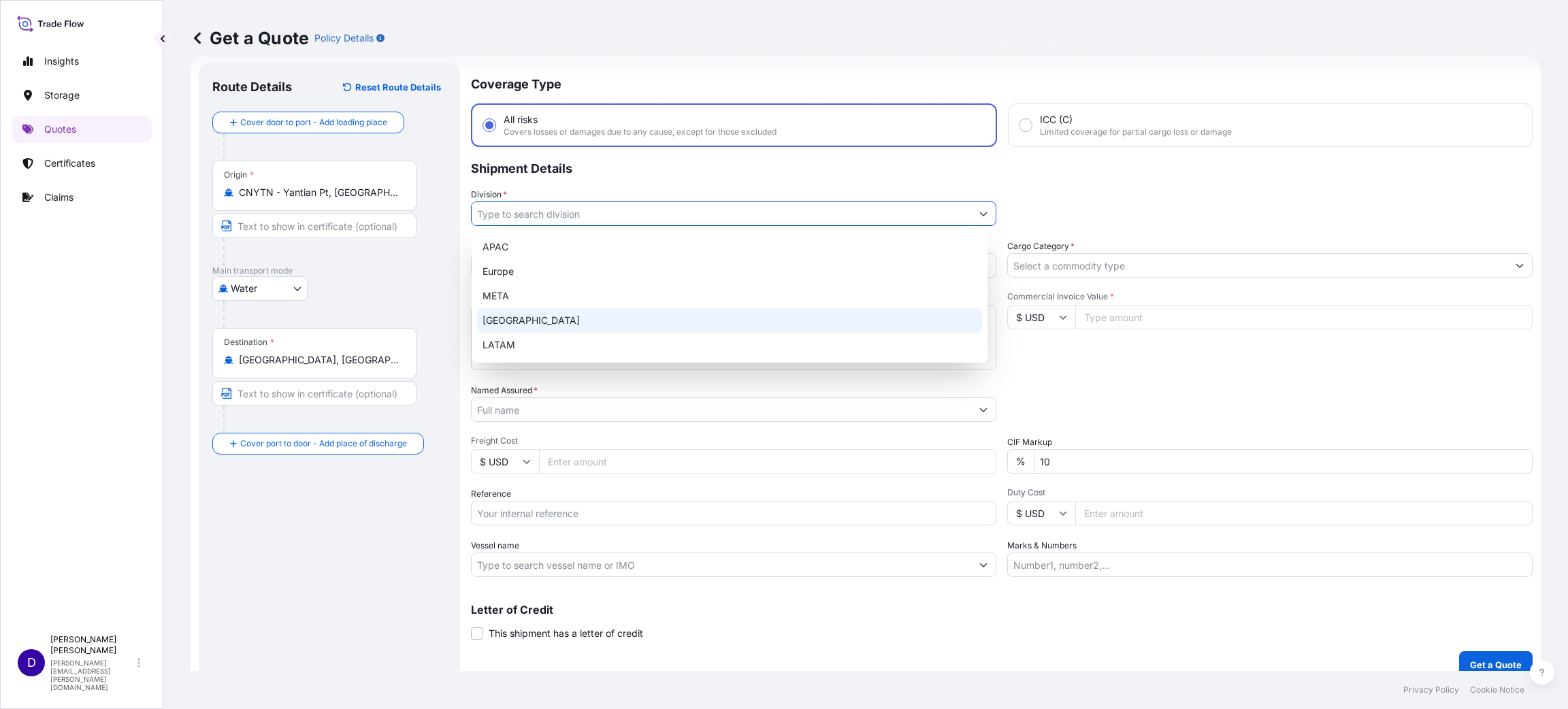 click on "[GEOGRAPHIC_DATA]" at bounding box center (730, 320) 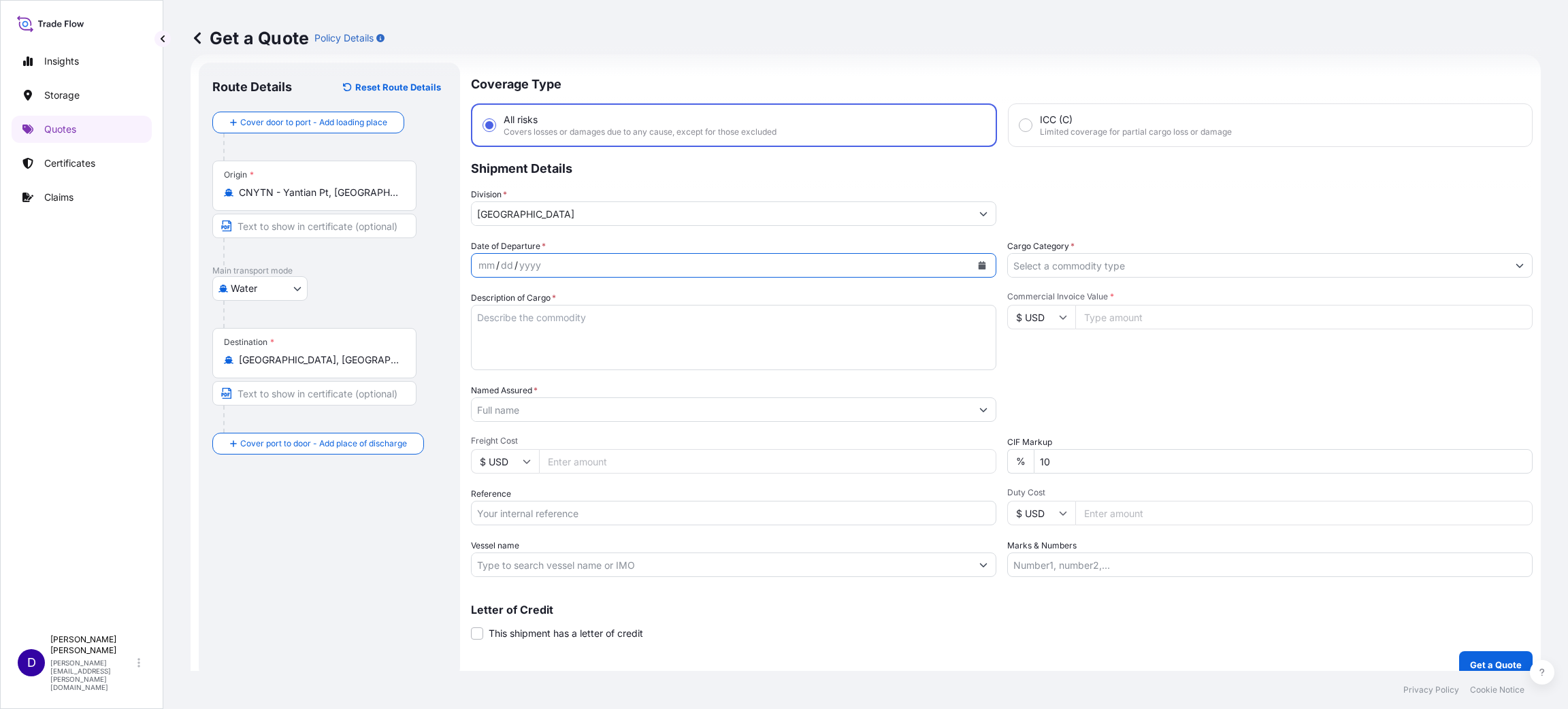 click 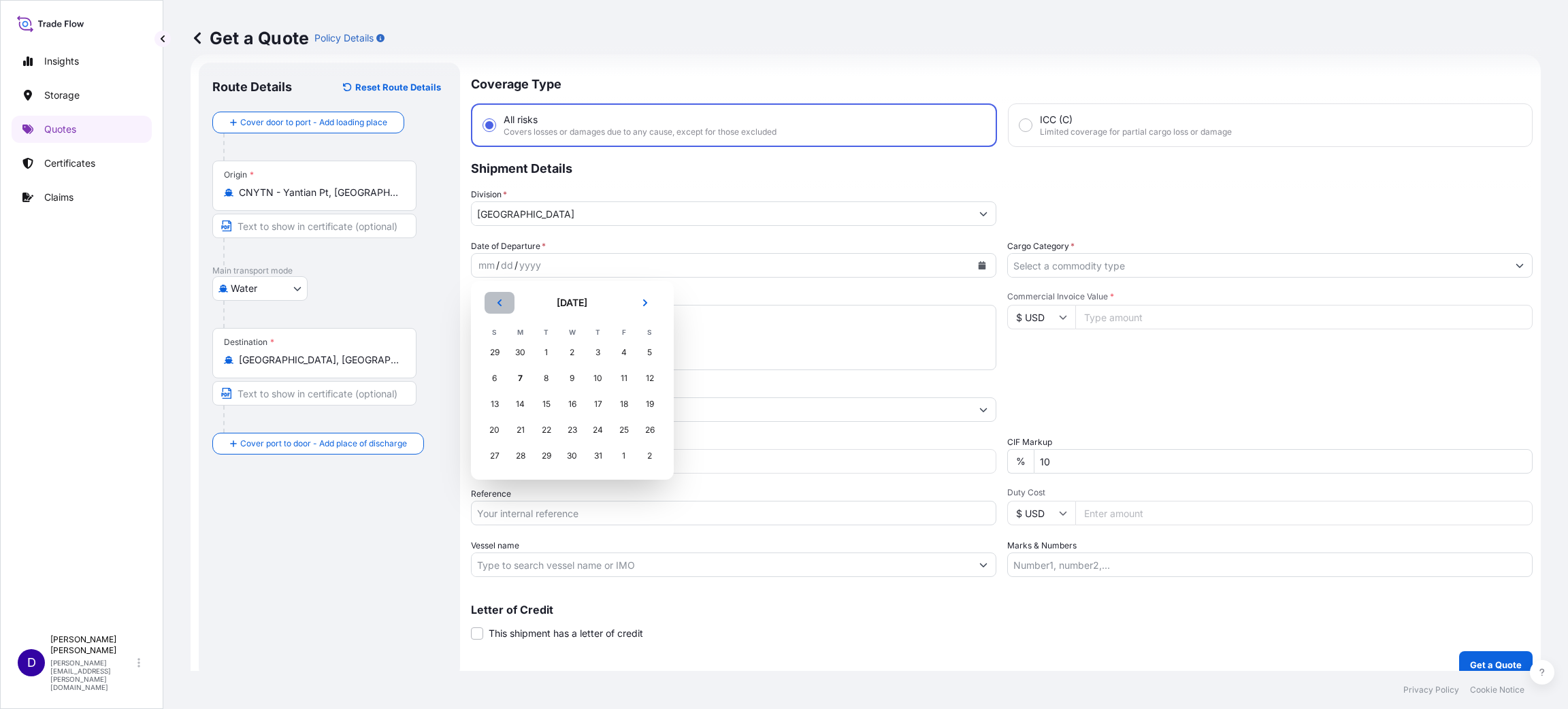 click 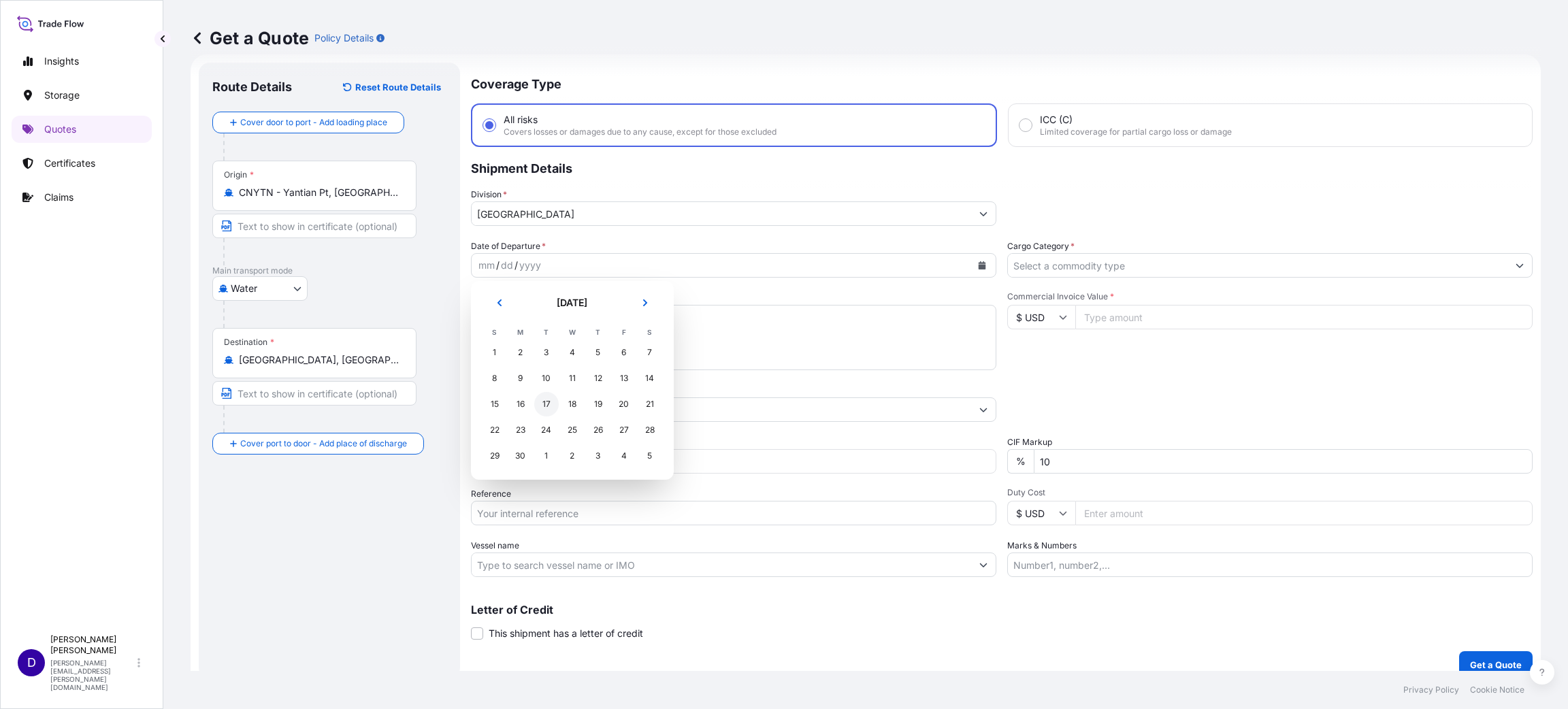 click on "17" at bounding box center (546, 404) 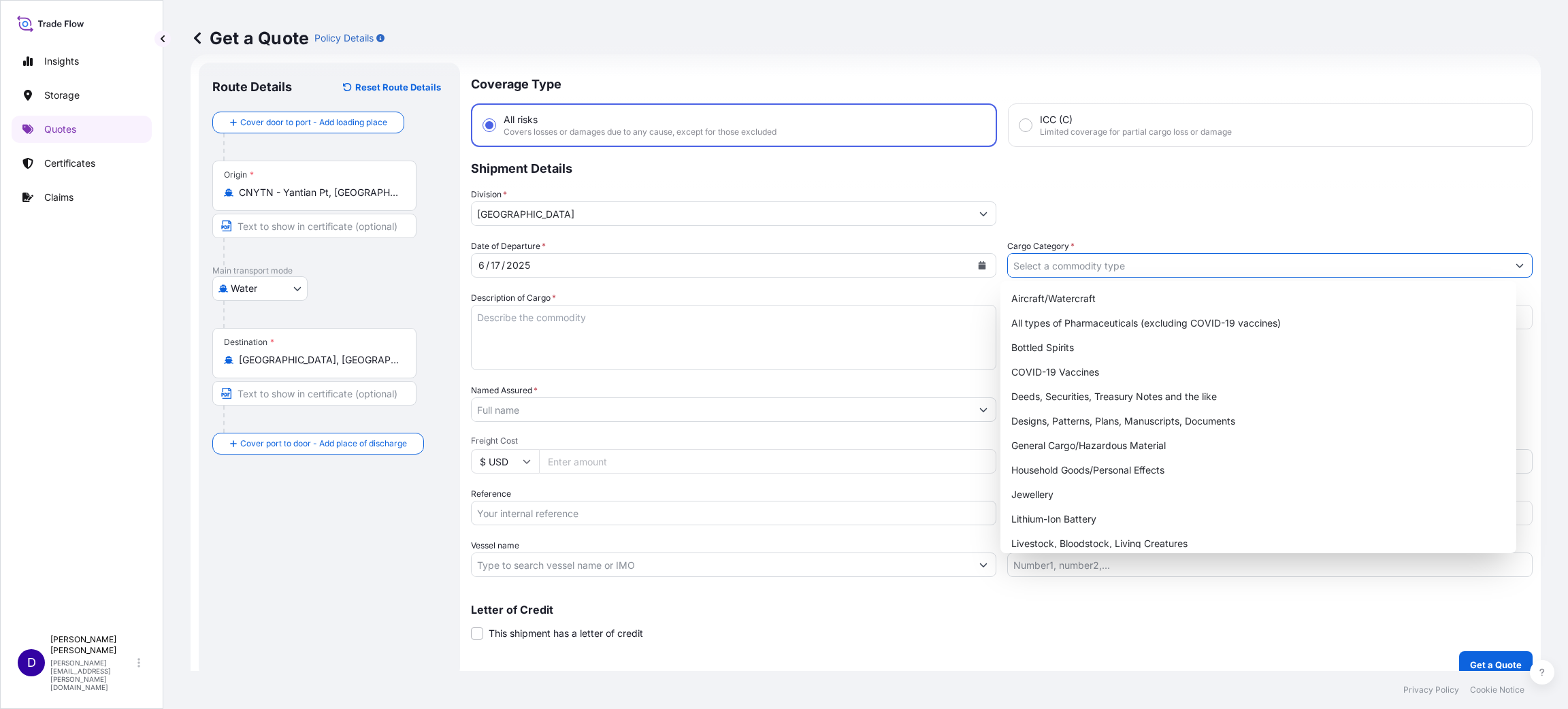 click on "Cargo Category *" at bounding box center (1258, 265) 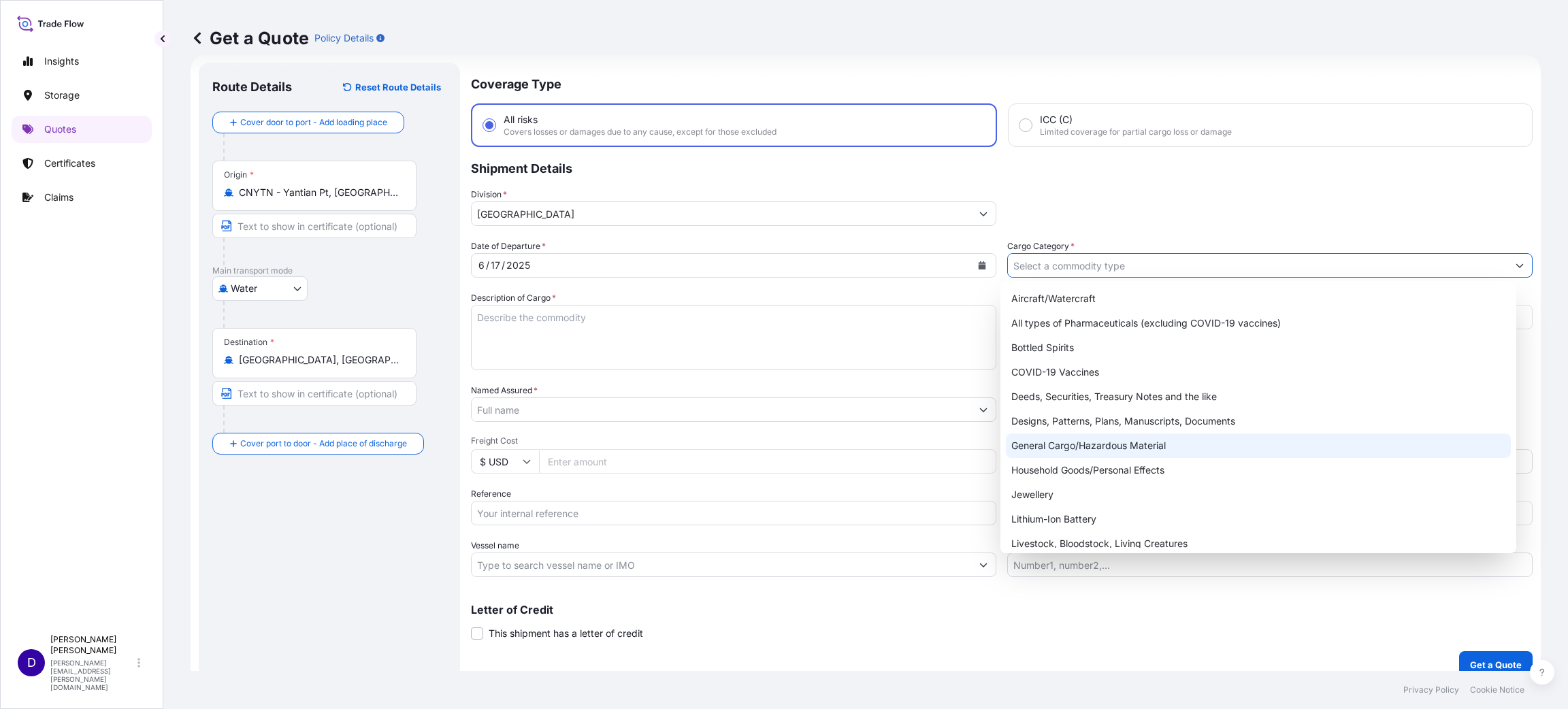 click on "General Cargo/Hazardous Material" at bounding box center [1258, 446] 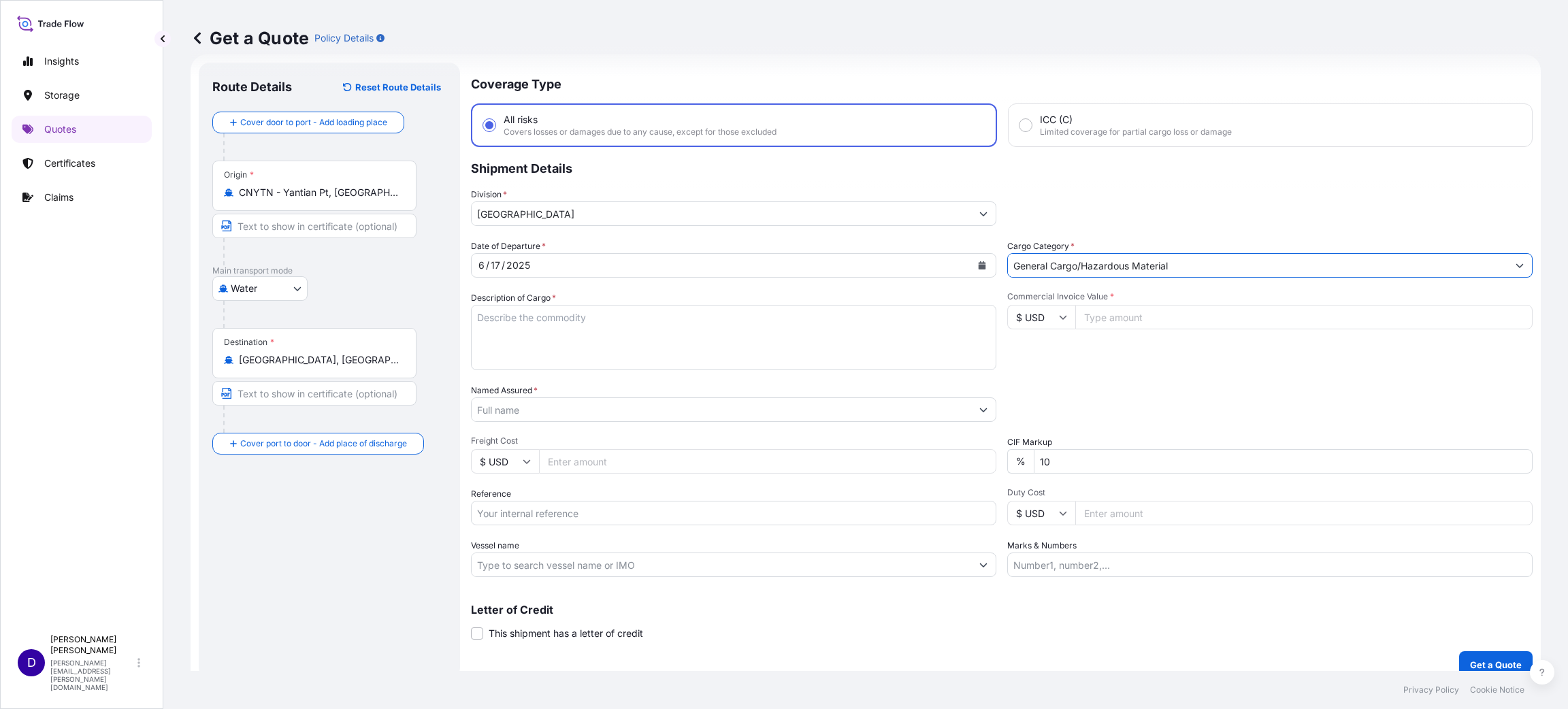 drag, startPoint x: 659, startPoint y: 337, endPoint x: 654, endPoint y: 346, distance: 10.29563 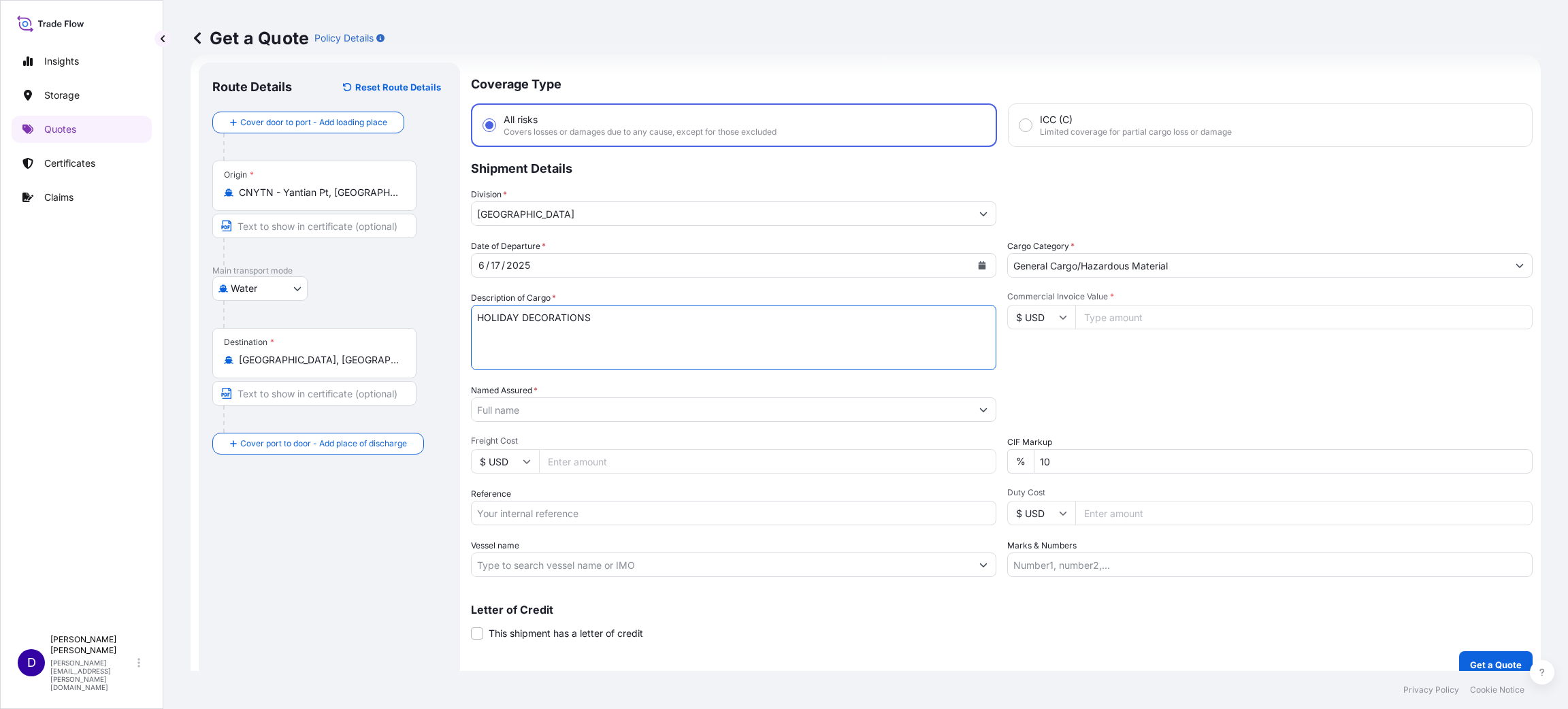 type on "HOLIDAY DECORATIONS" 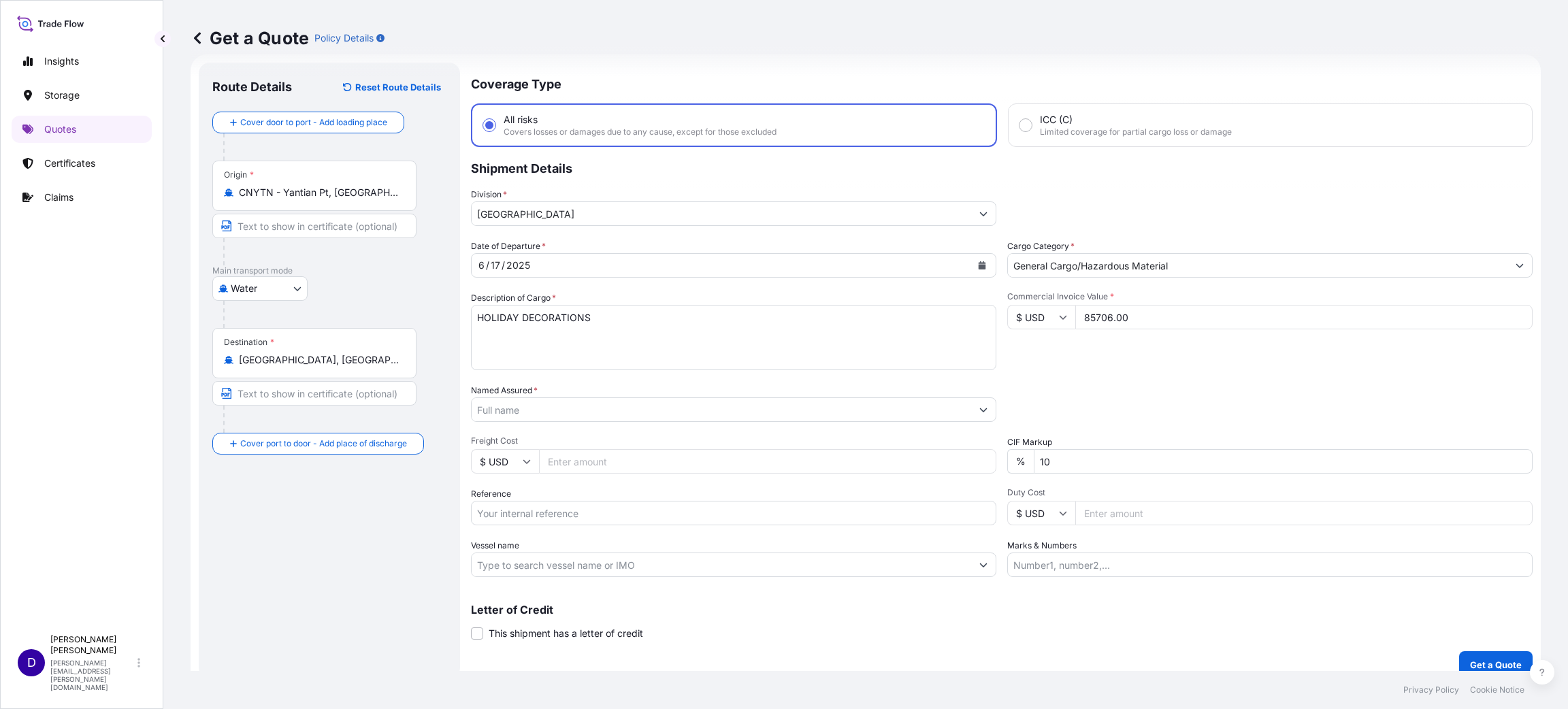 type on "85706.00" 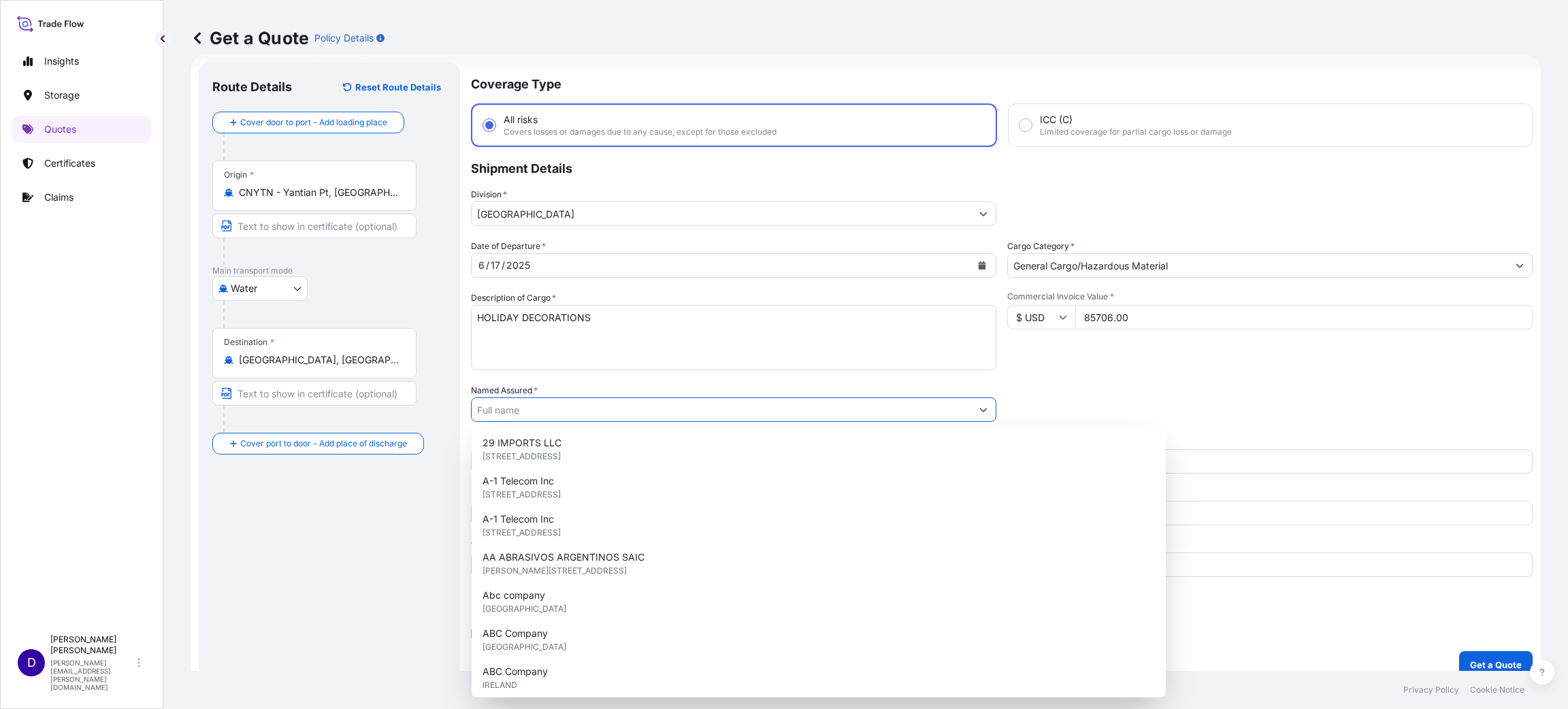 click on "Named Assured *" at bounding box center [721, 410] 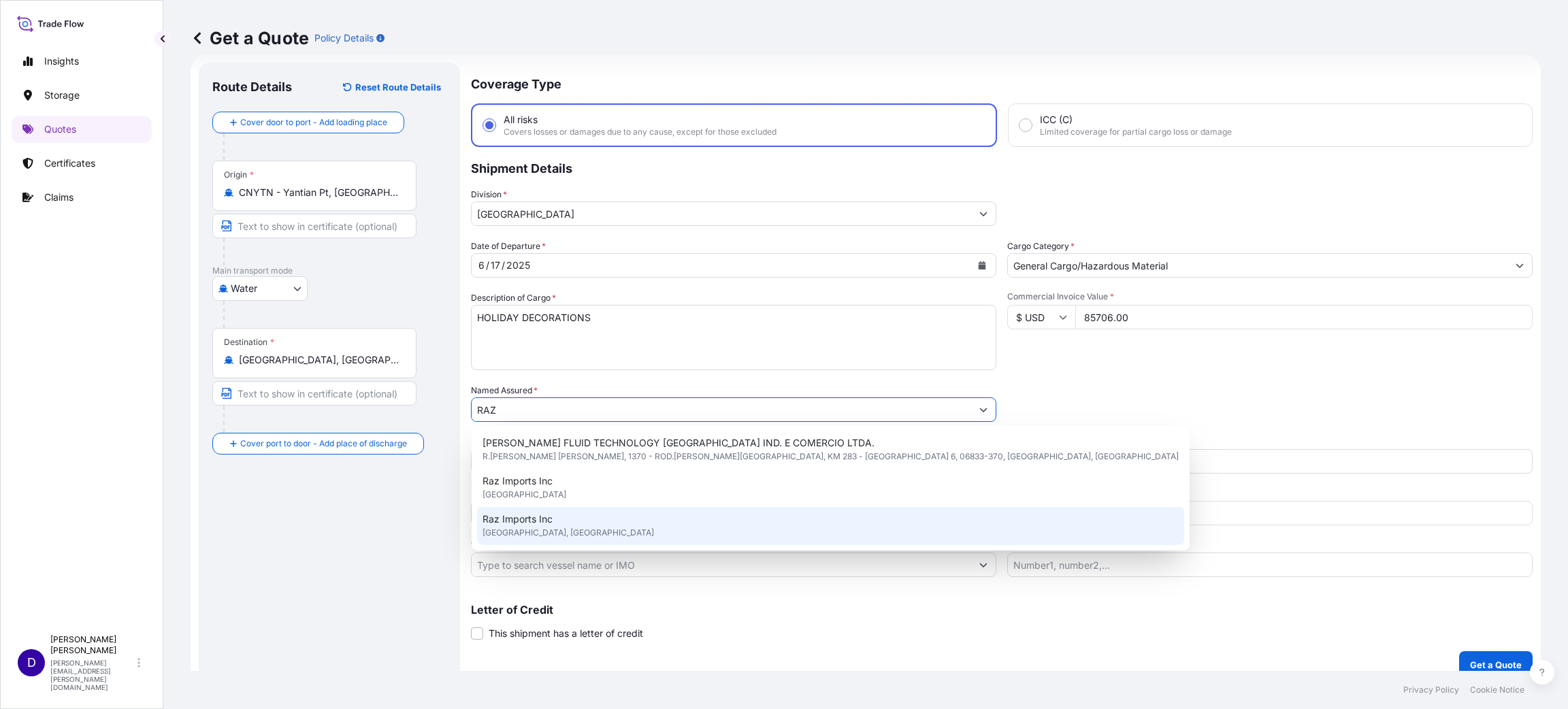 click on "[GEOGRAPHIC_DATA], [GEOGRAPHIC_DATA]" at bounding box center (568, 533) 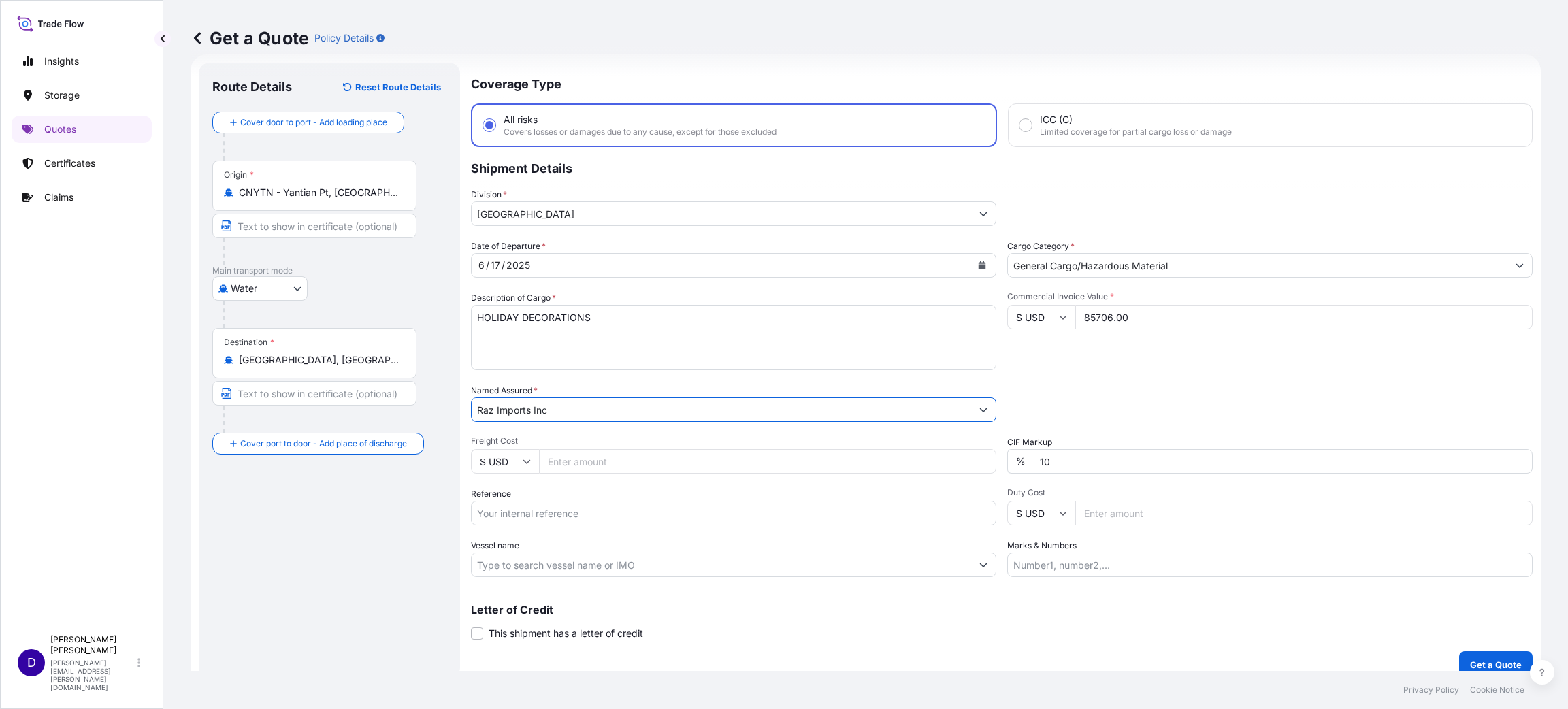type on "Raz Imports Inc" 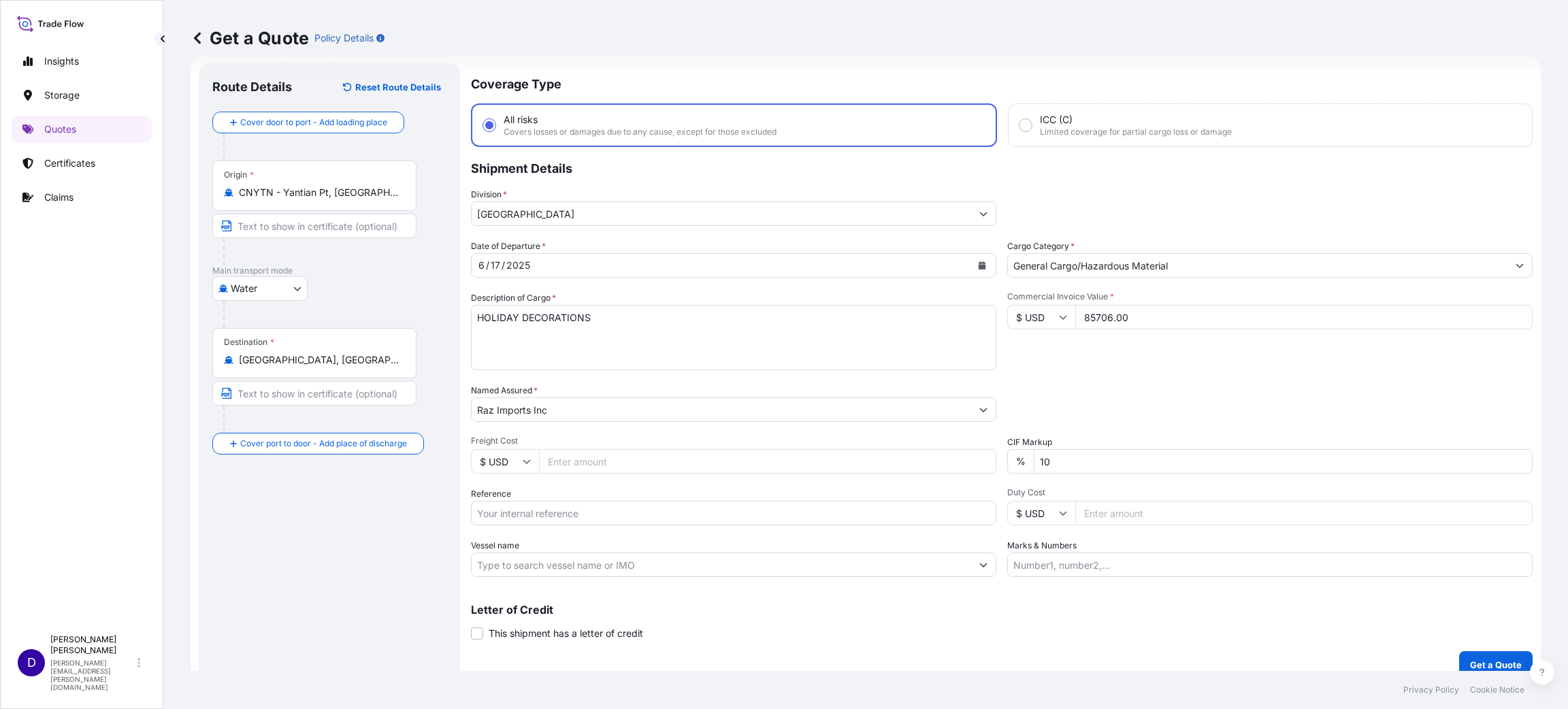 click on "Freight Cost" at bounding box center [768, 461] 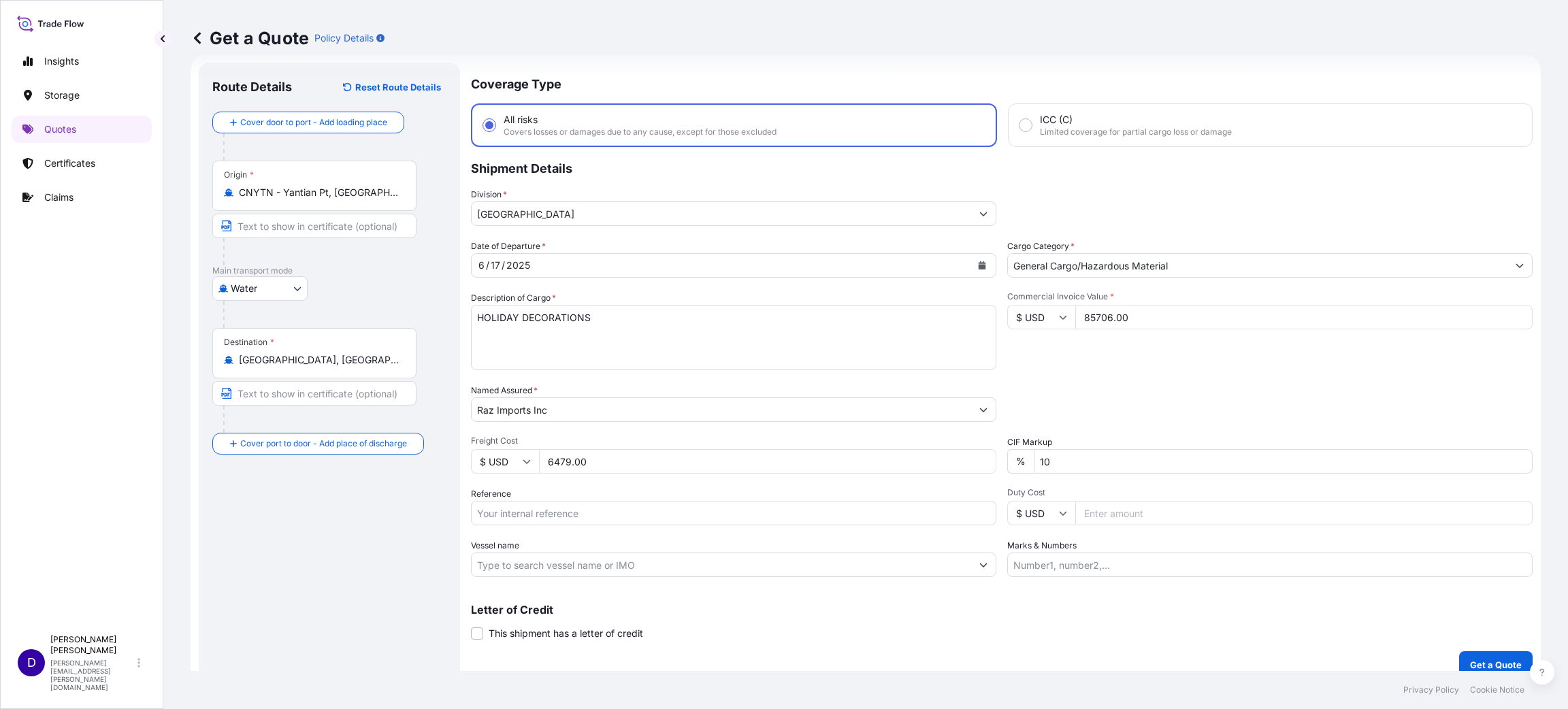 type on "6479.00" 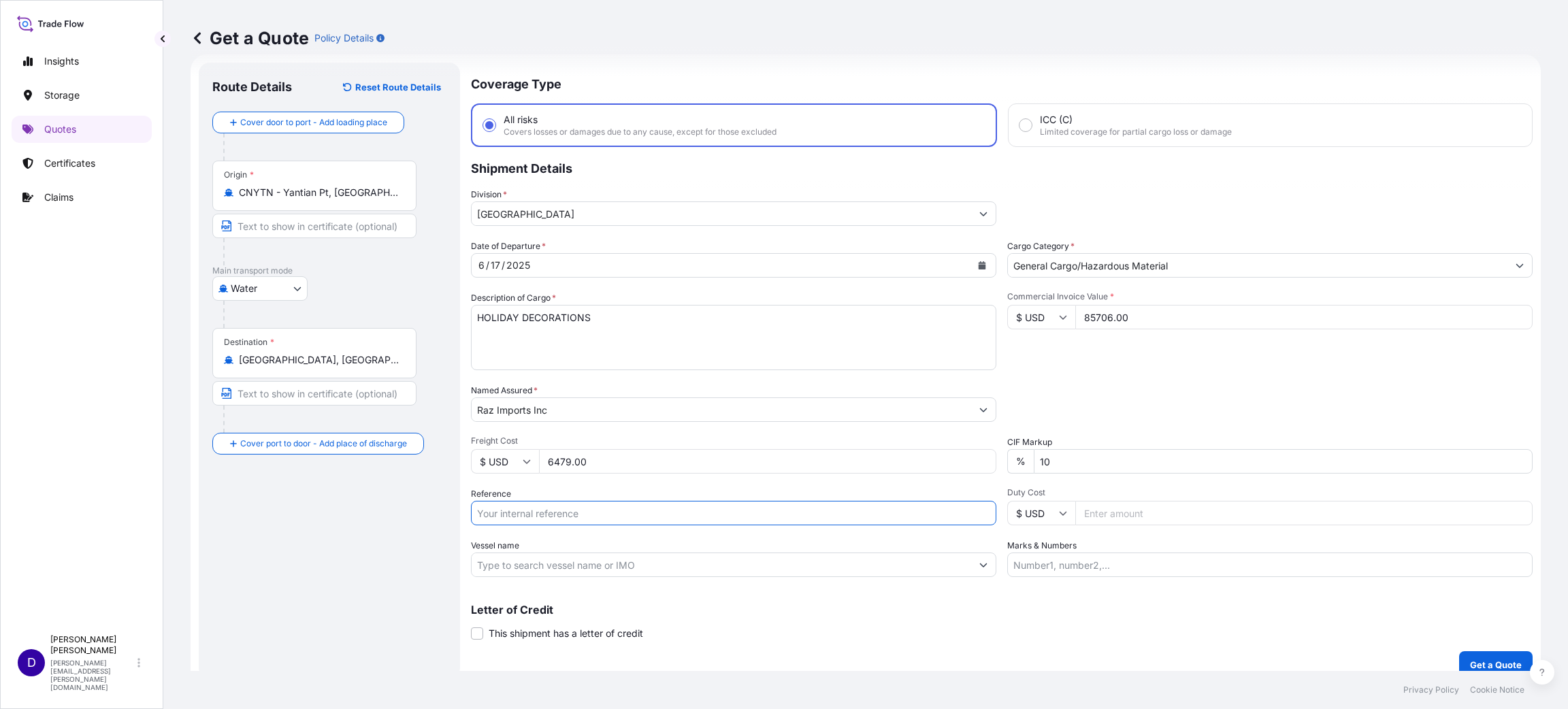 paste on "B25I153782" 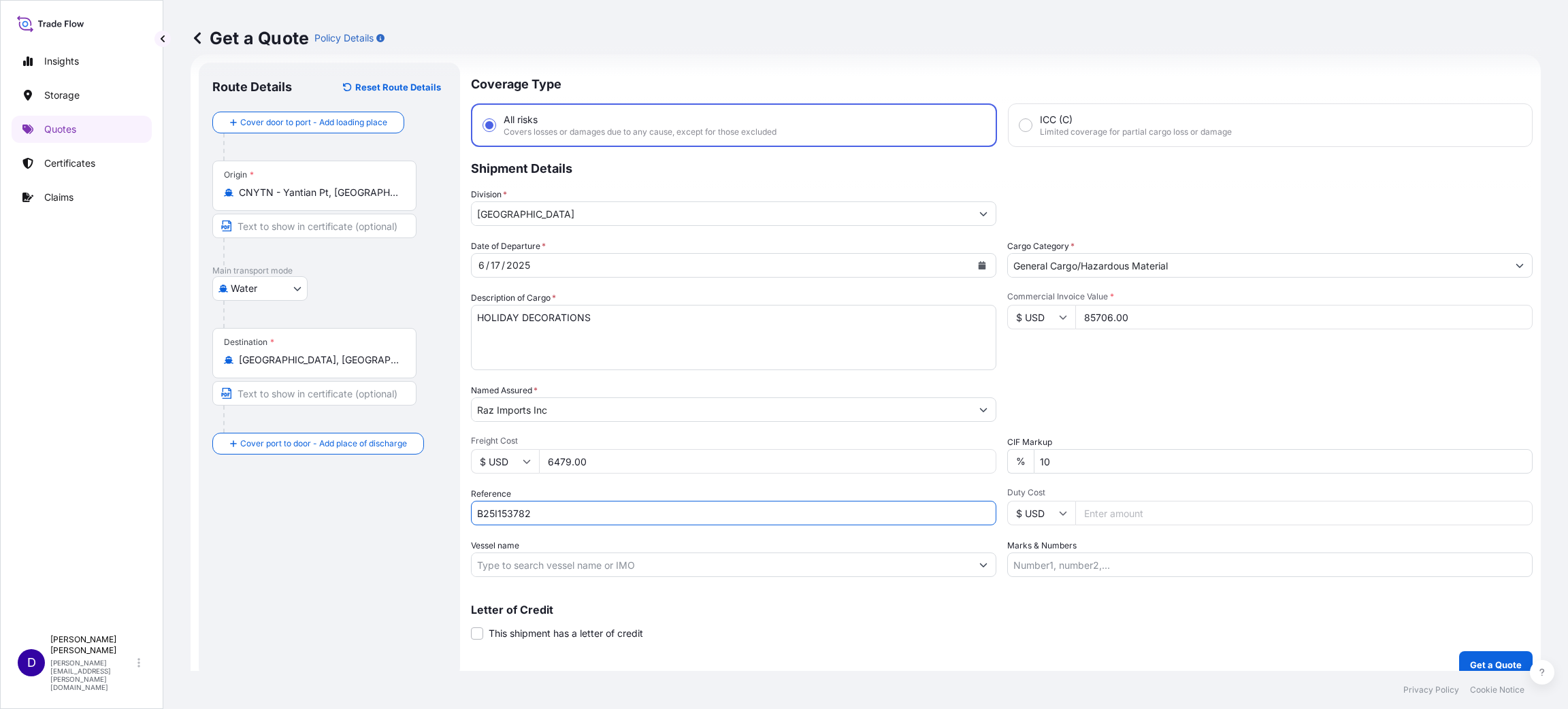 type on "B25I153782" 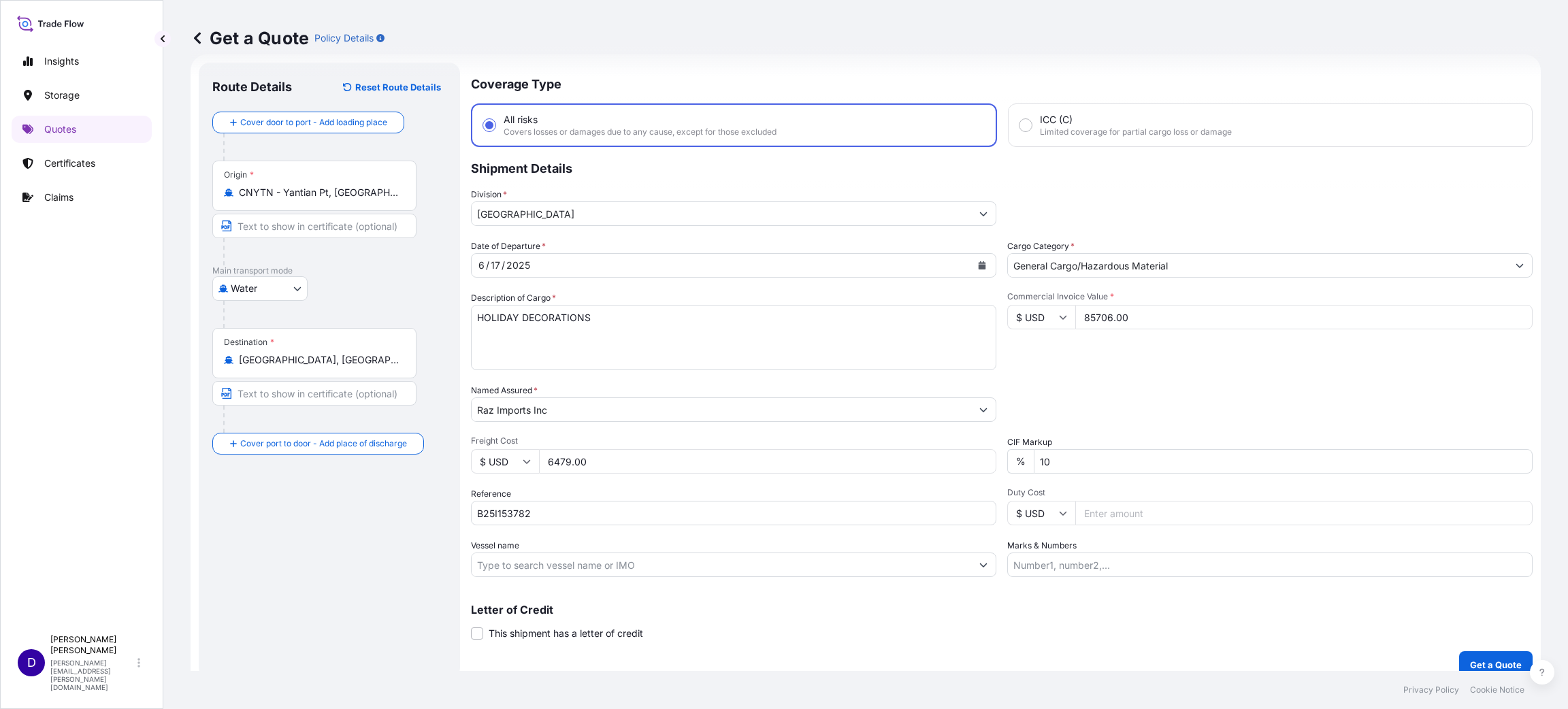click on "Duty Cost" at bounding box center [1304, 513] 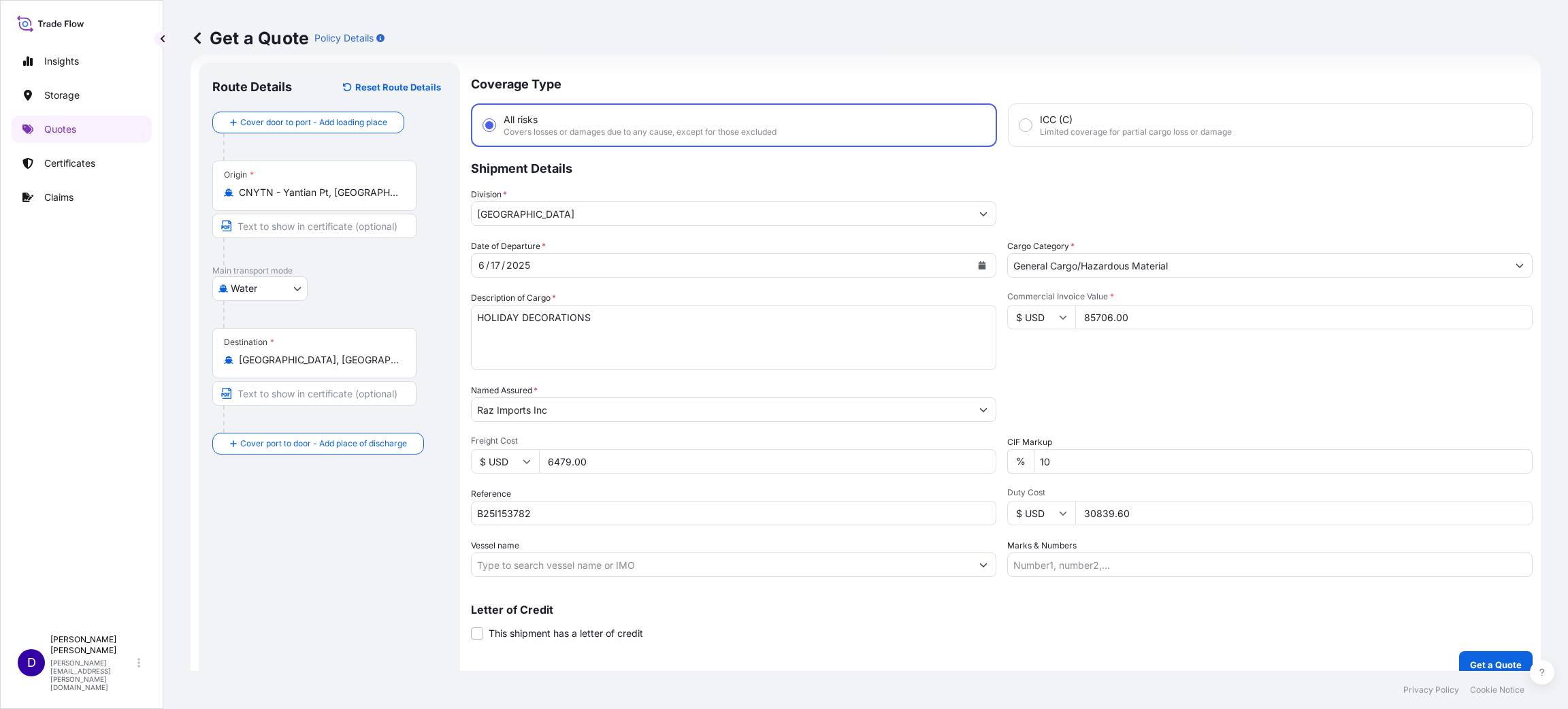 type on "30839.60" 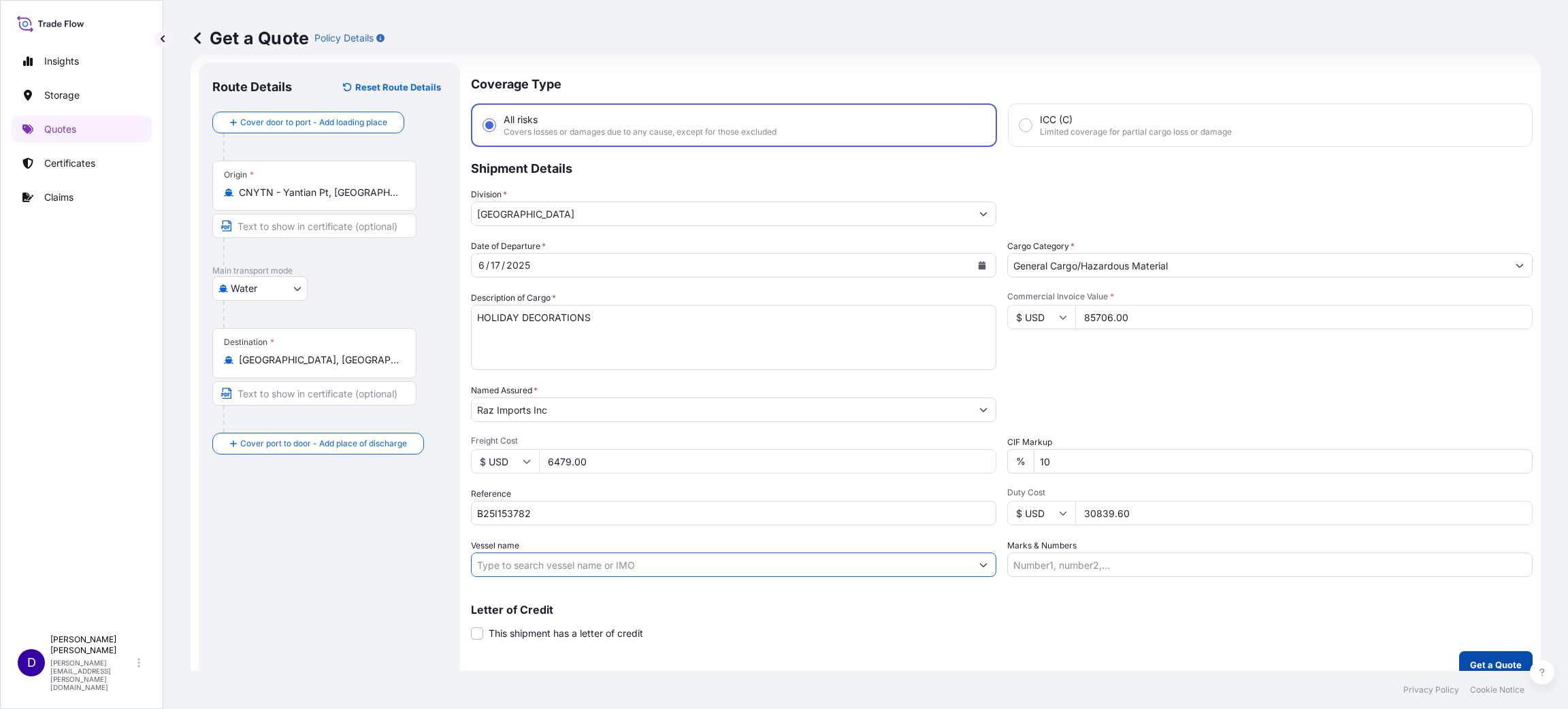click on "Get a Quote" at bounding box center (1496, 665) 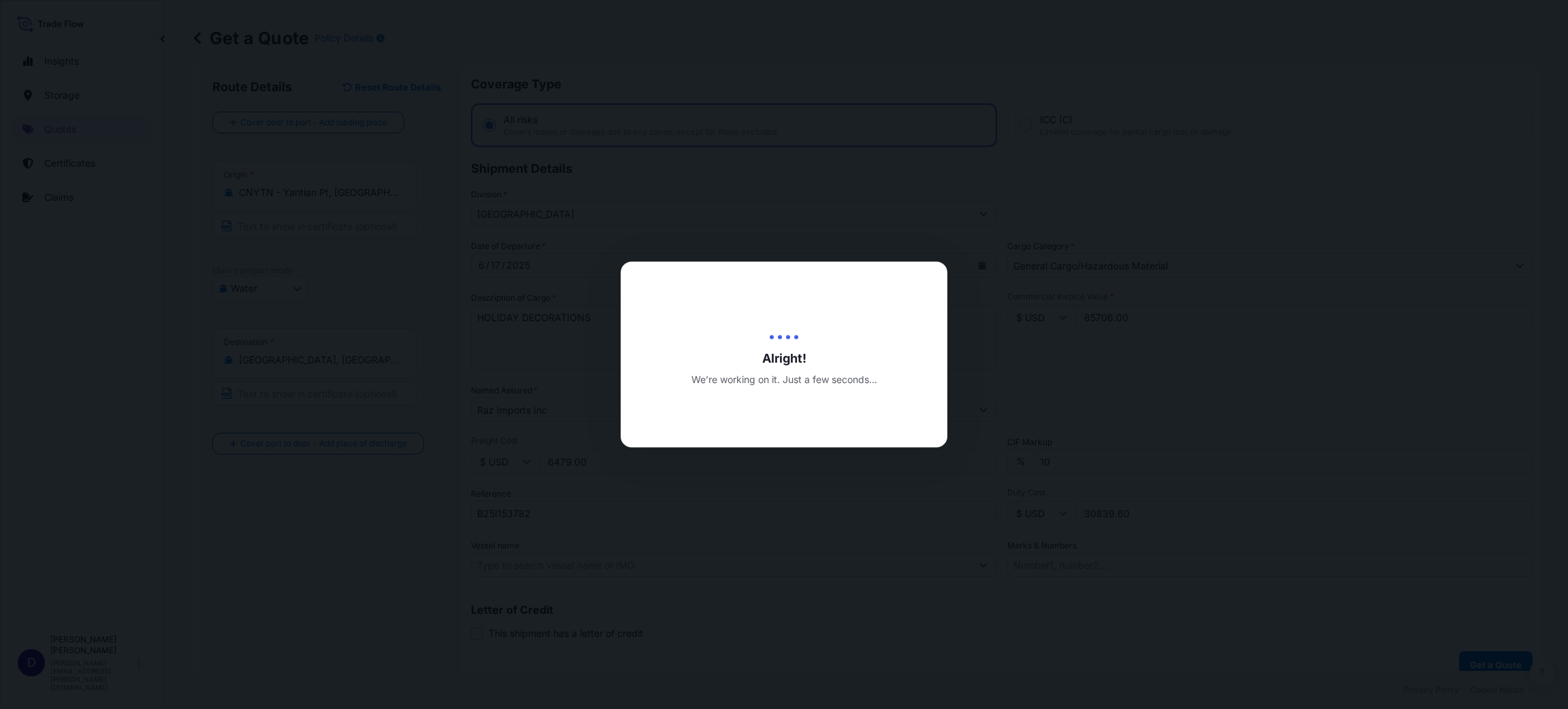 scroll, scrollTop: 0, scrollLeft: 0, axis: both 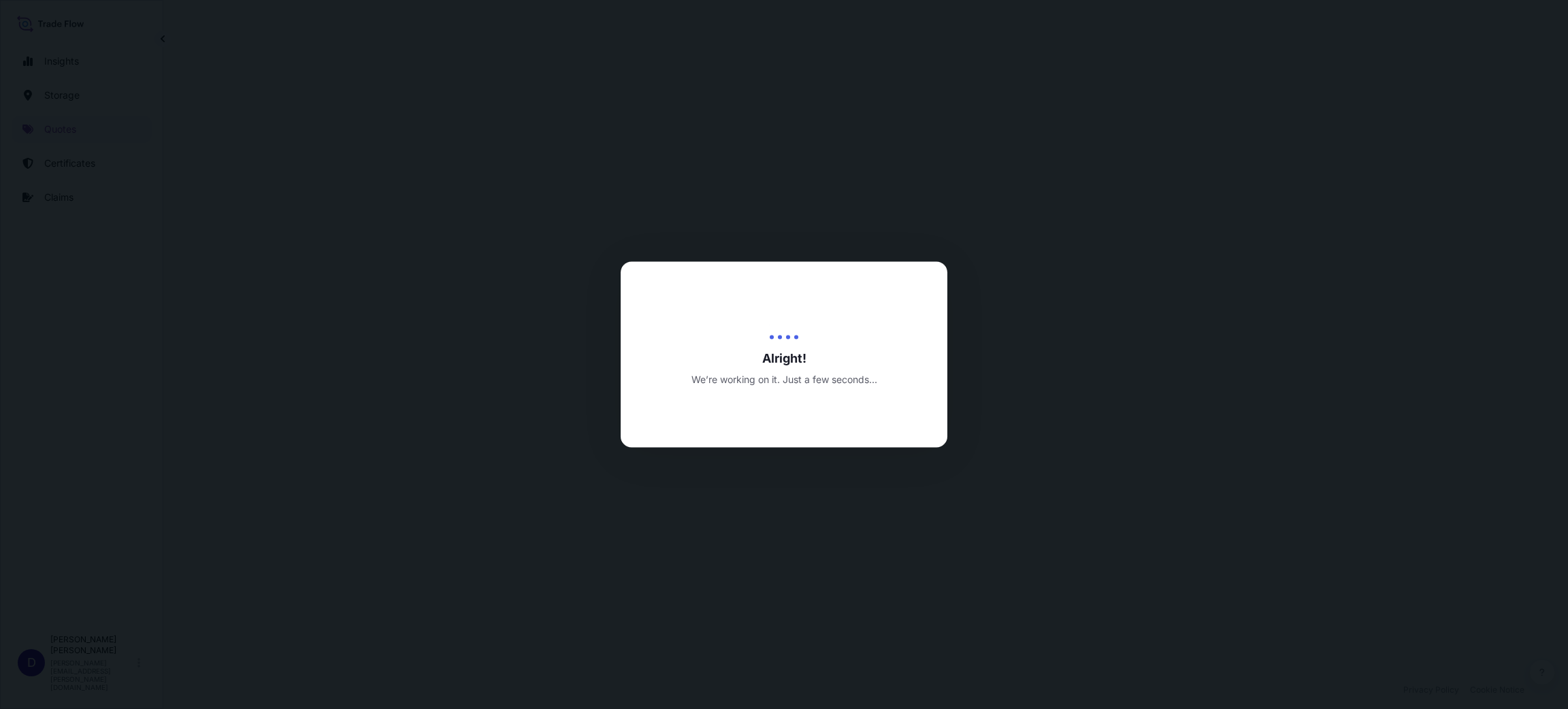 select on "Water" 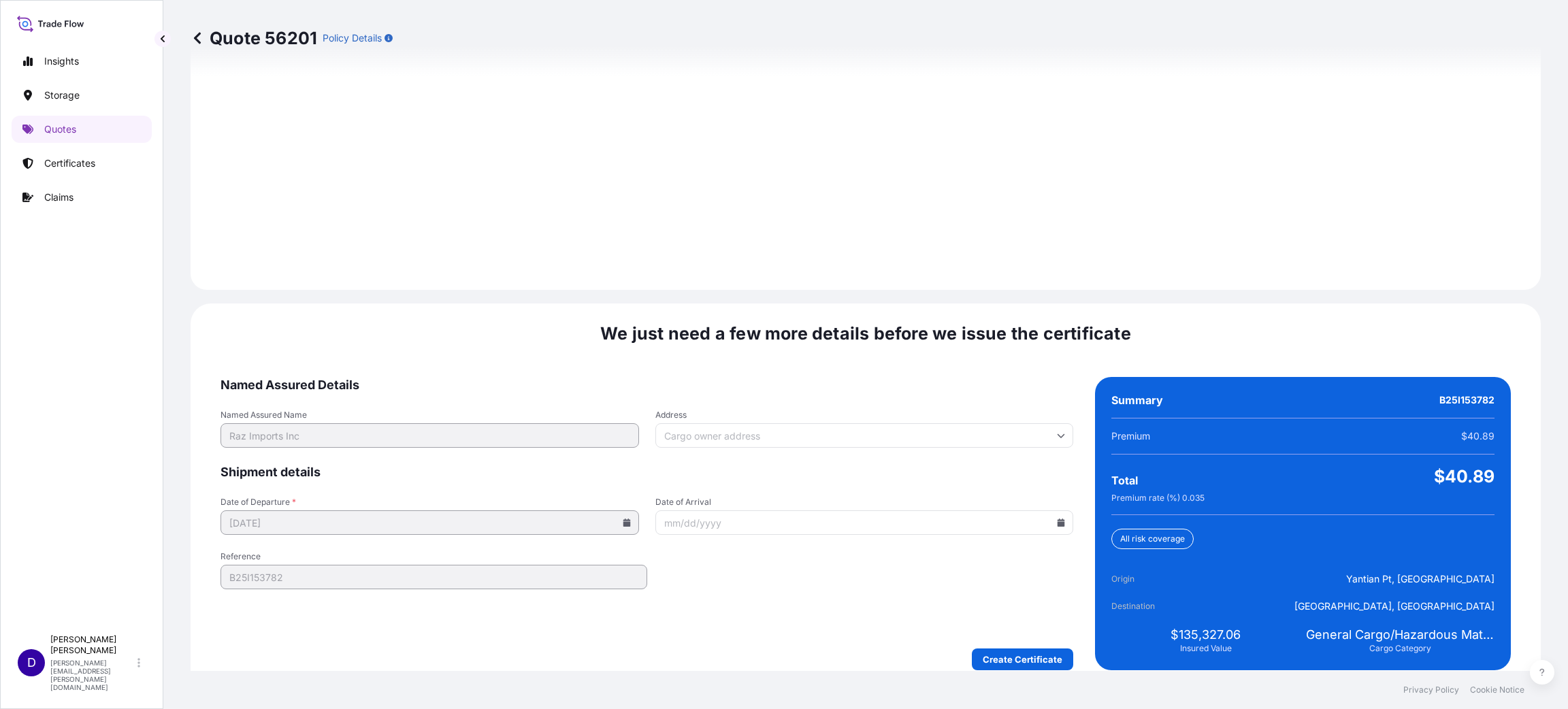 scroll, scrollTop: 1868, scrollLeft: 0, axis: vertical 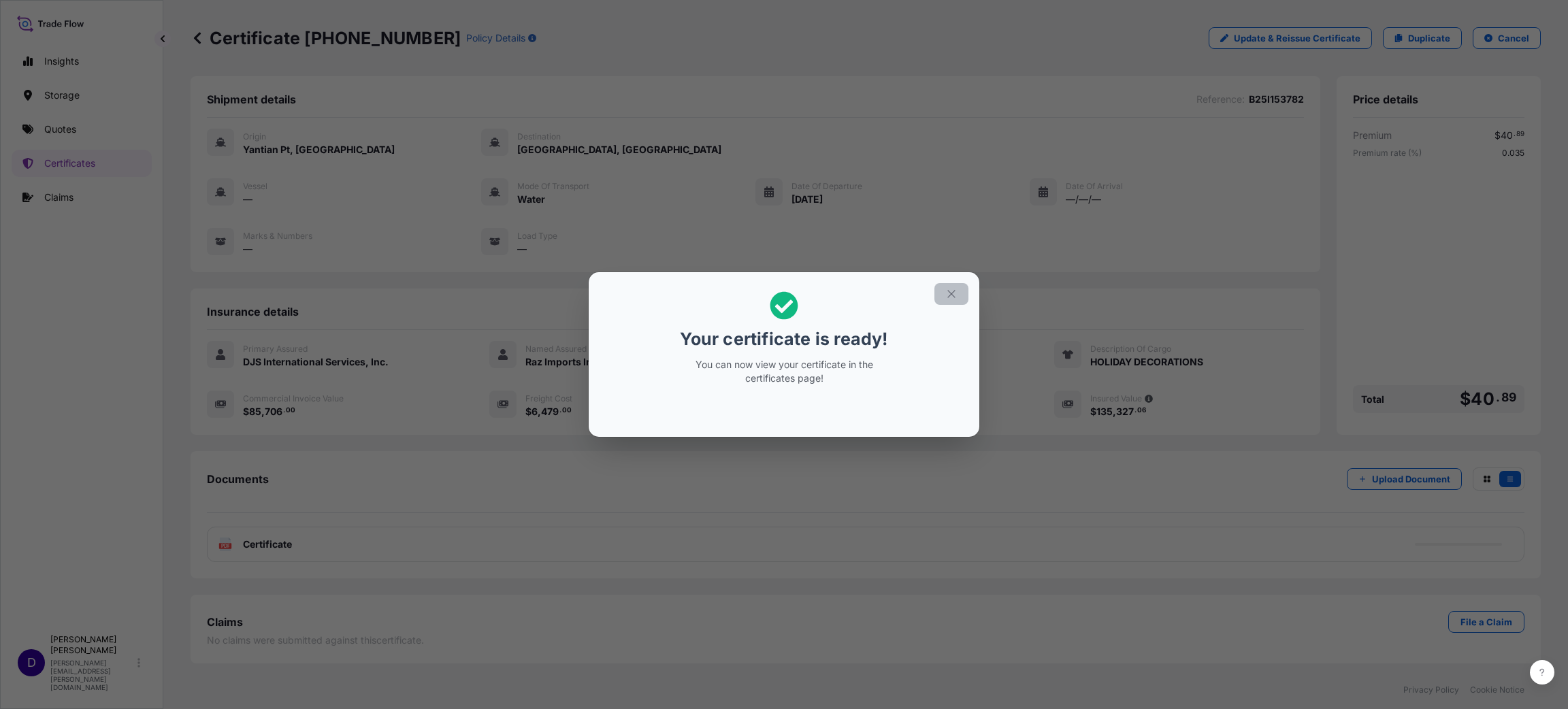 click 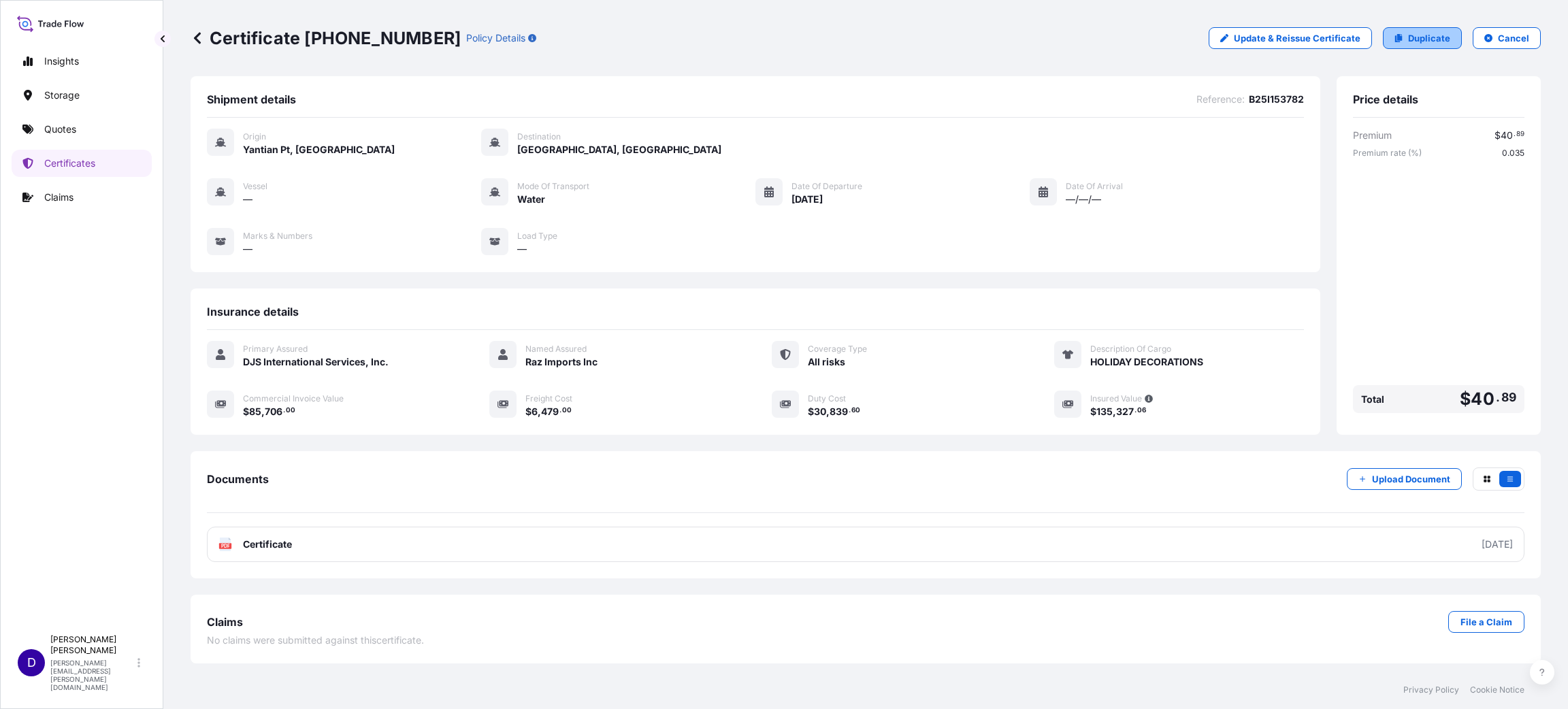 click on "Duplicate" at bounding box center (1429, 38) 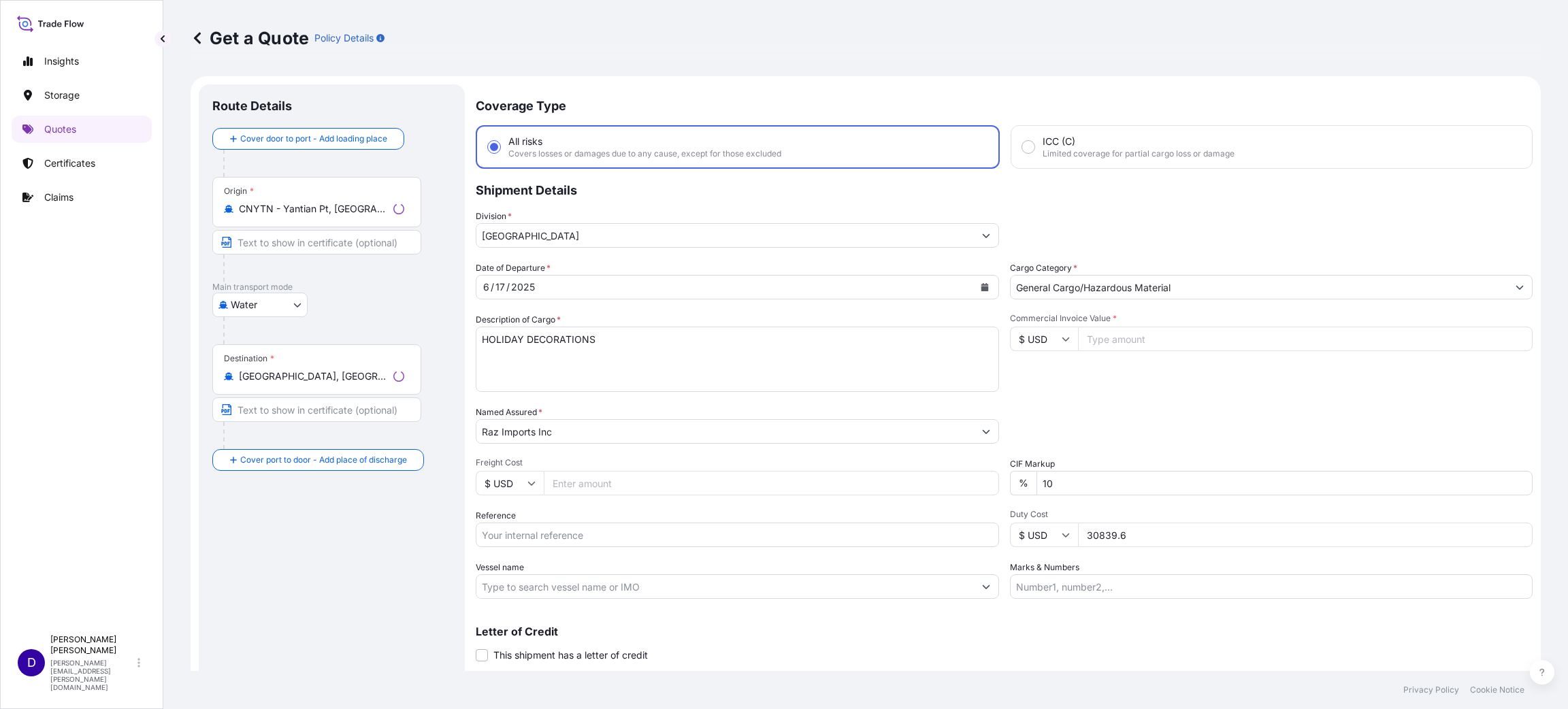 scroll, scrollTop: 22, scrollLeft: 0, axis: vertical 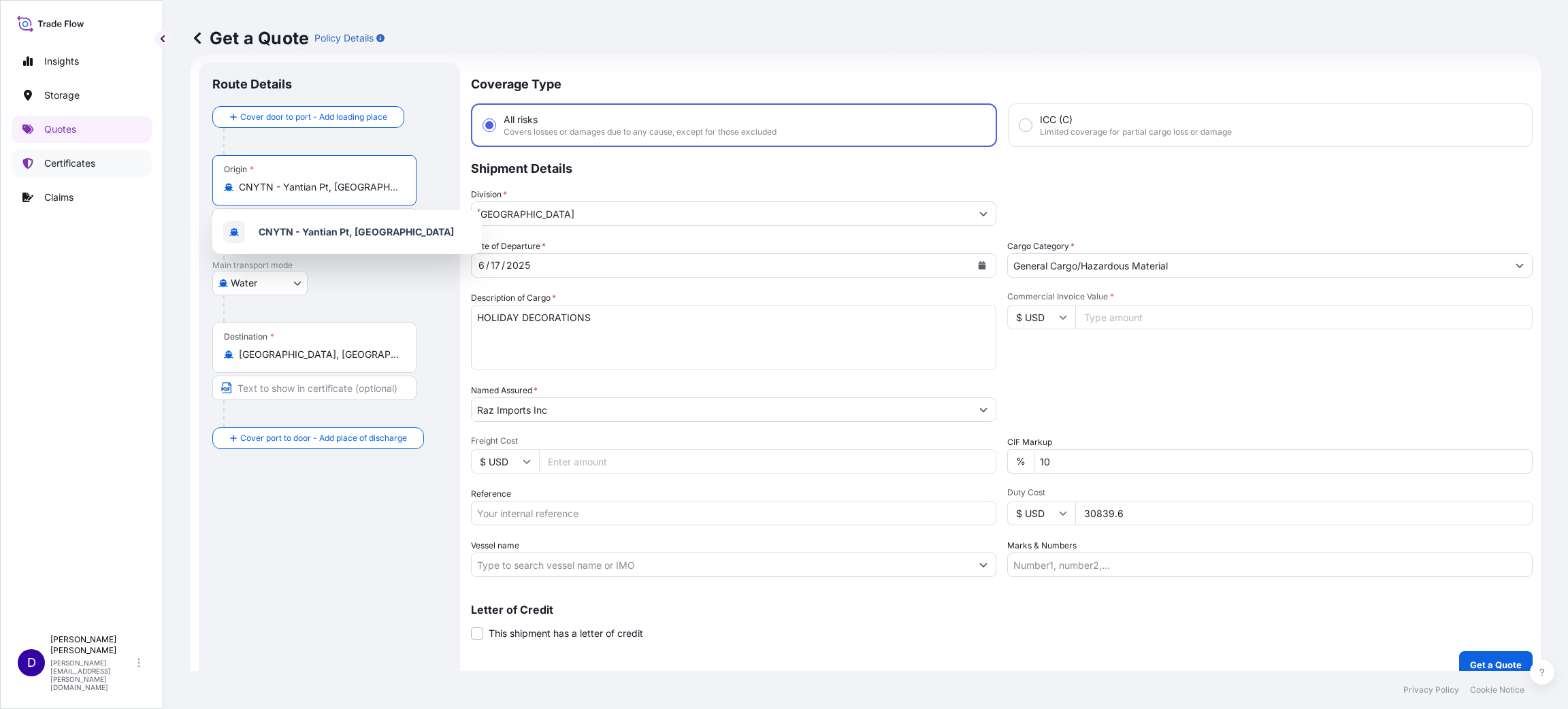 drag, startPoint x: 365, startPoint y: 187, endPoint x: 131, endPoint y: 171, distance: 234.54637 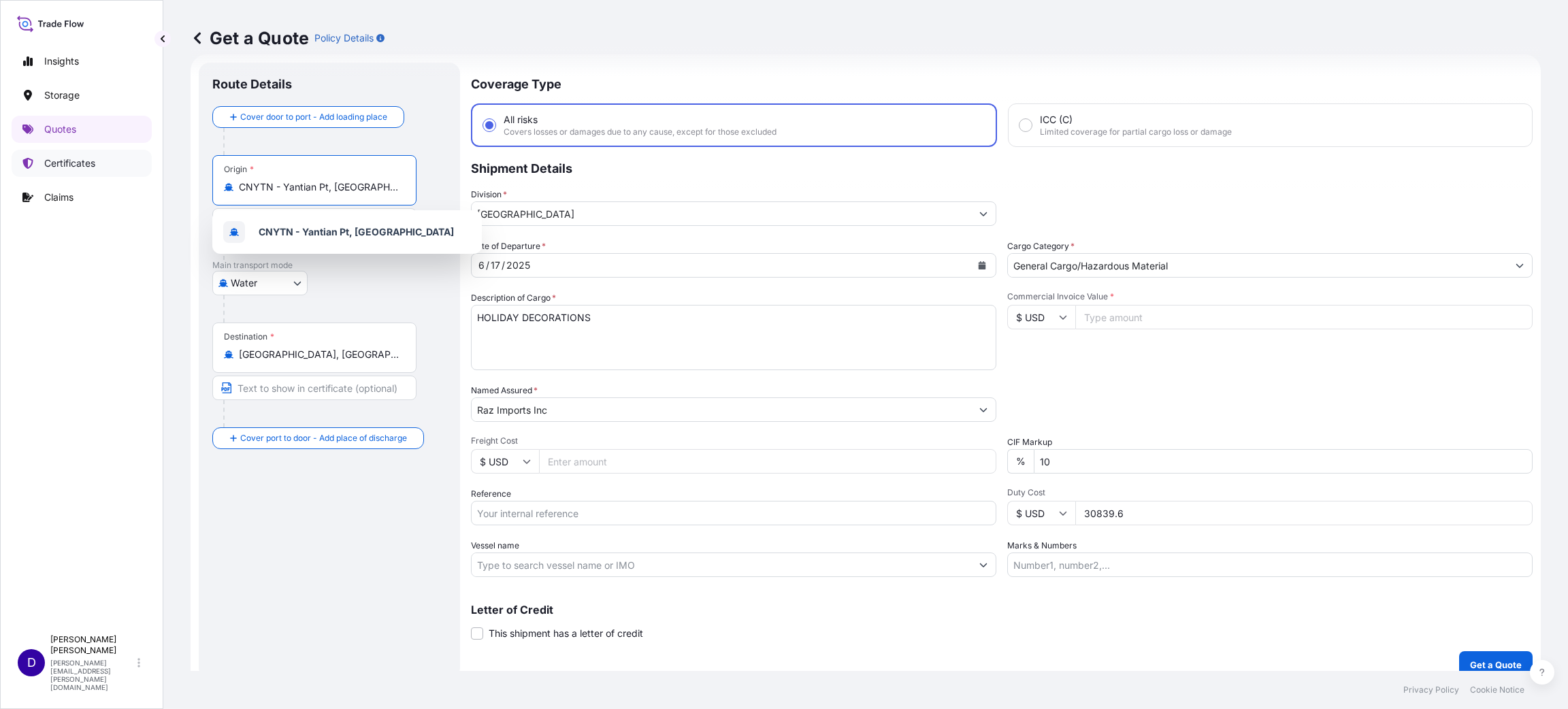 click on "Insights Storage Quotes Certificates Claims D [PERSON_NAME] [PERSON_NAME][EMAIL_ADDRESS][PERSON_NAME][DOMAIN_NAME] Get a Quote Policy Details Route Details   Cover door to port - Add loading place Place of loading Road / [GEOGRAPHIC_DATA] / Inland Origin * CNYTN - Yantian Pt, [GEOGRAPHIC_DATA] Main transport mode Water Air Water Inland Destination * [GEOGRAPHIC_DATA], [GEOGRAPHIC_DATA], [GEOGRAPHIC_DATA] Cover port to door - Add place of discharge Road / Inland Road / Inland Place of Discharge Coverage Type All risks Covers losses or damages due to any cause, except for those excluded ICC (C) Limited coverage for partial cargo loss or damage Shipment Details Division * [GEOGRAPHIC_DATA] Date of Departure * [DATE] Cargo Category * General Cargo/Hazardous Material Description of Cargo * HOLIDAY DECORATIONS Commercial Invoice Value   * $ USD Named Assured * Raz Imports Inc Packing Category Select a packing category Please select a primary mode of transportation first. Freight Cost   $ USD CIF Markup % 10 Reference Duty Cost   $ USD 30839.6 Vessel name Marks & Numbers Letter of Credit *" at bounding box center (784, 354) 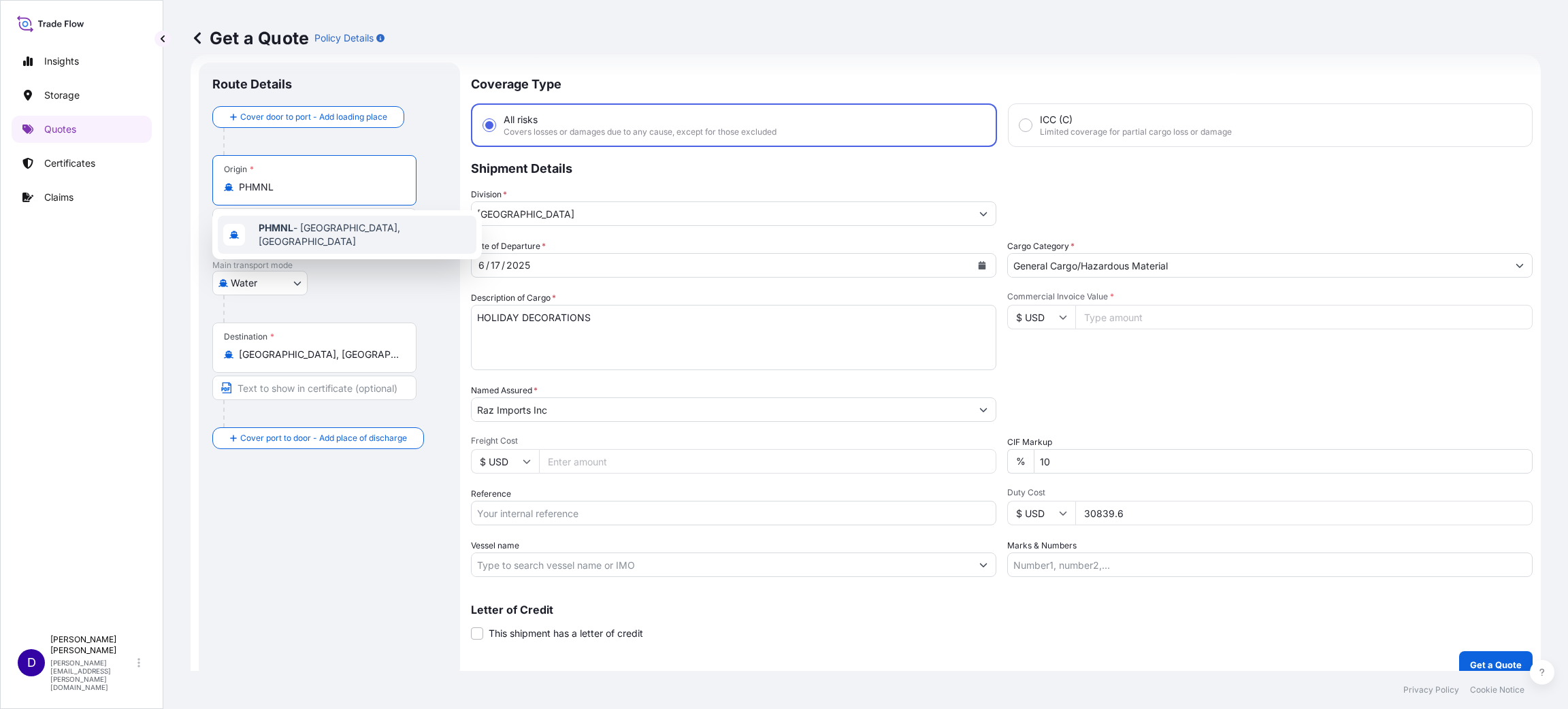 click on "PHMNL  - [GEOGRAPHIC_DATA], [GEOGRAPHIC_DATA]" at bounding box center [347, 235] 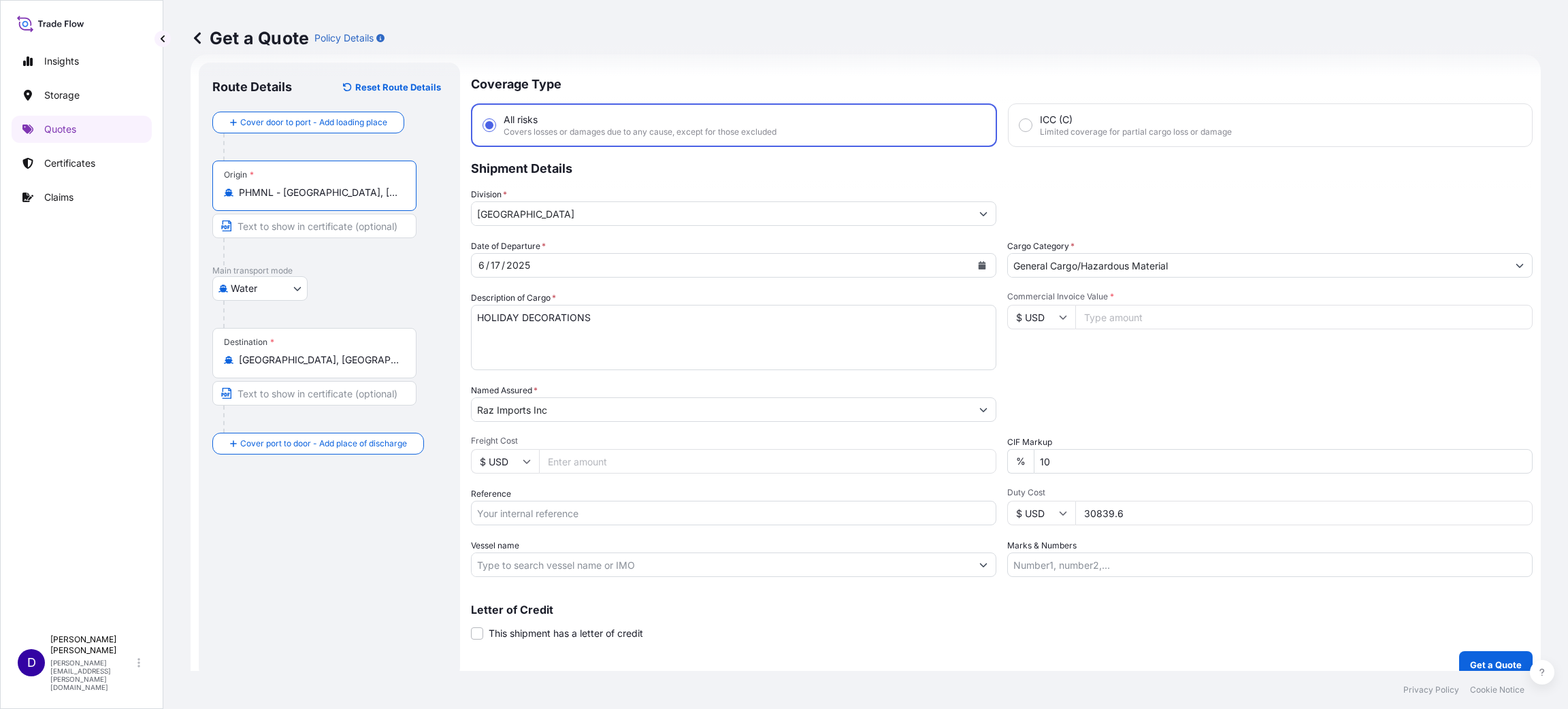 type on "PHMNL - [GEOGRAPHIC_DATA], [GEOGRAPHIC_DATA]" 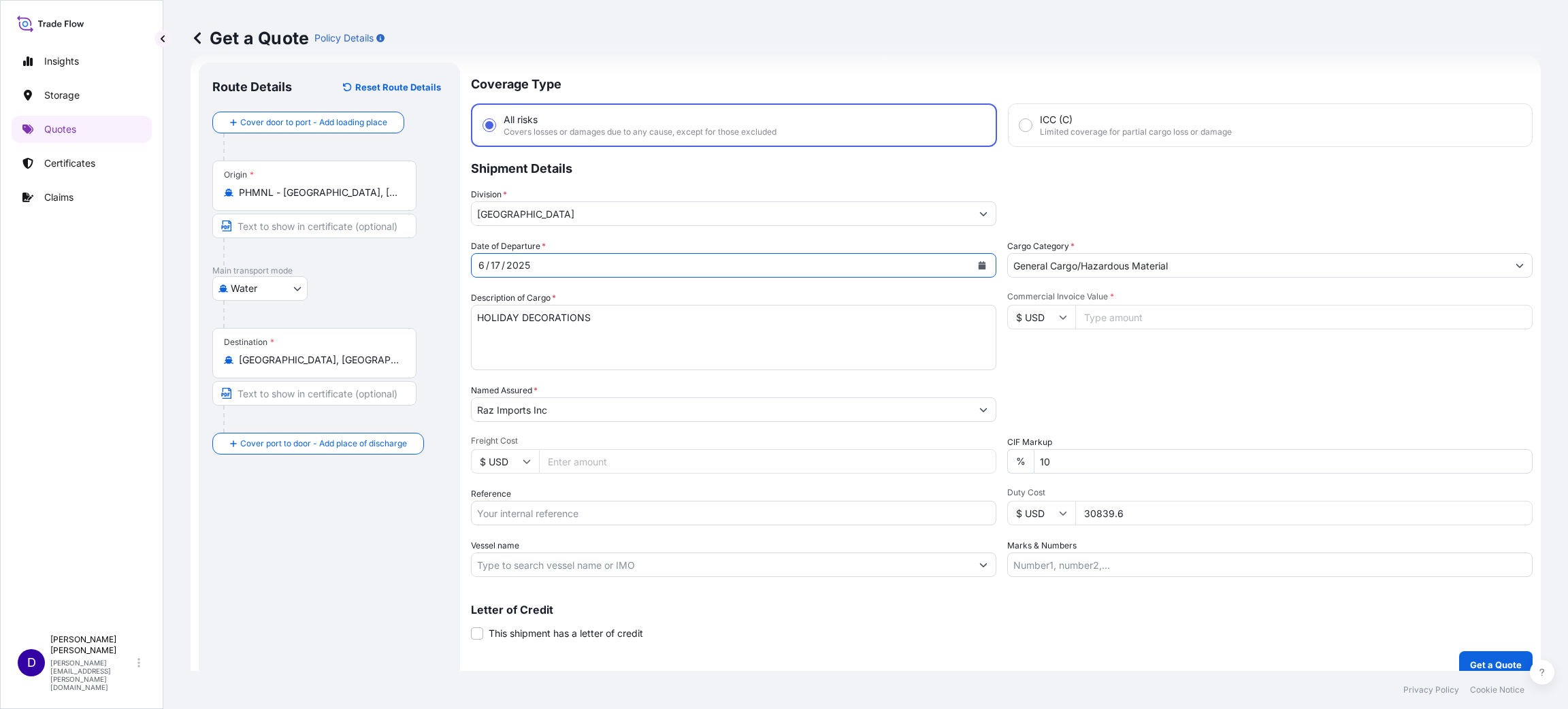 click at bounding box center (982, 265) 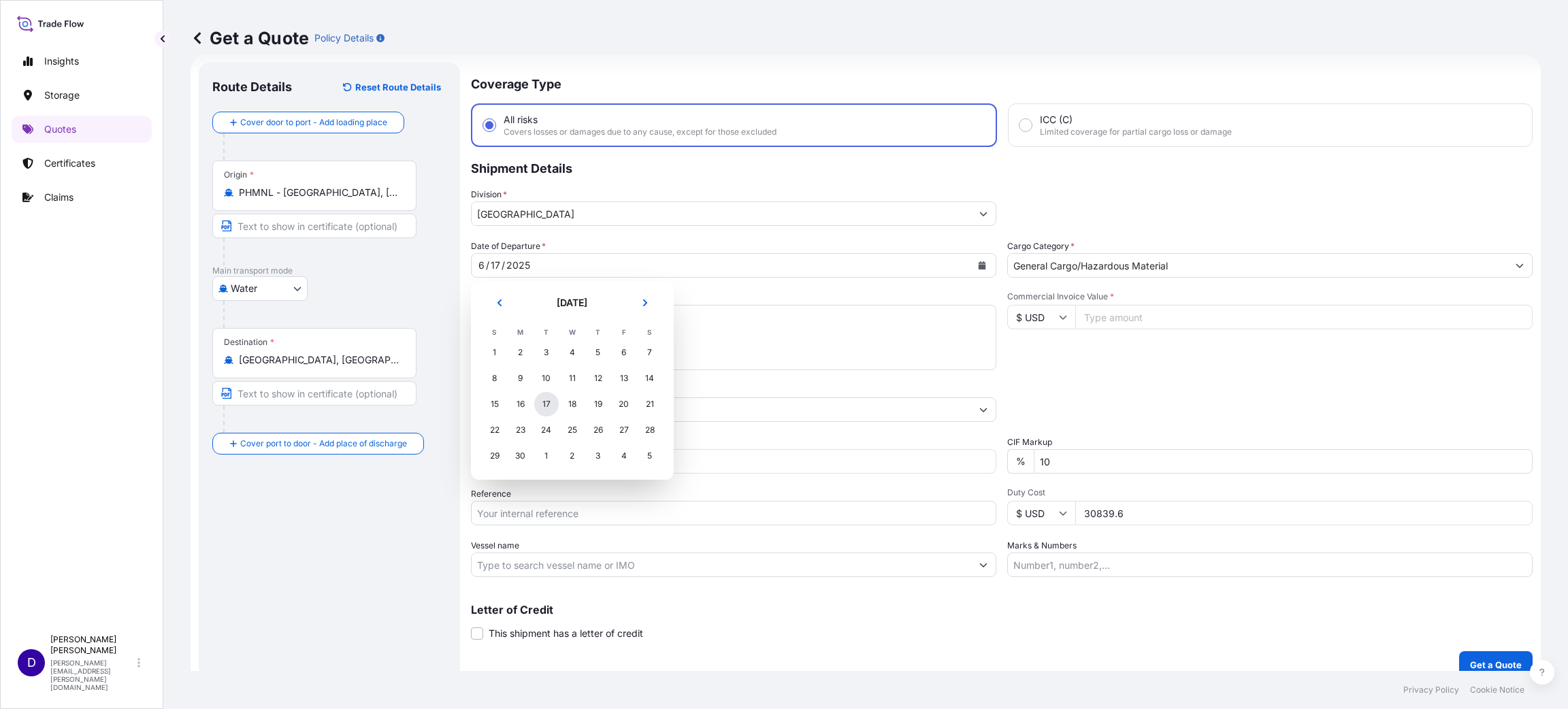click on "17" at bounding box center [546, 404] 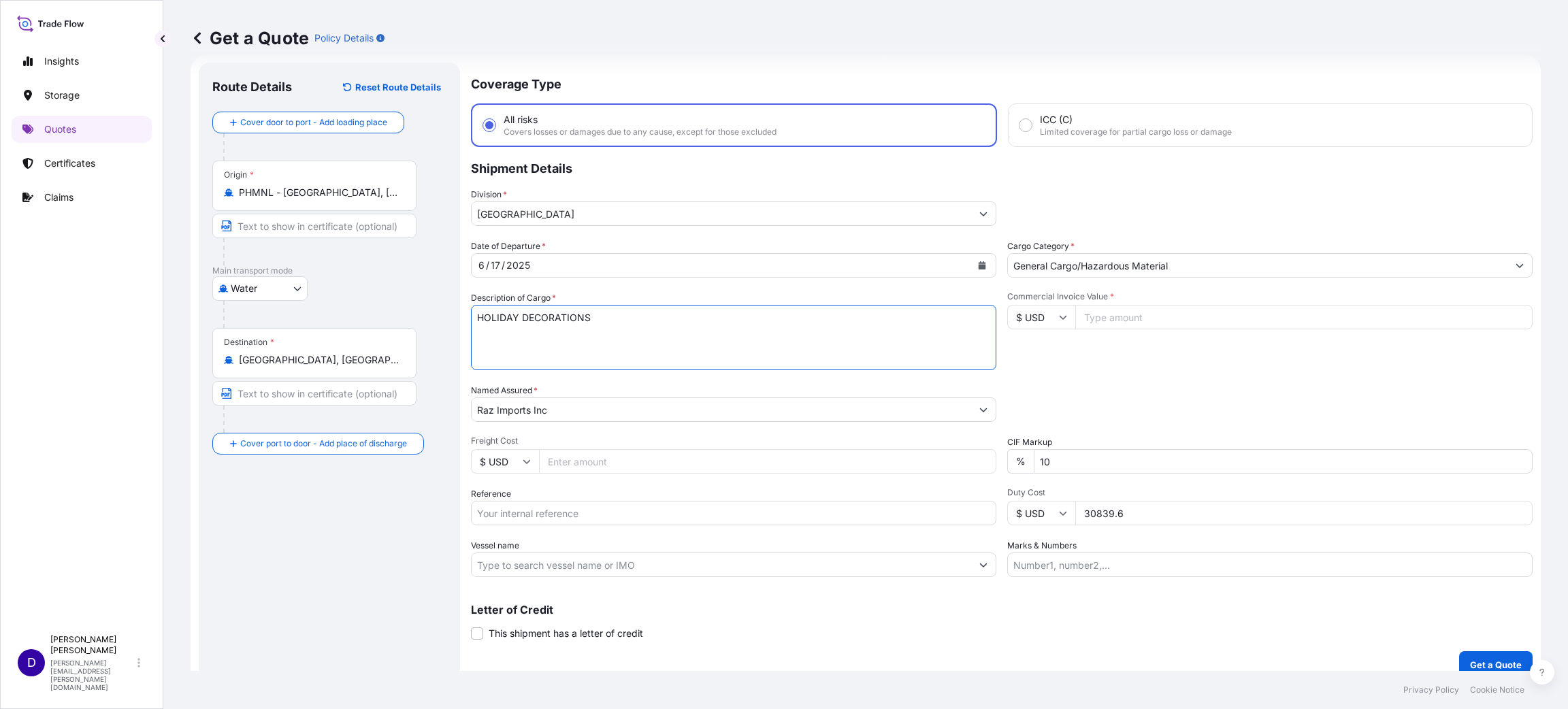 drag, startPoint x: 659, startPoint y: 331, endPoint x: 215, endPoint y: 310, distance: 444.4963 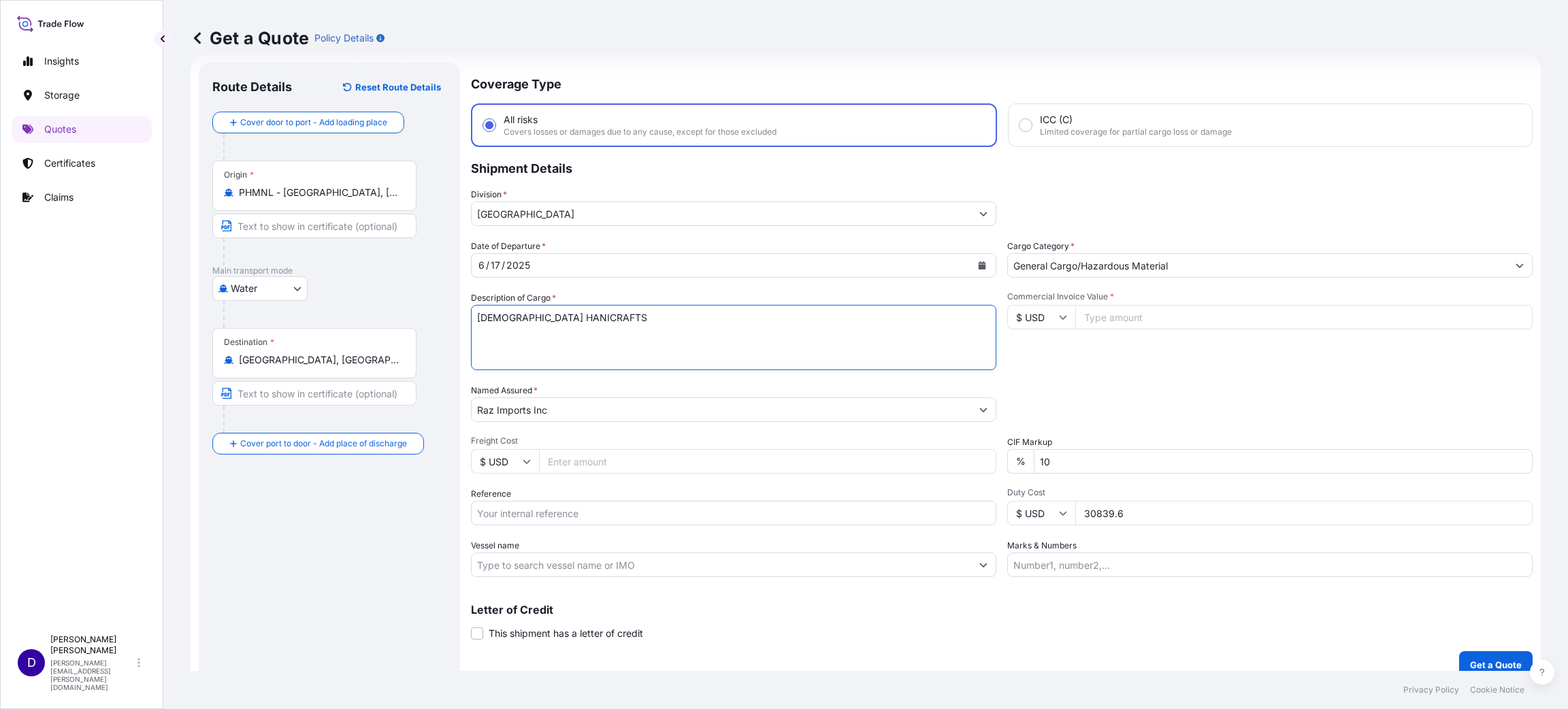 type on "[DEMOGRAPHIC_DATA] HANICRAFTS" 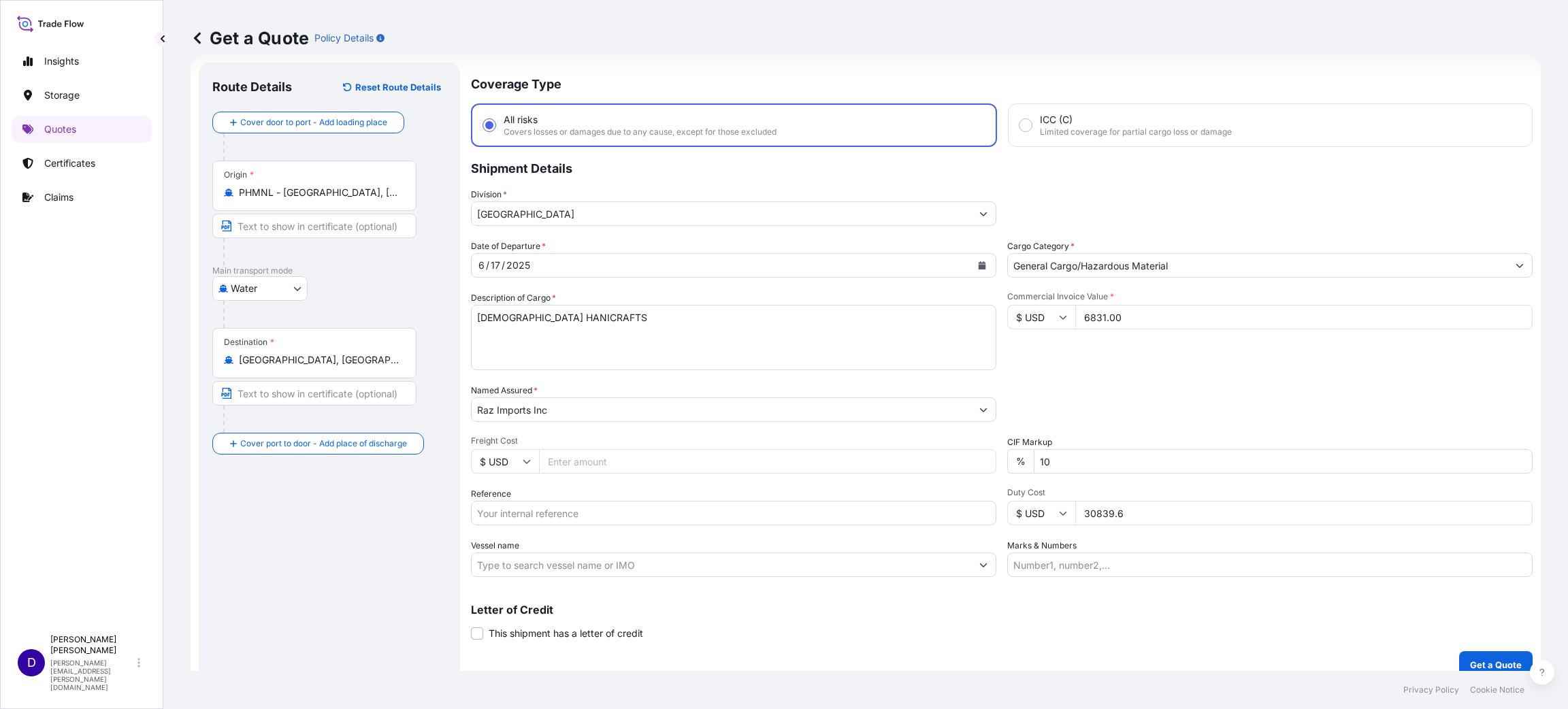 type on "6831.00" 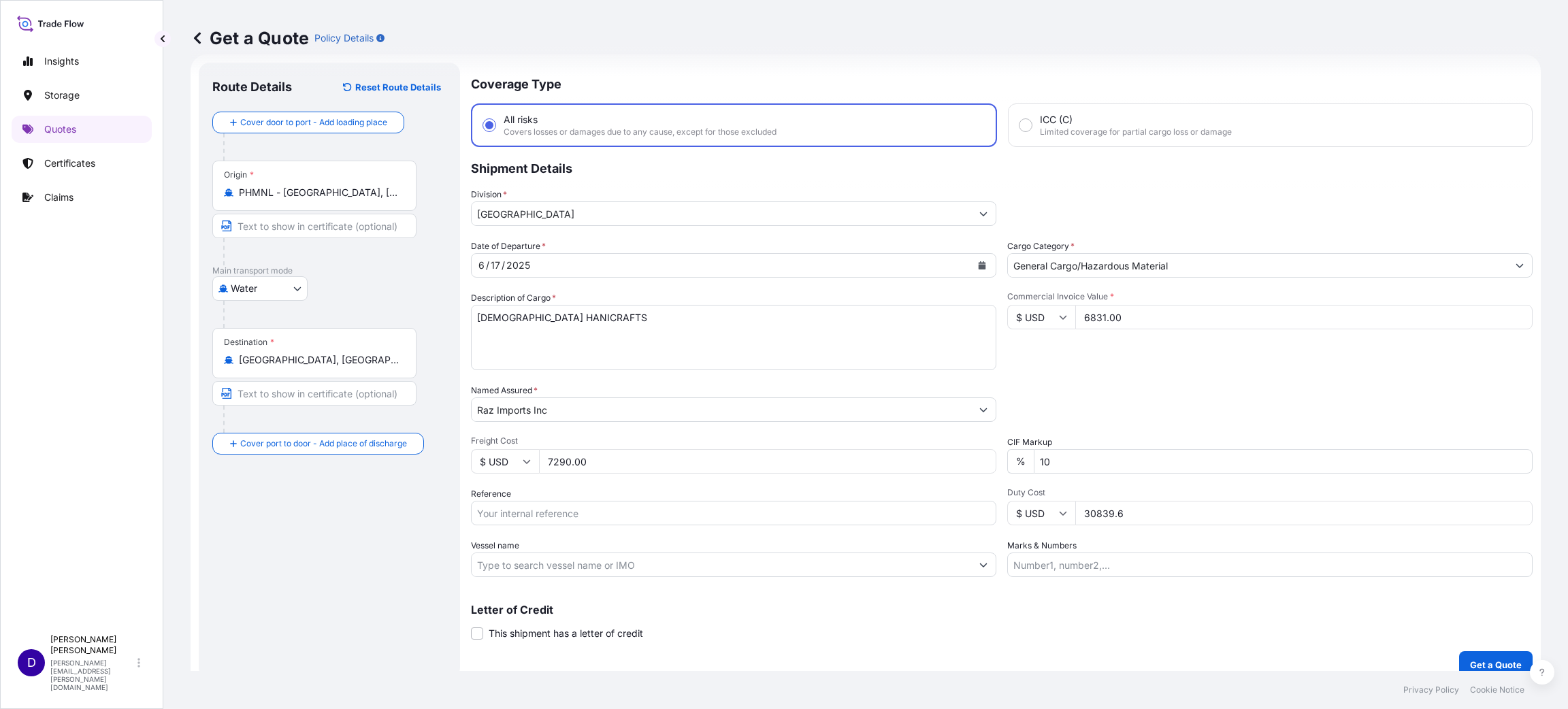 click on "7290.00" at bounding box center [768, 461] 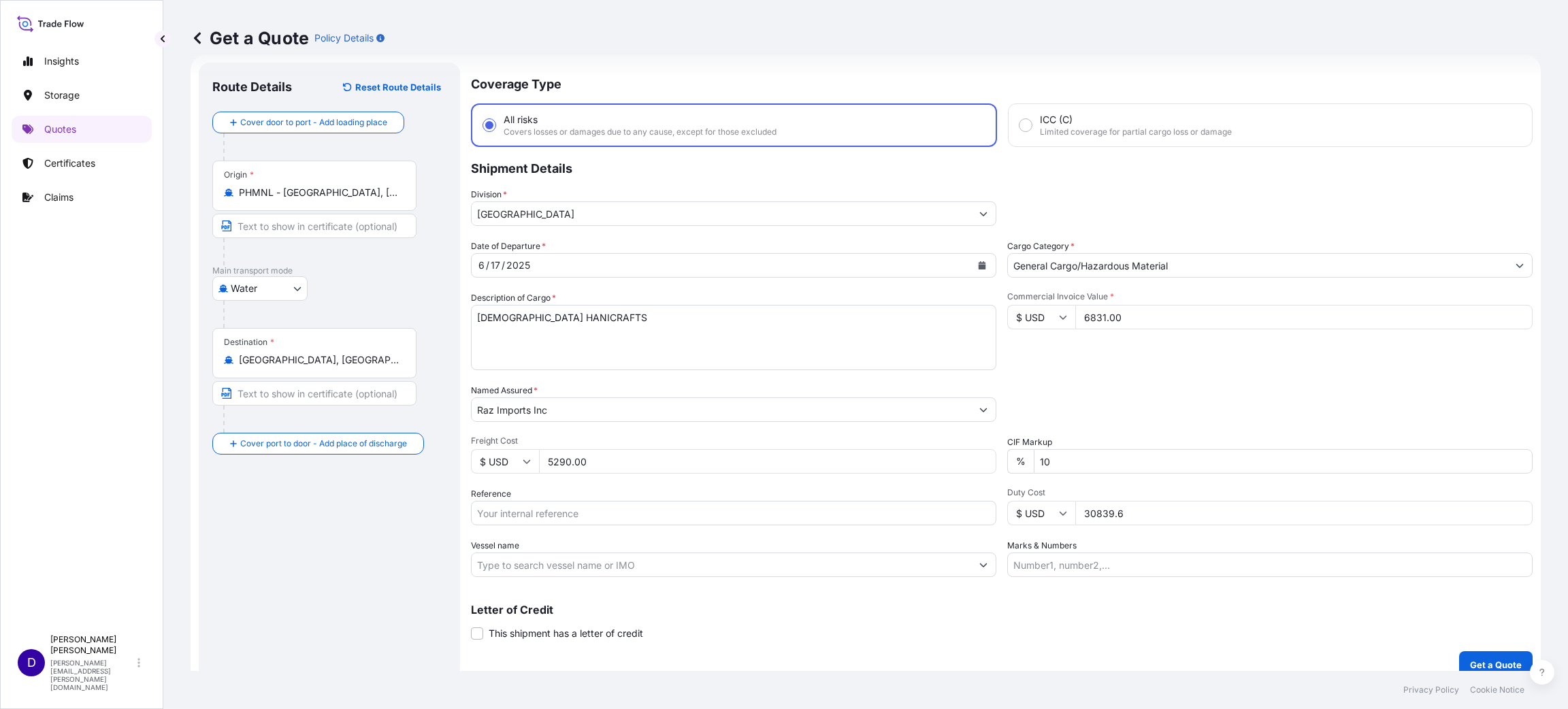 type on "5290.00" 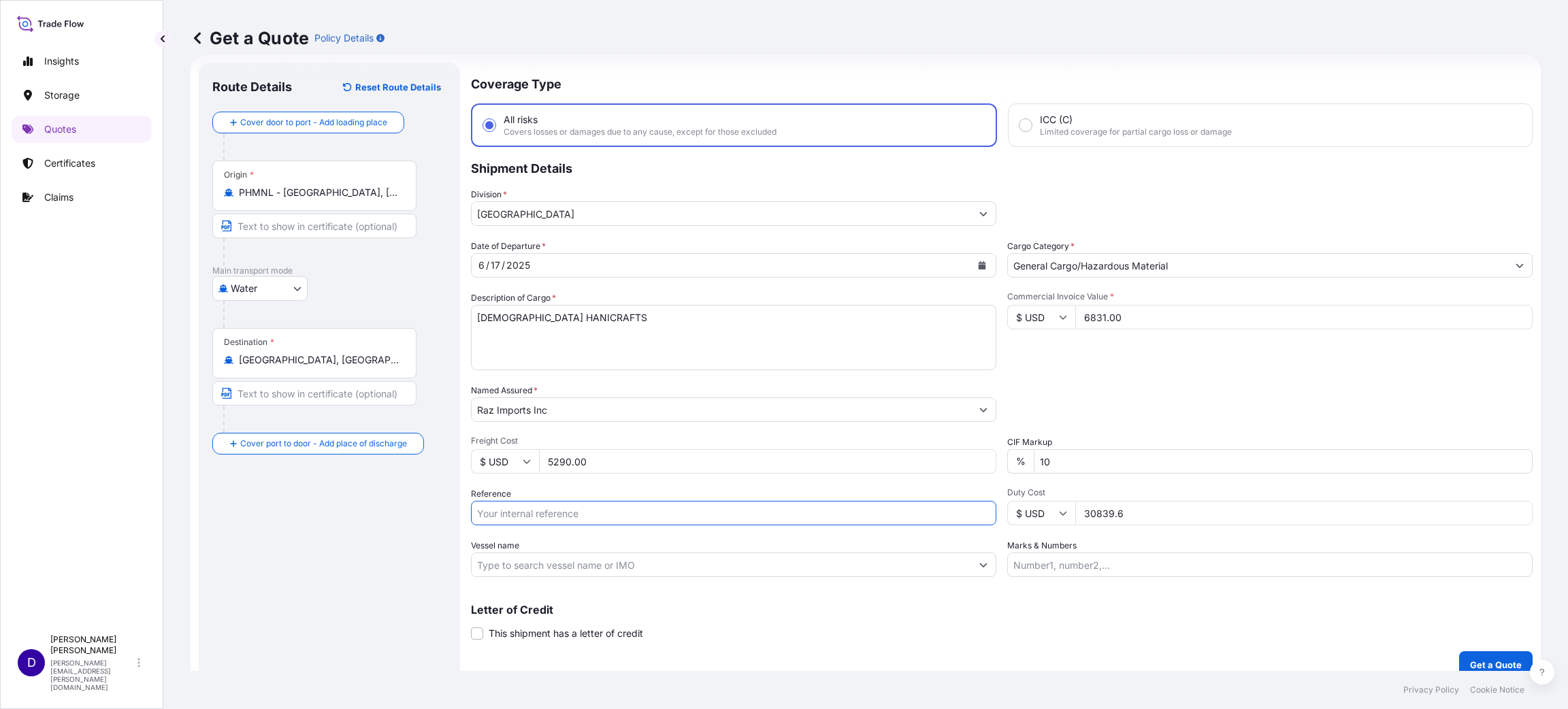 paste on "B25I153385" 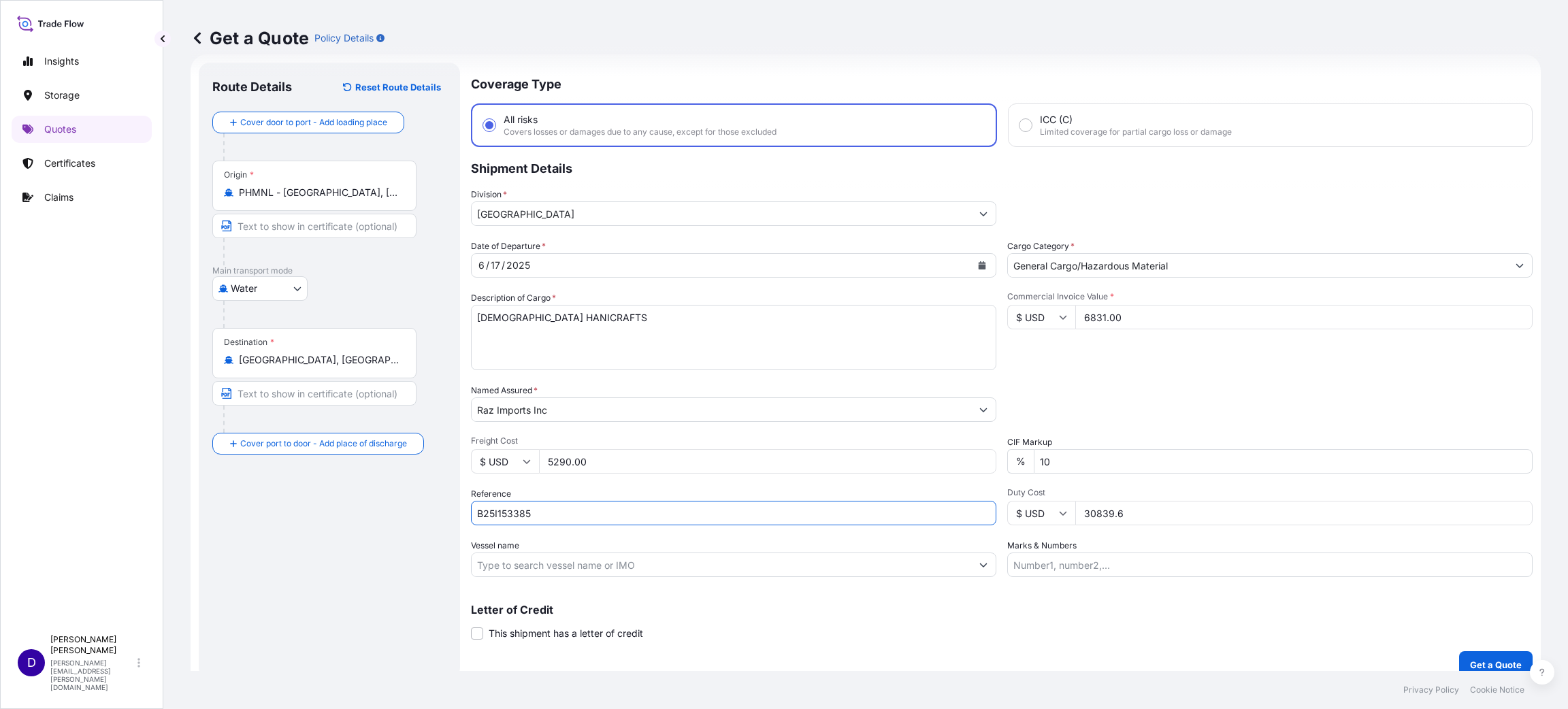 type on "B25I153385" 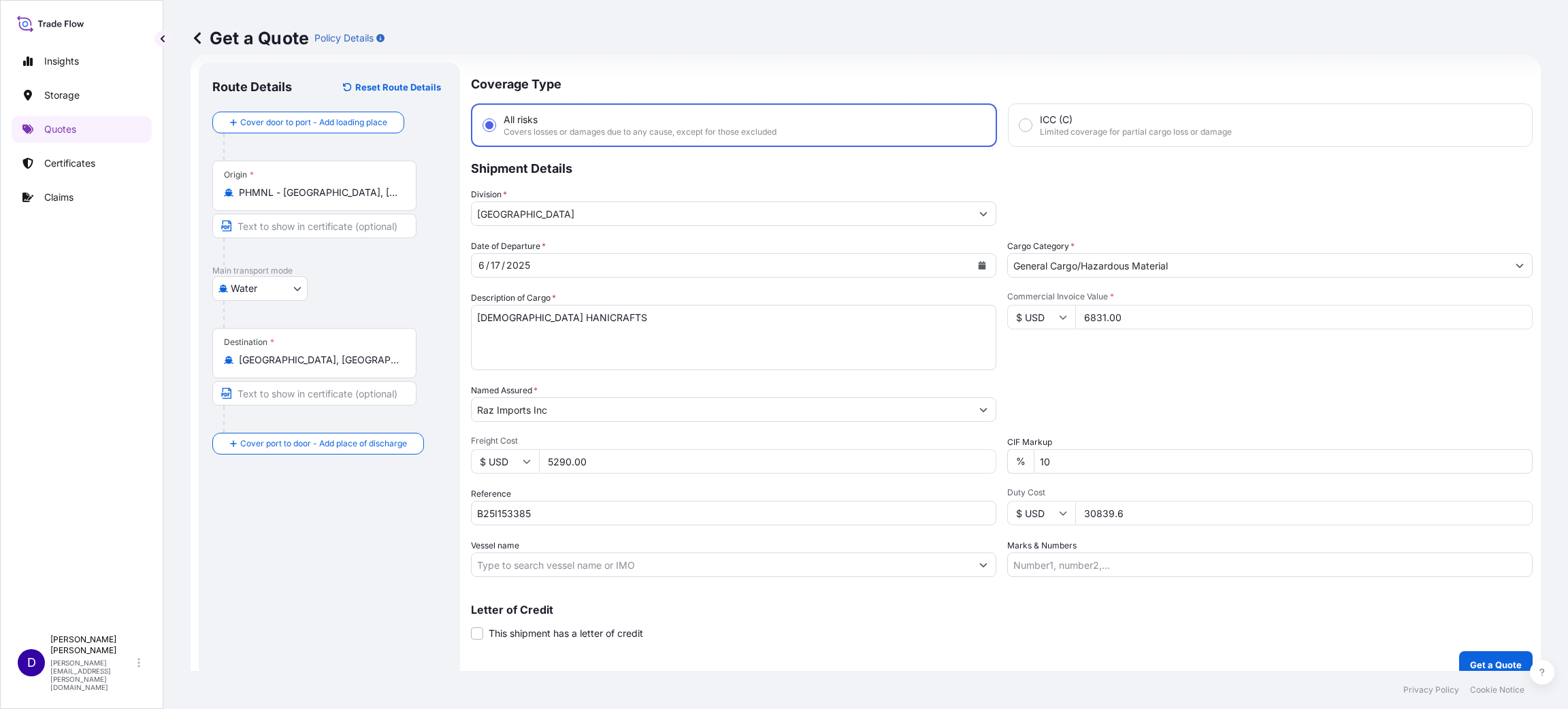drag, startPoint x: 1126, startPoint y: 510, endPoint x: 963, endPoint y: 506, distance: 163.04907 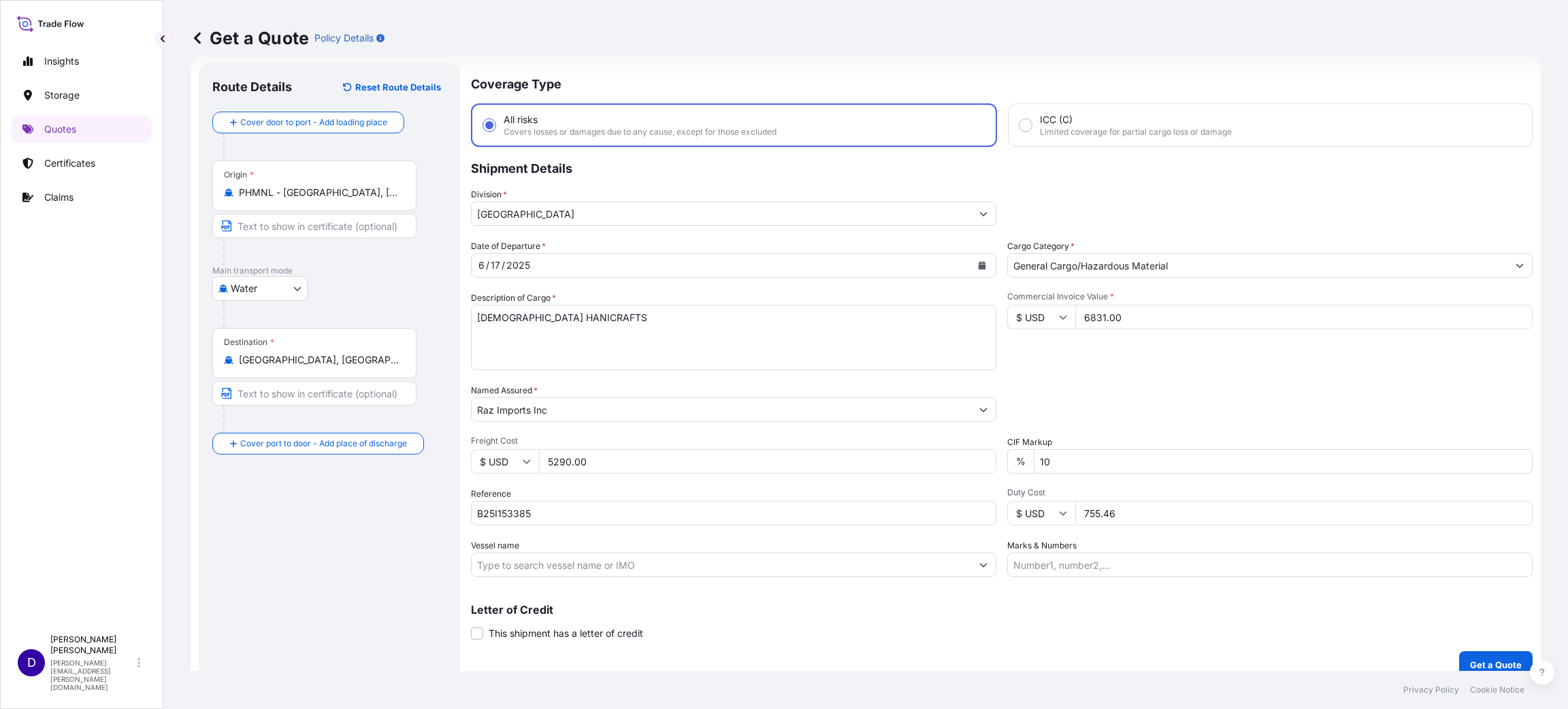type on "755.46" 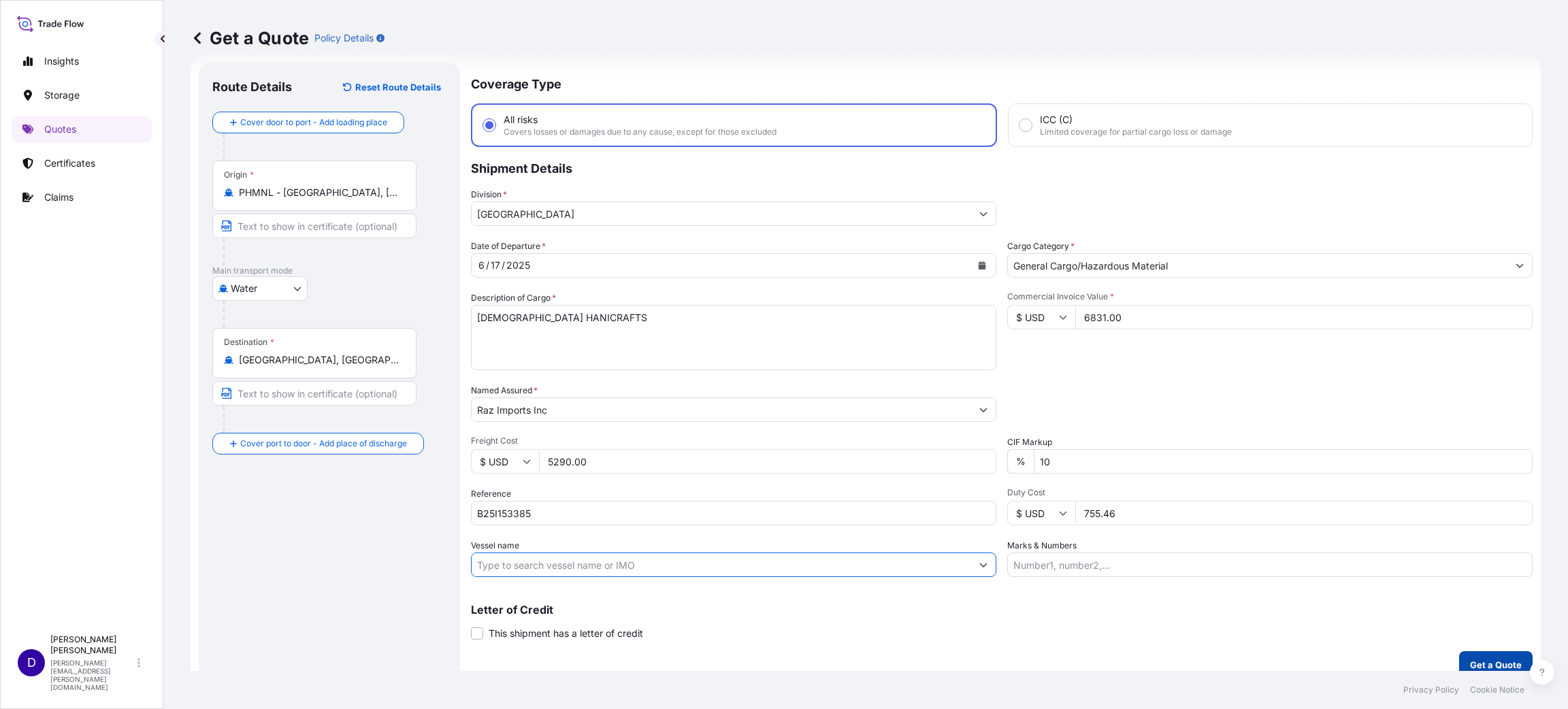 click on "Get a Quote" at bounding box center (1496, 665) 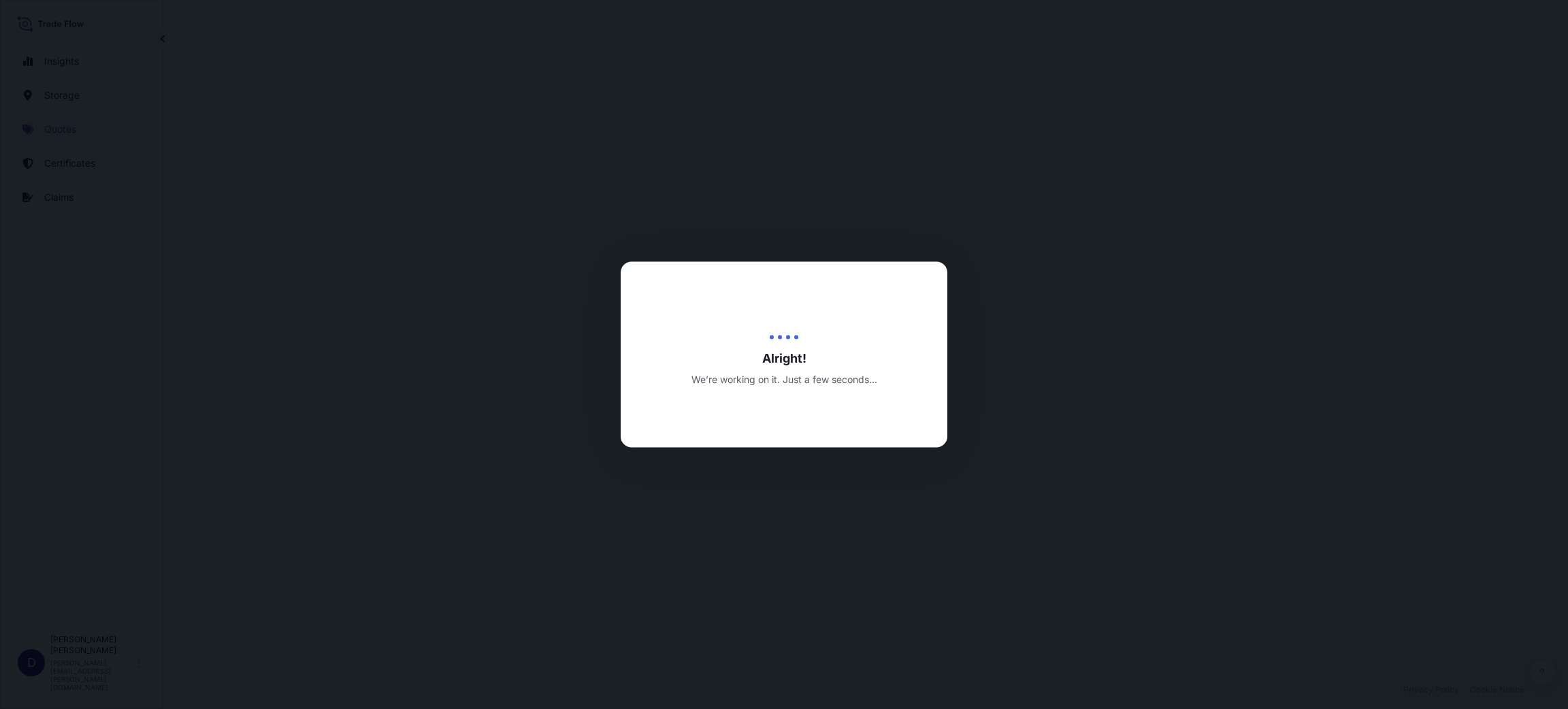 scroll, scrollTop: 0, scrollLeft: 0, axis: both 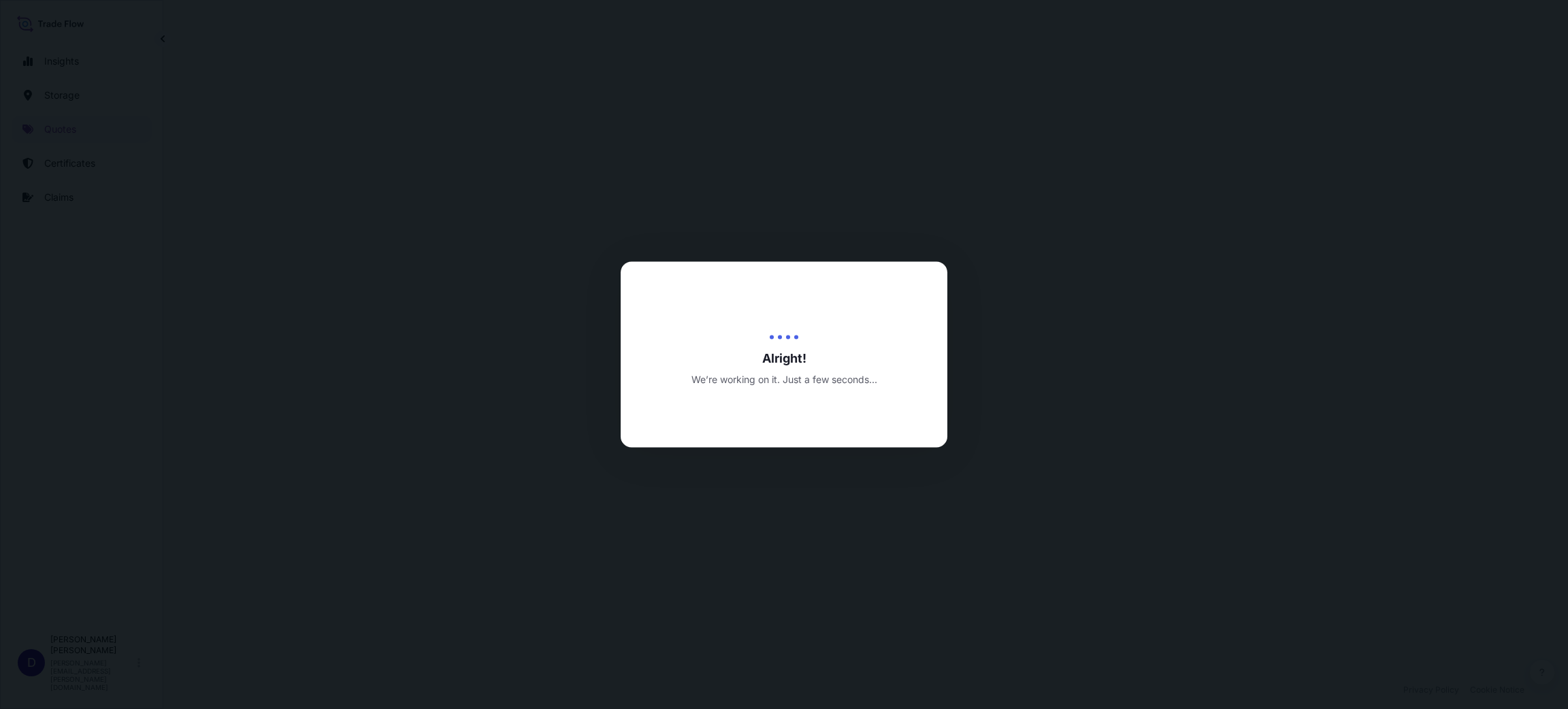 select on "Water" 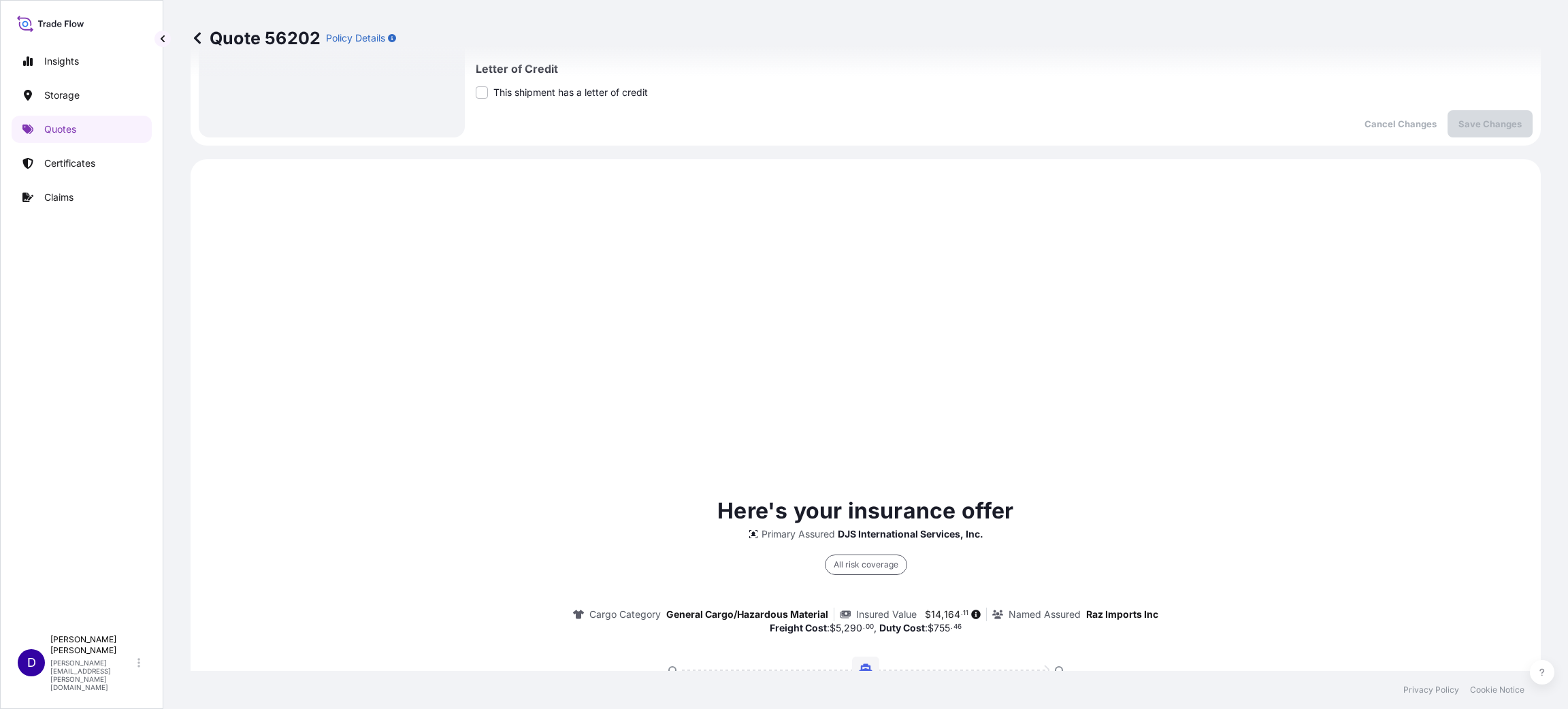 scroll, scrollTop: 653, scrollLeft: 0, axis: vertical 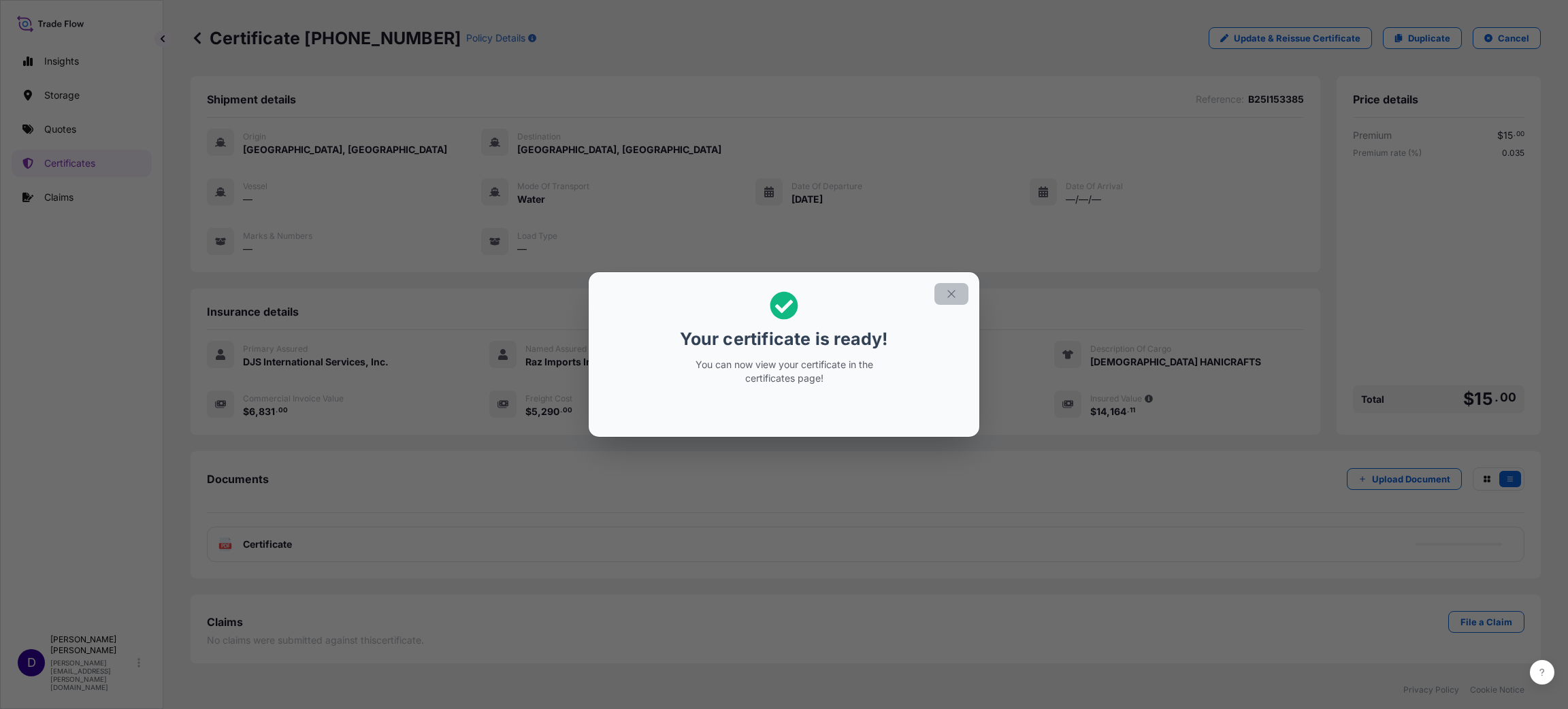 click at bounding box center [951, 294] 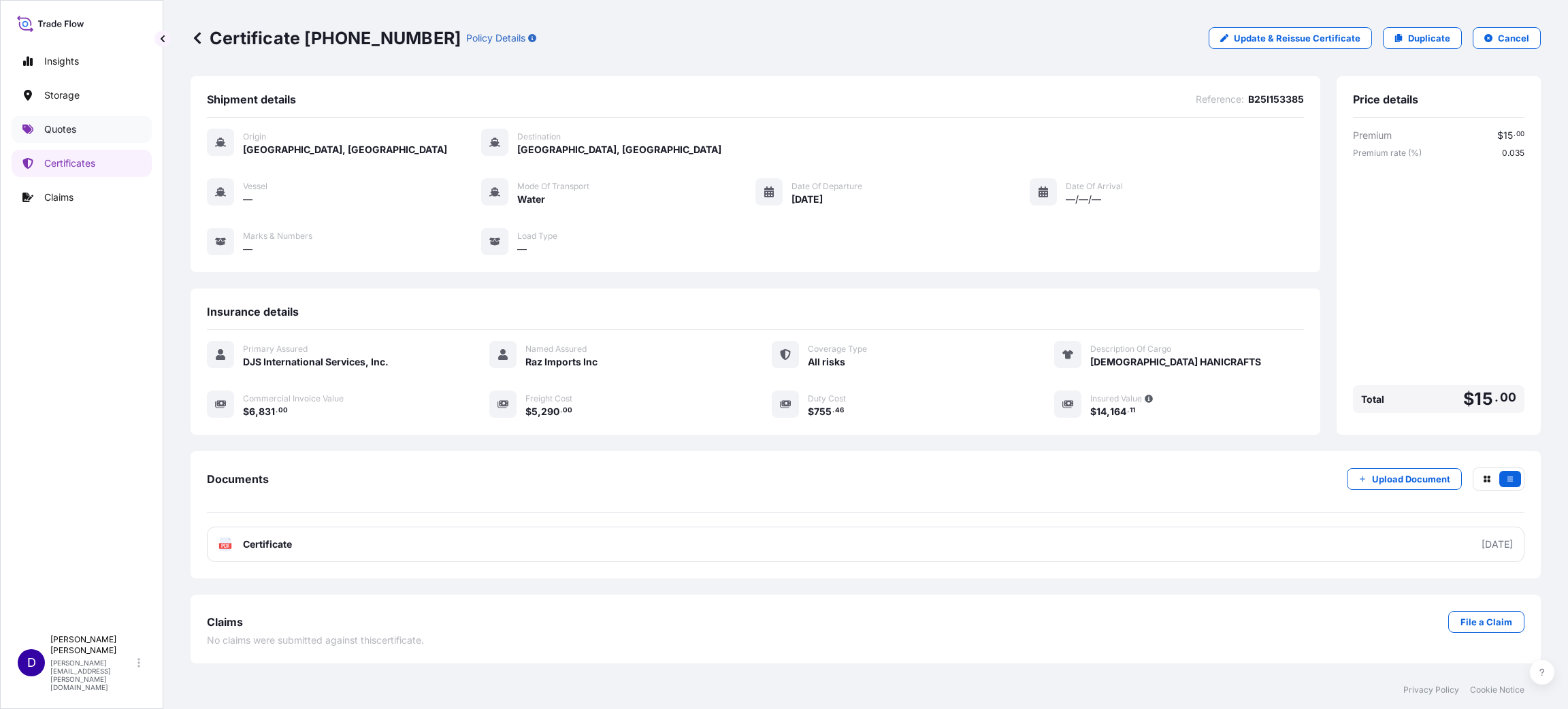 click on "Quotes" at bounding box center [60, 129] 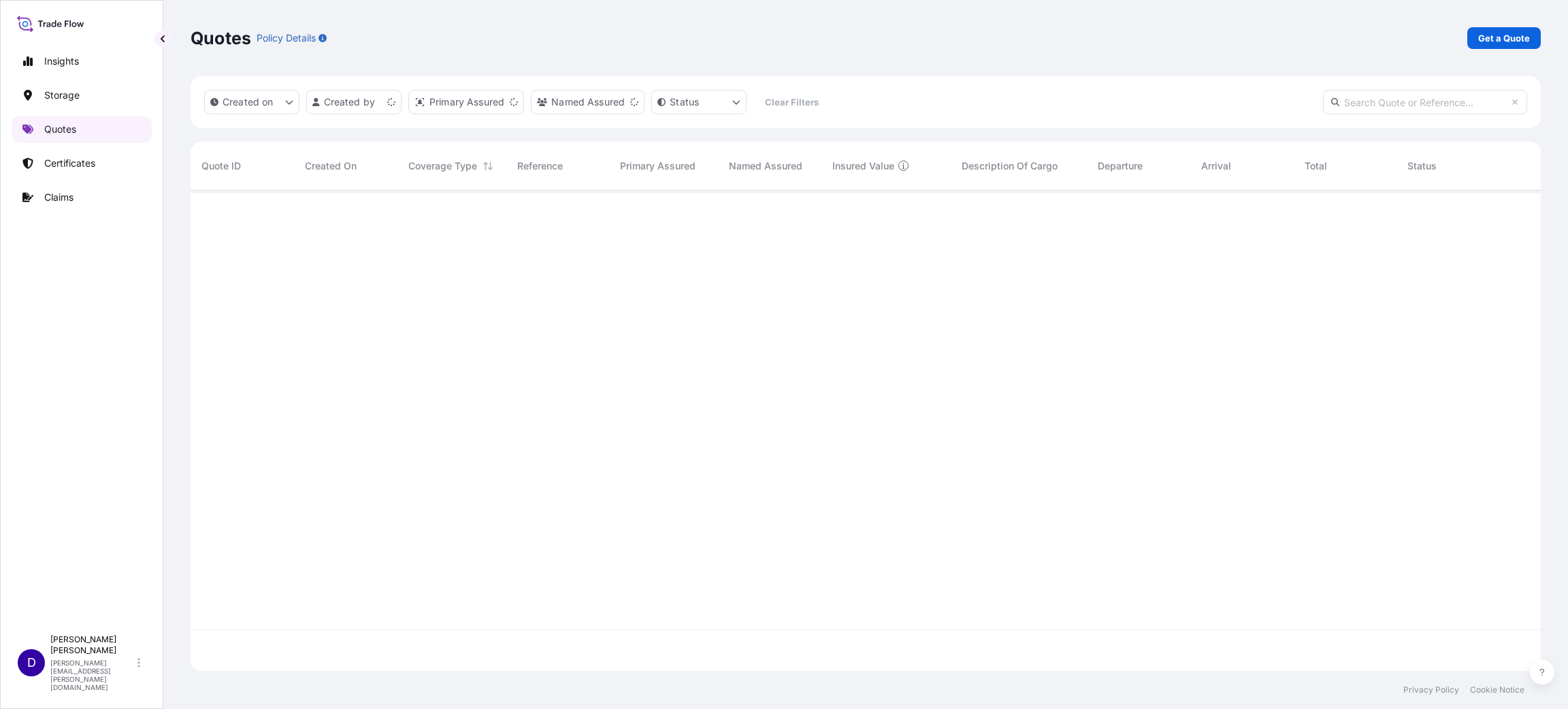 scroll, scrollTop: 16, scrollLeft: 16, axis: both 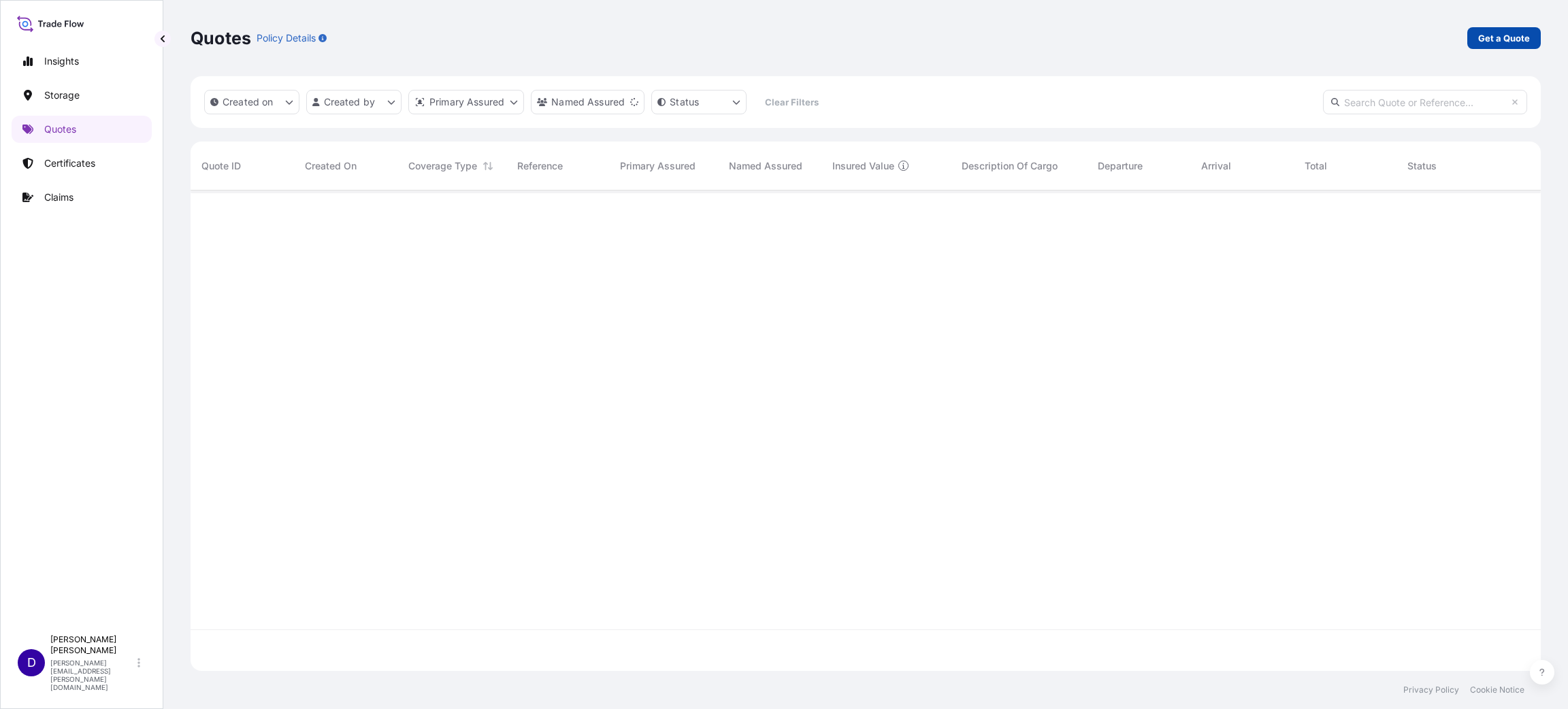 click on "Get a Quote" at bounding box center [1504, 38] 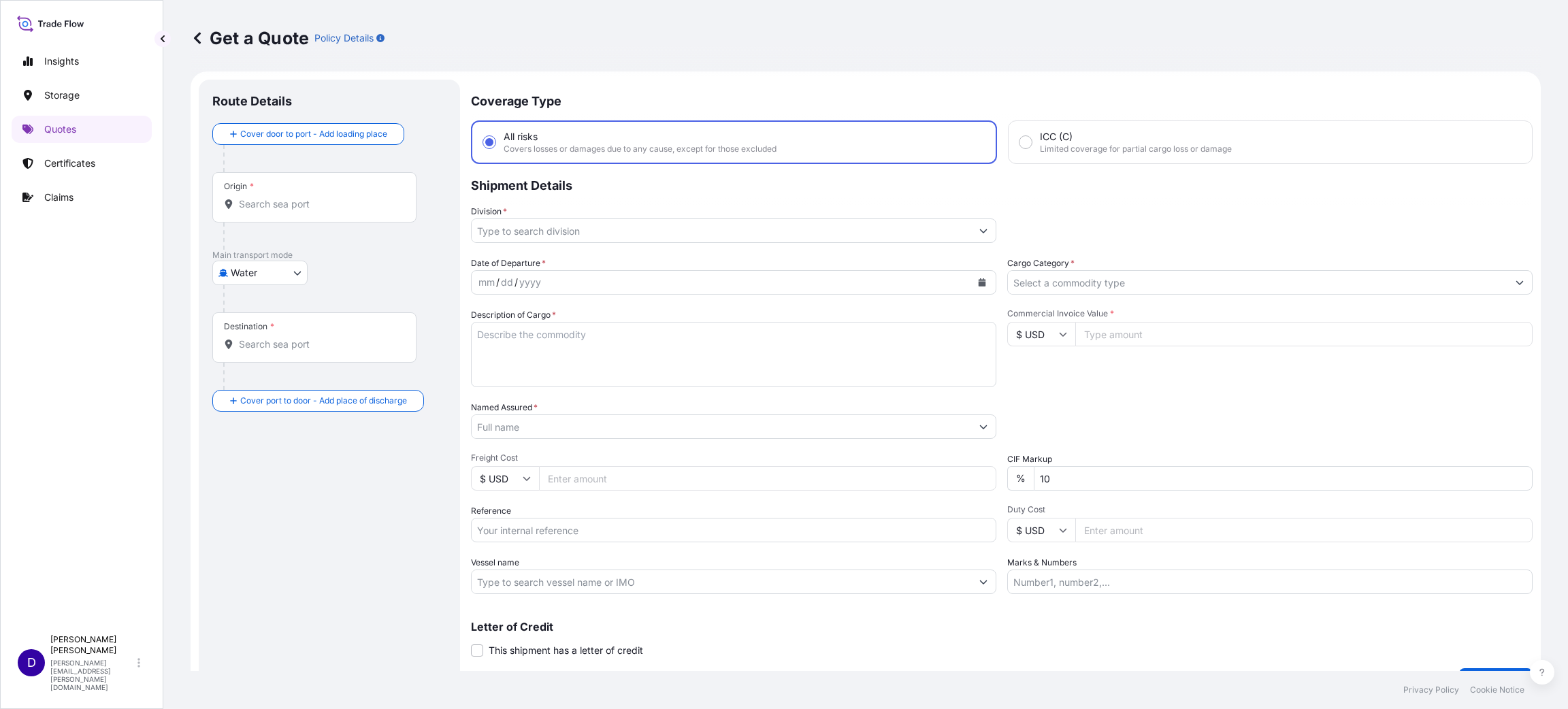 scroll, scrollTop: 0, scrollLeft: 0, axis: both 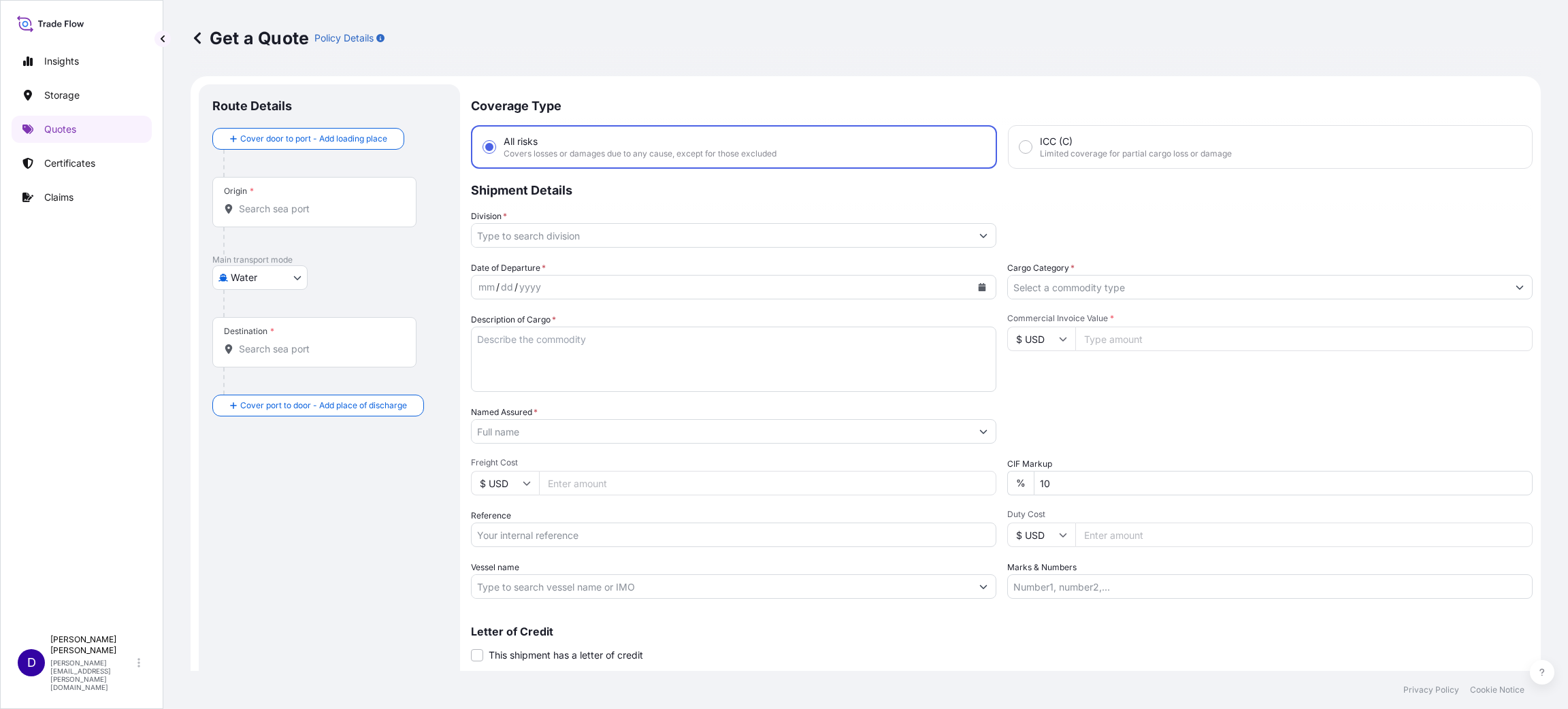 click on "Origin *" at bounding box center [314, 202] 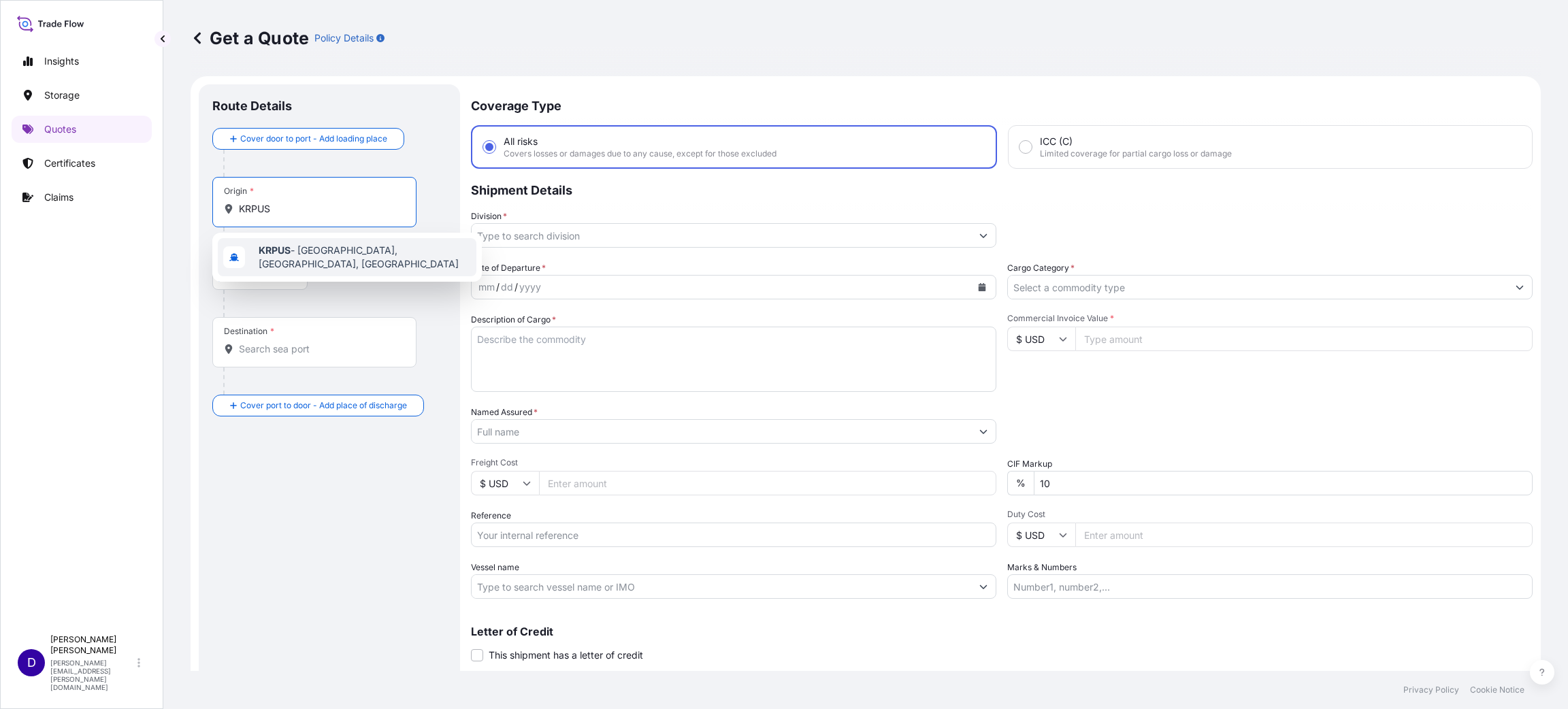 click on "KRPUS  - [GEOGRAPHIC_DATA], [GEOGRAPHIC_DATA], [GEOGRAPHIC_DATA]" at bounding box center [365, 257] 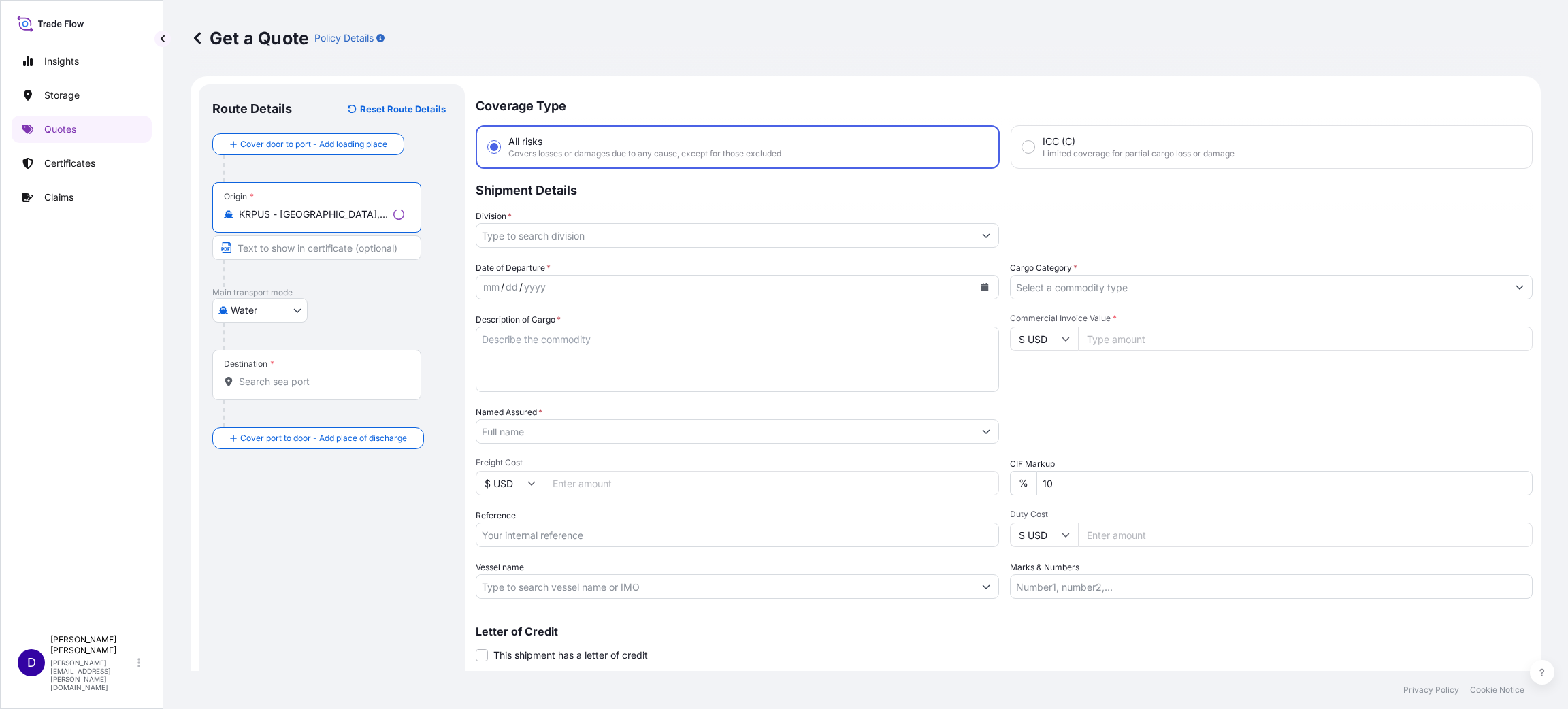 type on "KRPUS - [GEOGRAPHIC_DATA], [GEOGRAPHIC_DATA], [GEOGRAPHIC_DATA]" 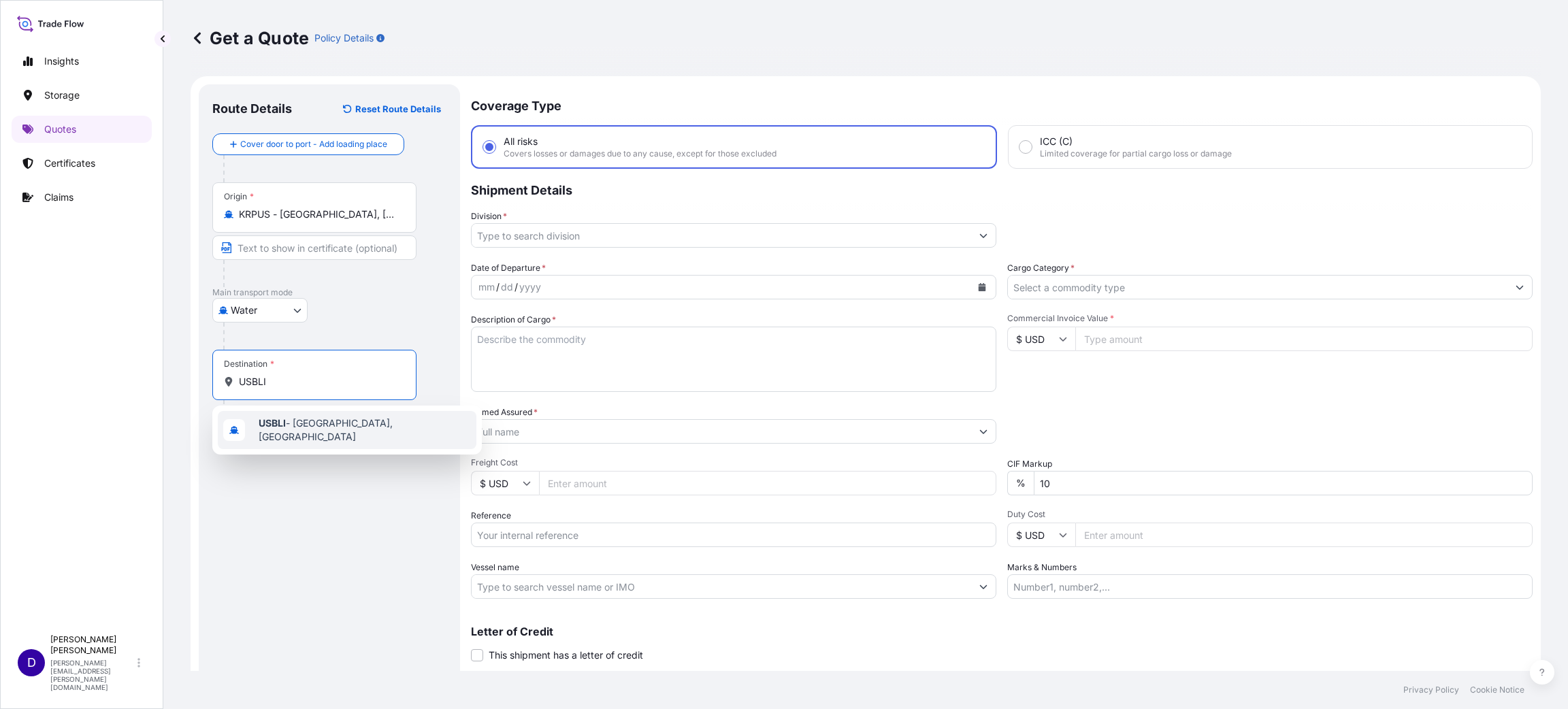 click on "USBLI  - [GEOGRAPHIC_DATA], [GEOGRAPHIC_DATA]" at bounding box center [347, 430] 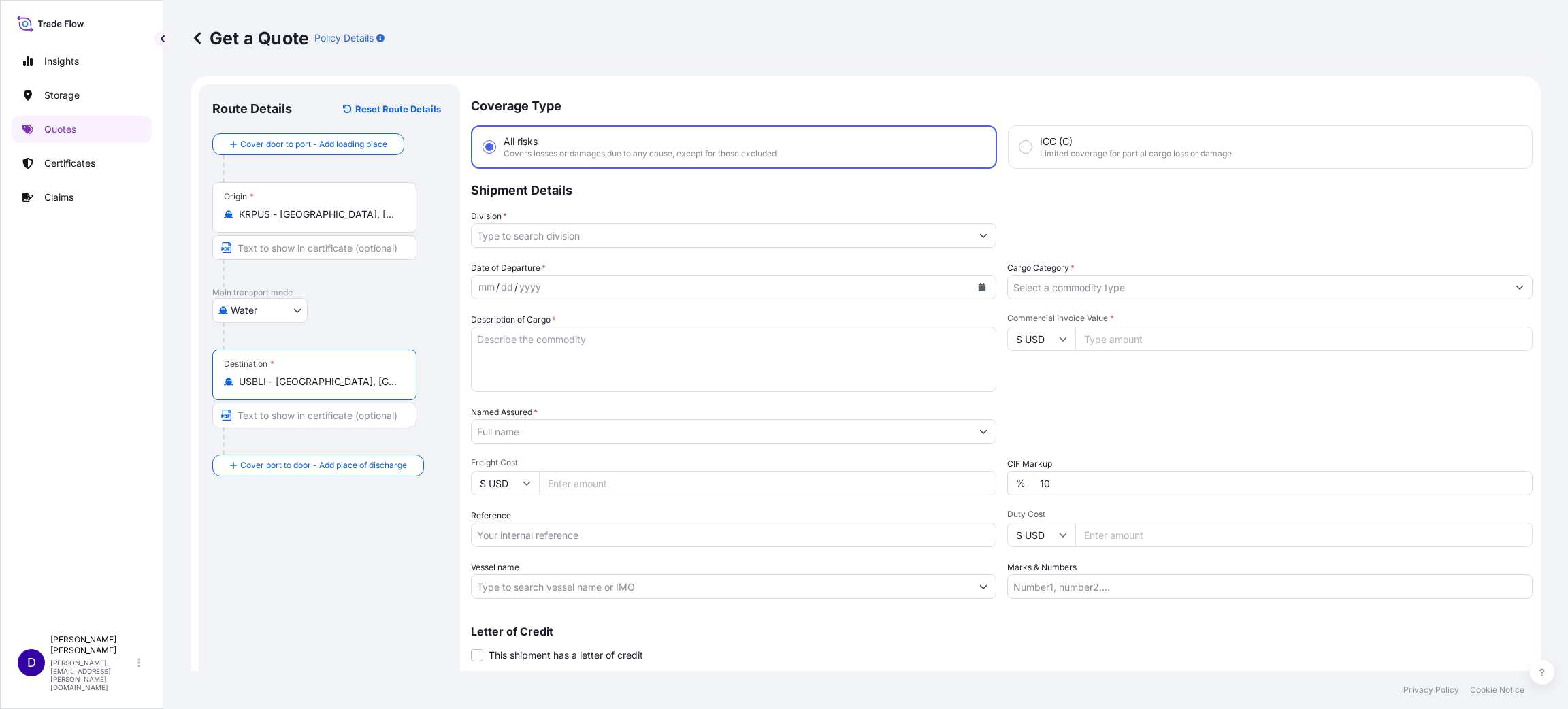 type on "USBLI - [GEOGRAPHIC_DATA], [GEOGRAPHIC_DATA]" 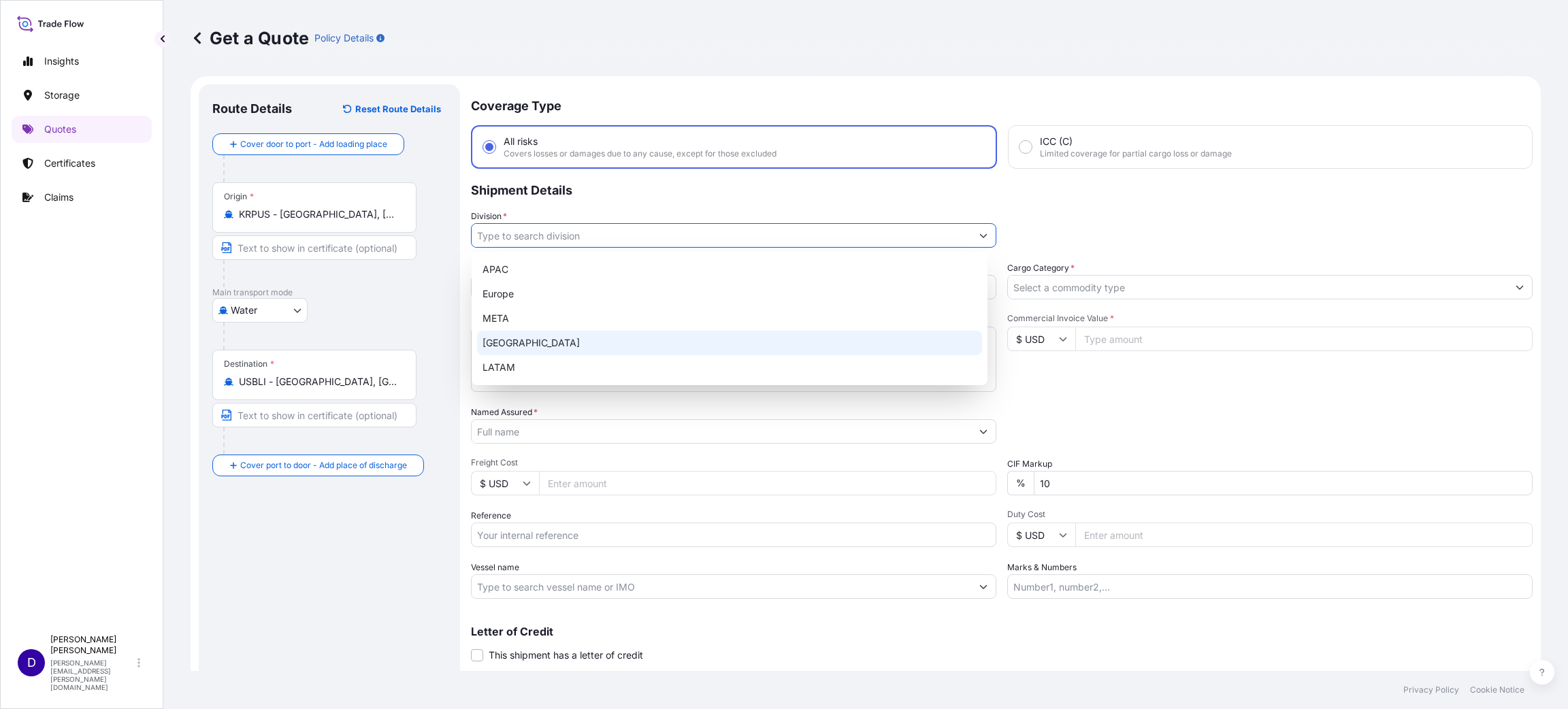 click on "[GEOGRAPHIC_DATA]" at bounding box center [730, 343] 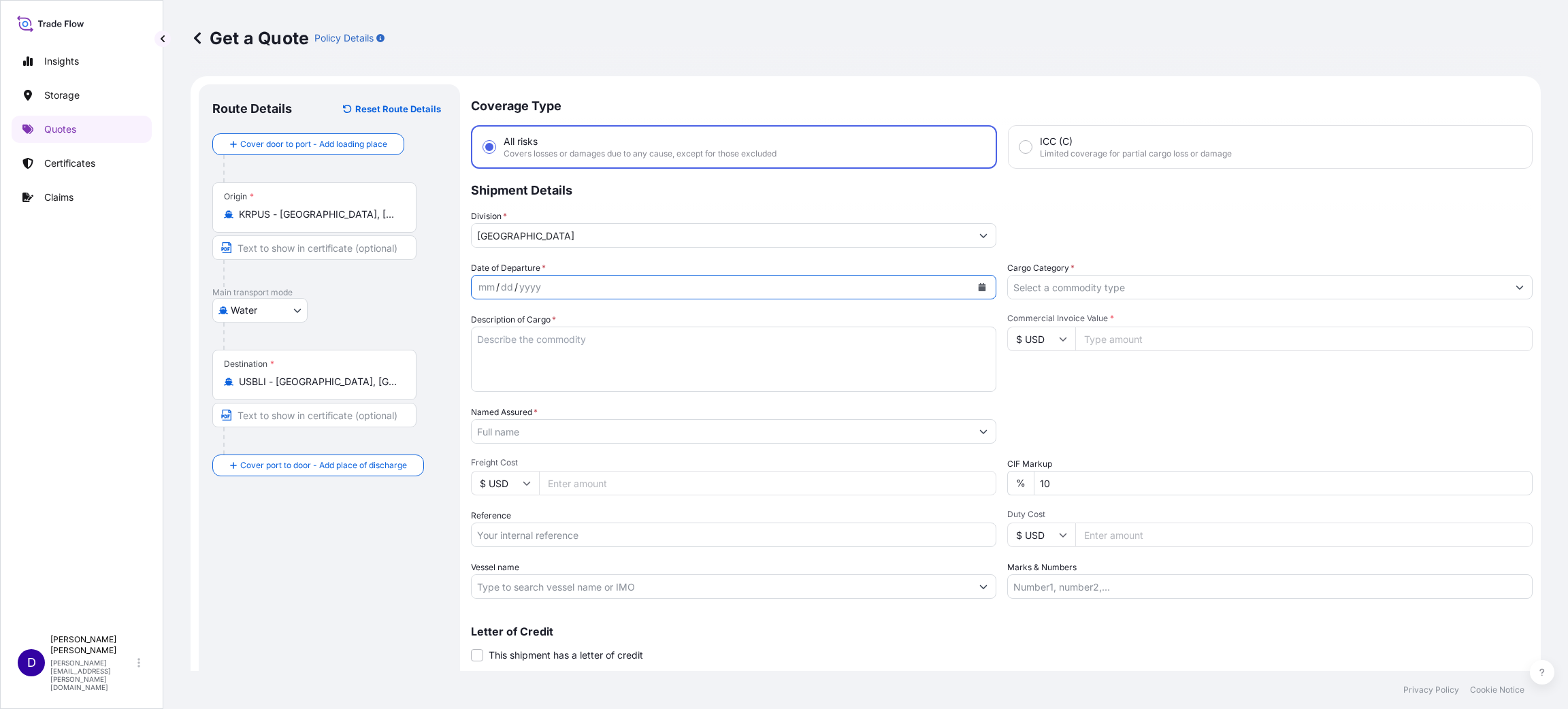 click 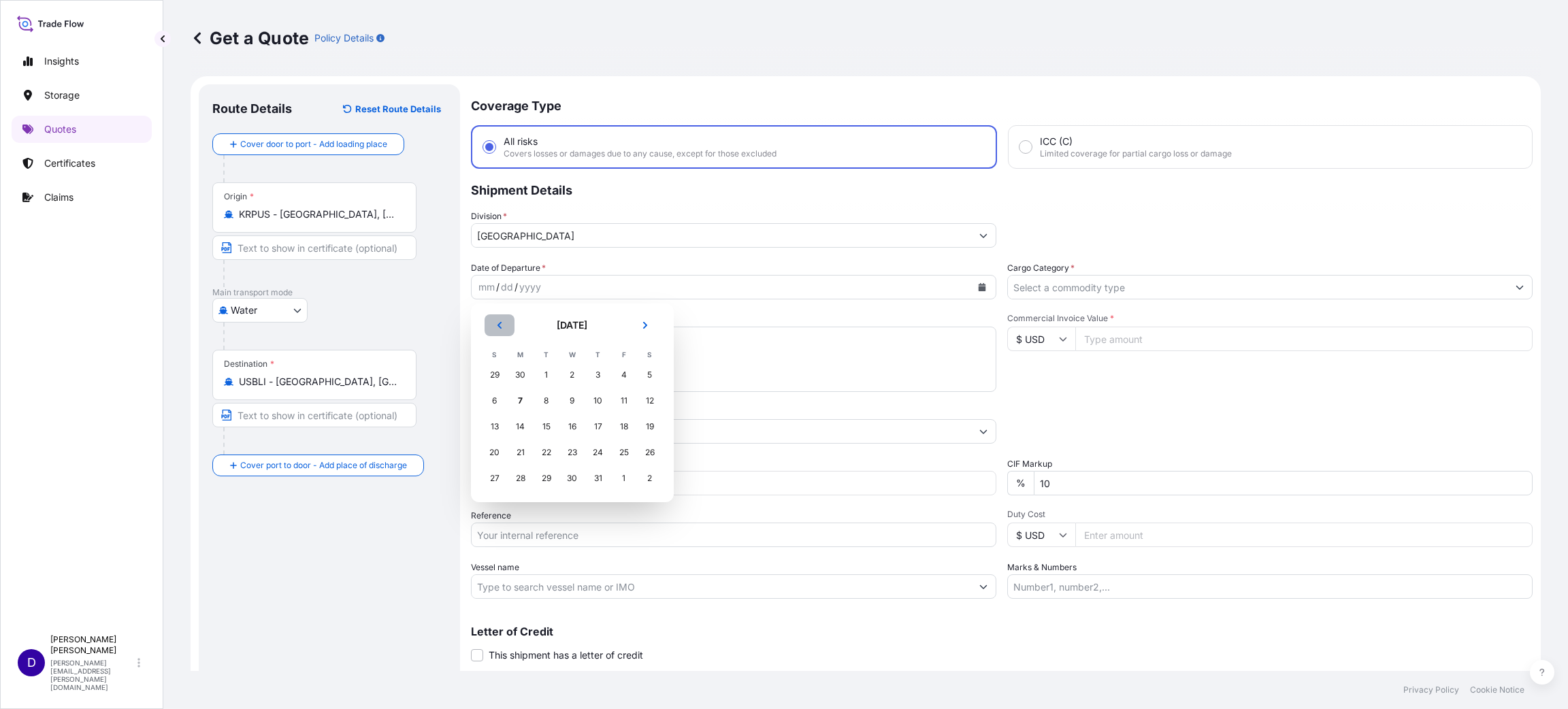 click at bounding box center [500, 325] 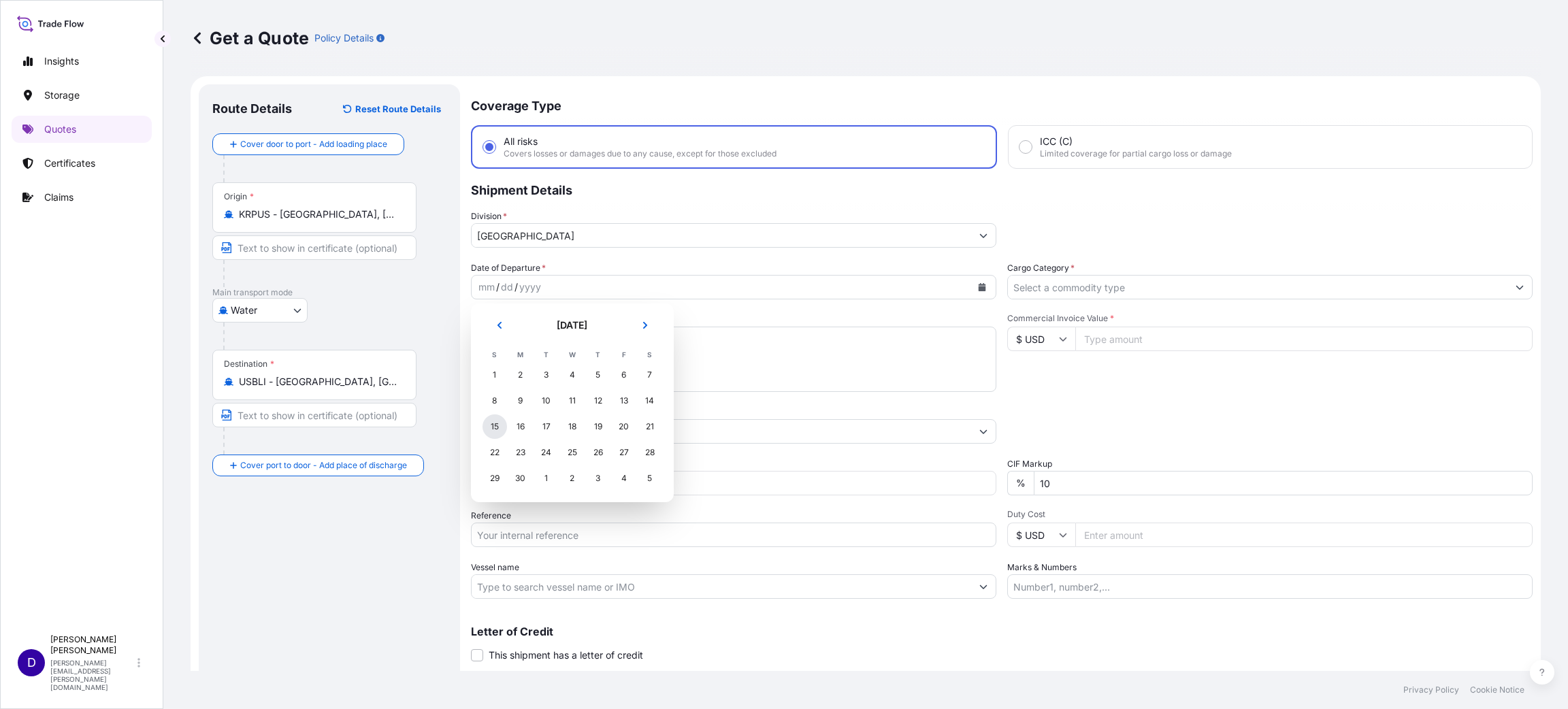 click on "15" at bounding box center (495, 427) 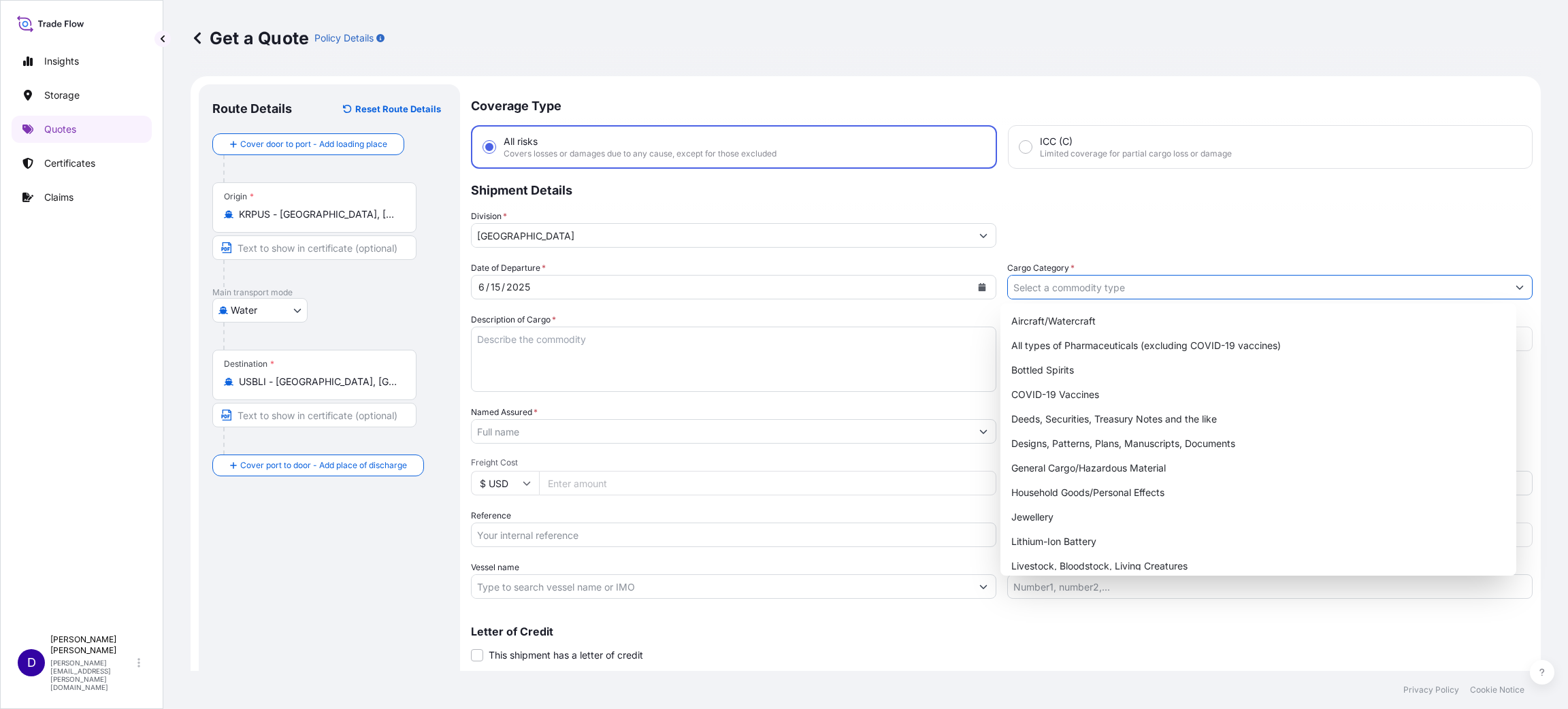 drag, startPoint x: 1060, startPoint y: 281, endPoint x: 1075, endPoint y: 306, distance: 29.154759 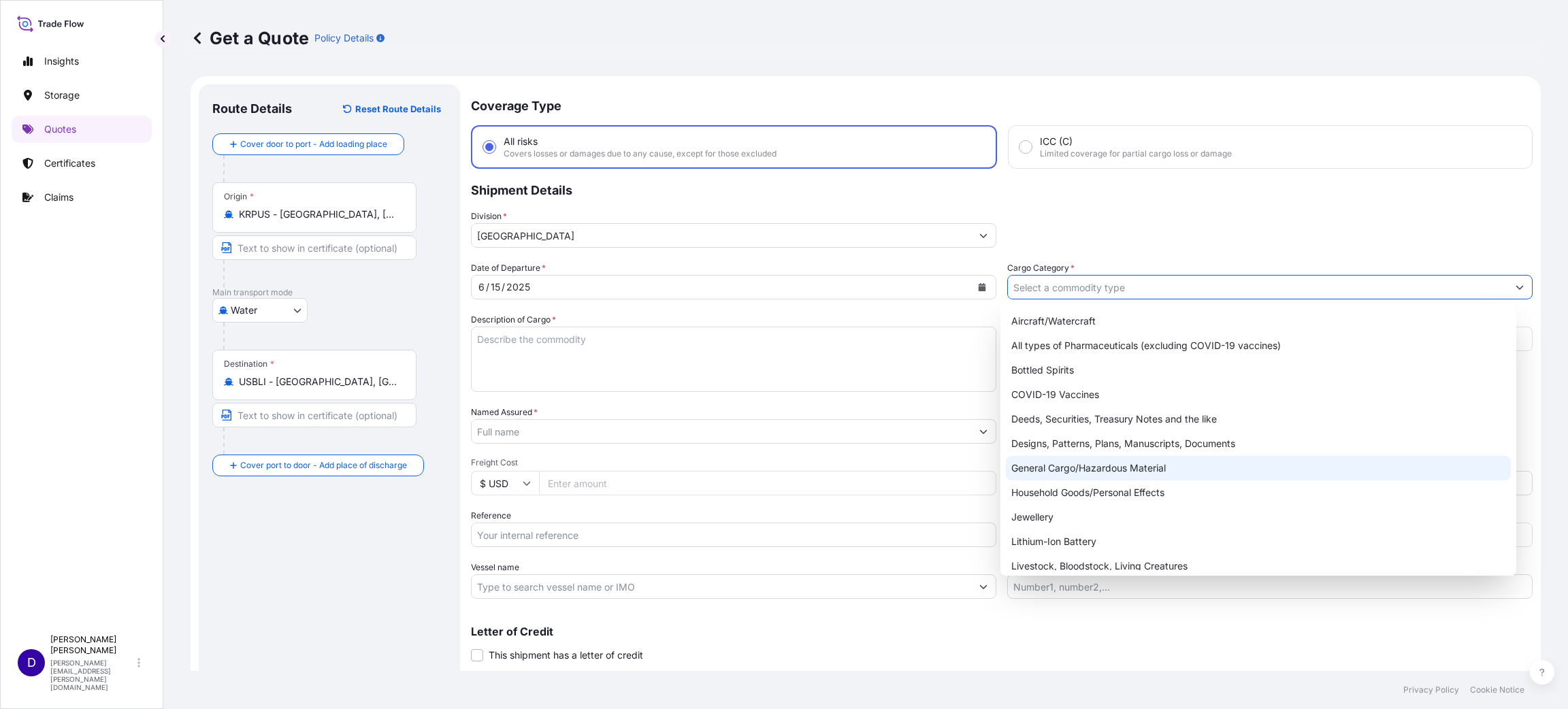click on "Aircraft/Watercraft All types of Pharmaceuticals (excluding COVID-19 vaccines) Bottled Spirits COVID-19 Vaccines Deeds, Securities, Treasury Notes and the like Designs, Patterns, Plans, Manuscripts, Documents General Cargo/Hazardous Material Household Goods/Personal Effects Jewellery Lithium-Ion Battery Livestock, Bloodstock, Living Creatures Memory Chips and CPU's Mobile/Cellular Telephones Money, Bullion, Stamps, Duty Stamps, Tickets and the like Motor Vehicles Out of Gauge / Oversized cargoes, Break Bulk, and cargoes requiring Heavy Lifts Precious and Semi-Precious Stones and Metals Target / Theft / Breakable Temperature Controlled/Perishables Works of Art" at bounding box center [1258, 554] 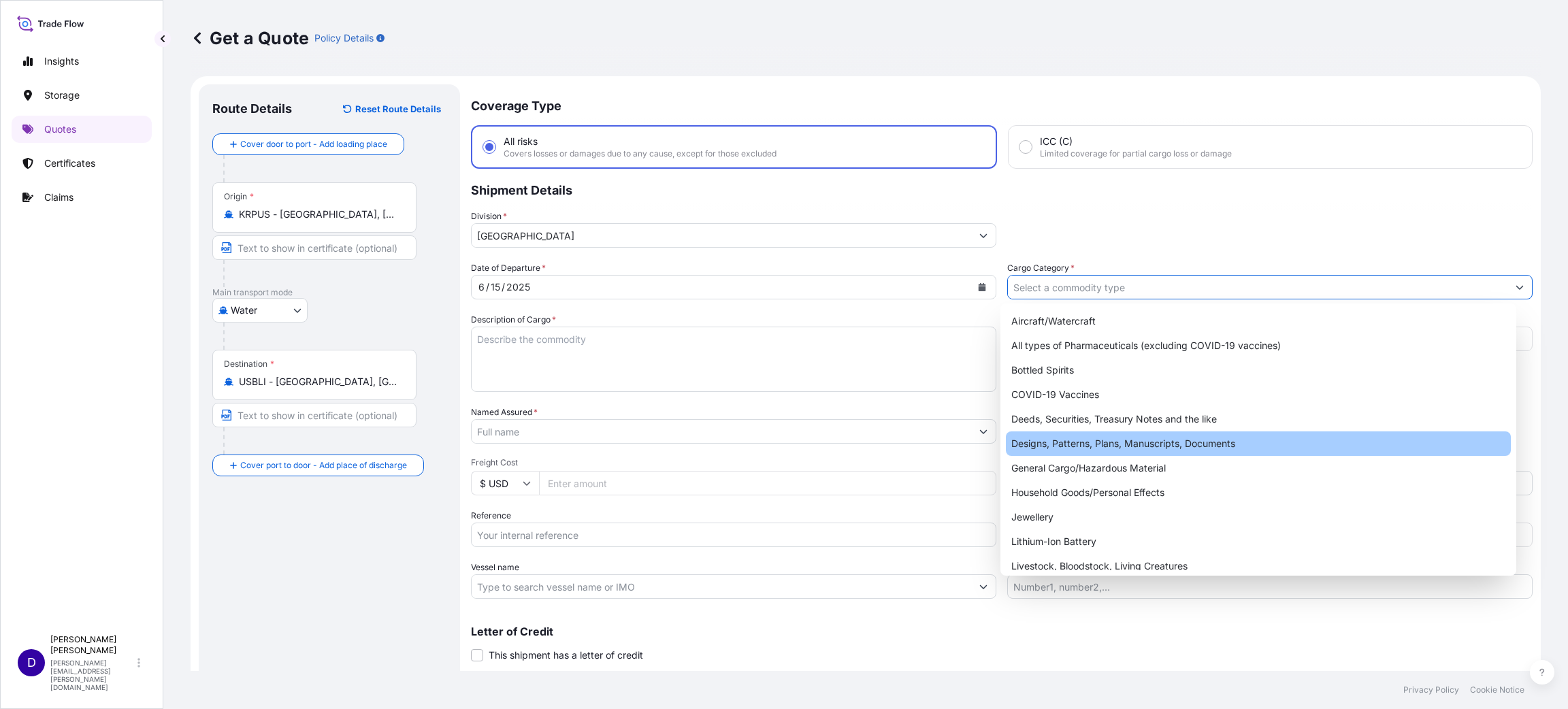 type on "Designs, Patterns, Plans, Manuscripts, Documents" 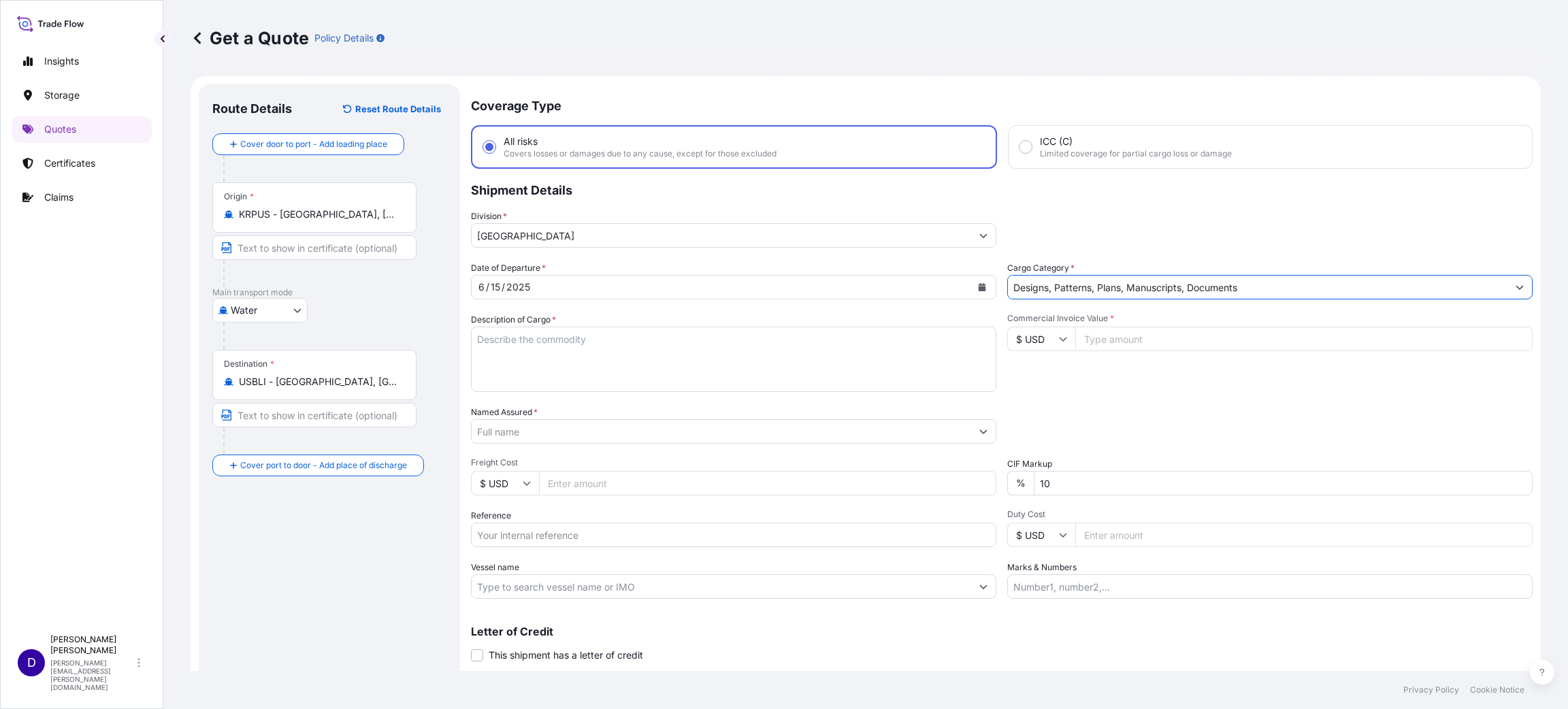 click on "Description of Cargo *" at bounding box center (734, 359) 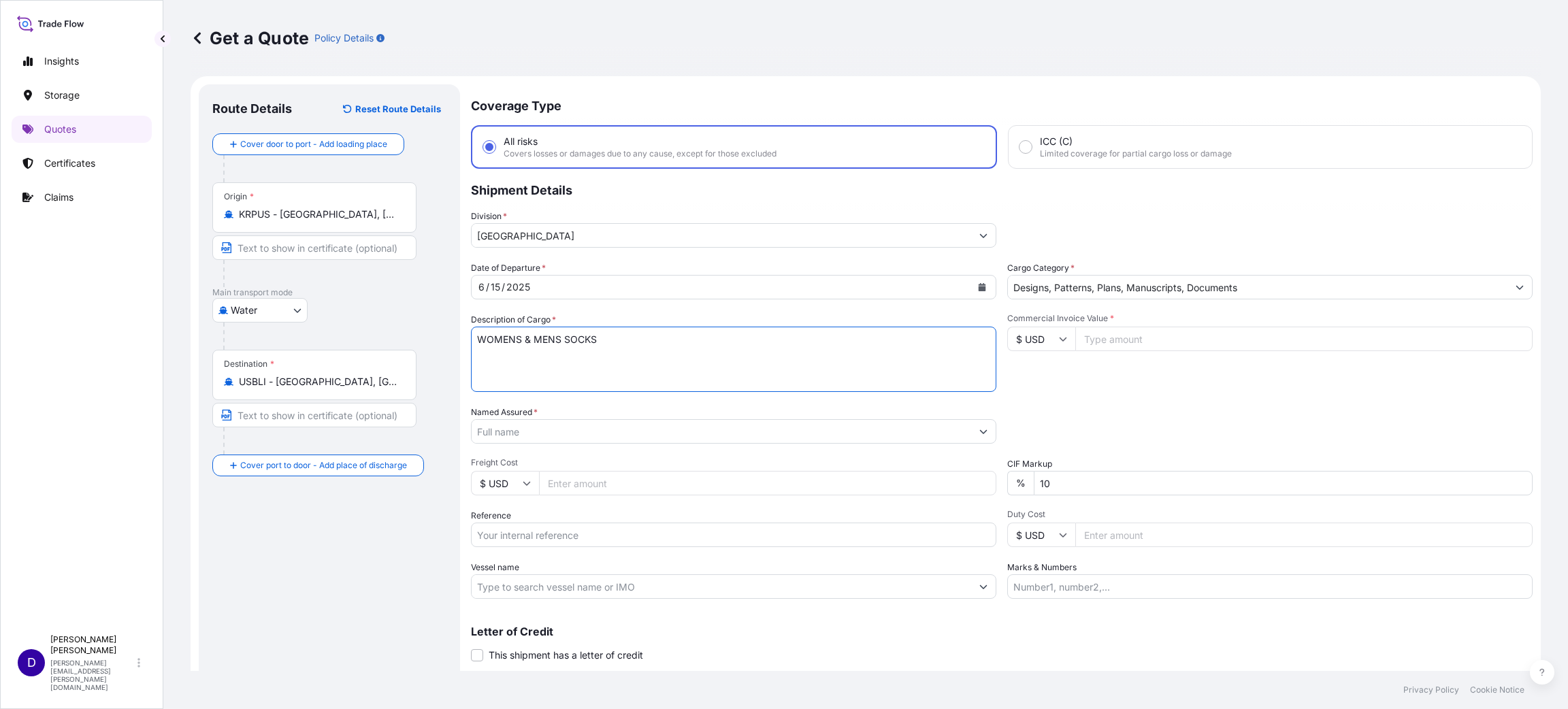 type on "WOMENS & MENS SOCKS" 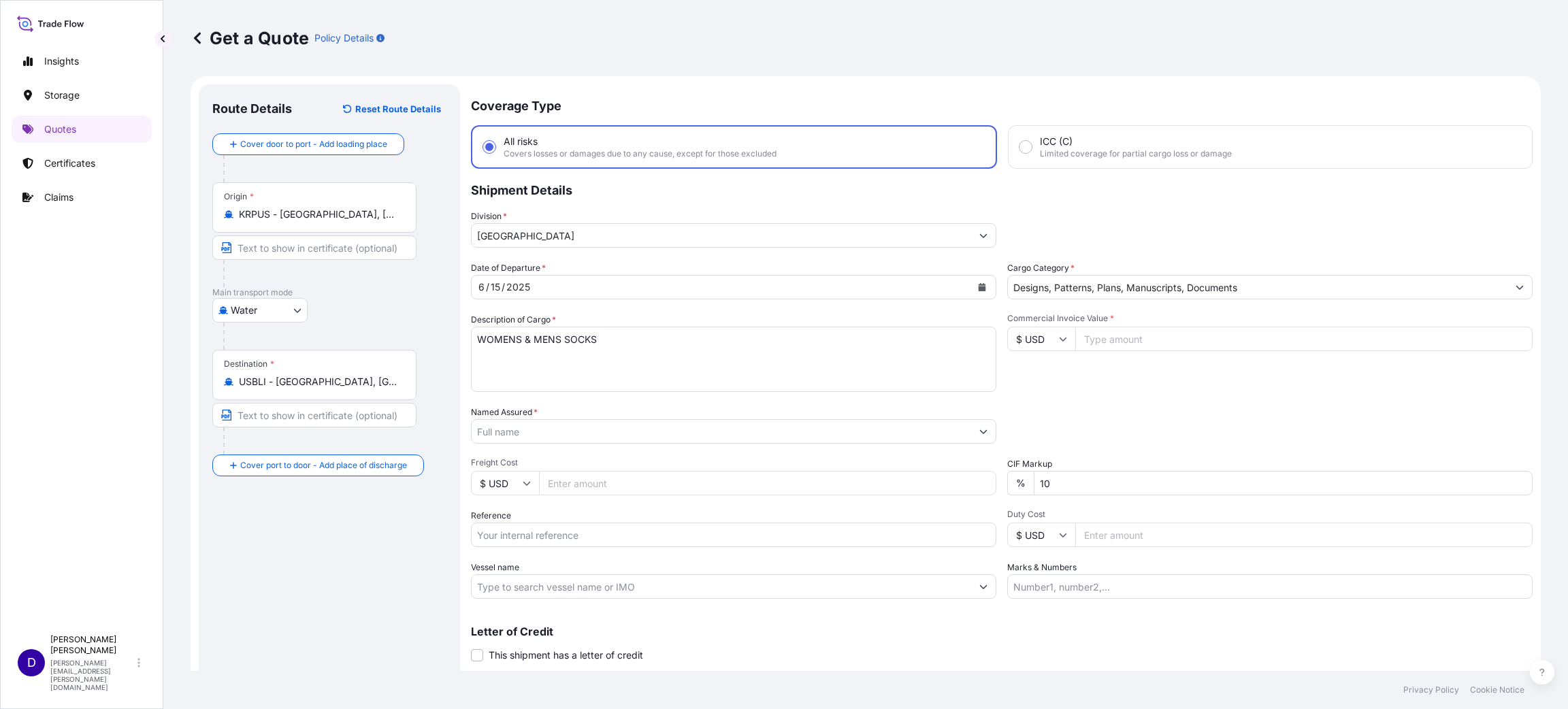 click on "Commercial Invoice Value   *" at bounding box center (1304, 339) 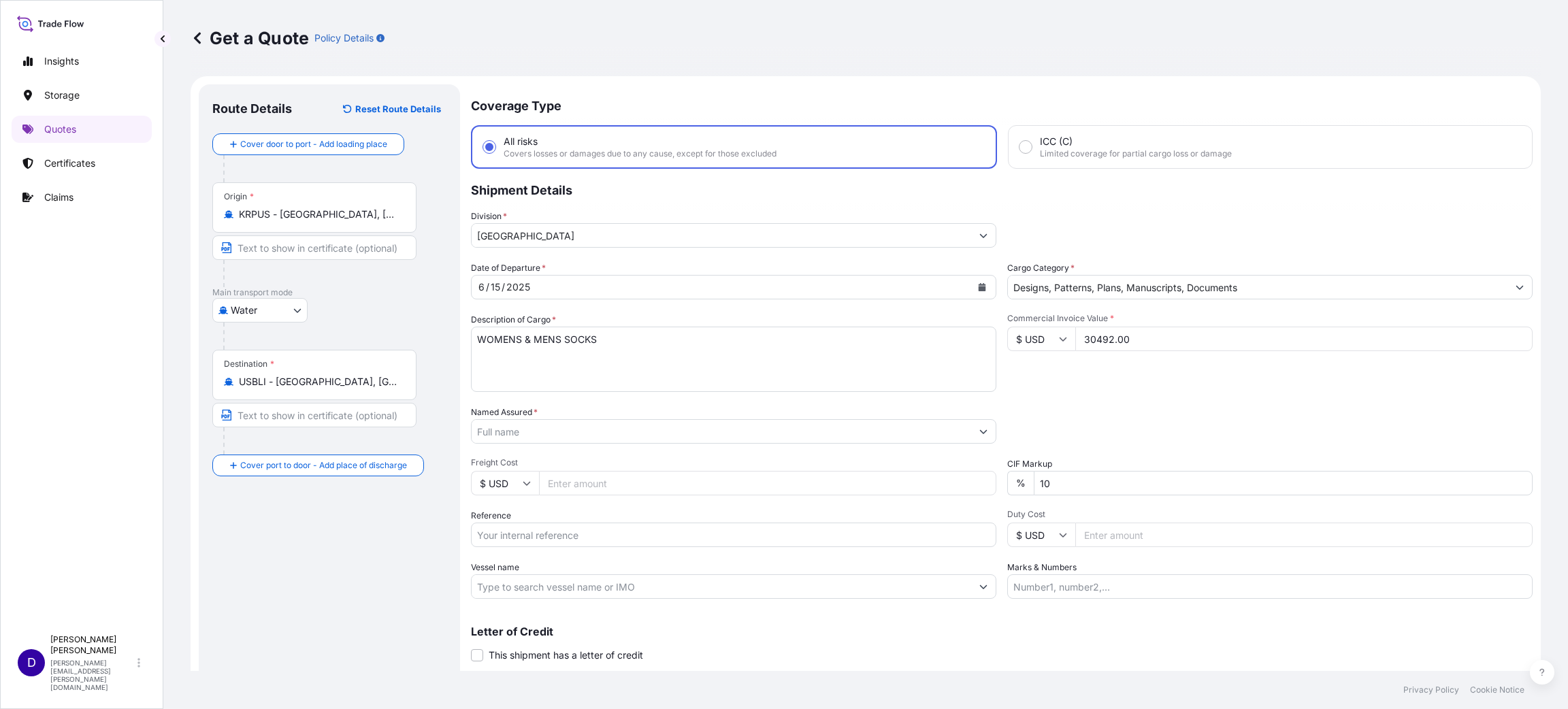 type on "30492.00" 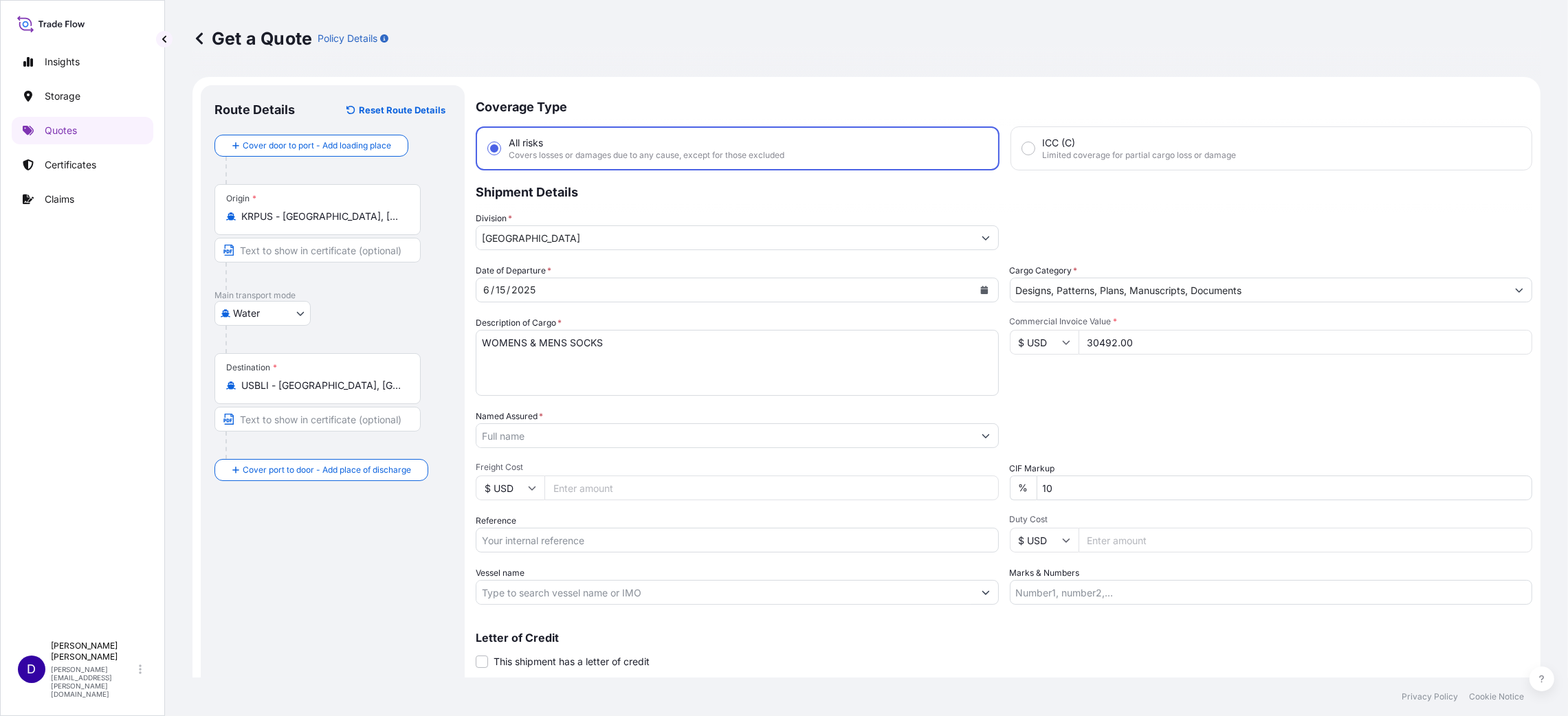 click on "Named Assured *" at bounding box center (725, 436) 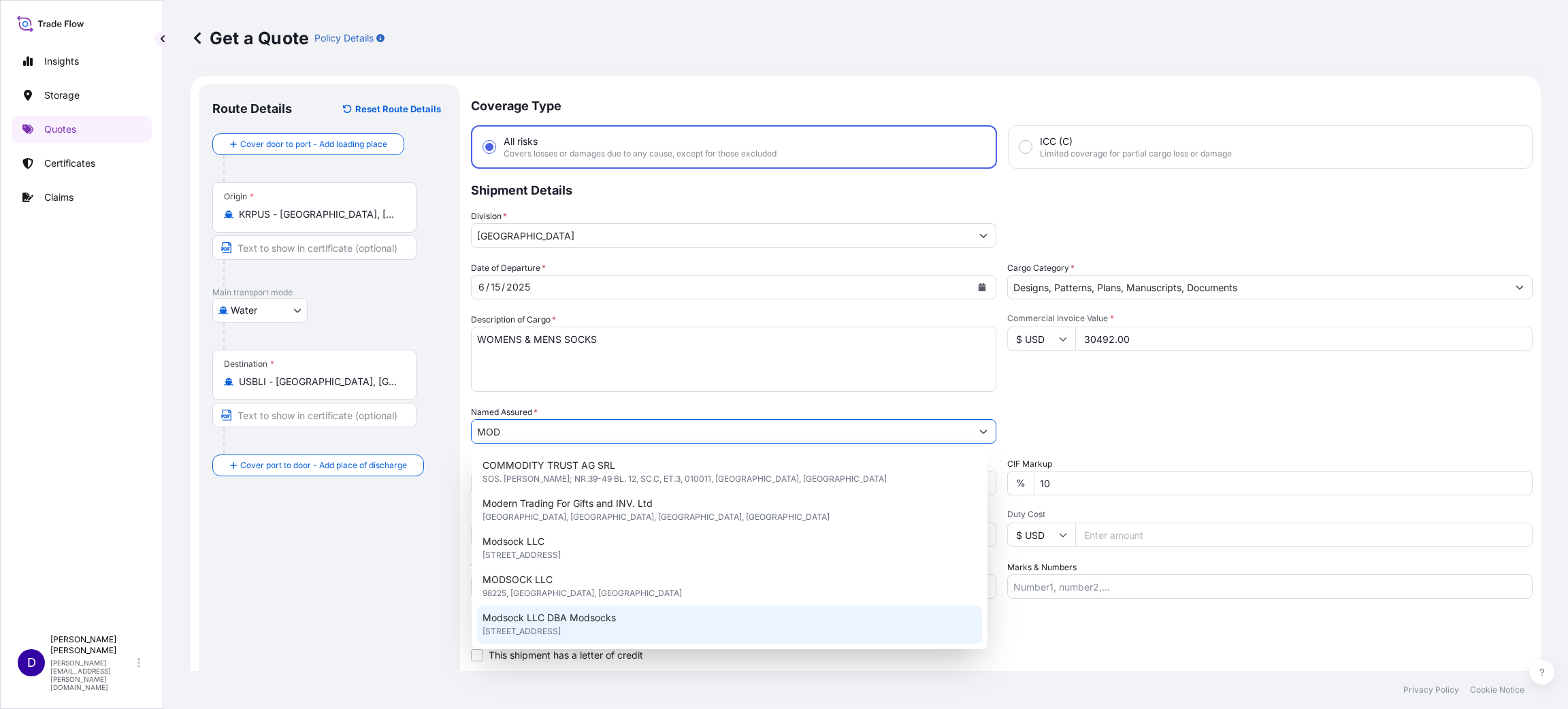 click on "Modsock LLC DBA Modsocks" at bounding box center (549, 618) 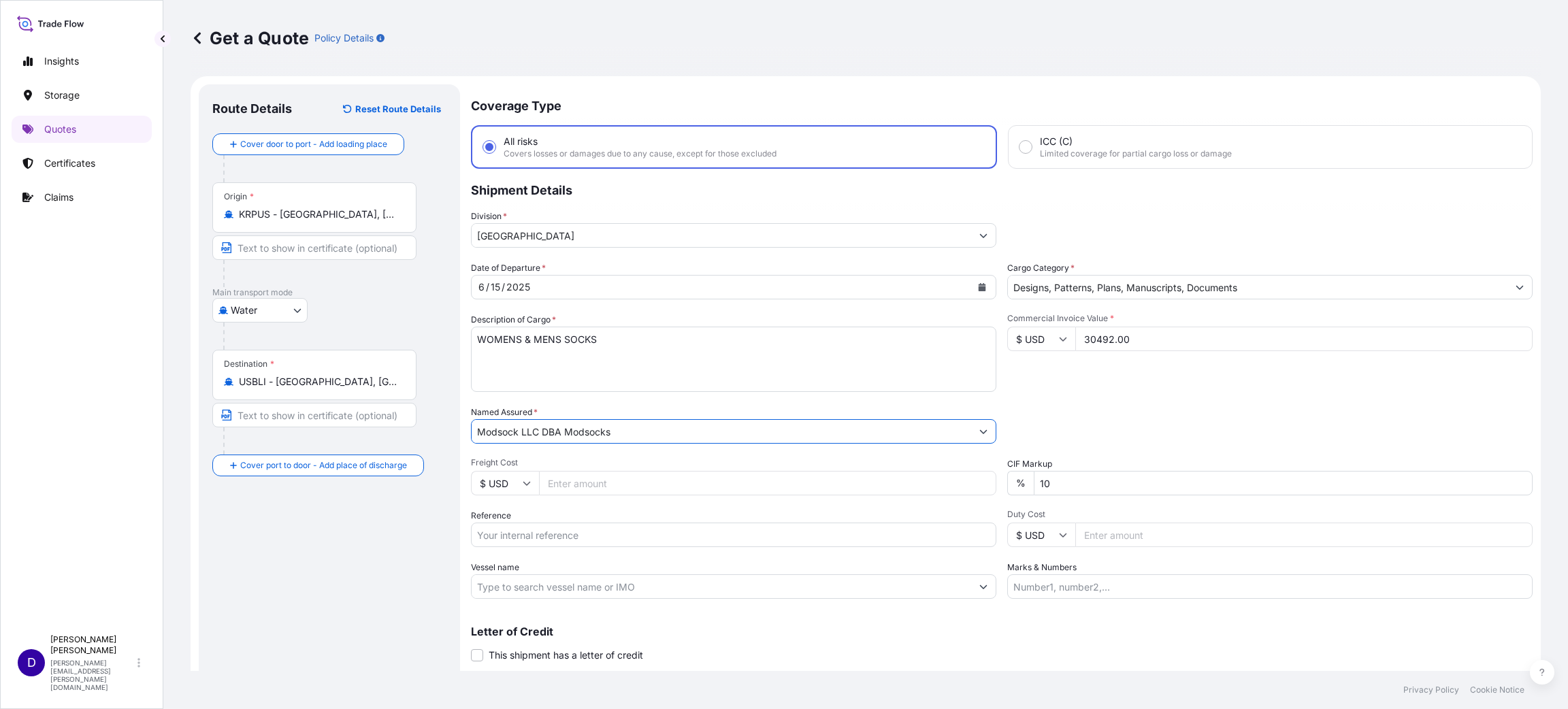 type on "Modsock LLC DBA Modsocks" 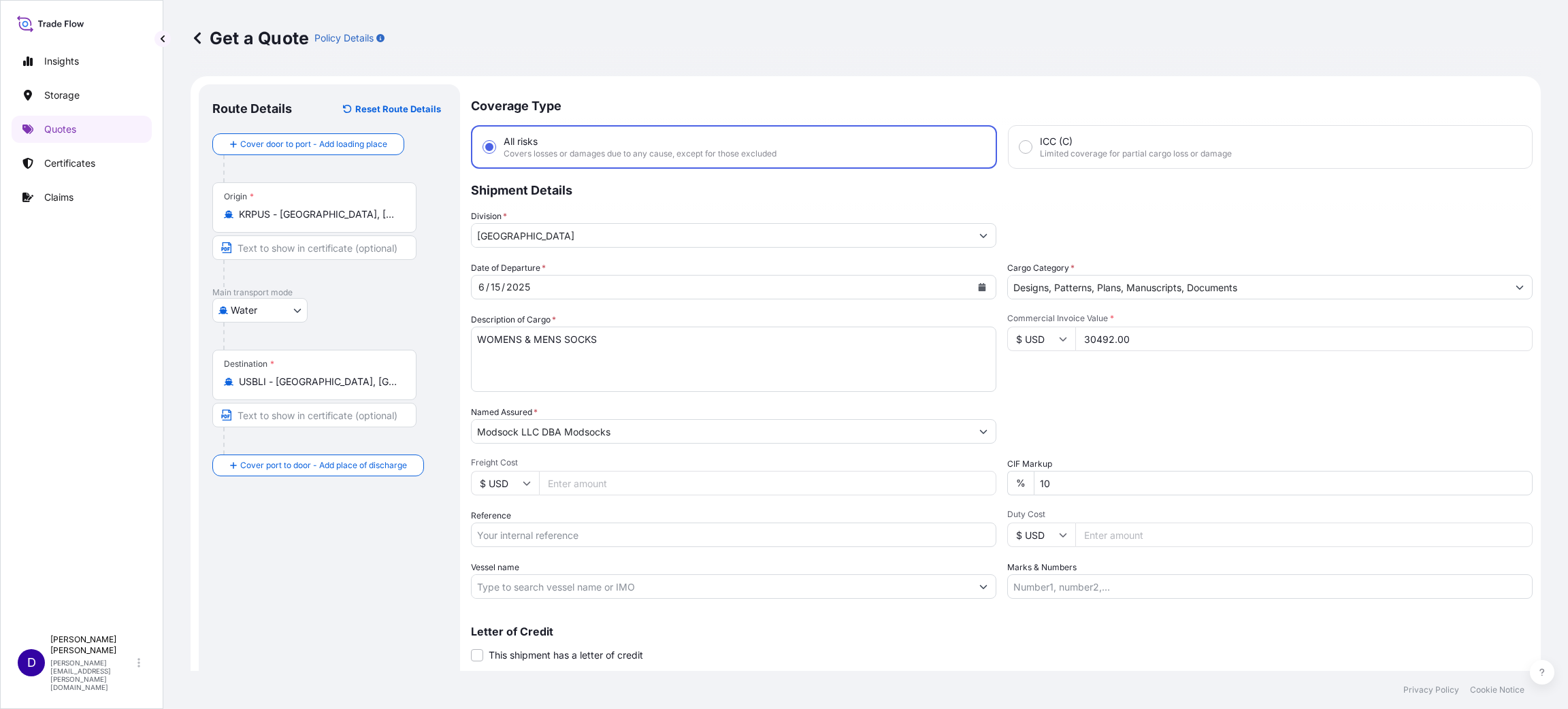 click on "Freight Cost" at bounding box center [768, 483] 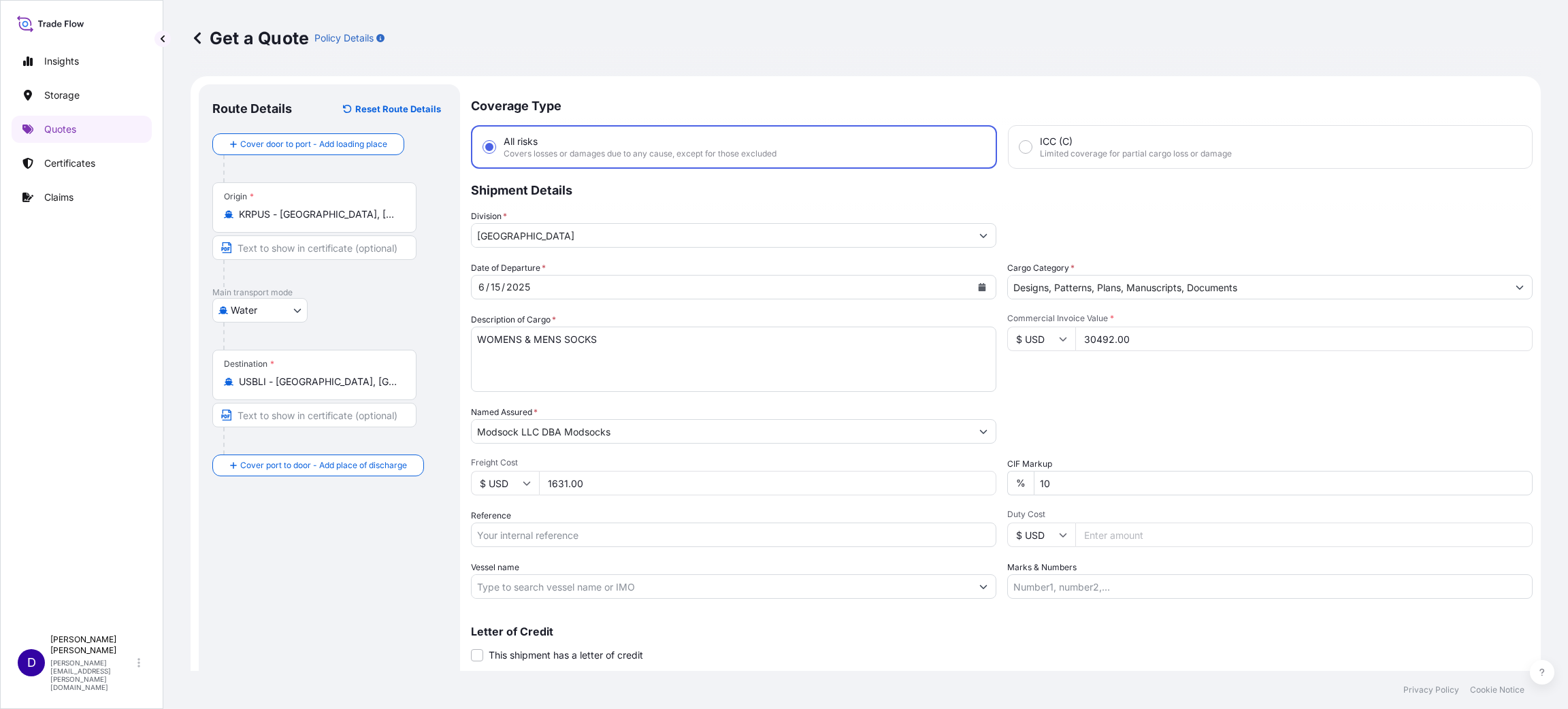 type on "1631.00" 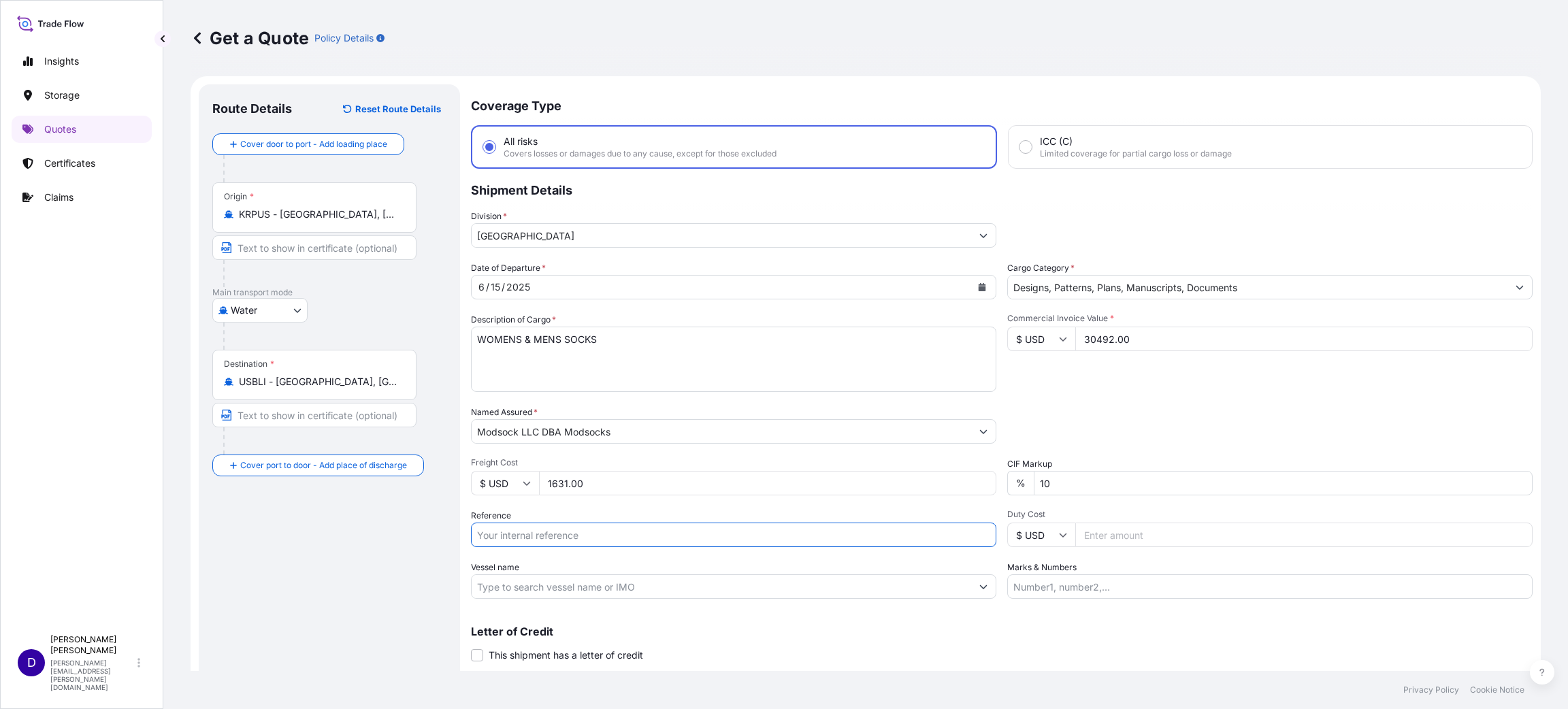click on "Reference" at bounding box center (734, 535) 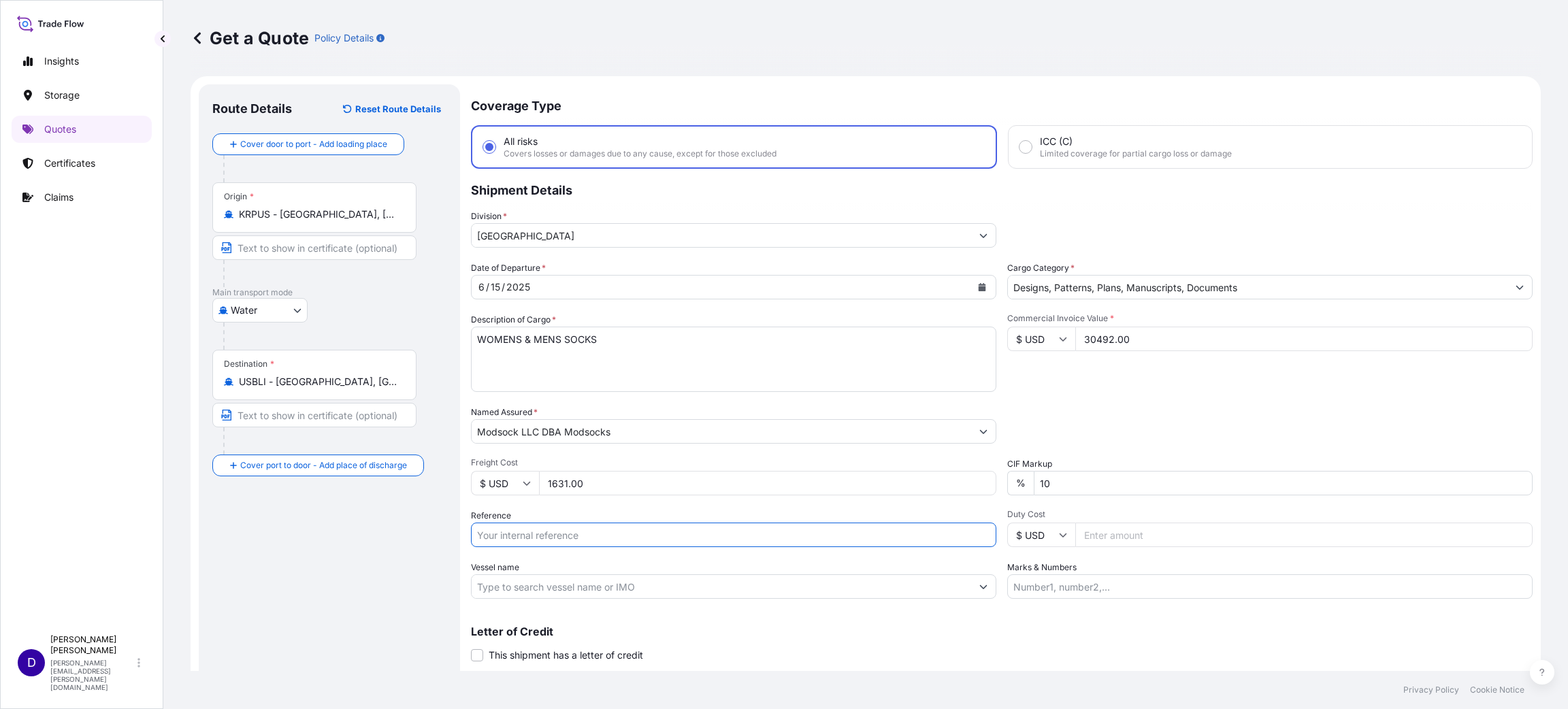 paste on "S25I156305" 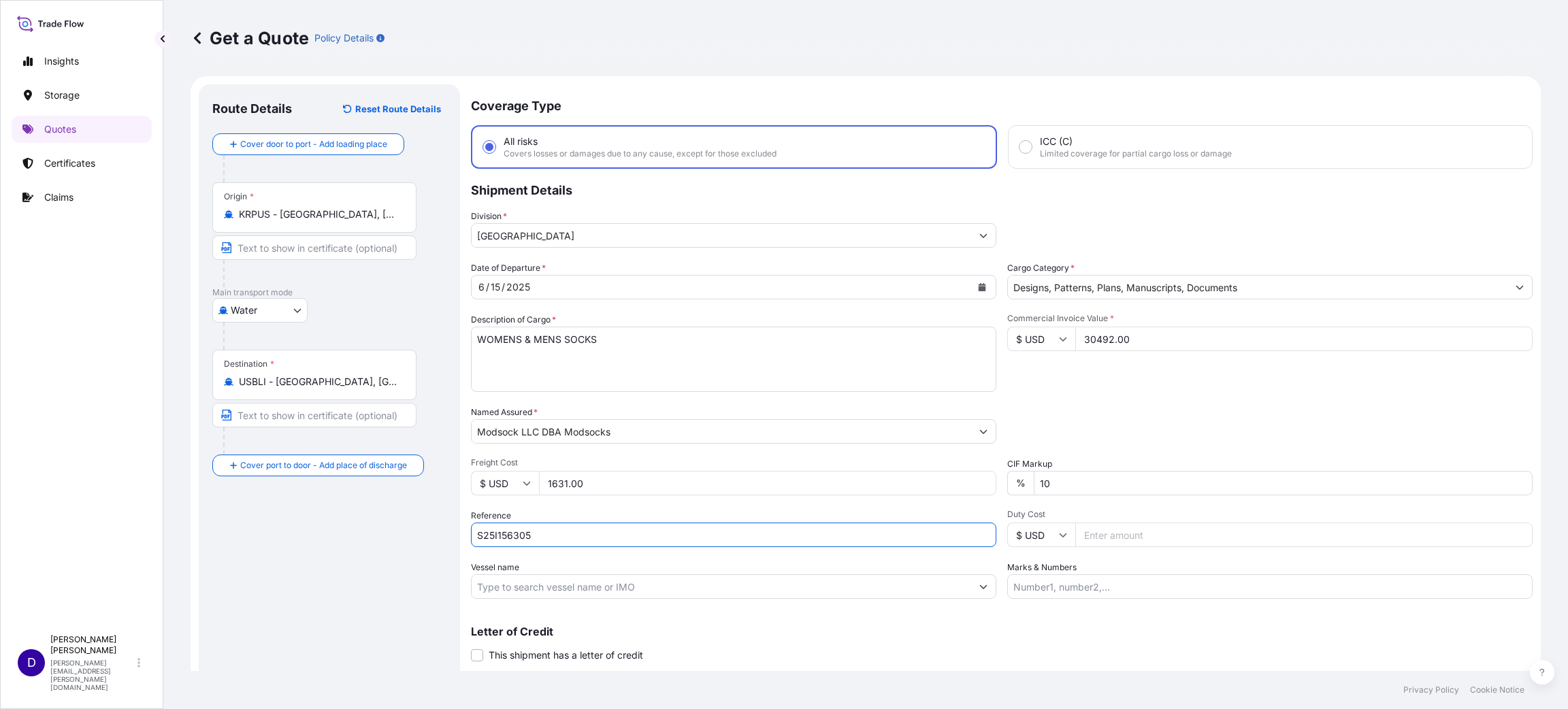 type on "S25I156305" 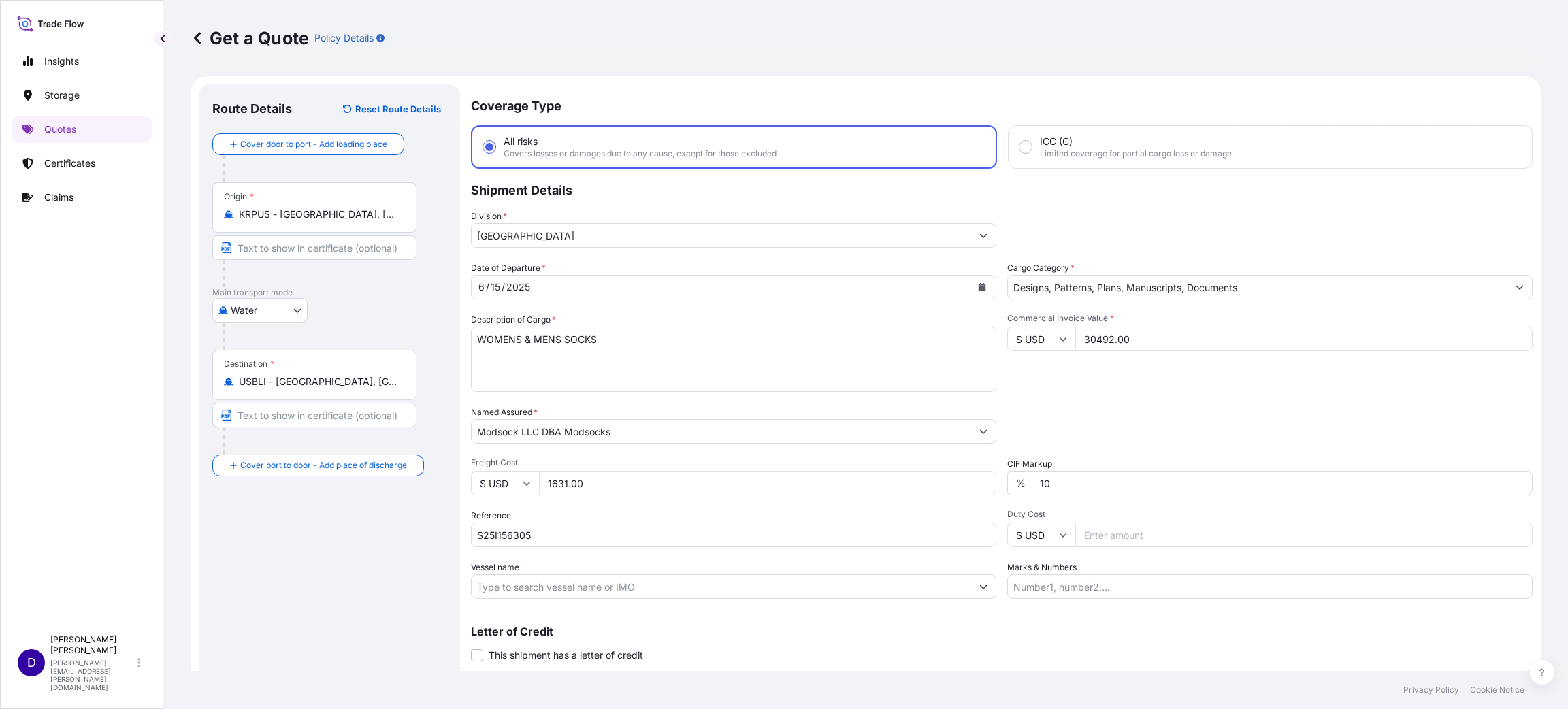 click on "Duty Cost" at bounding box center (1304, 535) 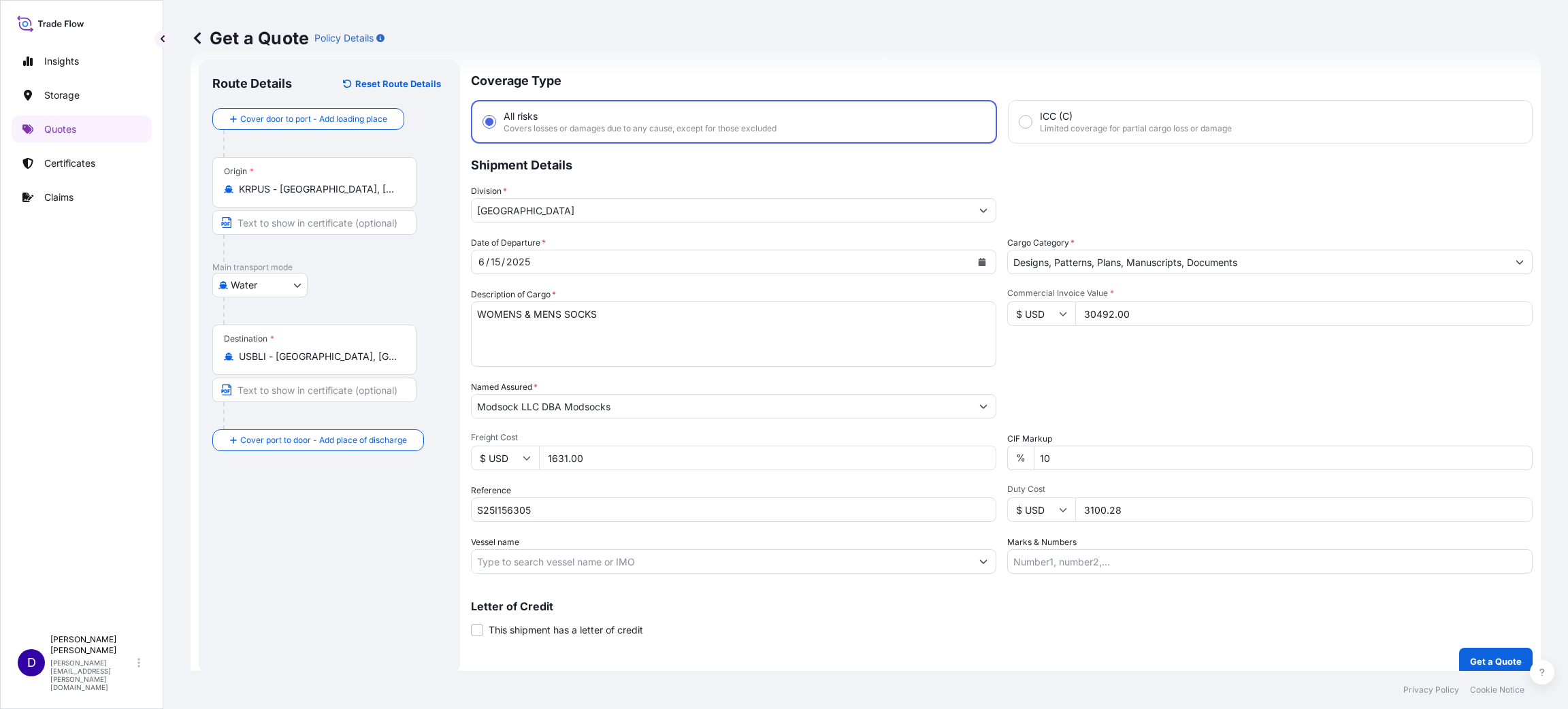 scroll, scrollTop: 35, scrollLeft: 0, axis: vertical 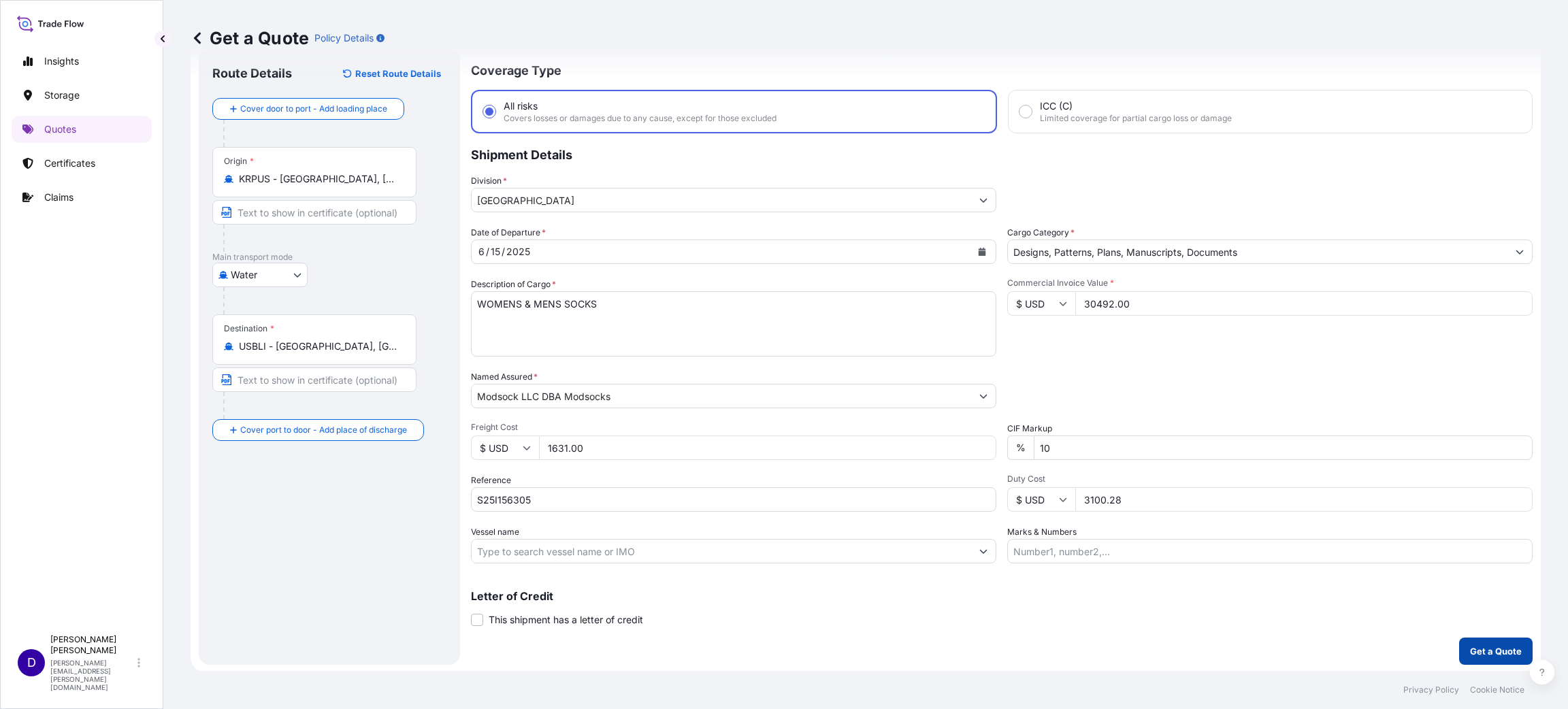 type on "3100.28" 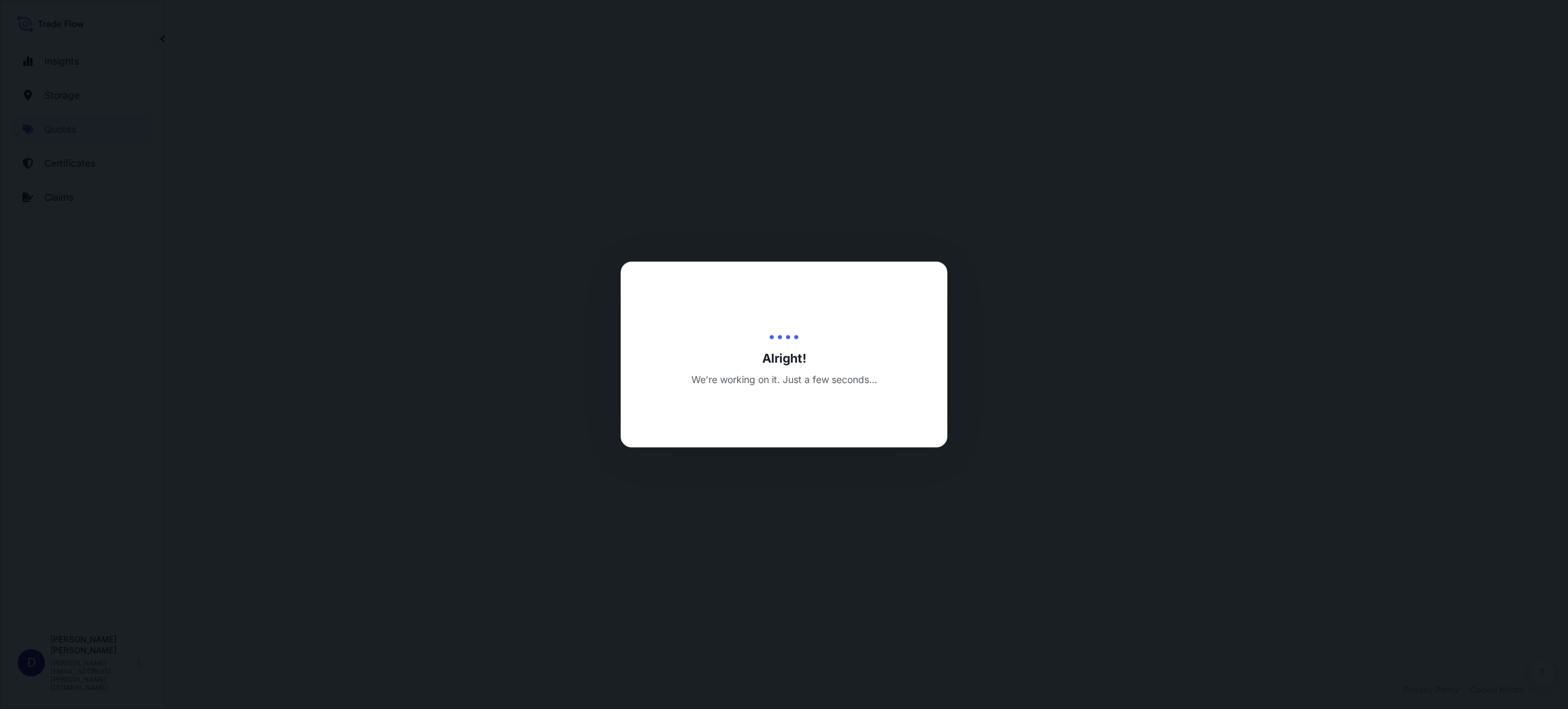scroll, scrollTop: 0, scrollLeft: 0, axis: both 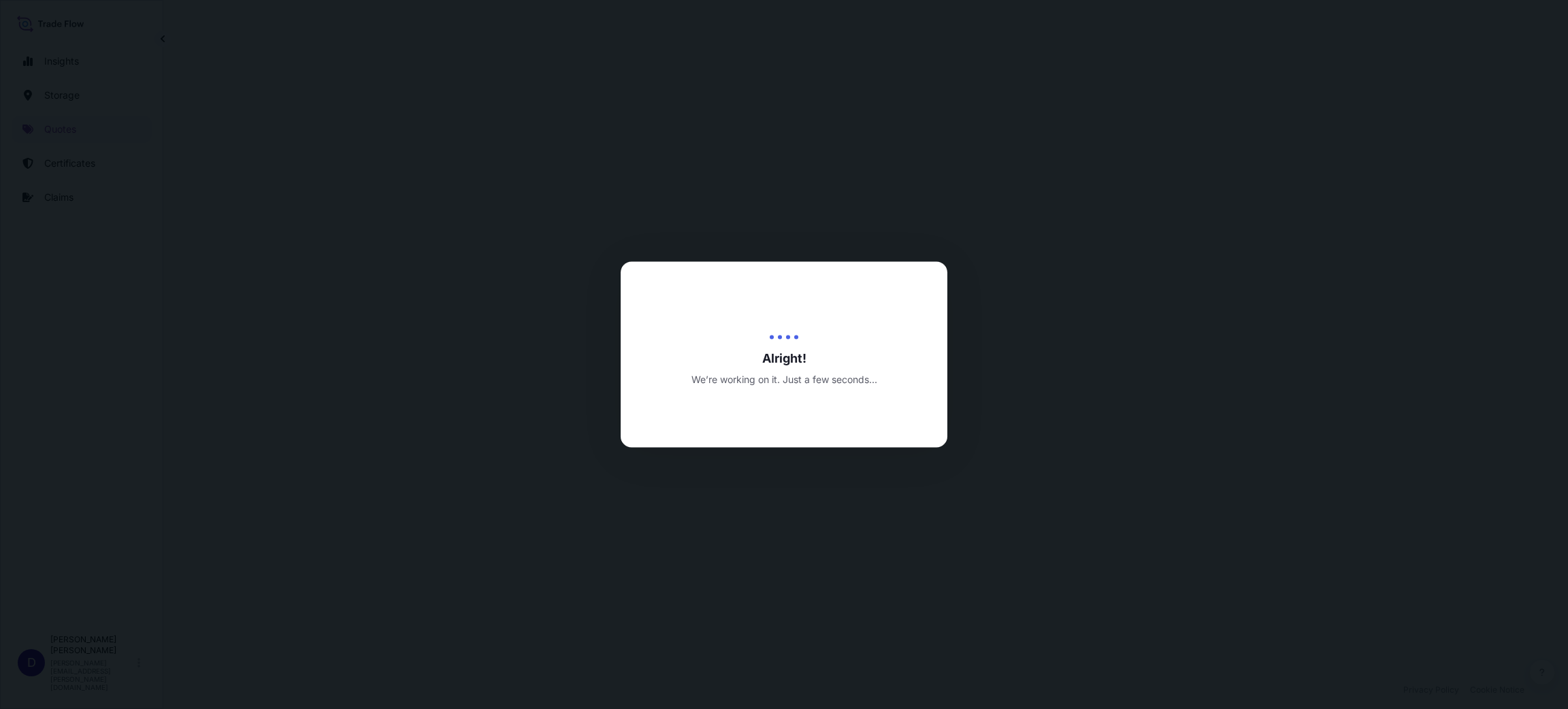 select on "Water" 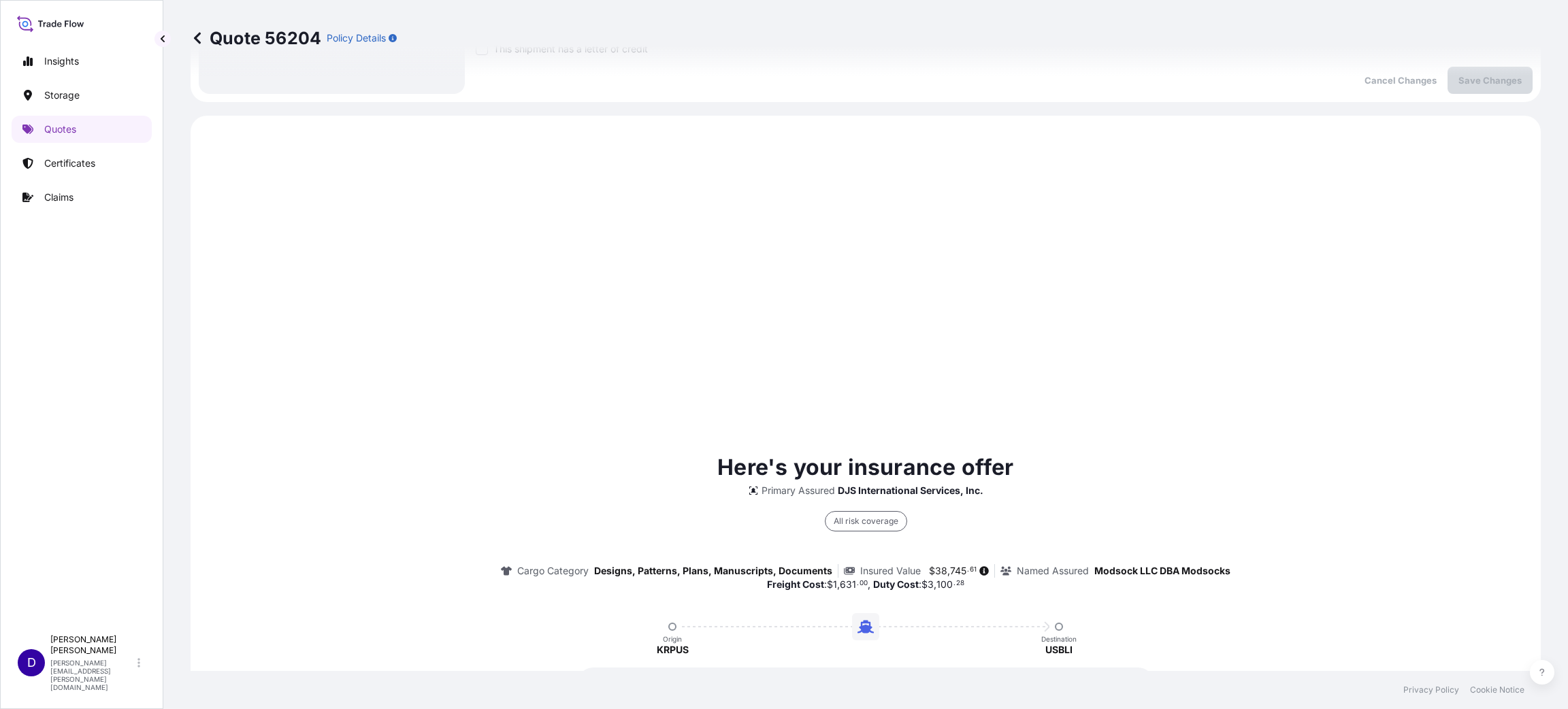 scroll, scrollTop: 653, scrollLeft: 0, axis: vertical 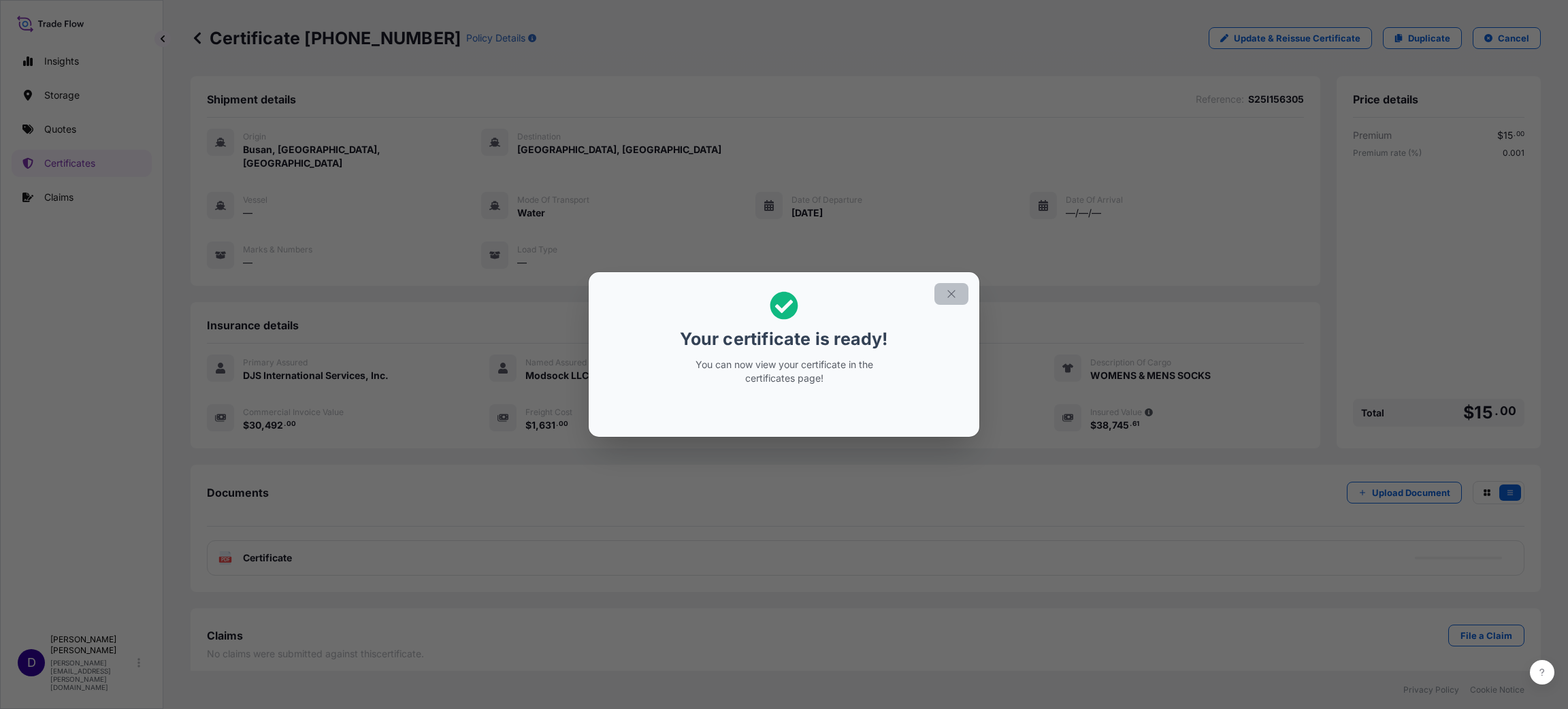 click 